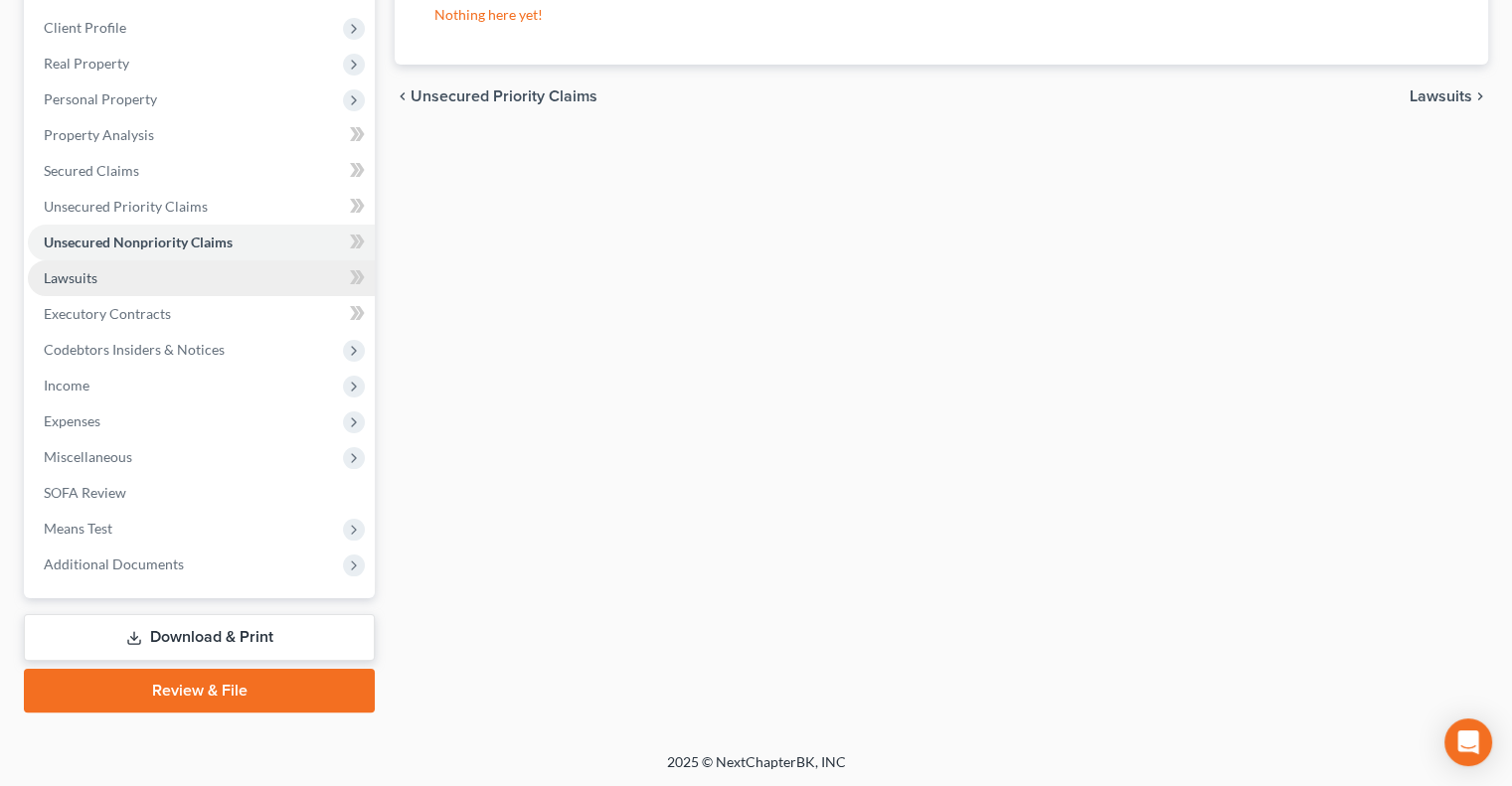 click on "Lawsuits" at bounding box center (201, 278) 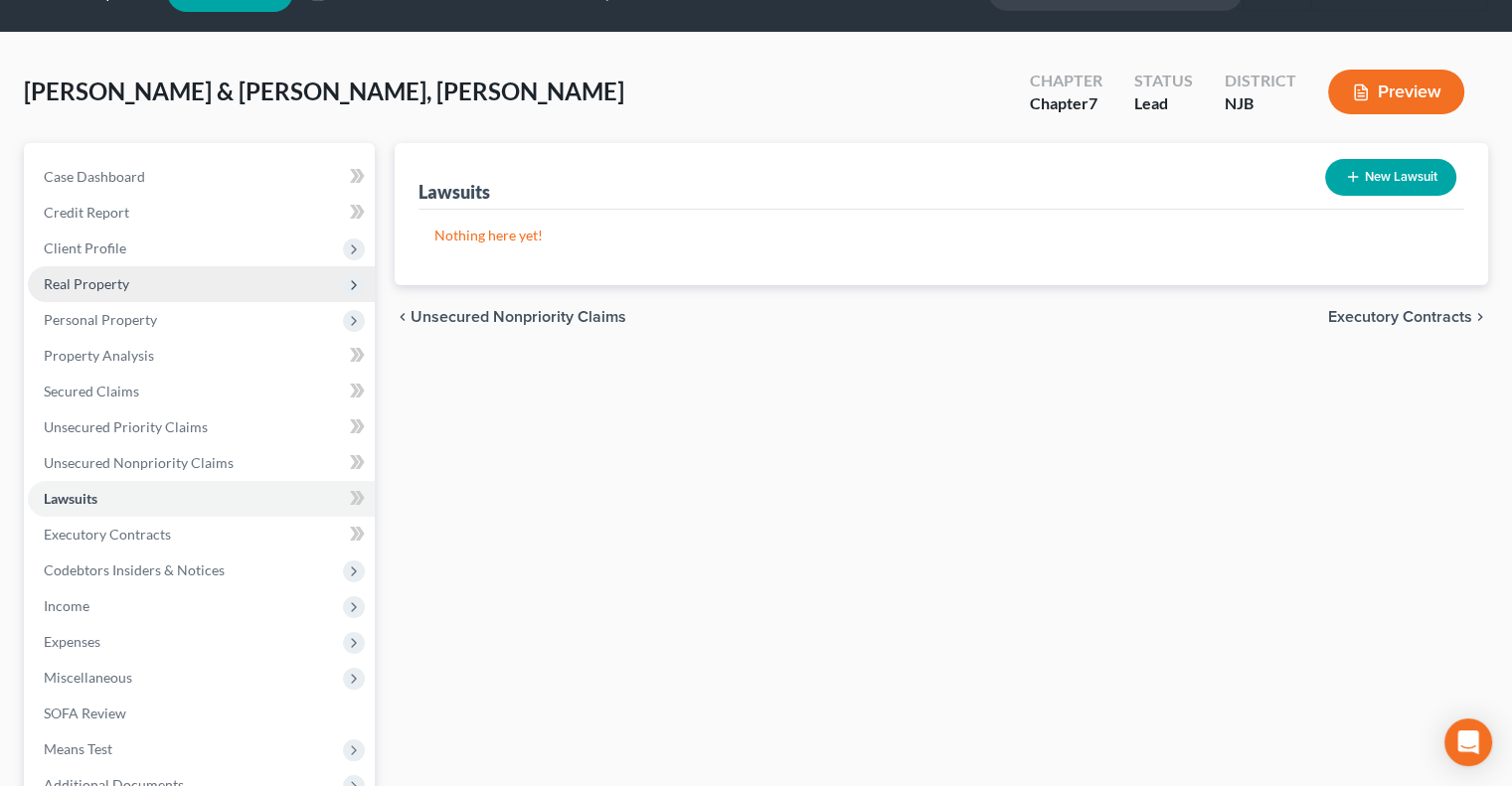 scroll, scrollTop: 0, scrollLeft: 0, axis: both 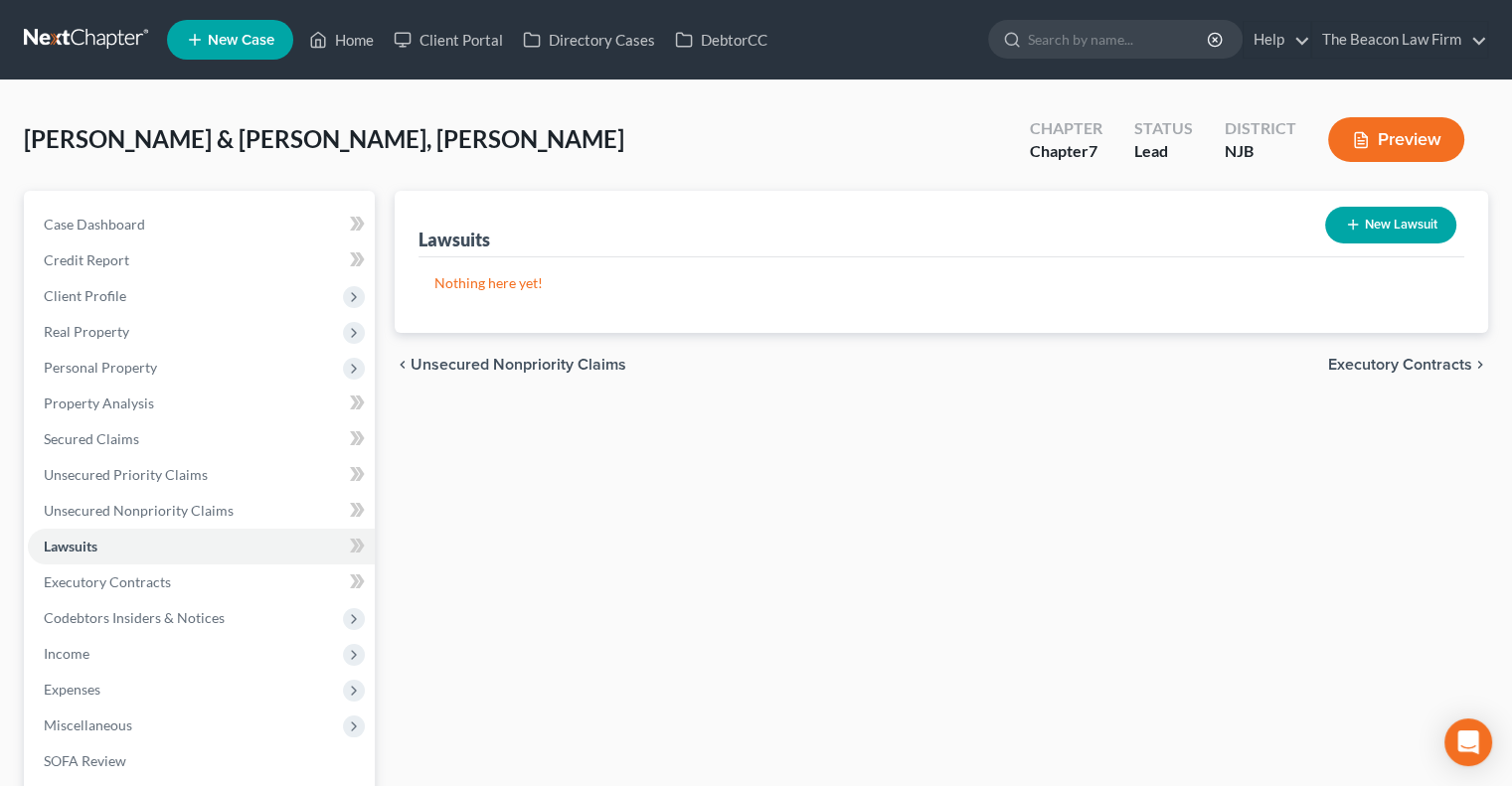 click on "Executory Contracts" at bounding box center (1400, 365) 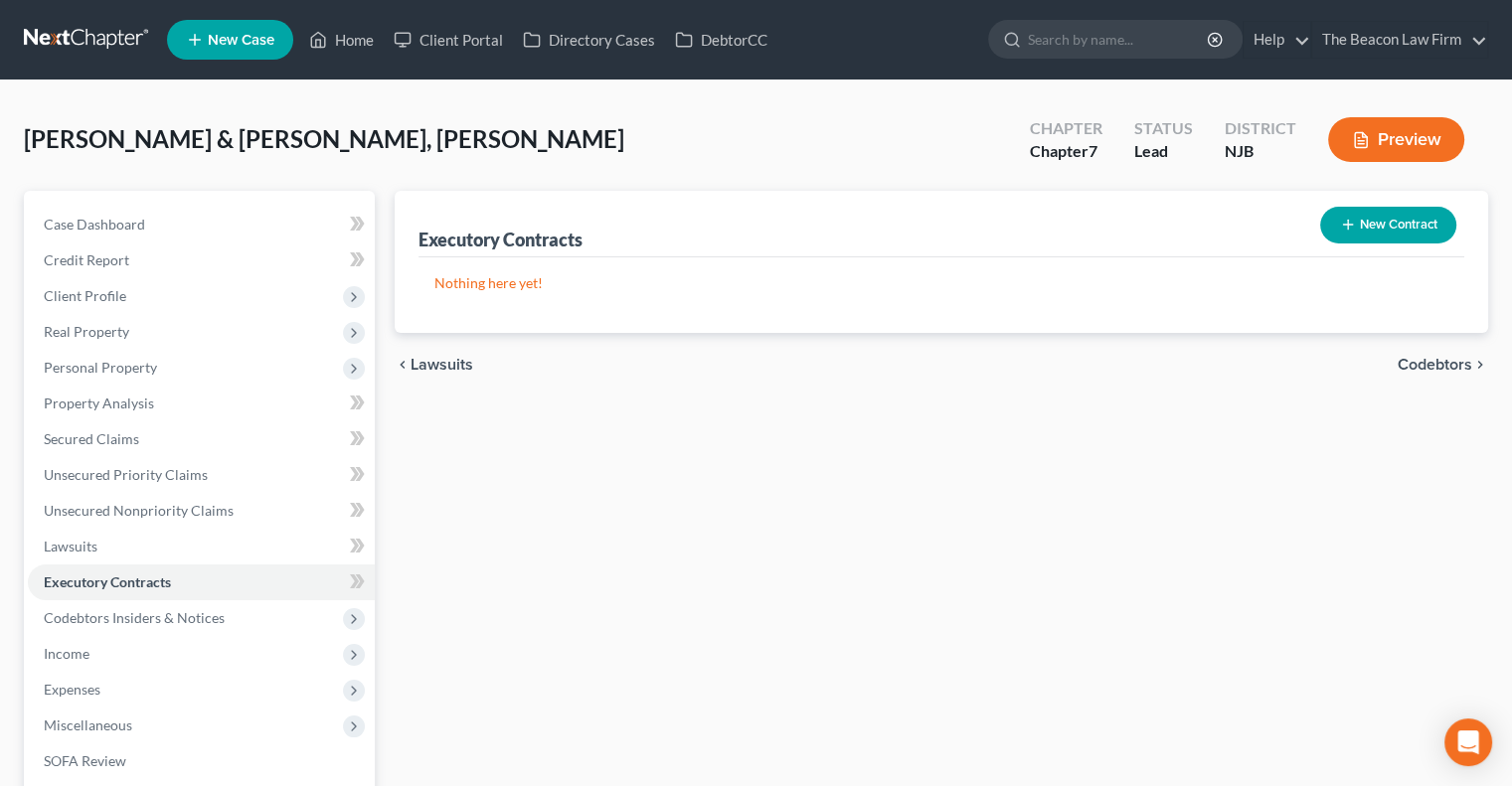 click on "Codebtors" at bounding box center (1434, 365) 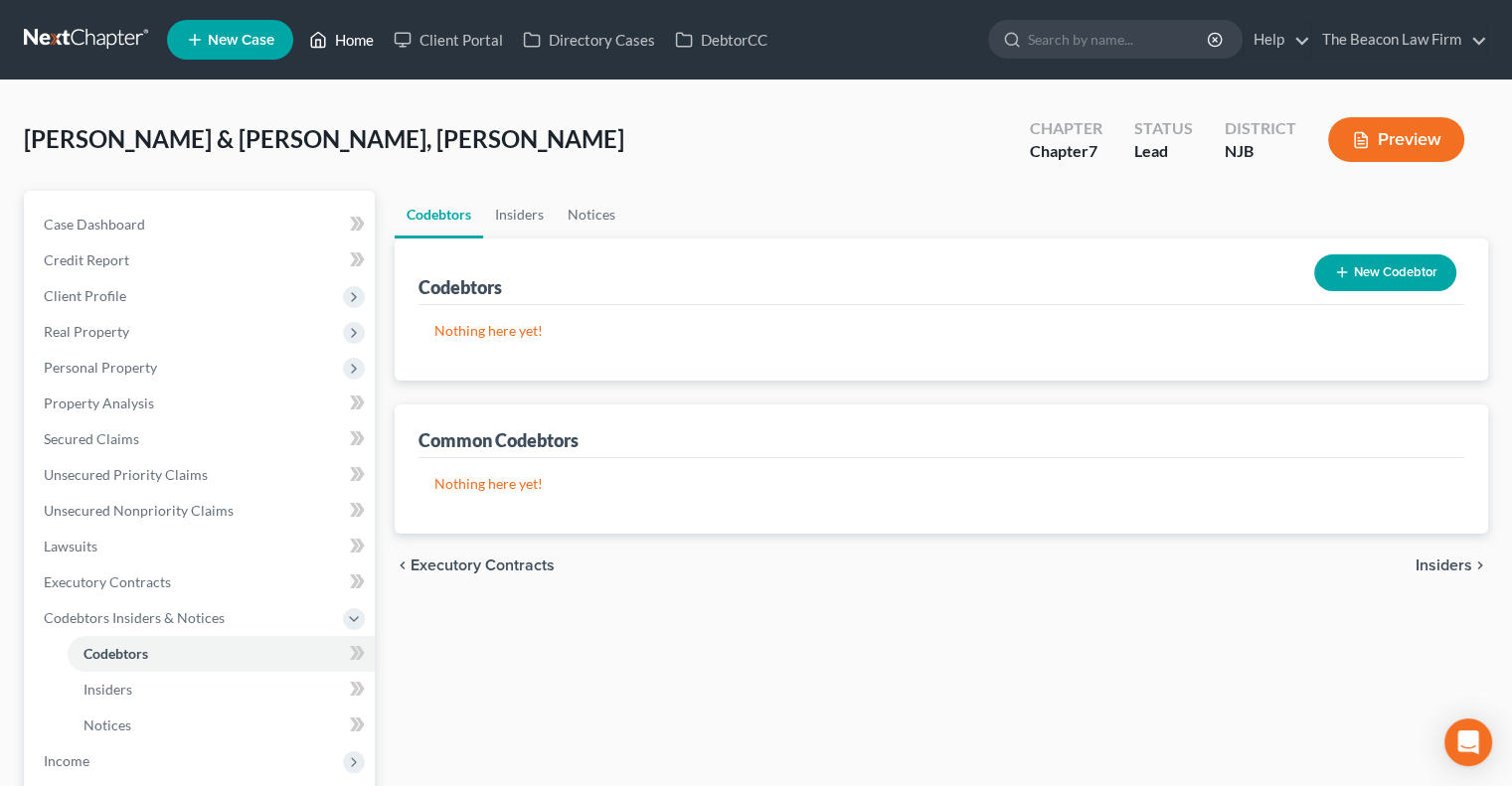click on "Home" at bounding box center [341, 40] 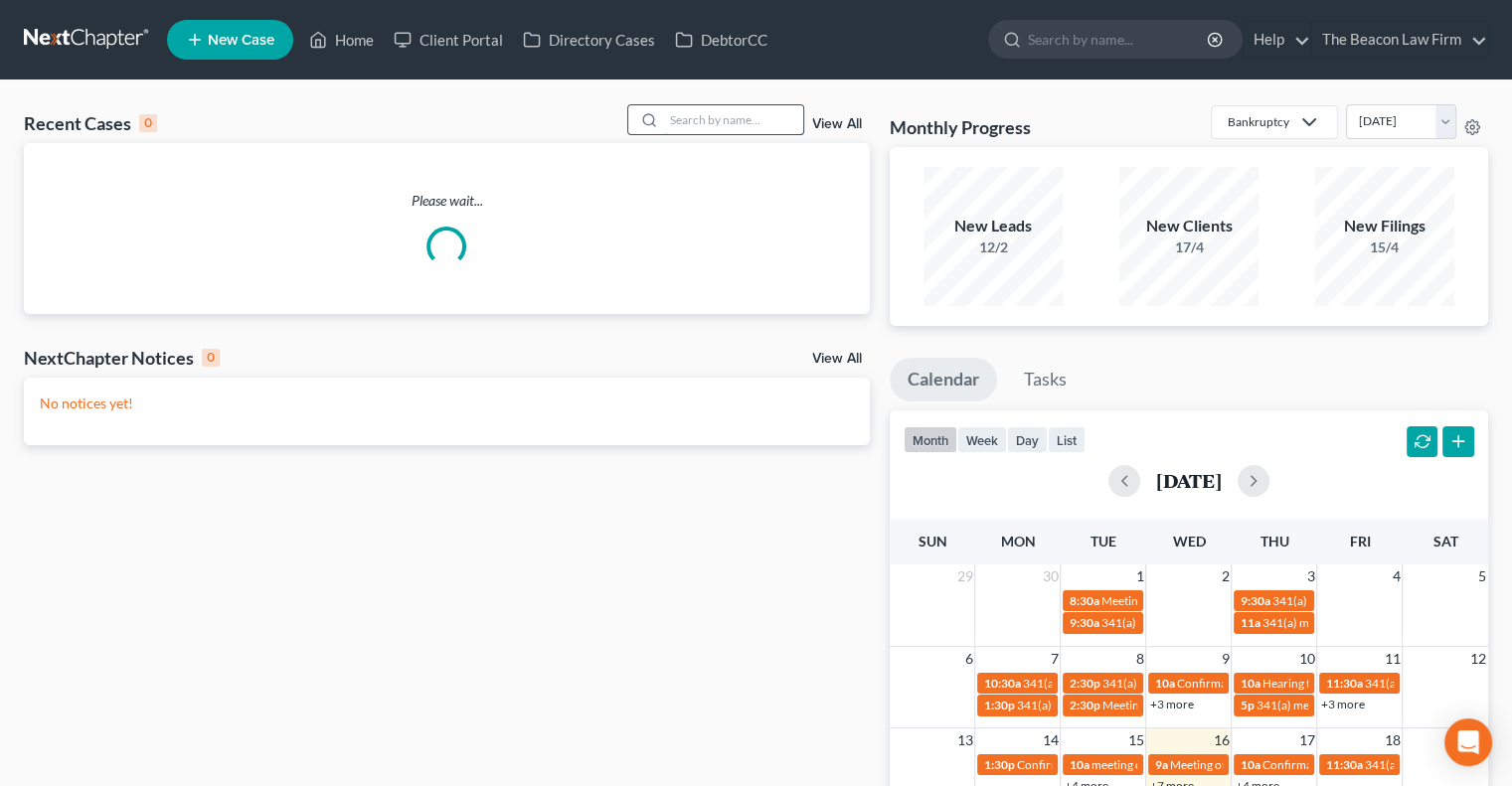 click at bounding box center [734, 119] 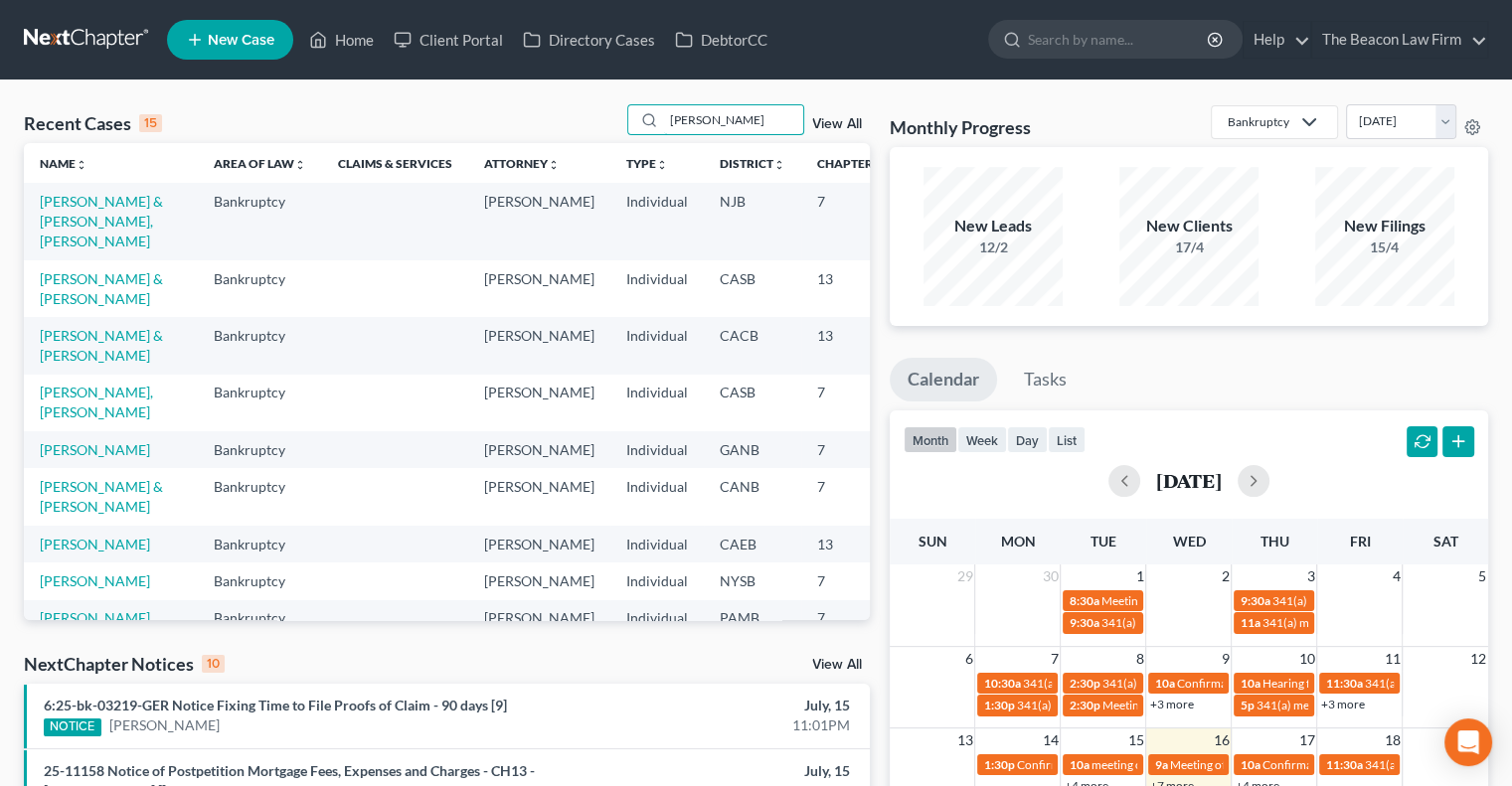 type on "[PERSON_NAME]" 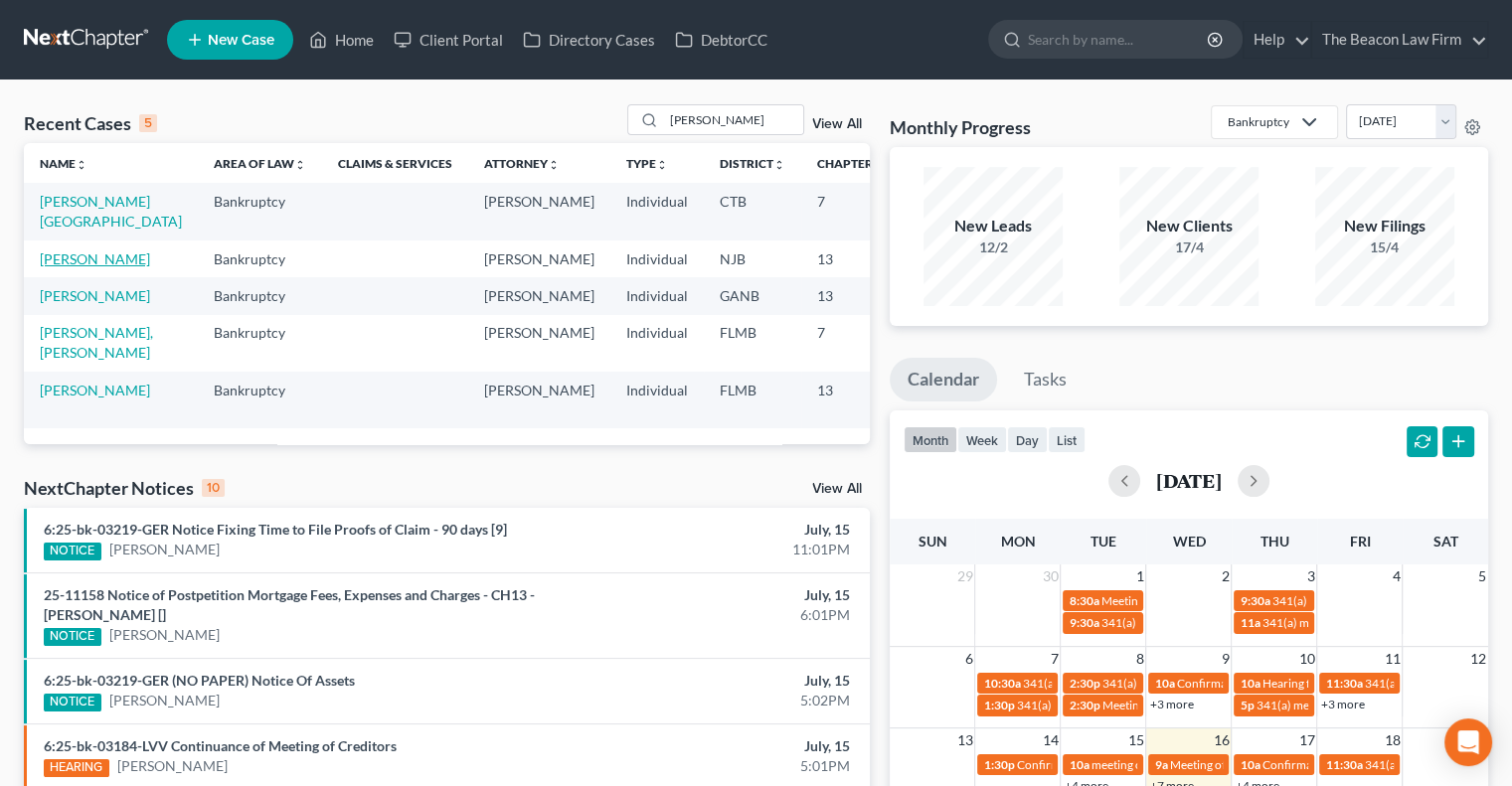 click on "[PERSON_NAME]" at bounding box center (94, 258) 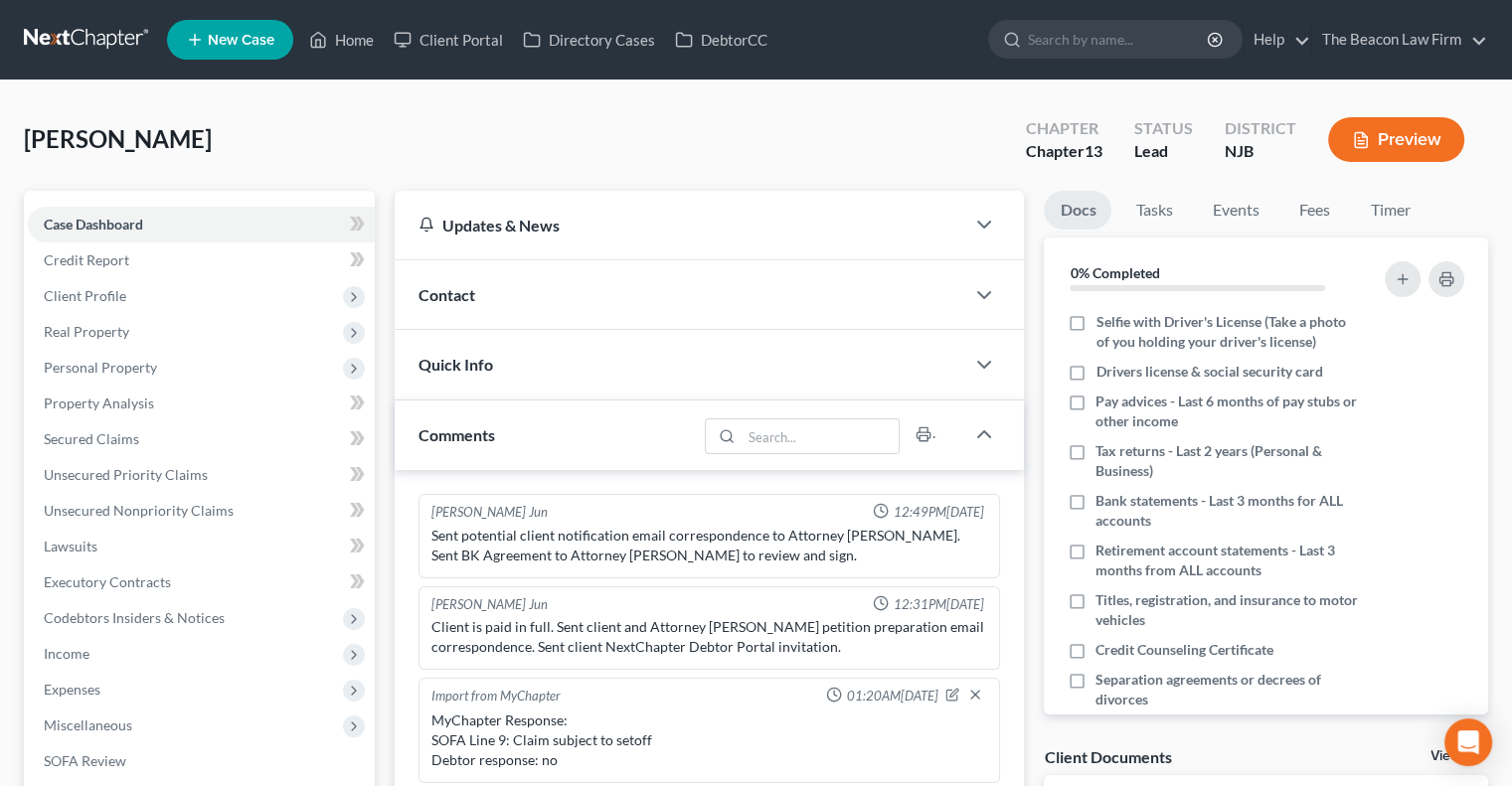 scroll, scrollTop: 534, scrollLeft: 0, axis: vertical 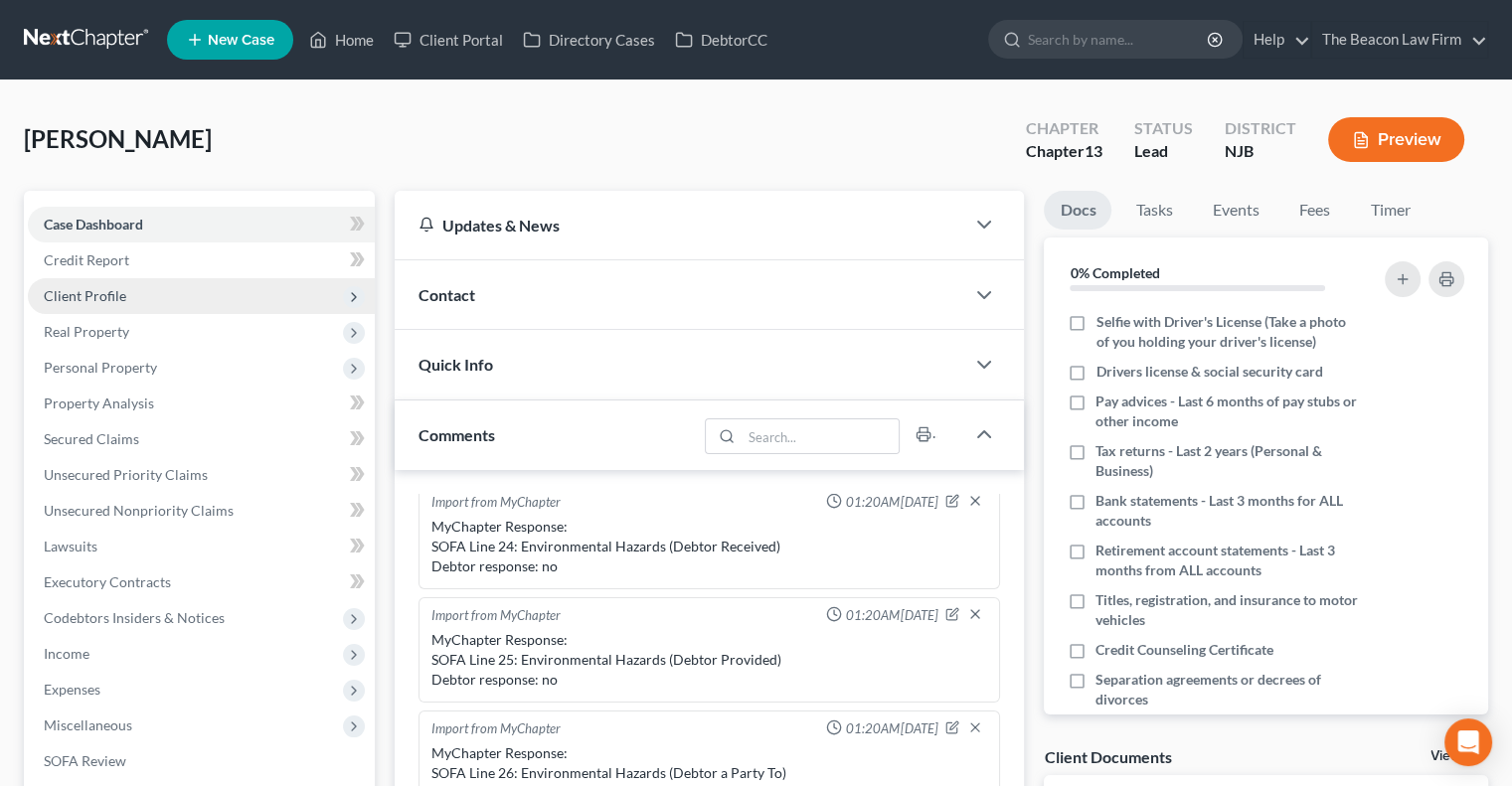 click on "Client Profile" at bounding box center [201, 296] 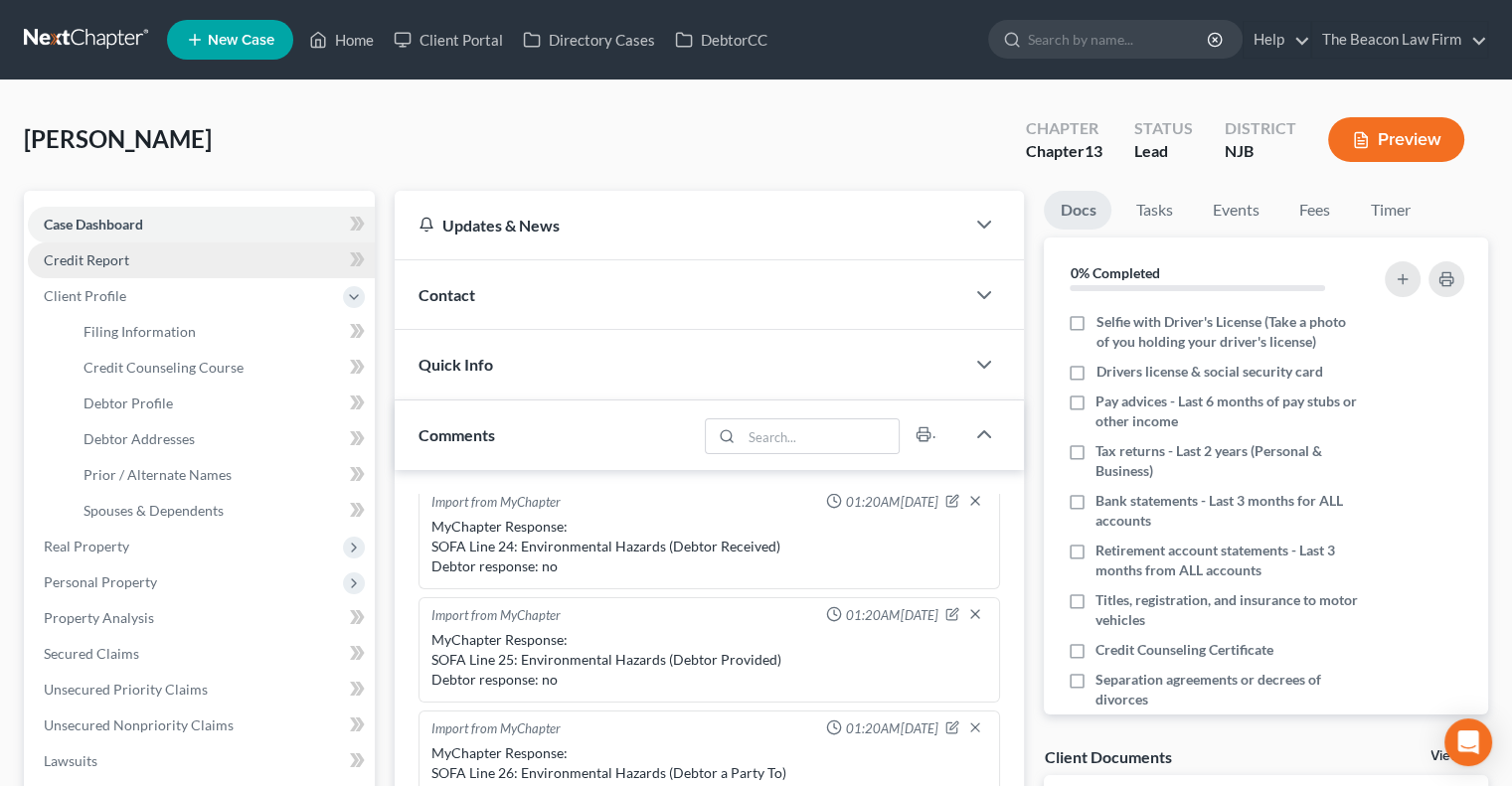 click on "Credit Report" at bounding box center [201, 260] 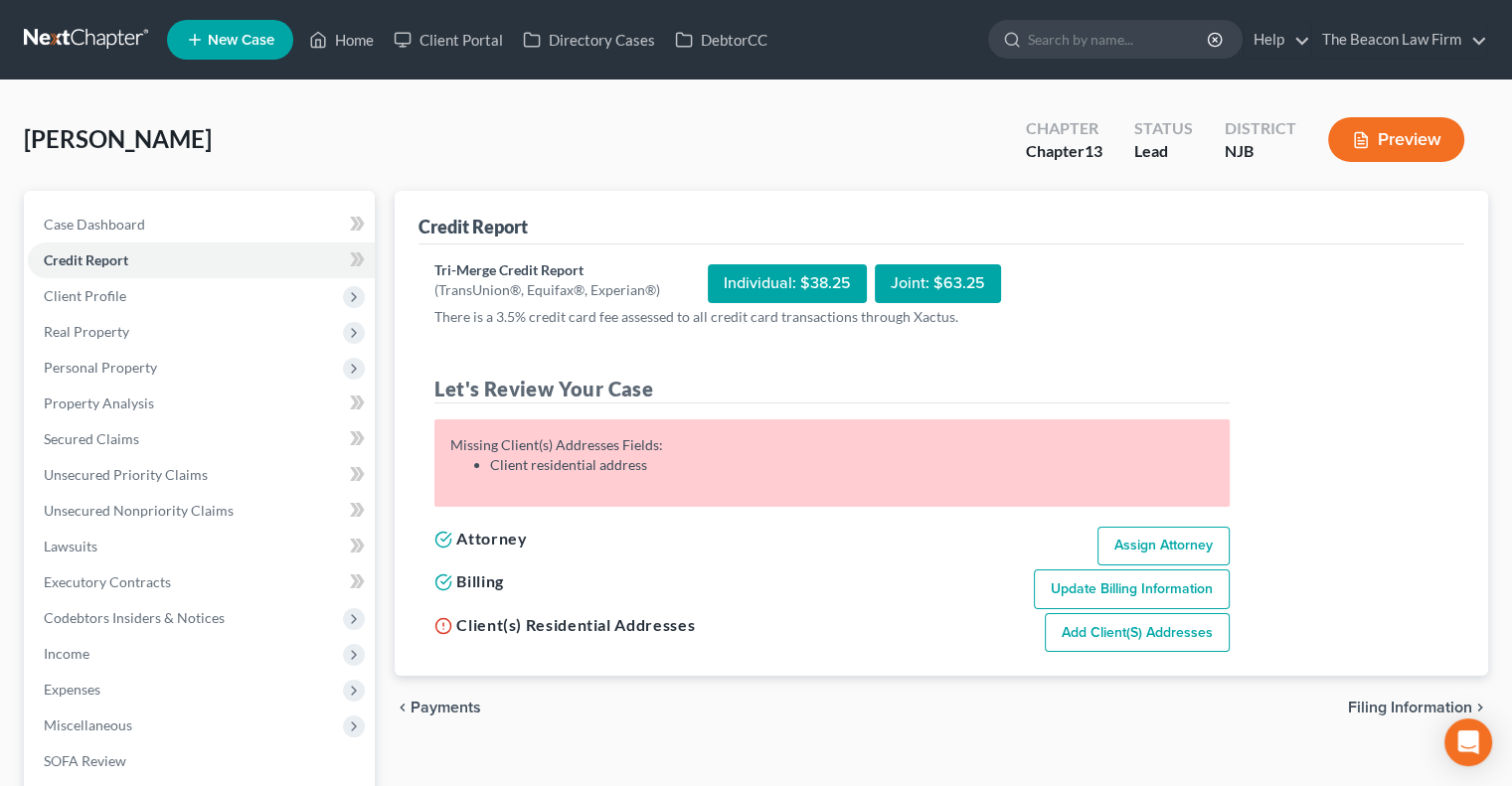 click on "Add Client(s) Addresses" at bounding box center (1137, 633) 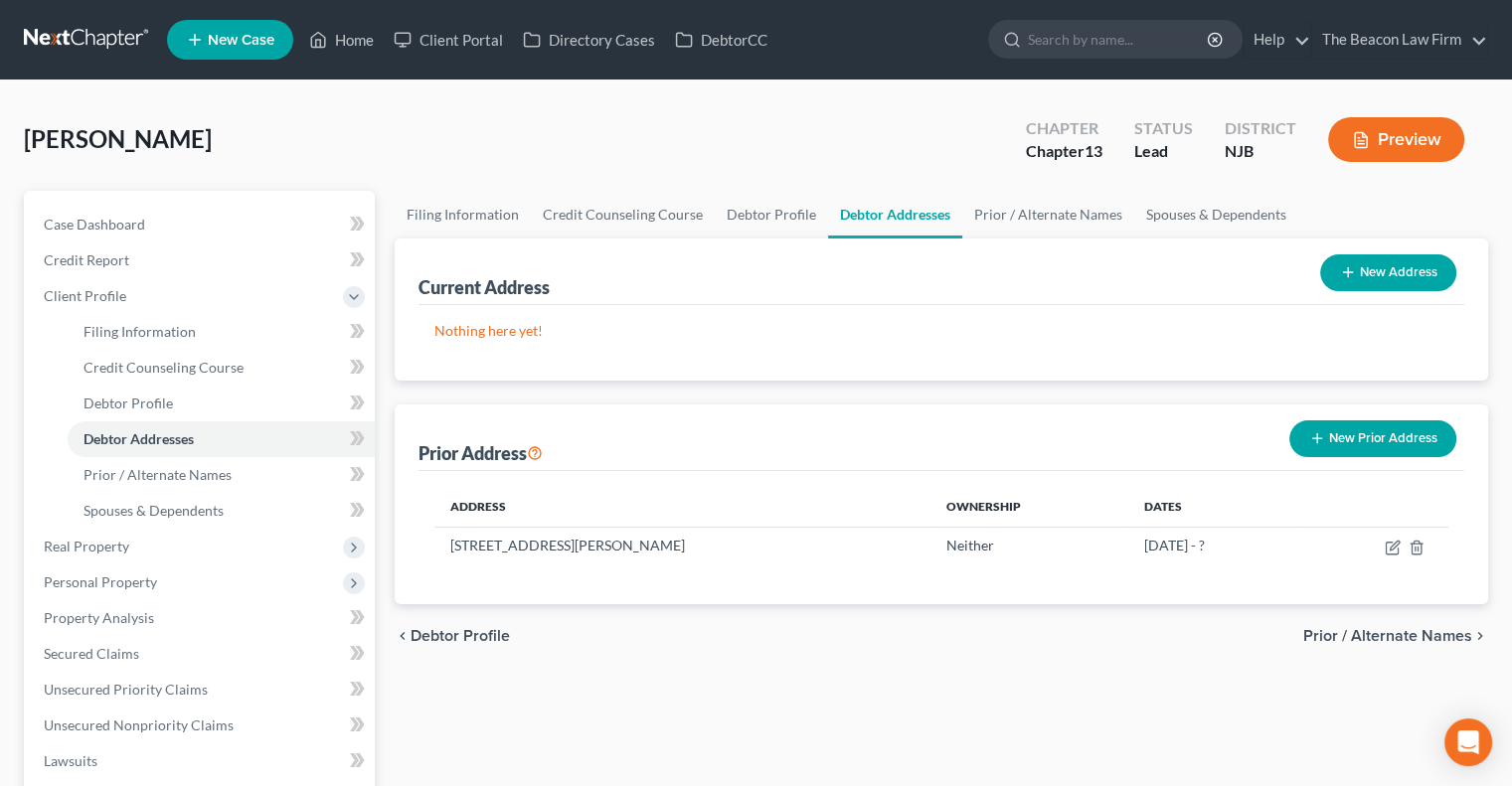 click on "New Address" at bounding box center [1388, 272] 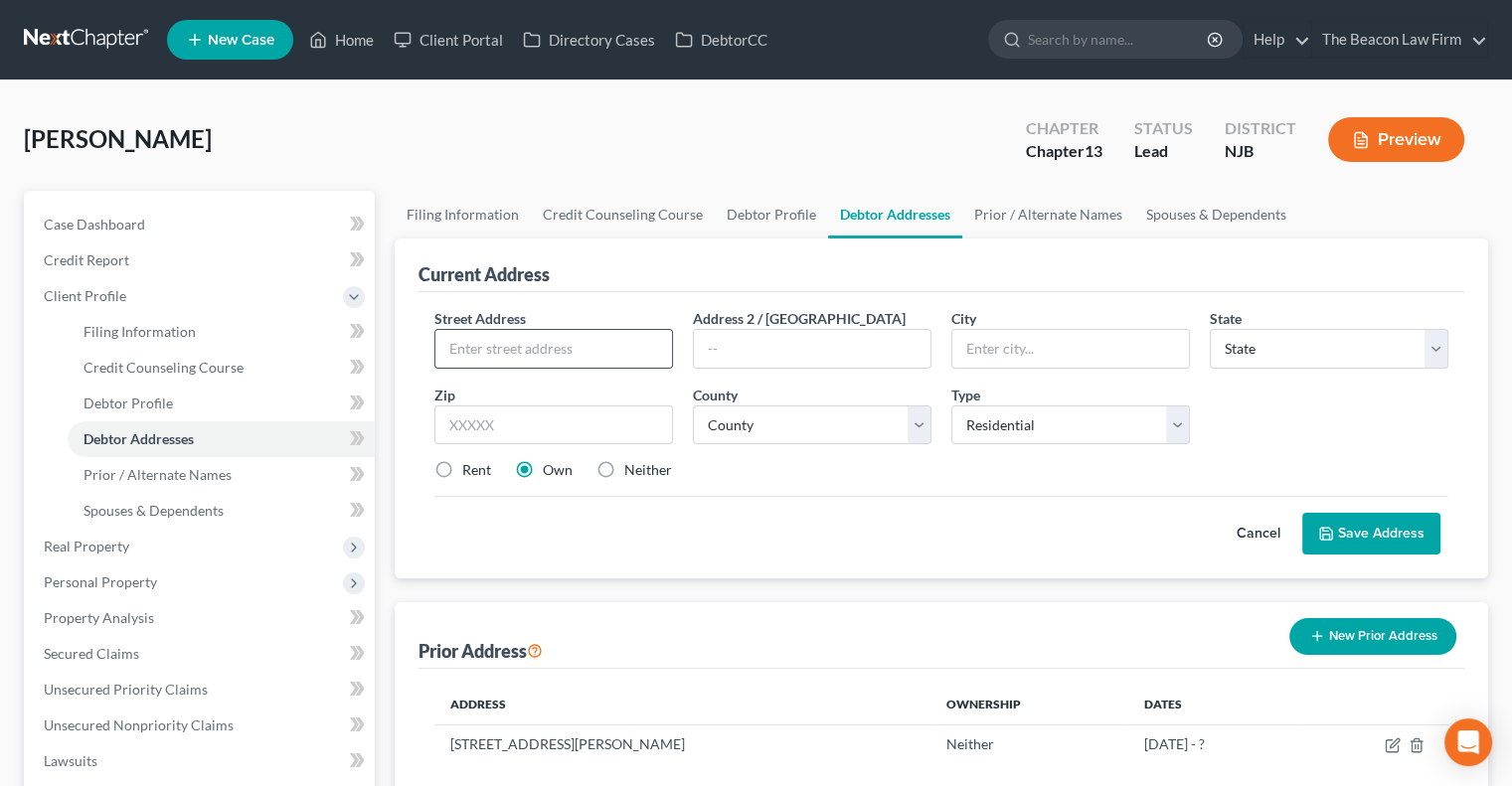 click at bounding box center [554, 349] 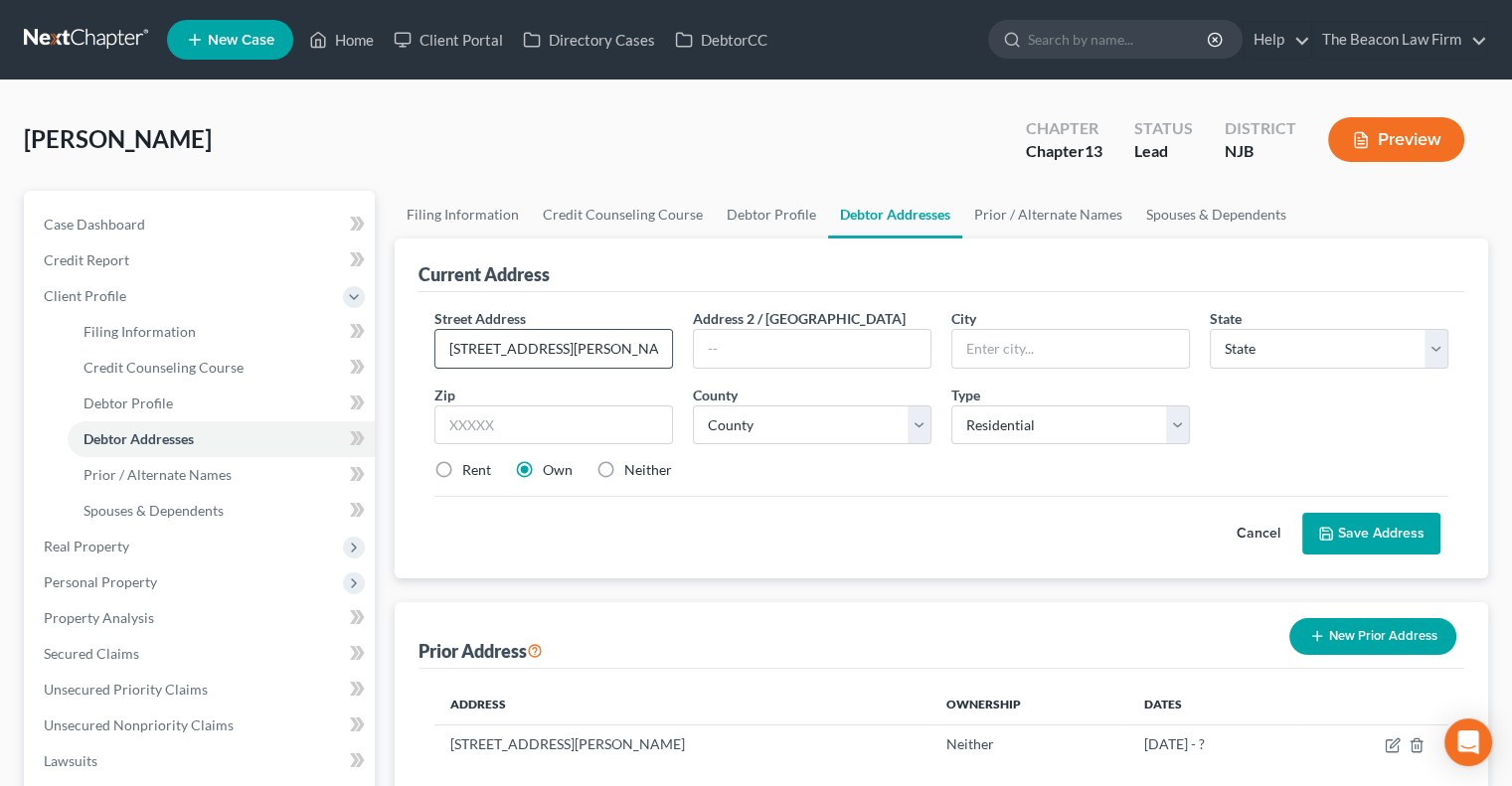 type on "[STREET_ADDRESS][PERSON_NAME]" 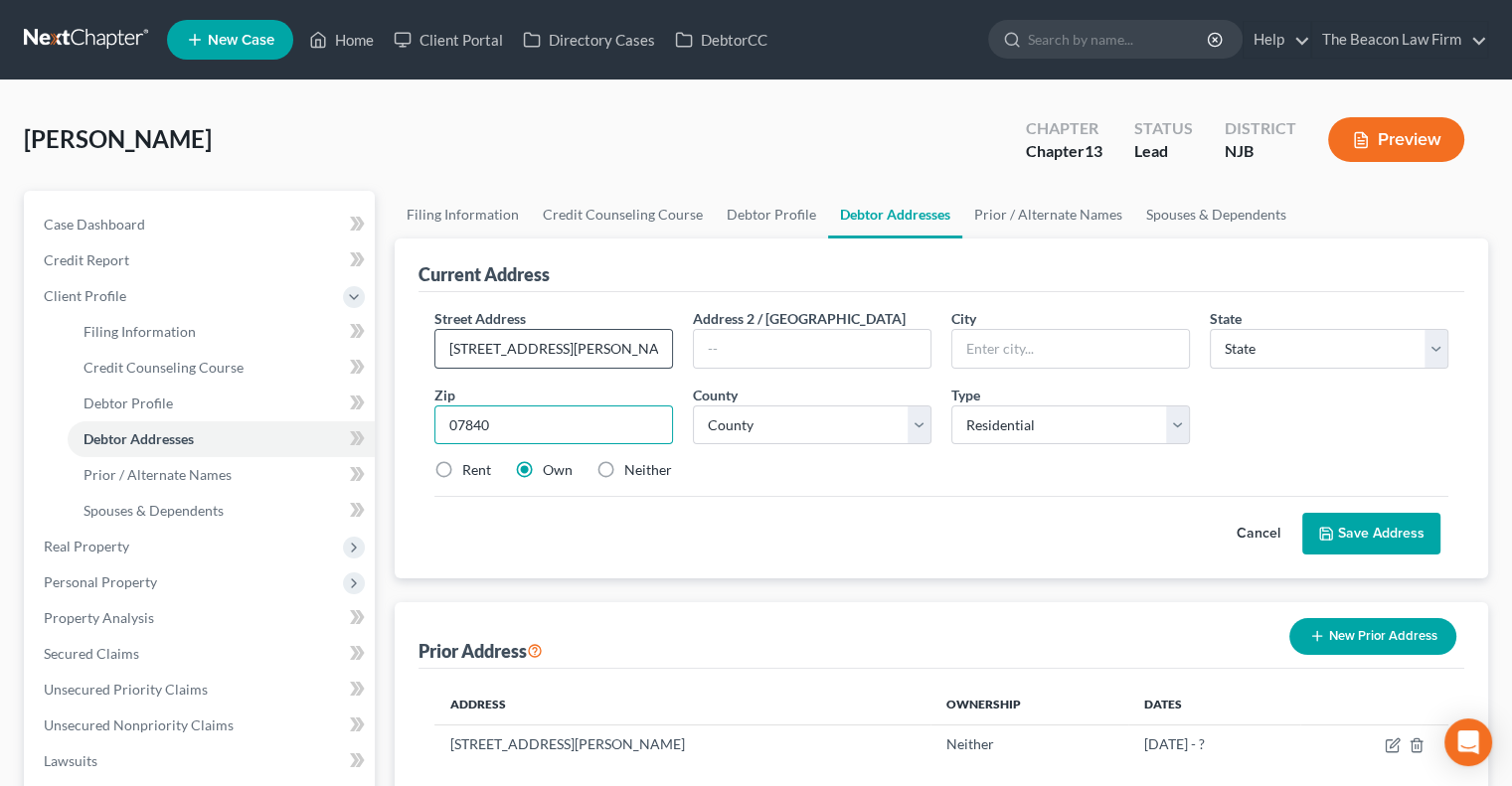 type on "07840" 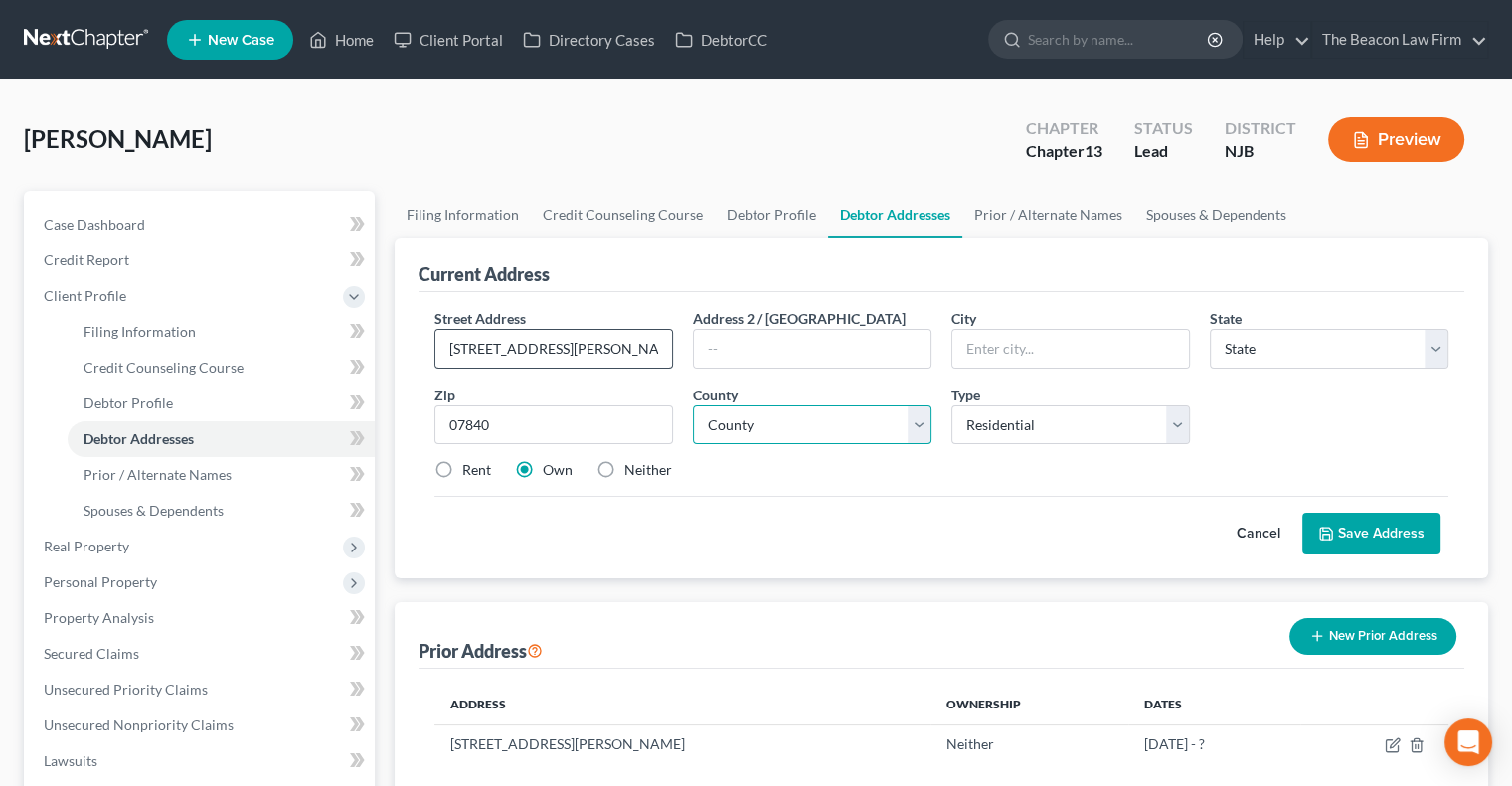 type on "[GEOGRAPHIC_DATA]" 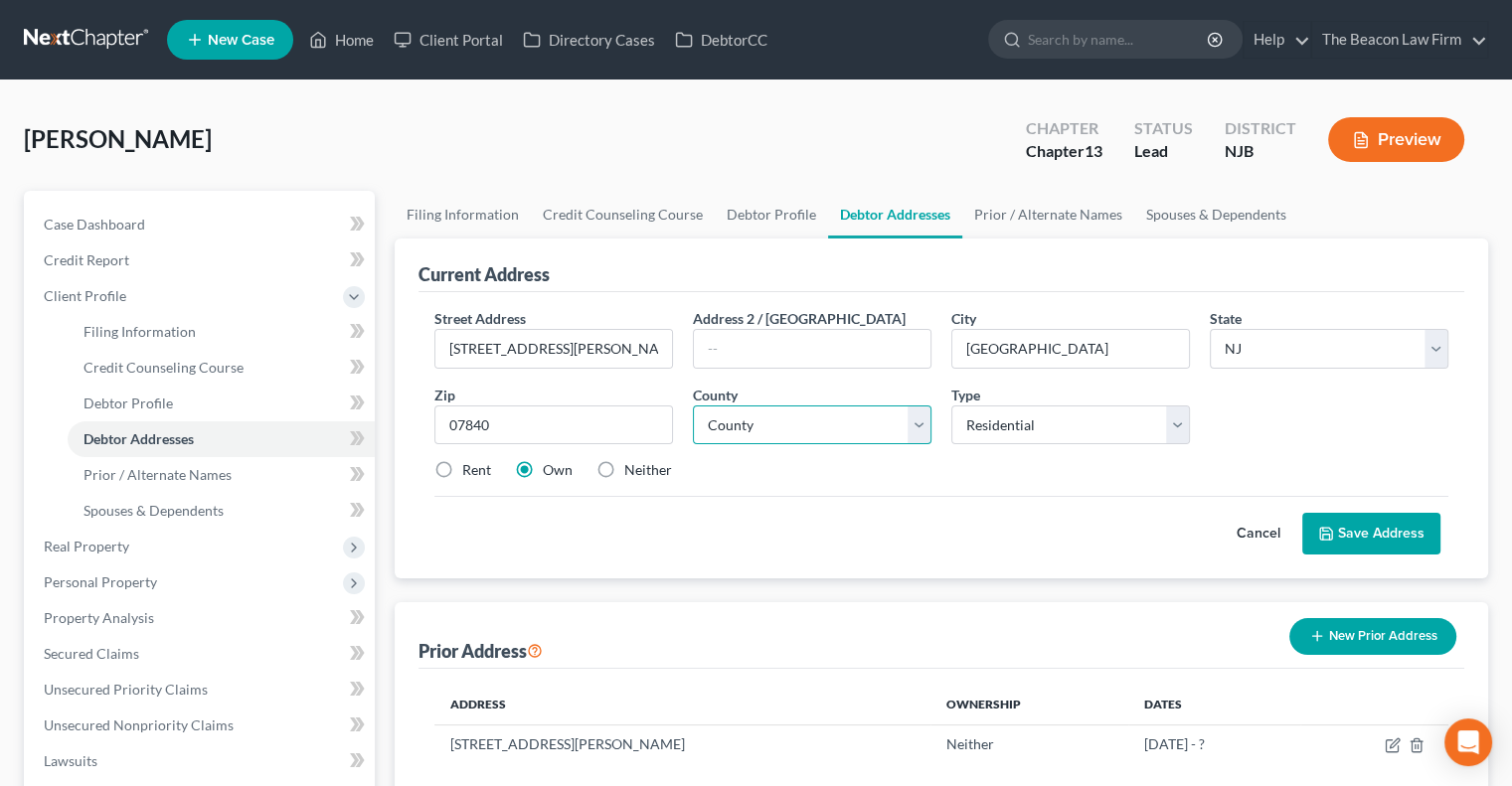click on "County [GEOGRAPHIC_DATA] [GEOGRAPHIC_DATA] [GEOGRAPHIC_DATA] [GEOGRAPHIC_DATA] [GEOGRAPHIC_DATA] [GEOGRAPHIC_DATA] [GEOGRAPHIC_DATA] [GEOGRAPHIC_DATA] [GEOGRAPHIC_DATA] [GEOGRAPHIC_DATA] [GEOGRAPHIC_DATA] [GEOGRAPHIC_DATA] [GEOGRAPHIC_DATA] [GEOGRAPHIC_DATA] [GEOGRAPHIC_DATA] [GEOGRAPHIC_DATA] [GEOGRAPHIC_DATA] [GEOGRAPHIC_DATA] [GEOGRAPHIC_DATA] [GEOGRAPHIC_DATA] [GEOGRAPHIC_DATA]" at bounding box center [812, 425] 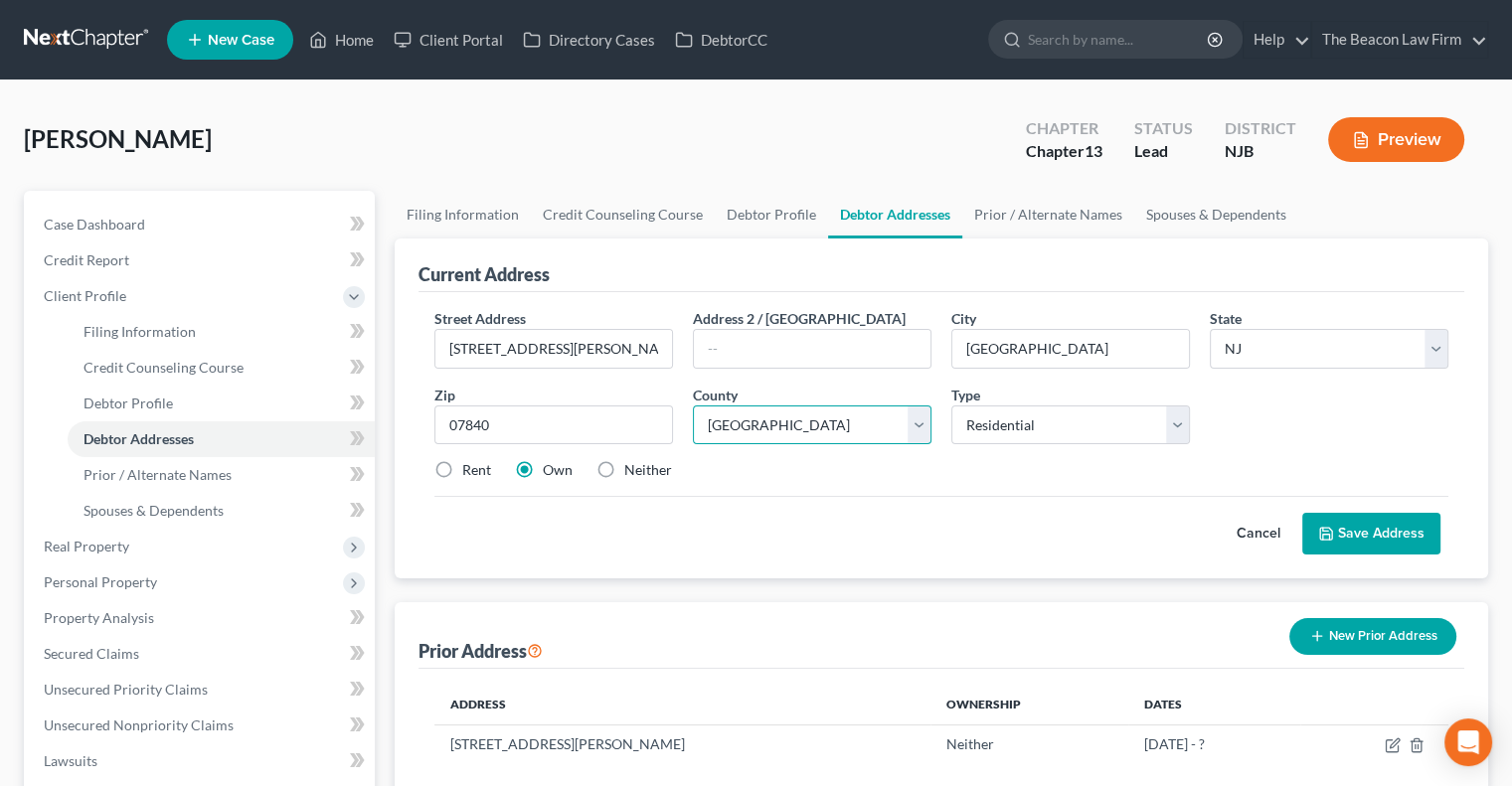 click on "County [GEOGRAPHIC_DATA] [GEOGRAPHIC_DATA] [GEOGRAPHIC_DATA] [GEOGRAPHIC_DATA] [GEOGRAPHIC_DATA] [GEOGRAPHIC_DATA] [GEOGRAPHIC_DATA] [GEOGRAPHIC_DATA] [GEOGRAPHIC_DATA] [GEOGRAPHIC_DATA] [GEOGRAPHIC_DATA] [GEOGRAPHIC_DATA] [GEOGRAPHIC_DATA] [GEOGRAPHIC_DATA] [GEOGRAPHIC_DATA] [GEOGRAPHIC_DATA] [GEOGRAPHIC_DATA] [GEOGRAPHIC_DATA] [GEOGRAPHIC_DATA] [GEOGRAPHIC_DATA] [GEOGRAPHIC_DATA]" at bounding box center [812, 425] 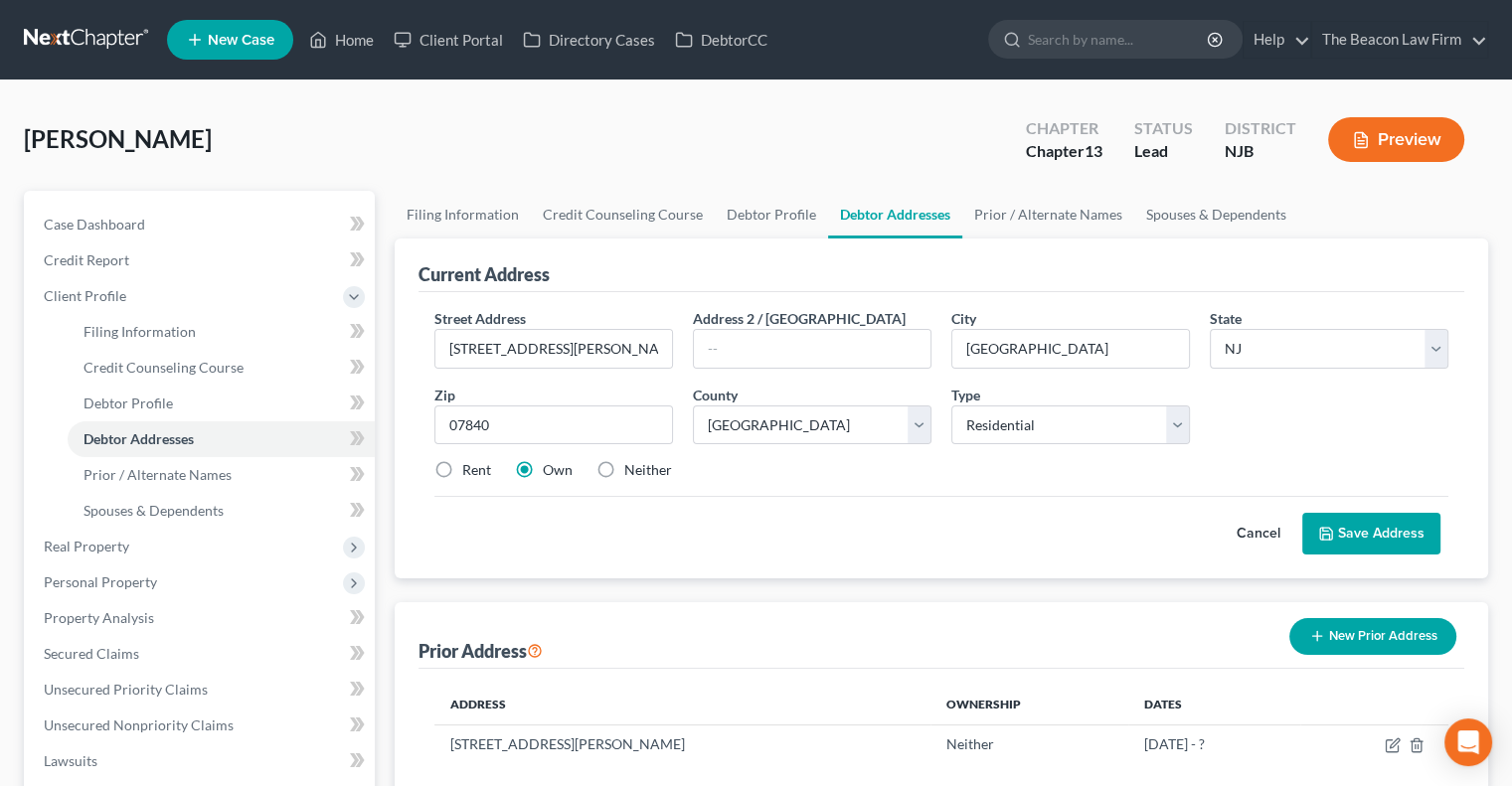 click on "Cancel Save Address" at bounding box center [941, 525] 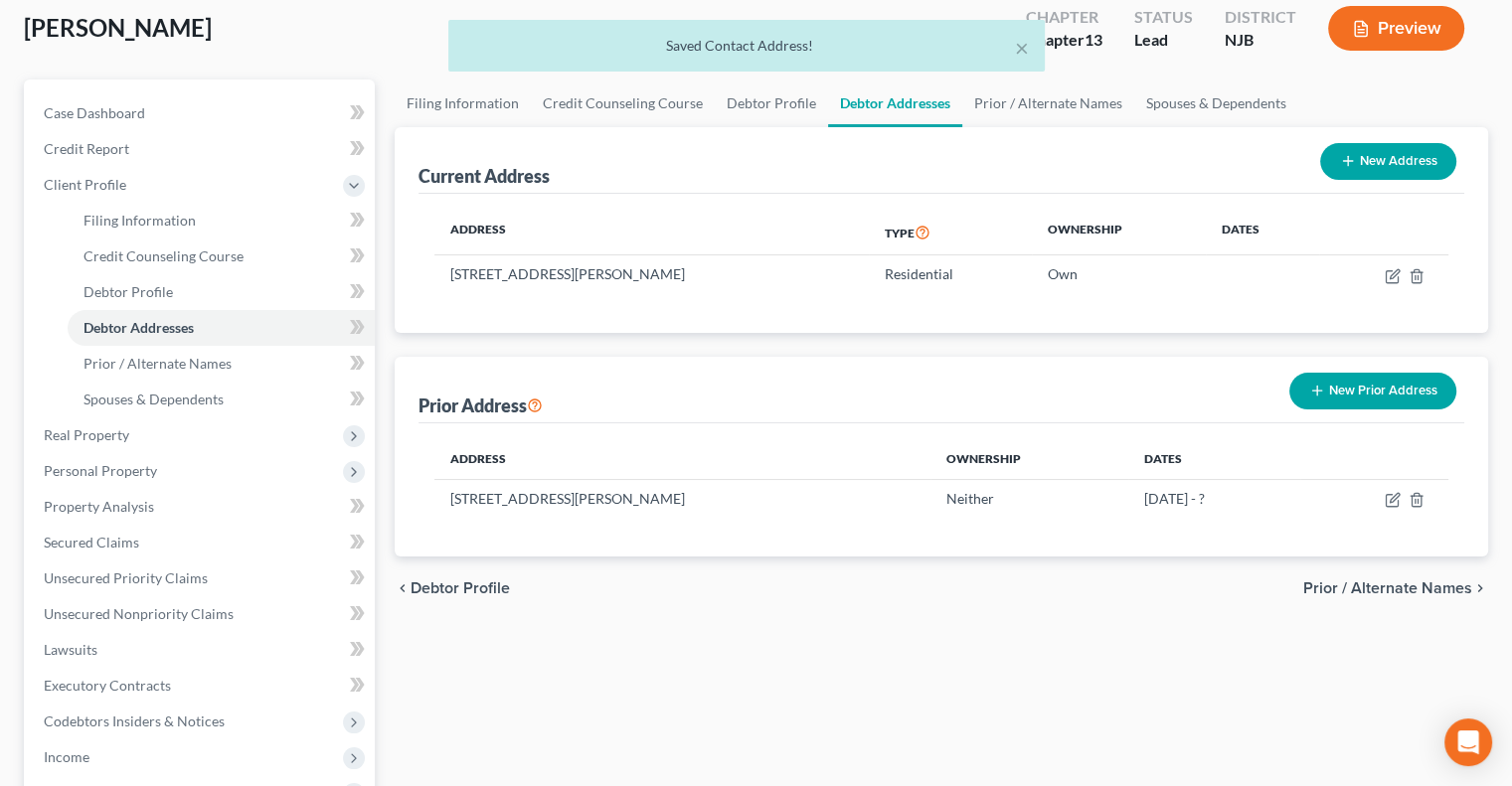 scroll, scrollTop: 113, scrollLeft: 0, axis: vertical 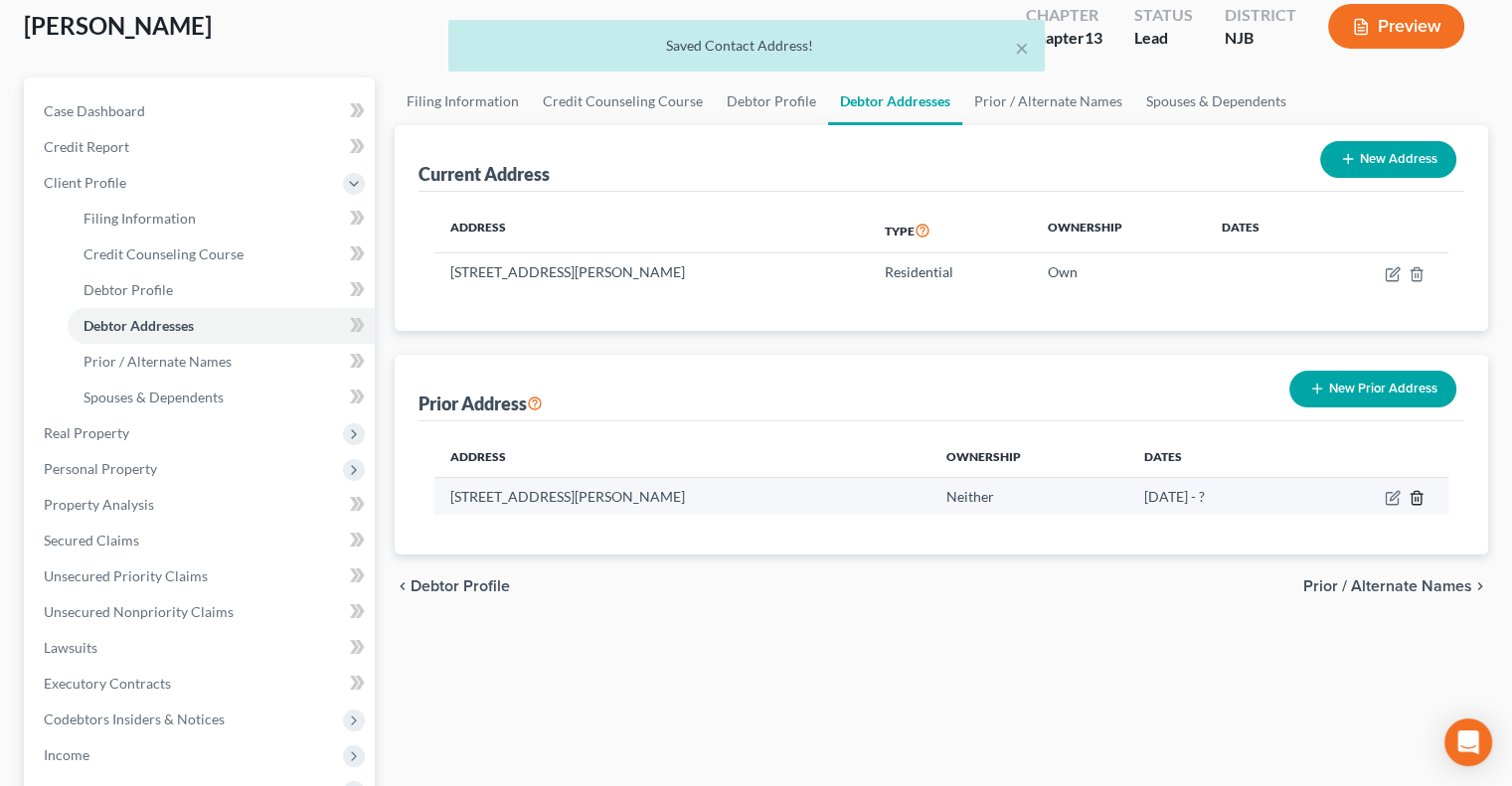 click 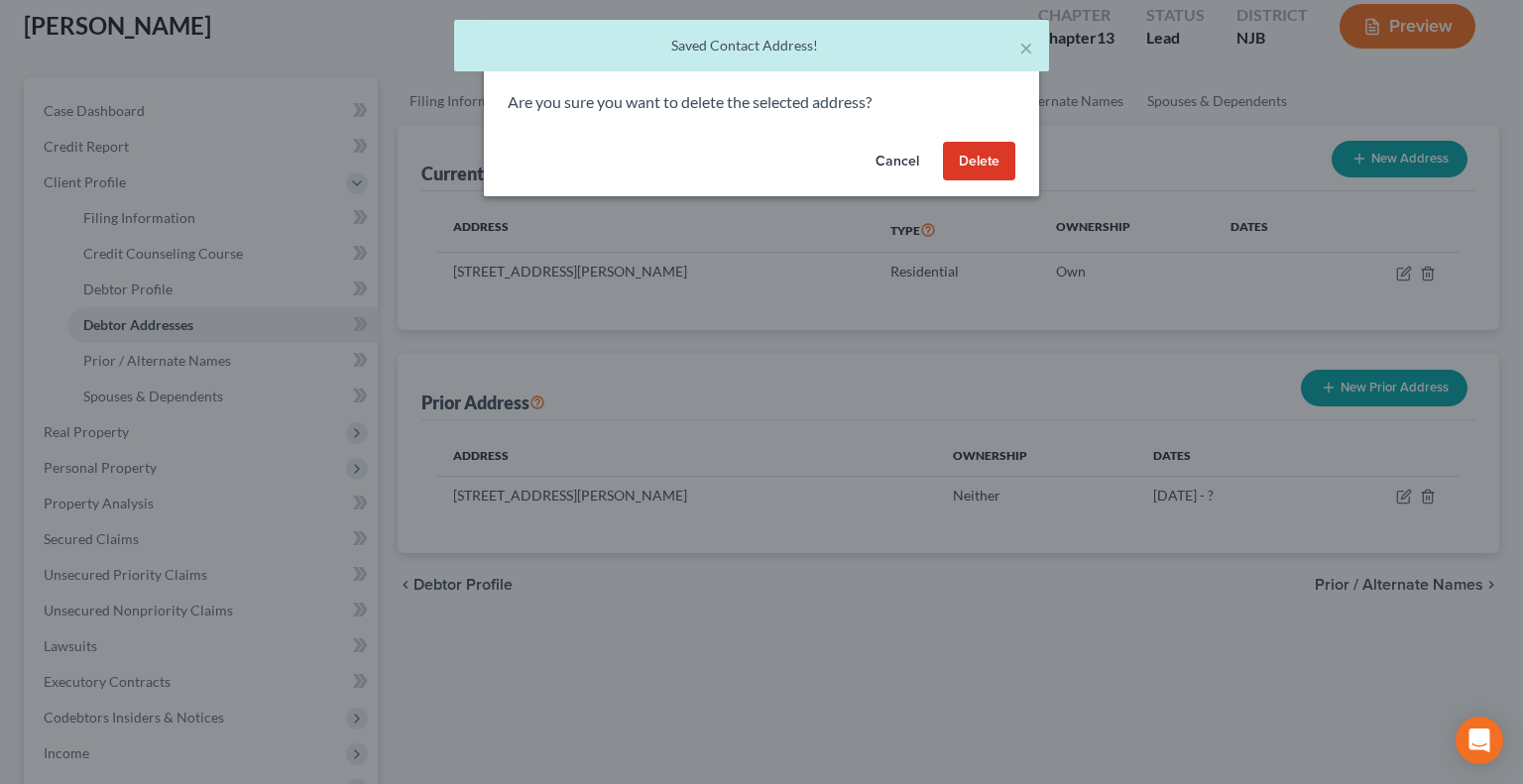 click on "Delete" at bounding box center (979, 162) 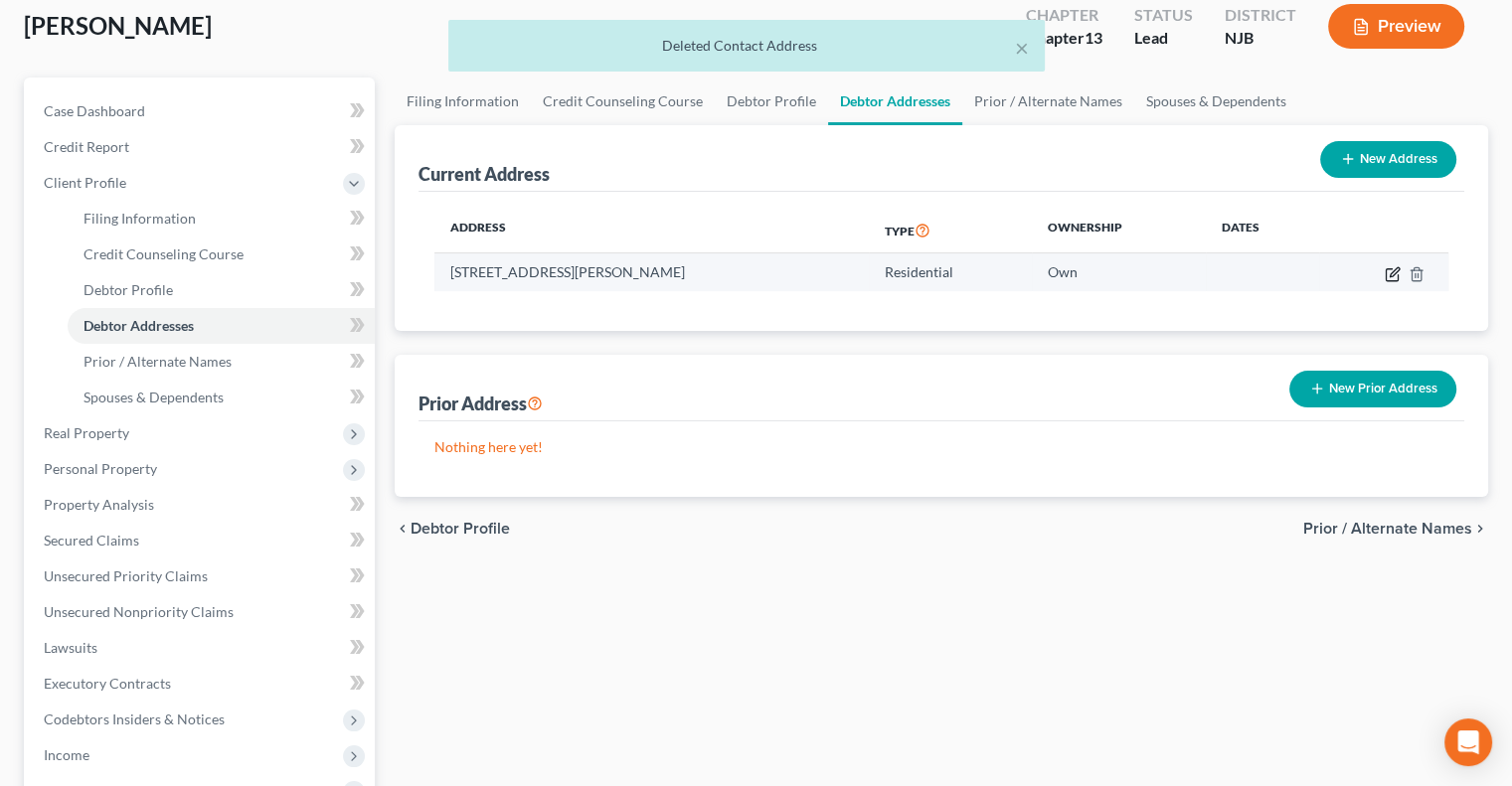 click 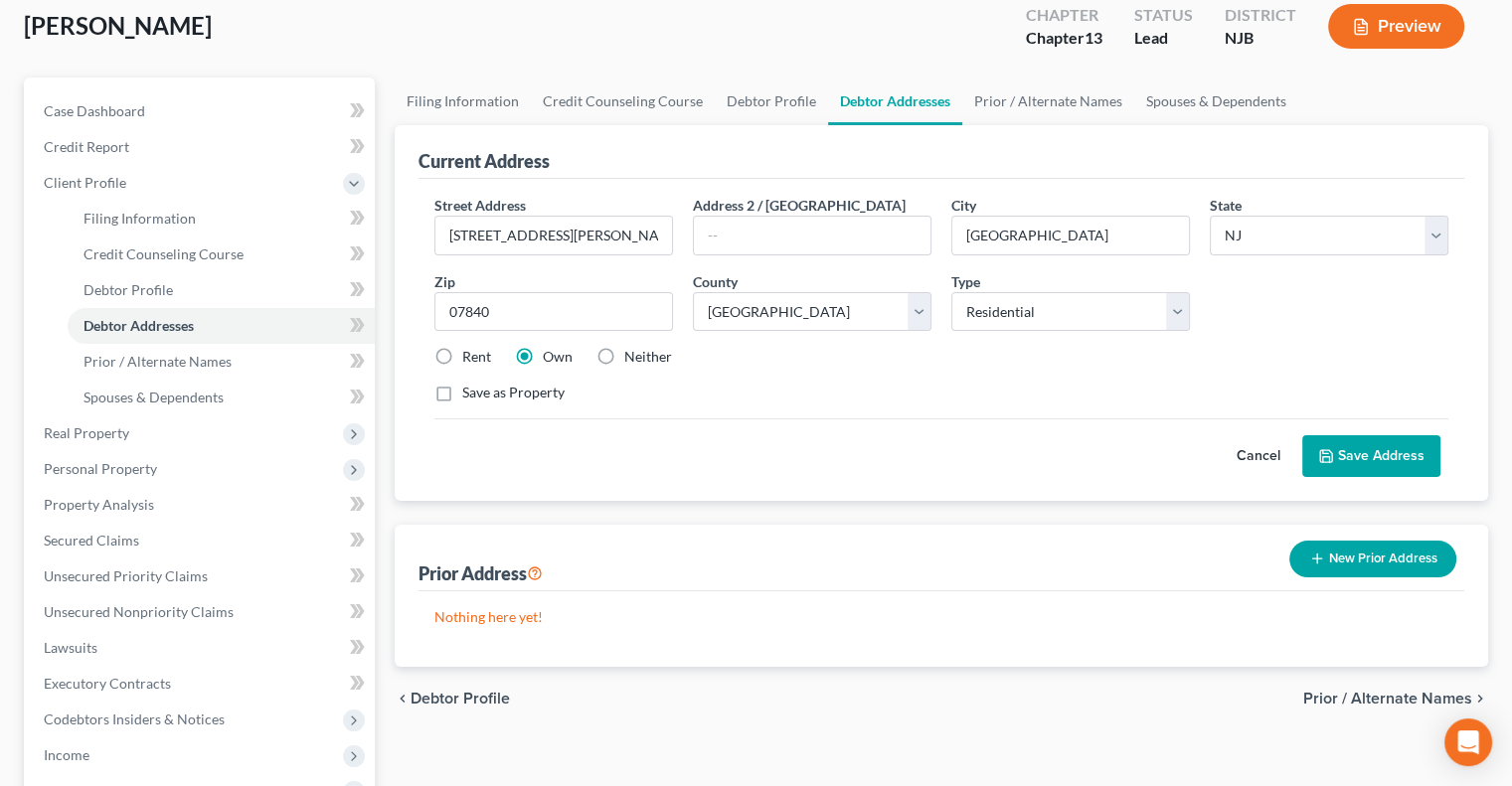 click on "Save Address" at bounding box center [1371, 456] 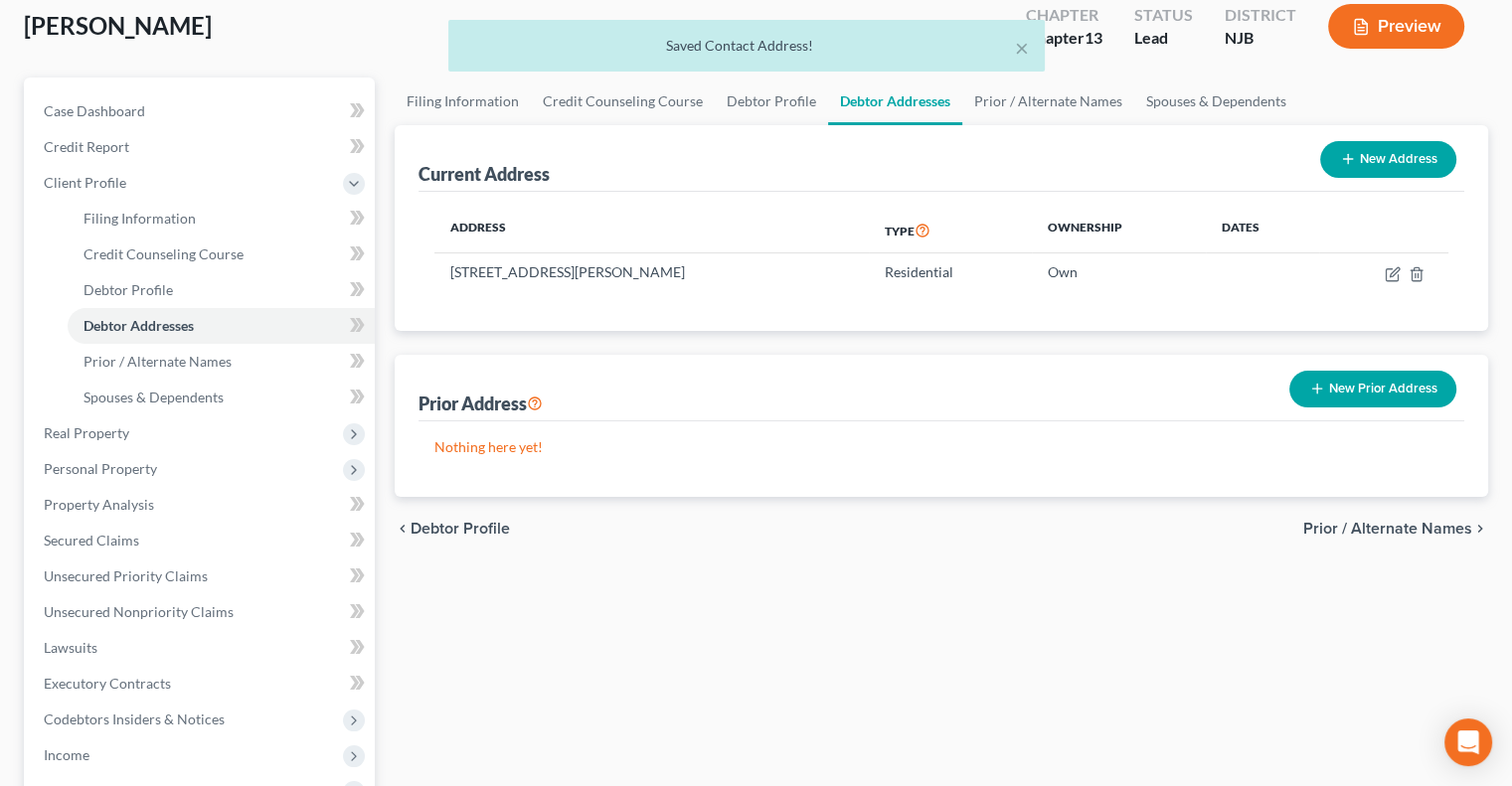 click on "Prior / Alternate Names" at bounding box center (1388, 529) 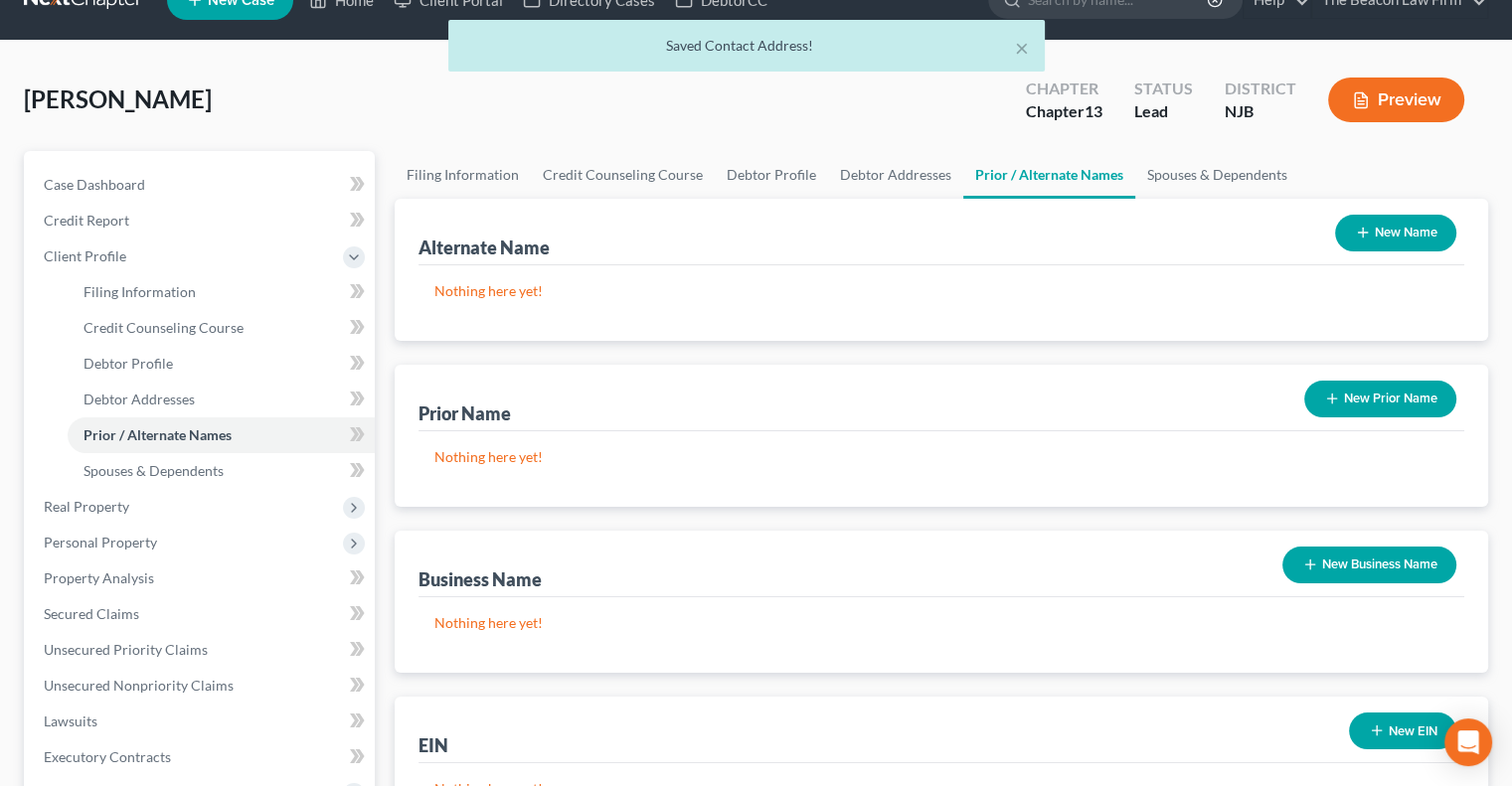 scroll, scrollTop: 0, scrollLeft: 0, axis: both 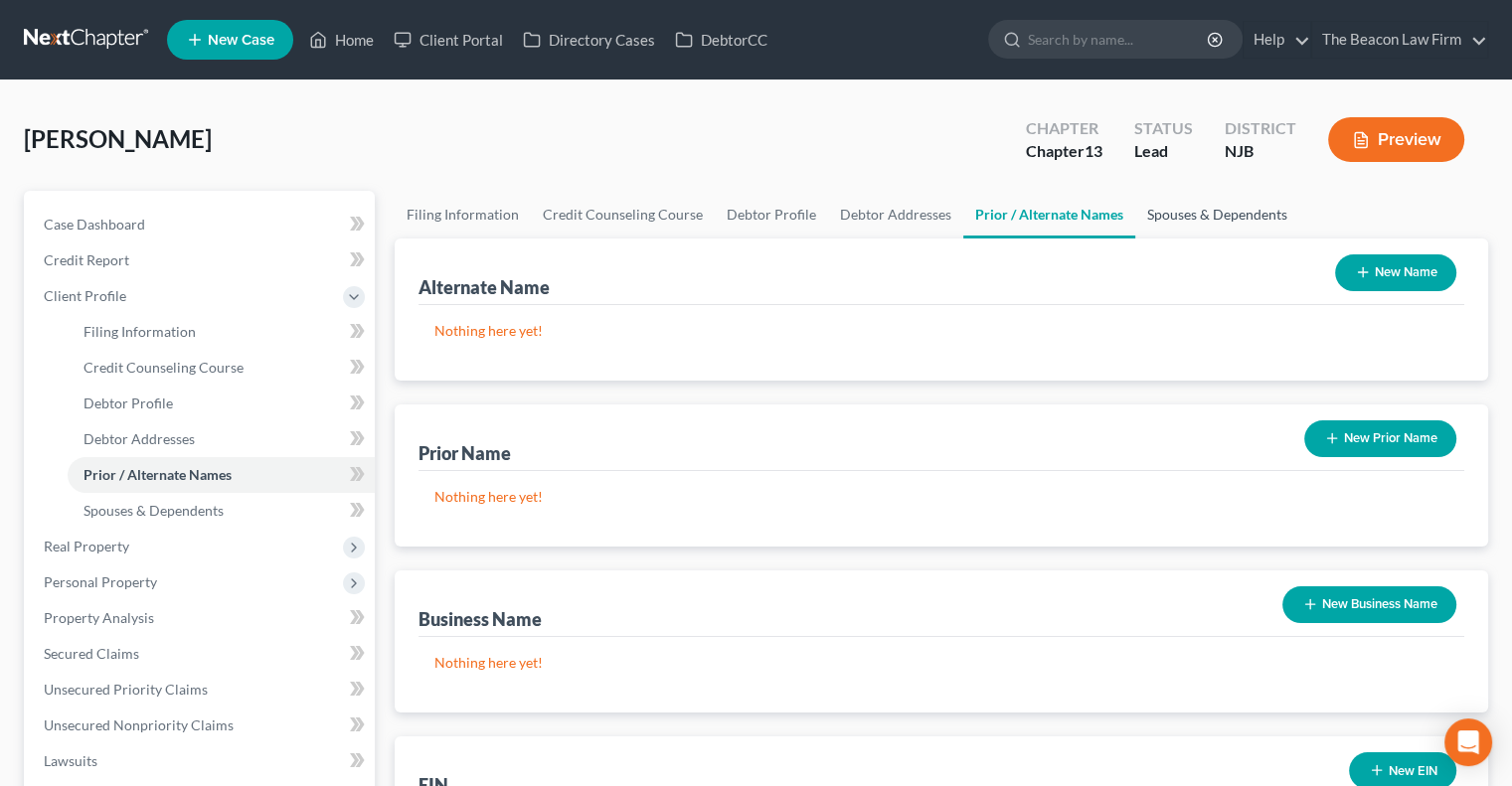 click on "Spouses & Dependents" at bounding box center [1217, 215] 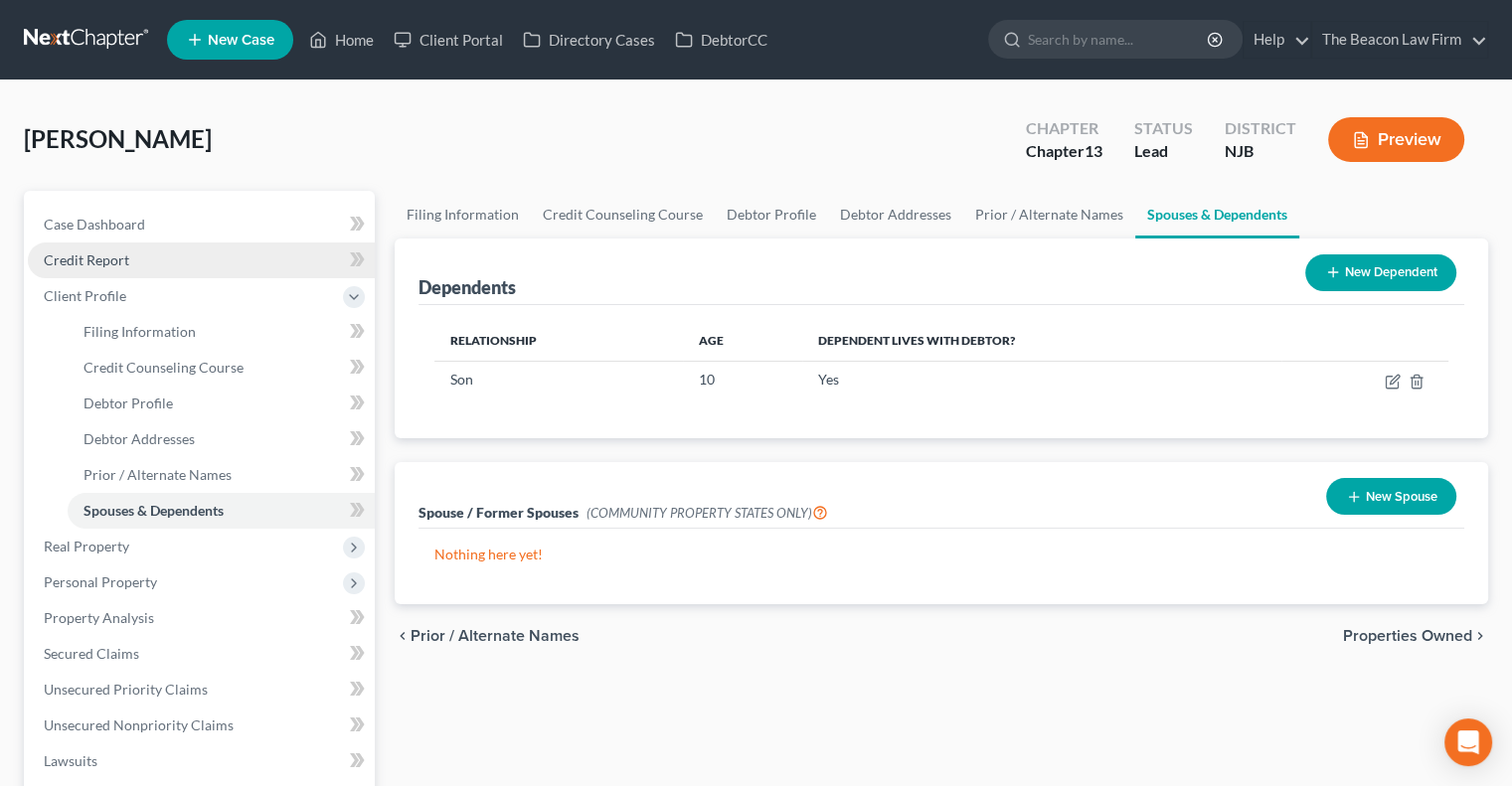 click on "Credit Report" at bounding box center (86, 259) 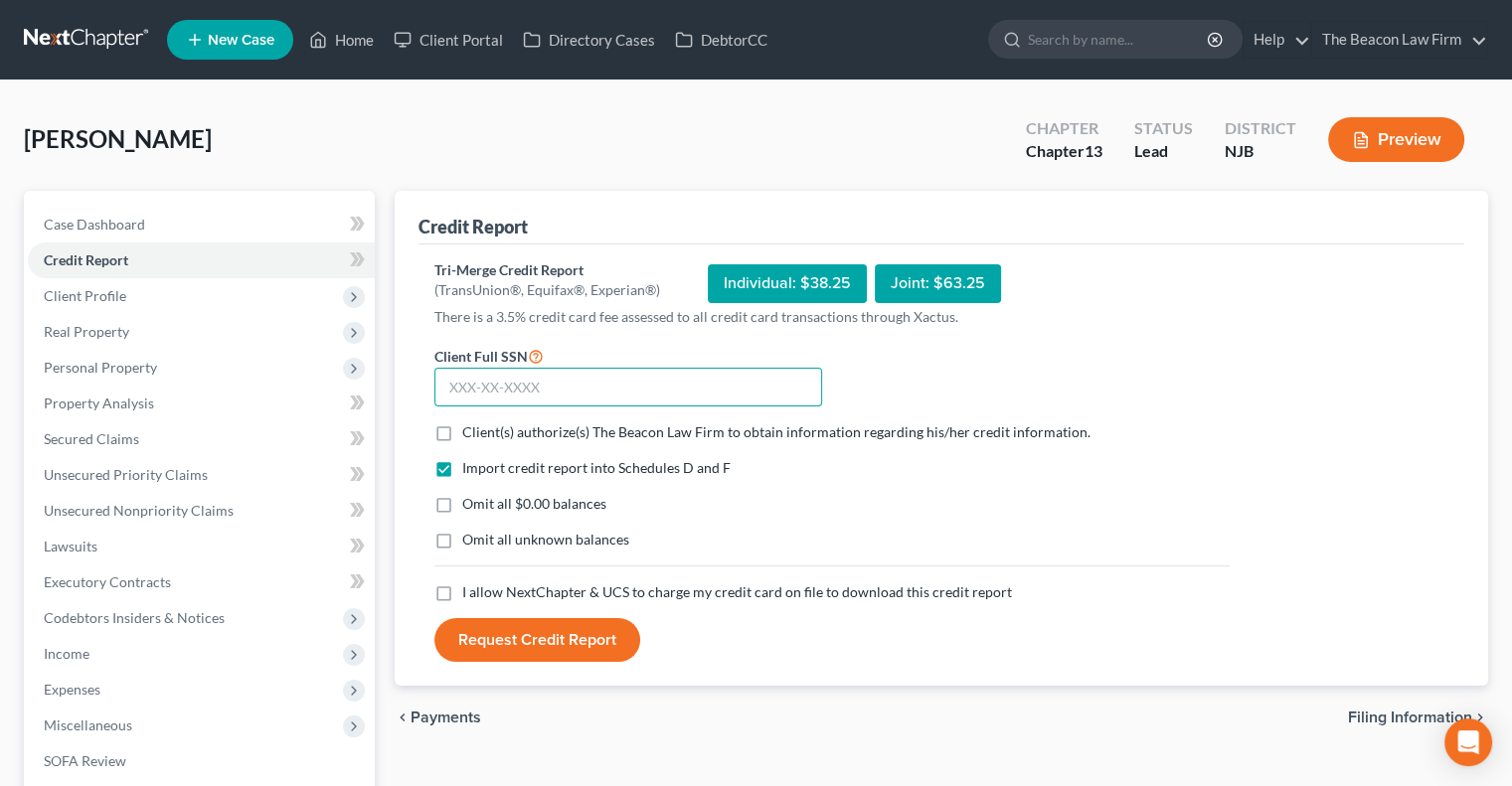 click at bounding box center (628, 388) 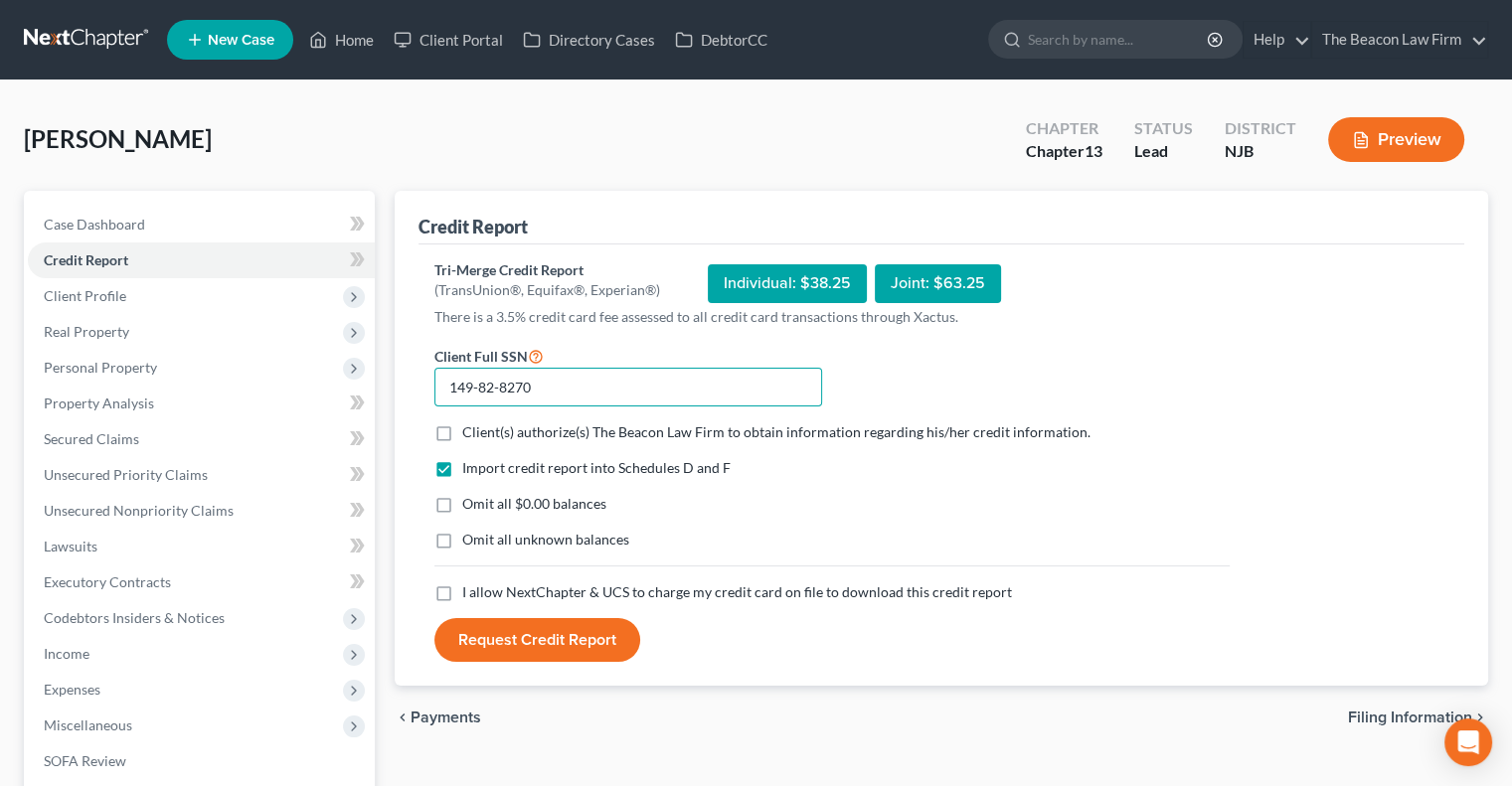 type on "149-82-8270" 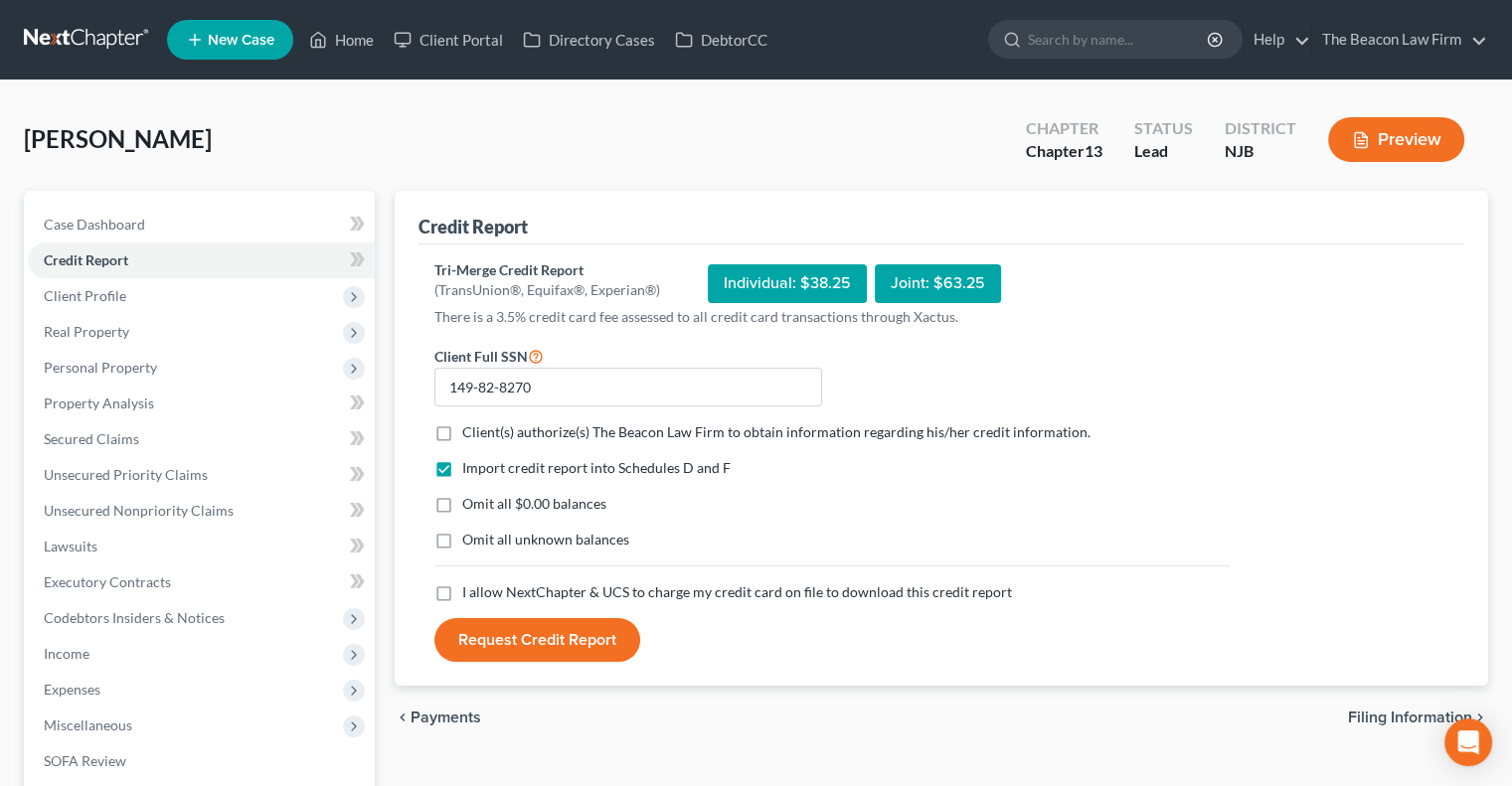 click on "Client(s) authorize(s) The Beacon Law Firm to obtain information regarding his/her credit information.
*" at bounding box center [776, 432] 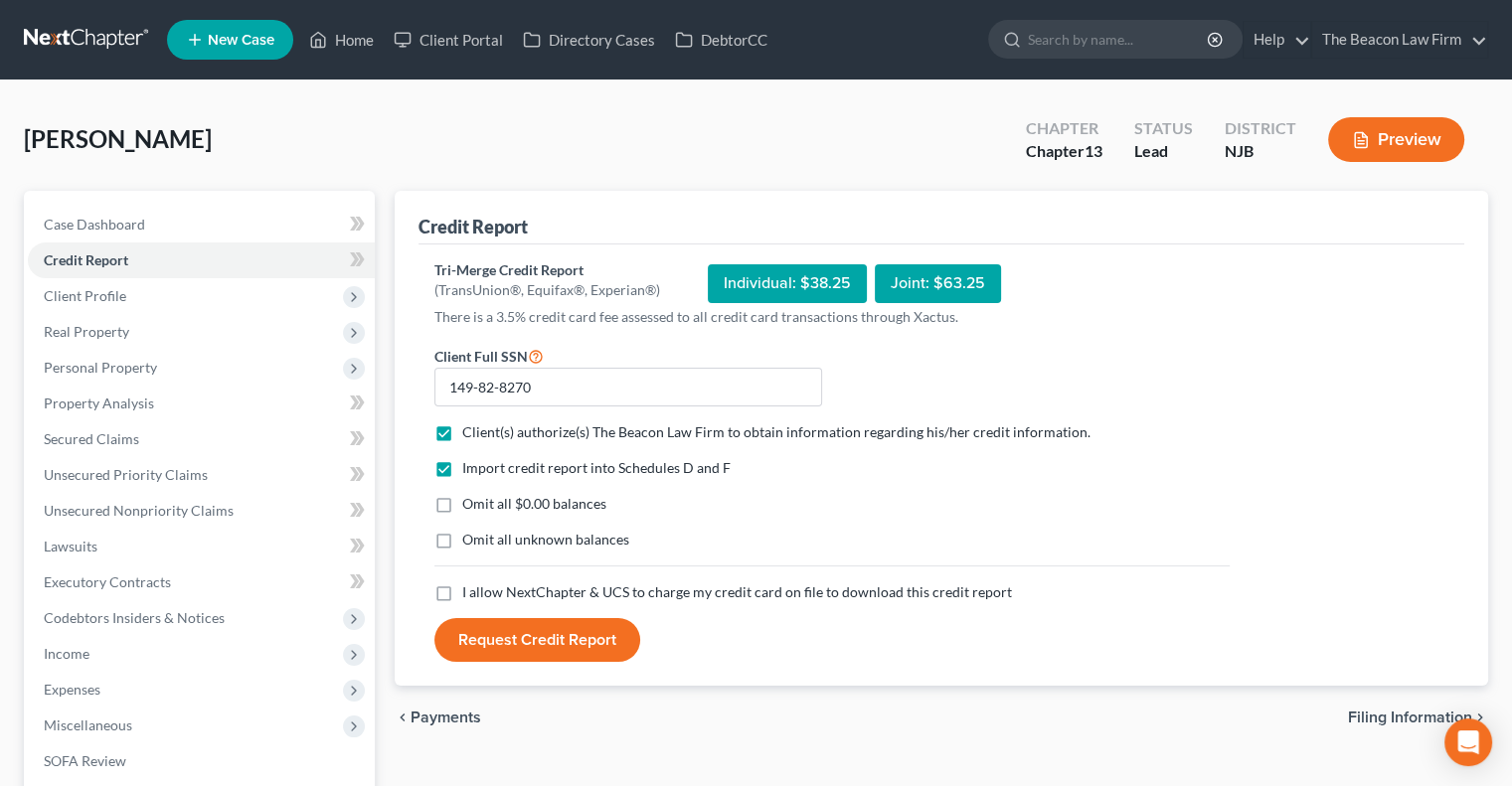 click on "Omit all $0.00 balances" at bounding box center [534, 504] 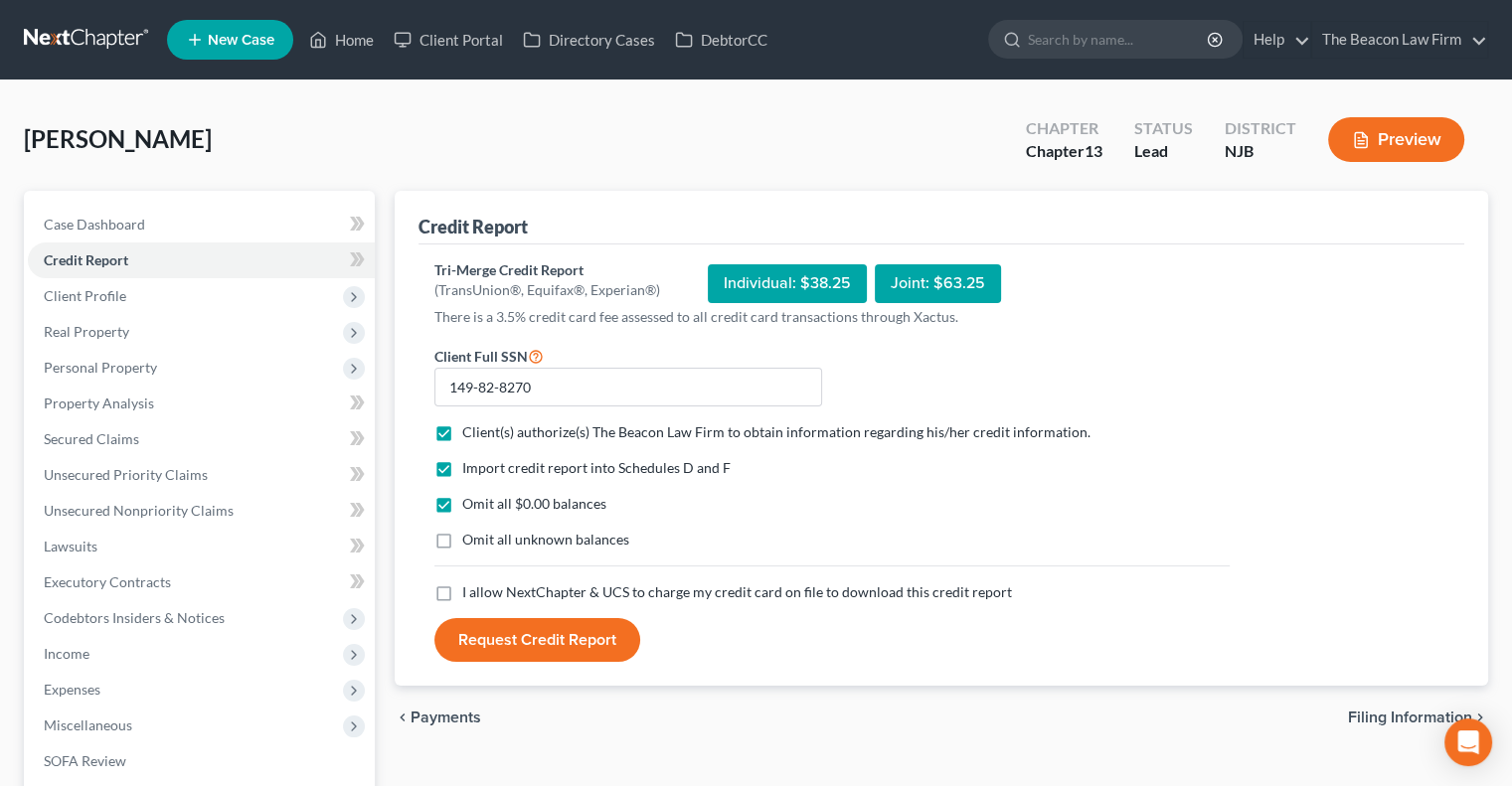 click on "Omit all unknown balances" at bounding box center (546, 540) 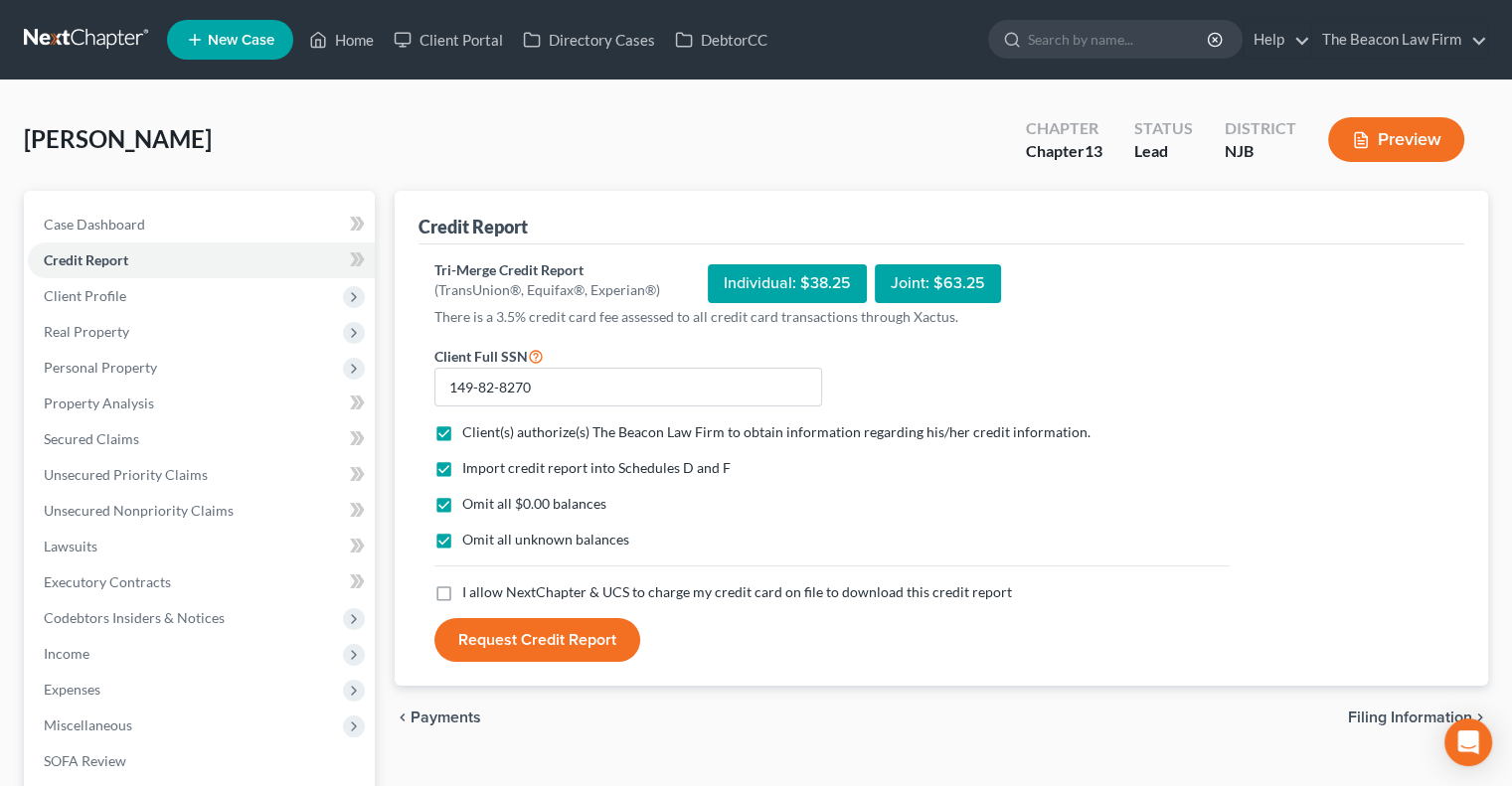 click on "I allow NextChapter & UCS to charge my credit card on file to download this credit report
*" at bounding box center (737, 592) 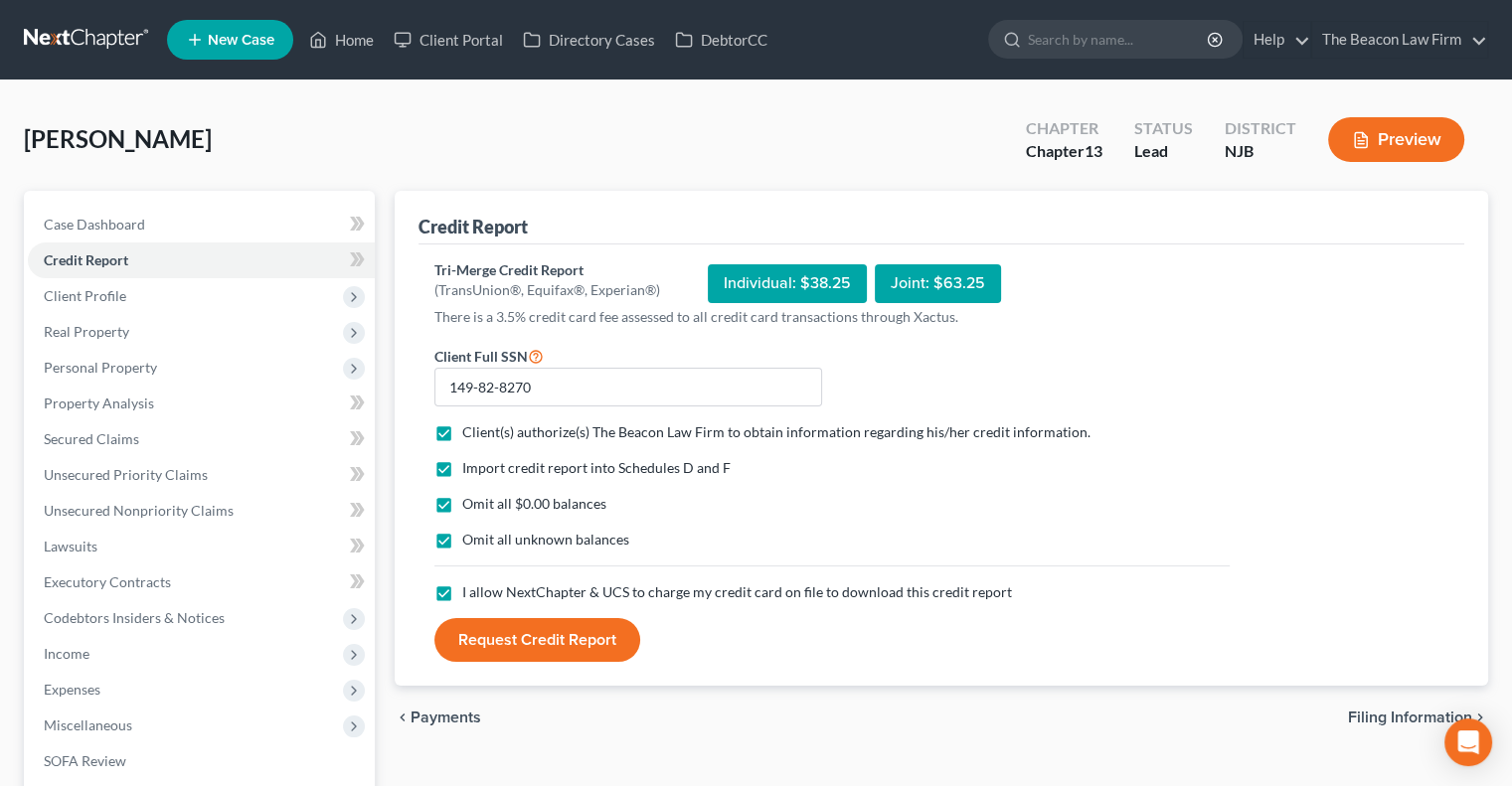 click on "Request Credit Report" at bounding box center [537, 640] 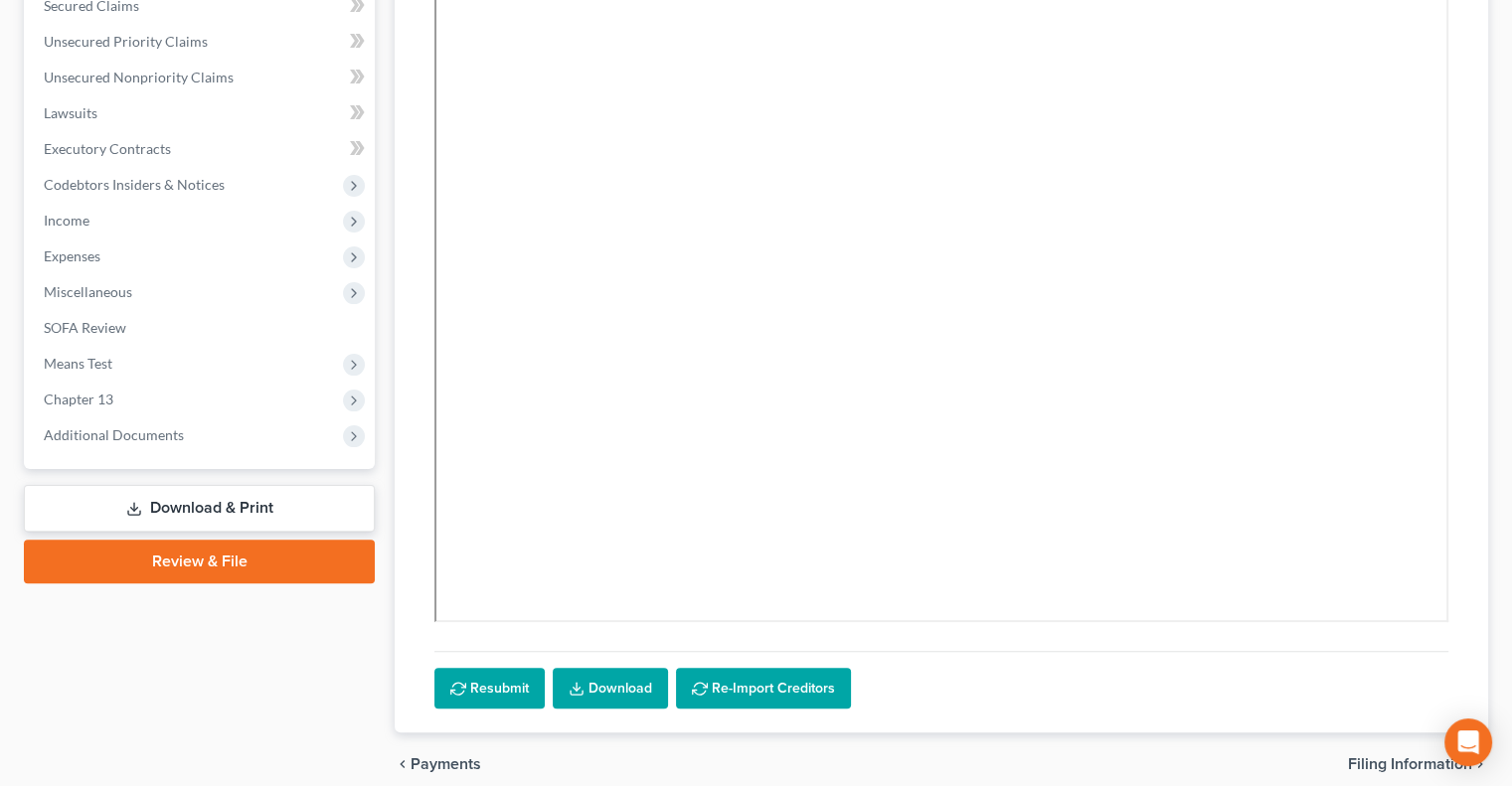 scroll, scrollTop: 432, scrollLeft: 0, axis: vertical 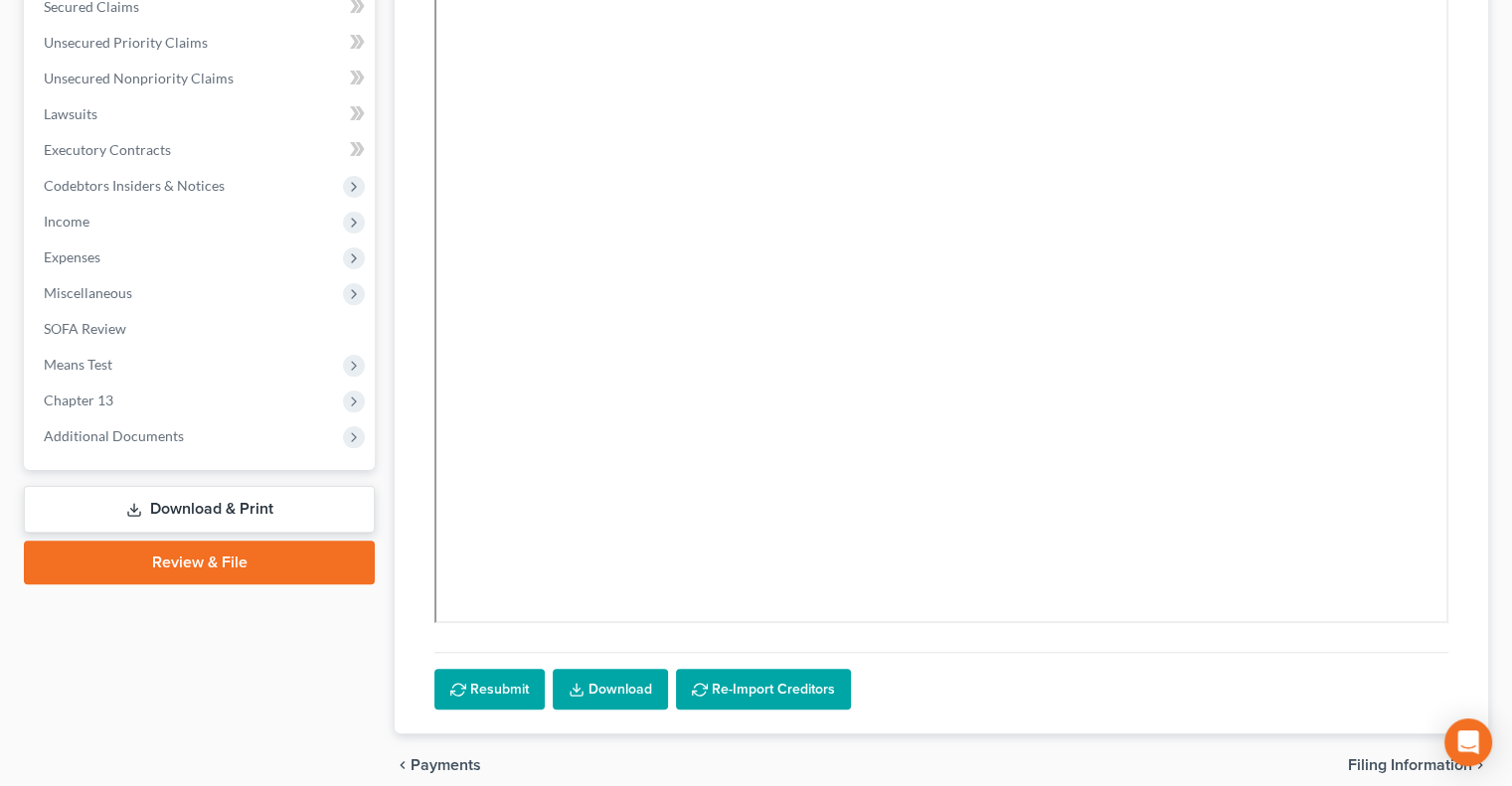 click on "Download" at bounding box center [610, 690] 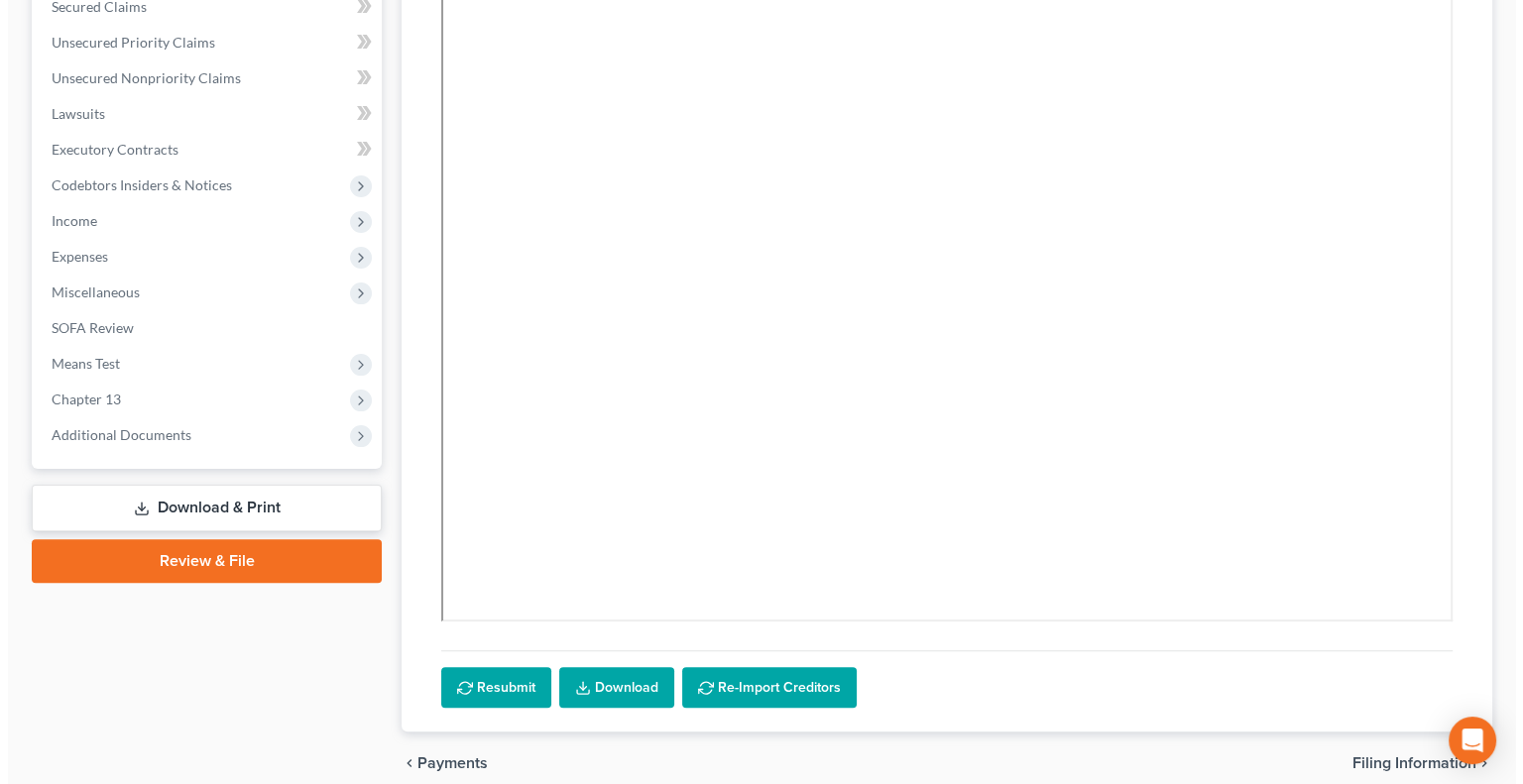 scroll, scrollTop: 0, scrollLeft: 0, axis: both 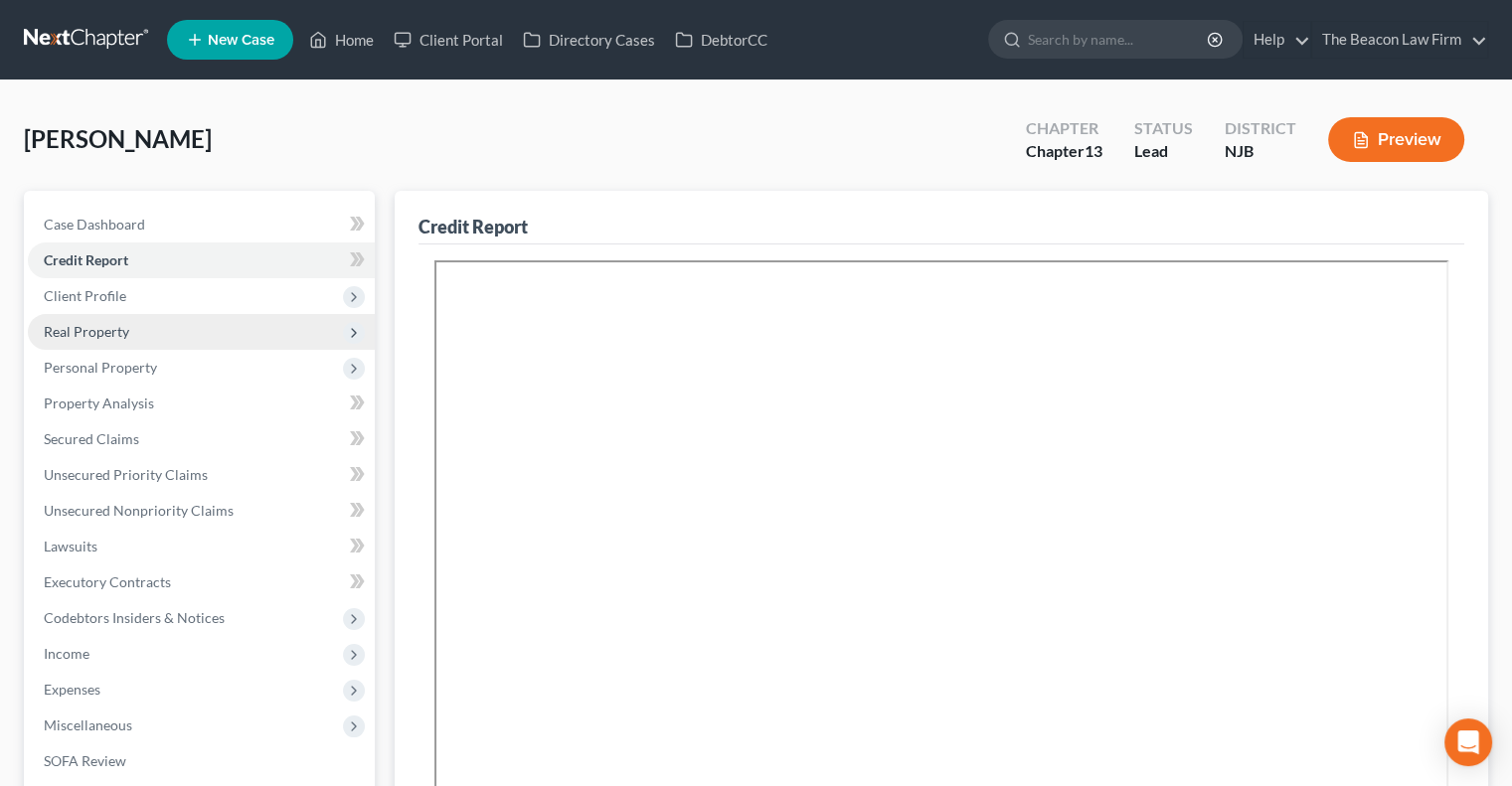 click on "Real Property" at bounding box center [86, 331] 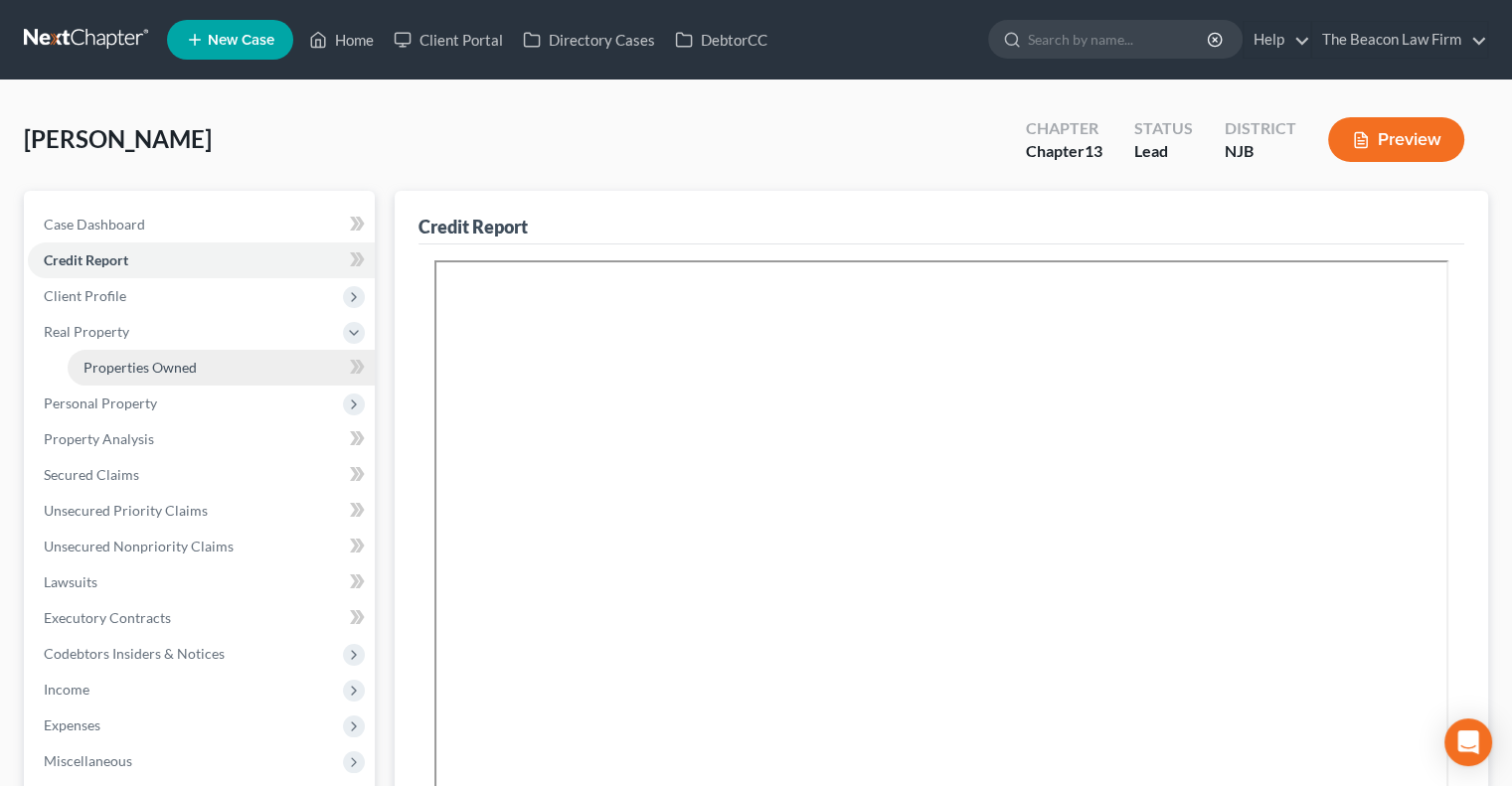 click on "Properties Owned" at bounding box center [140, 367] 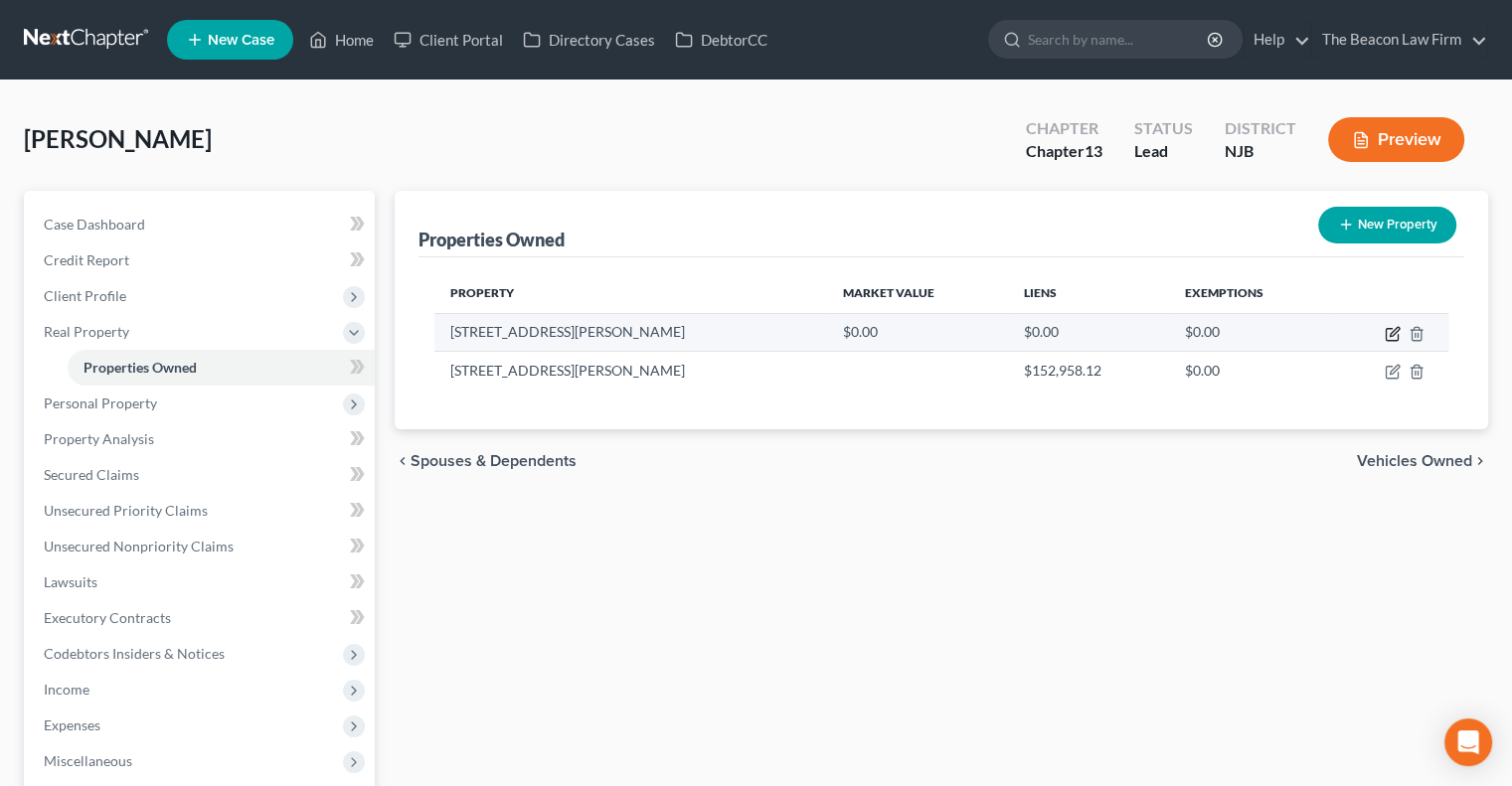 click 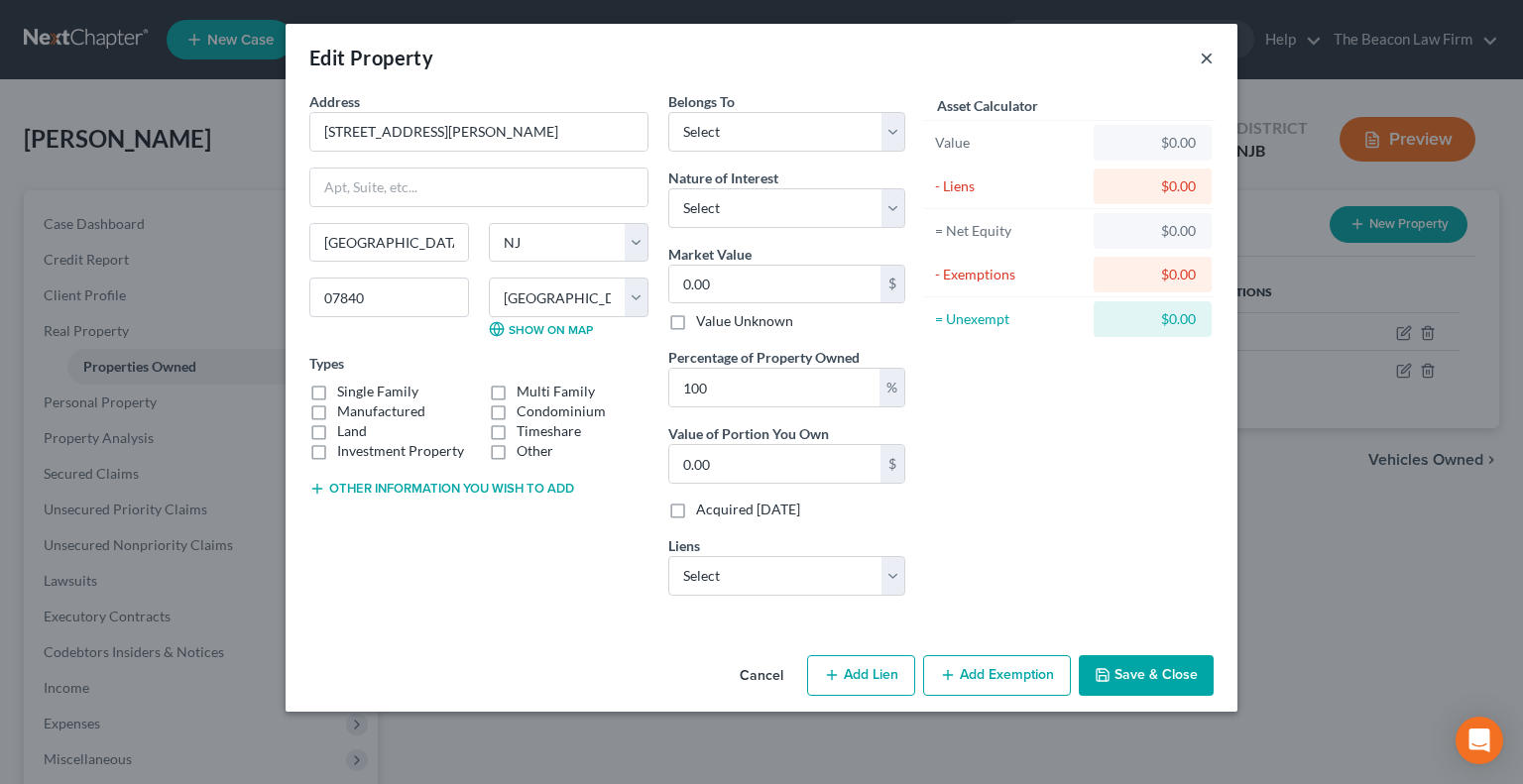 click on "×" at bounding box center [1207, 57] 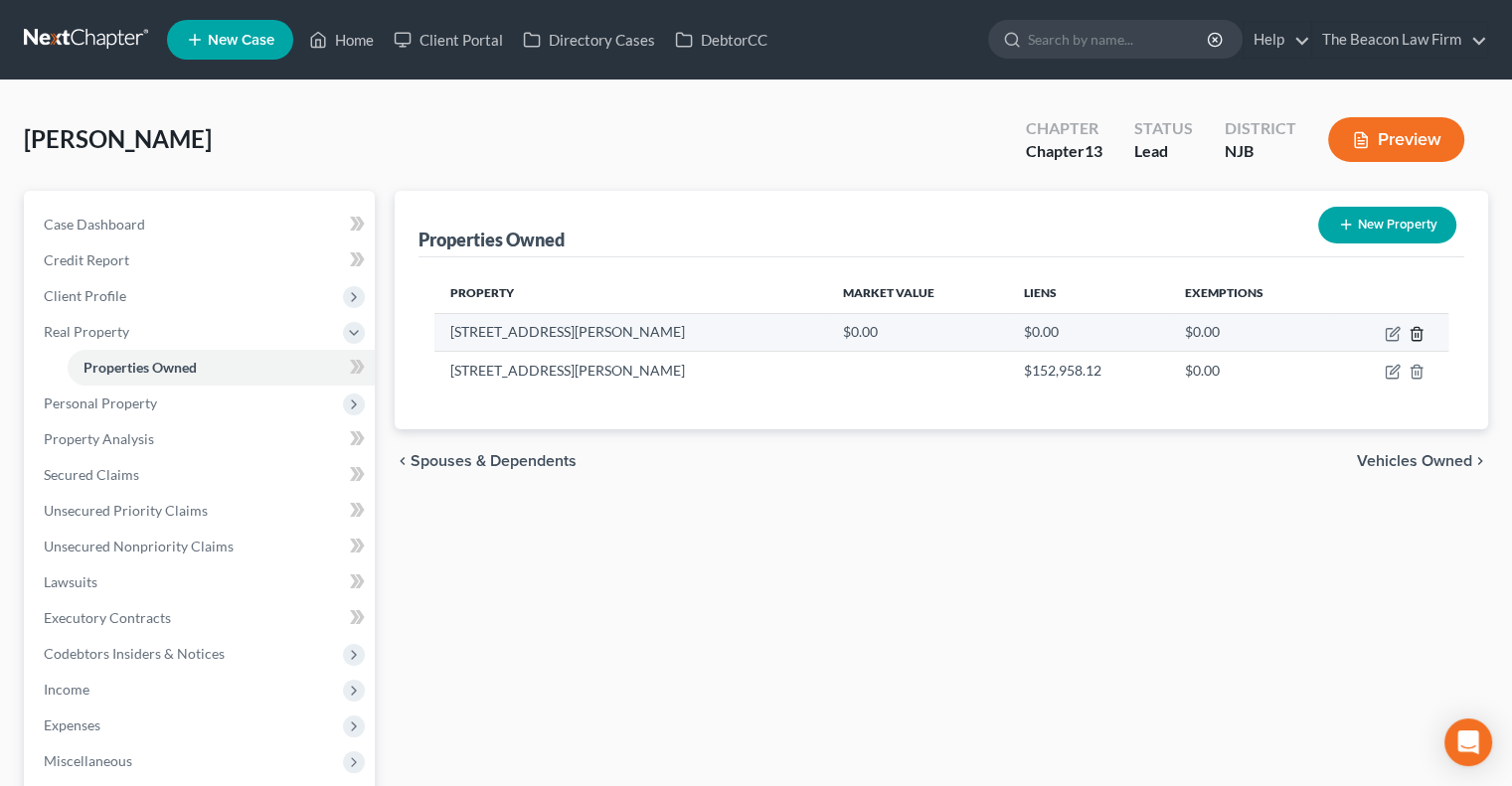 click 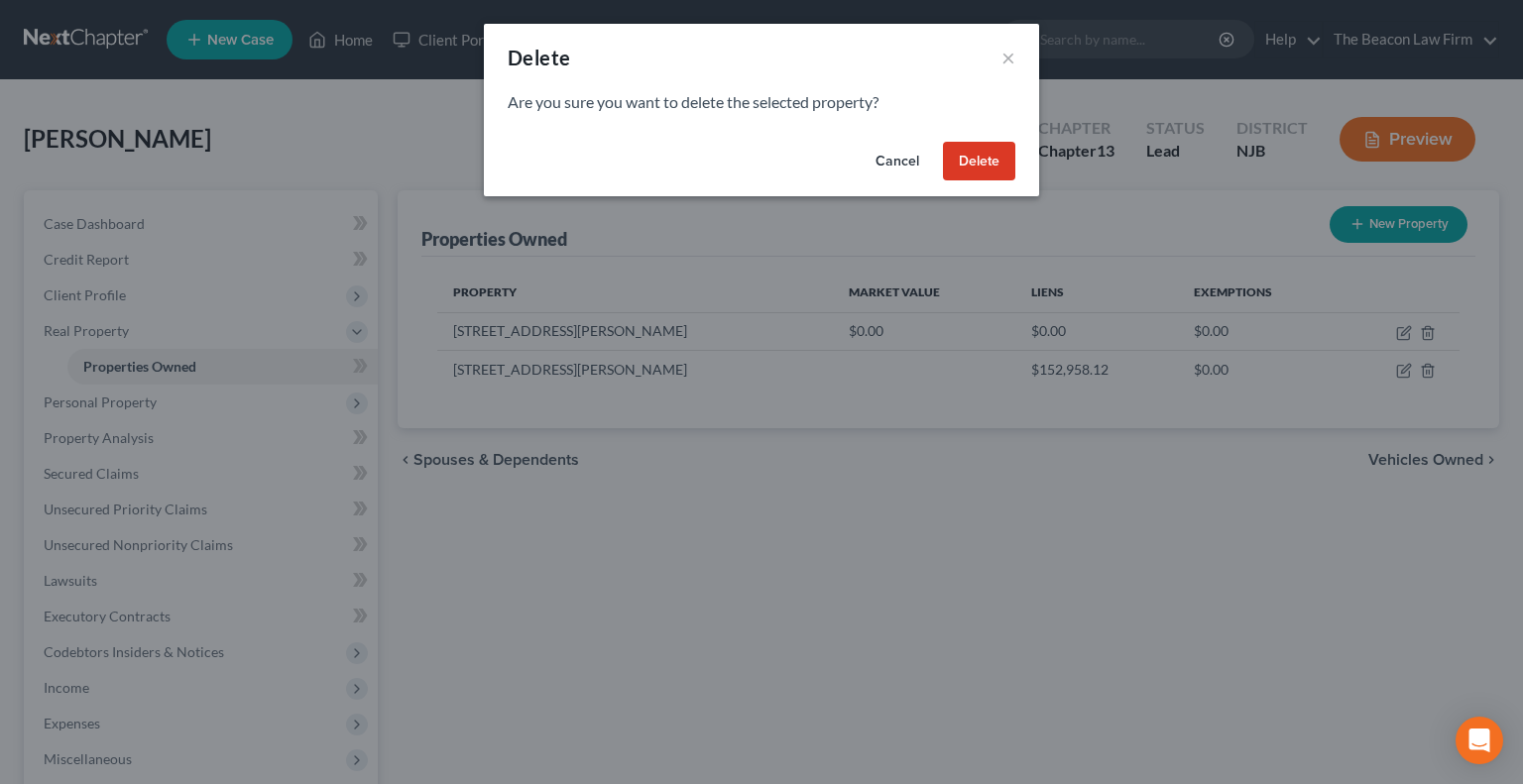 click on "Delete" at bounding box center [979, 162] 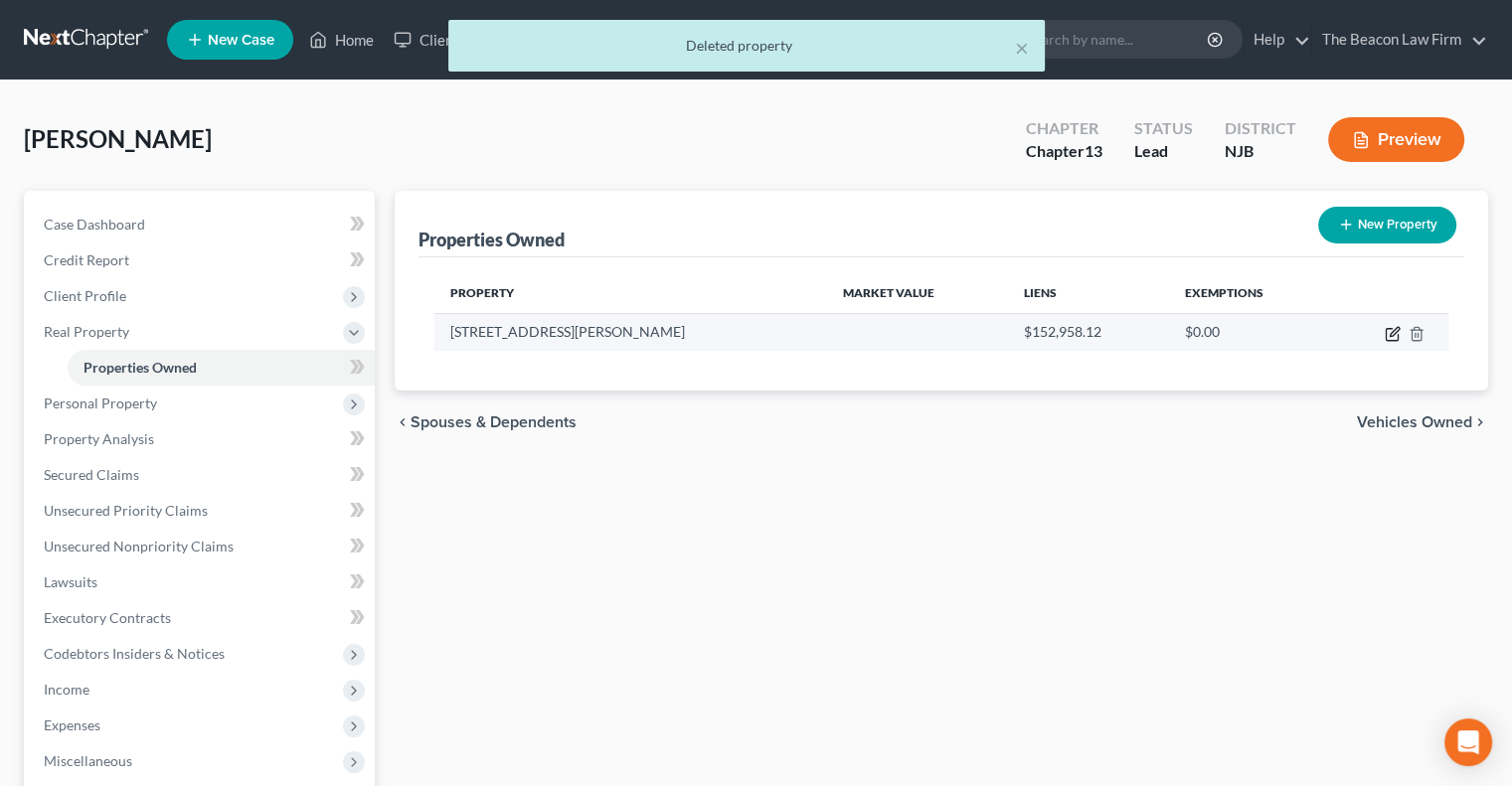 click 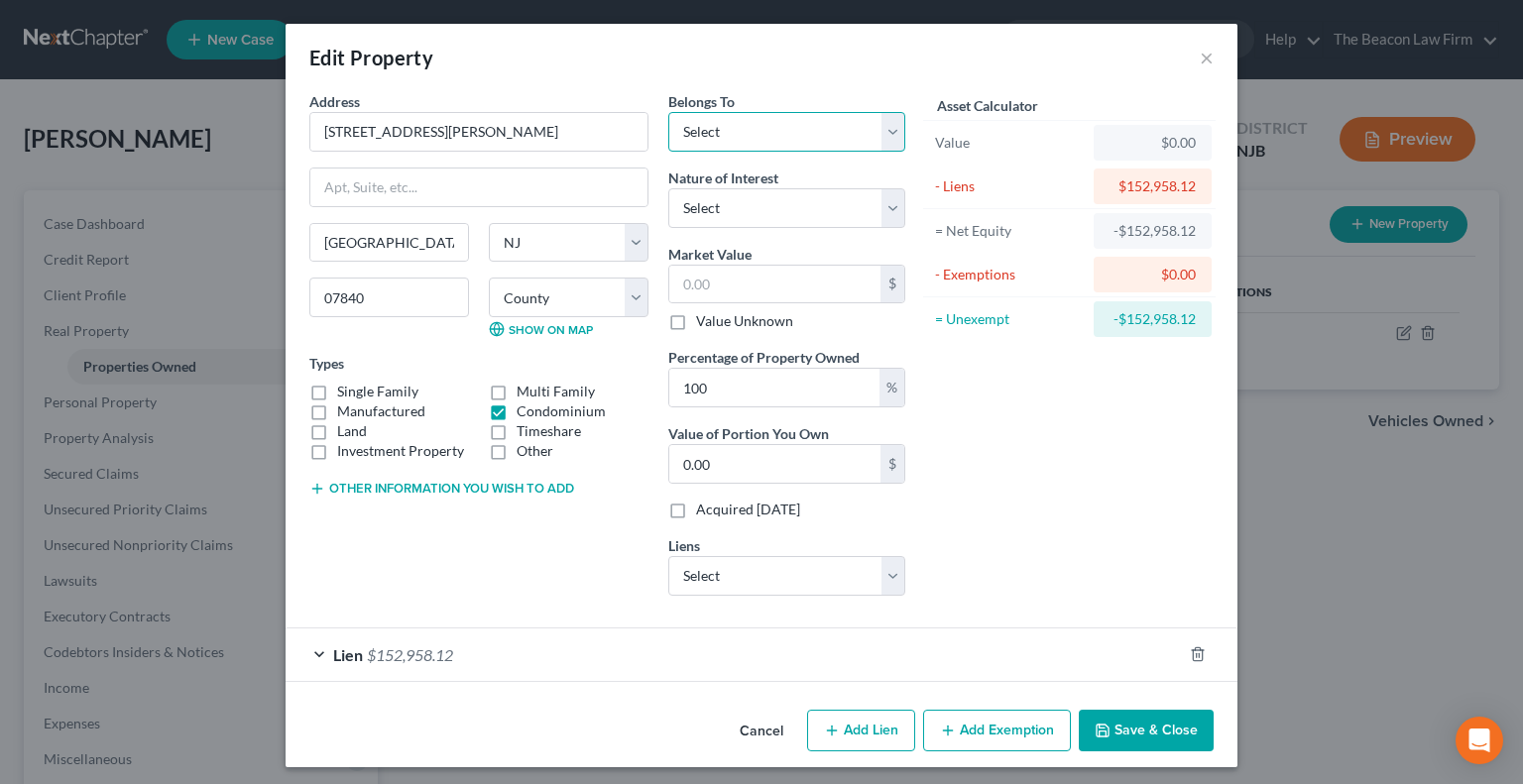 click on "Select Debtor 1 Only Debtor 2 Only Debtor 1 And Debtor 2 Only At Least One Of The Debtors And Another Community Property" at bounding box center [786, 132] 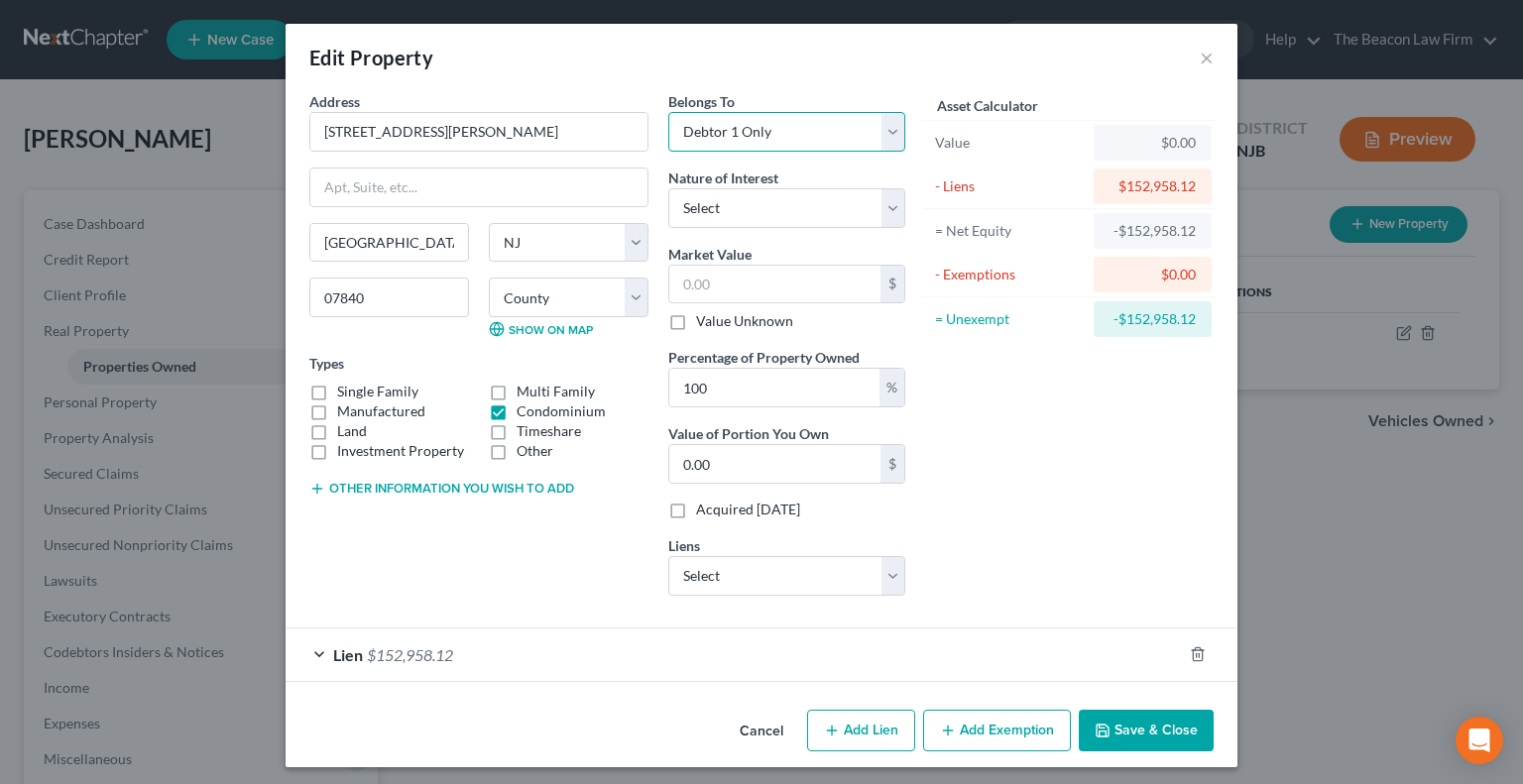 click on "Select Debtor 1 Only Debtor 2 Only Debtor 1 And Debtor 2 Only At Least One Of The Debtors And Another Community Property" at bounding box center [786, 132] 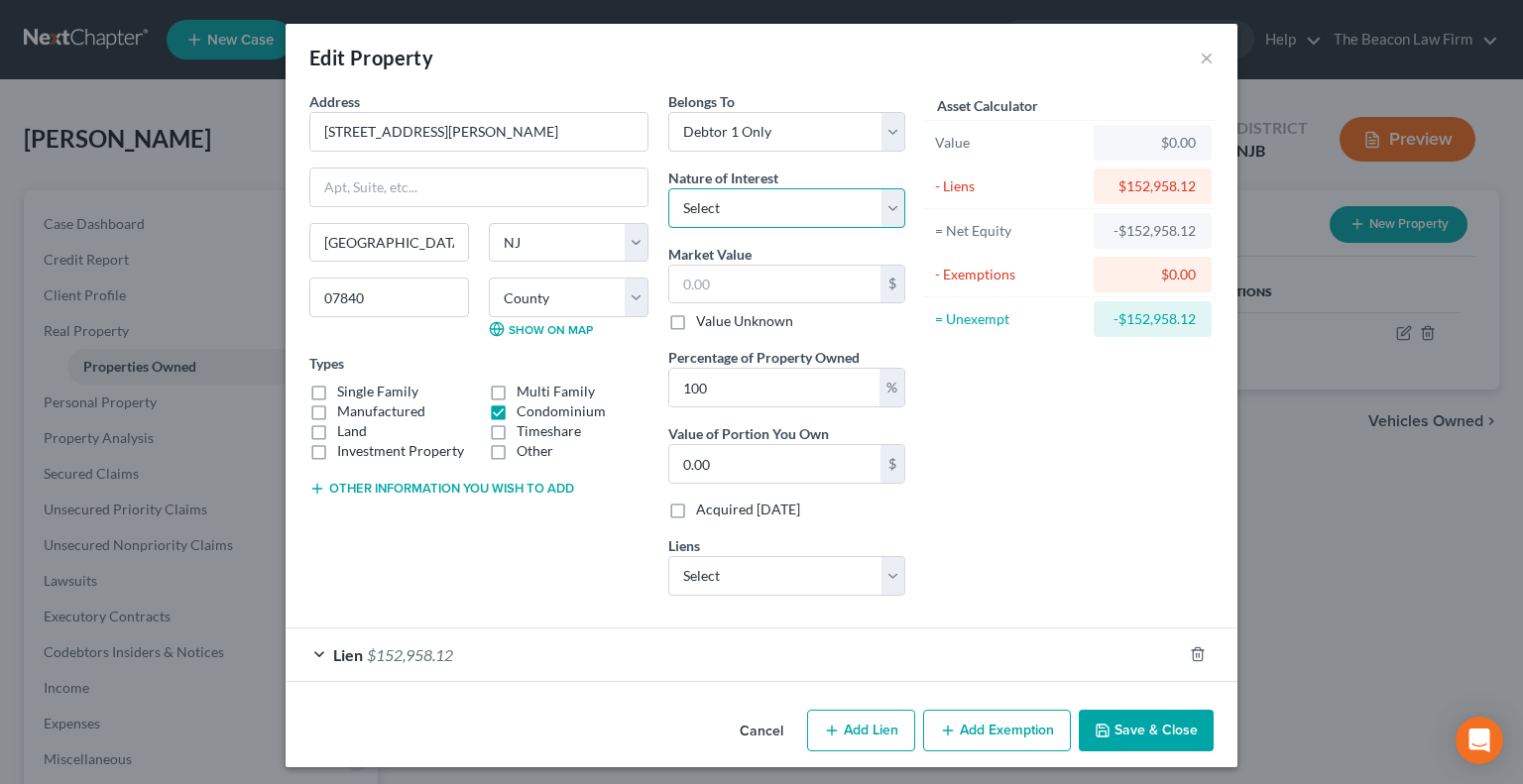 click on "Select Fee Simple Joint Tenant Life Estate Equitable Interest Future Interest Tenancy By The Entireties Tenants In Common Other" at bounding box center (786, 208) 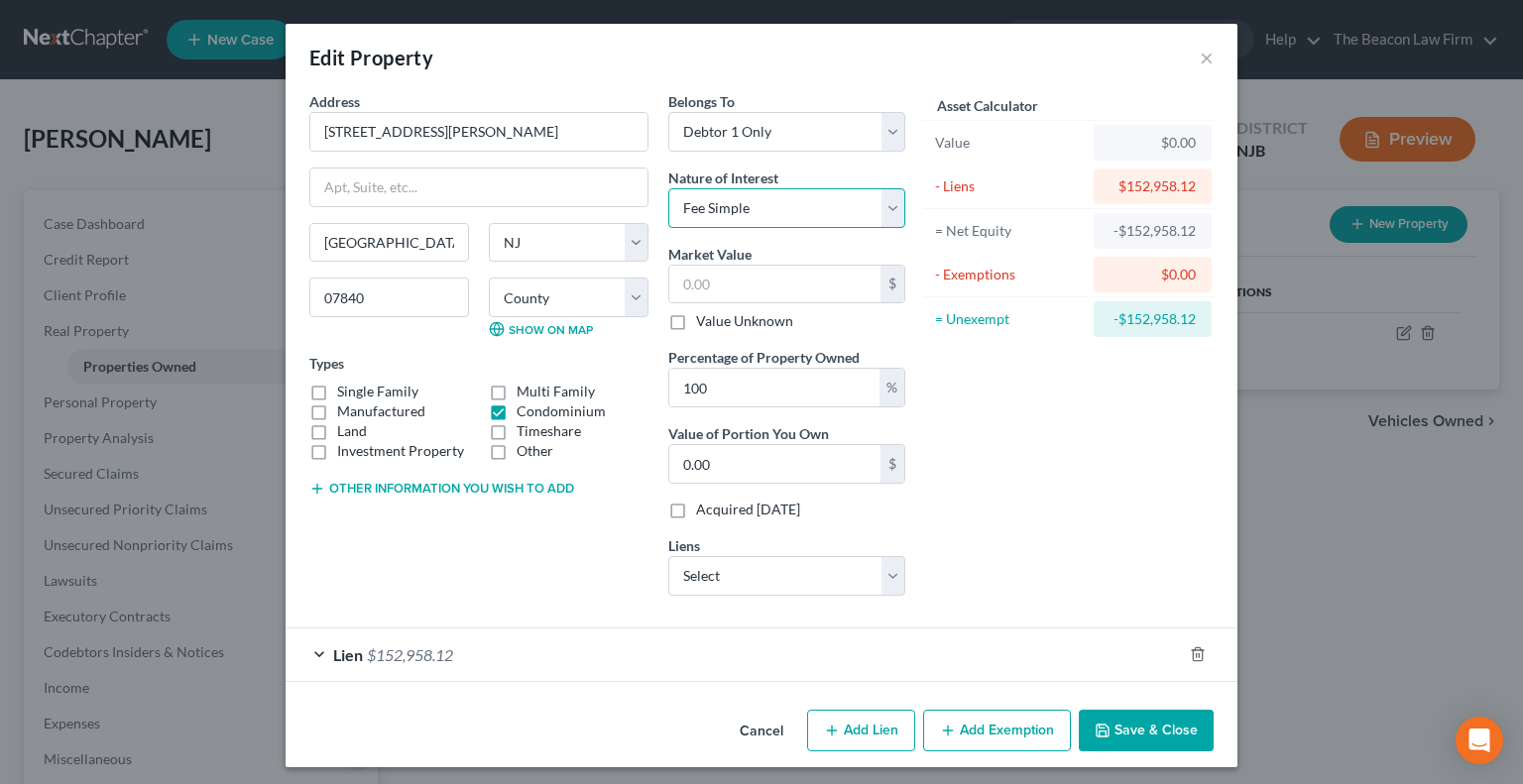 click on "Select Fee Simple Joint Tenant Life Estate Equitable Interest Future Interest Tenancy By The Entireties Tenants In Common Other" at bounding box center (786, 208) 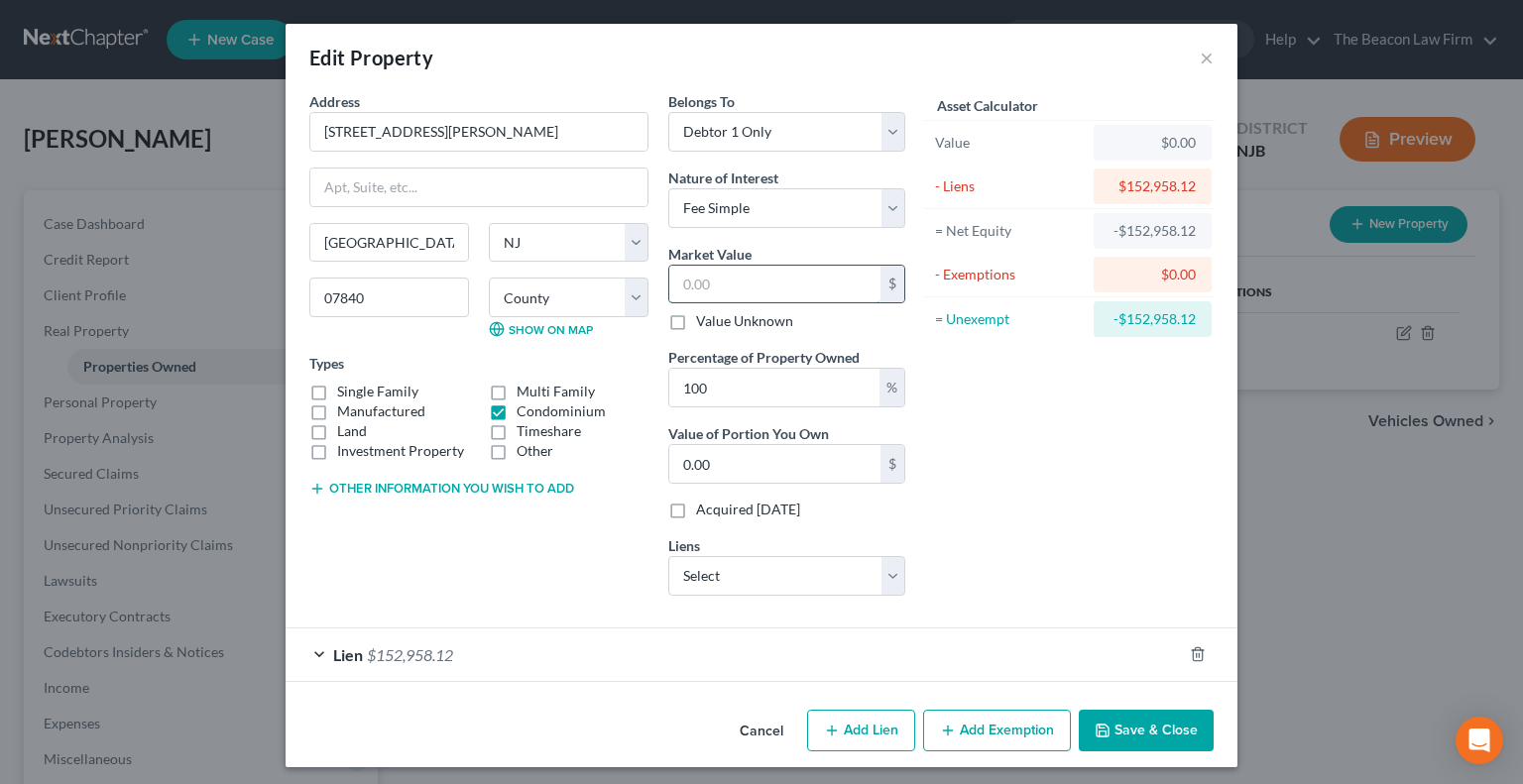 click at bounding box center [774, 284] 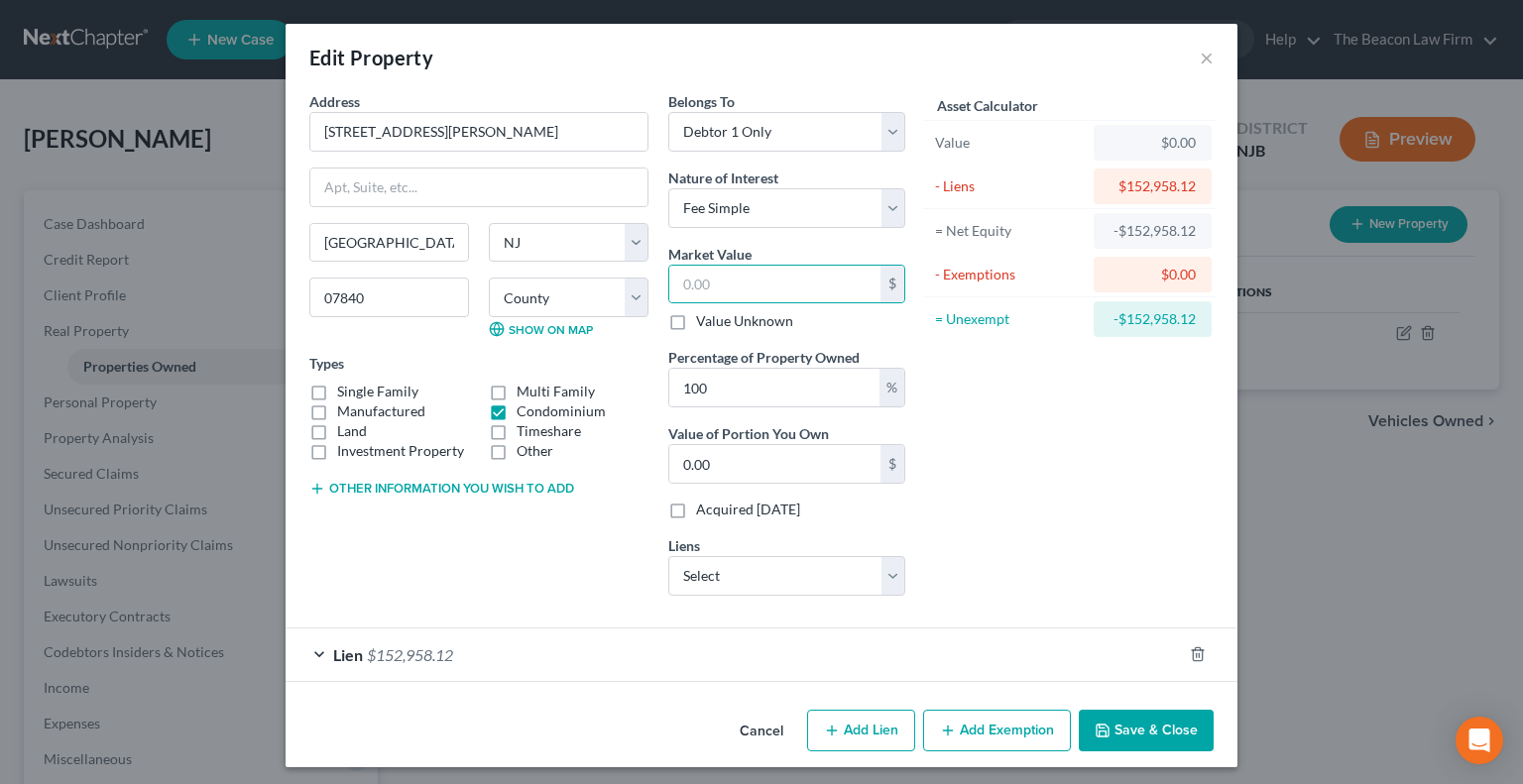 click on "Asset Calculator Value $0.00 - Liens $152,958.12 = Net Equity -$152,958.12 - Exemptions $0.00 = Unexempt -$152,958.12" at bounding box center (1069, 351) 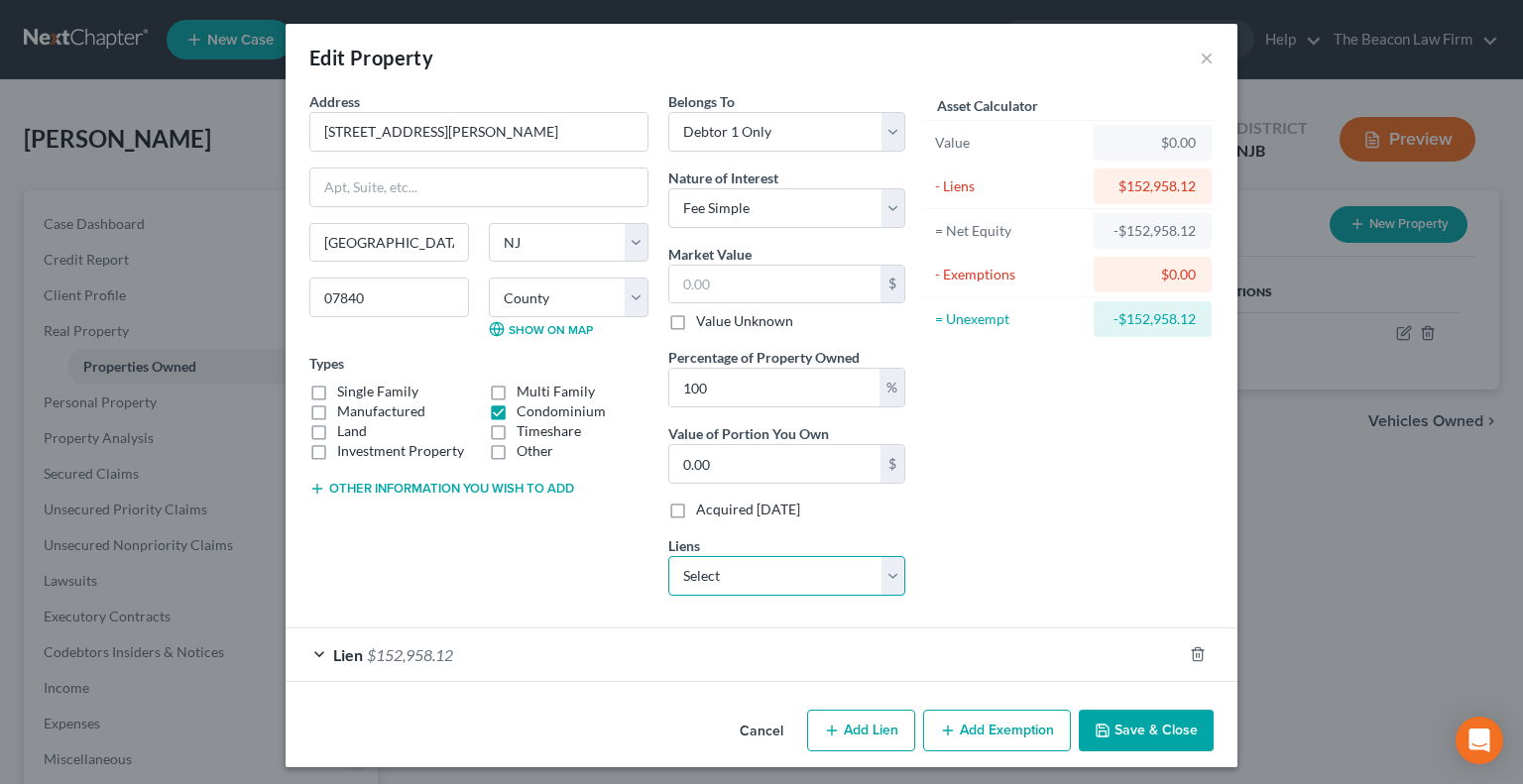 click on "Select Nstar/[PERSON_NAME] - $153,313.00 Hyundai Capital Americ - $11,374.00" at bounding box center (786, 576) 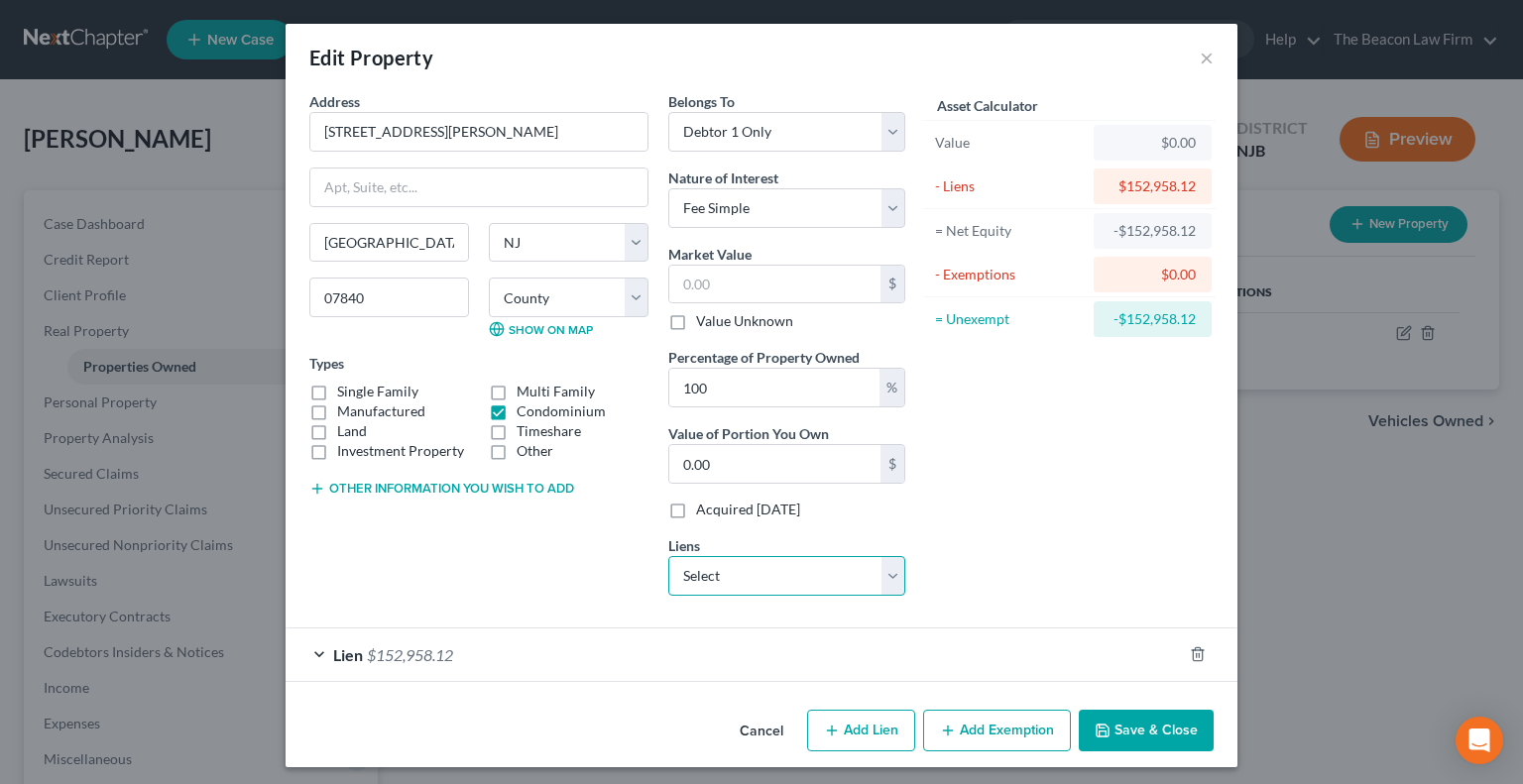 select on "0" 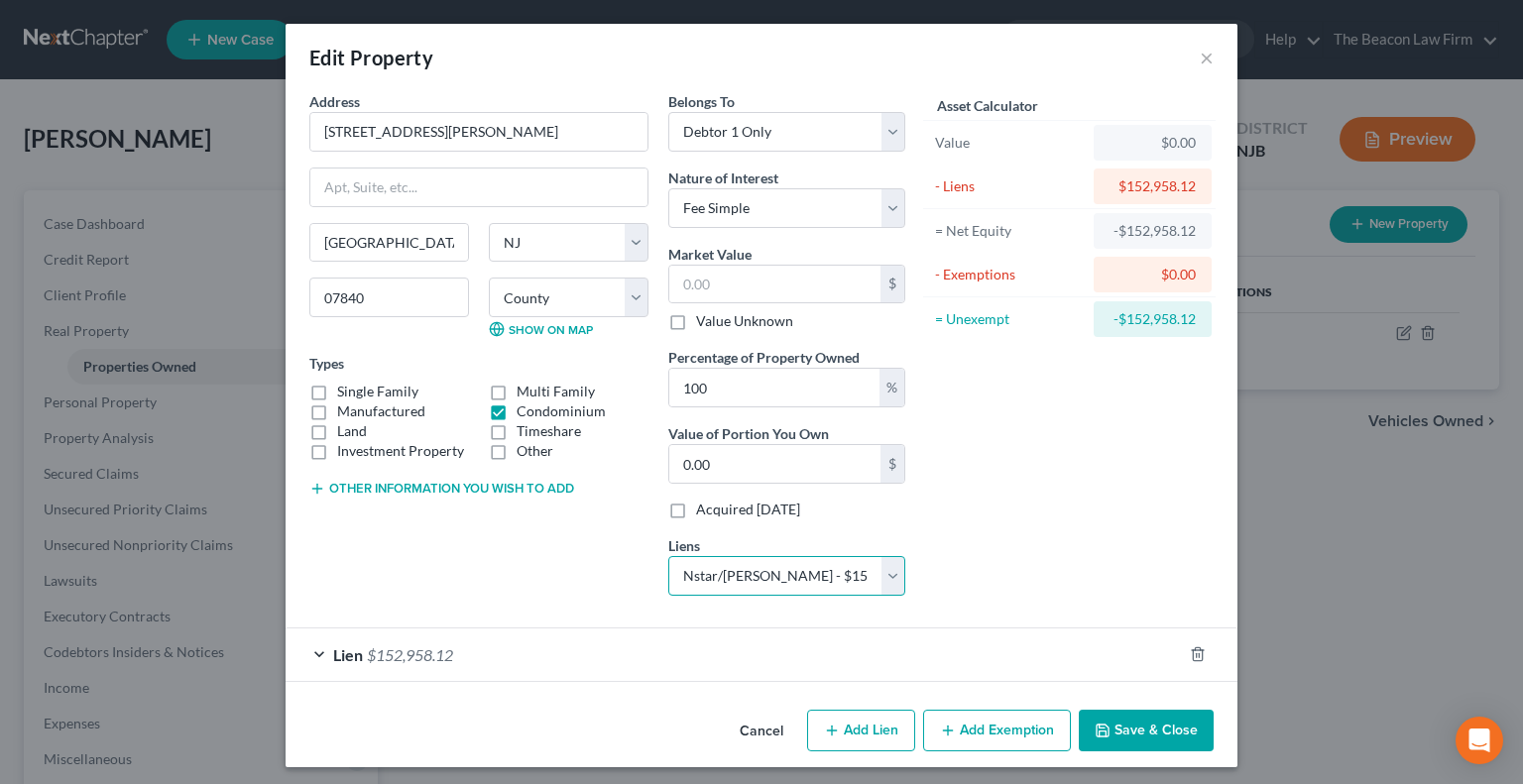click on "Select Nstar/[PERSON_NAME] - $153,313.00 Hyundai Capital Americ - $11,374.00" at bounding box center (786, 576) 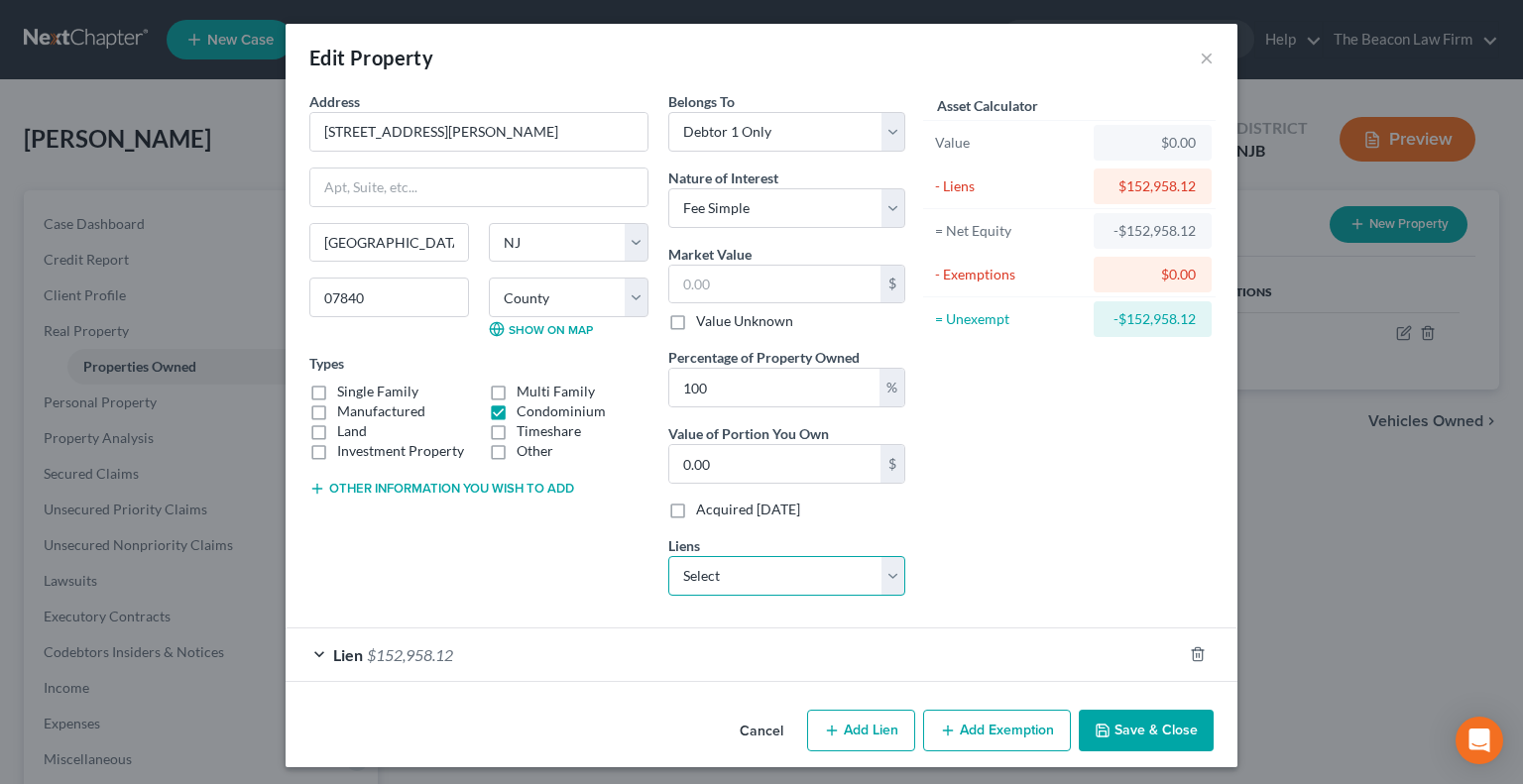 select on "45" 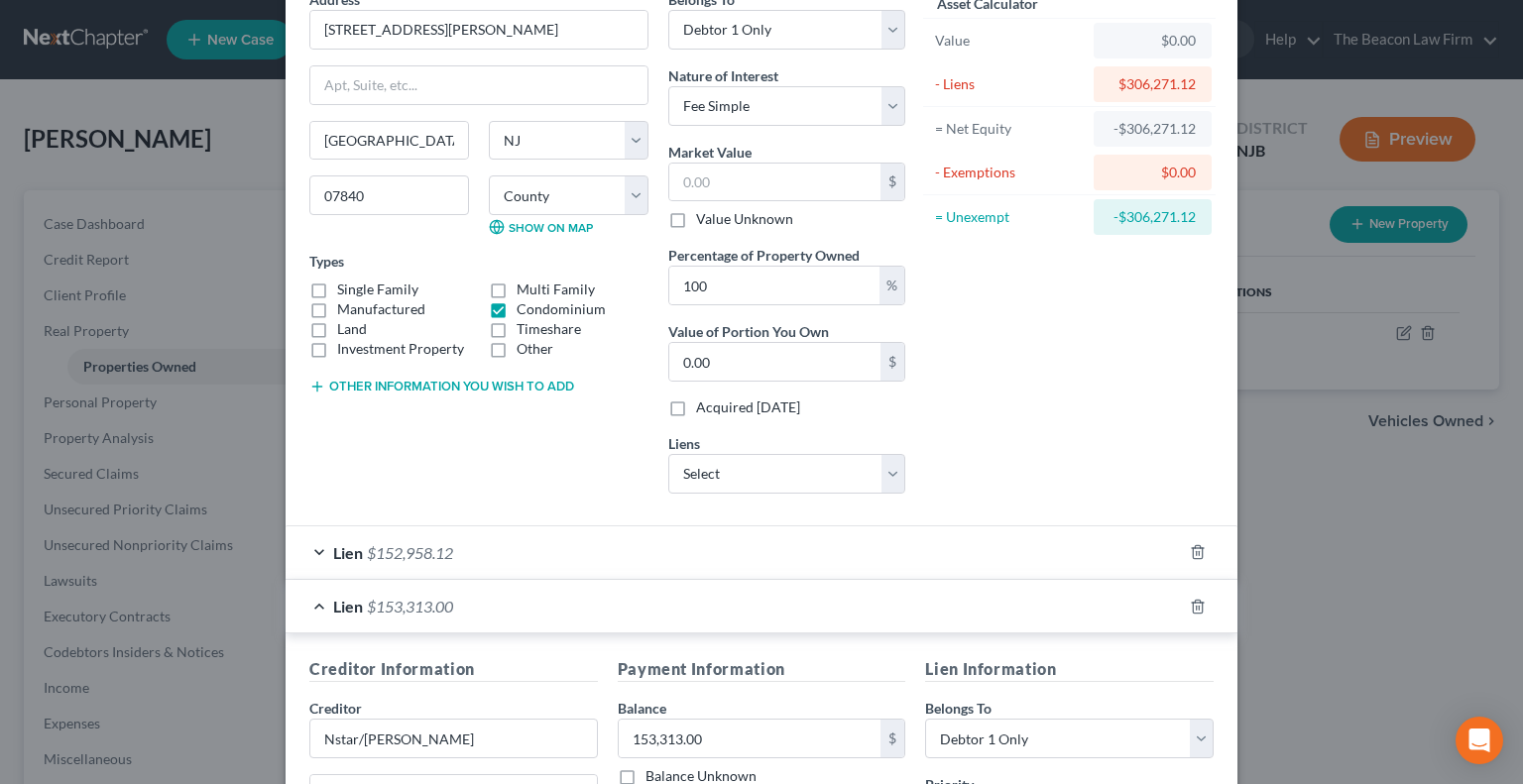 scroll, scrollTop: 106, scrollLeft: 0, axis: vertical 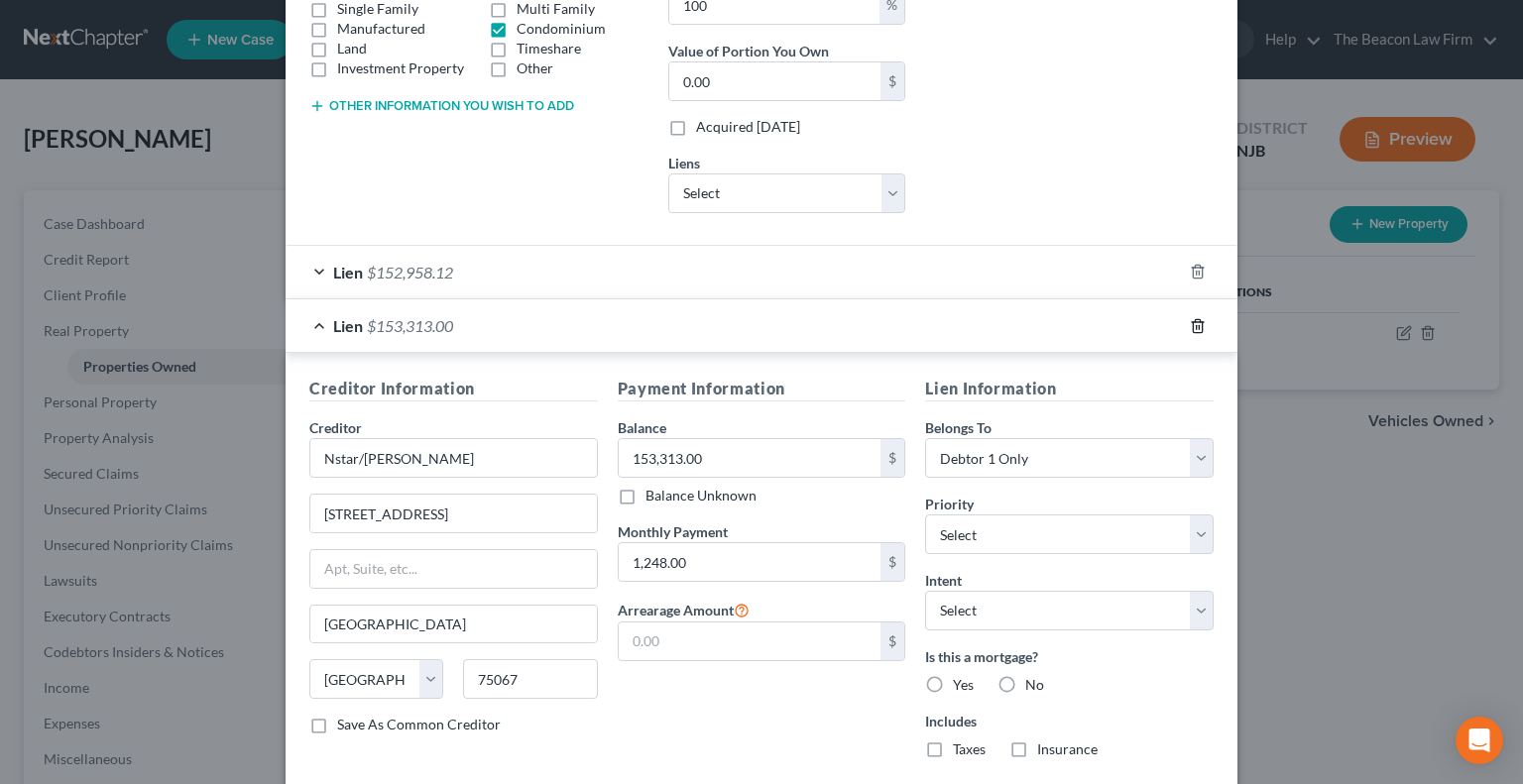 click 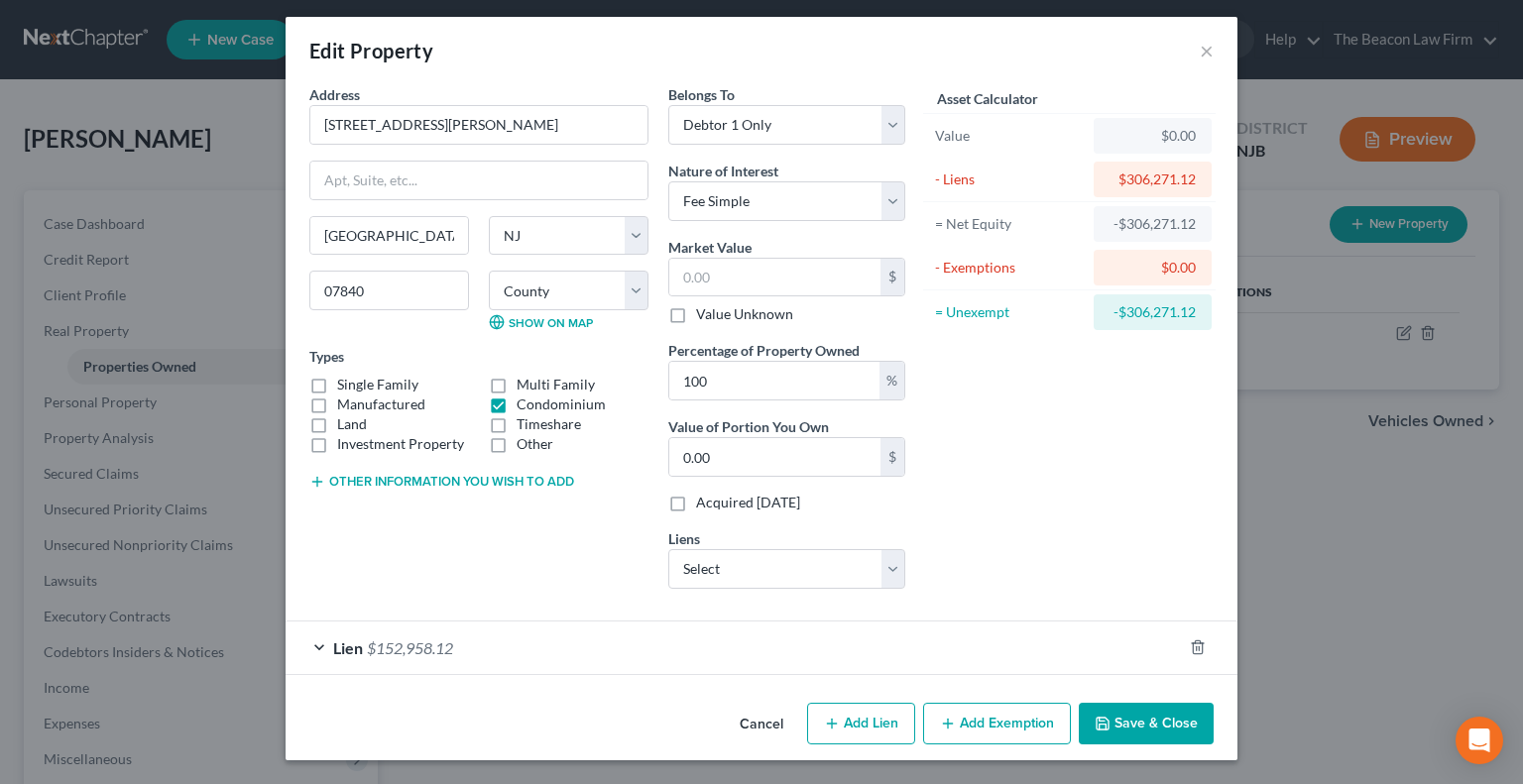 scroll, scrollTop: 4, scrollLeft: 0, axis: vertical 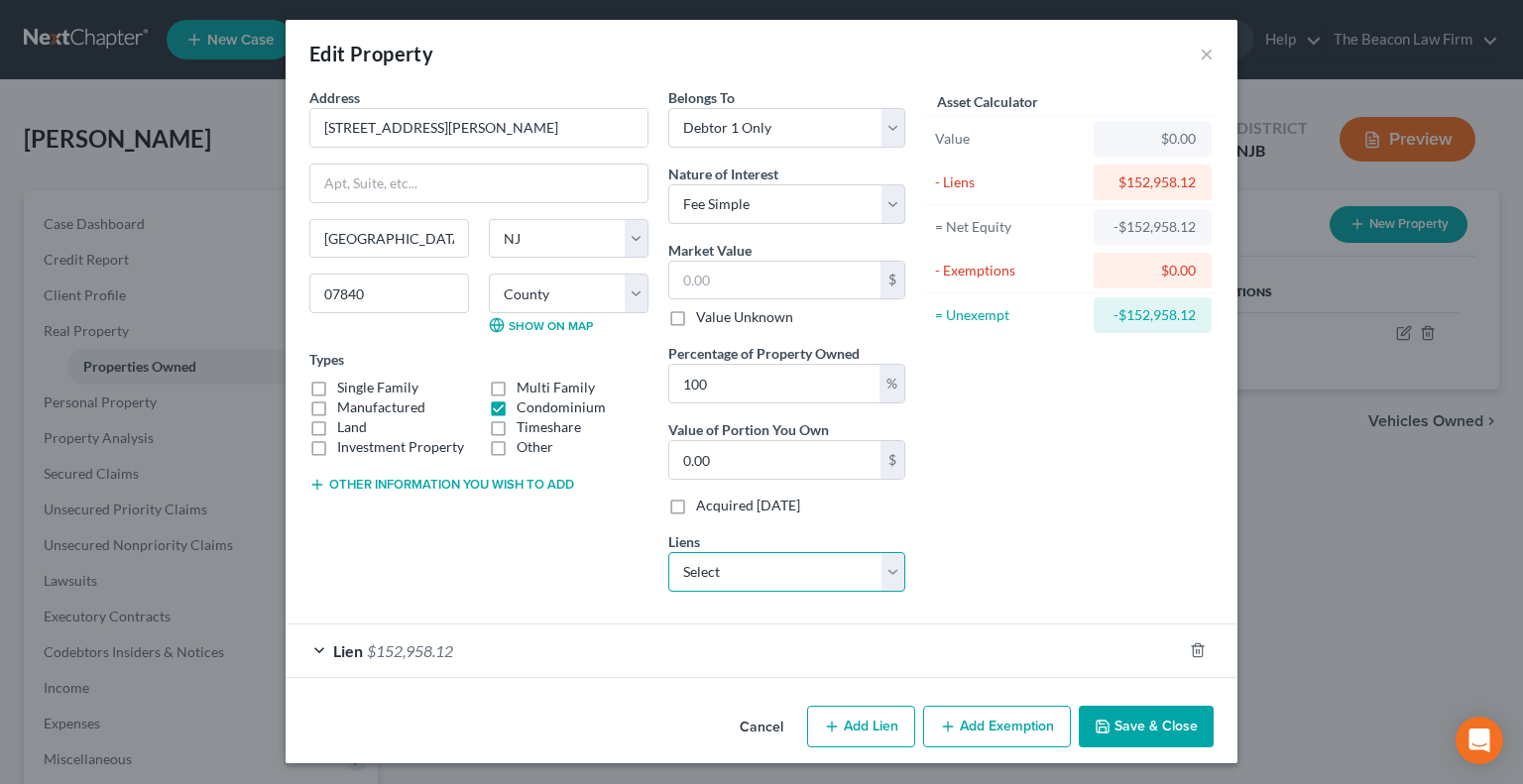 click on "Select Nstar/[PERSON_NAME] - $153,313.00 Hyundai Capital Americ - $11,374.00" at bounding box center (786, 572) 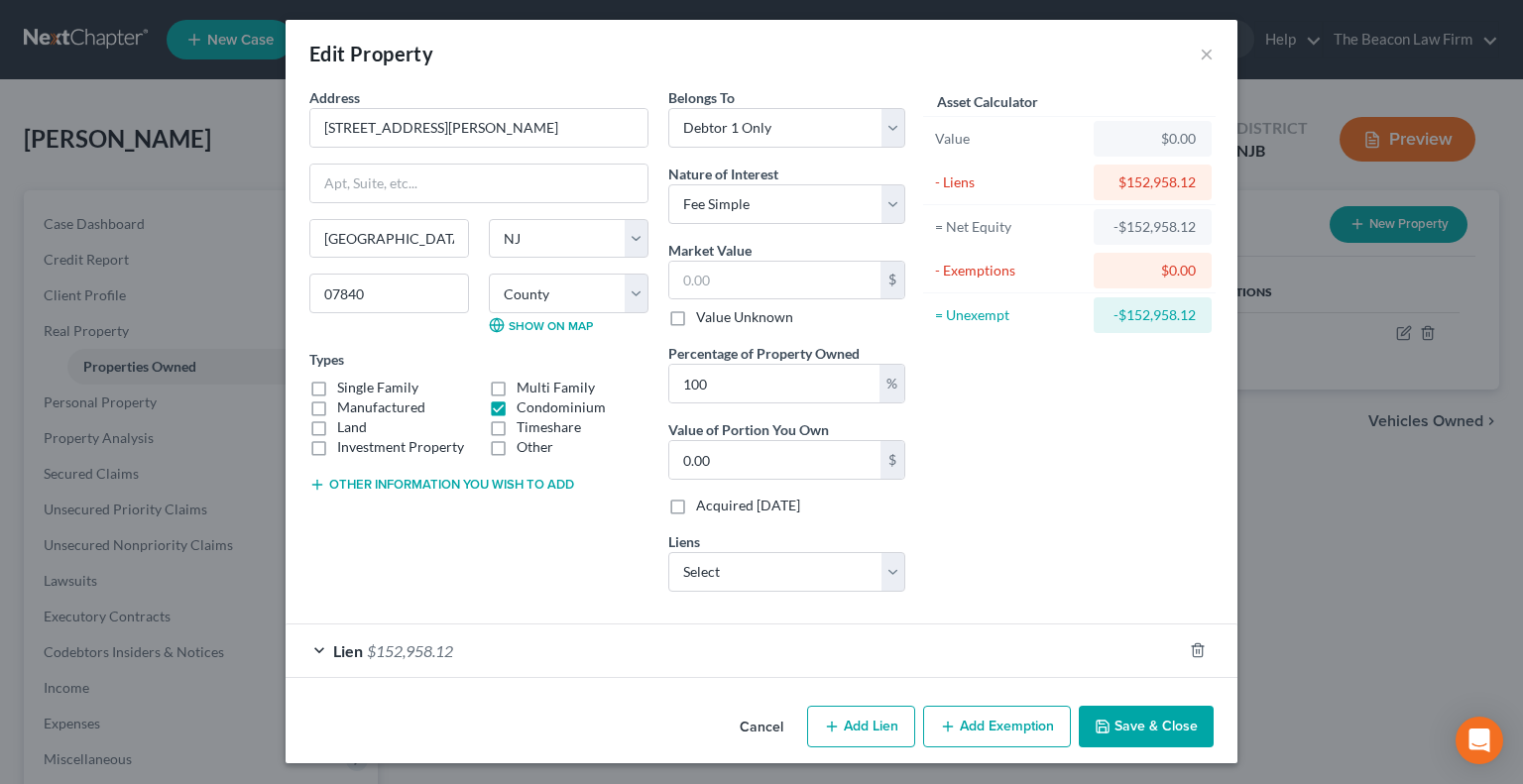 click on "Asset Calculator Value $0.00 - Liens $152,958.12 = Net Equity -$152,958.12 - Exemptions $0.00 = Unexempt -$152,958.12" at bounding box center [1069, 347] 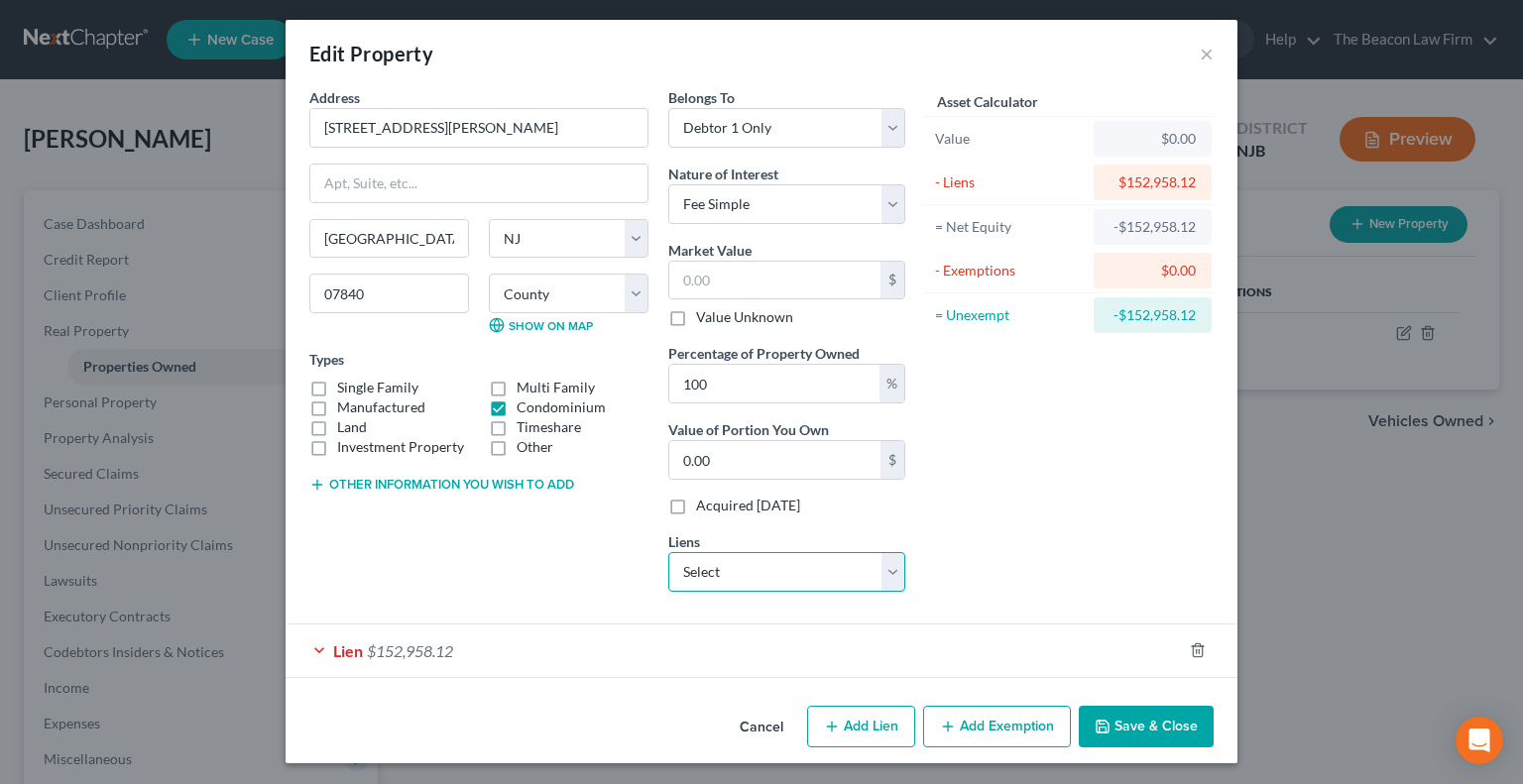 click on "Select Nstar/[PERSON_NAME] - $153,313.00 Hyundai Capital Americ - $11,374.00" at bounding box center [786, 572] 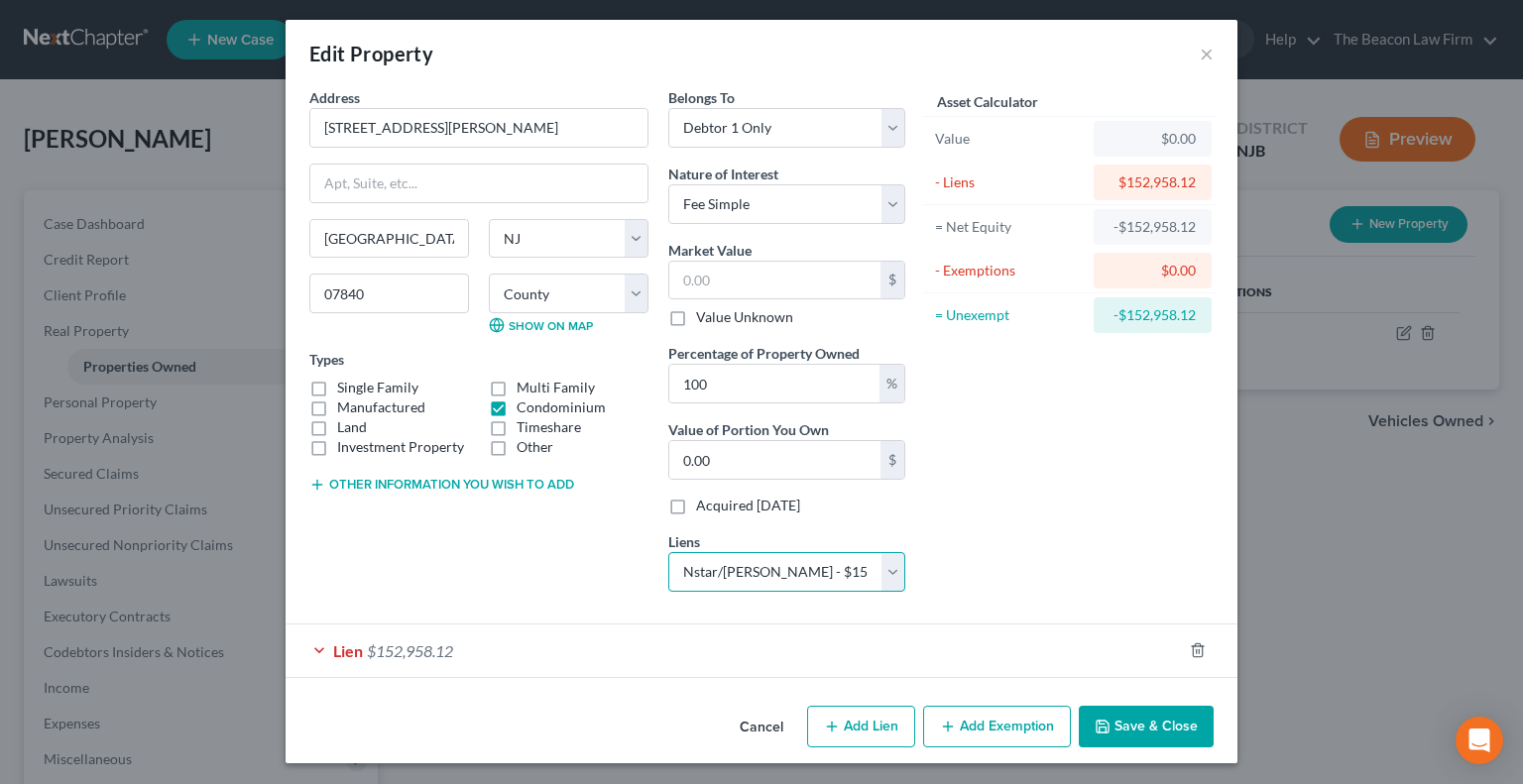 click on "Select Nstar/[PERSON_NAME] - $153,313.00 Hyundai Capital Americ - $11,374.00" at bounding box center (786, 572) 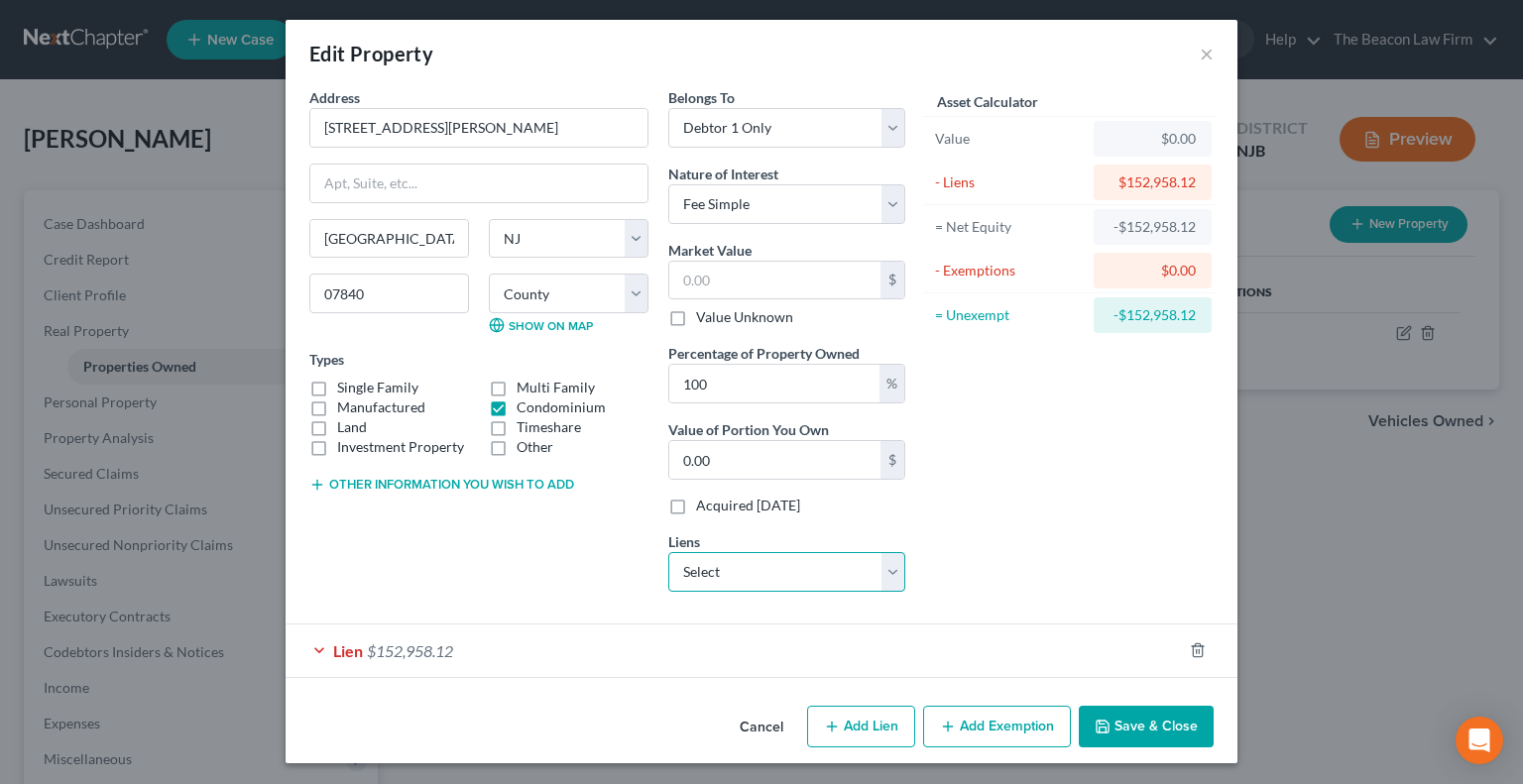 select on "45" 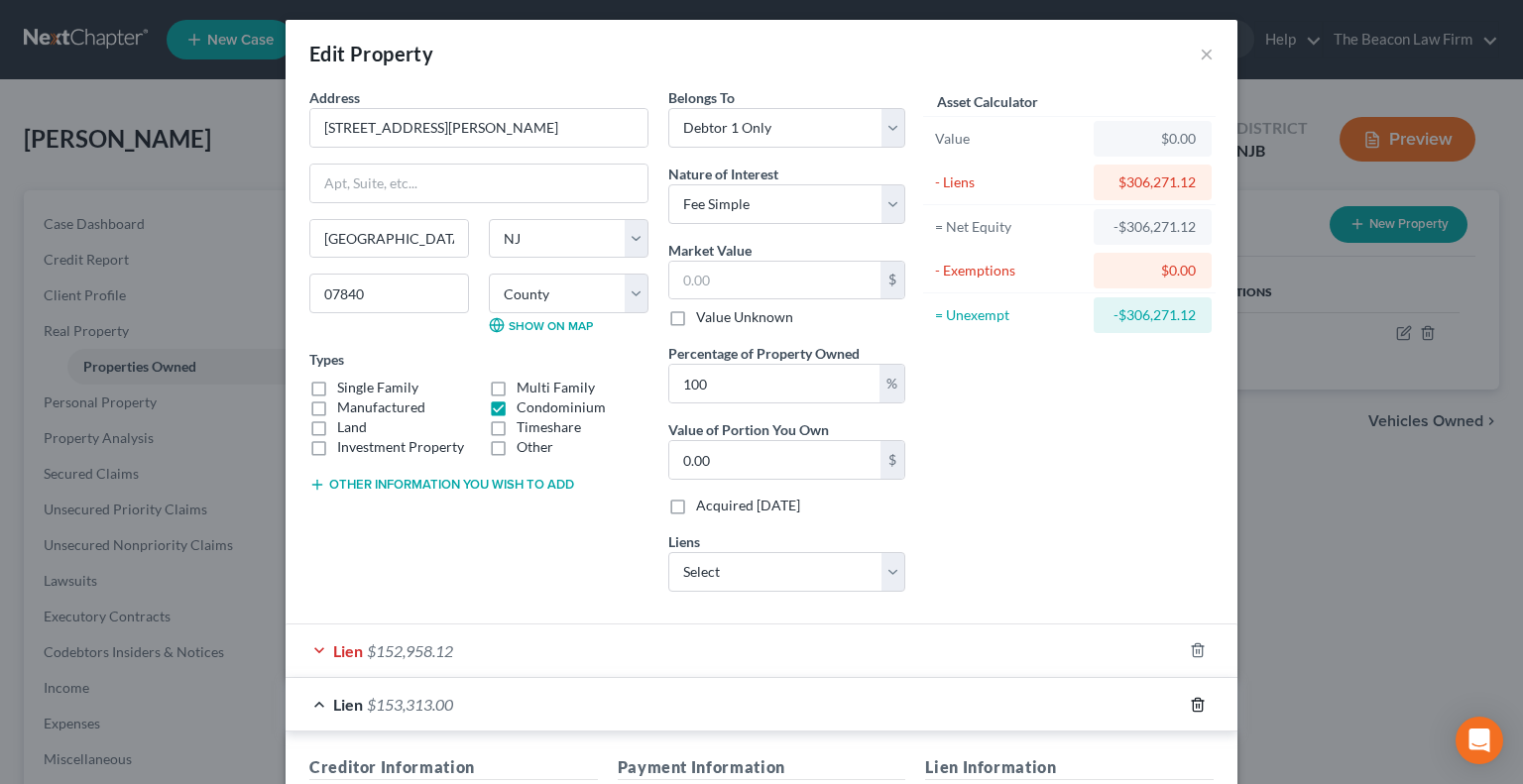 click 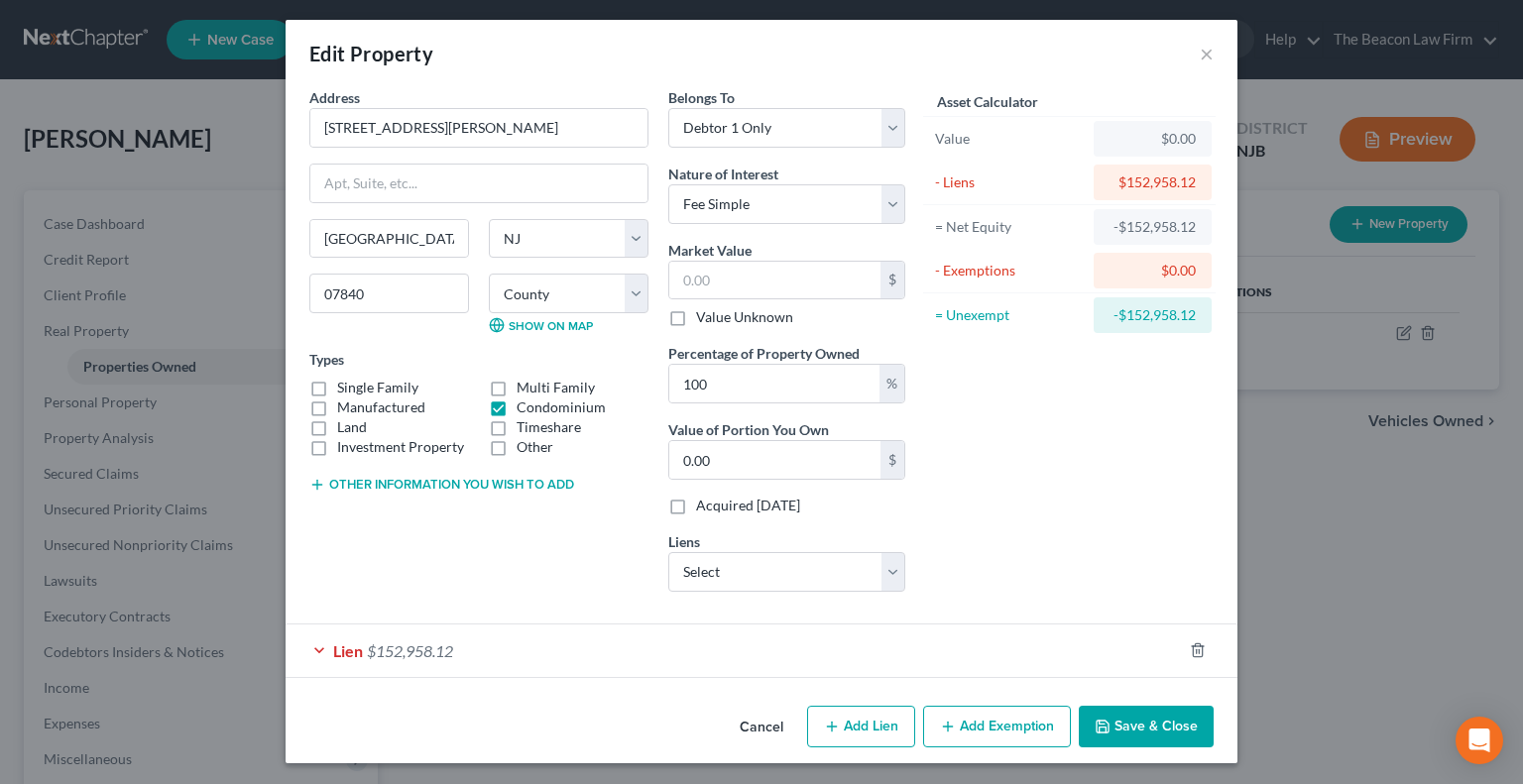 click on "Lien $152,958.12" at bounding box center [734, 650] 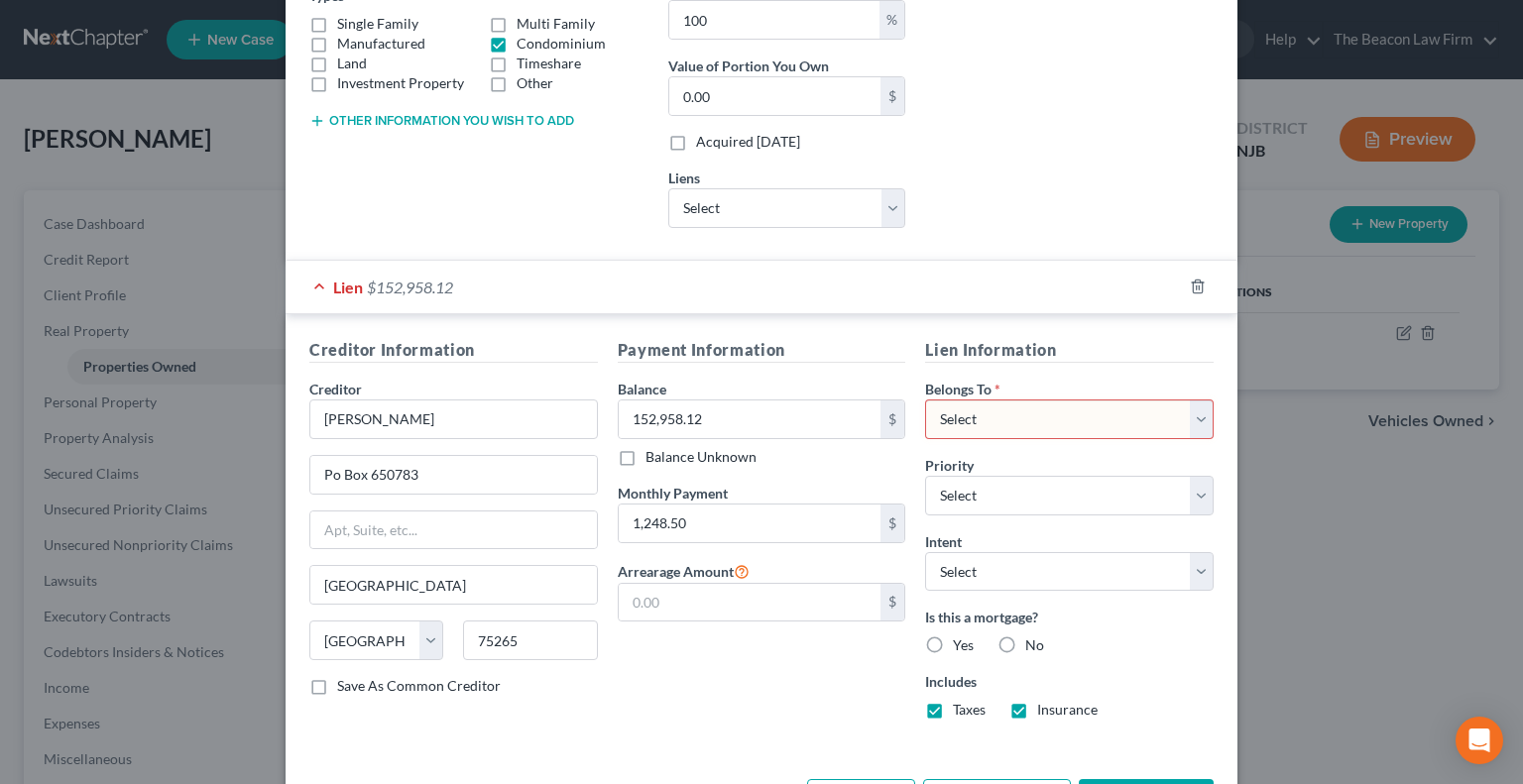 scroll, scrollTop: 378, scrollLeft: 0, axis: vertical 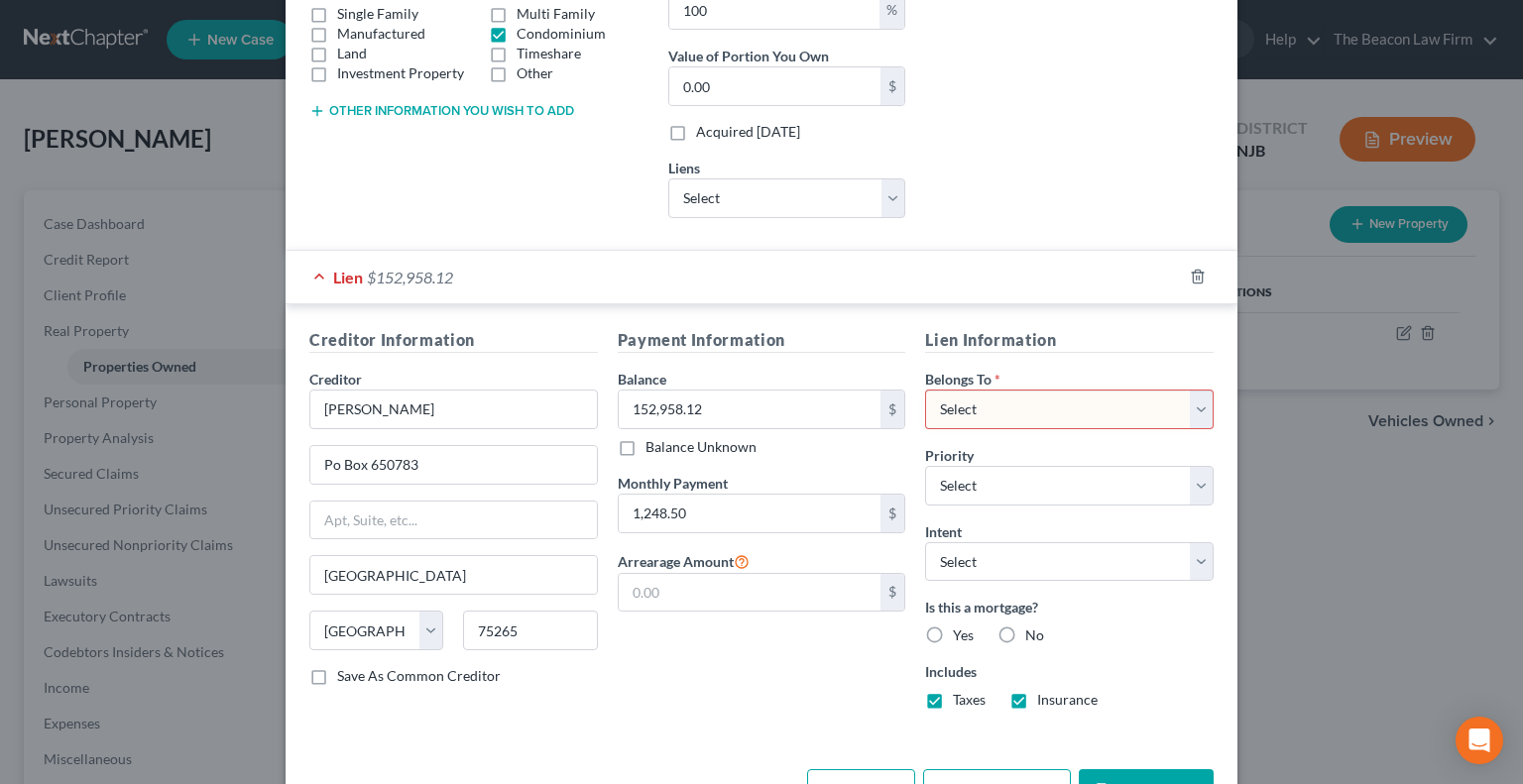 click on "Select Debtor 1 Only Debtor 2 Only Debtor 1 And Debtor 2 Only At Least One Of The Debtors And Another Community Property" at bounding box center (1069, 409) 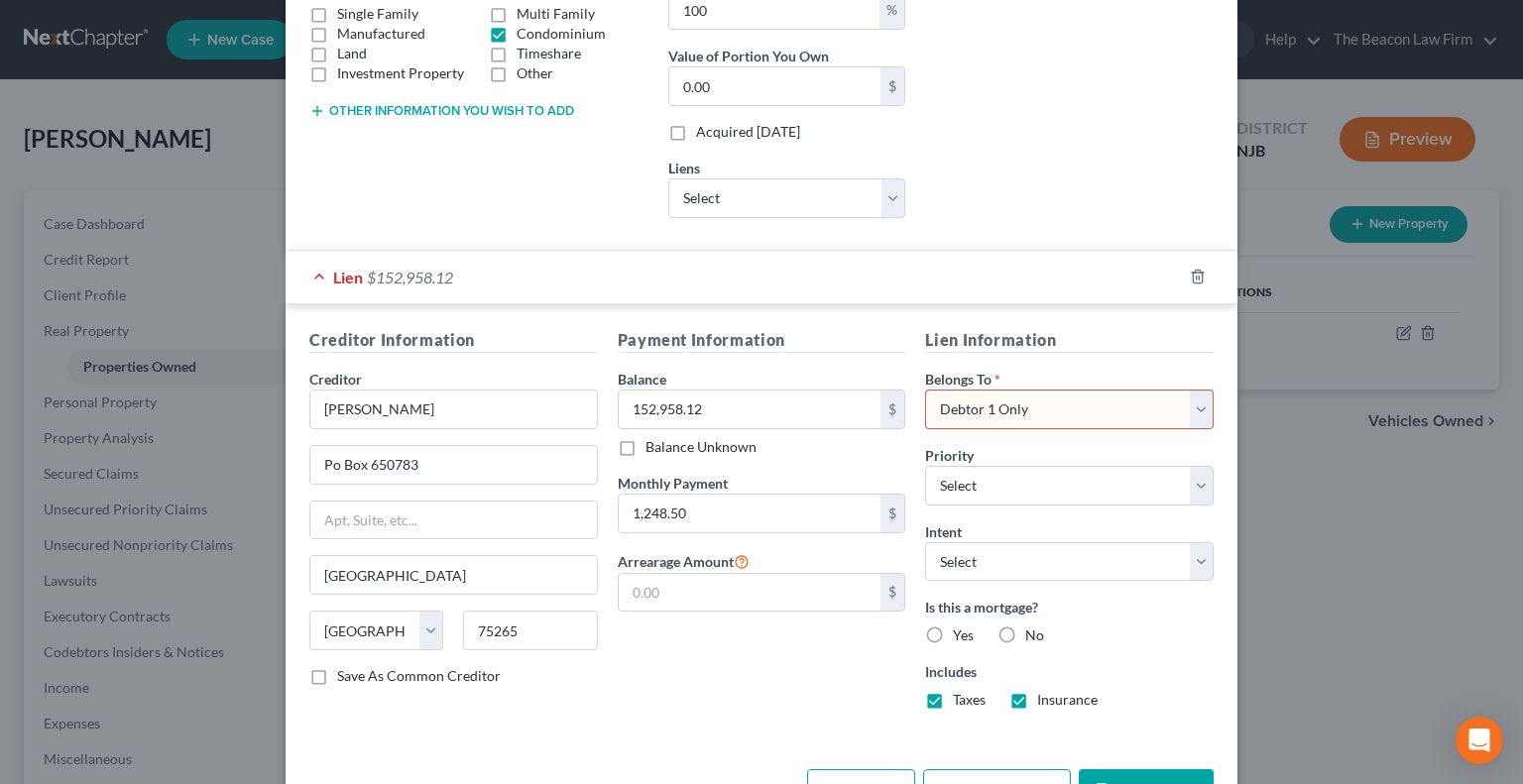 click on "Select Debtor 1 Only Debtor 2 Only Debtor 1 And Debtor 2 Only At Least One Of The Debtors And Another Community Property" at bounding box center [1069, 409] 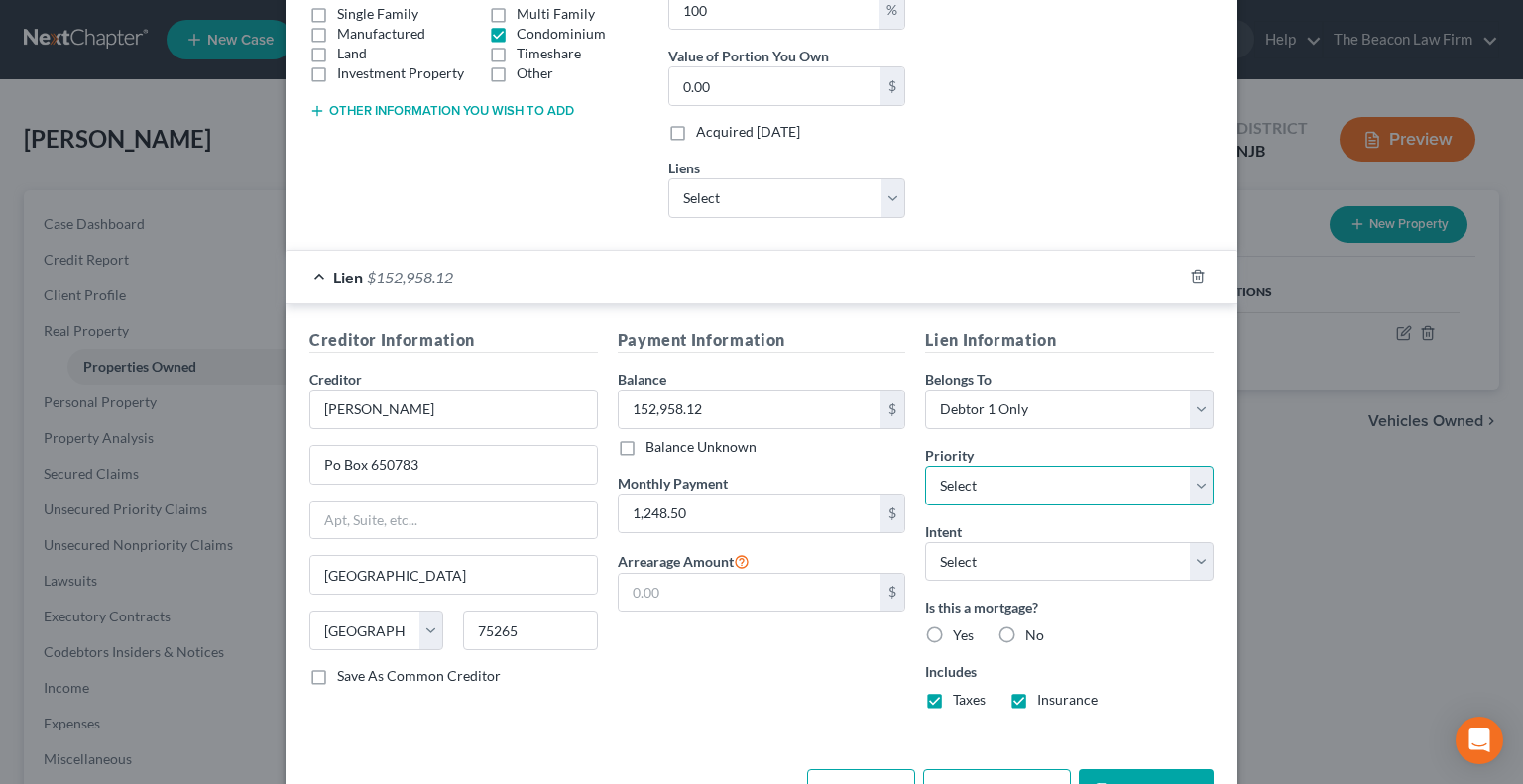 click on "Select 1st 2nd 3rd 4th 5th 6th 7th 8th 9th 10th 11th 12th 13th 14th 15th 16th 17th 18th 19th 20th 21th 22th 23th 24th 25th 26th 27th 28th 29th 30th" at bounding box center (1069, 486) 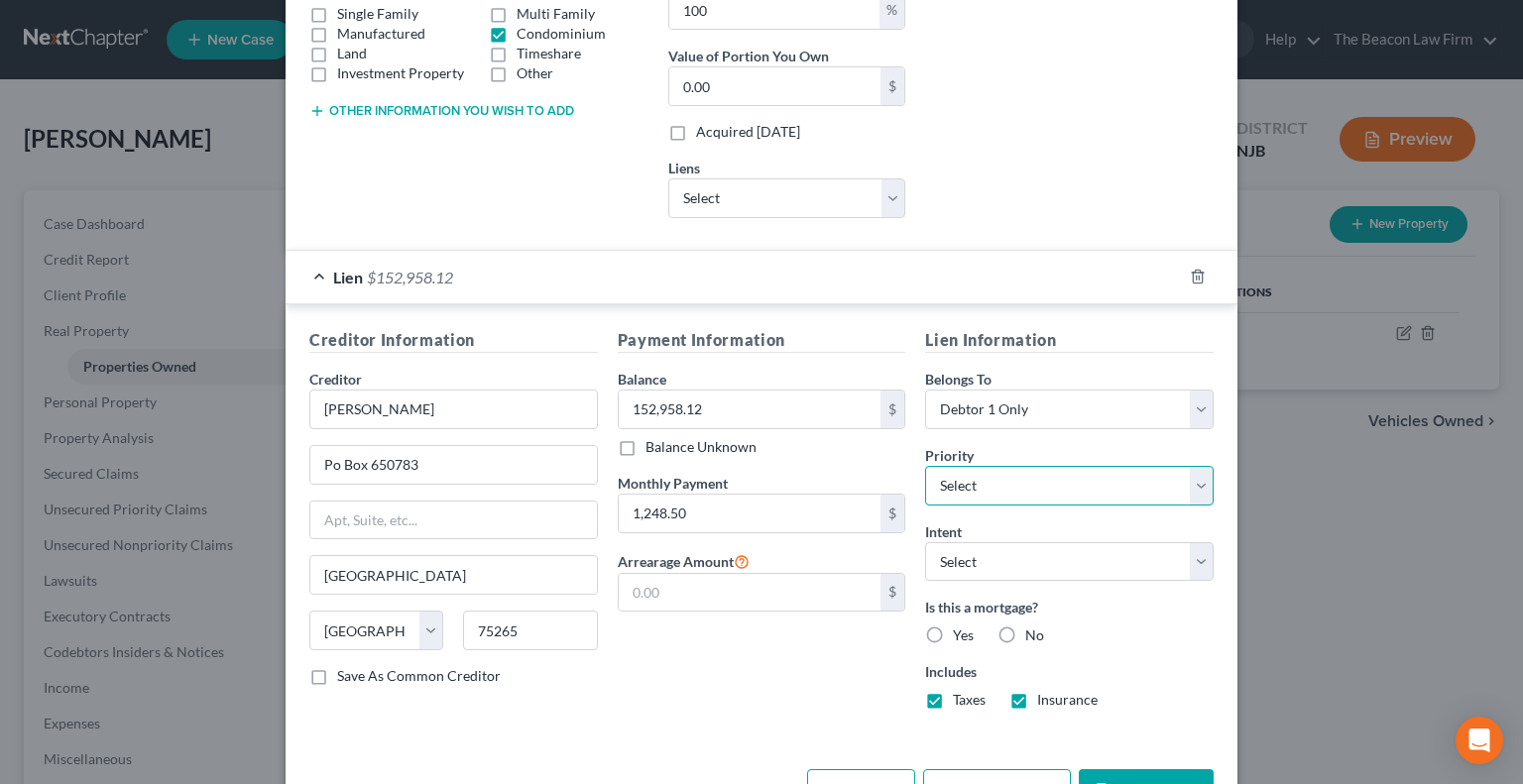select on "0" 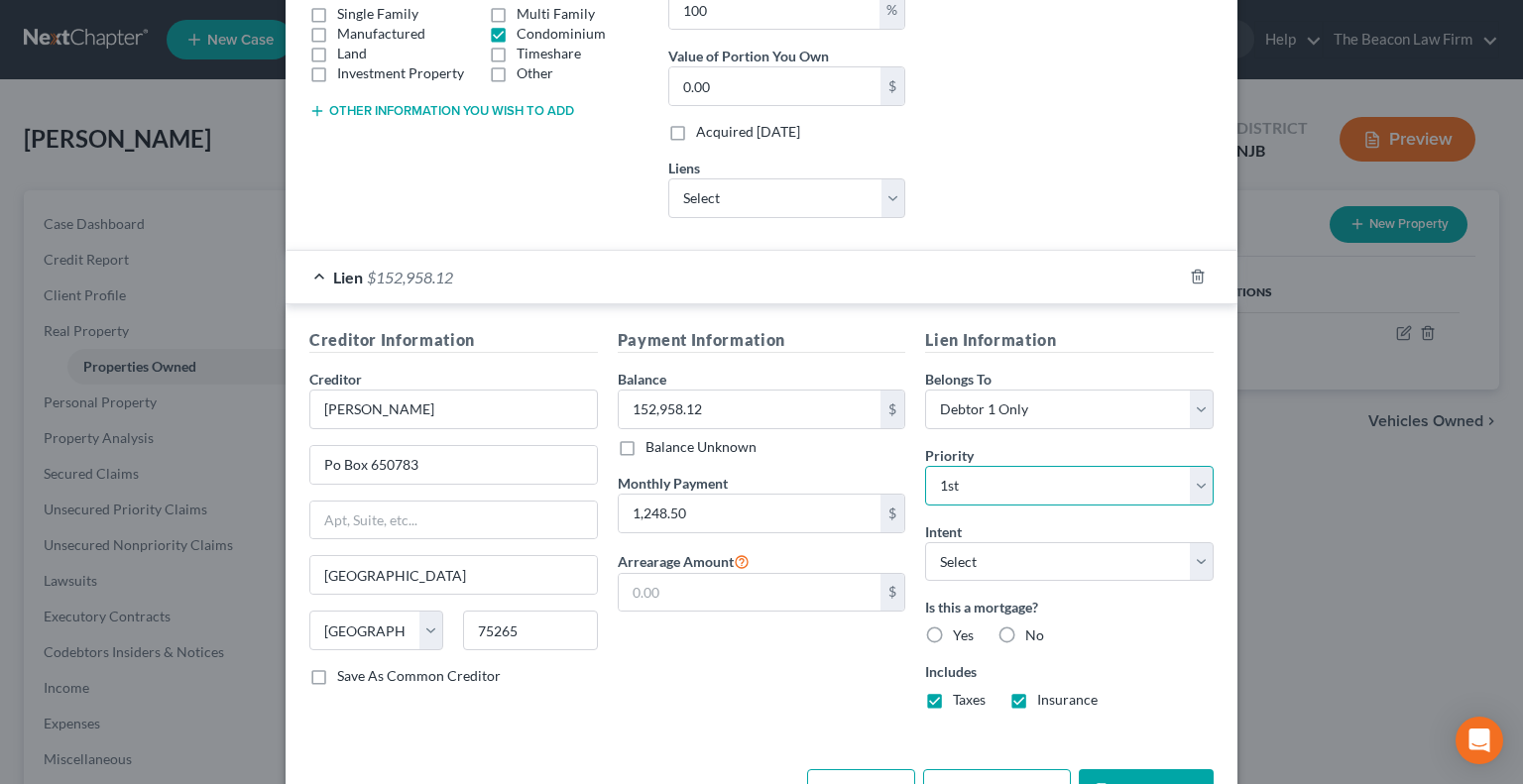 click on "Select 1st 2nd 3rd 4th 5th 6th 7th 8th 9th 10th 11th 12th 13th 14th 15th 16th 17th 18th 19th 20th 21th 22th 23th 24th 25th 26th 27th 28th 29th 30th" at bounding box center (1069, 486) 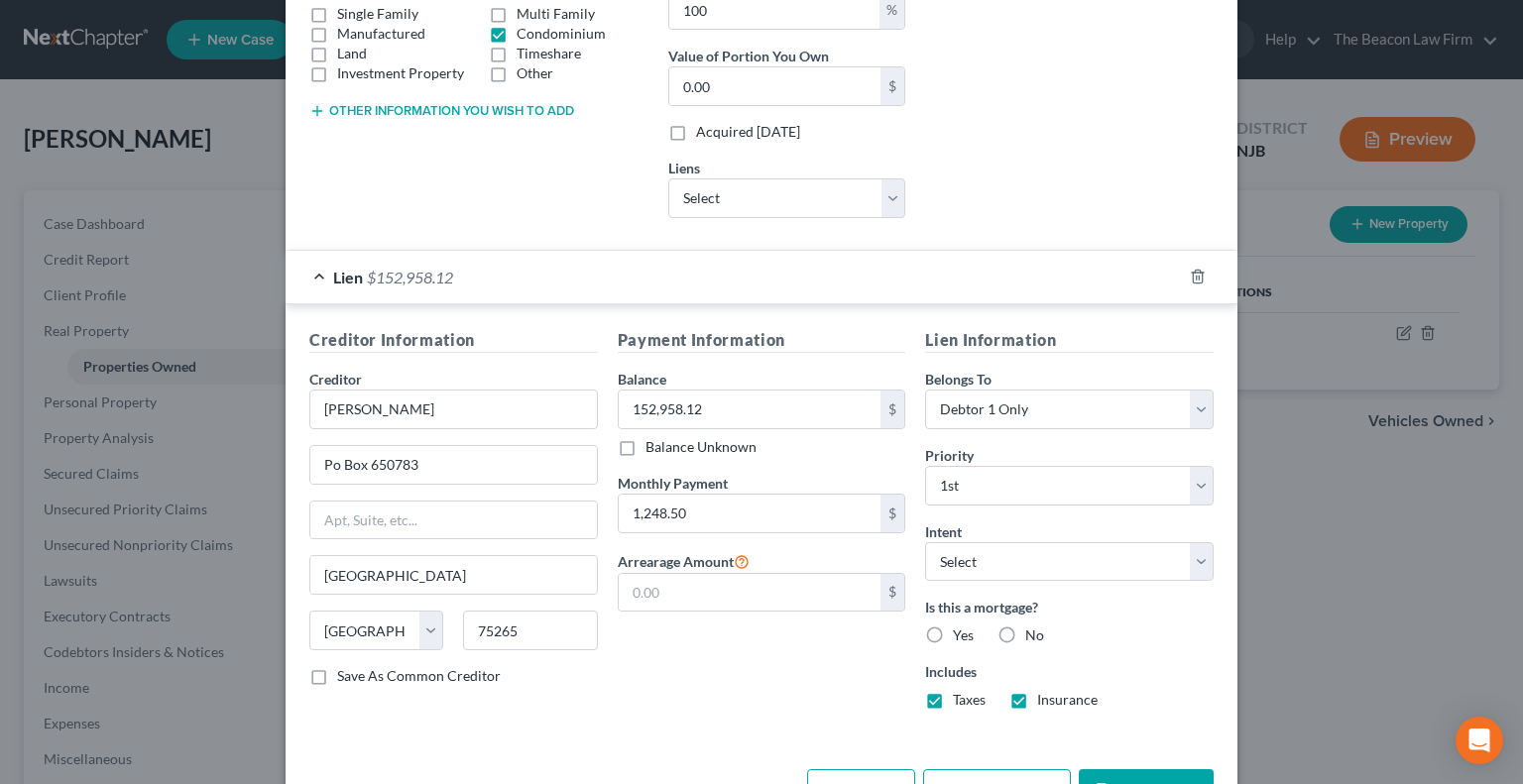 click on "Yes" at bounding box center [963, 635] 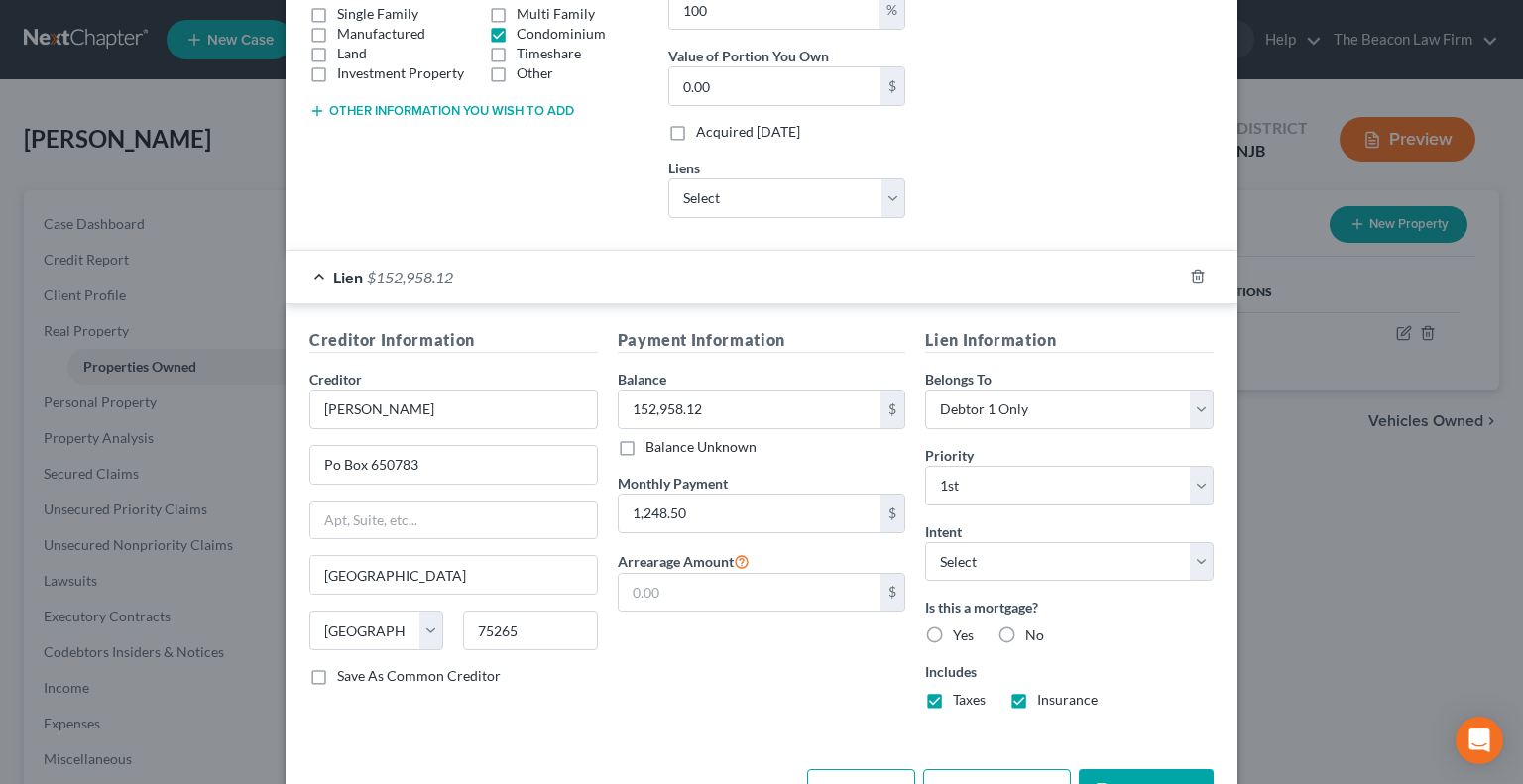 click on "Yes" at bounding box center (967, 631) 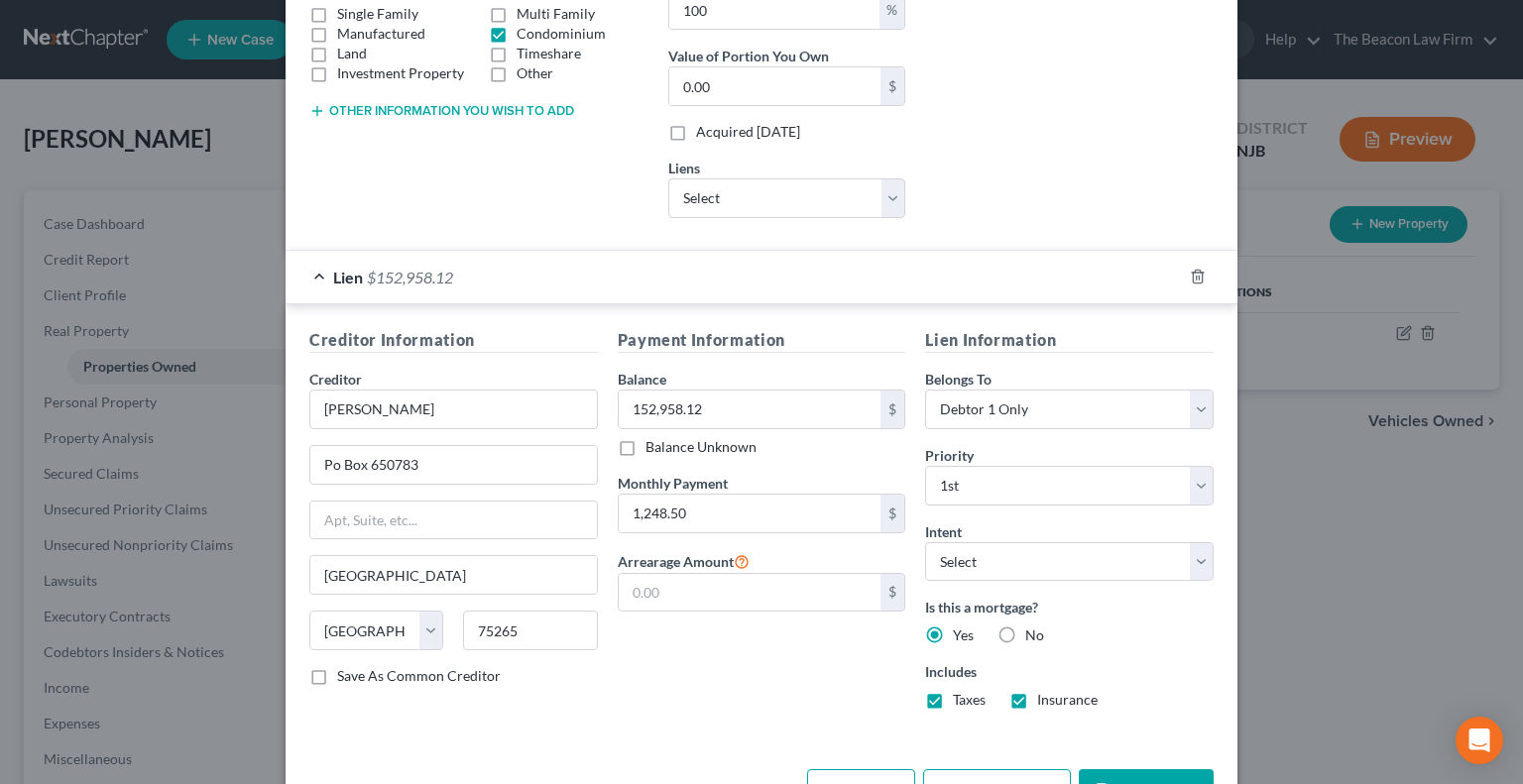 scroll, scrollTop: 440, scrollLeft: 0, axis: vertical 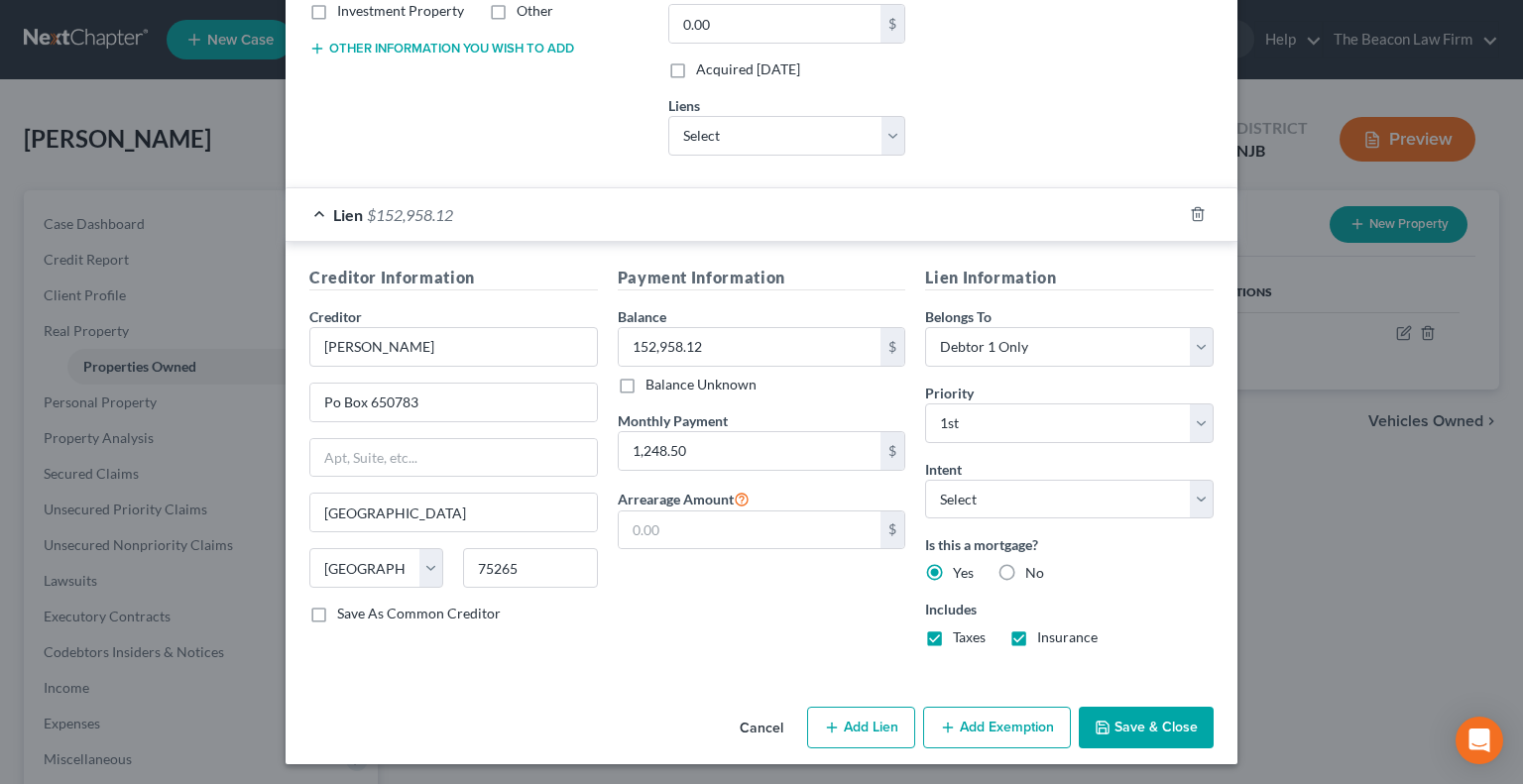 click on "Cancel Add Lien Add Lease Add Exemption Save & Close" at bounding box center [762, 731] 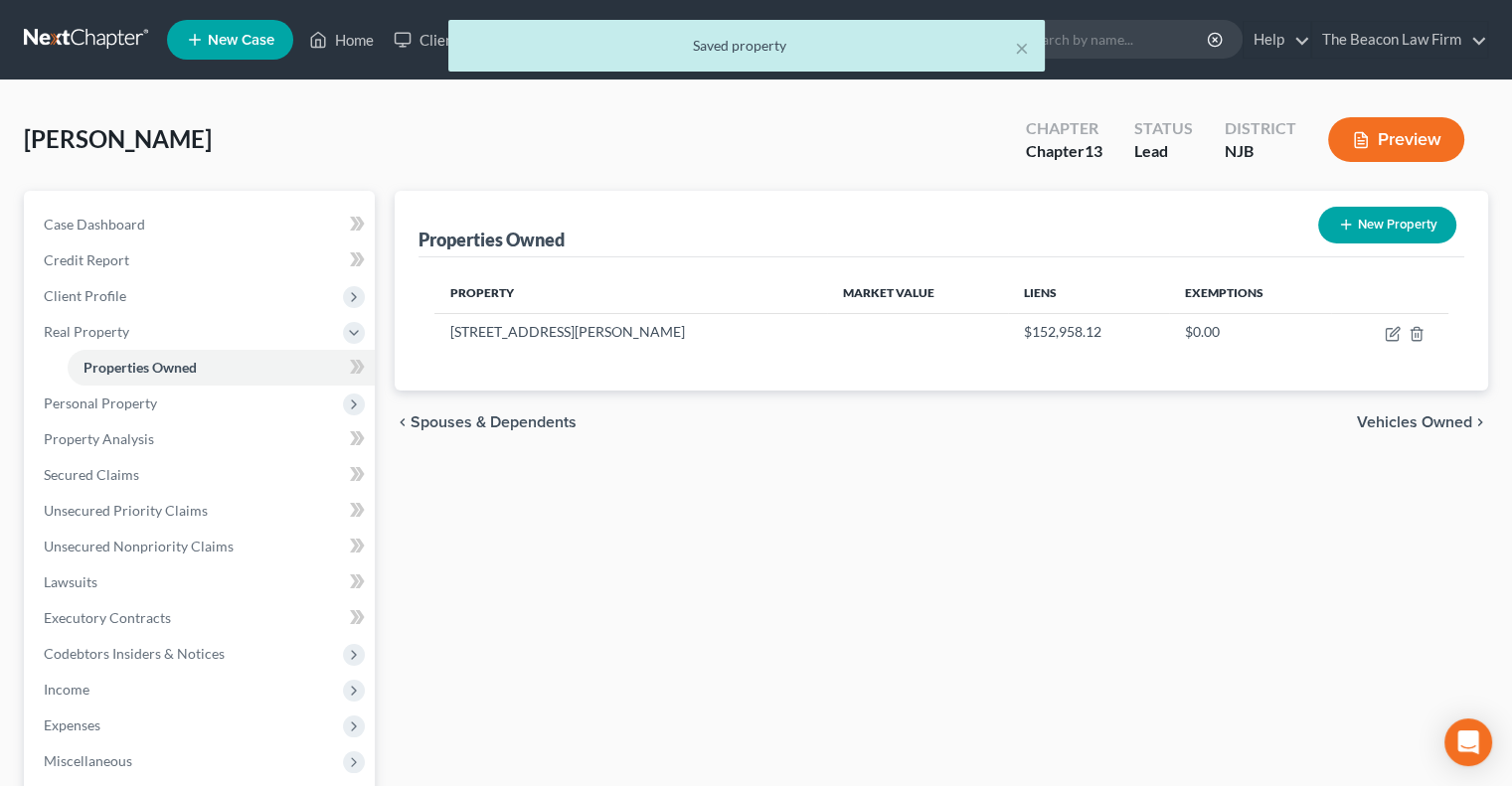 click on "Vehicles Owned" at bounding box center (1415, 422) 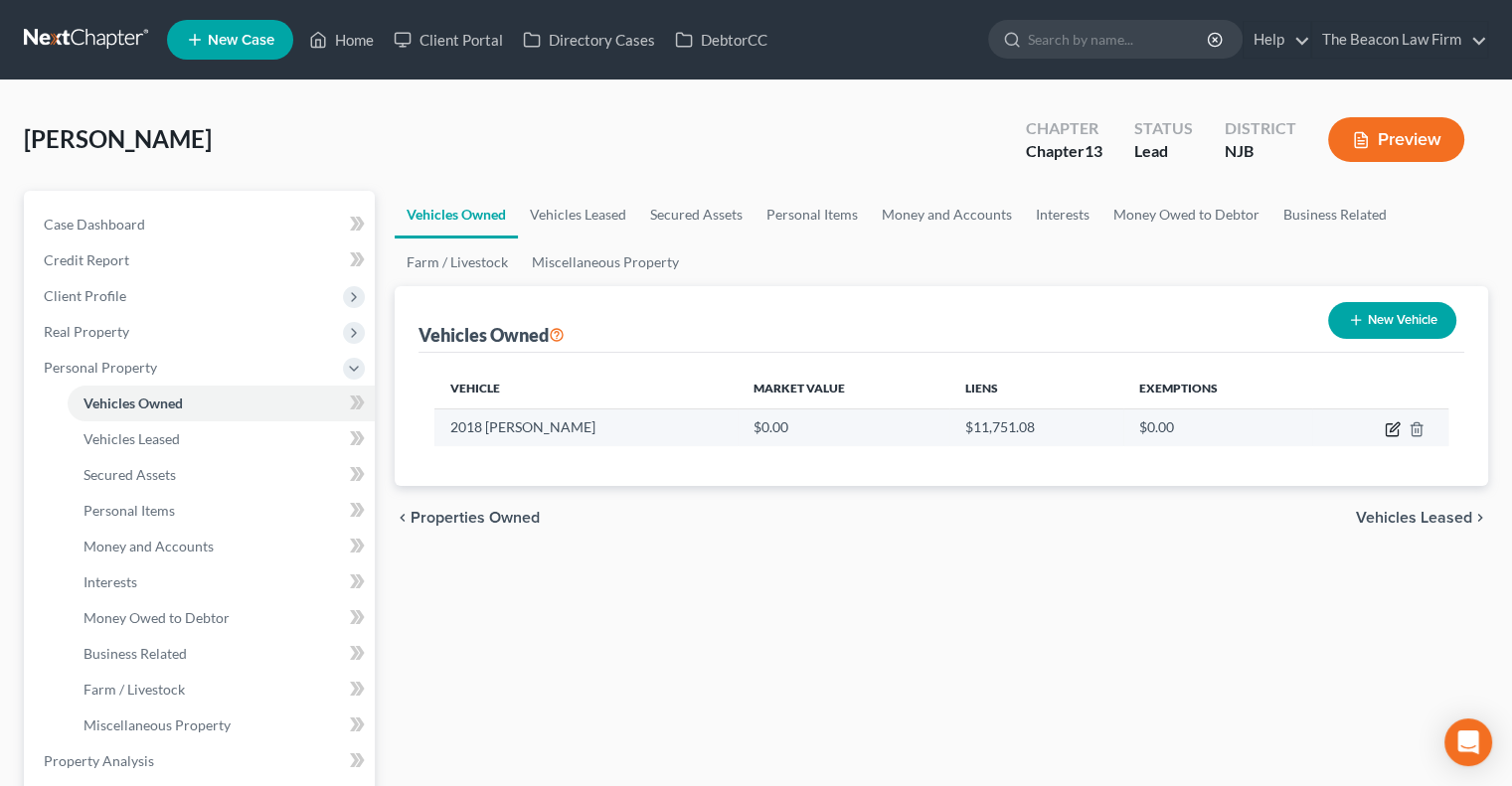 click 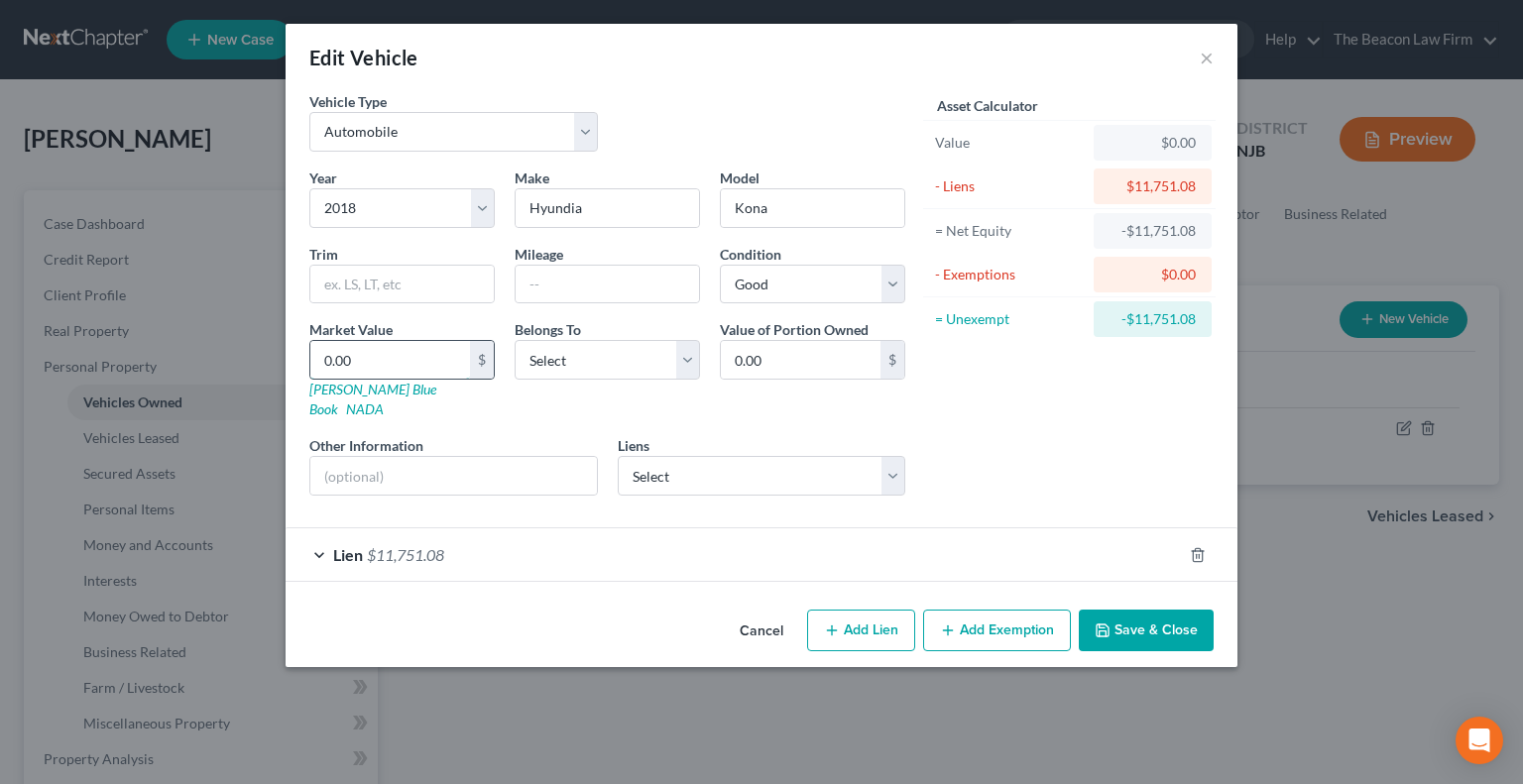 click on "0.00" at bounding box center [390, 360] 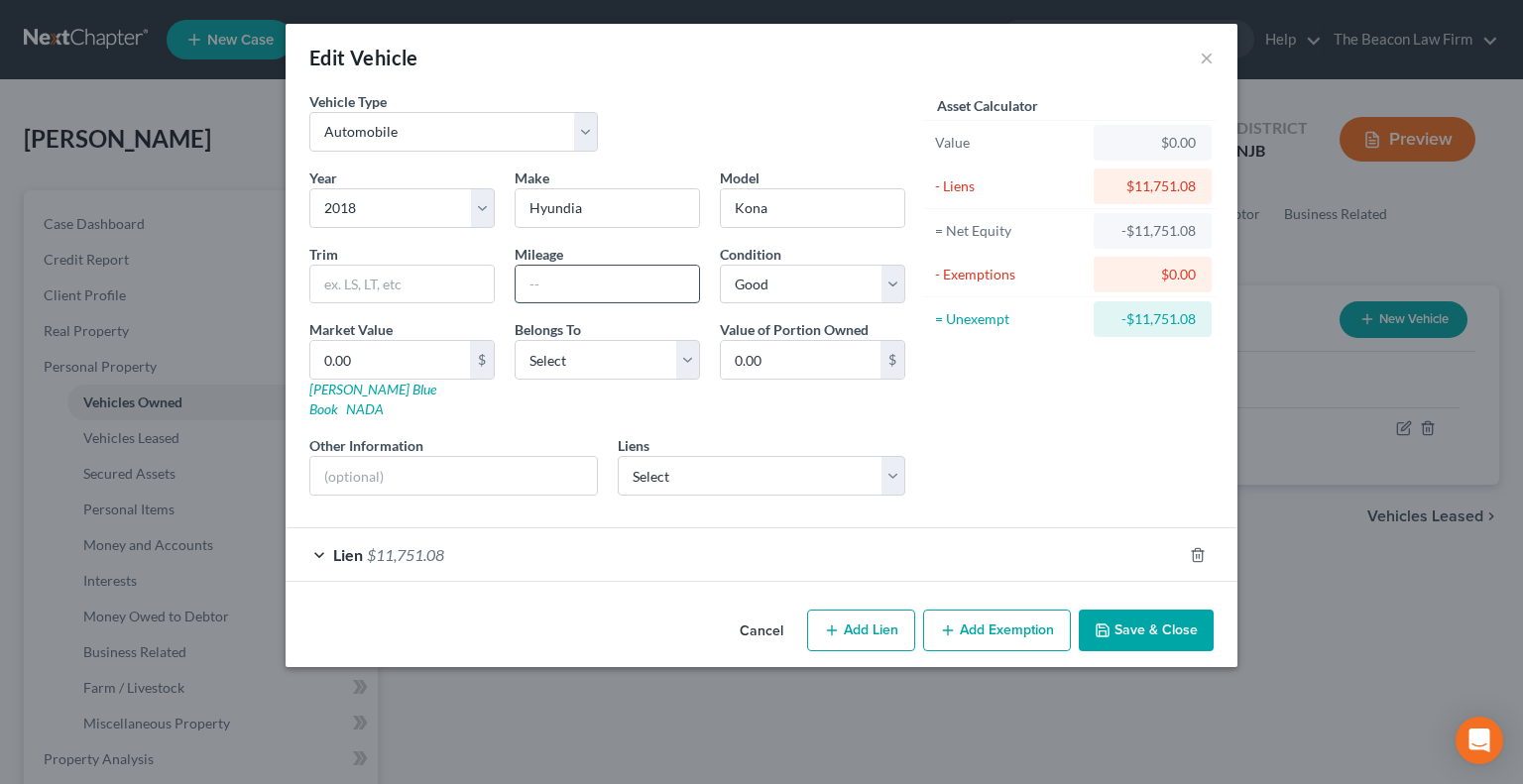click at bounding box center (607, 284) 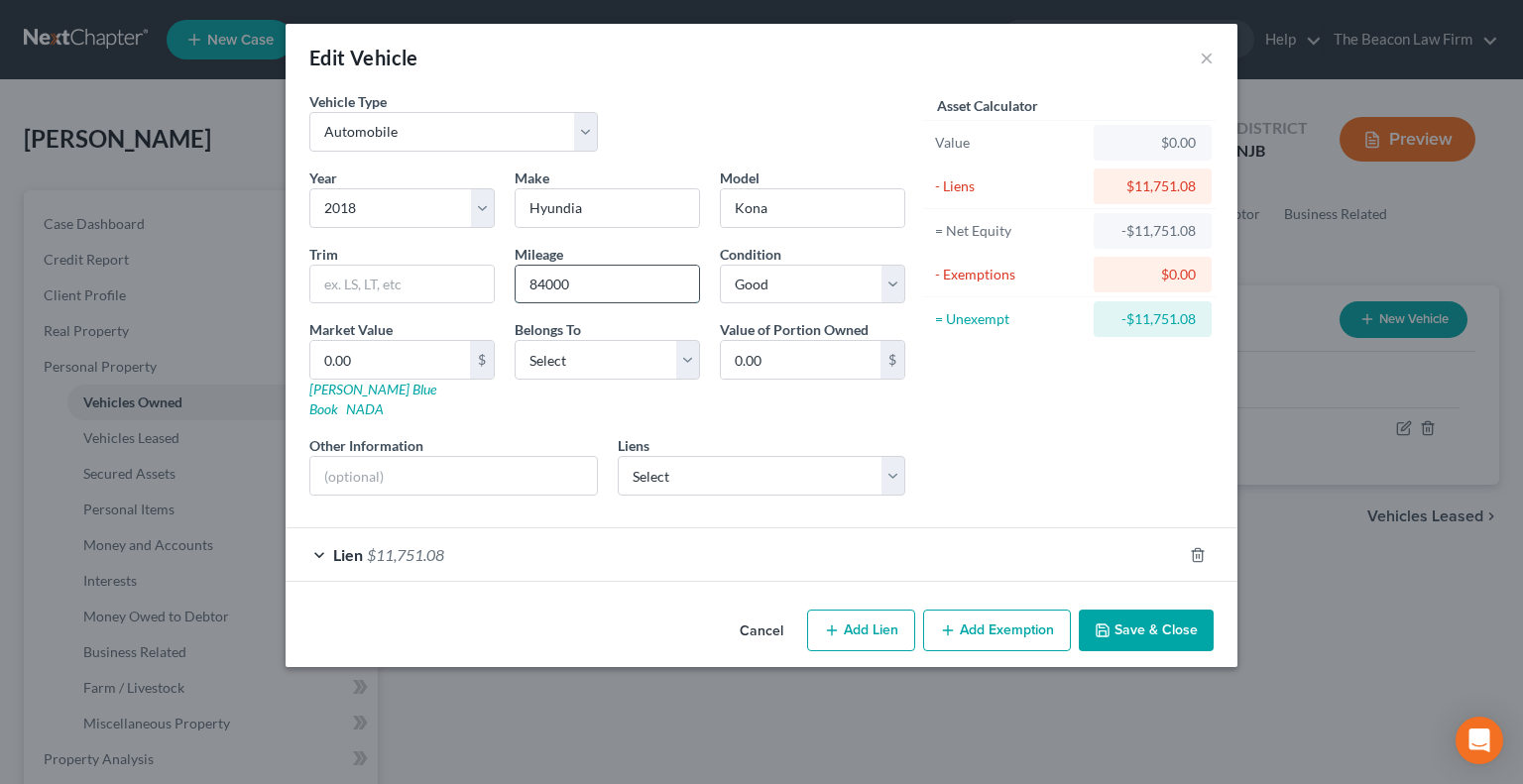 type on "84000" 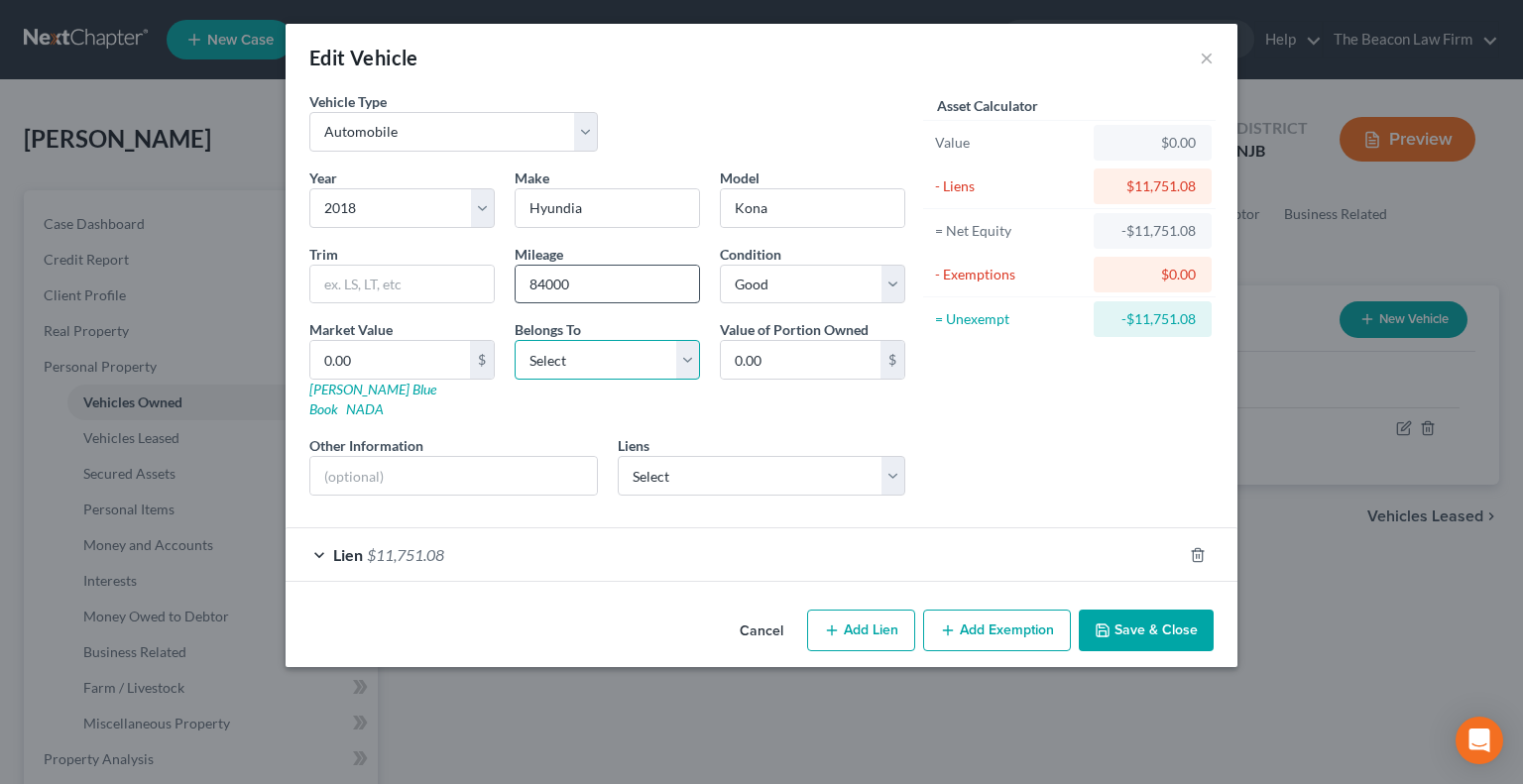 select on "0" 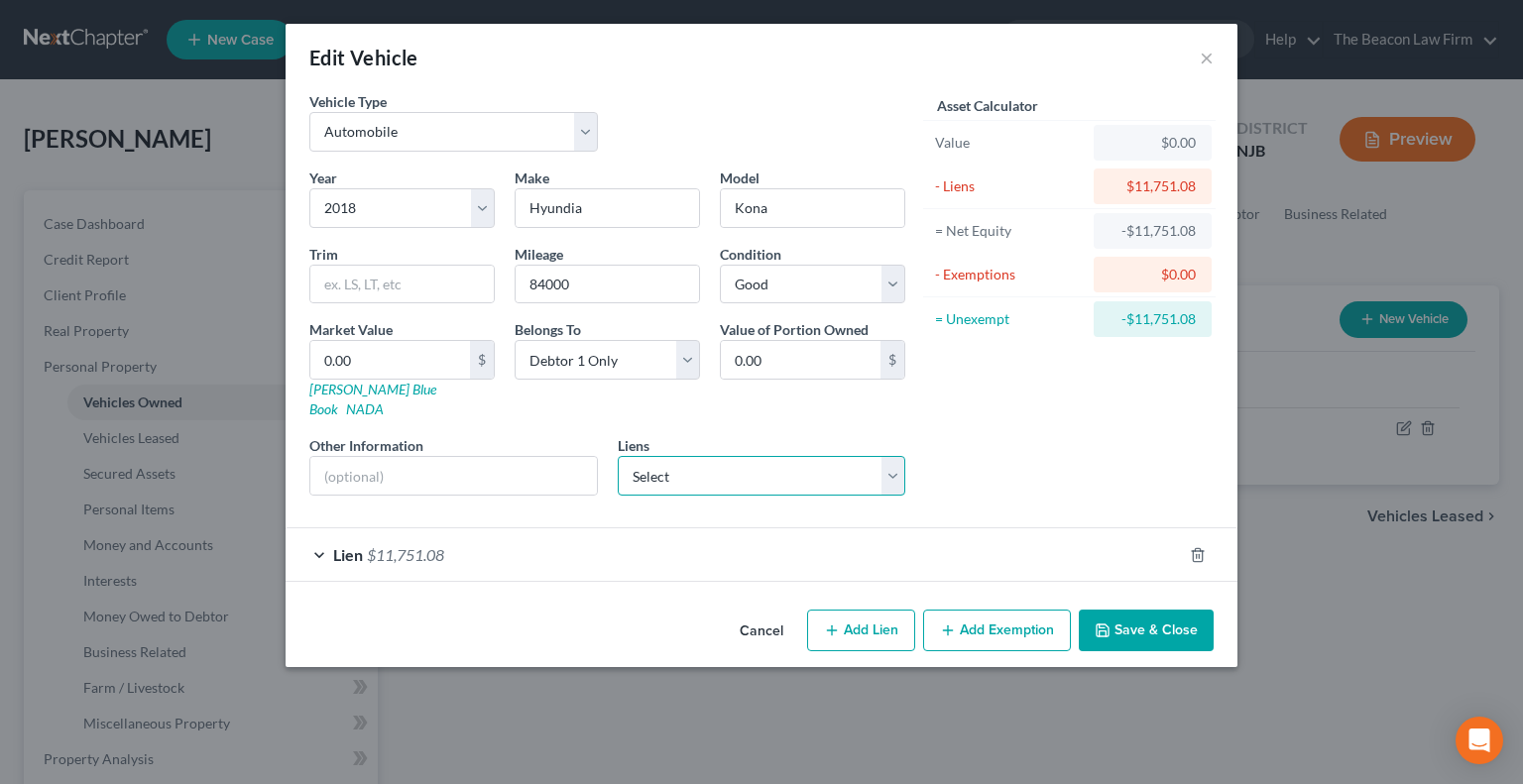 click on "Select Nstar/[PERSON_NAME] - $153,313.00 Hyundai Capital Americ - $11,374.00" at bounding box center (762, 476) 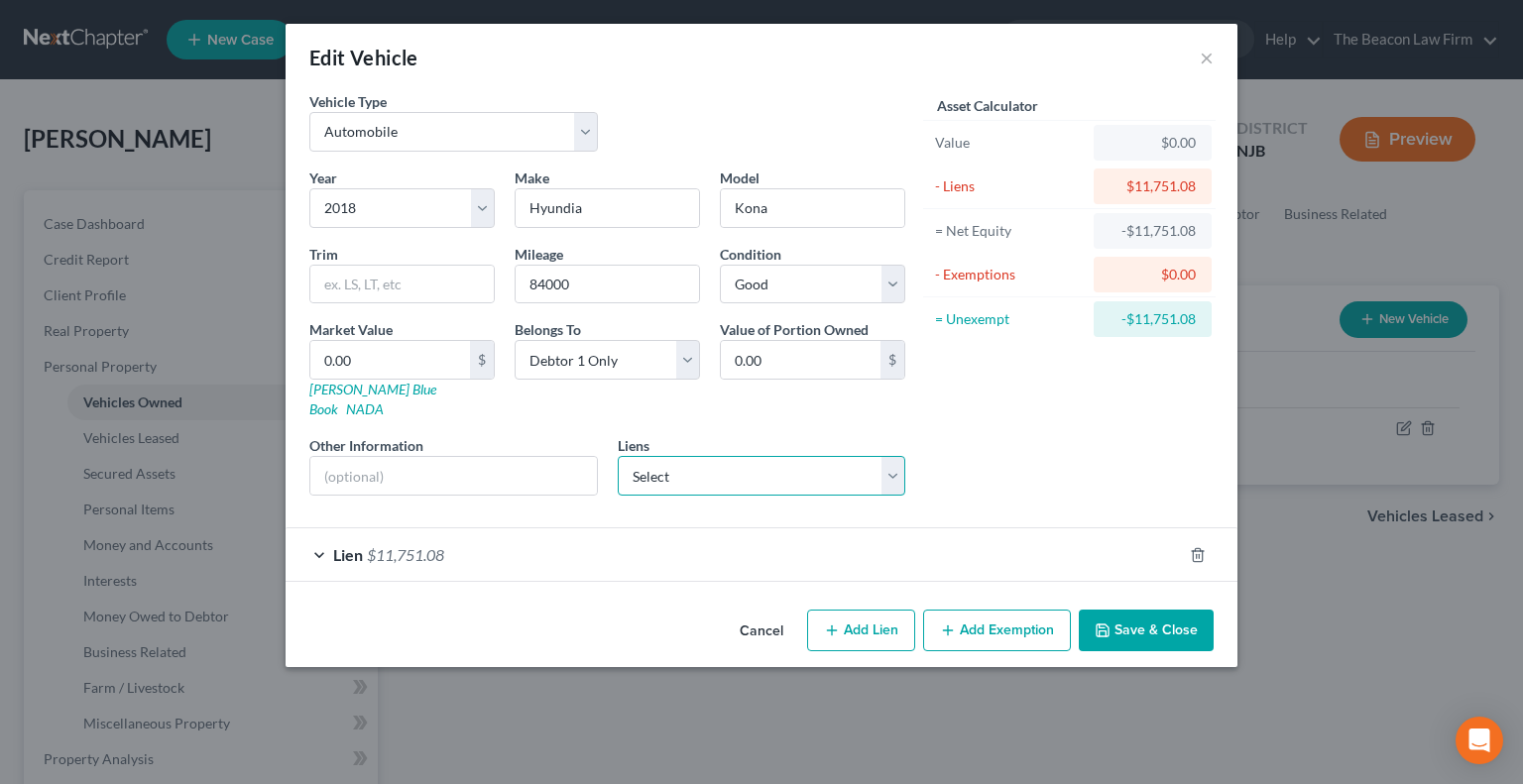 select on "1" 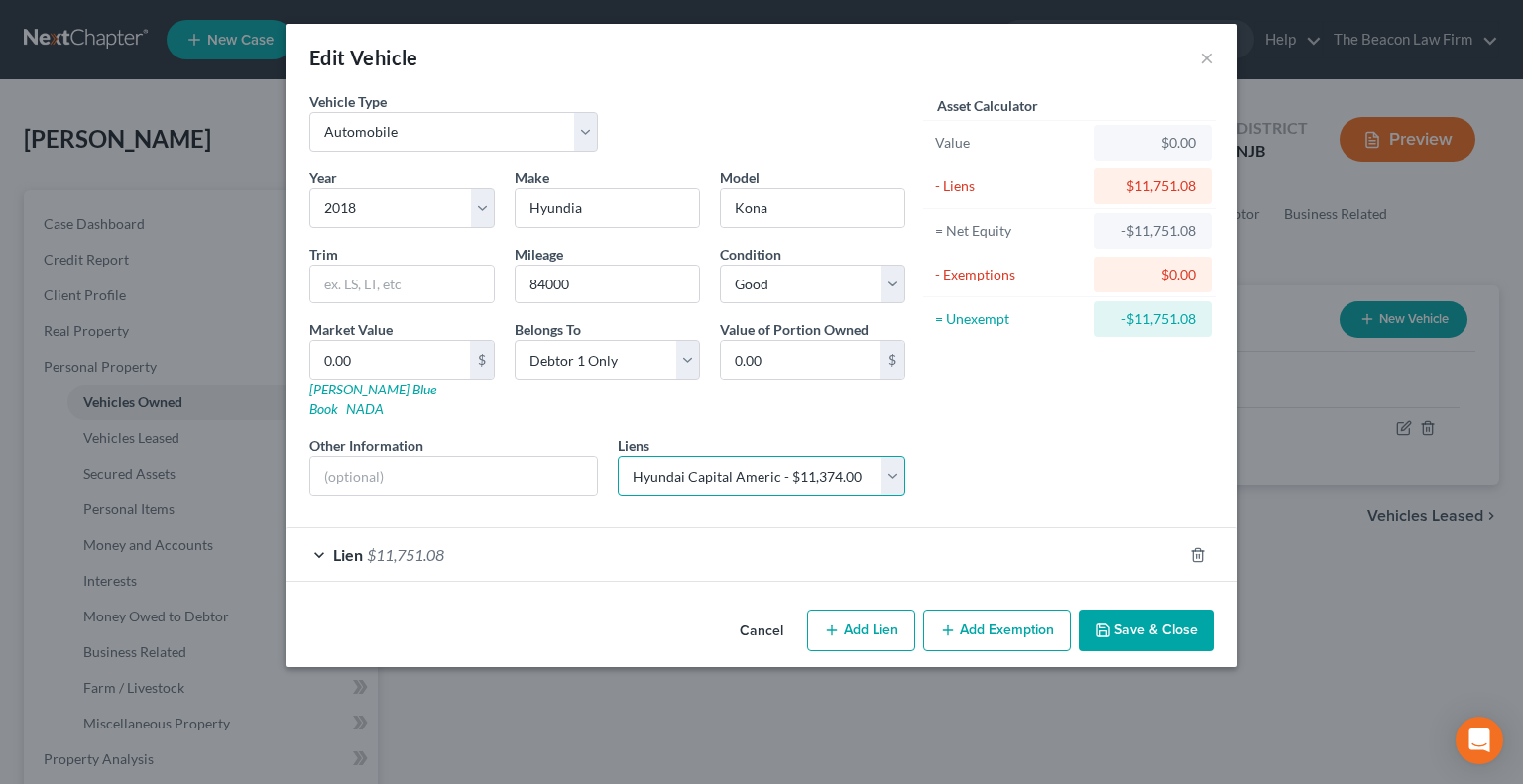 click on "Select Nstar/[PERSON_NAME] - $153,313.00 Hyundai Capital Americ - $11,374.00" at bounding box center [762, 476] 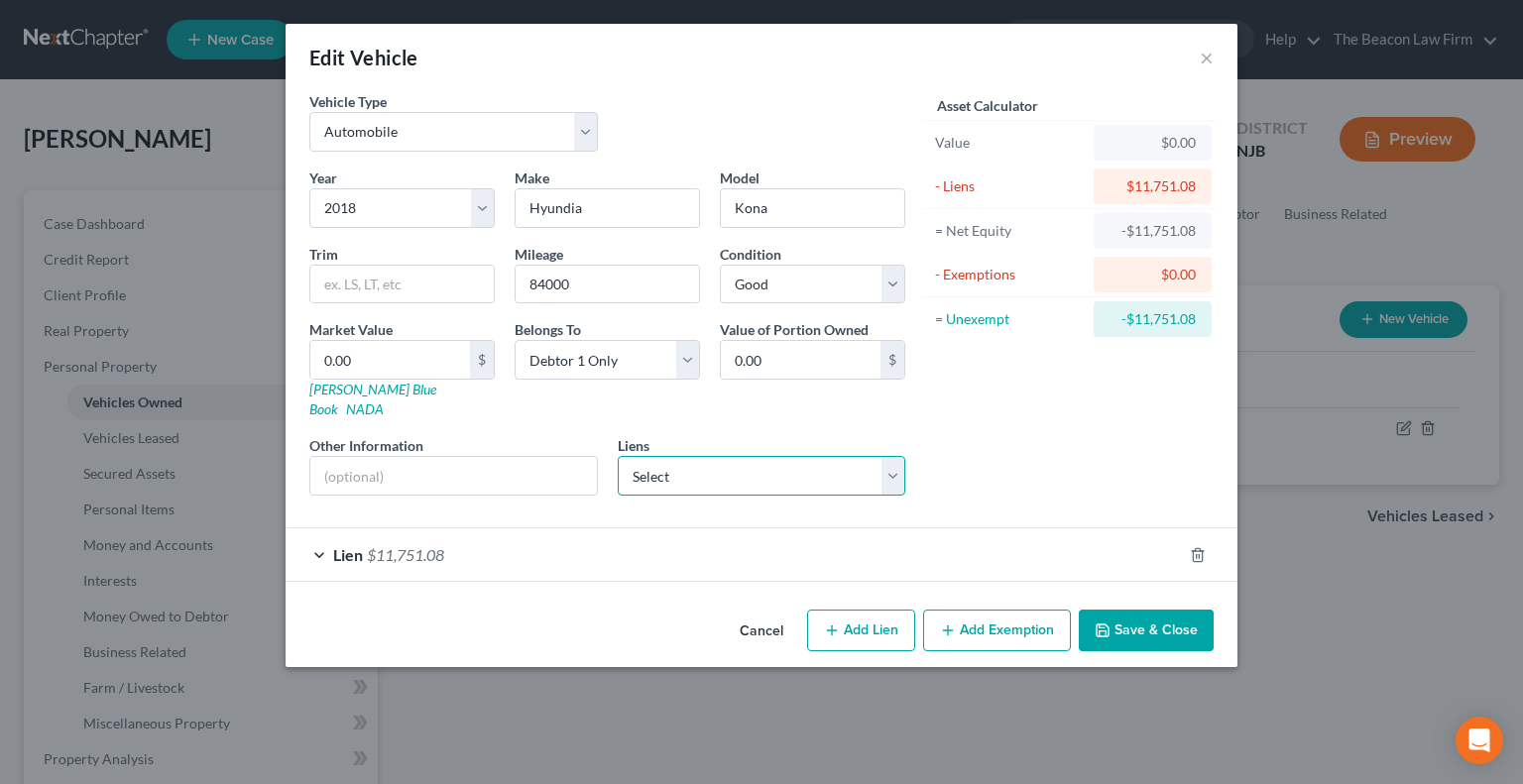 select on "4" 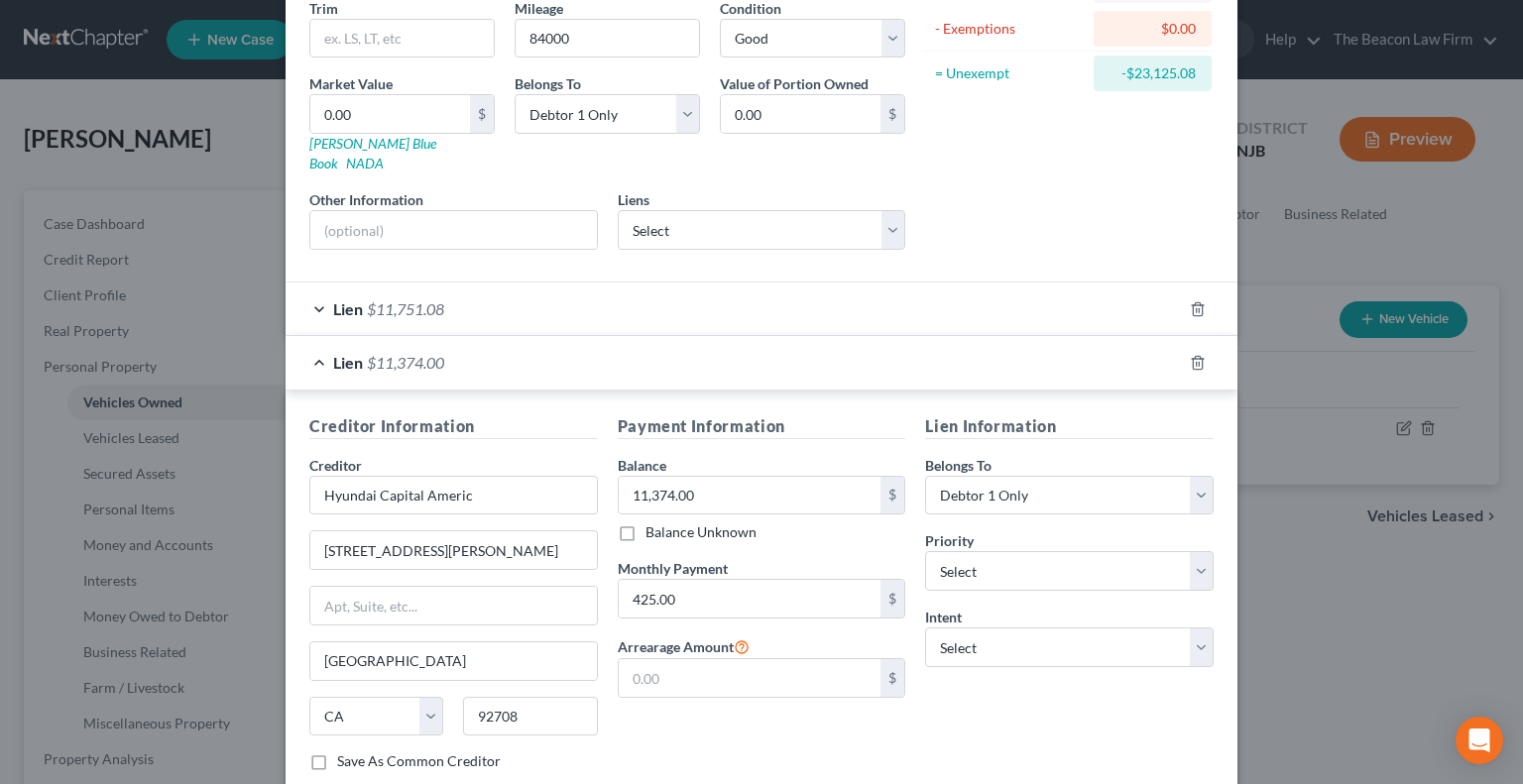 scroll, scrollTop: 255, scrollLeft: 0, axis: vertical 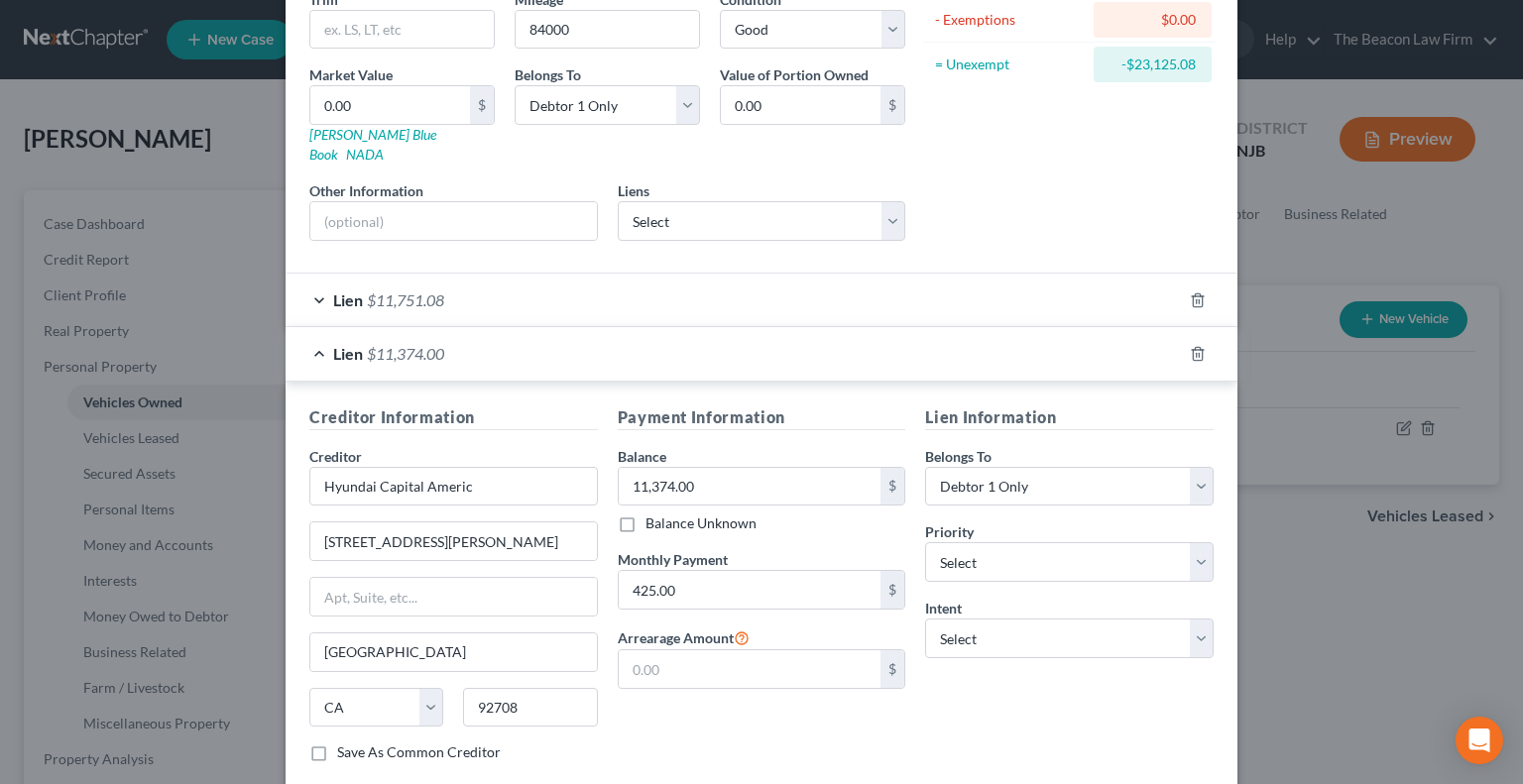 click on "Lien $11,751.08" at bounding box center (734, 299) 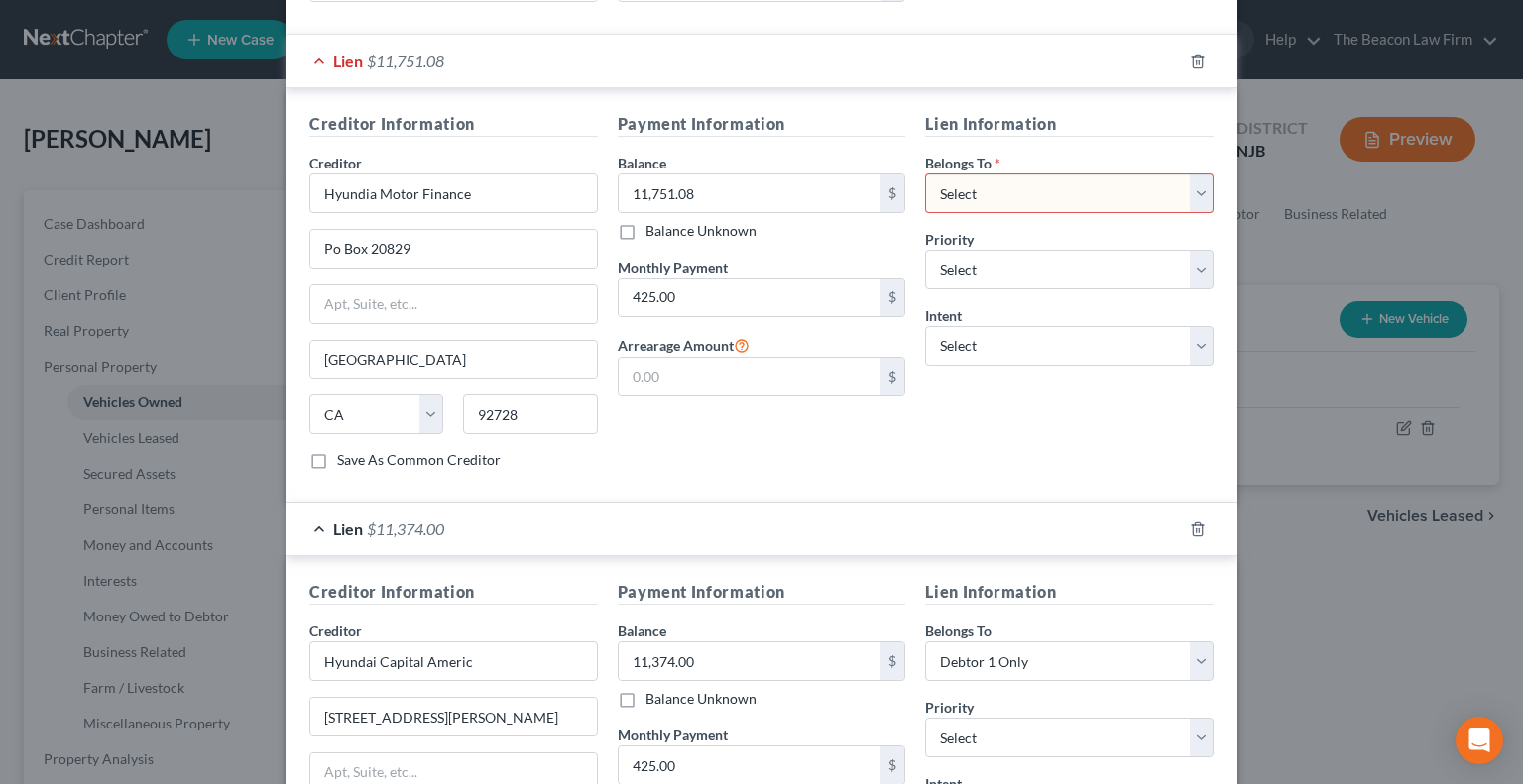scroll, scrollTop: 496, scrollLeft: 0, axis: vertical 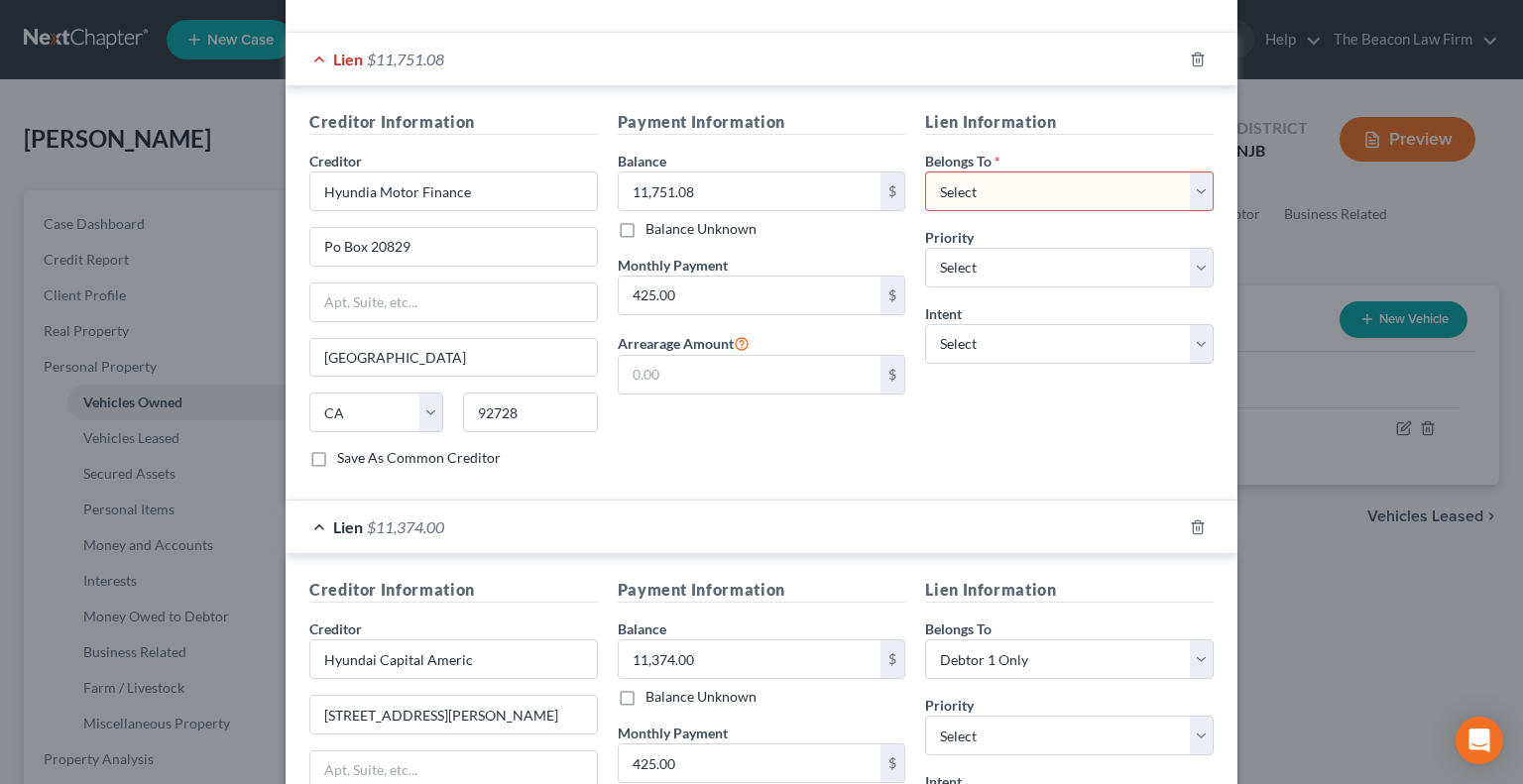 click at bounding box center (1210, 527) 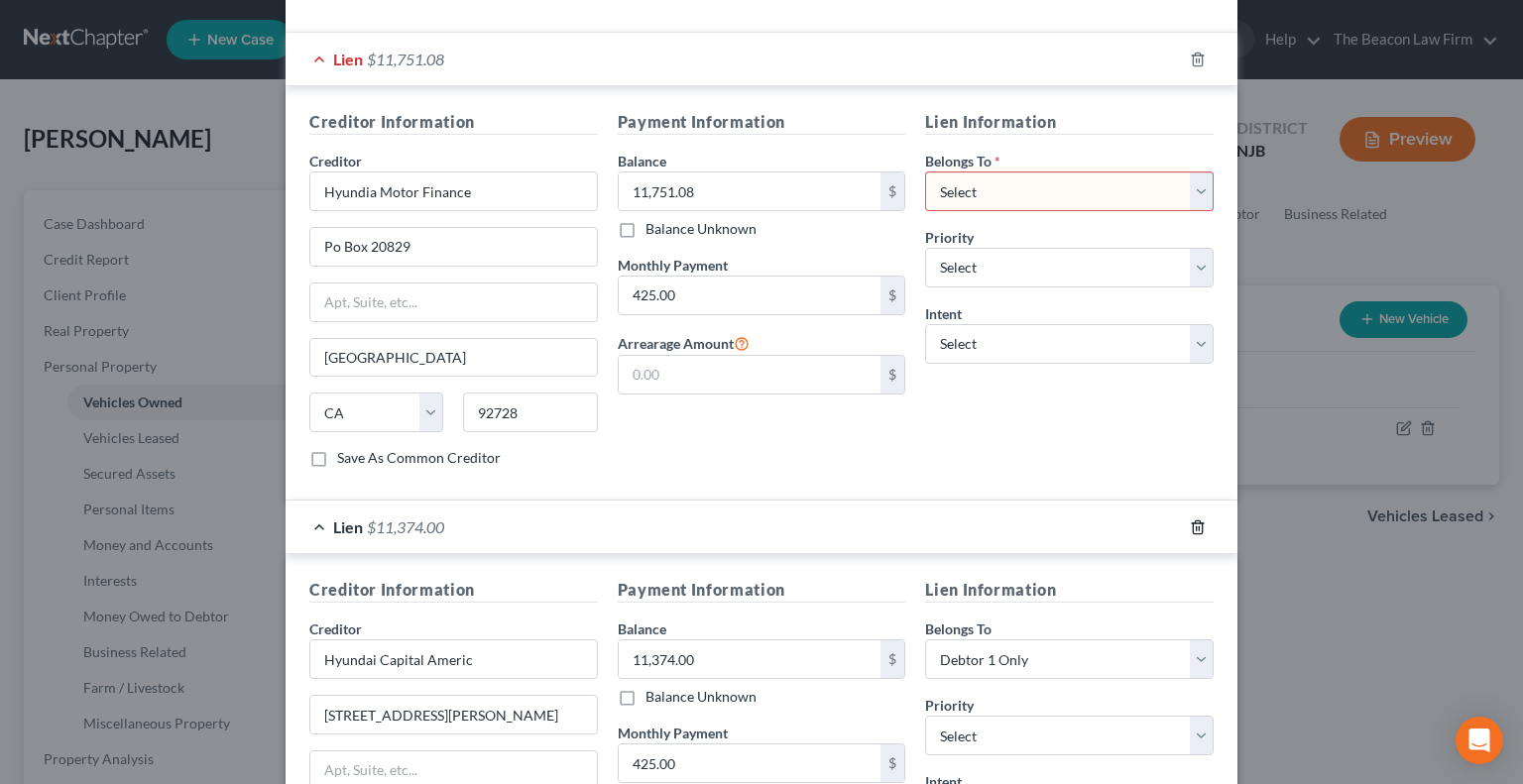 click 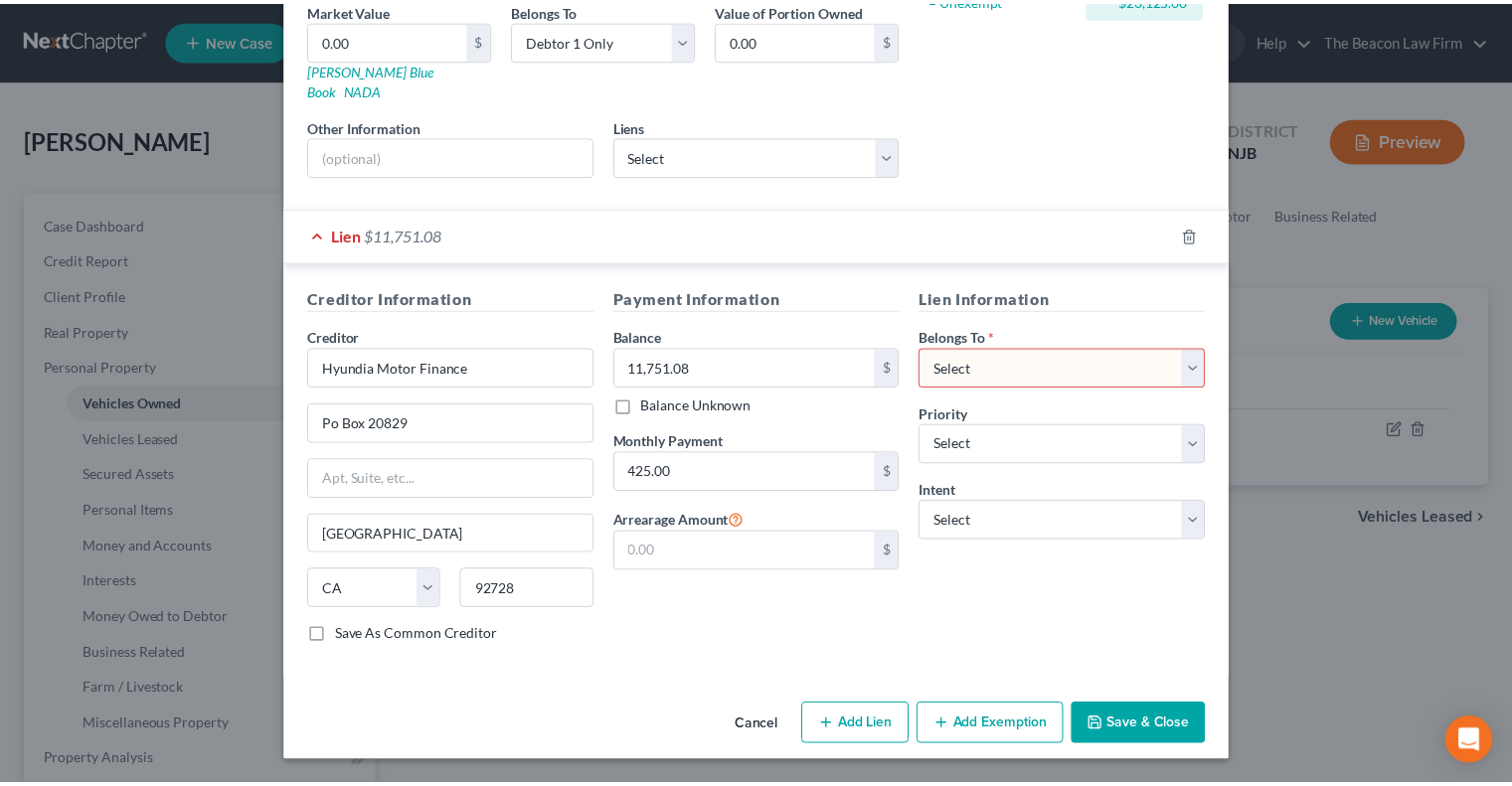 scroll, scrollTop: 296, scrollLeft: 0, axis: vertical 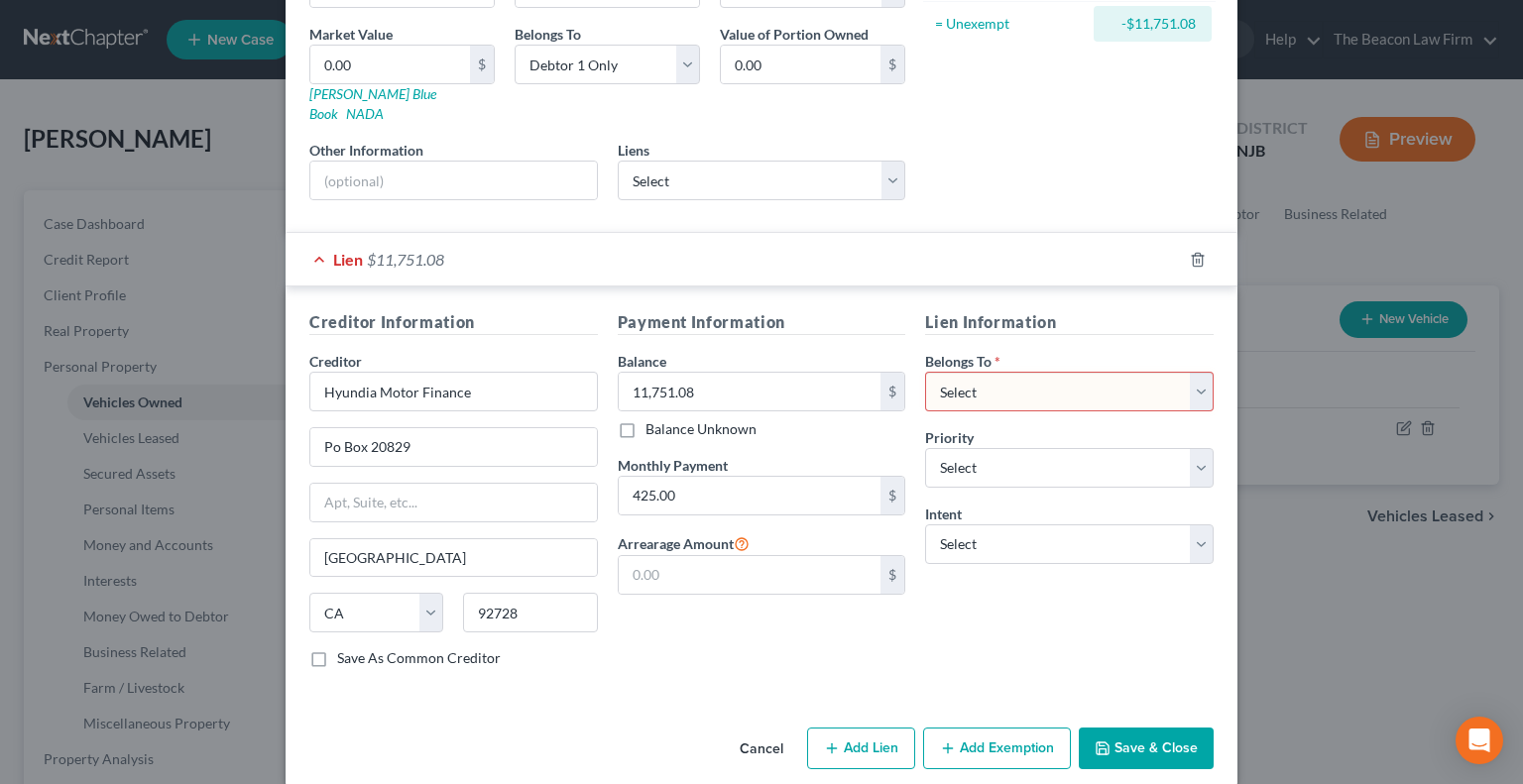 click on "Select Debtor 1 Only Debtor 2 Only Debtor 1 And Debtor 2 Only At Least One Of The Debtors And Another Community Property" at bounding box center (1069, 392) 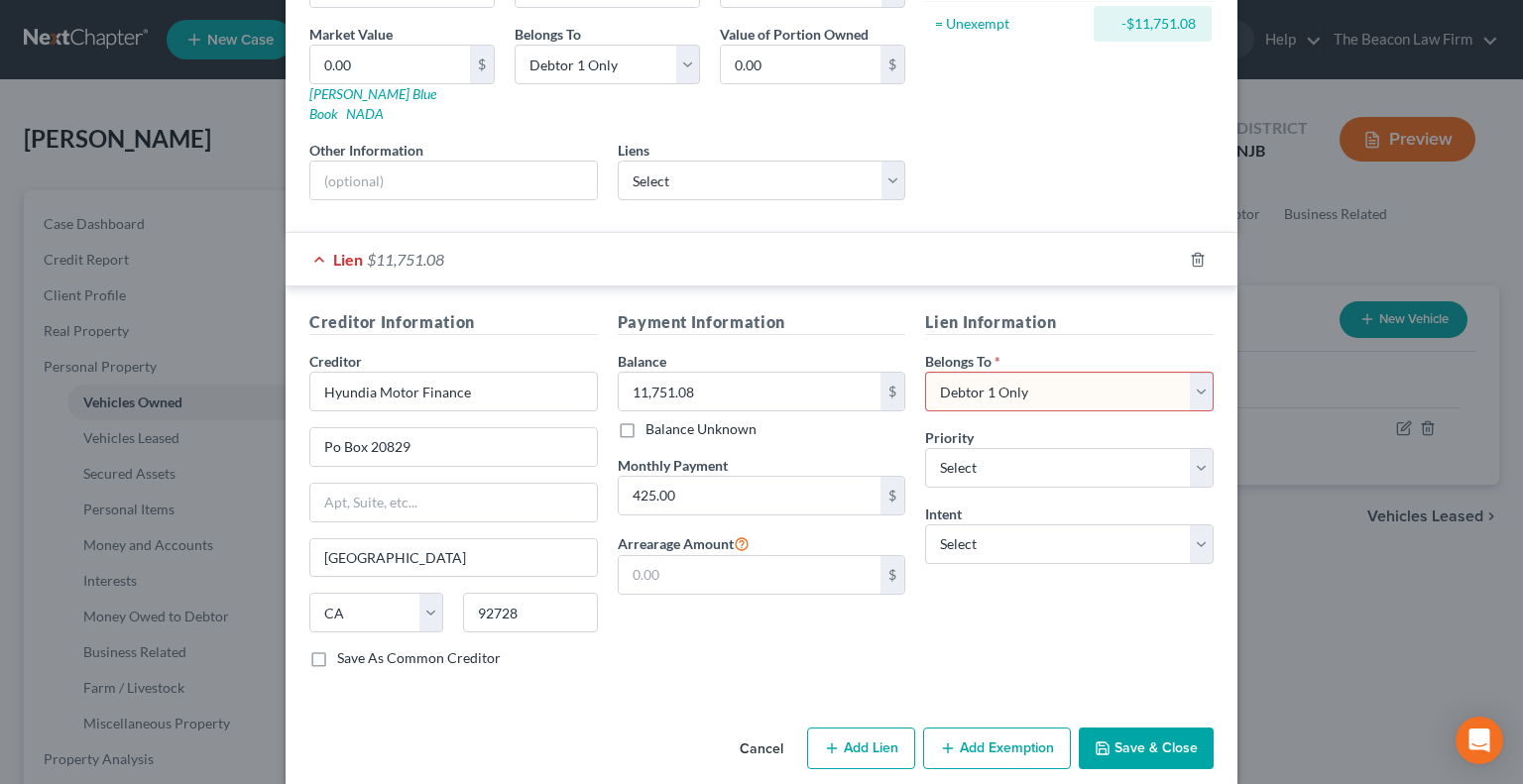 click on "Select Debtor 1 Only Debtor 2 Only Debtor 1 And Debtor 2 Only At Least One Of The Debtors And Another Community Property" at bounding box center [1069, 392] 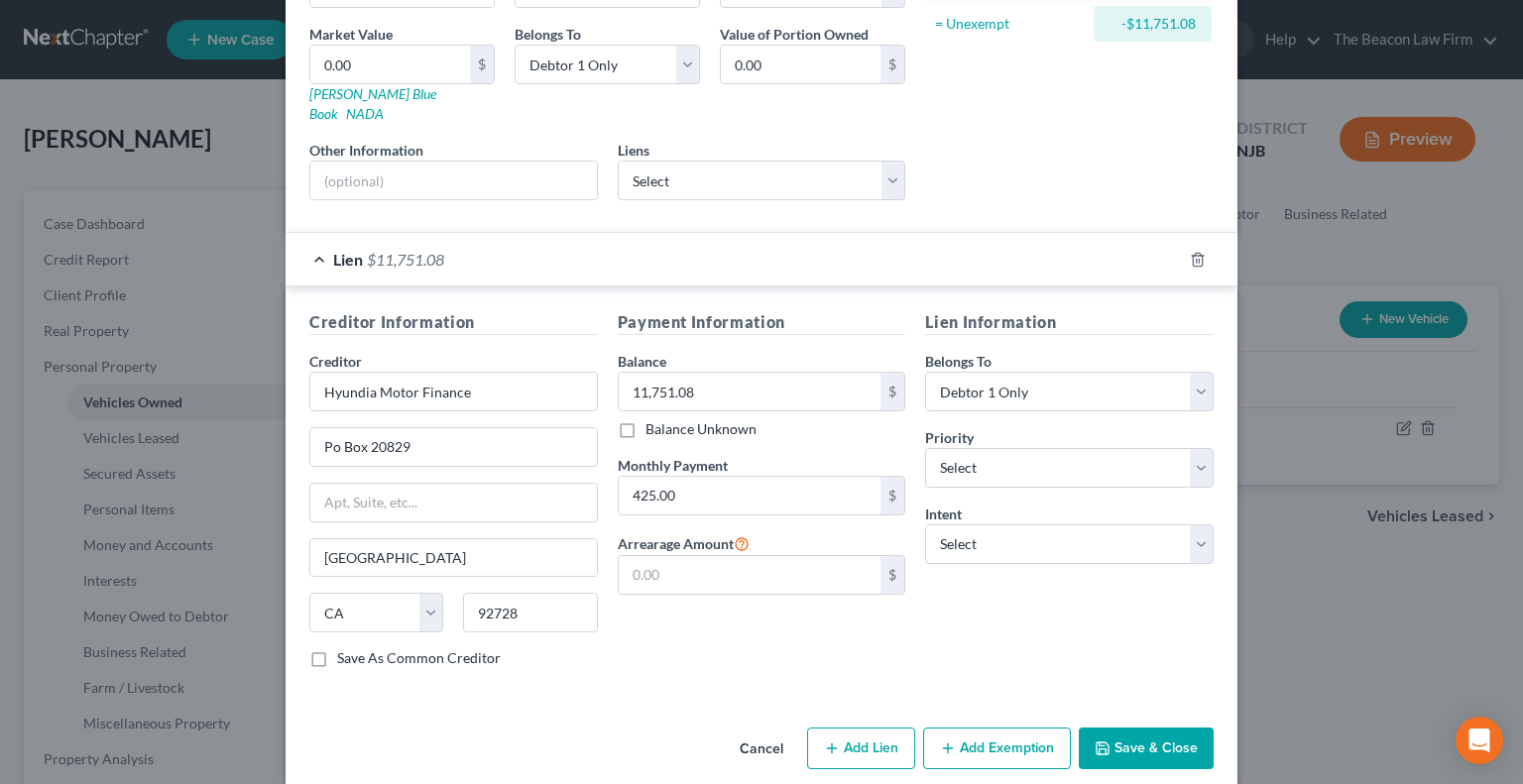 click on "Lien Information
Belongs To
*
Select Debtor 1 Only Debtor 2 Only Debtor 1 And Debtor 2 Only At Least One Of The Debtors And Another Community Property
Priority
*
Select 1st 2nd 3rd 4th 5th 6th 7th 8th 9th 10th 11th 12th 13th 14th 15th 16th 17th 18th 19th 20th 21th 22th 23th 24th 25th 26th 27th 28th 29th 30th
Intent
Select Surrender Redeem Reaffirm Avoid Other" at bounding box center (1069, 497) 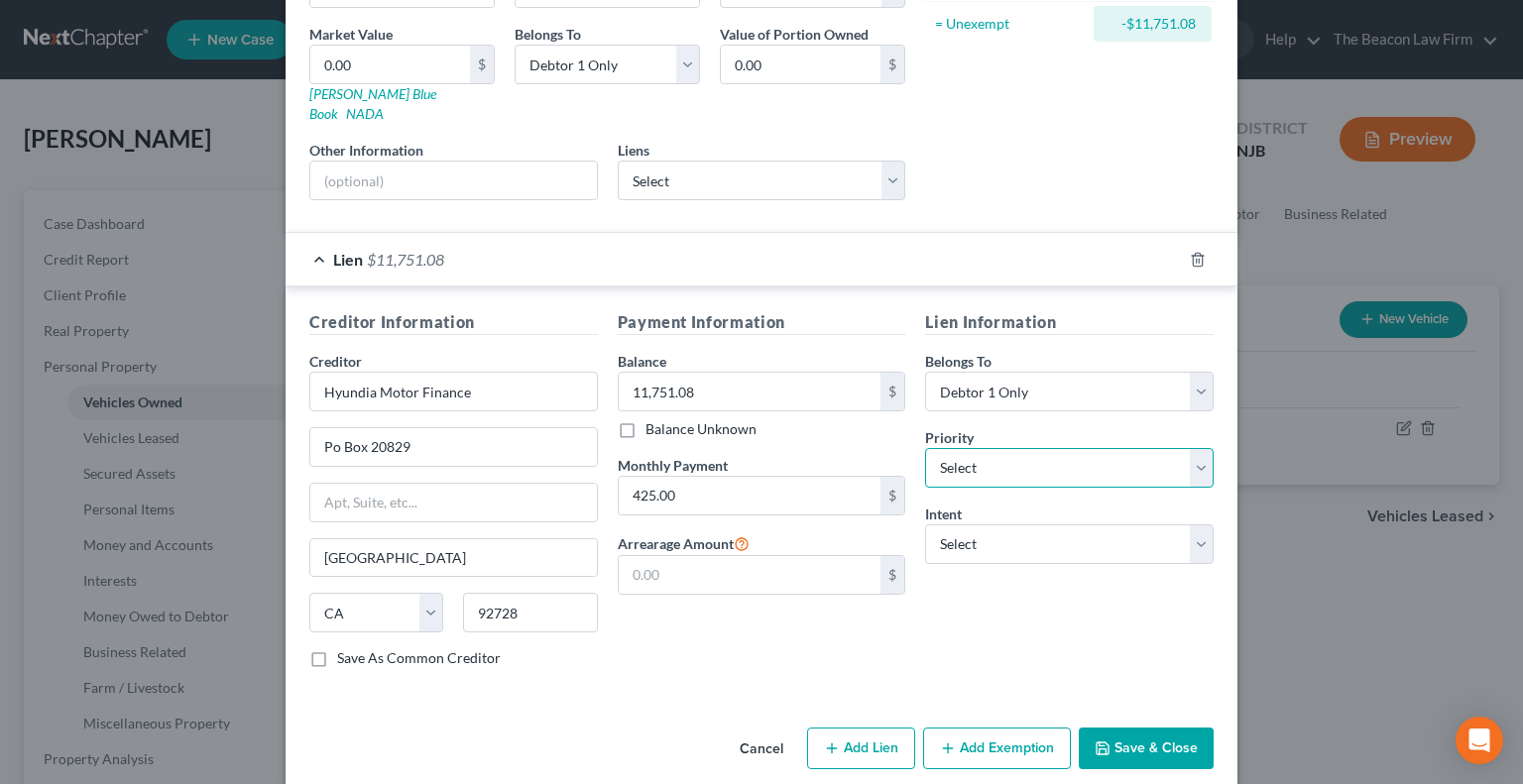 click on "Select 1st 2nd 3rd 4th 5th 6th 7th 8th 9th 10th 11th 12th 13th 14th 15th 16th 17th 18th 19th 20th 21th 22th 23th 24th 25th 26th 27th 28th 29th 30th" at bounding box center (1069, 468) 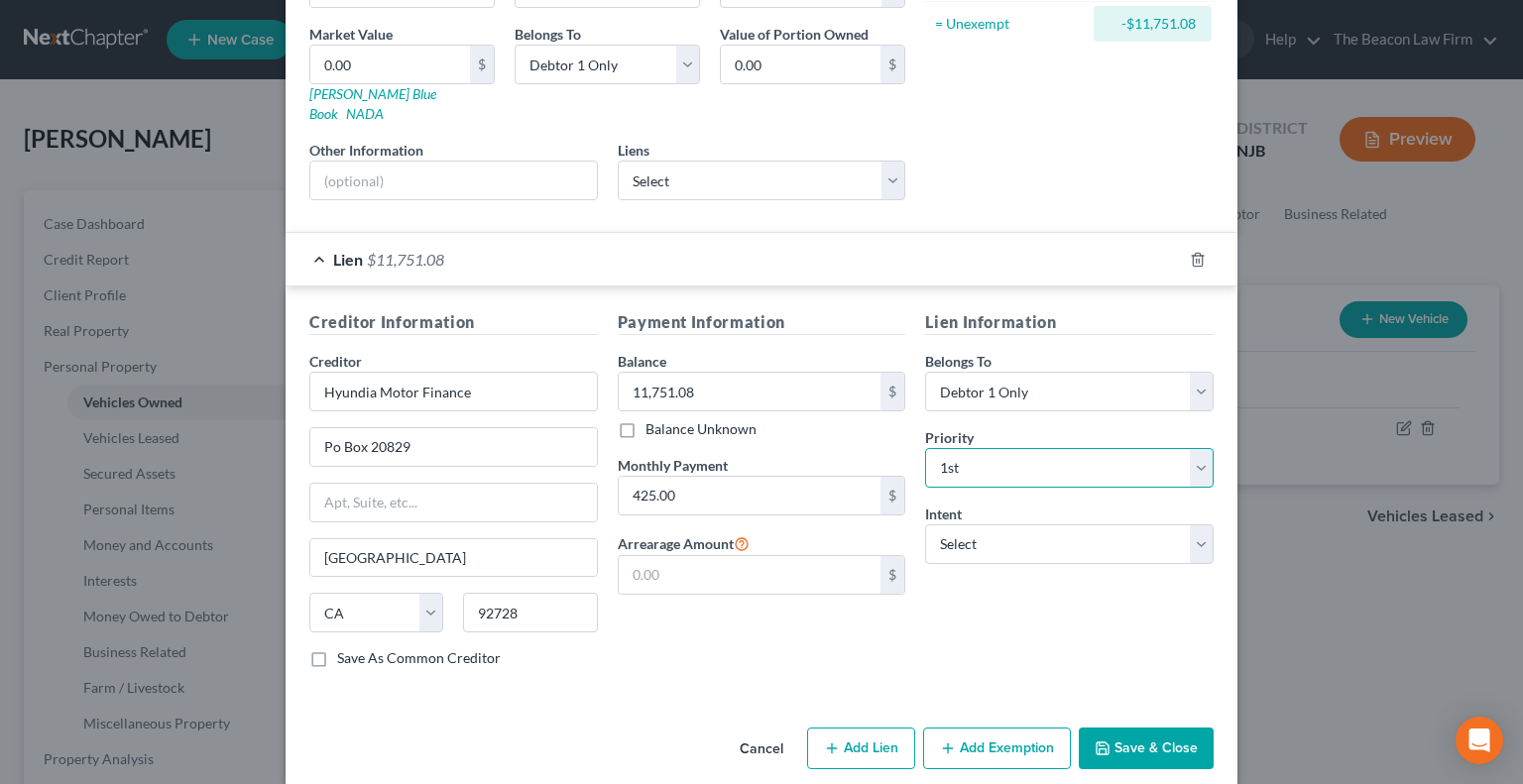 click on "Select 1st 2nd 3rd 4th 5th 6th 7th 8th 9th 10th 11th 12th 13th 14th 15th 16th 17th 18th 19th 20th 21th 22th 23th 24th 25th 26th 27th 28th 29th 30th" at bounding box center [1069, 468] 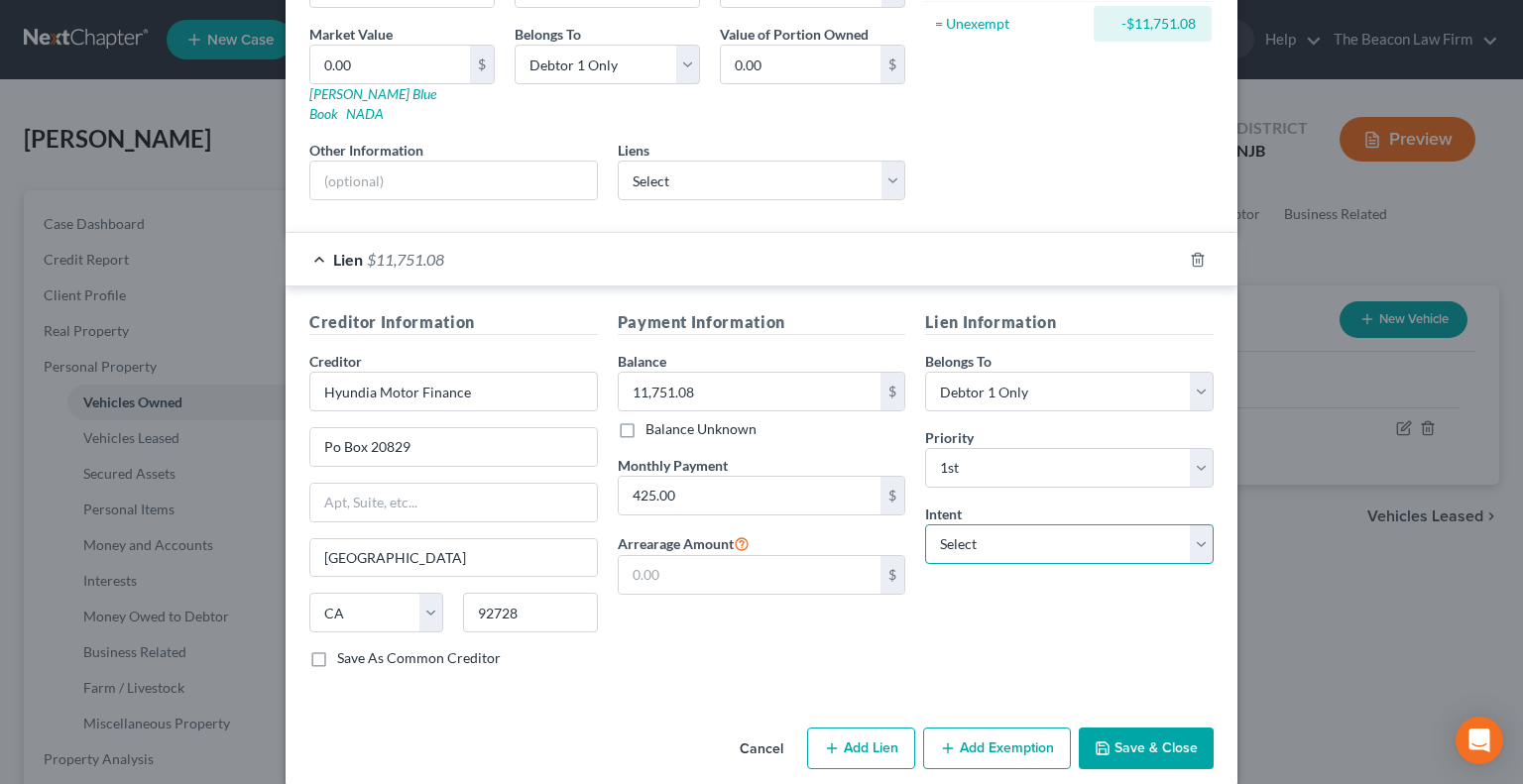 click on "Select Surrender Redeem Reaffirm Avoid Other" at bounding box center [1069, 544] 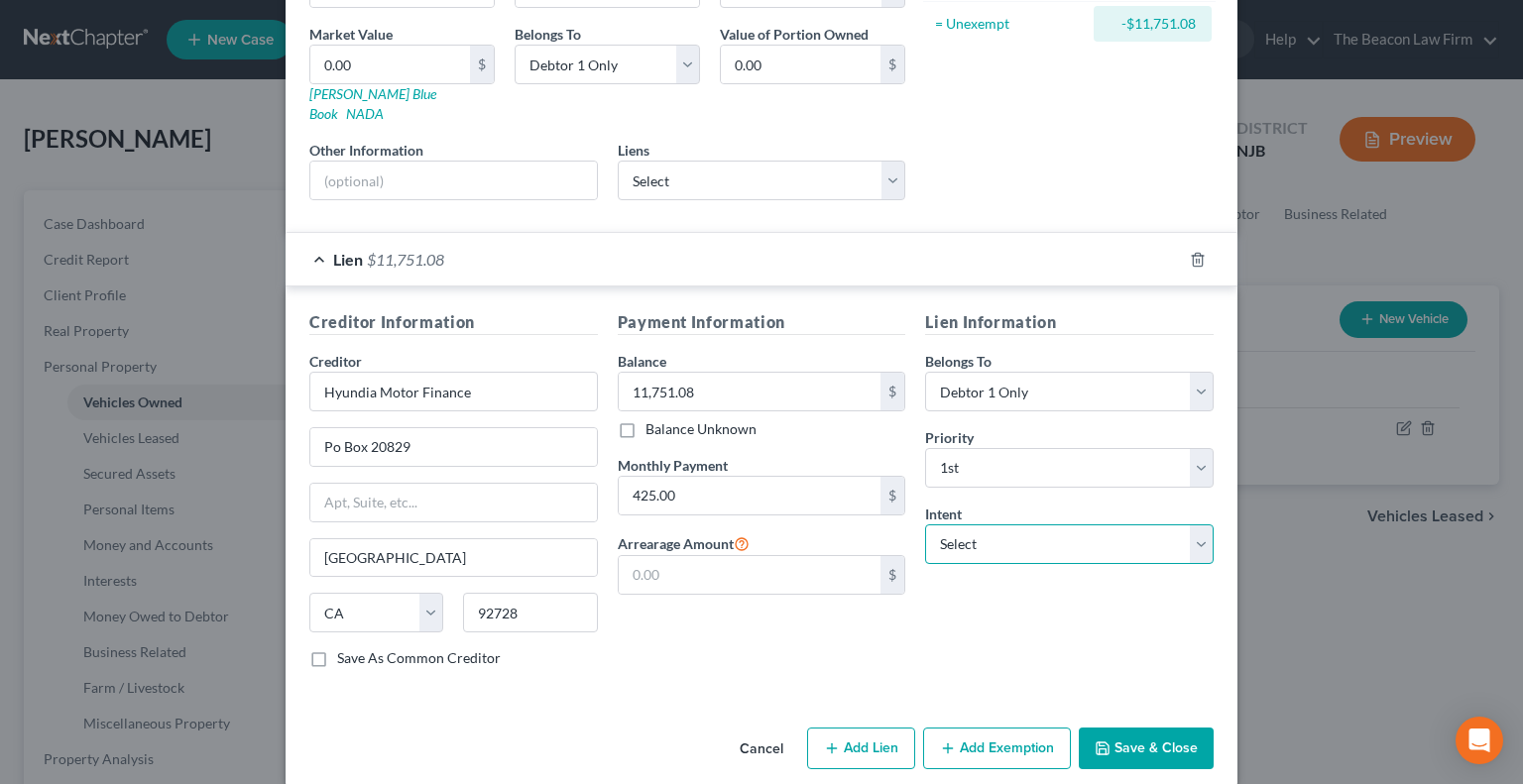 select on "2" 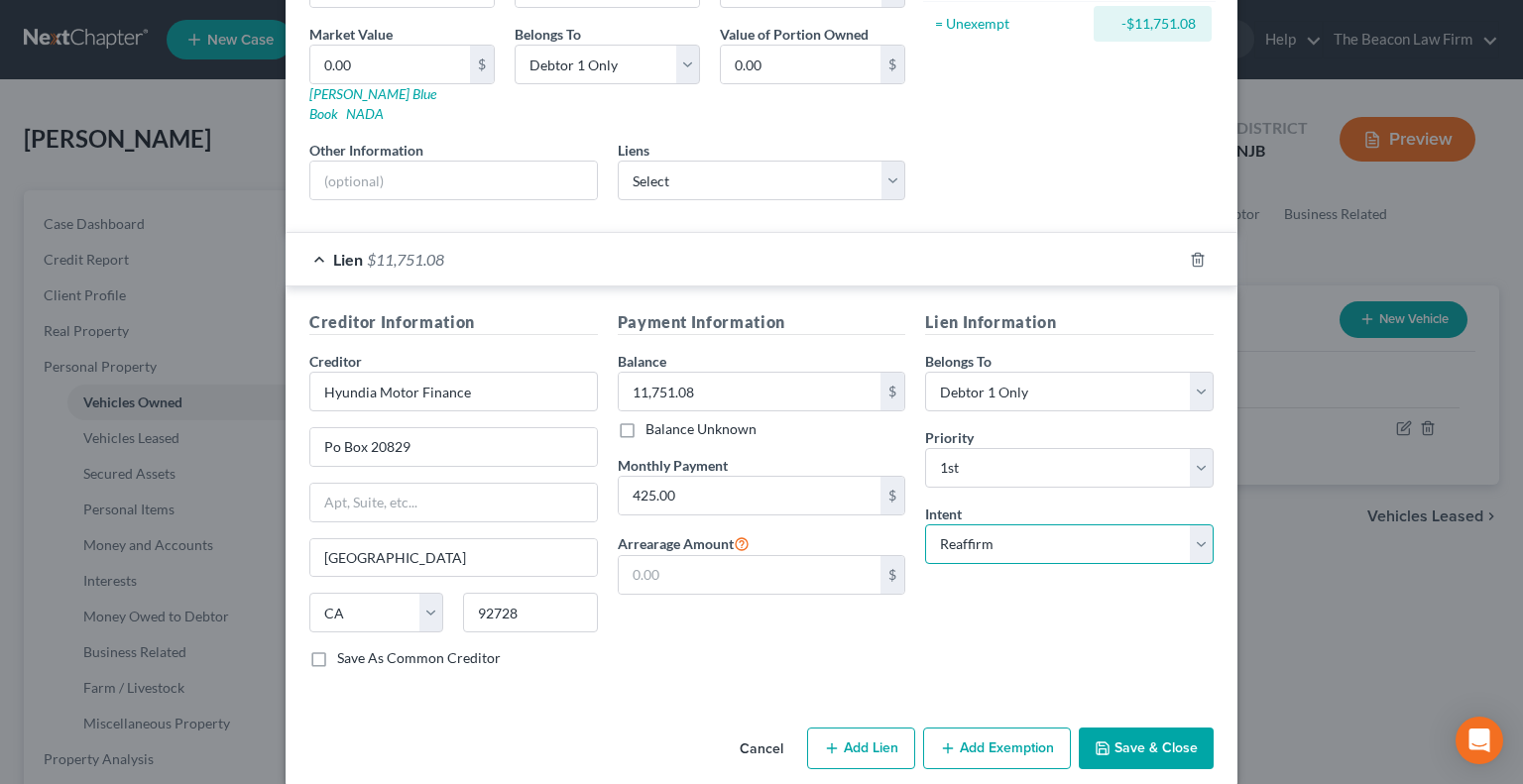 click on "Select Surrender Redeem Reaffirm Avoid Other" at bounding box center [1069, 544] 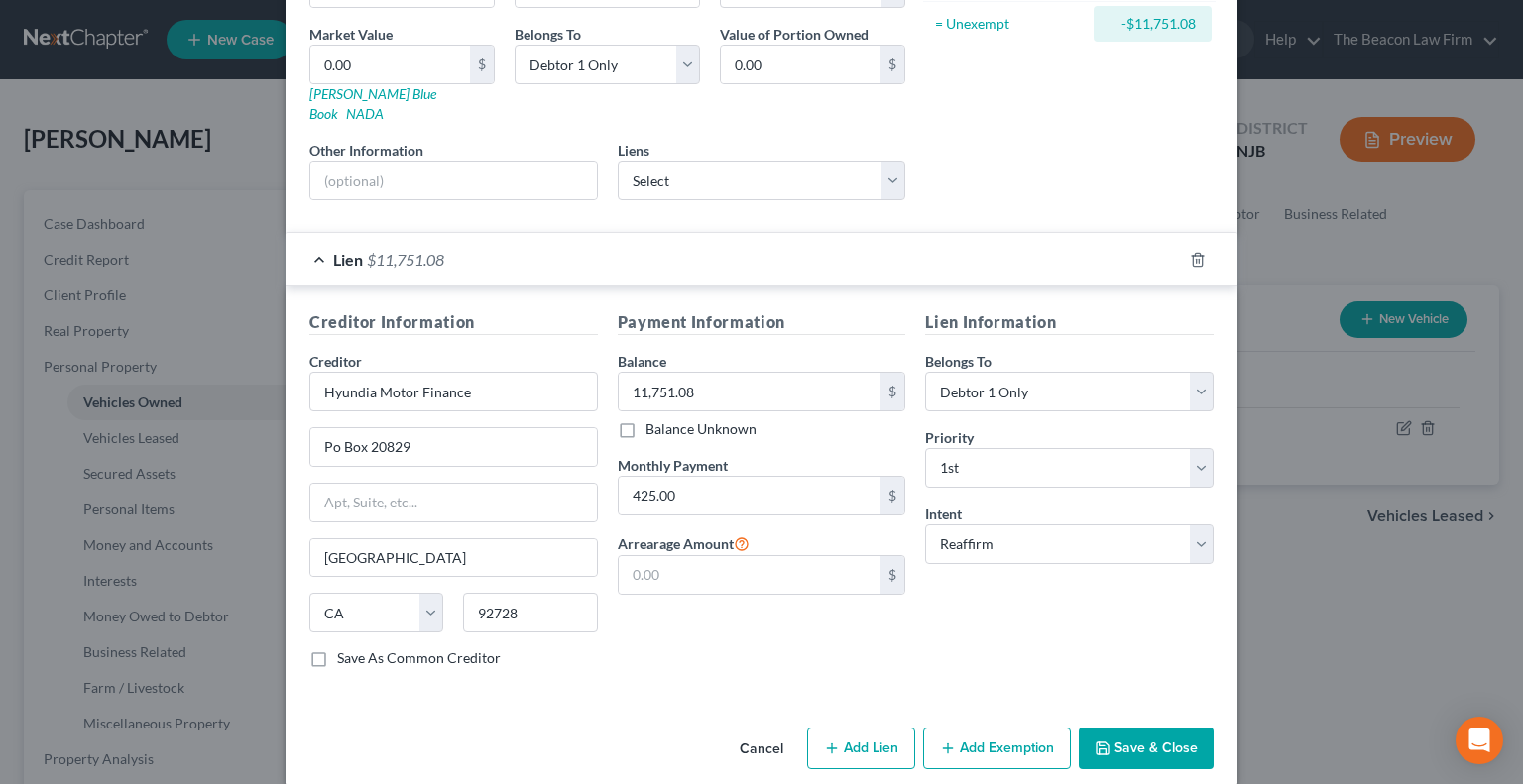click on "Lien Information
Belongs To
*
Select Debtor 1 Only Debtor 2 Only Debtor 1 And Debtor 2 Only At Least One Of The Debtors And Another Community Property
Priority
*
Select 1st 2nd 3rd 4th 5th 6th 7th 8th 9th 10th 11th 12th 13th 14th 15th 16th 17th 18th 19th 20th 21th 22th 23th 24th 25th 26th 27th 28th 29th 30th
Intent
Select Surrender Redeem Reaffirm Avoid Other" at bounding box center [1069, 497] 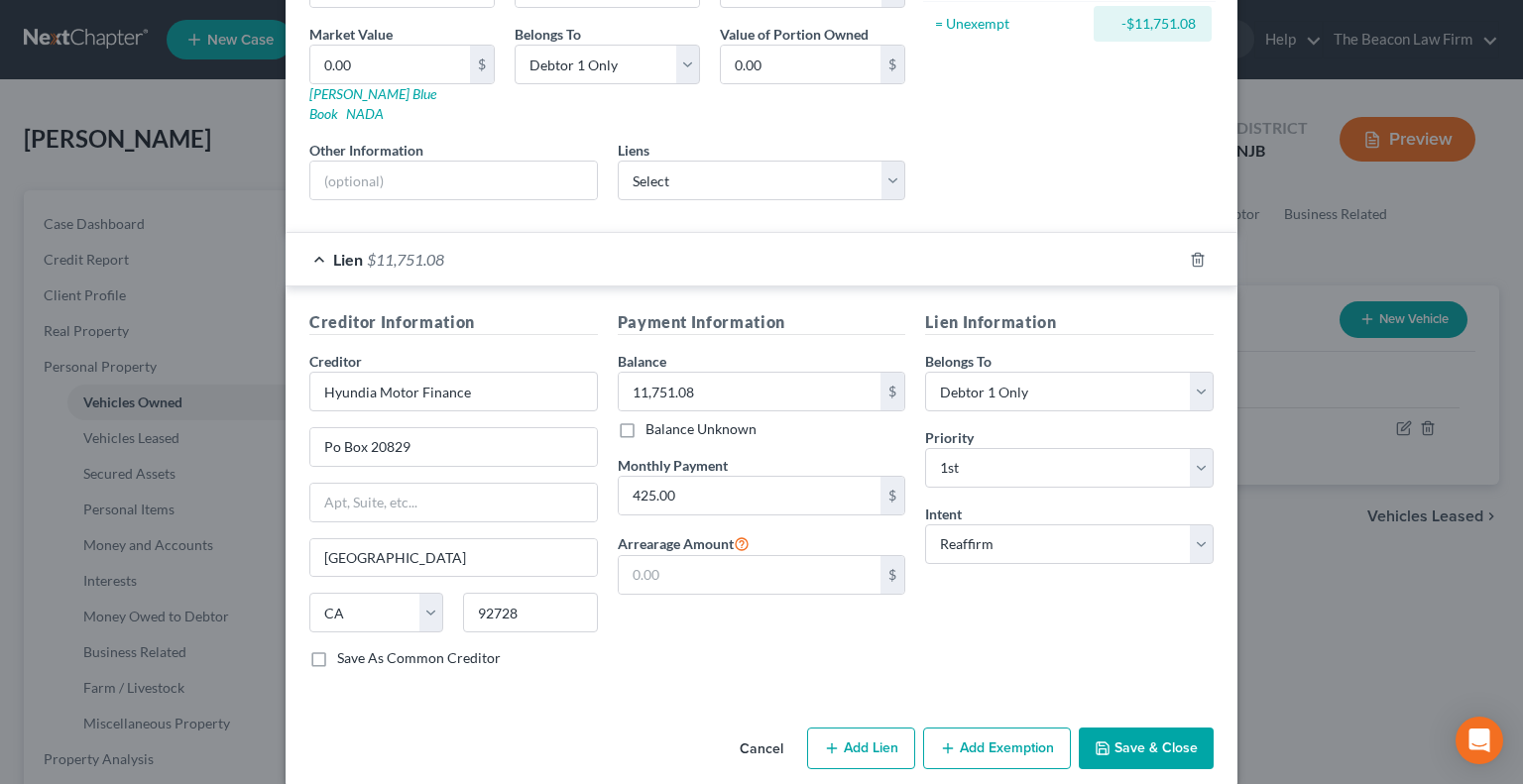 click on "Save & Close" at bounding box center (1146, 748) 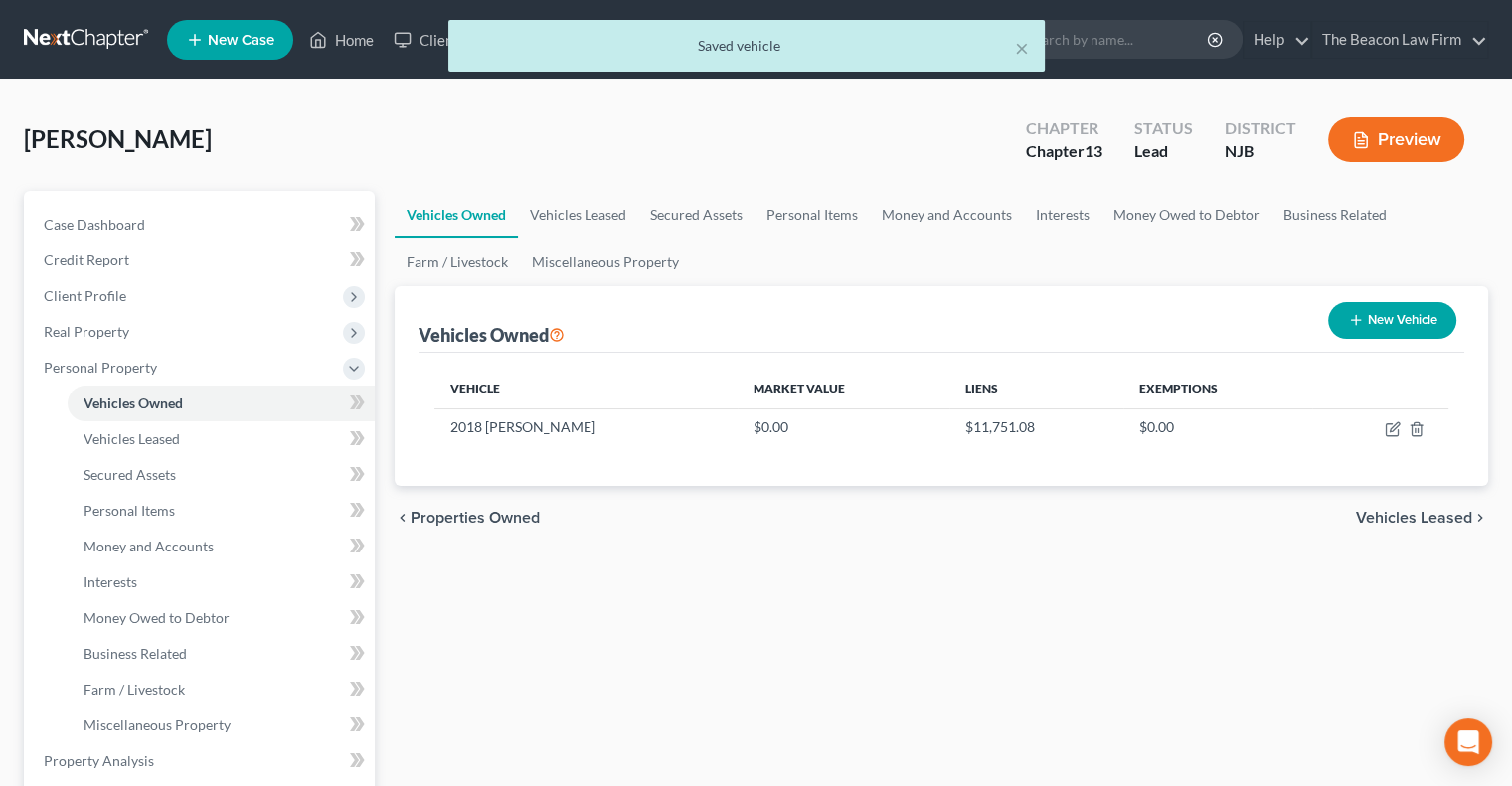 click on "chevron_left
Properties Owned
Vehicles Leased
chevron_right" at bounding box center [941, 518] 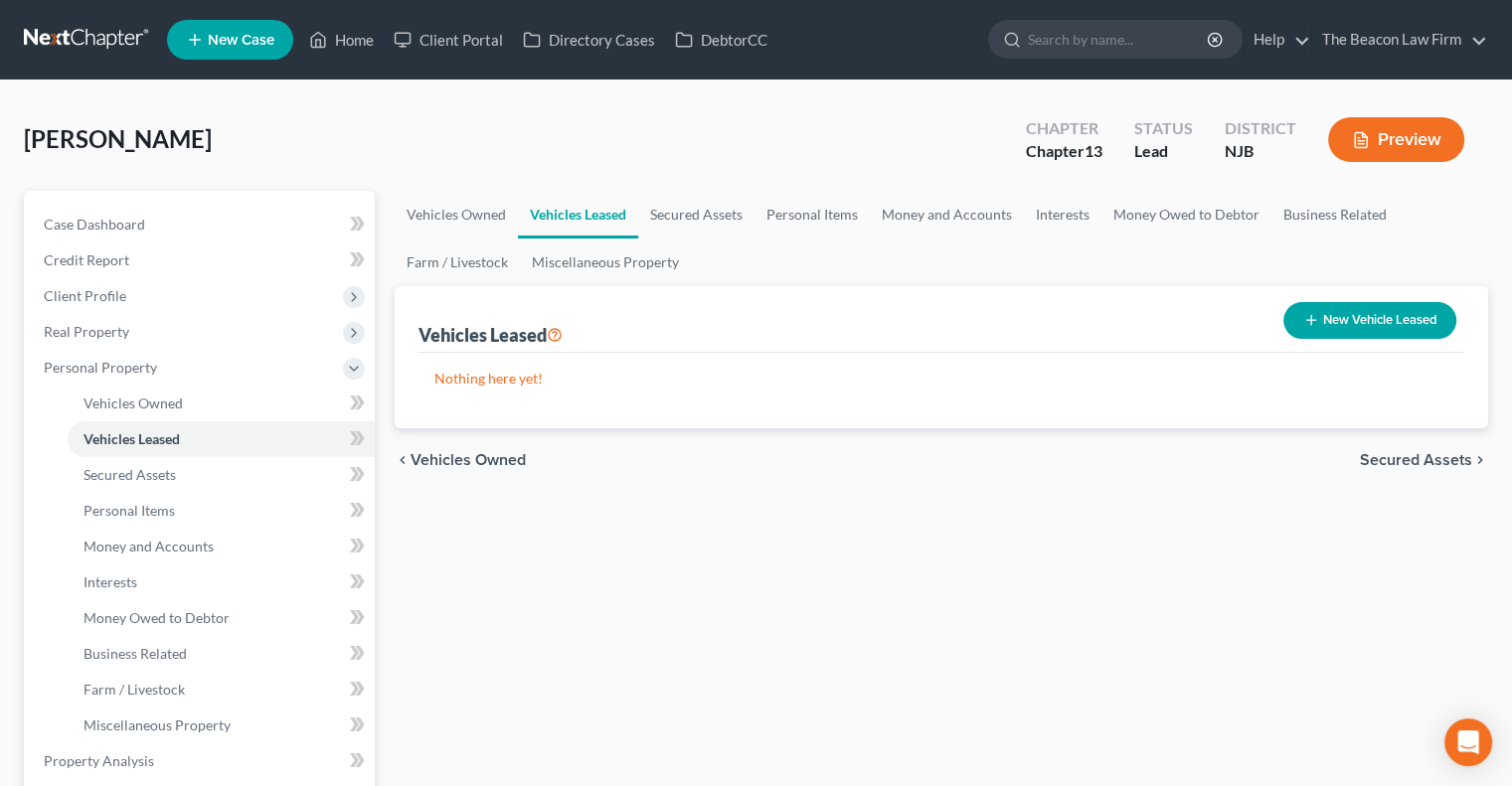click on "Secured Assets" at bounding box center [1416, 460] 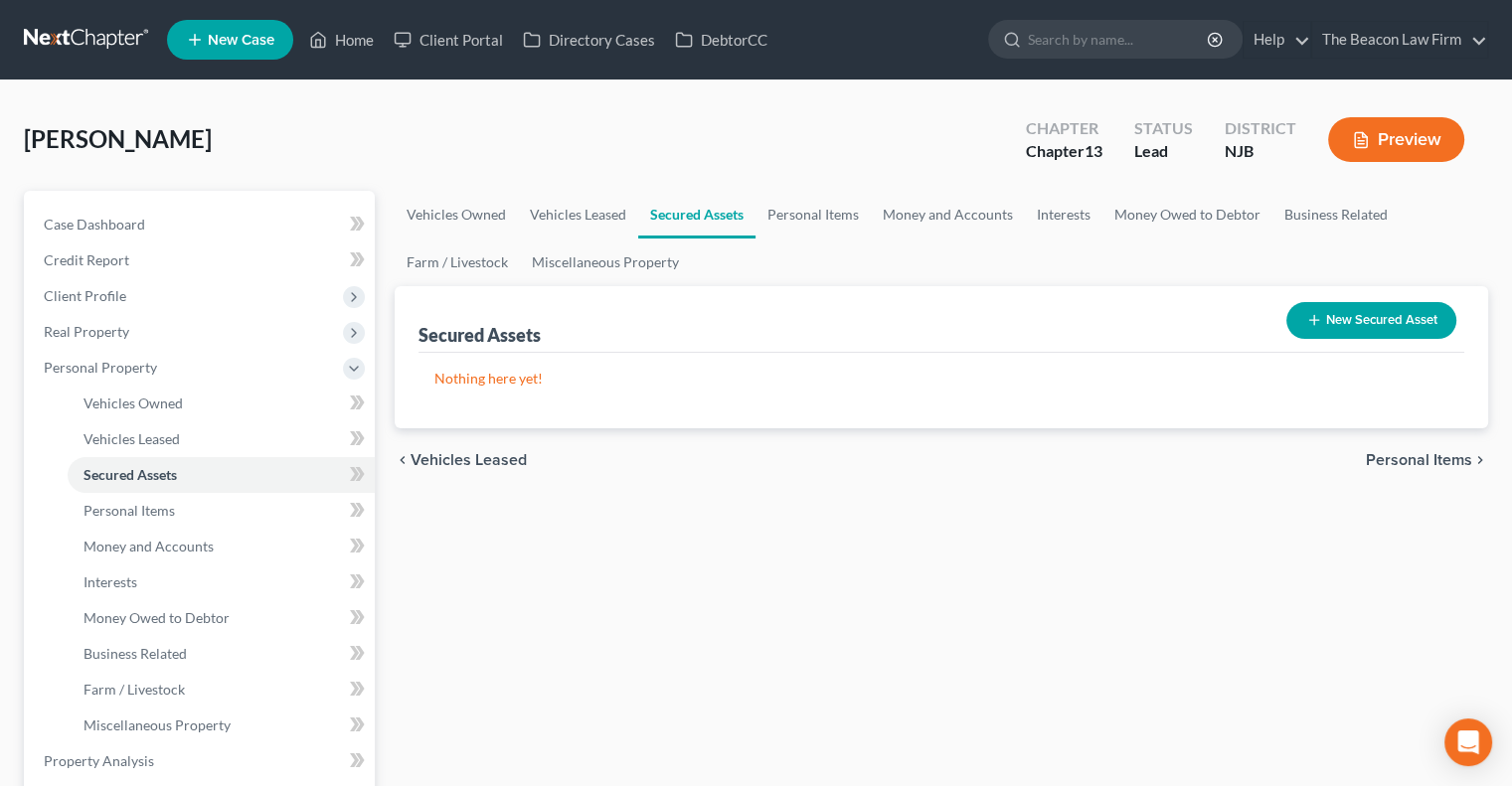 click on "Personal Items" at bounding box center [1419, 460] 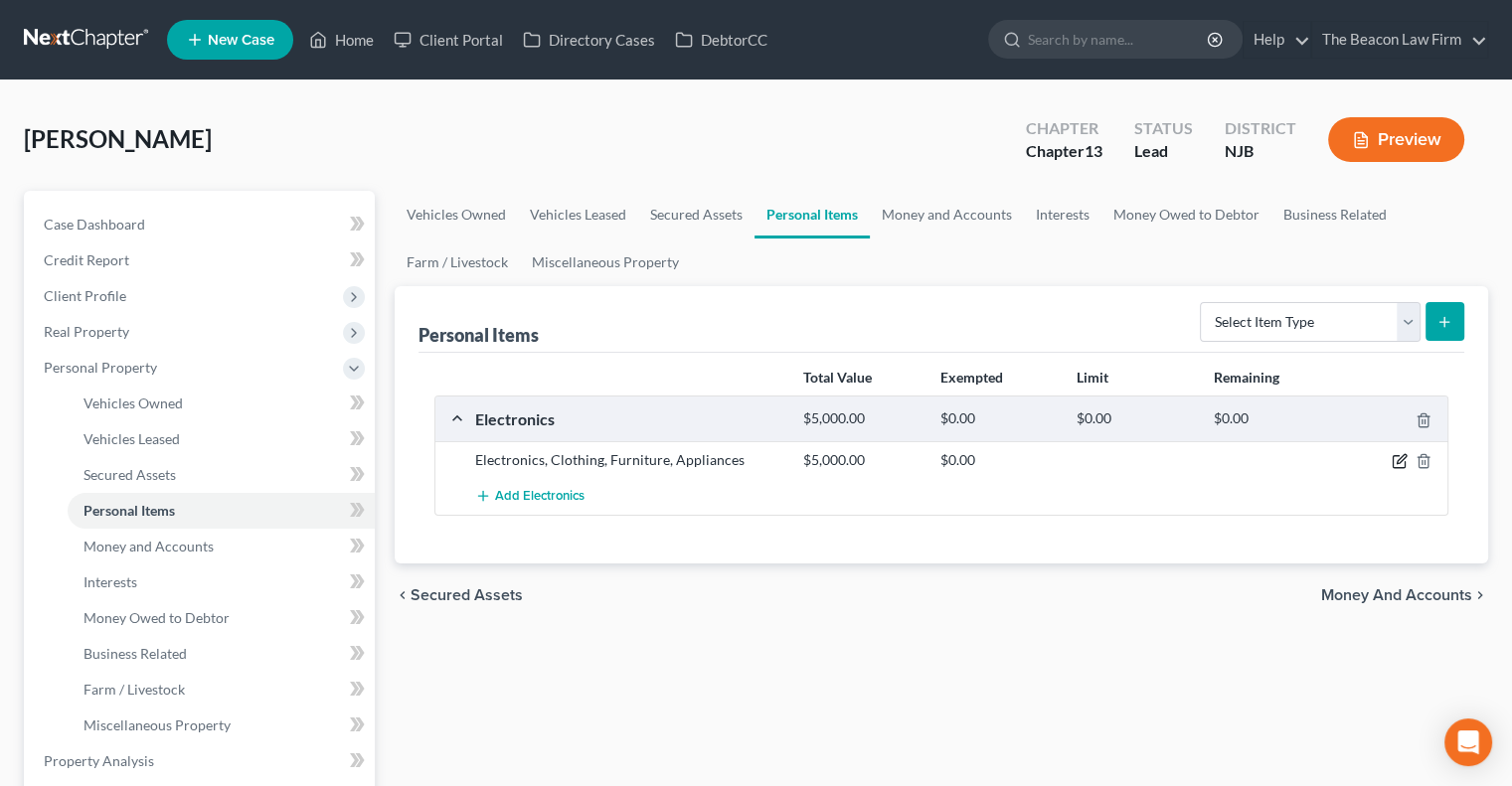 click 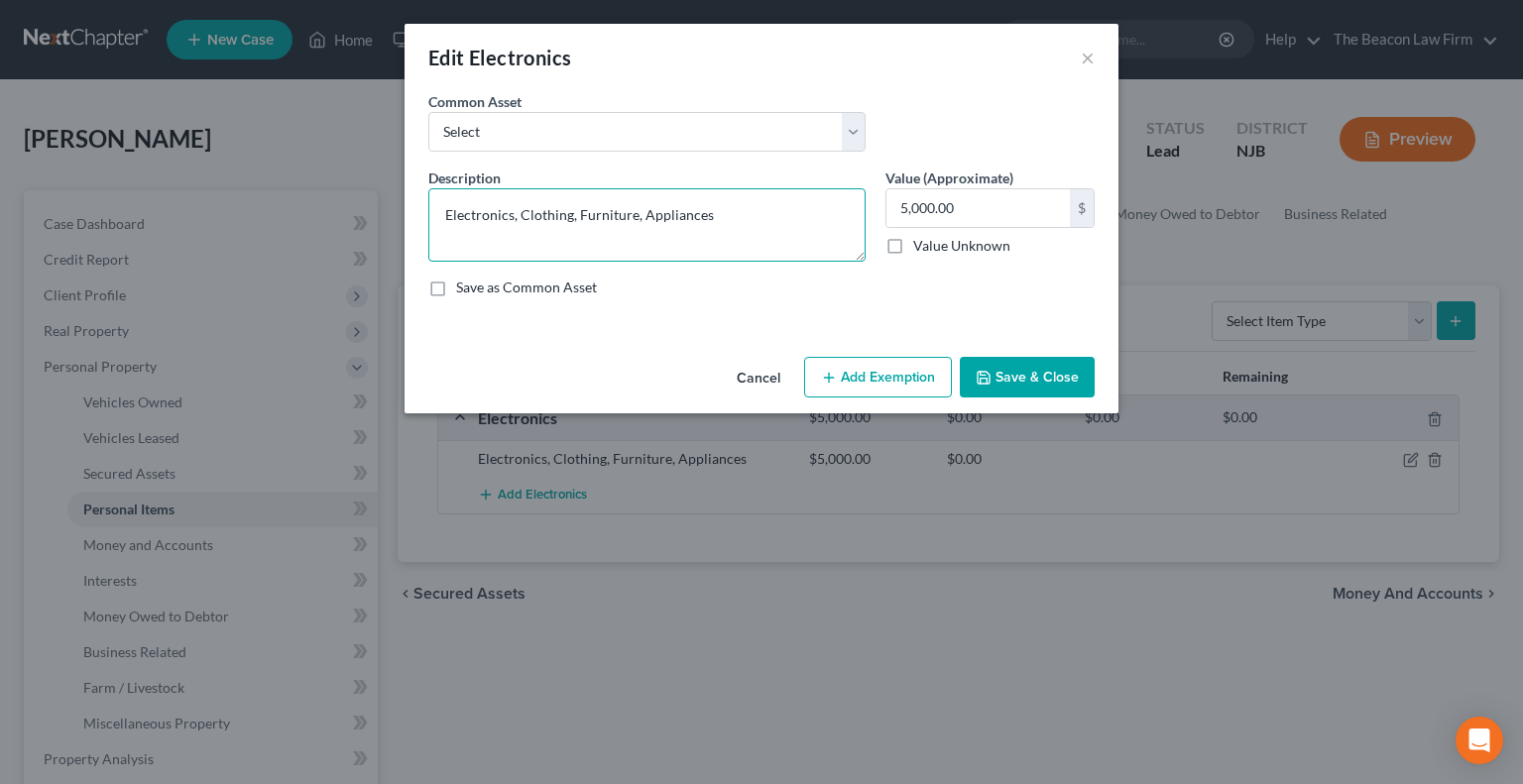 click on "Electronics, Clothing, Furniture, Appliances" at bounding box center (646, 225) 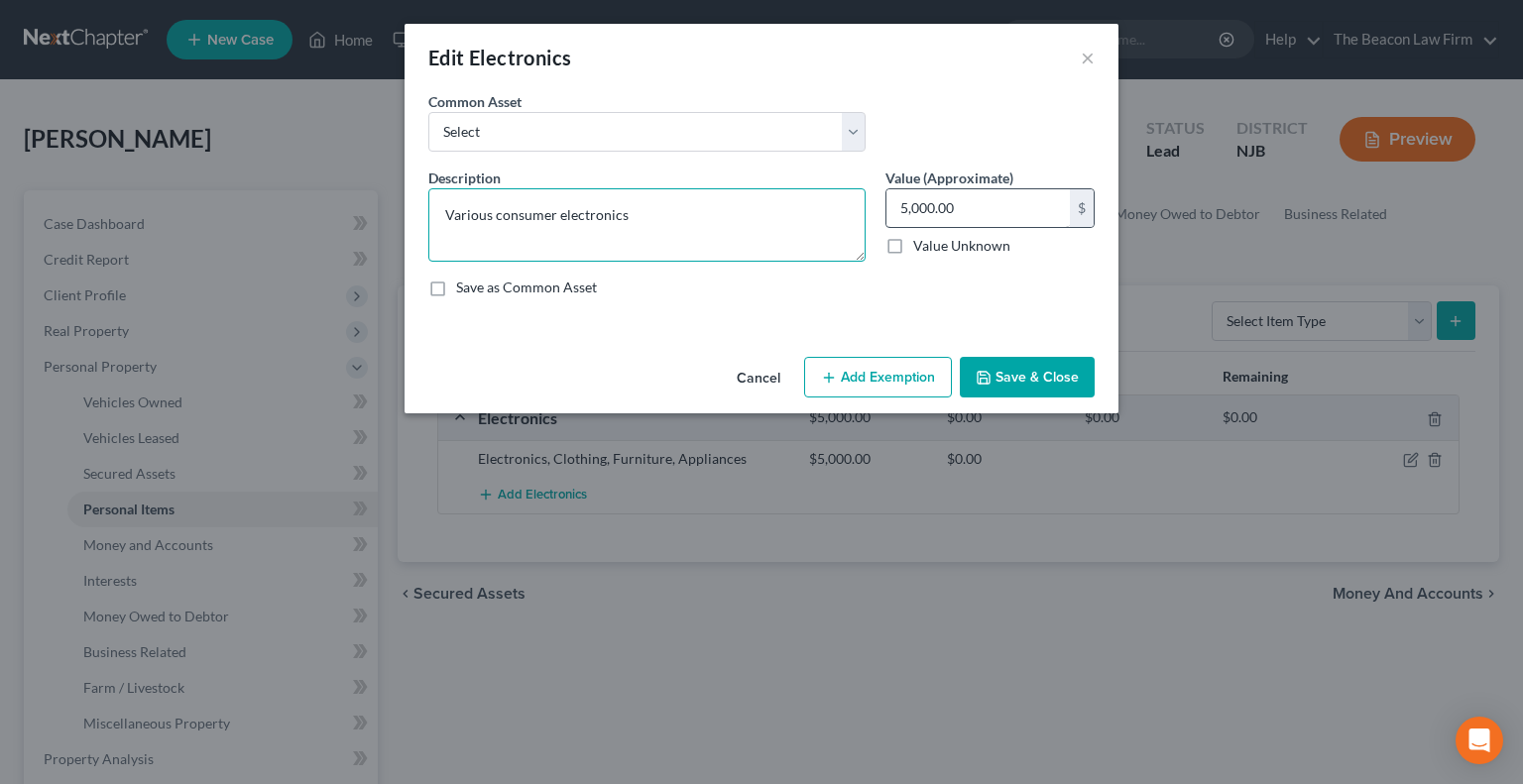 type on "Various consumer electronics" 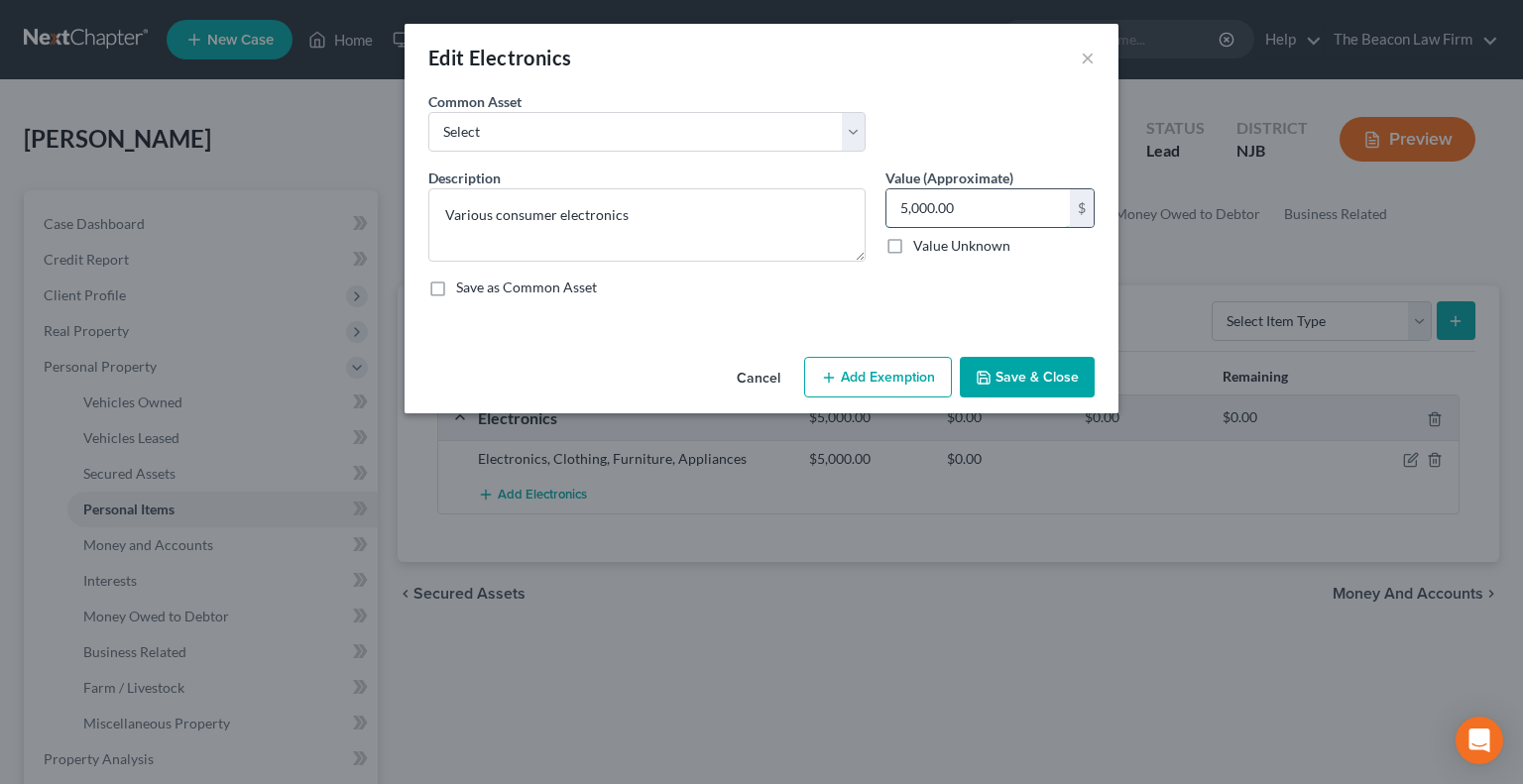 click on "5,000.00" at bounding box center [978, 208] 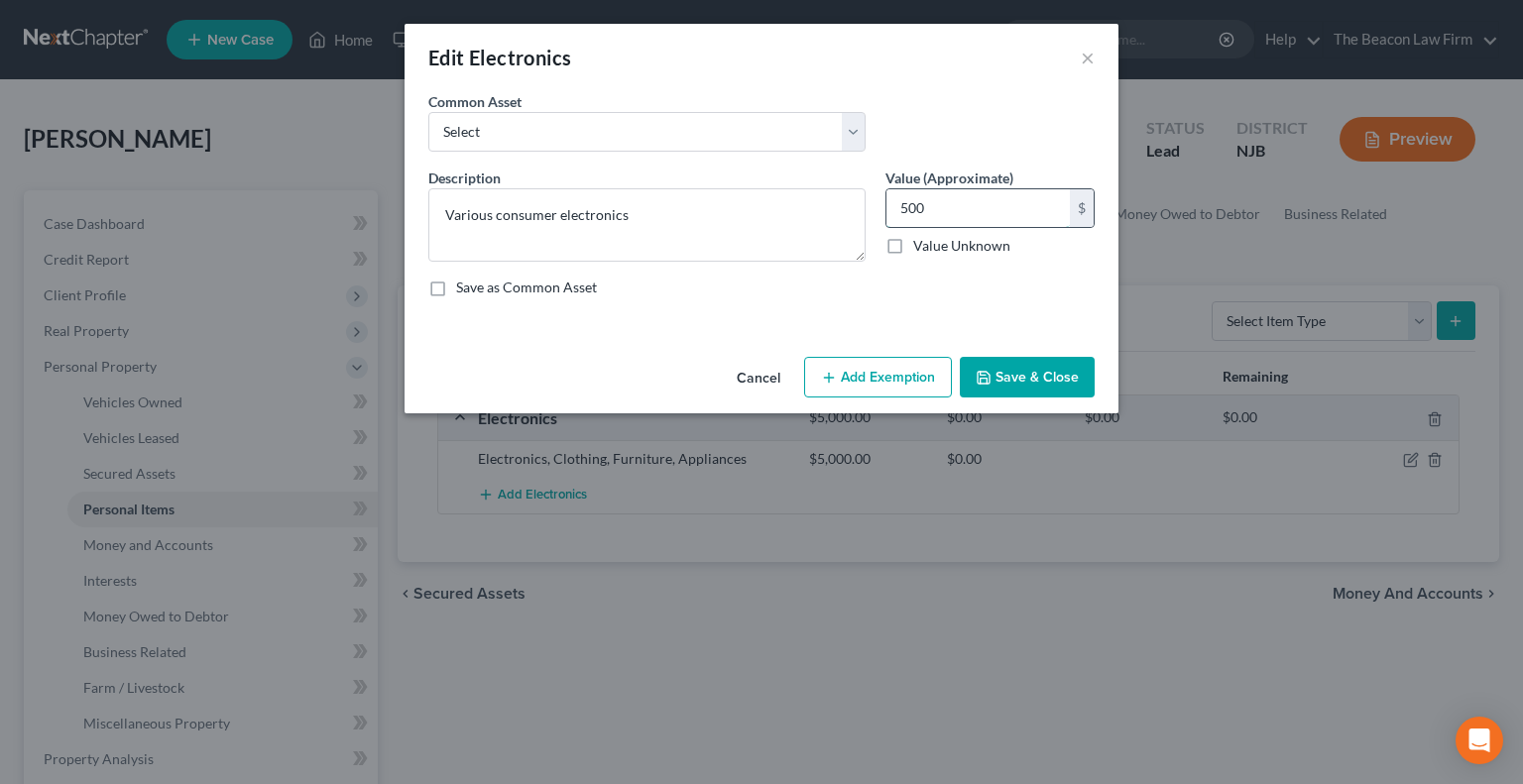 type on "500" 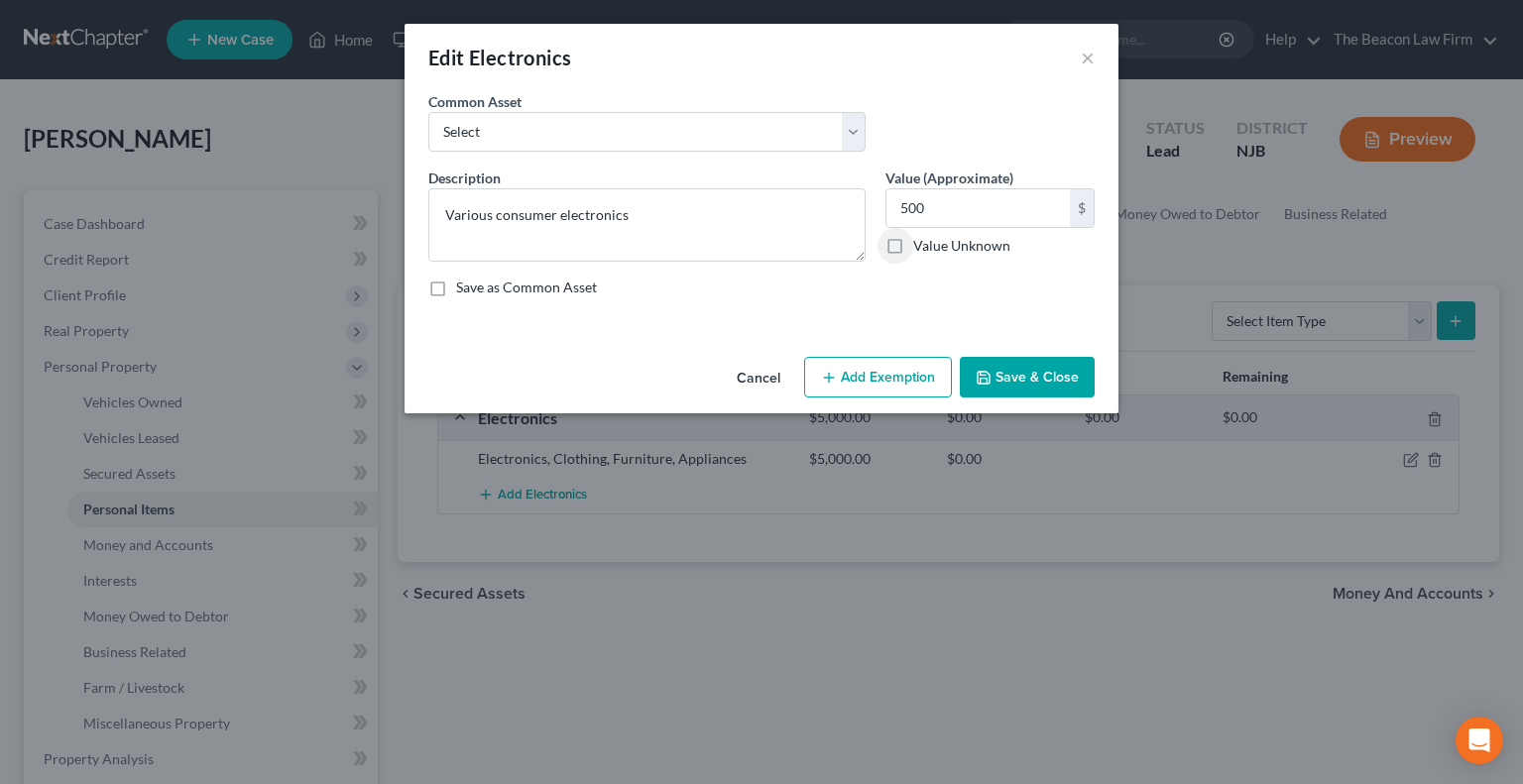 click on "Add Exemption" at bounding box center [878, 378] 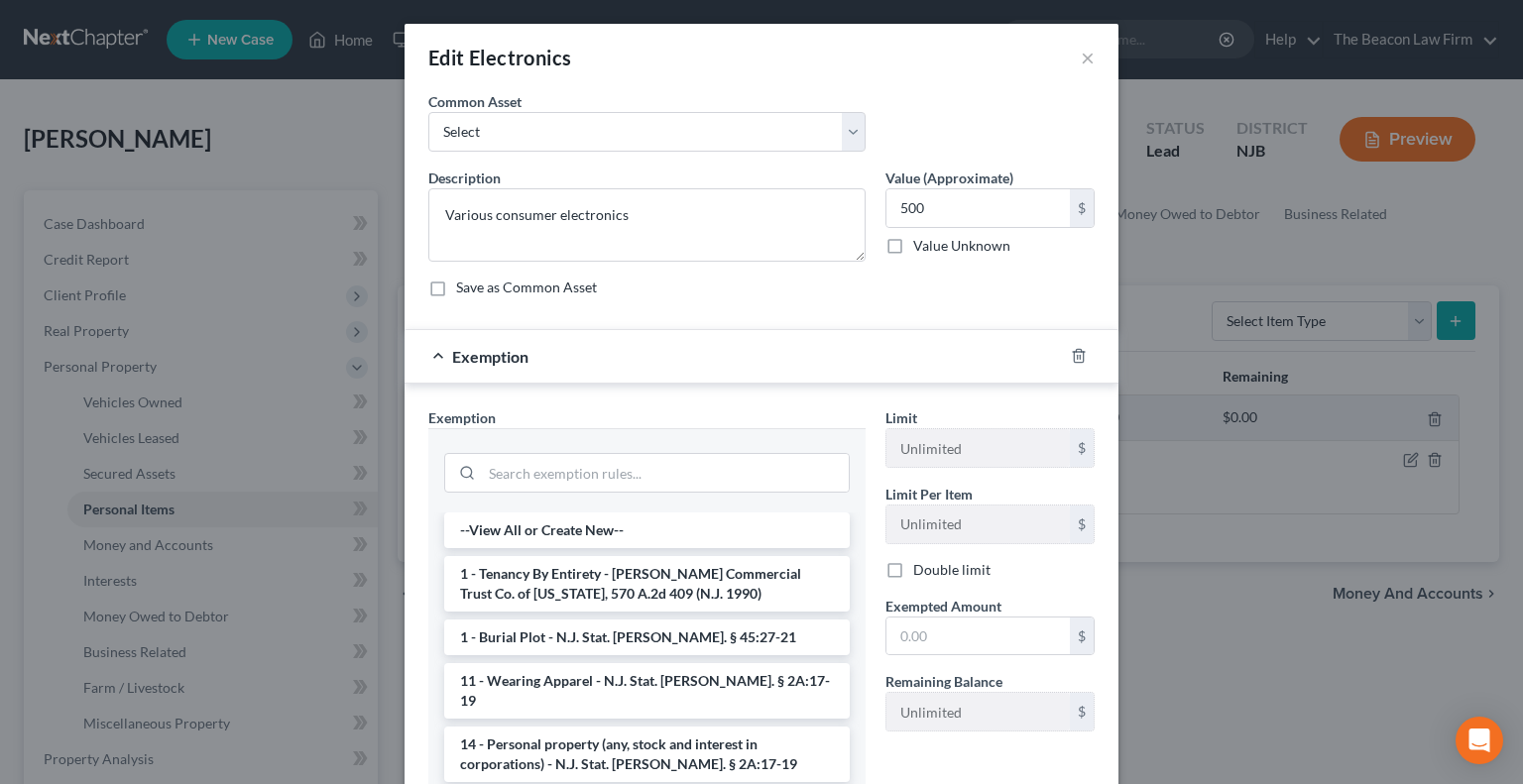 type 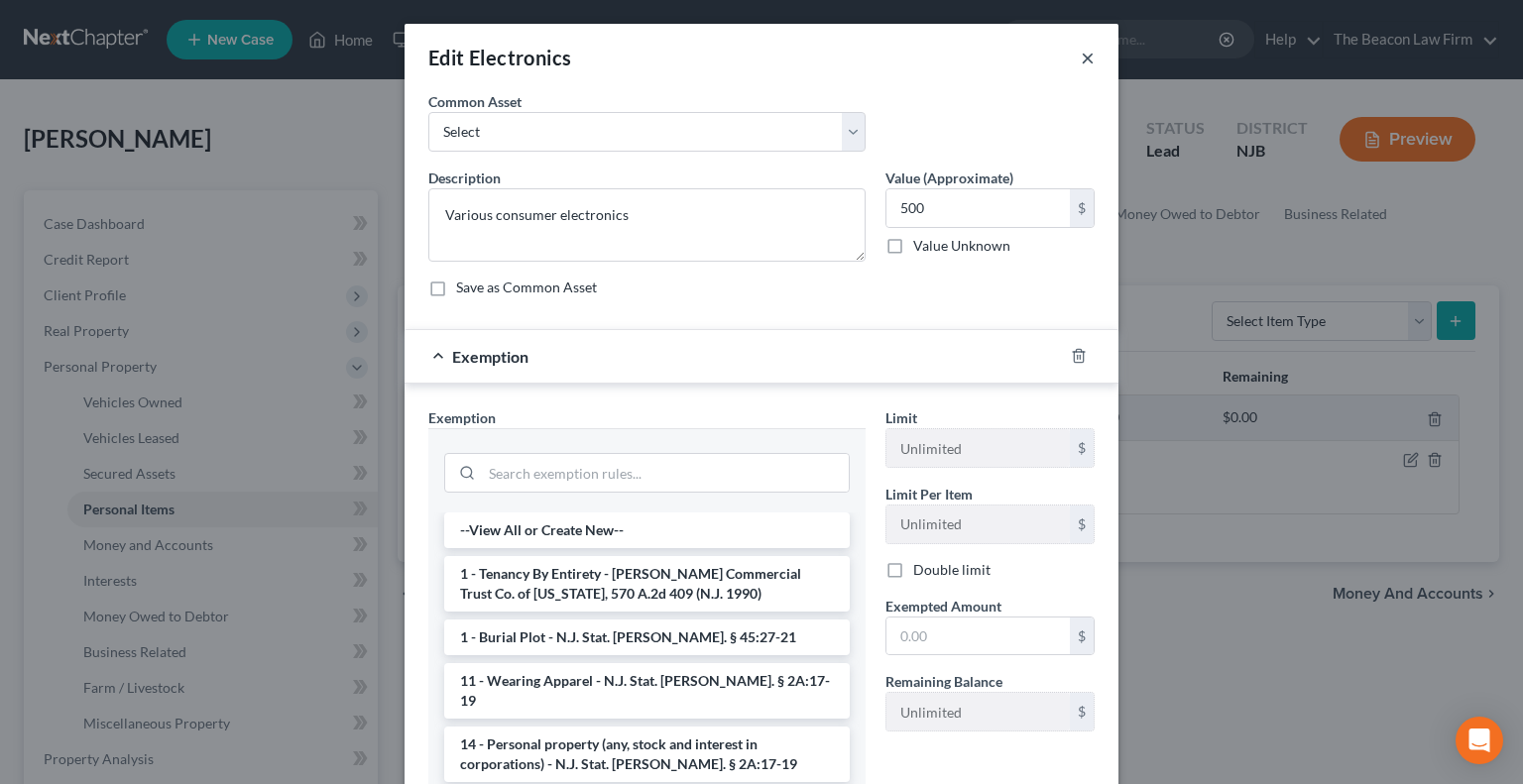 click on "×" at bounding box center [1088, 57] 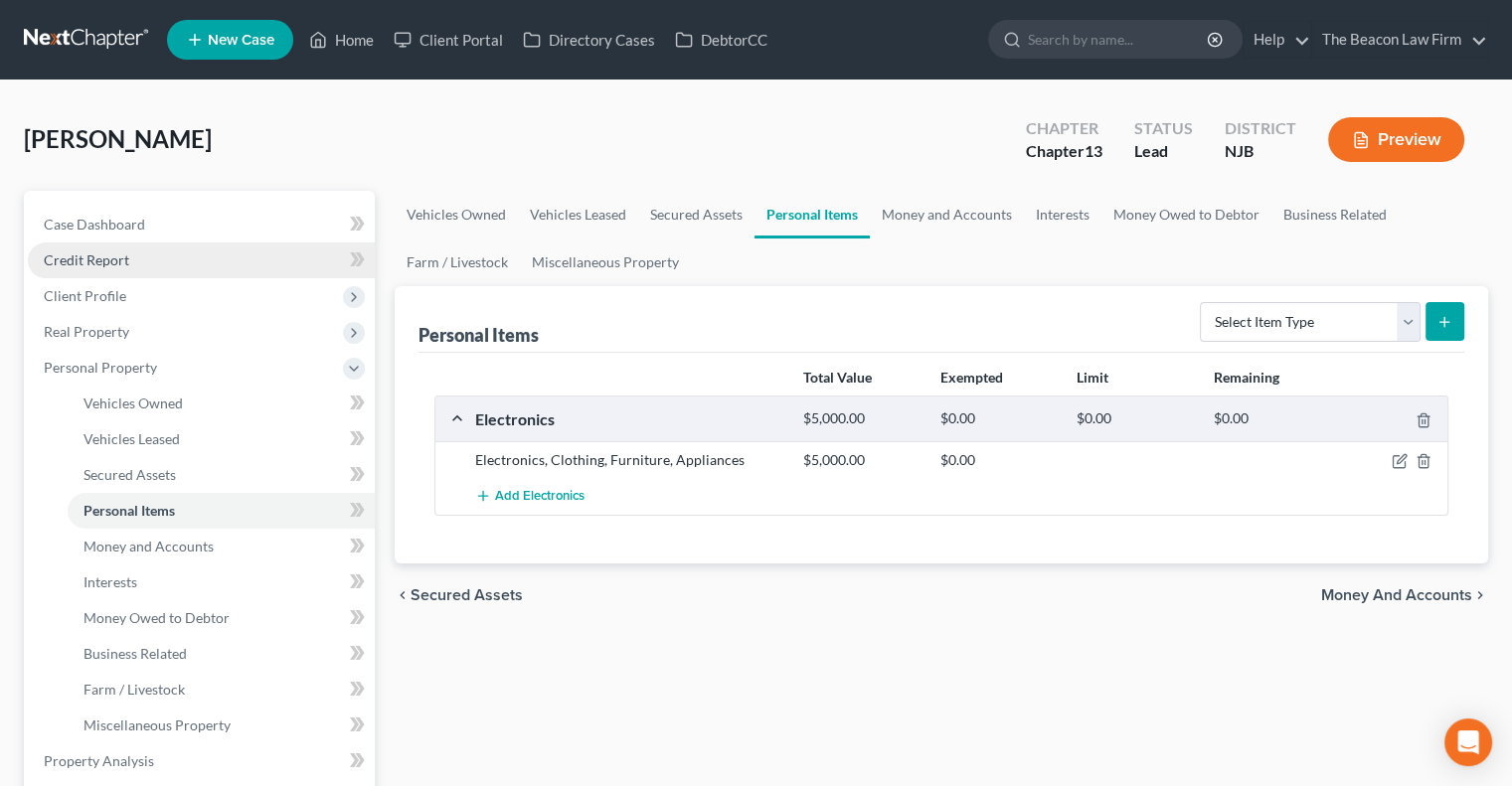 click on "Credit Report" at bounding box center [86, 259] 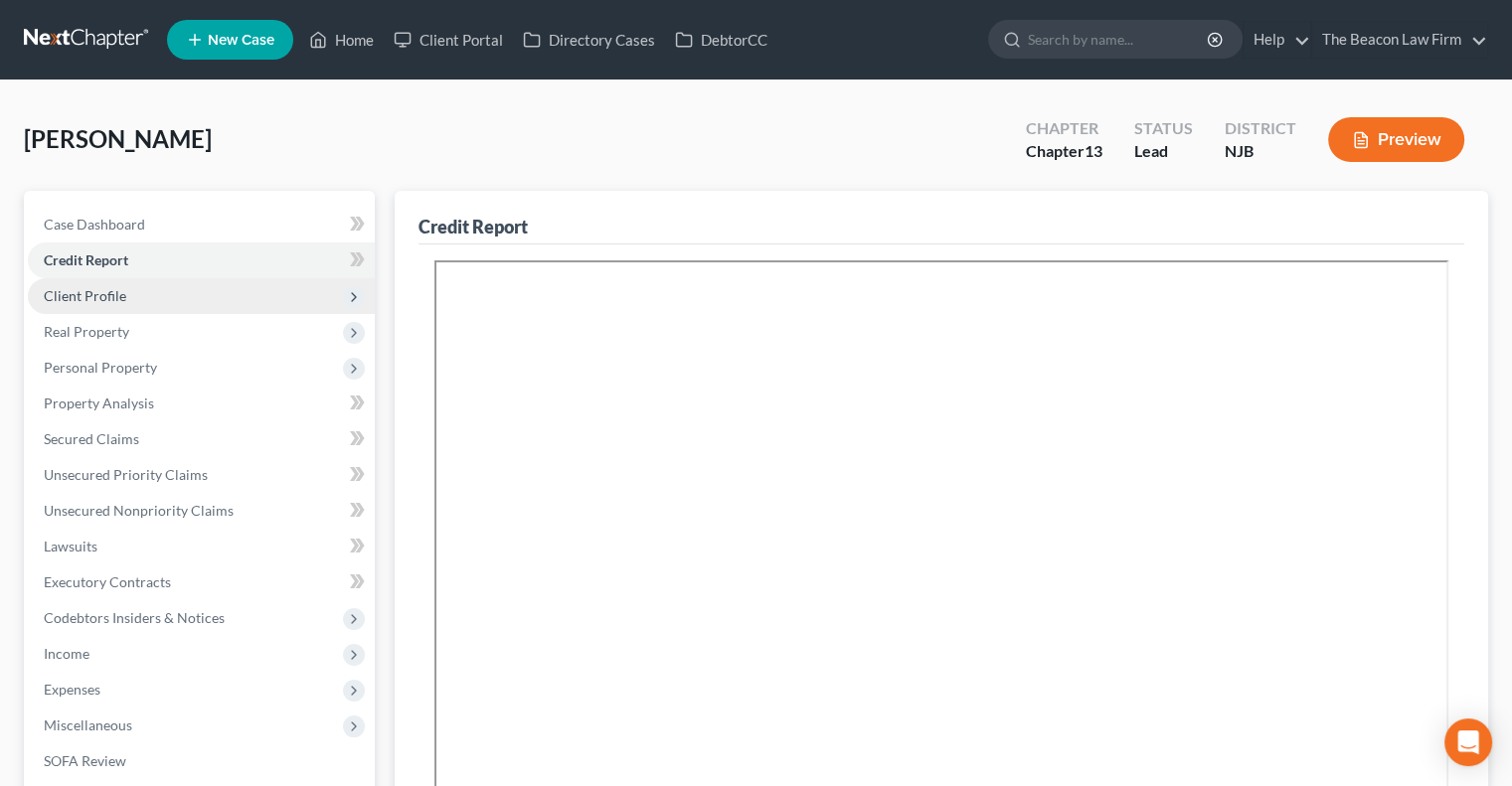 click on "Client Profile" at bounding box center [84, 295] 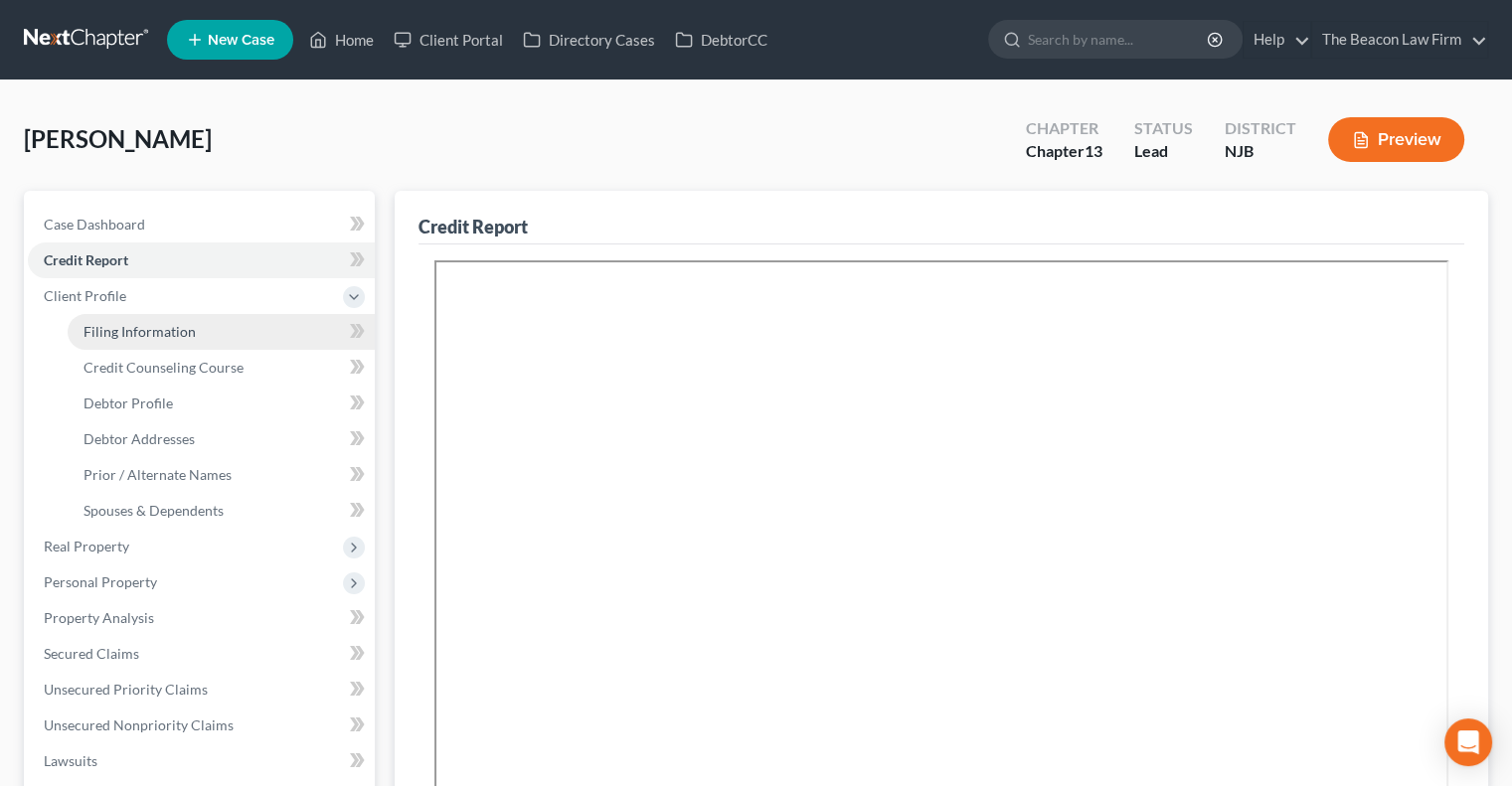 click on "Filing Information" at bounding box center [139, 331] 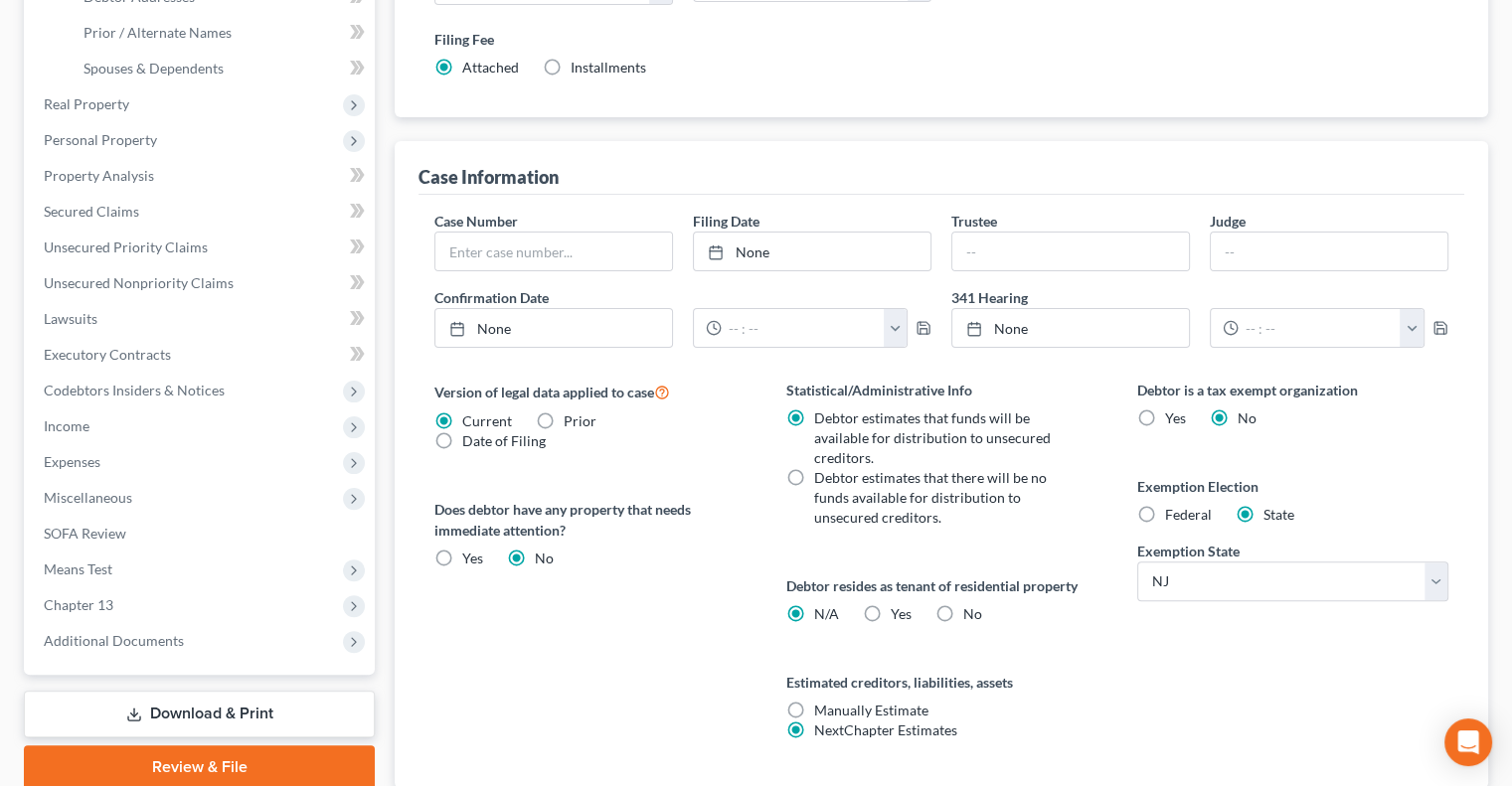 scroll, scrollTop: 445, scrollLeft: 0, axis: vertical 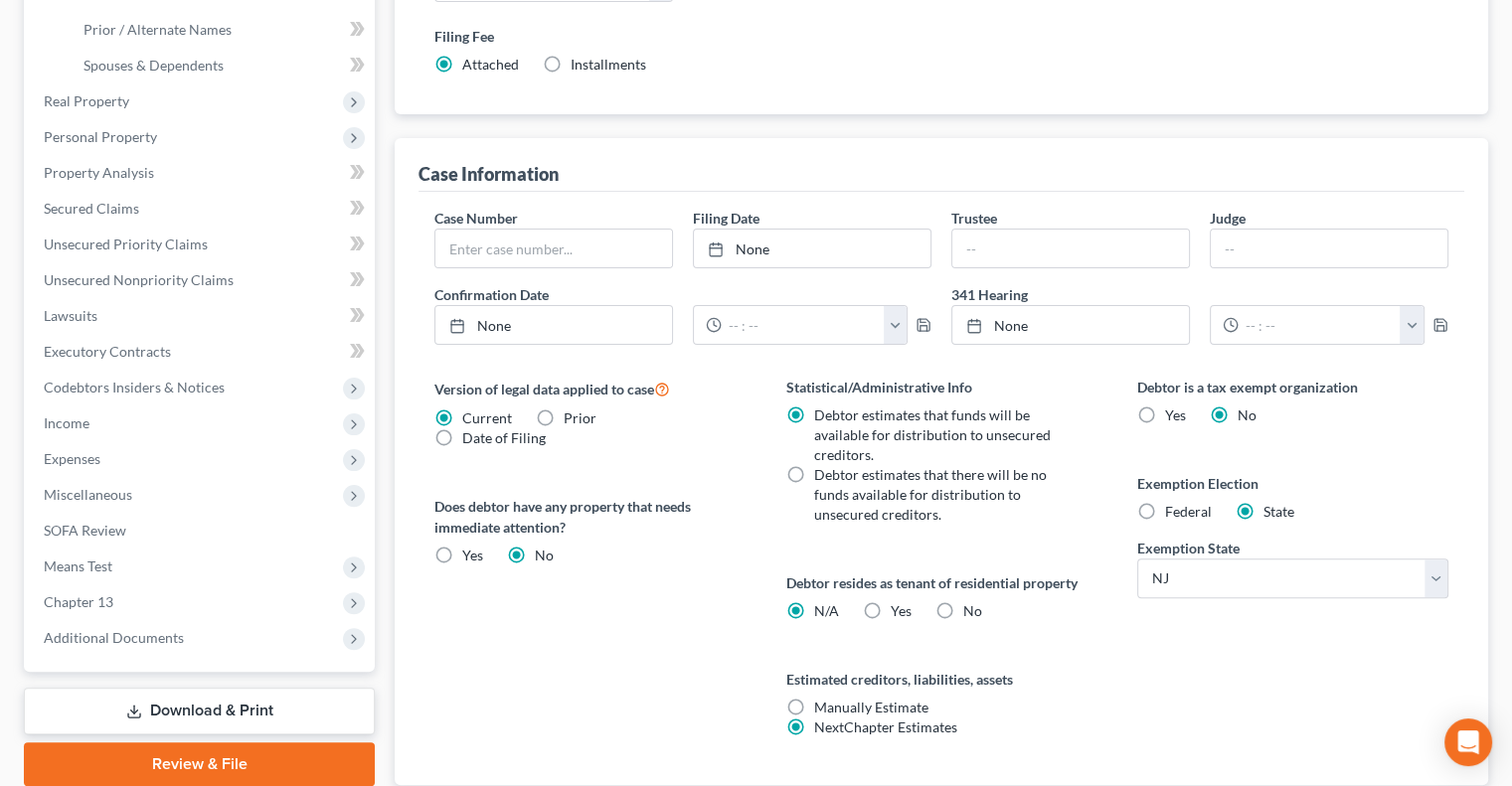 click on "Federal" at bounding box center (1188, 512) 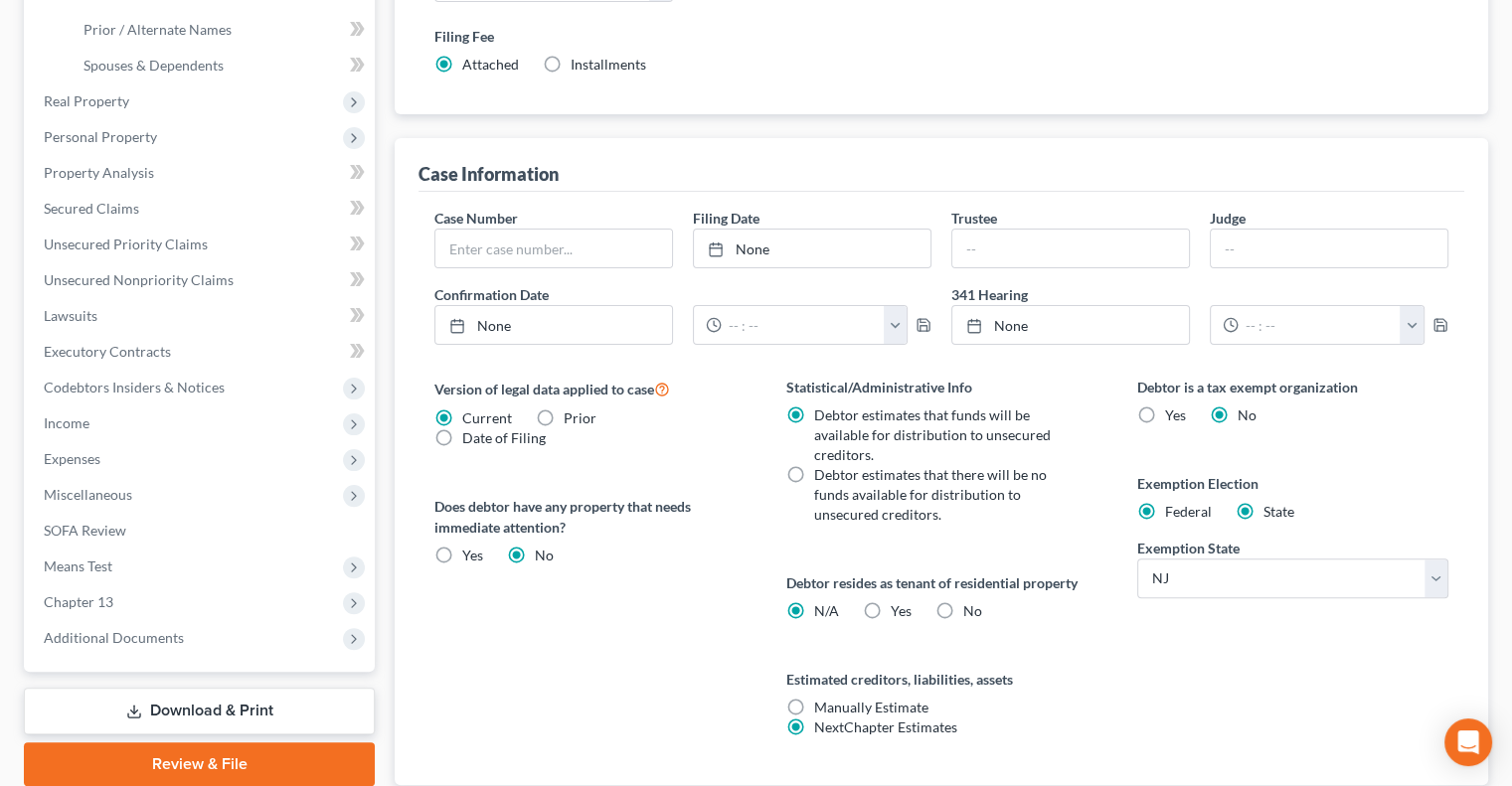radio on "false" 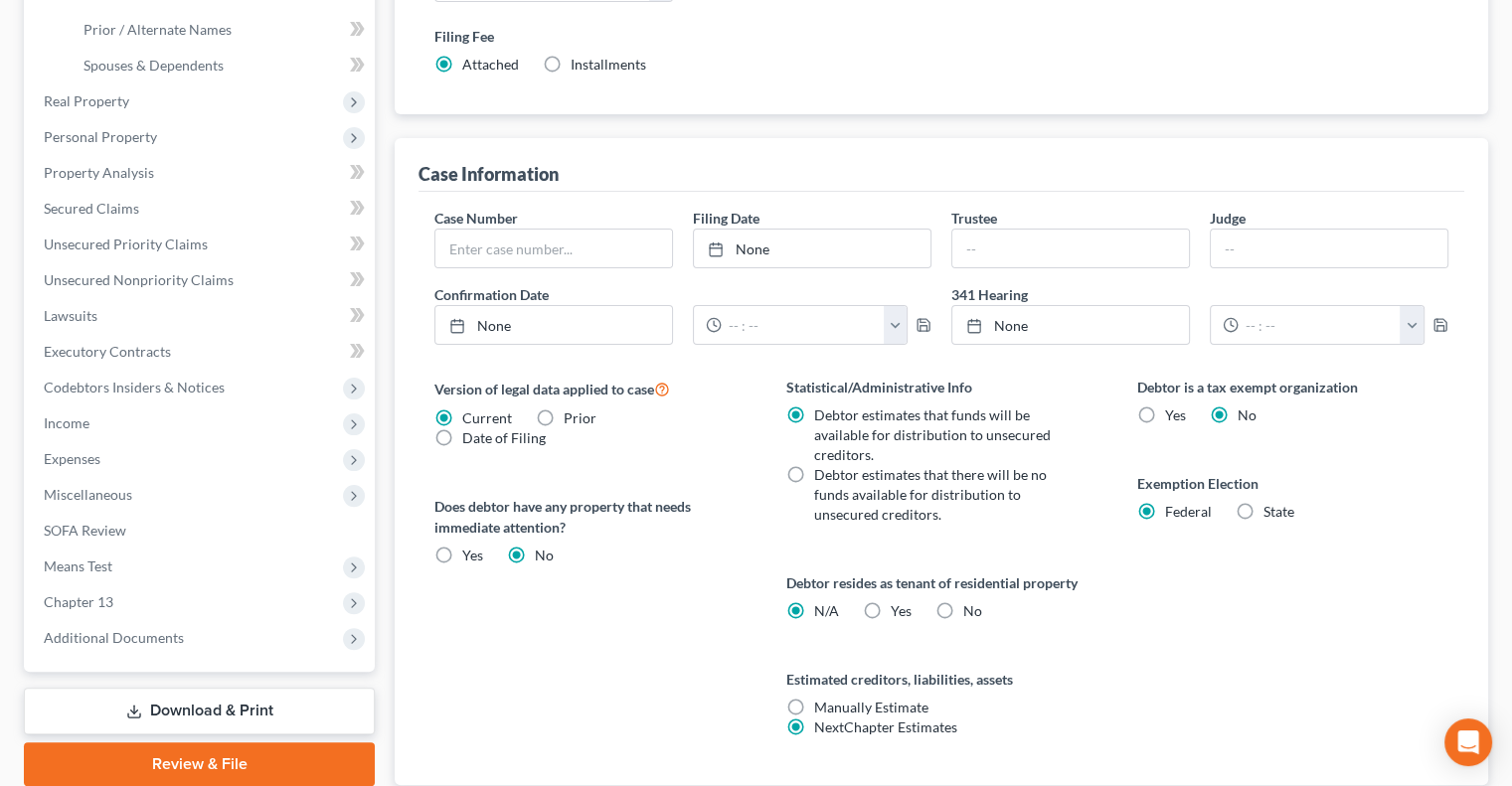 click on "Debtor is a tax exempt organization Yes No Exemption Election Federal State" at bounding box center (1292, 580) 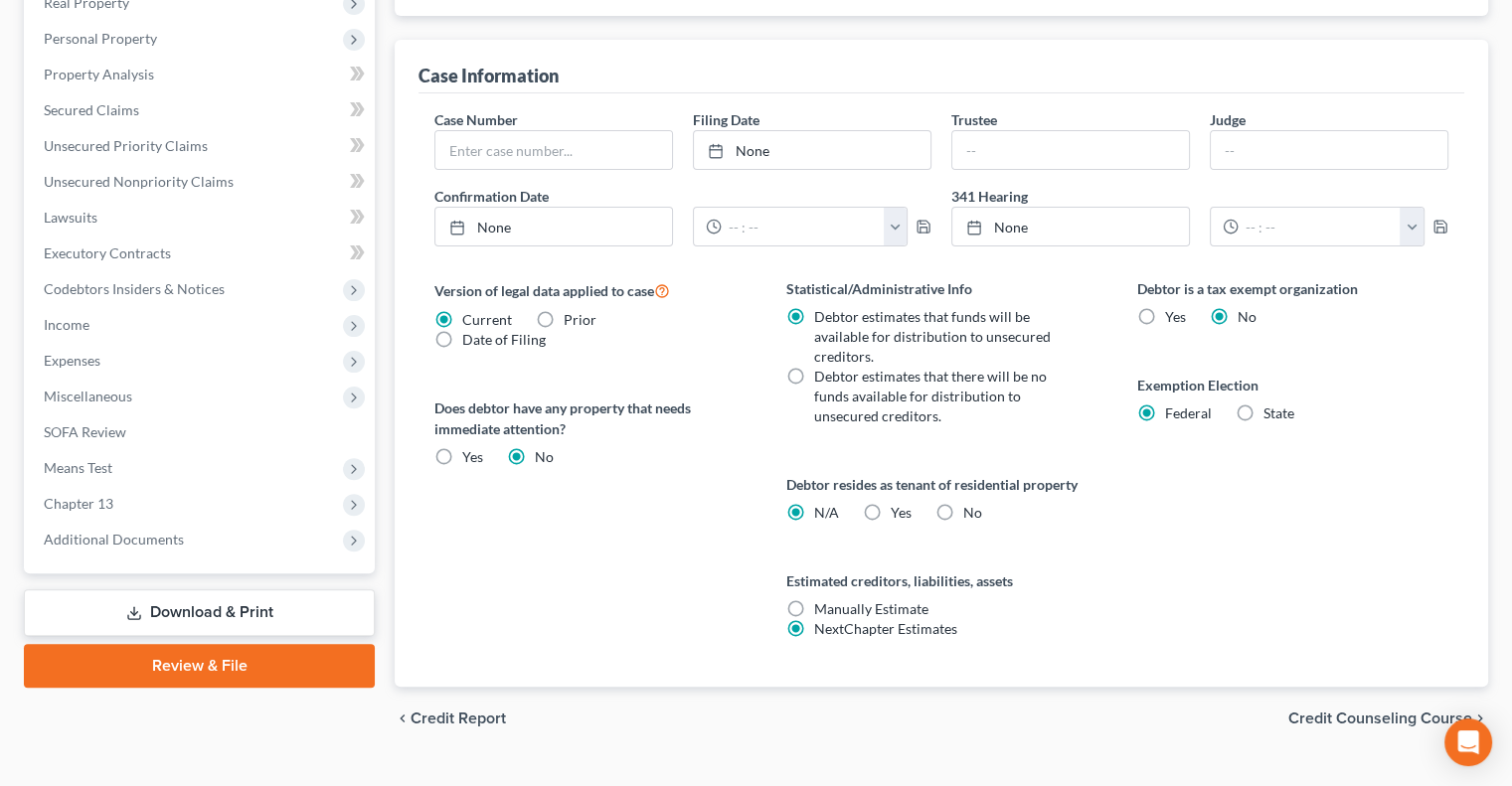 scroll, scrollTop: 541, scrollLeft: 0, axis: vertical 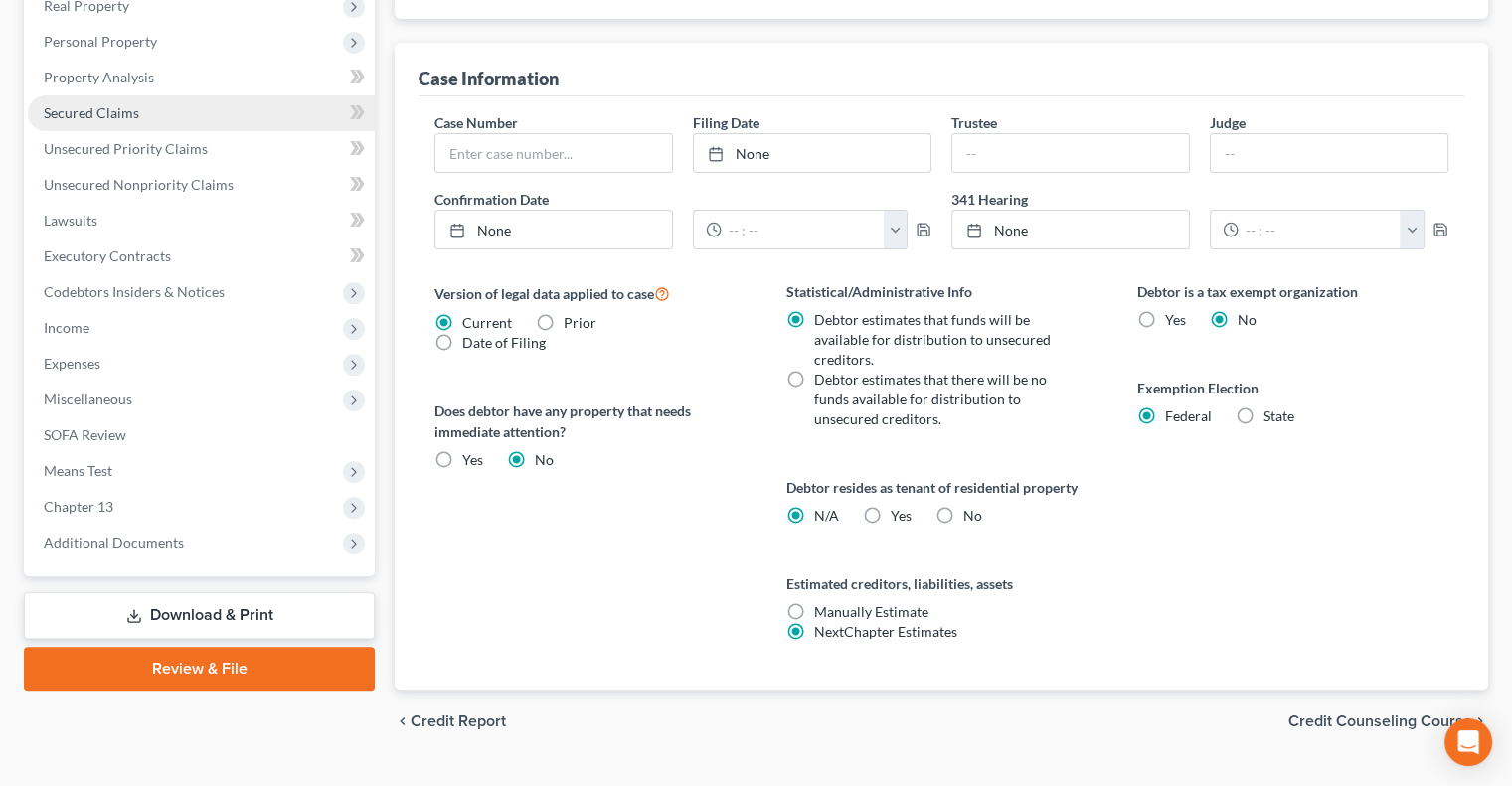 click on "Secured Claims" at bounding box center [91, 112] 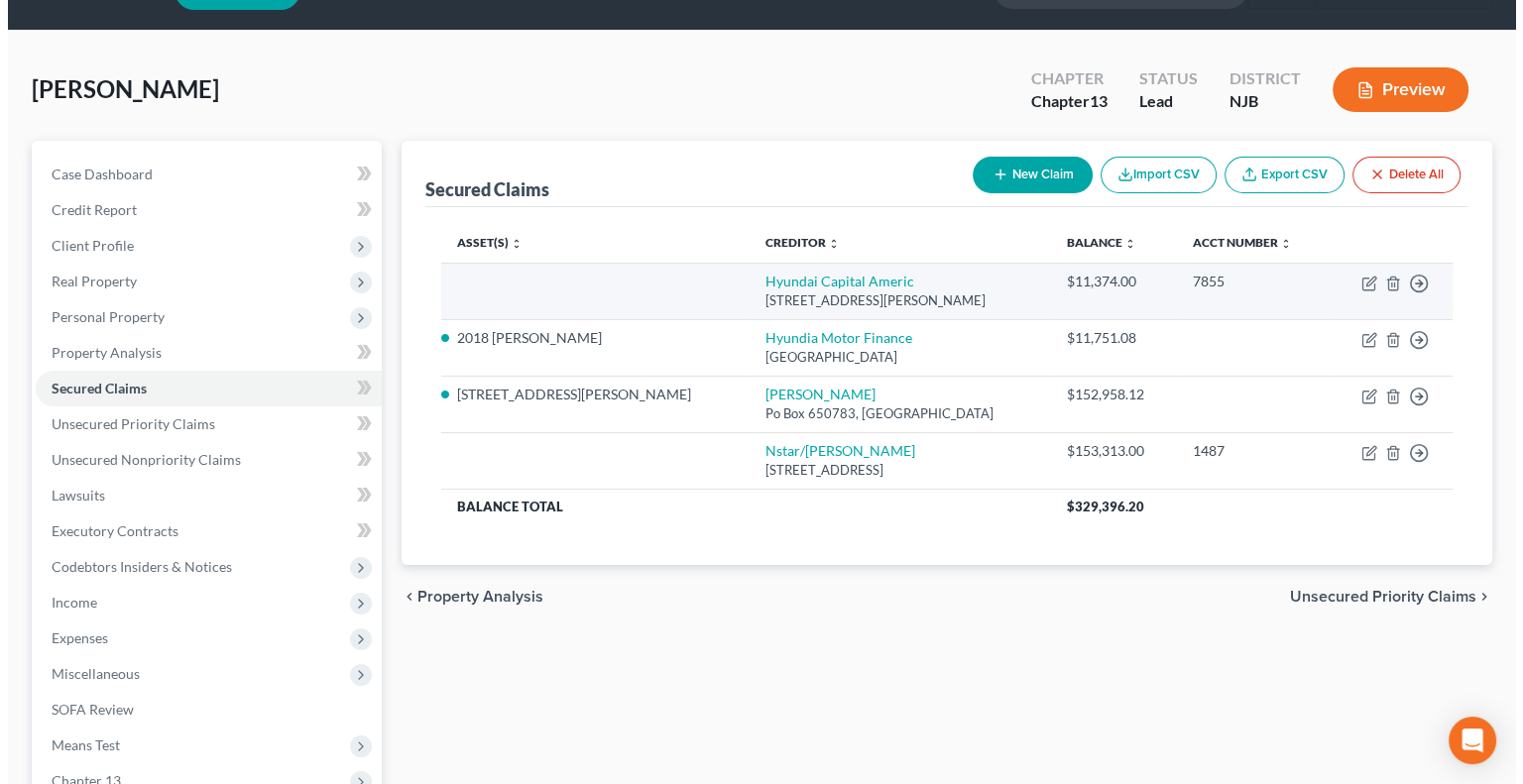 scroll, scrollTop: 0, scrollLeft: 0, axis: both 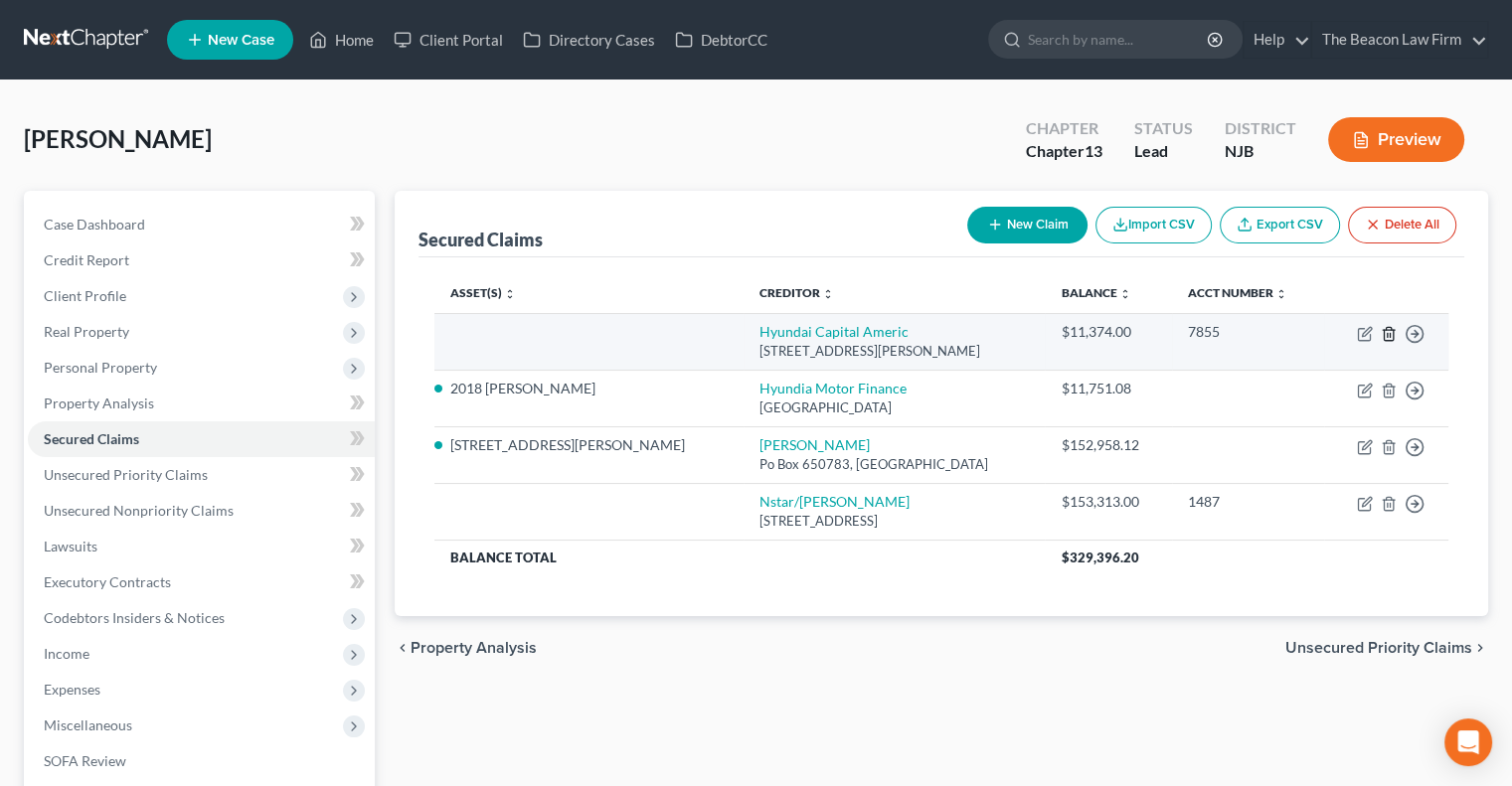 click 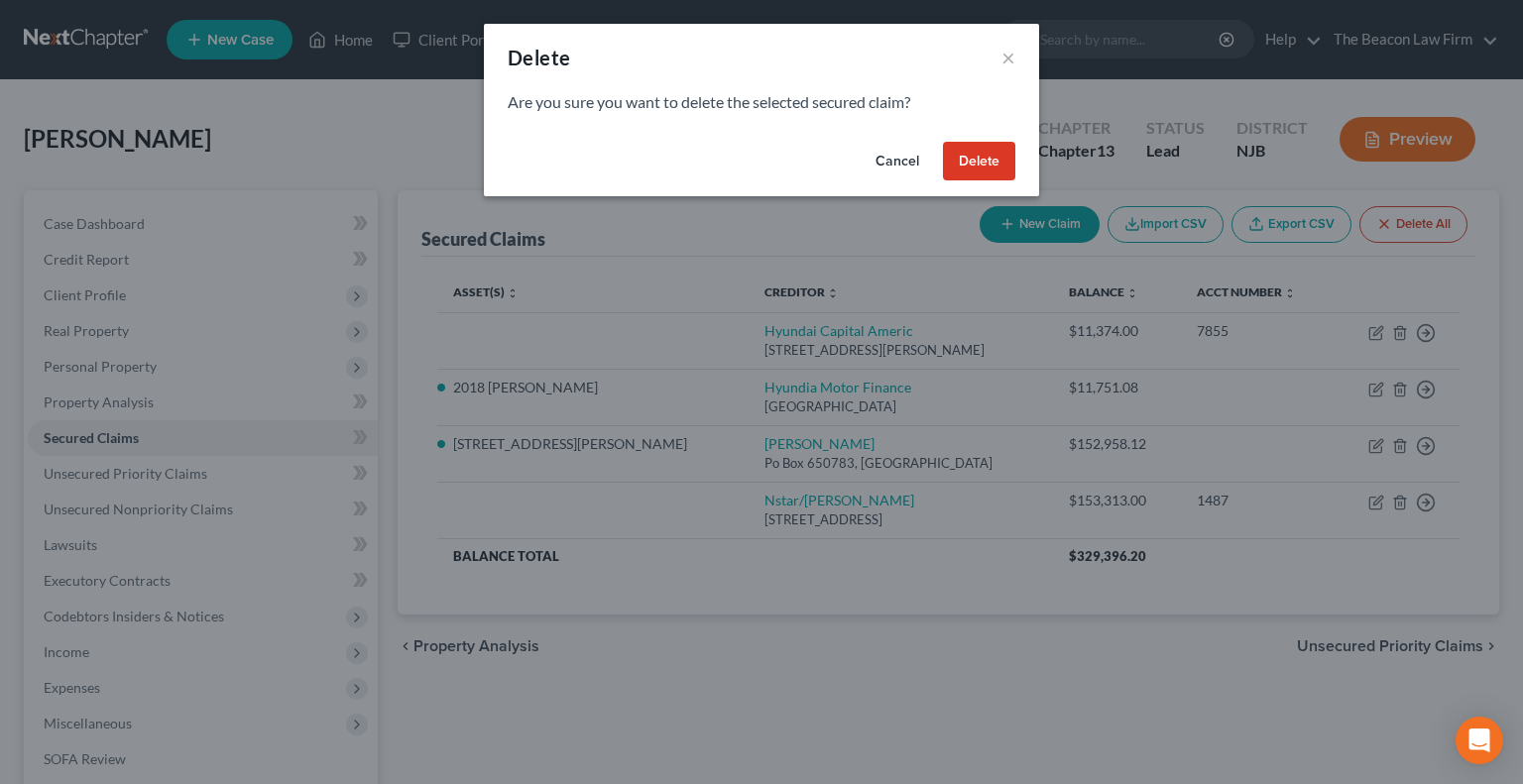 click on "Delete" at bounding box center [979, 162] 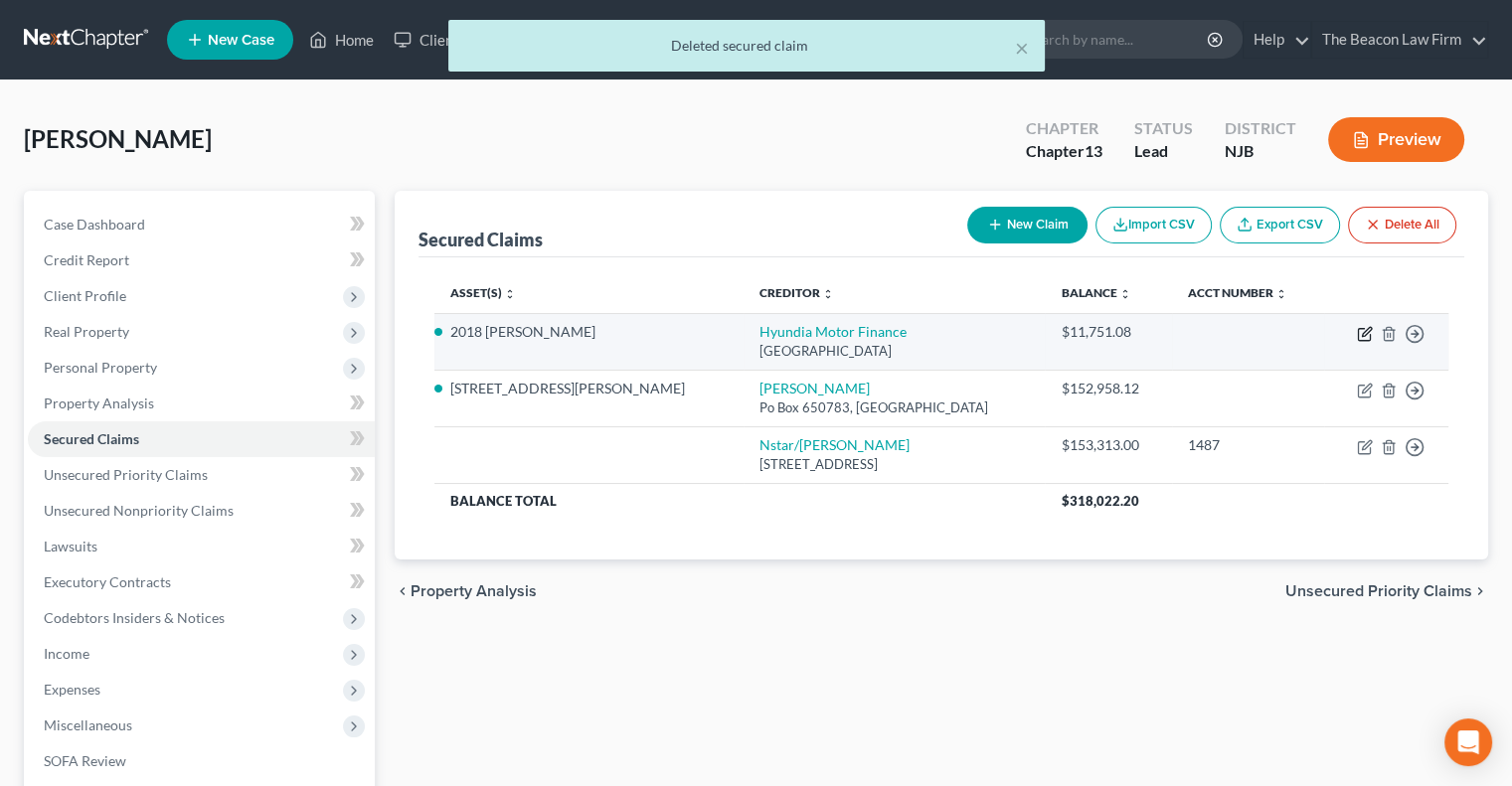 click 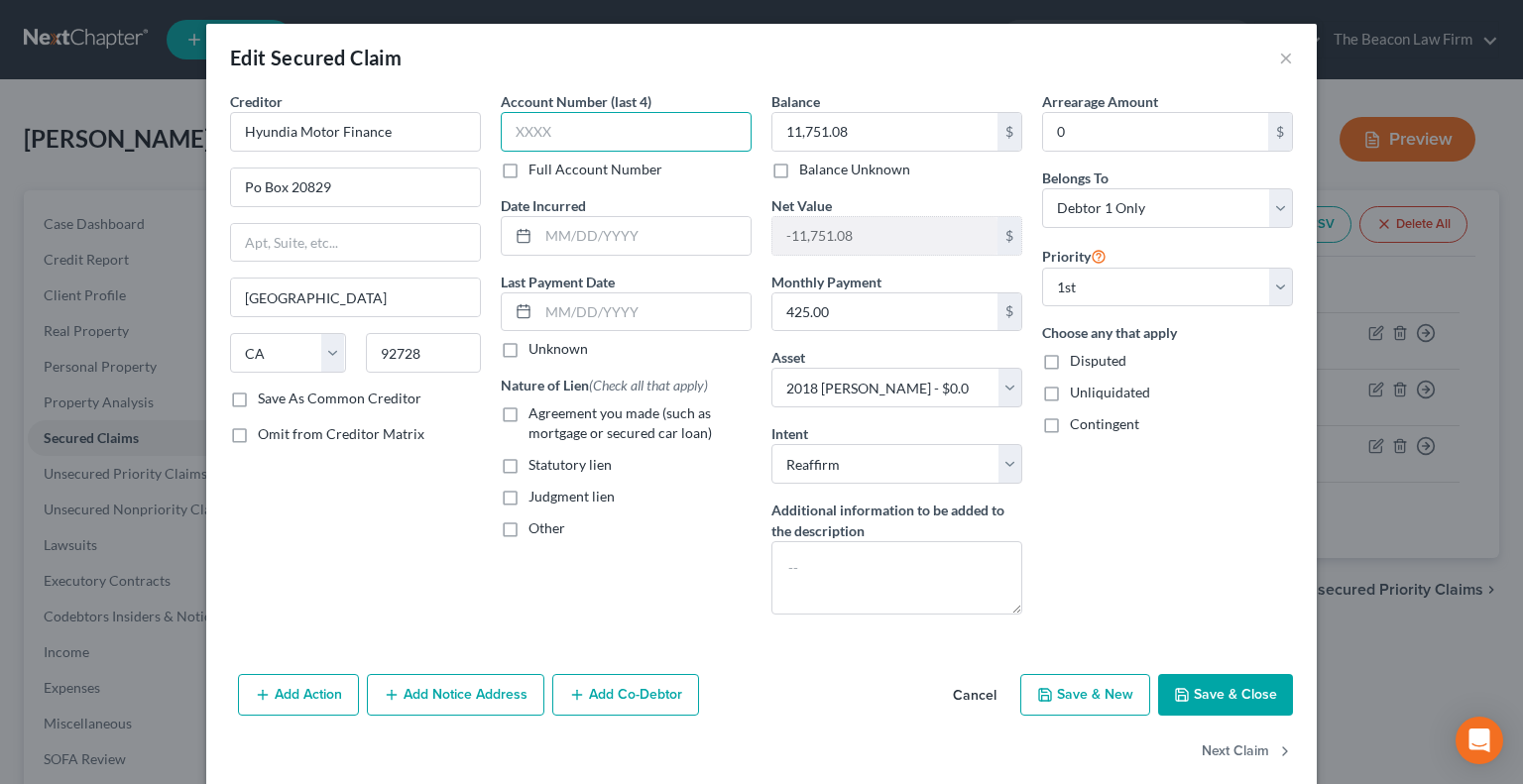 click at bounding box center (626, 132) 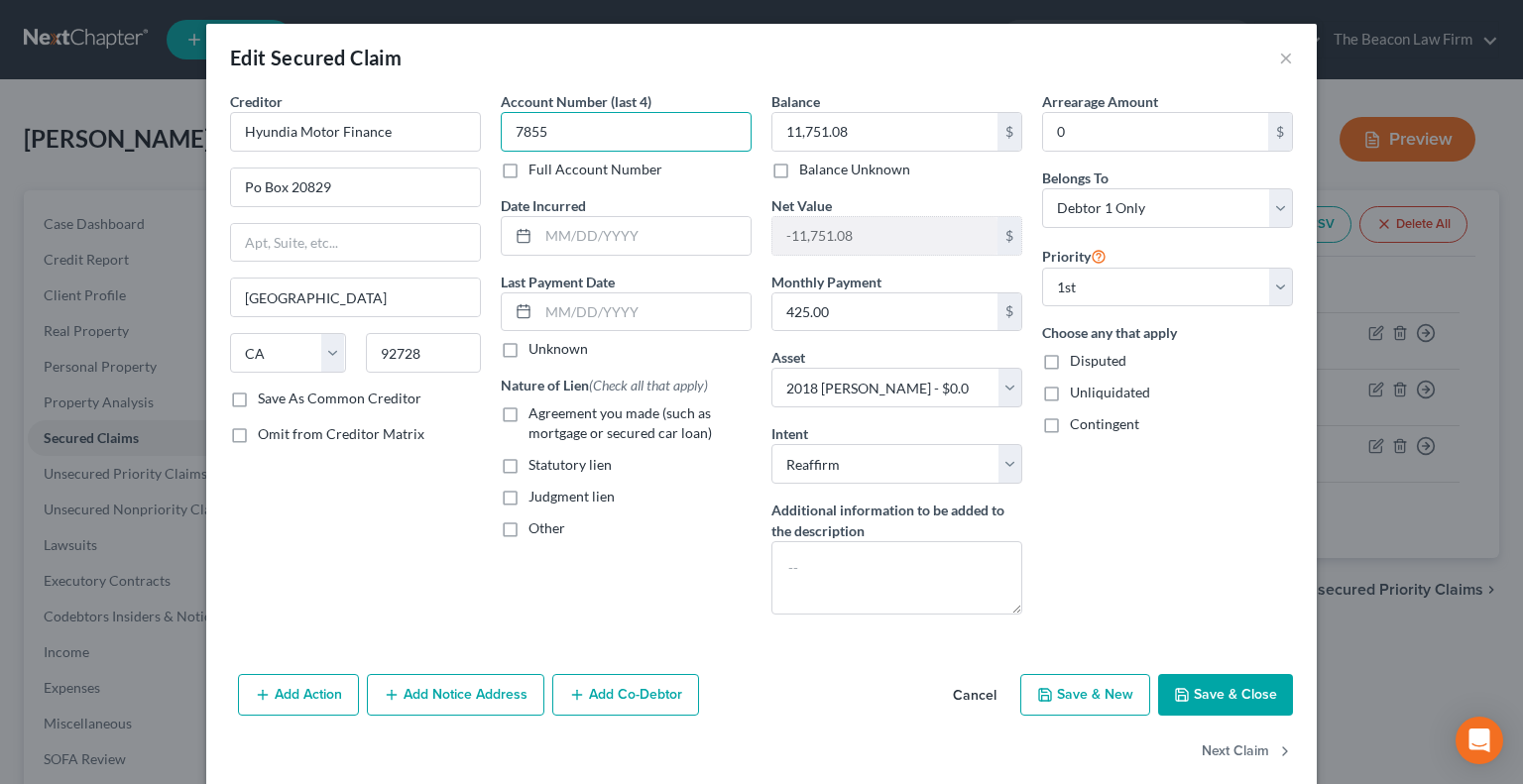 type on "7855" 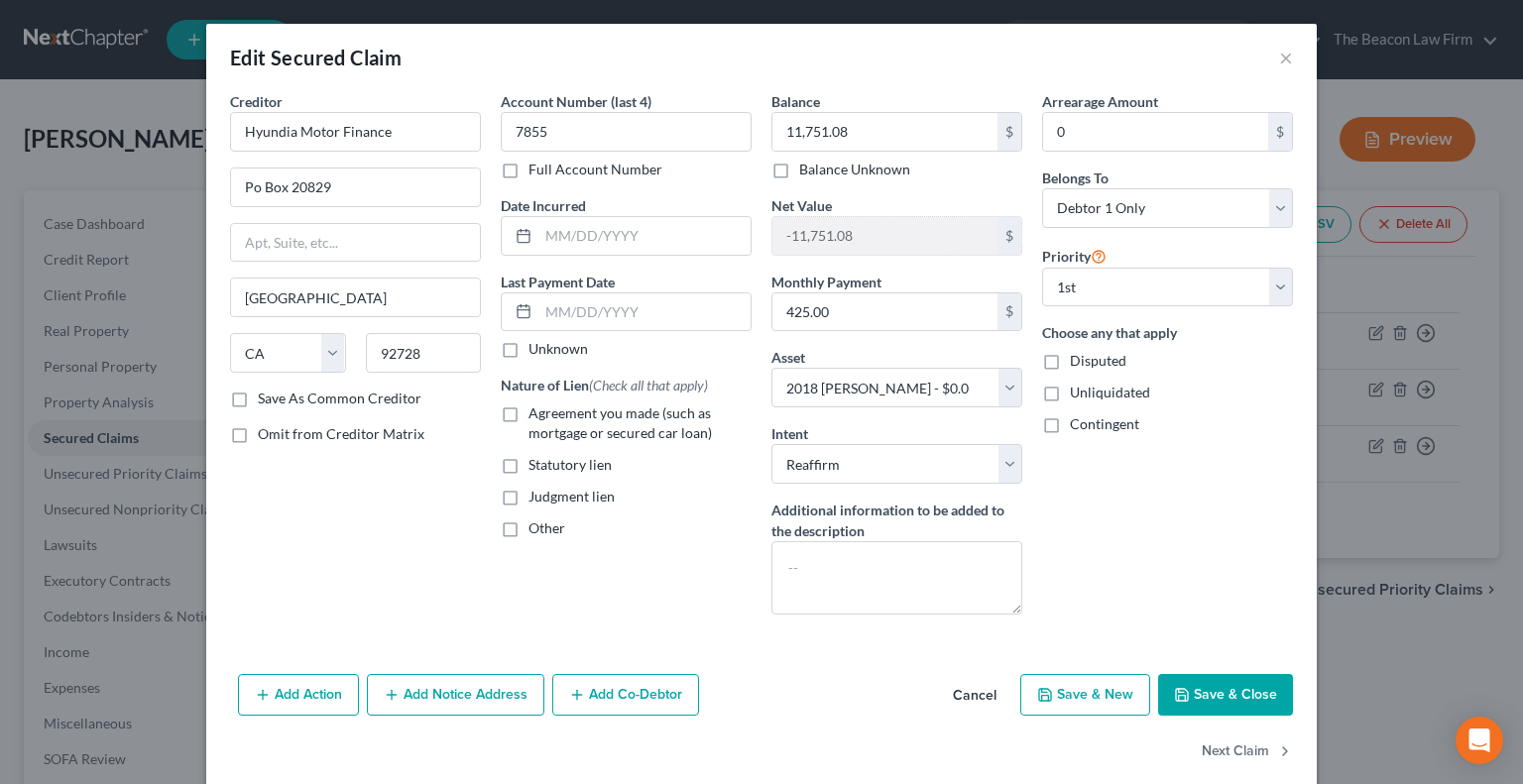 click on "Agreement you made (such as mortgage or secured car loan)" at bounding box center [640, 423] 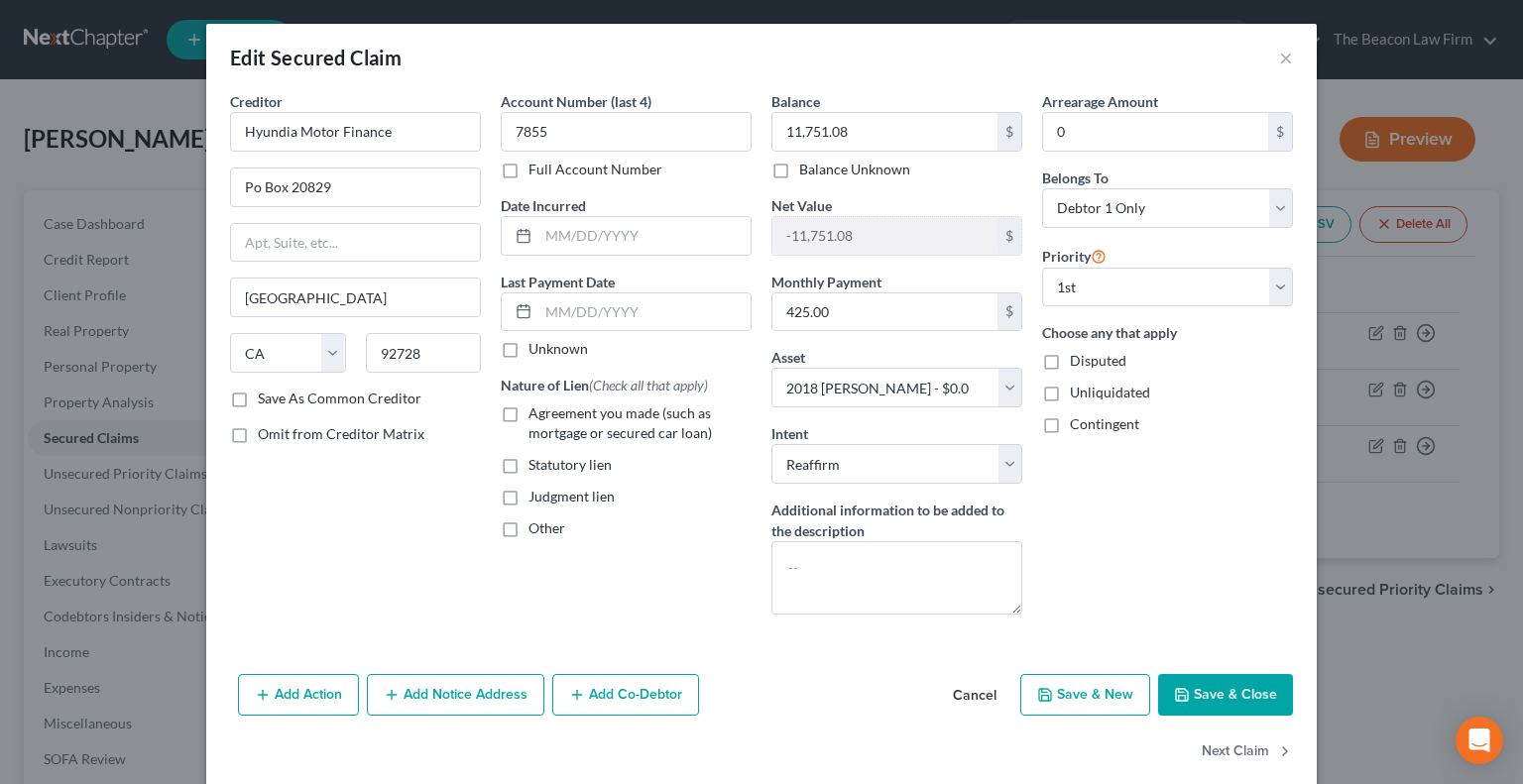 click on "Agreement you made (such as mortgage or secured car loan)" at bounding box center [542, 409] 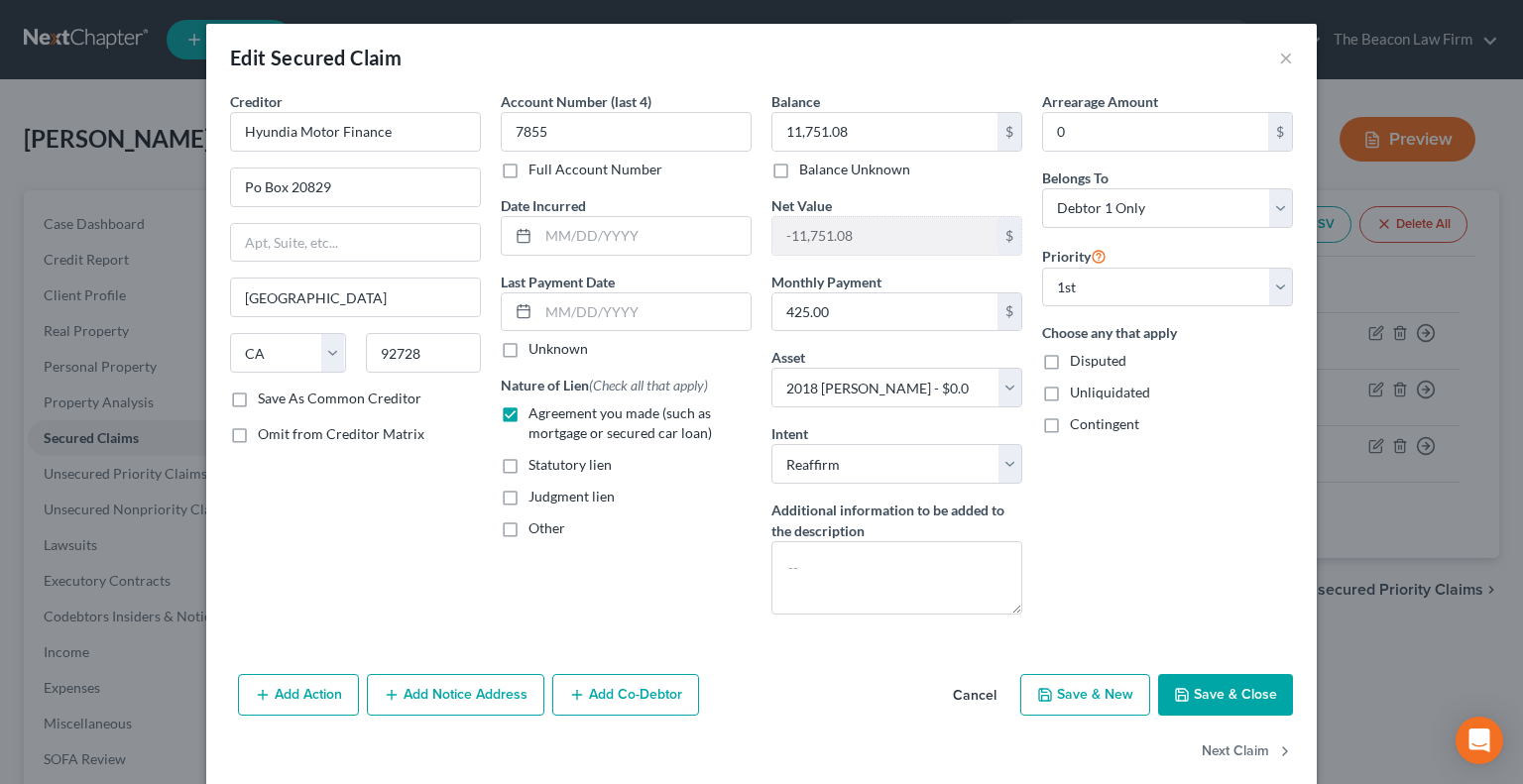 click on "Save & Close" at bounding box center (1226, 695) 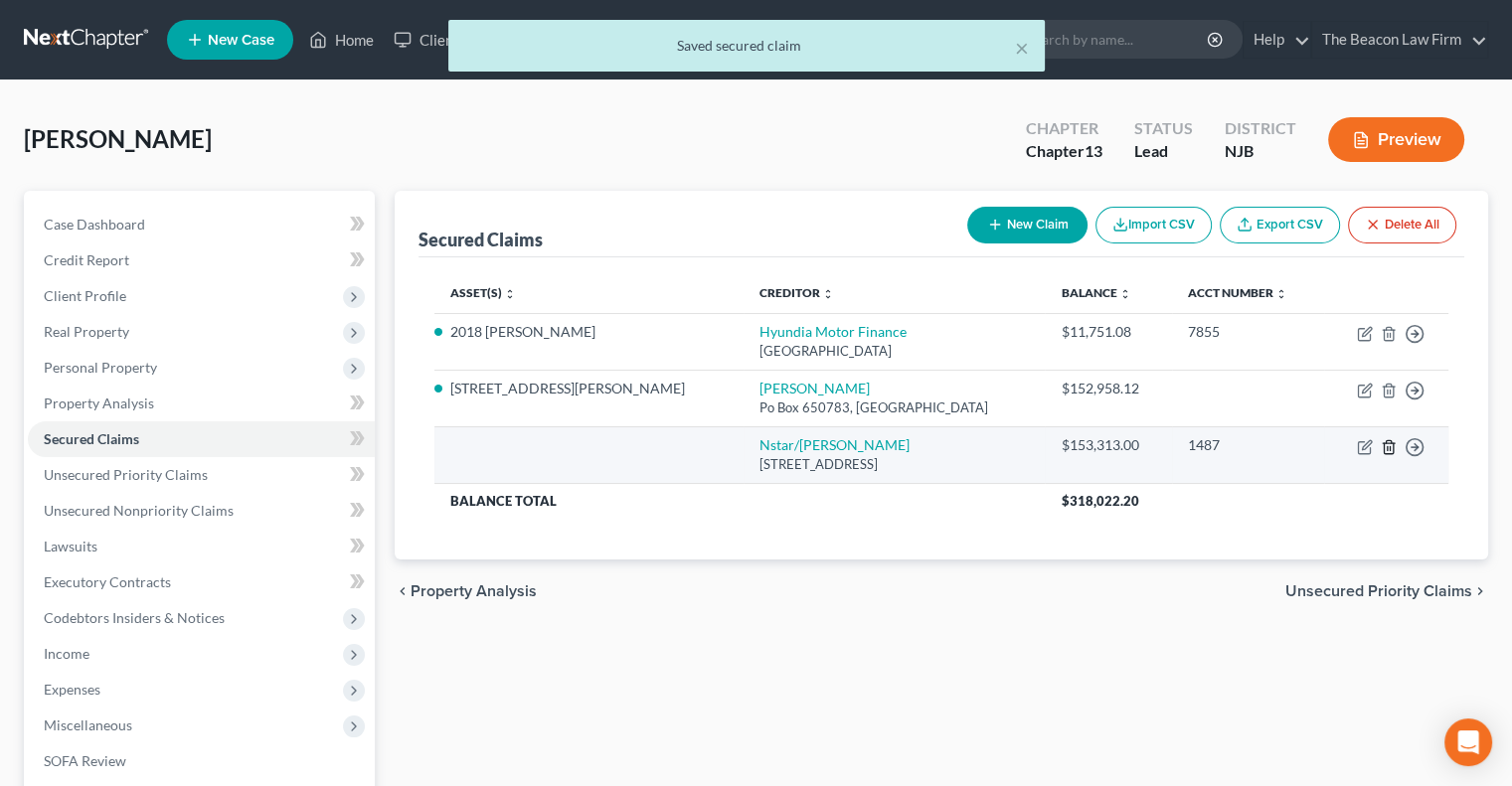 click 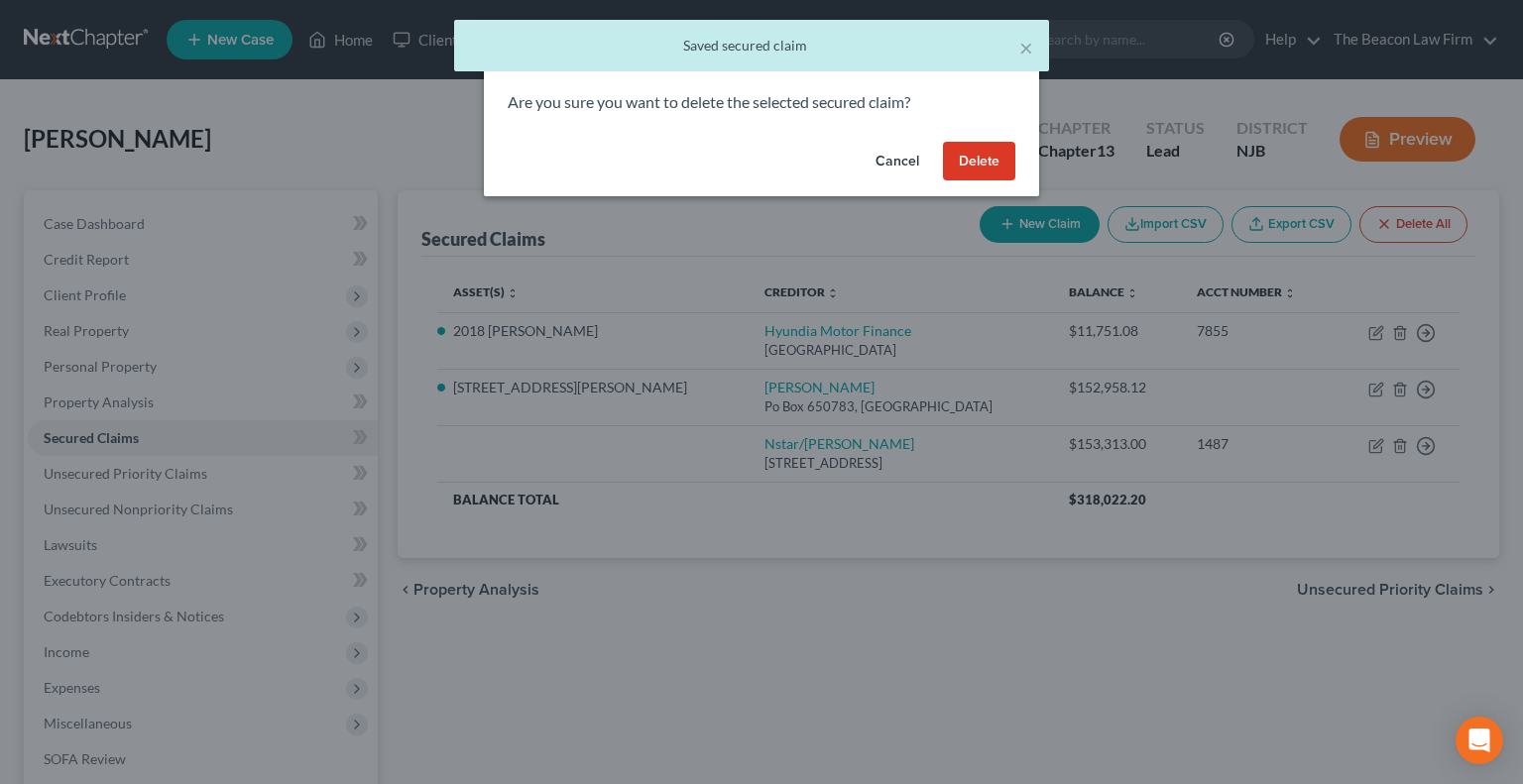 click on "Delete" at bounding box center (979, 162) 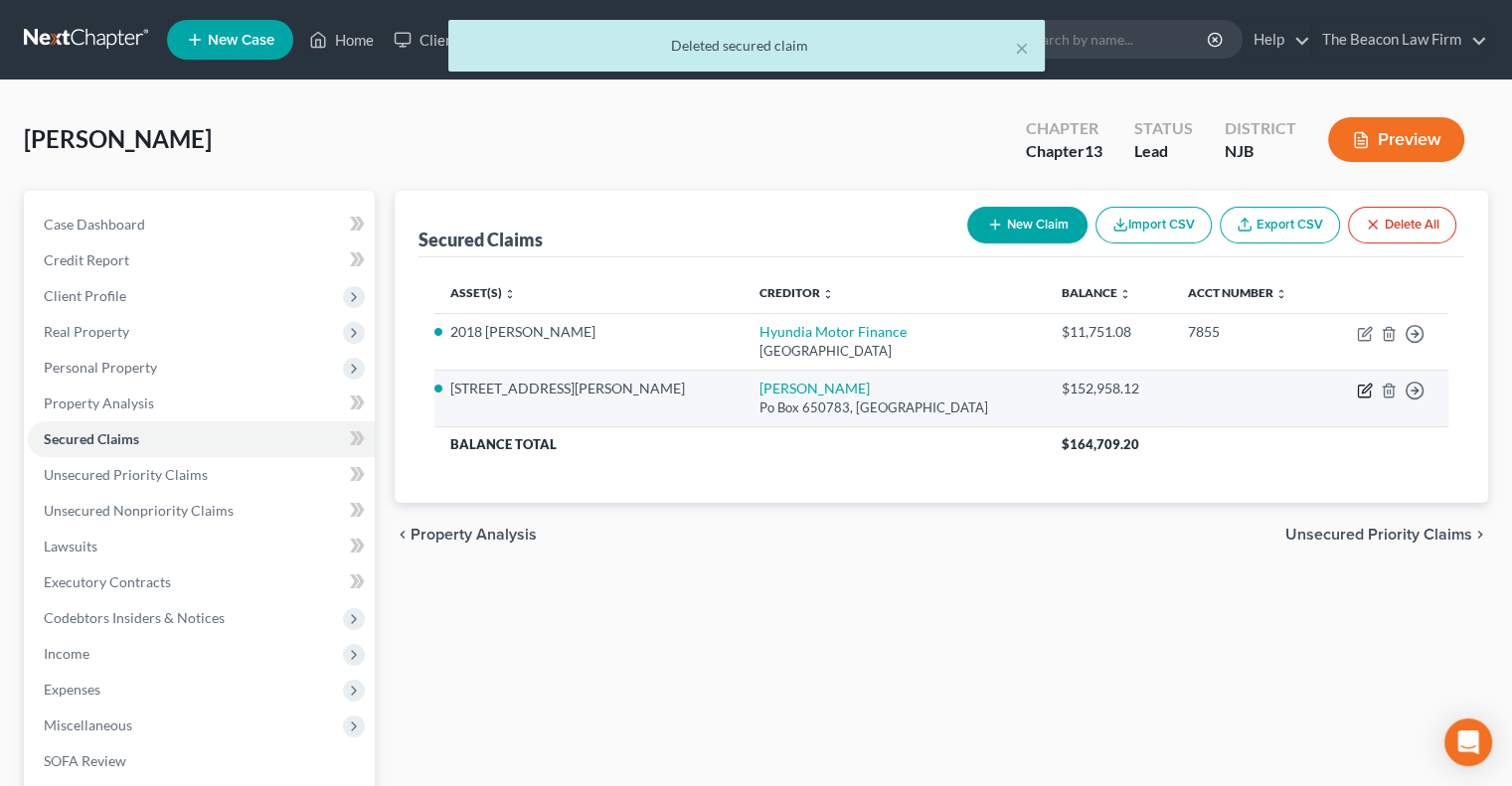 click 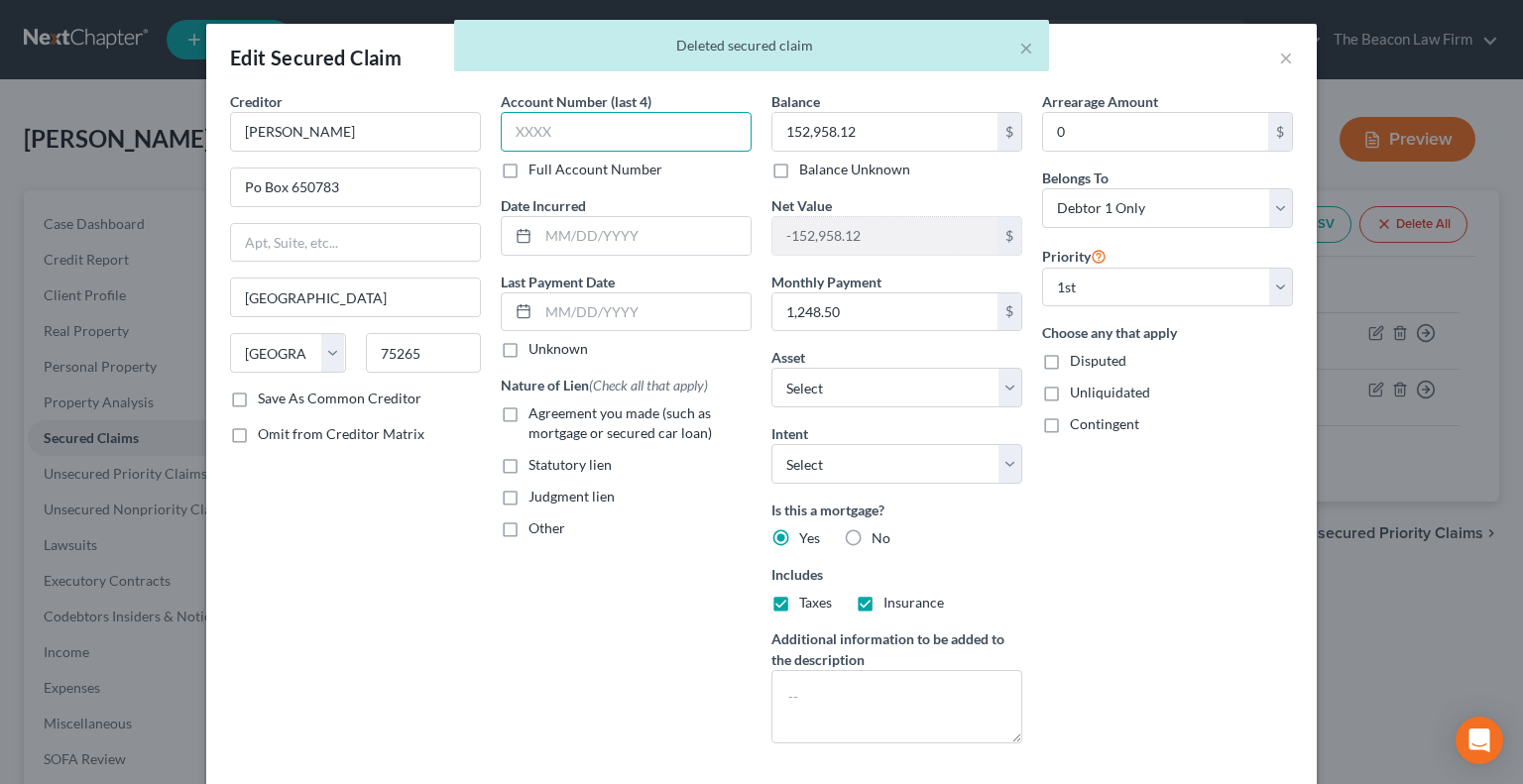 click at bounding box center [626, 132] 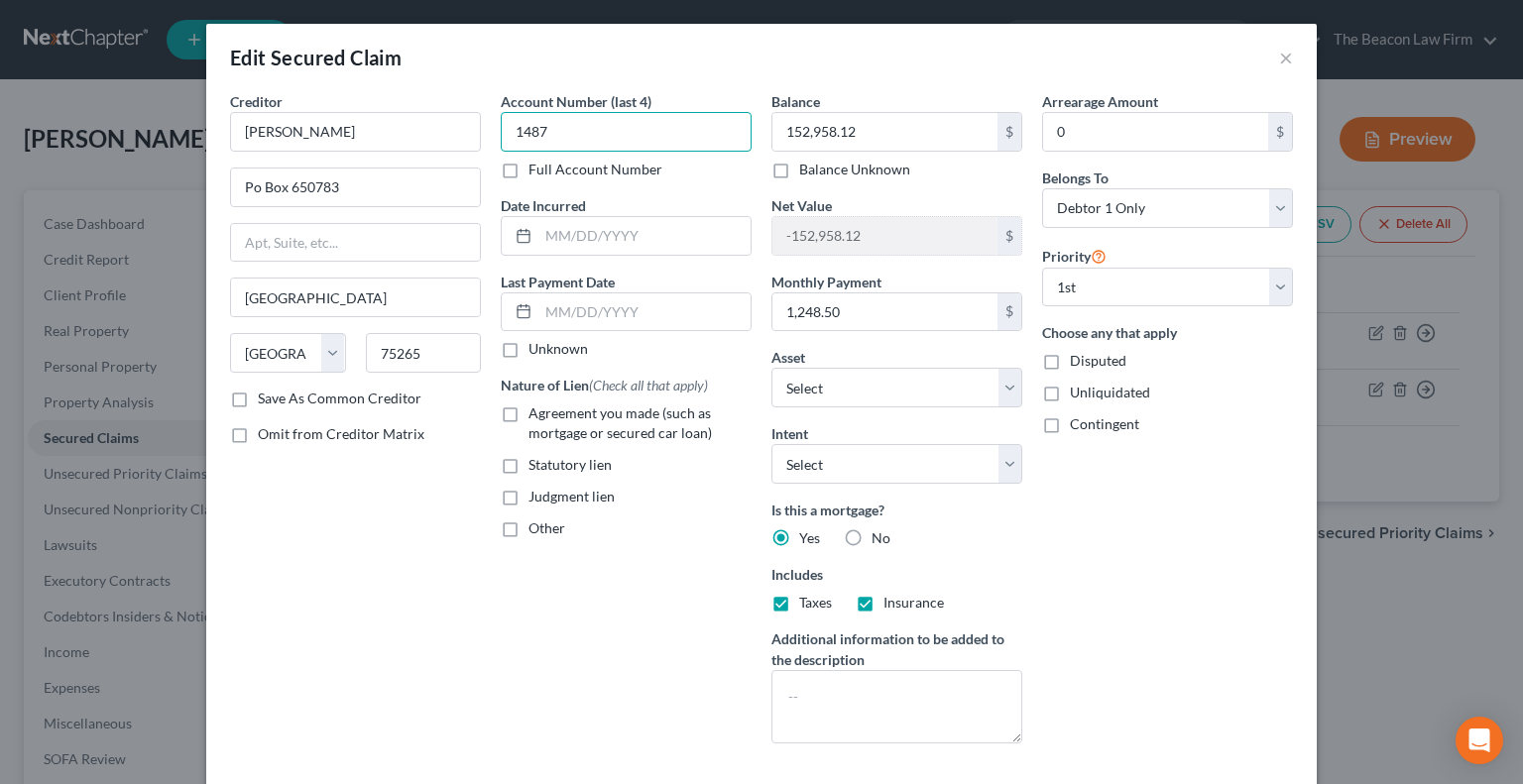 type on "1487" 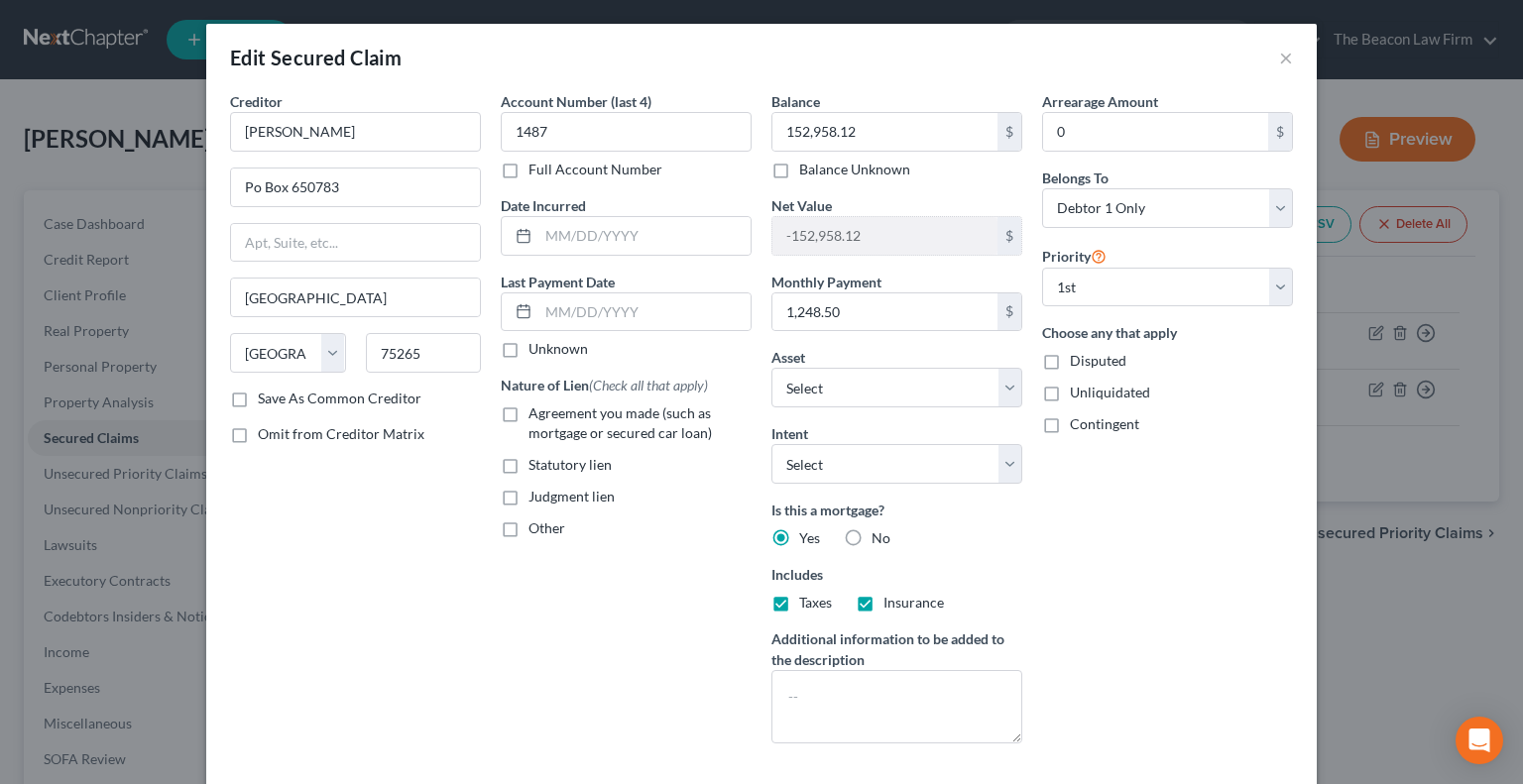 scroll, scrollTop: 155, scrollLeft: 0, axis: vertical 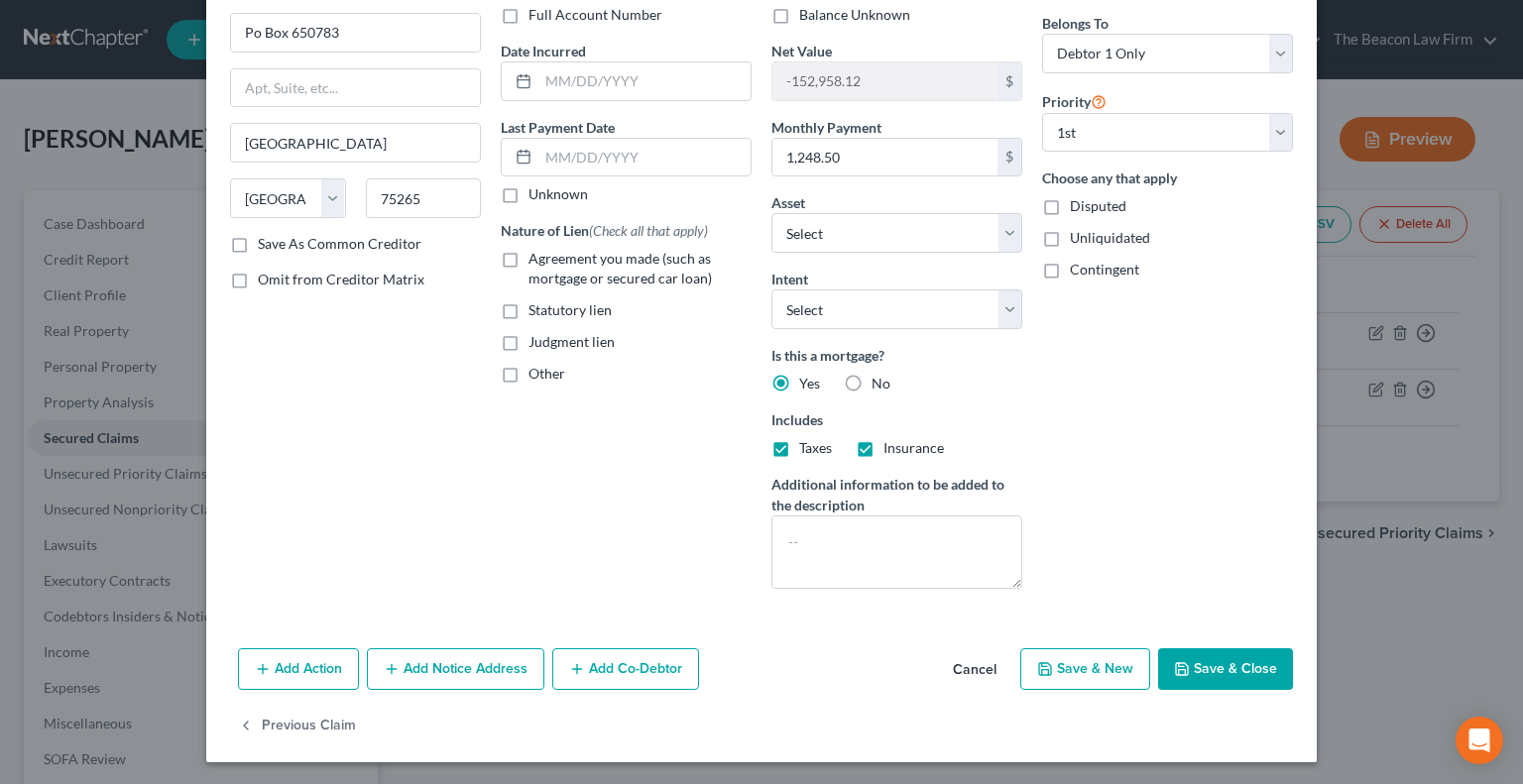 click 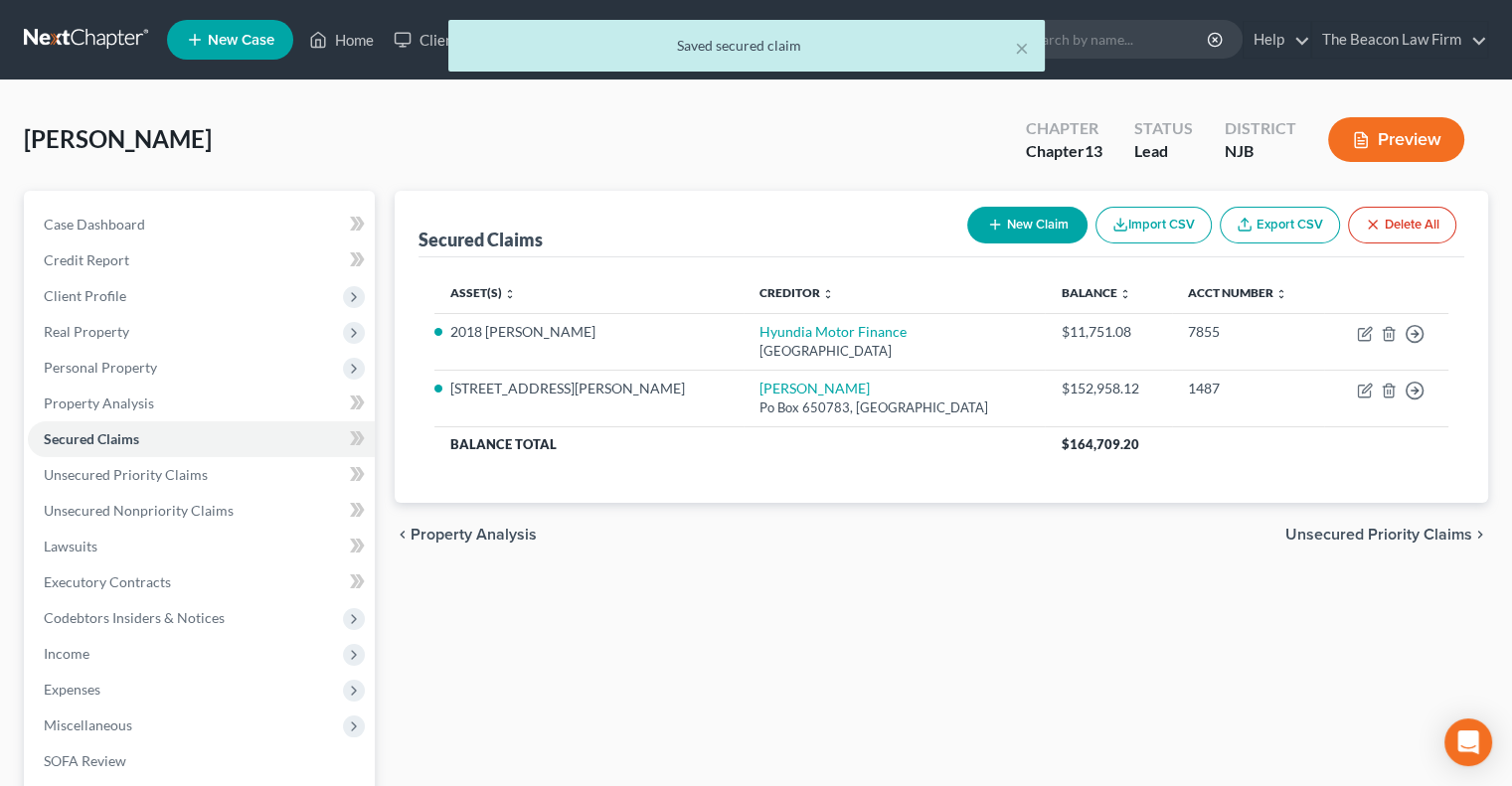 click on "Secured Claims New Claim
Import CSV
Export CSV Delete All
Asset(s)  expand_more   expand_less   unfold_more Creditor  expand_more   expand_less   unfold_more Balance  expand_more   expand_less   unfold_more Acct Number  expand_more   expand_less   unfold_more 2018 [PERSON_NAME] Motor Finance Po Box [GEOGRAPHIC_DATA] $11,751.08 7855 Move to E Move to F Move to G Move to Notice Only [STREET_ADDRESS][PERSON_NAME][PERSON_NAME] $152,958.12 1487 Move to E Move to F Move to G Move to Notice Only Balance Total $164,709.20
Previous
1
Next
chevron_left
Property Analysis
Unsecured Priority Claims
chevron_right" at bounding box center [941, 603] 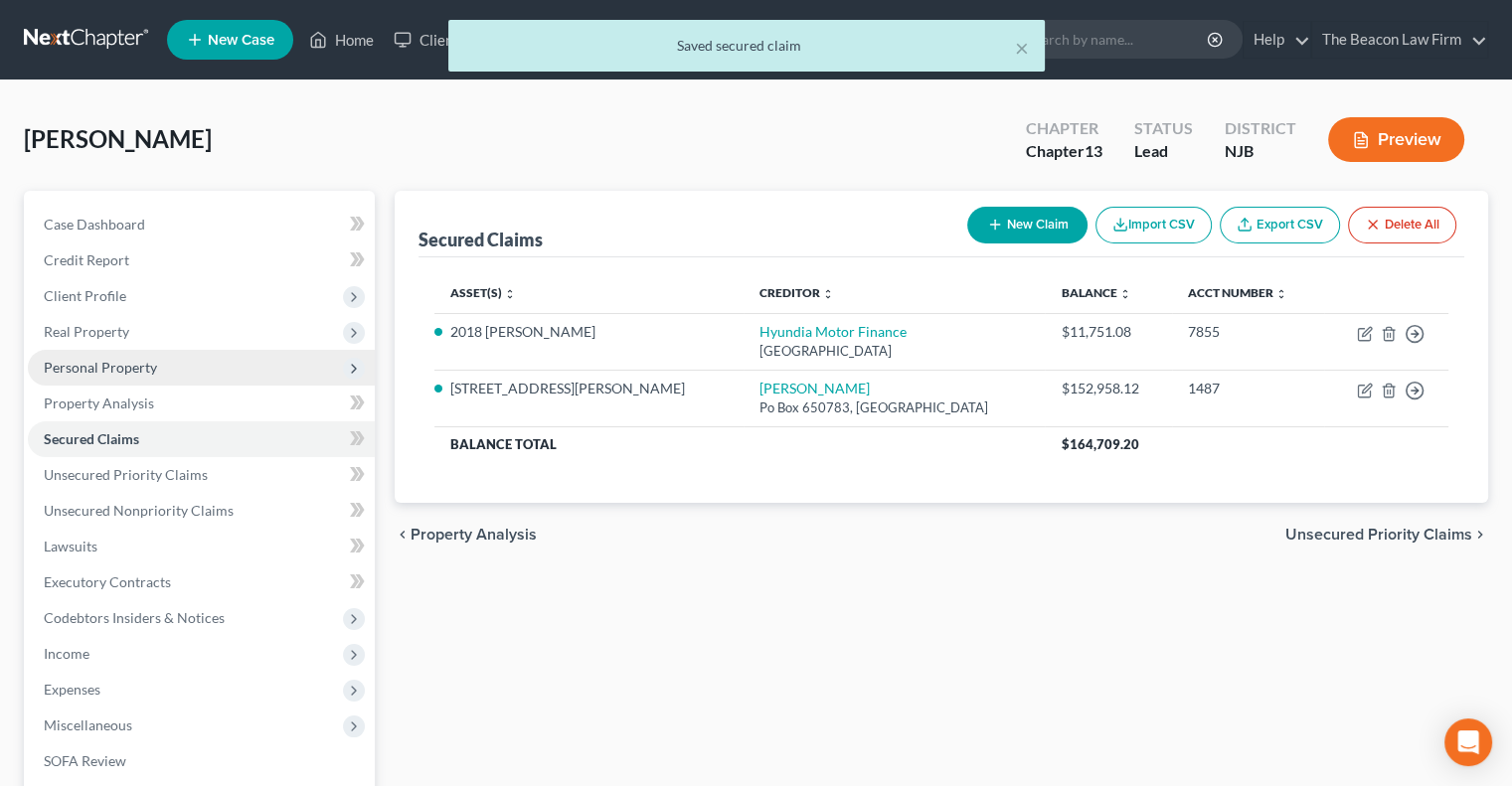 click on "Personal Property" at bounding box center (201, 368) 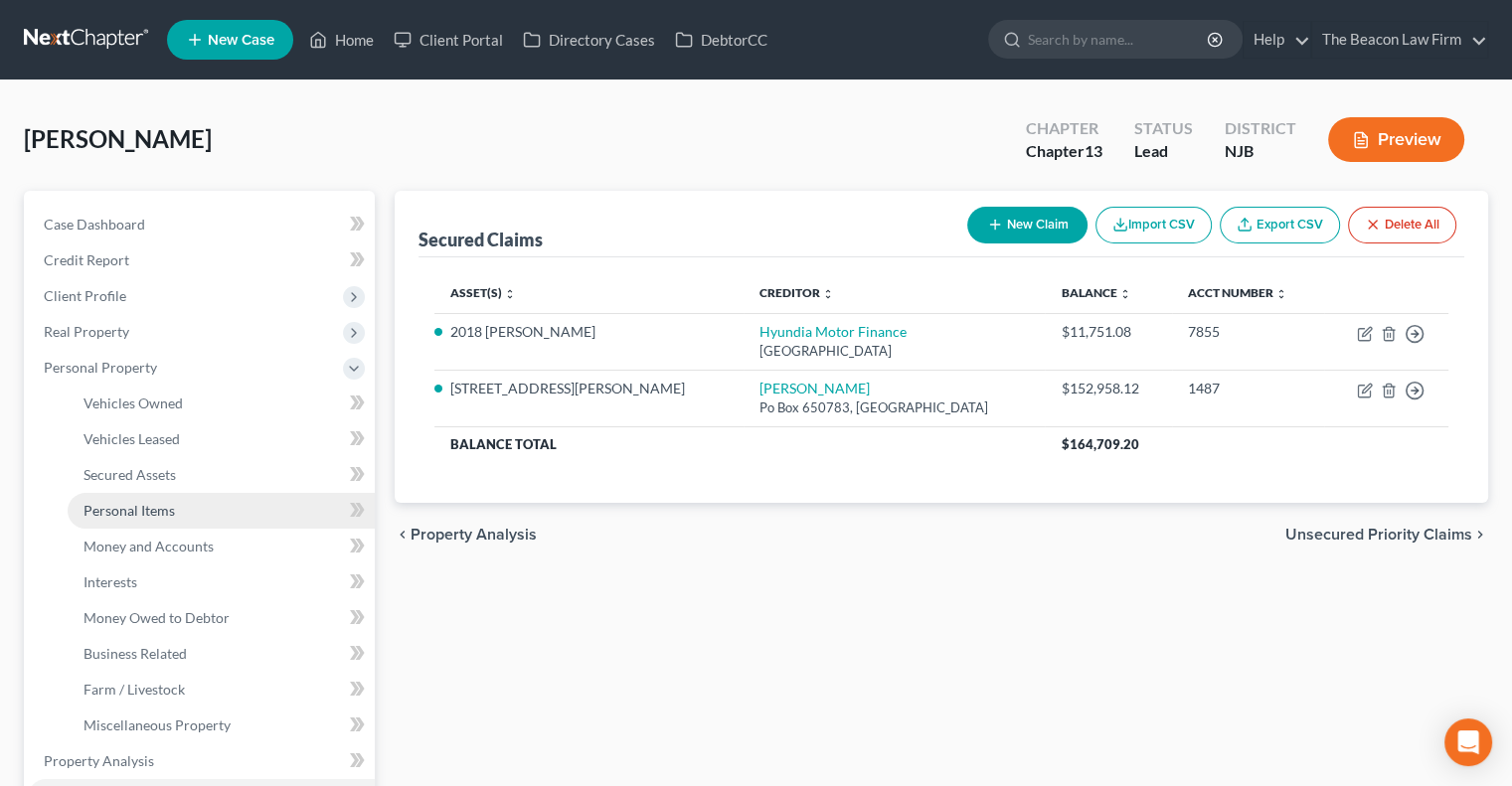 click on "Personal Items" at bounding box center [221, 511] 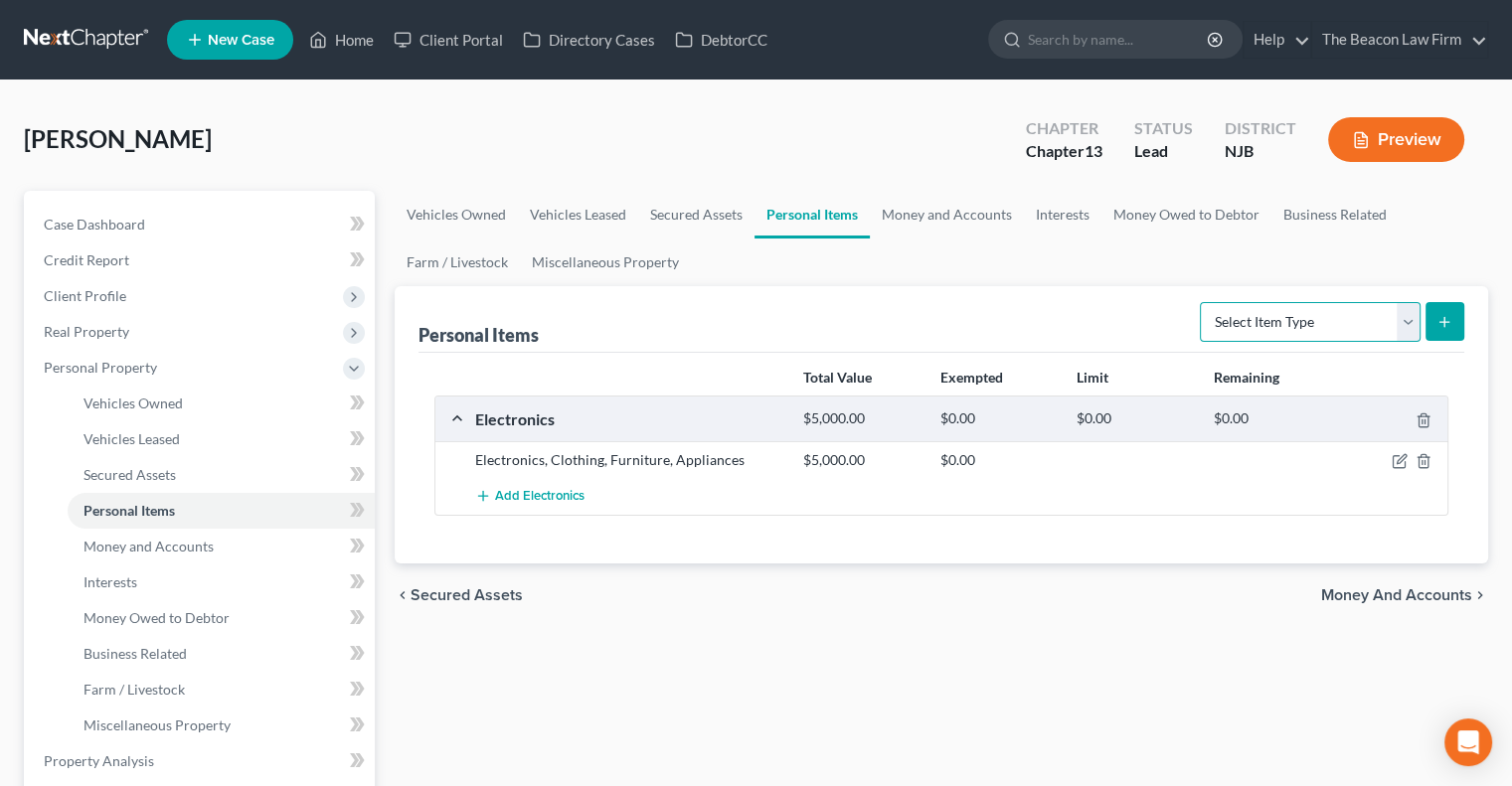 click on "Select Item Type Clothing Collectibles Of Value Electronics Firearms Household Goods Jewelry Other Pet(s) Sports & Hobby Equipment" at bounding box center [1310, 322] 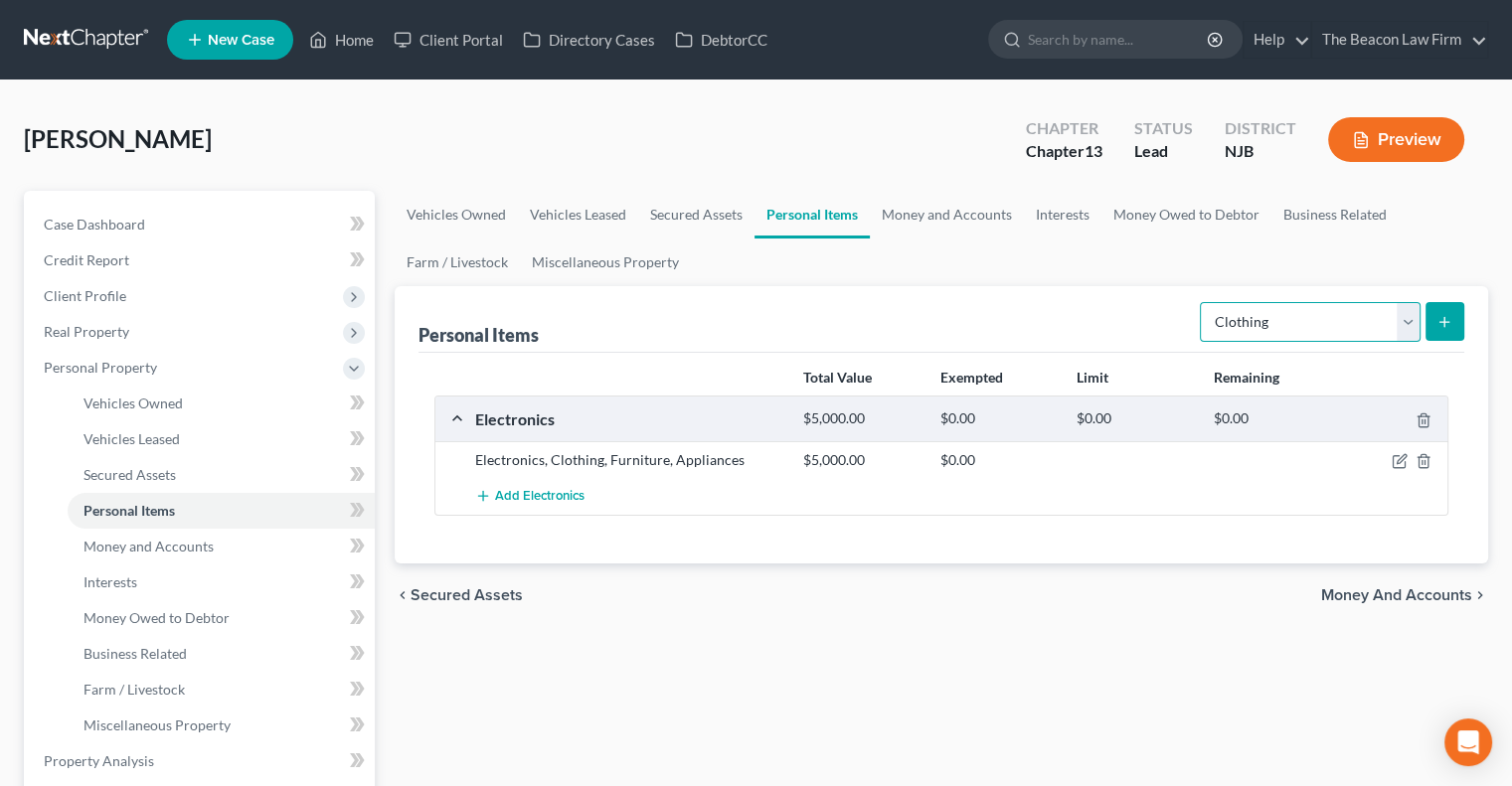click on "Select Item Type Clothing Collectibles Of Value Electronics Firearms Household Goods Jewelry Other Pet(s) Sports & Hobby Equipment" at bounding box center [1310, 322] 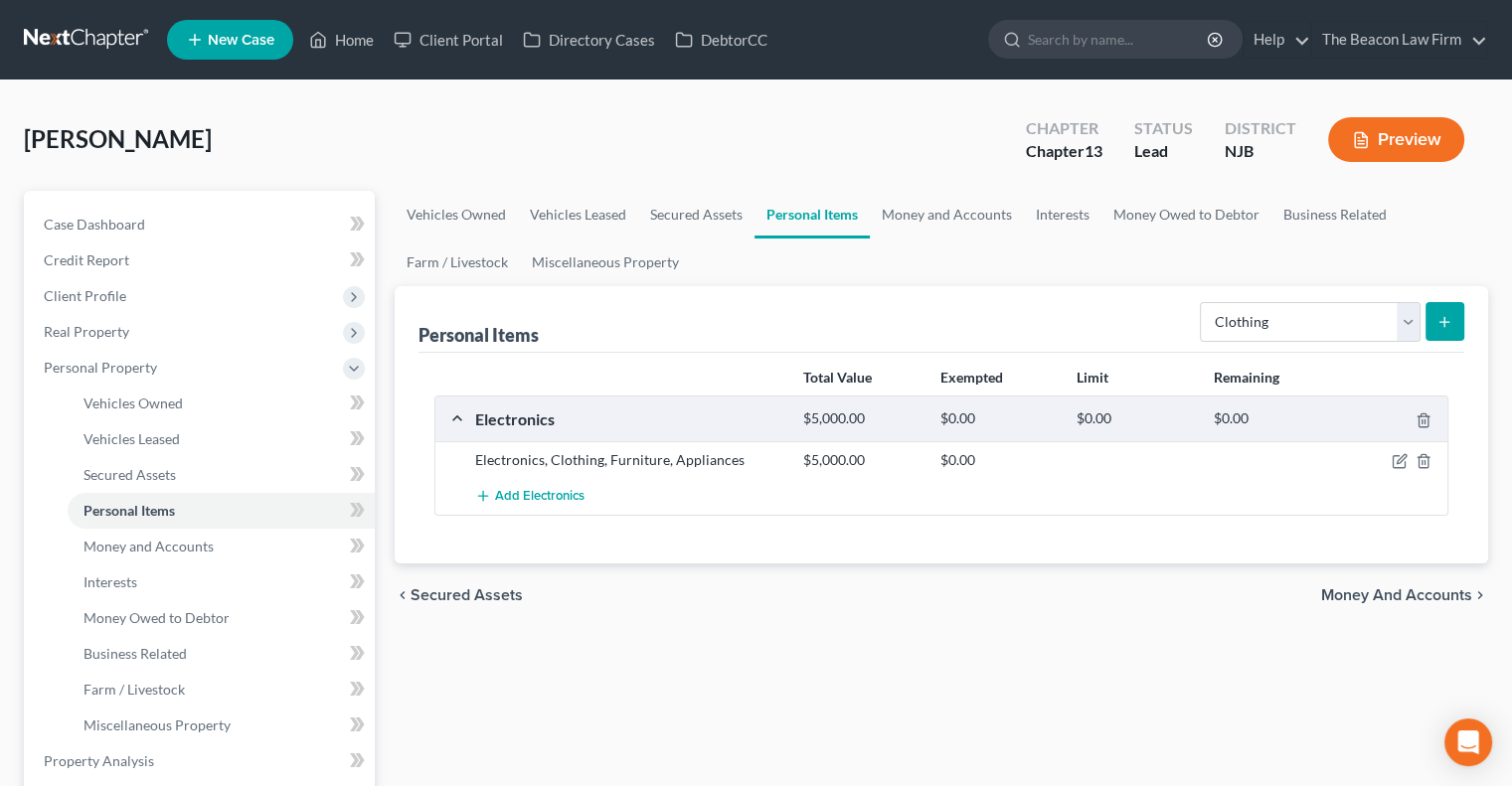 click on "Personal Items Select Item Type Clothing Collectibles Of Value Electronics Firearms Household Goods Jewelry Other Pet(s) Sports & Hobby Equipment
Total Value Exempted Limit Remaining
Electronics $5,000.00 $0.00 $0.00 $0.00
Electronics, Clothing, Furniture, Appliances $5,000.00 $0.00 Add Electronics" at bounding box center [941, 424] 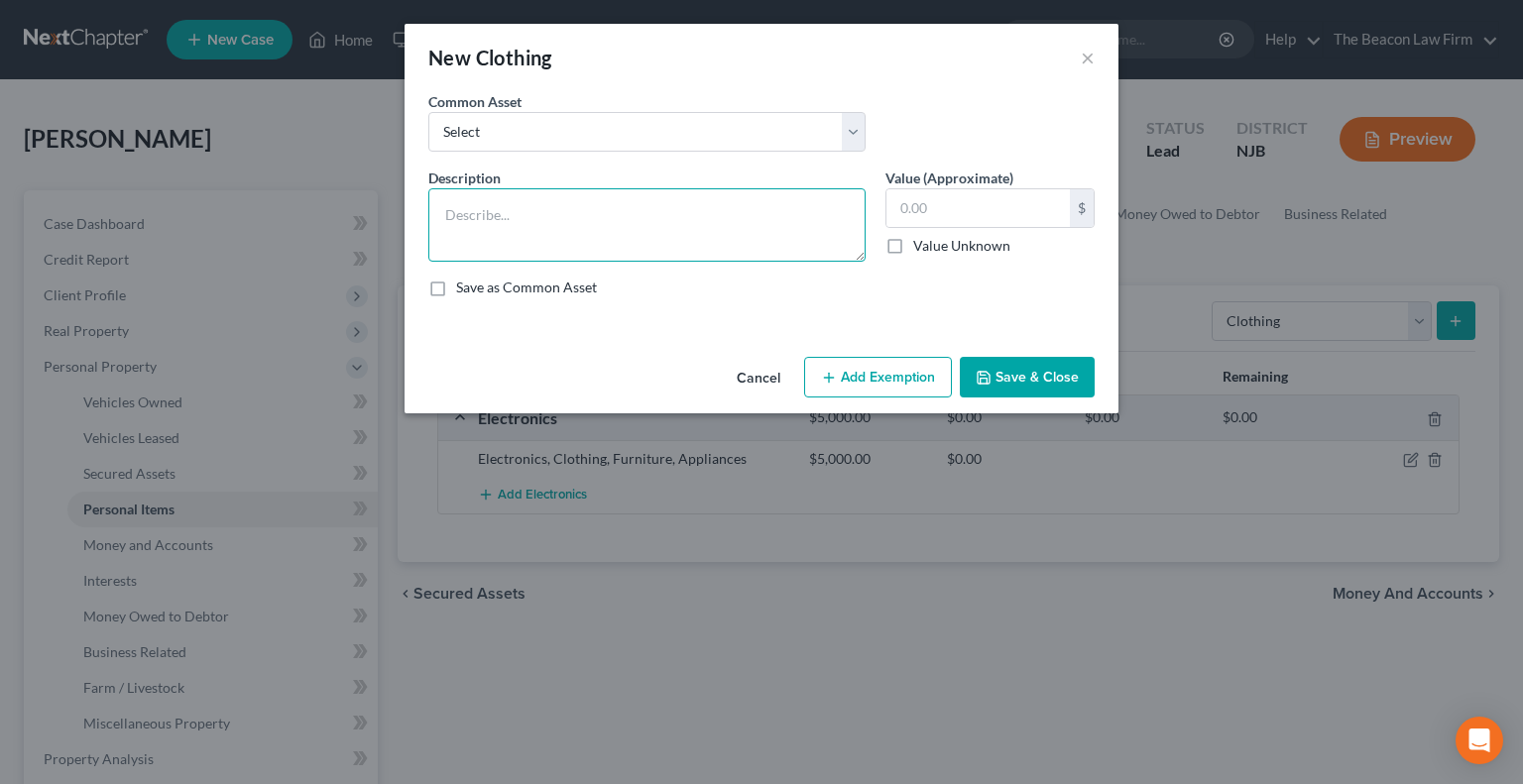 click at bounding box center [646, 225] 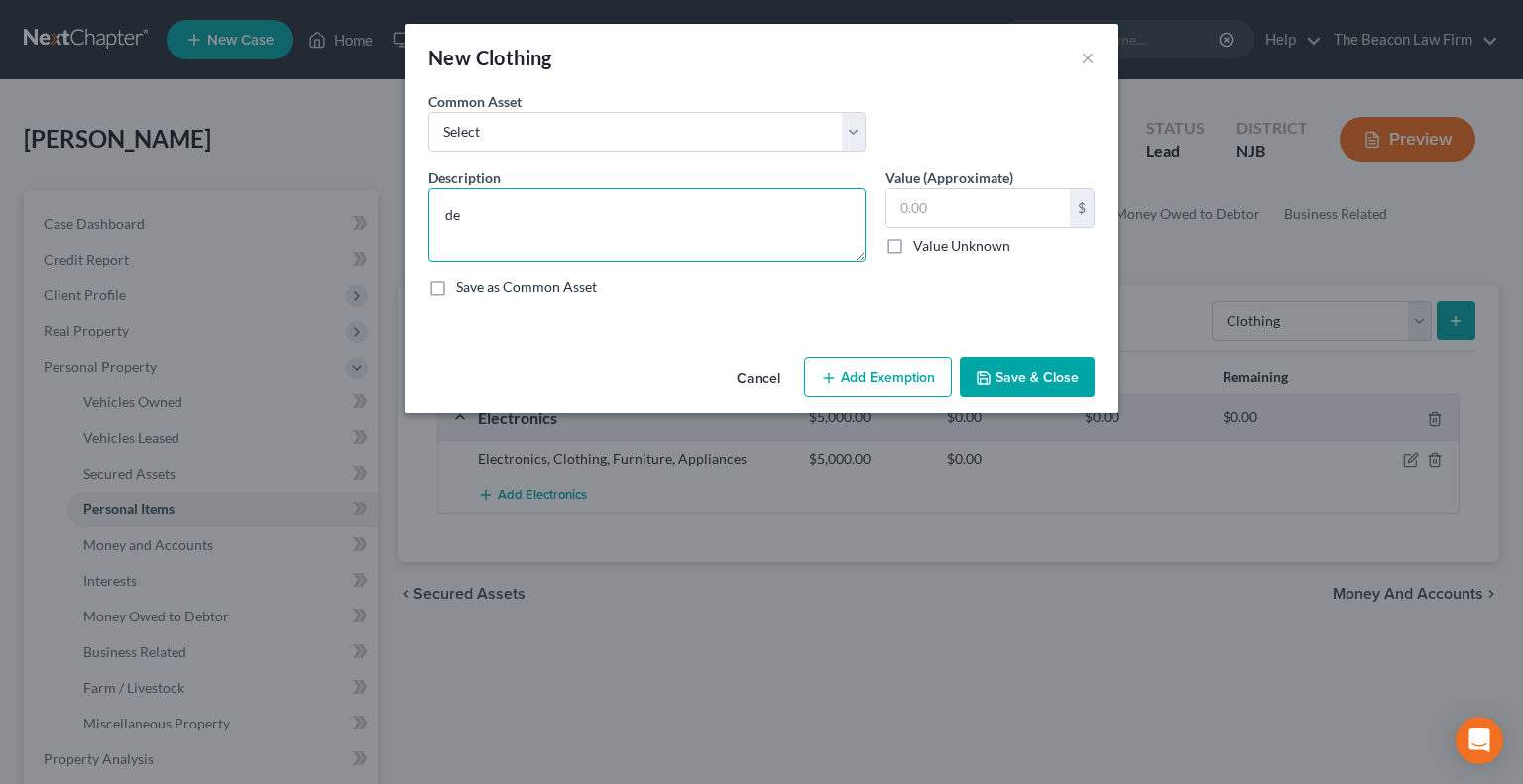 type on "d" 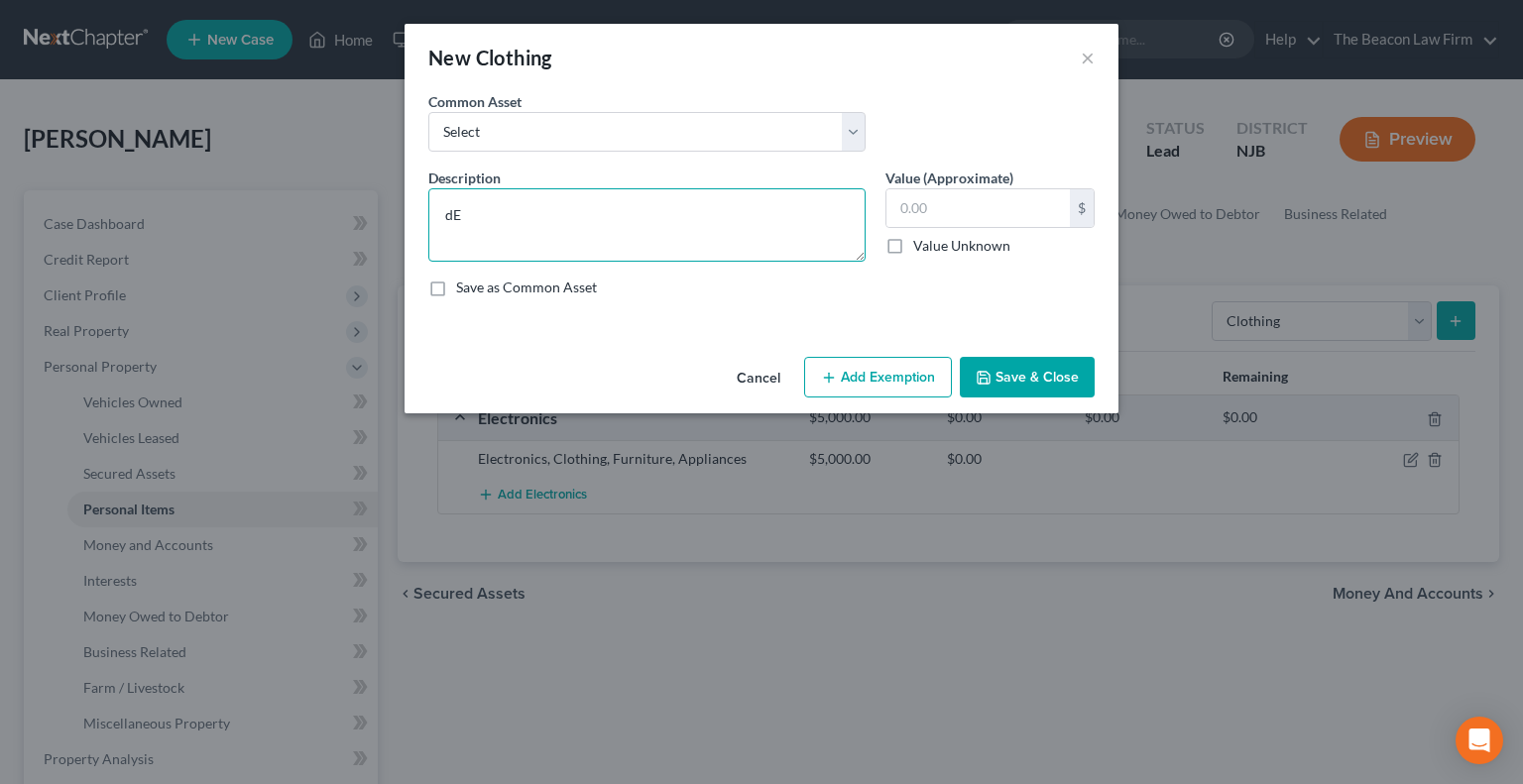 type on "d" 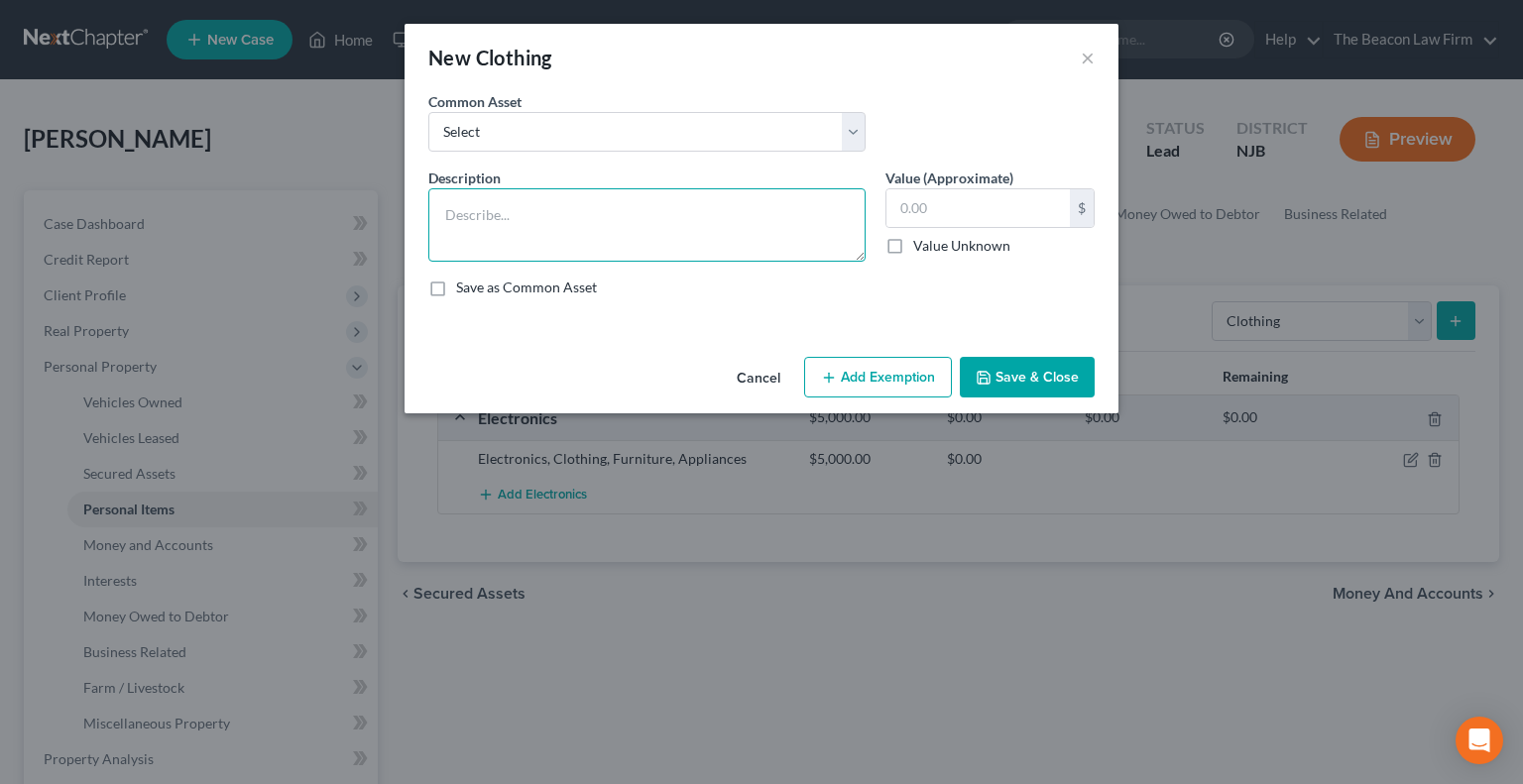 type on "e" 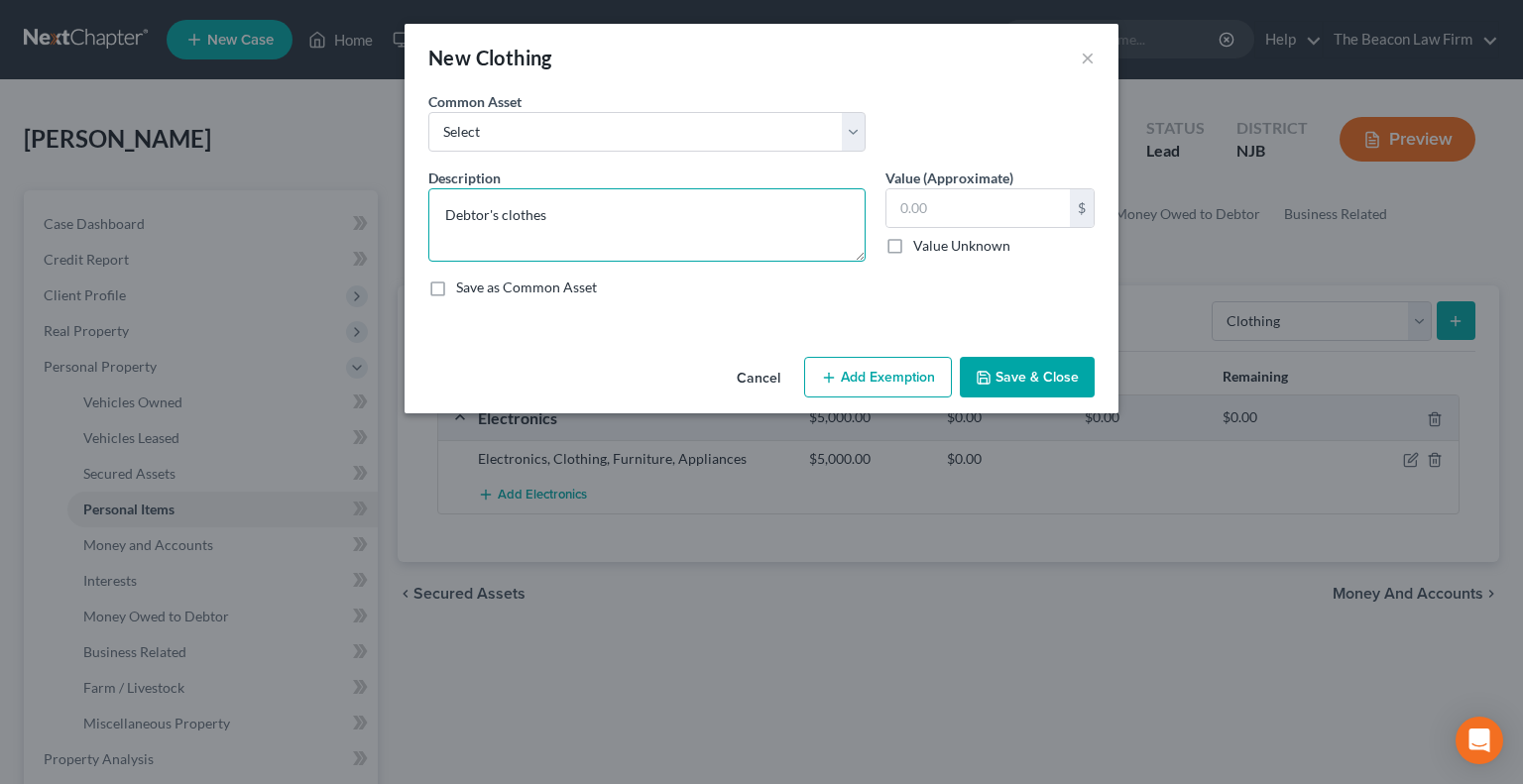 type on "Debtor's clothes" 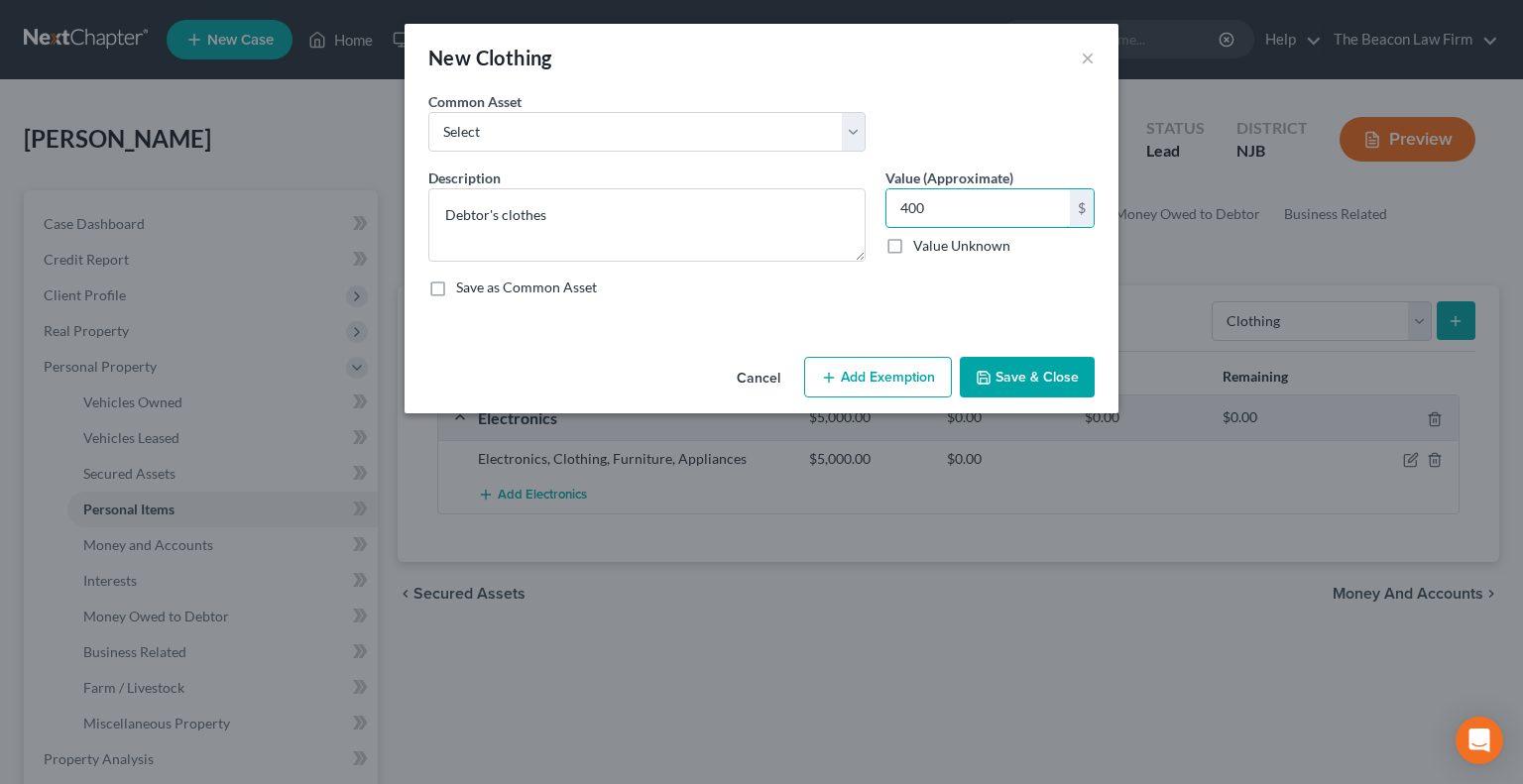 type on "400" 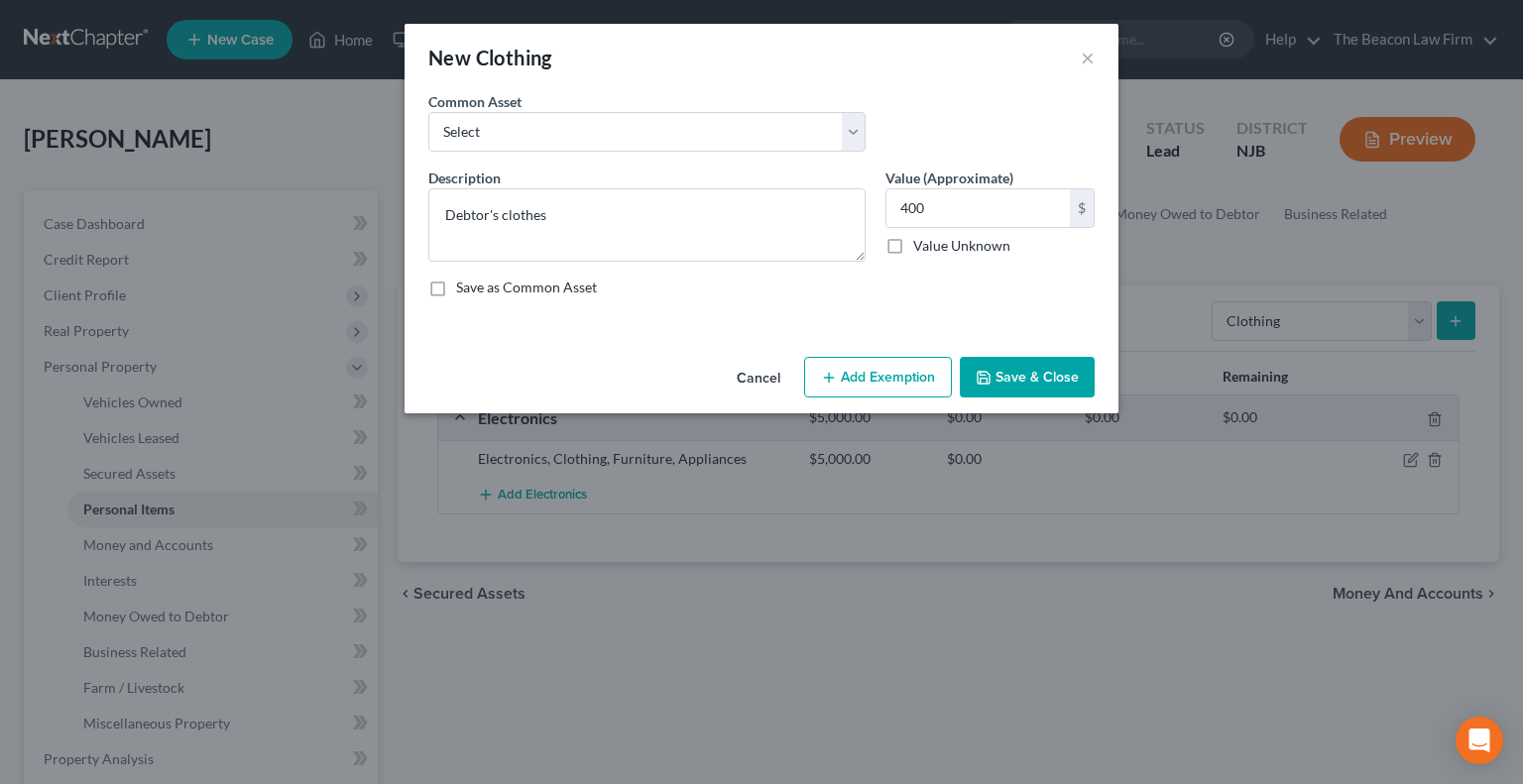 click on "Add Exemption" at bounding box center (878, 378) 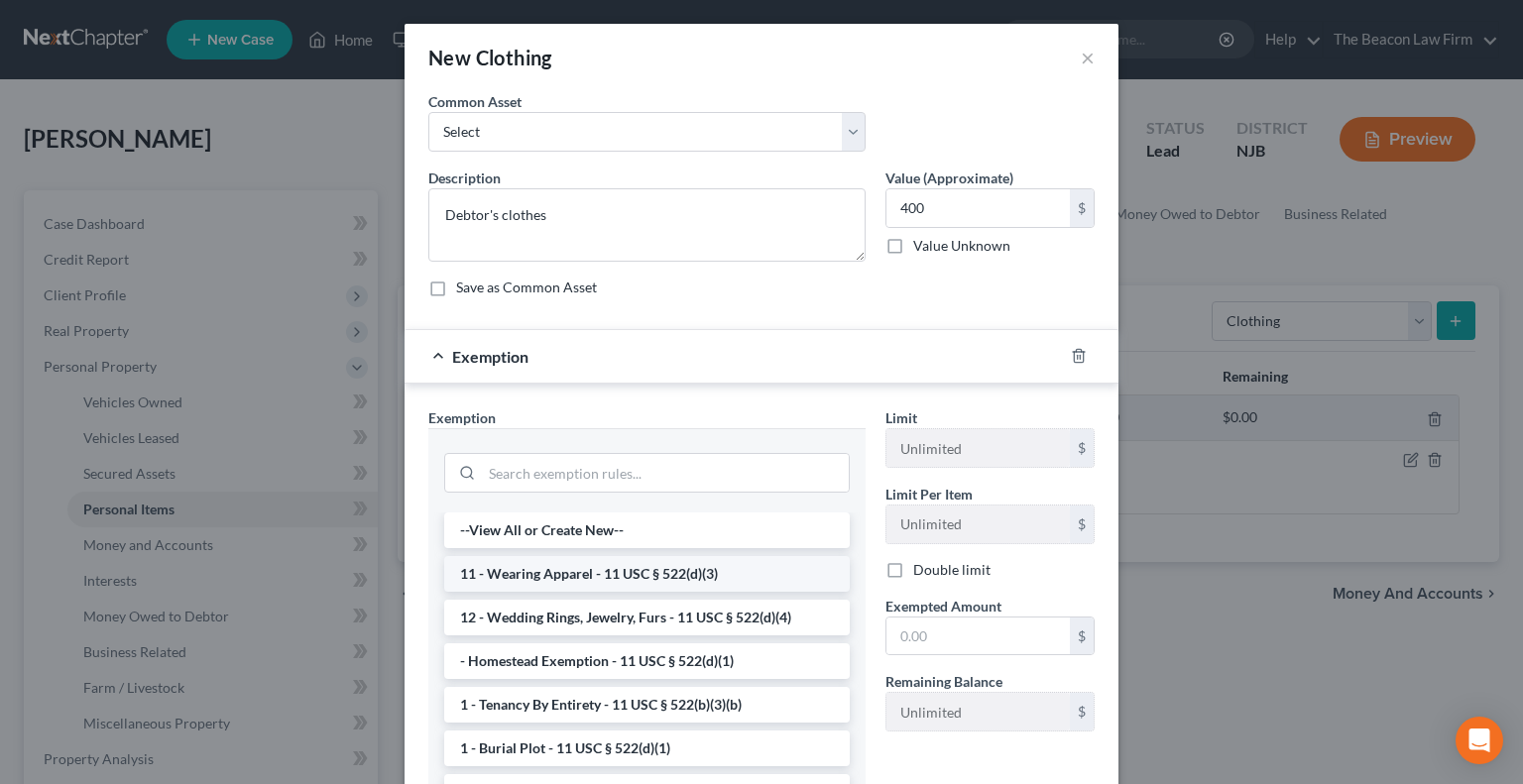 click on "11 - Wearing Apparel - 11 USC § 522(d)(3)" at bounding box center (646, 574) 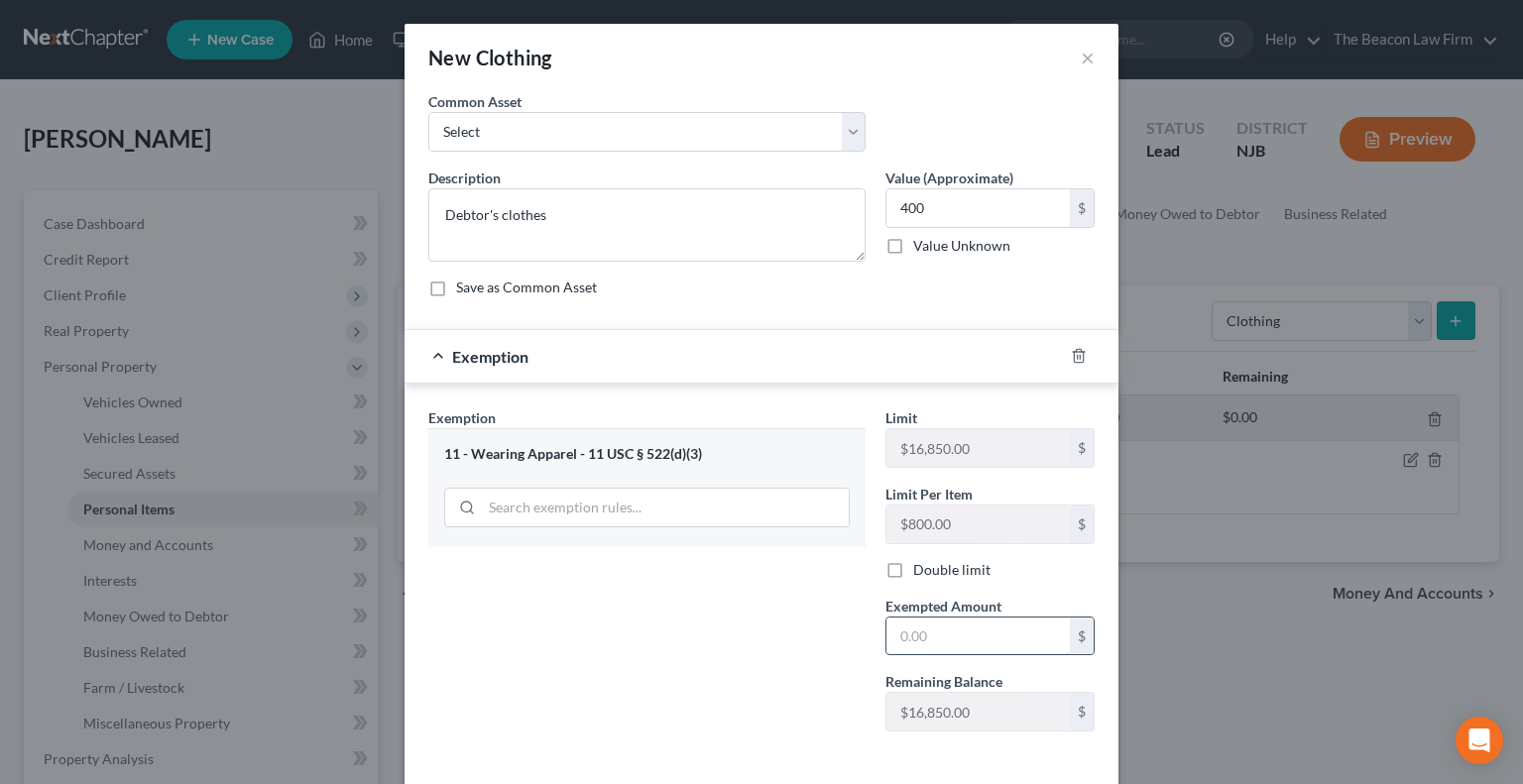 click at bounding box center [978, 636] 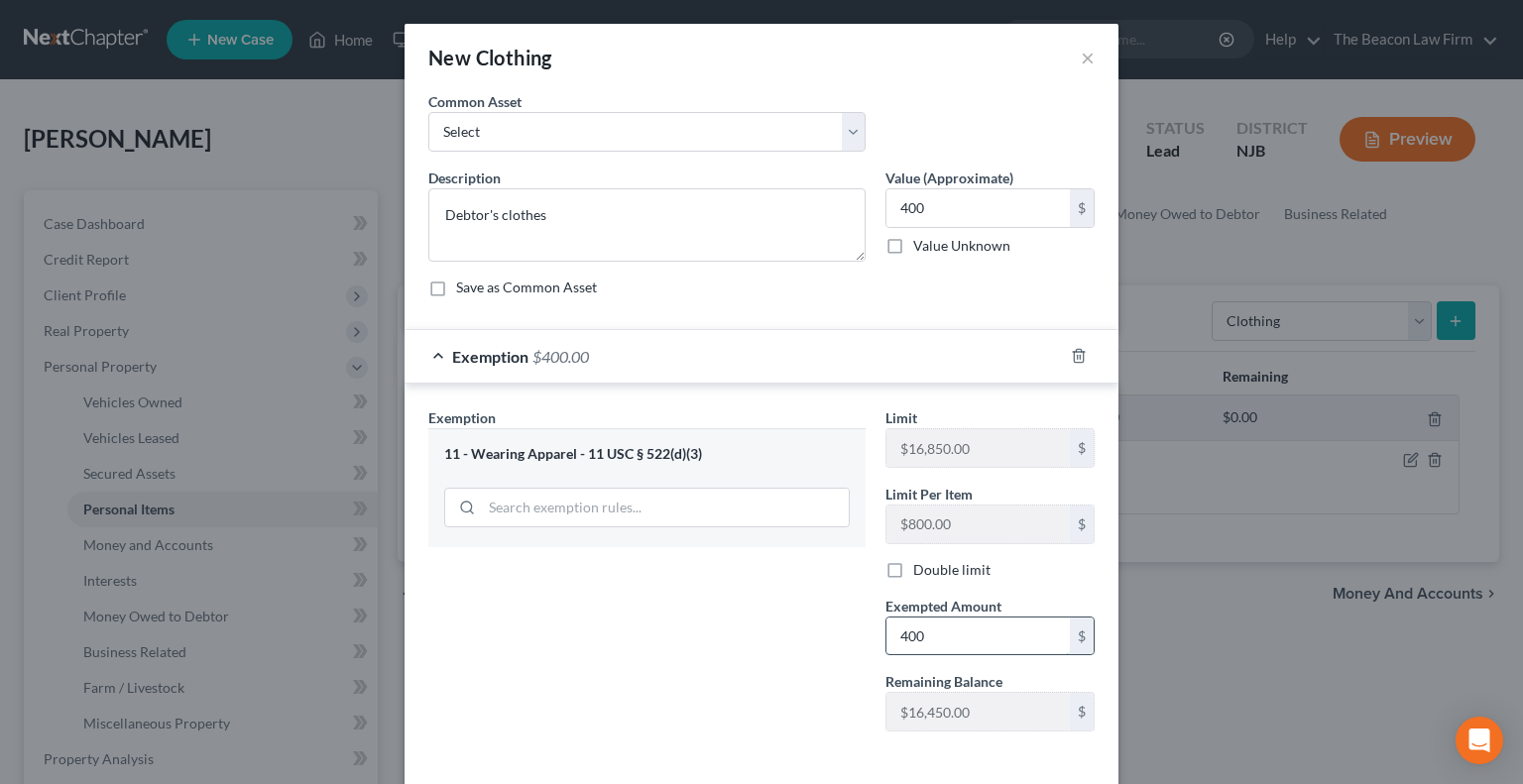 type on "400" 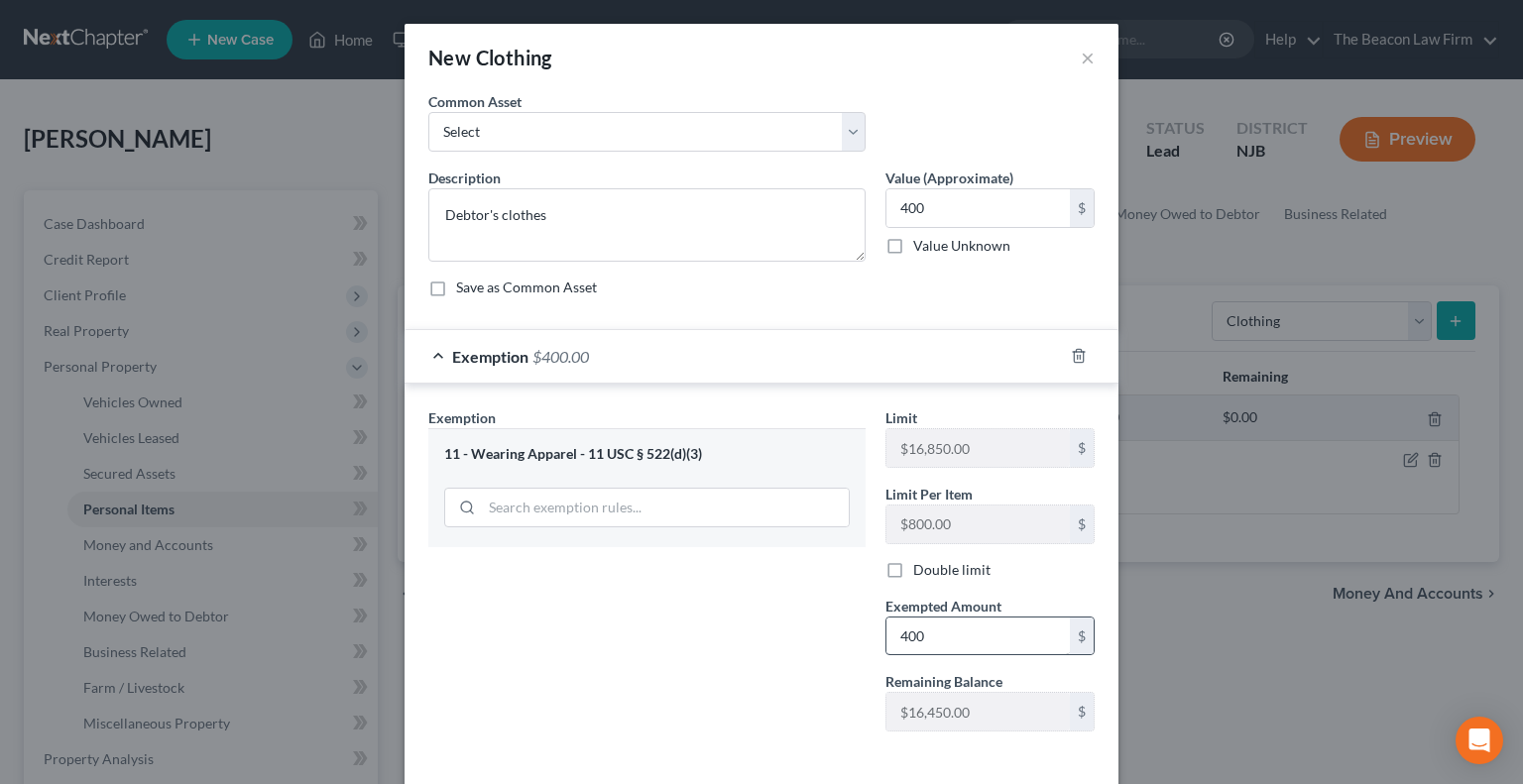 scroll, scrollTop: 86, scrollLeft: 0, axis: vertical 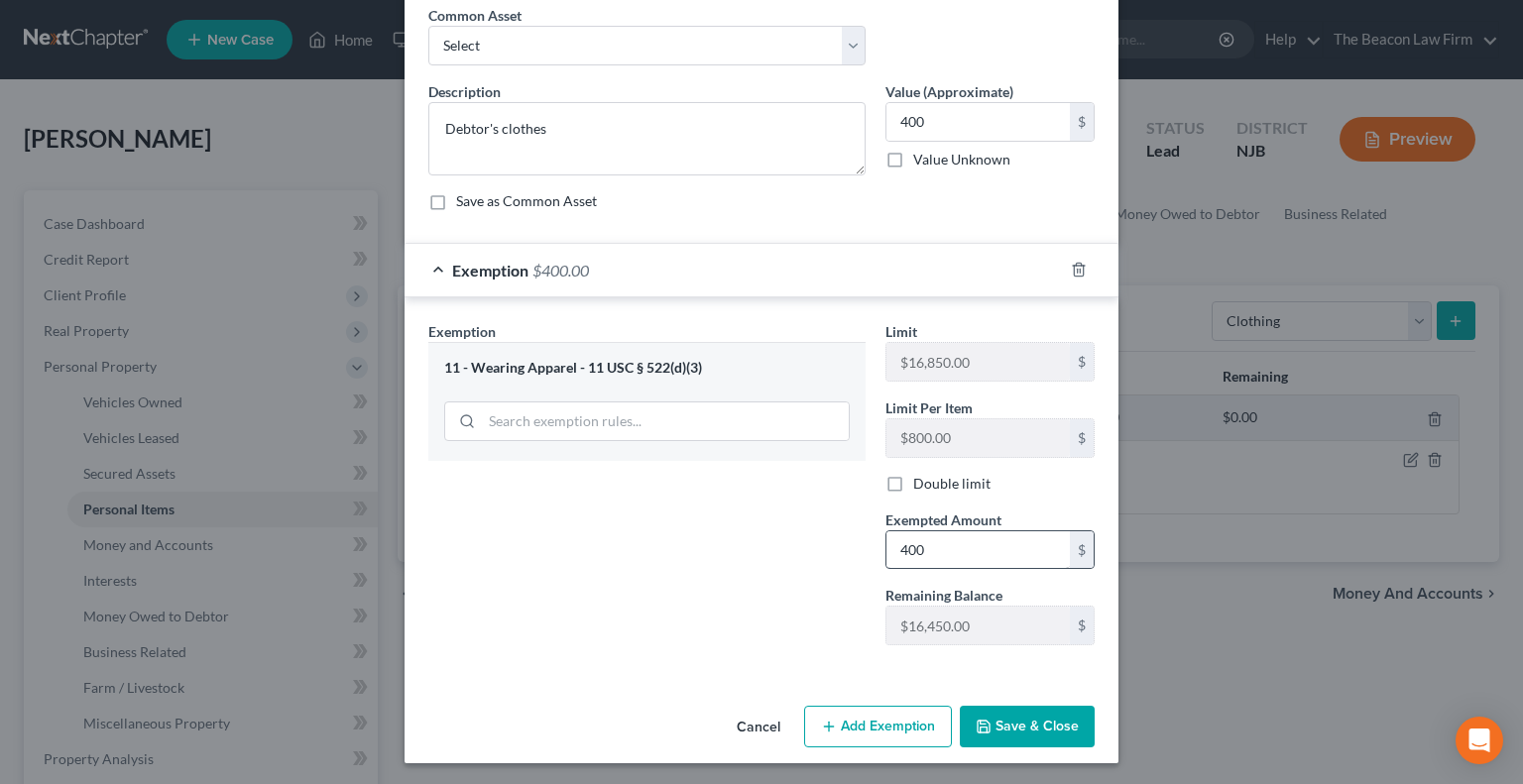 type 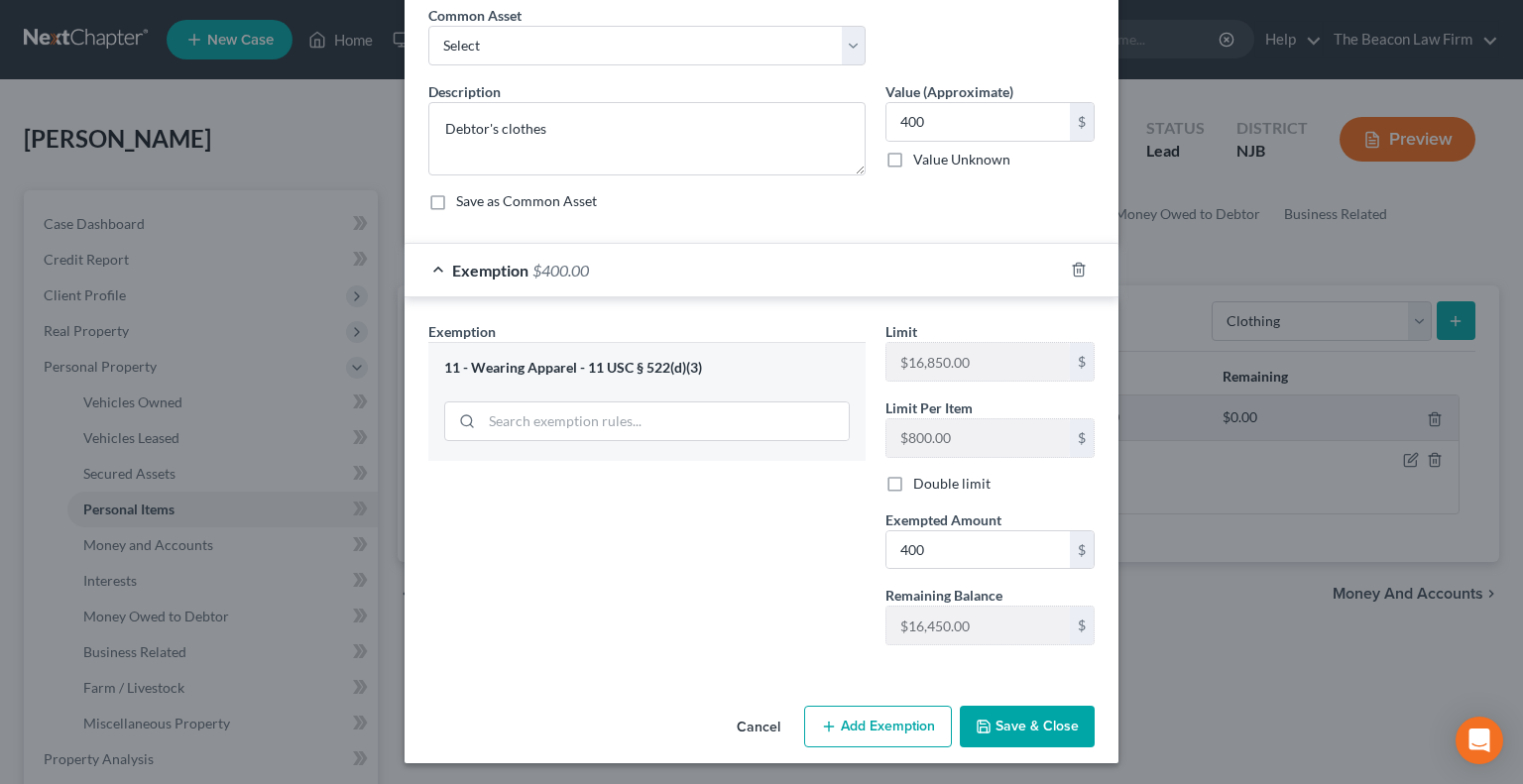 click on "Save & Close" at bounding box center (1027, 727) 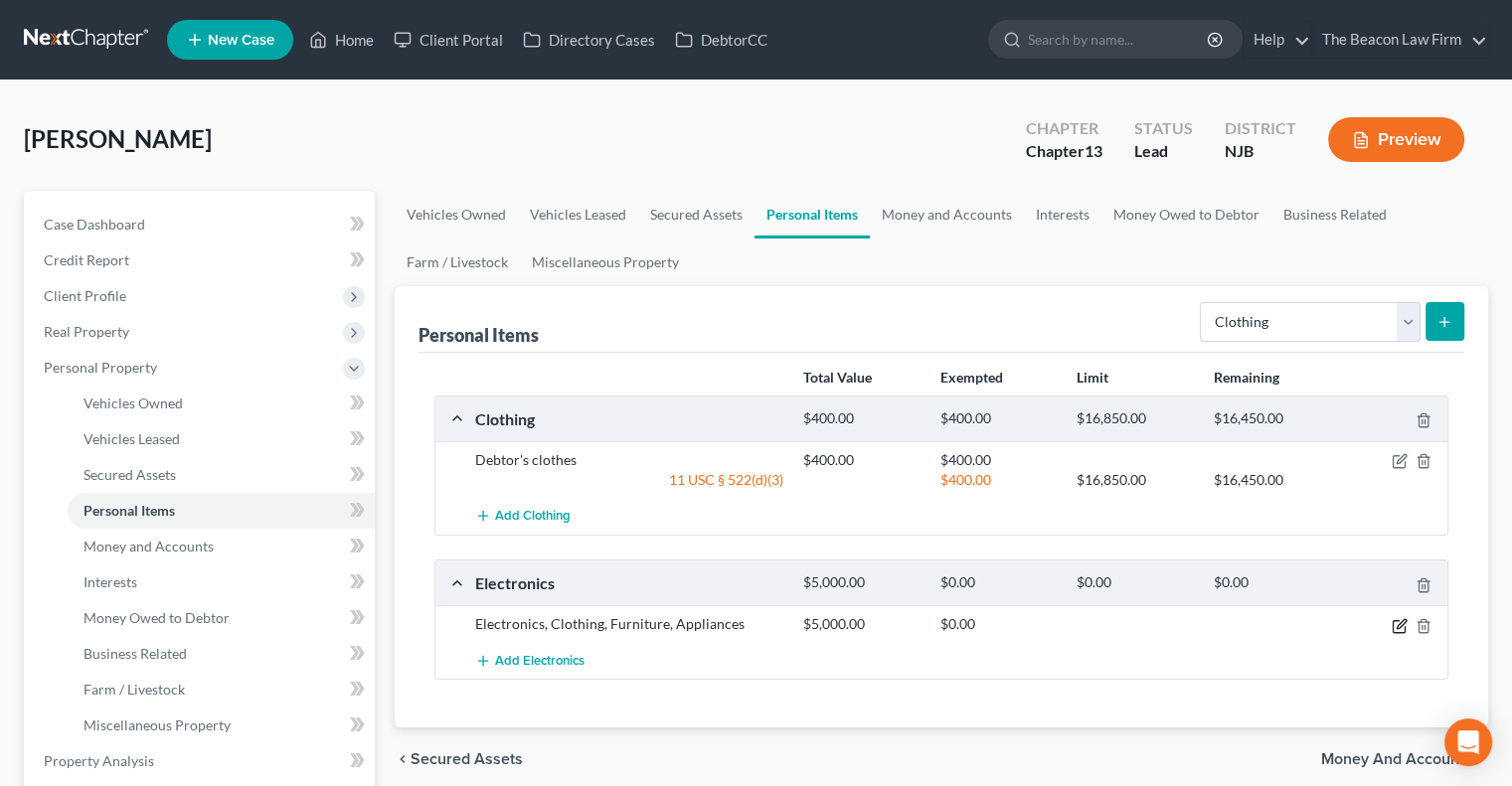 click 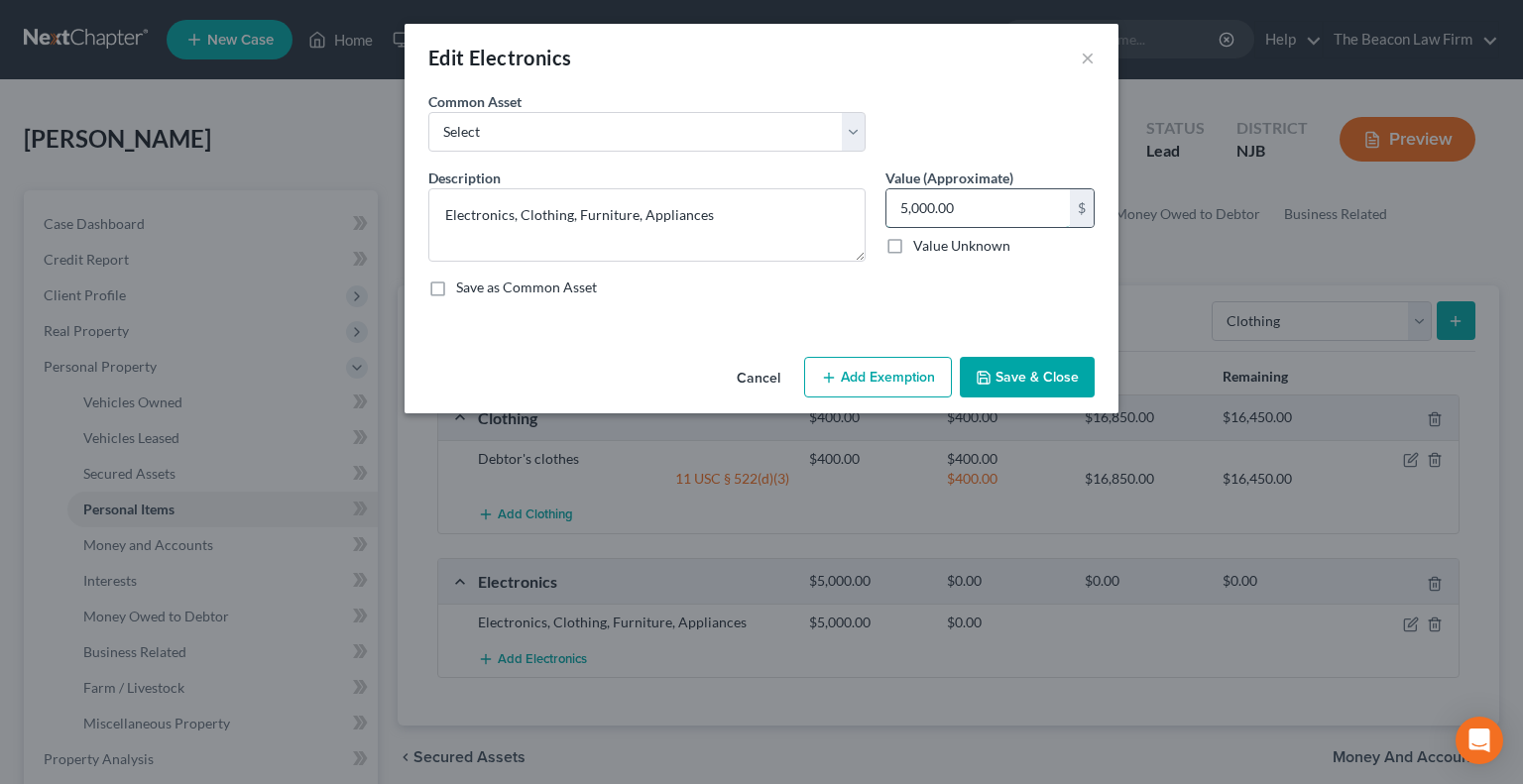 click on "5,000.00" at bounding box center [978, 208] 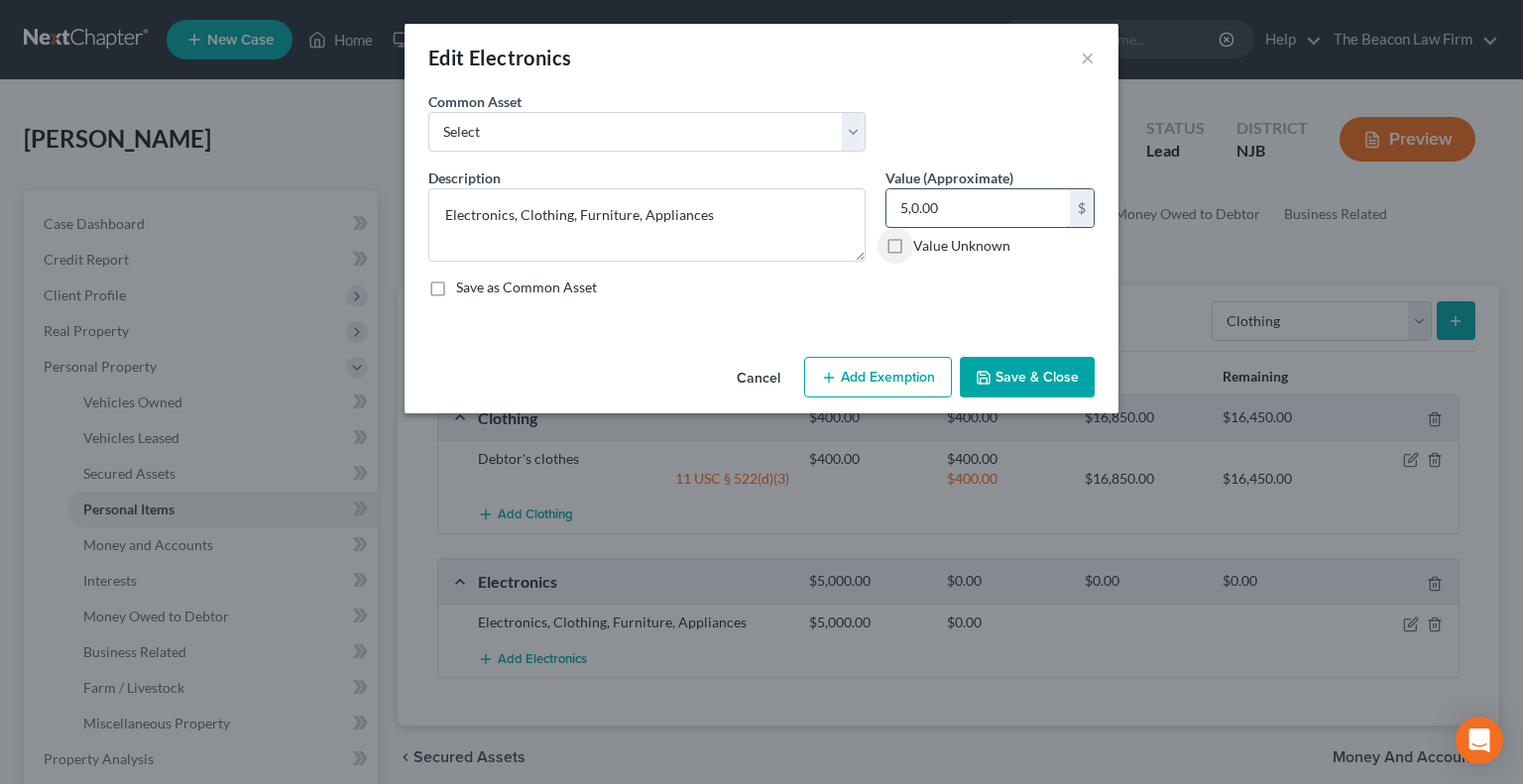 click on "5,0.00" at bounding box center [978, 208] 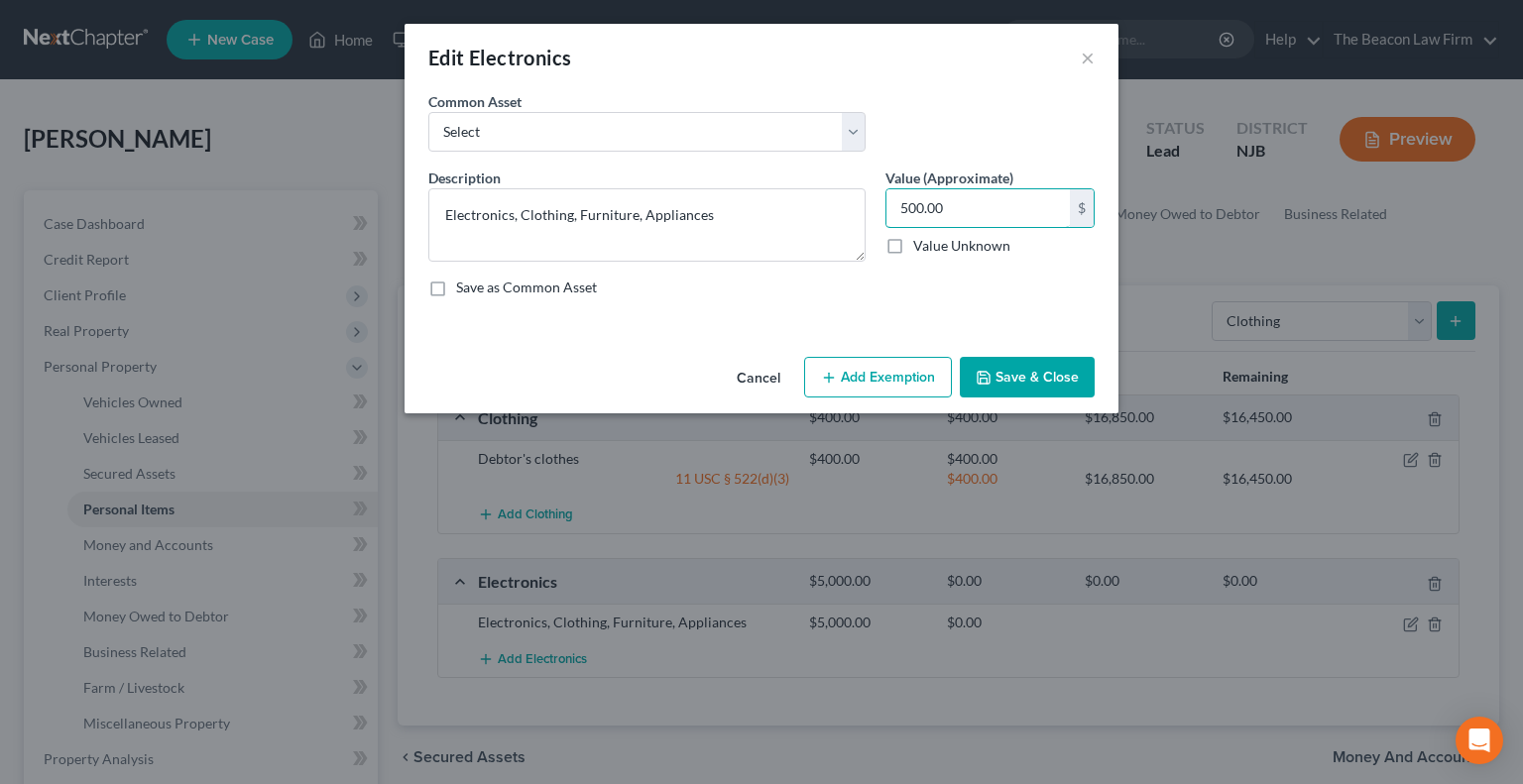 type on "500.00" 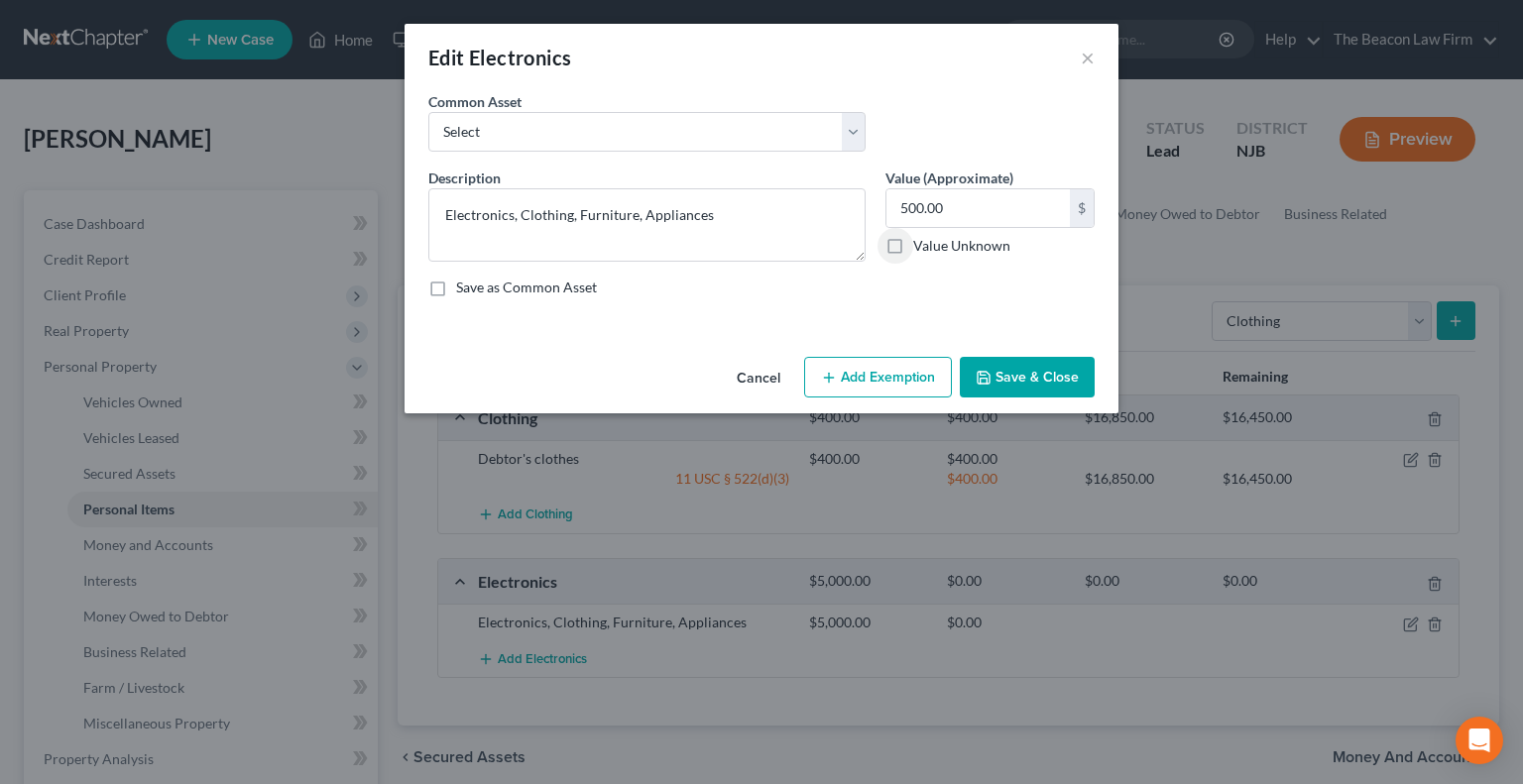 click on "Add Exemption" at bounding box center [878, 378] 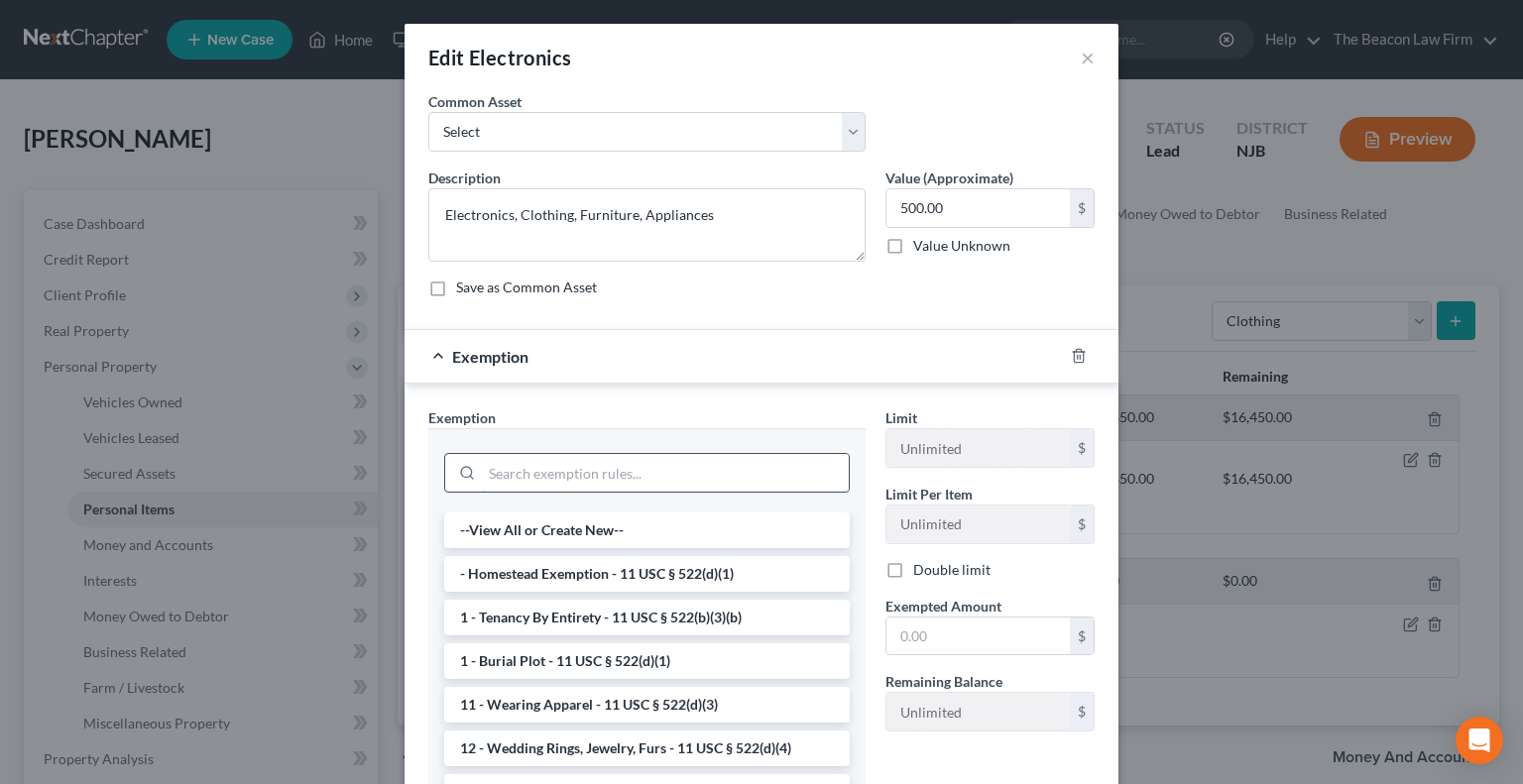 click at bounding box center [665, 473] 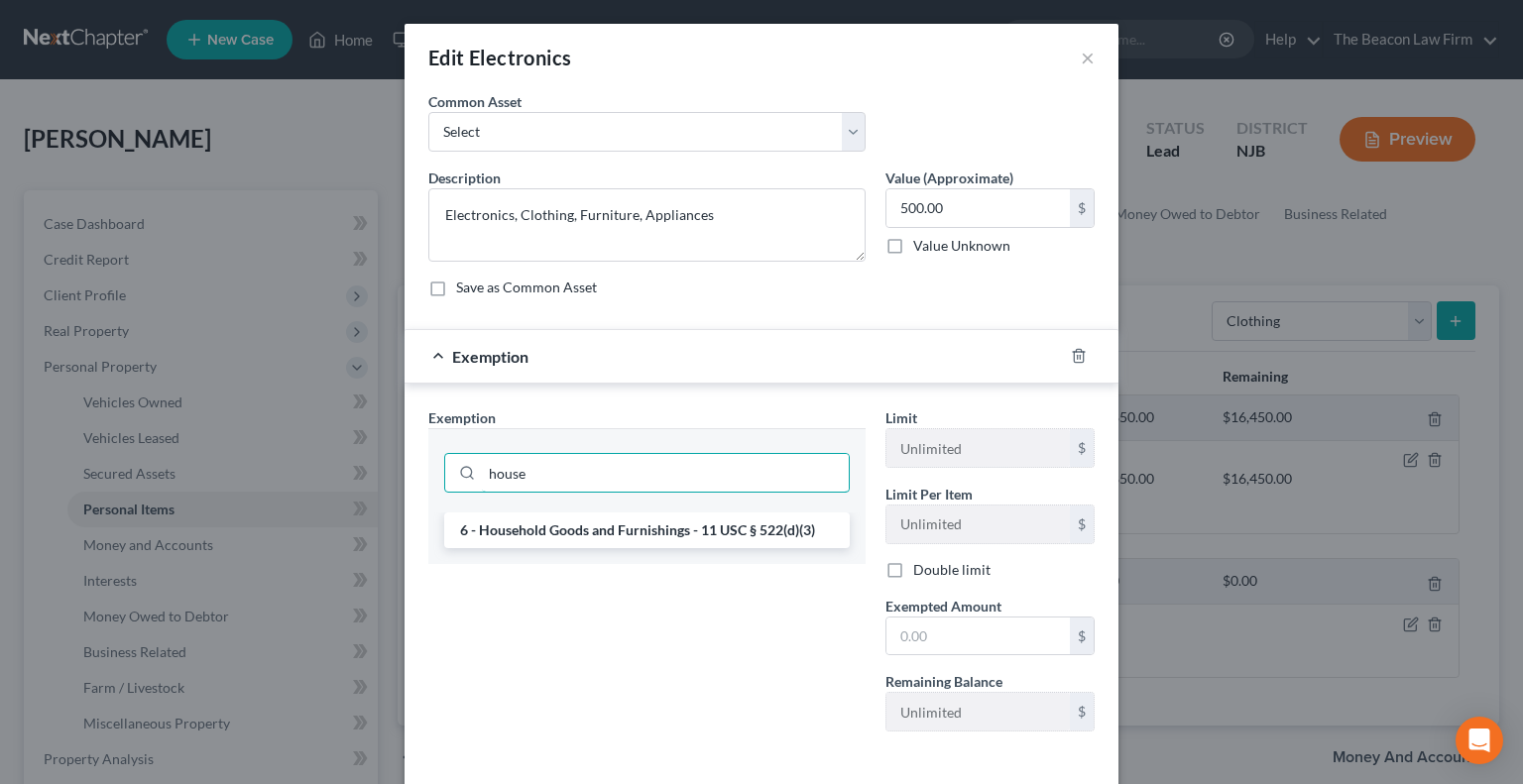 type on "house" 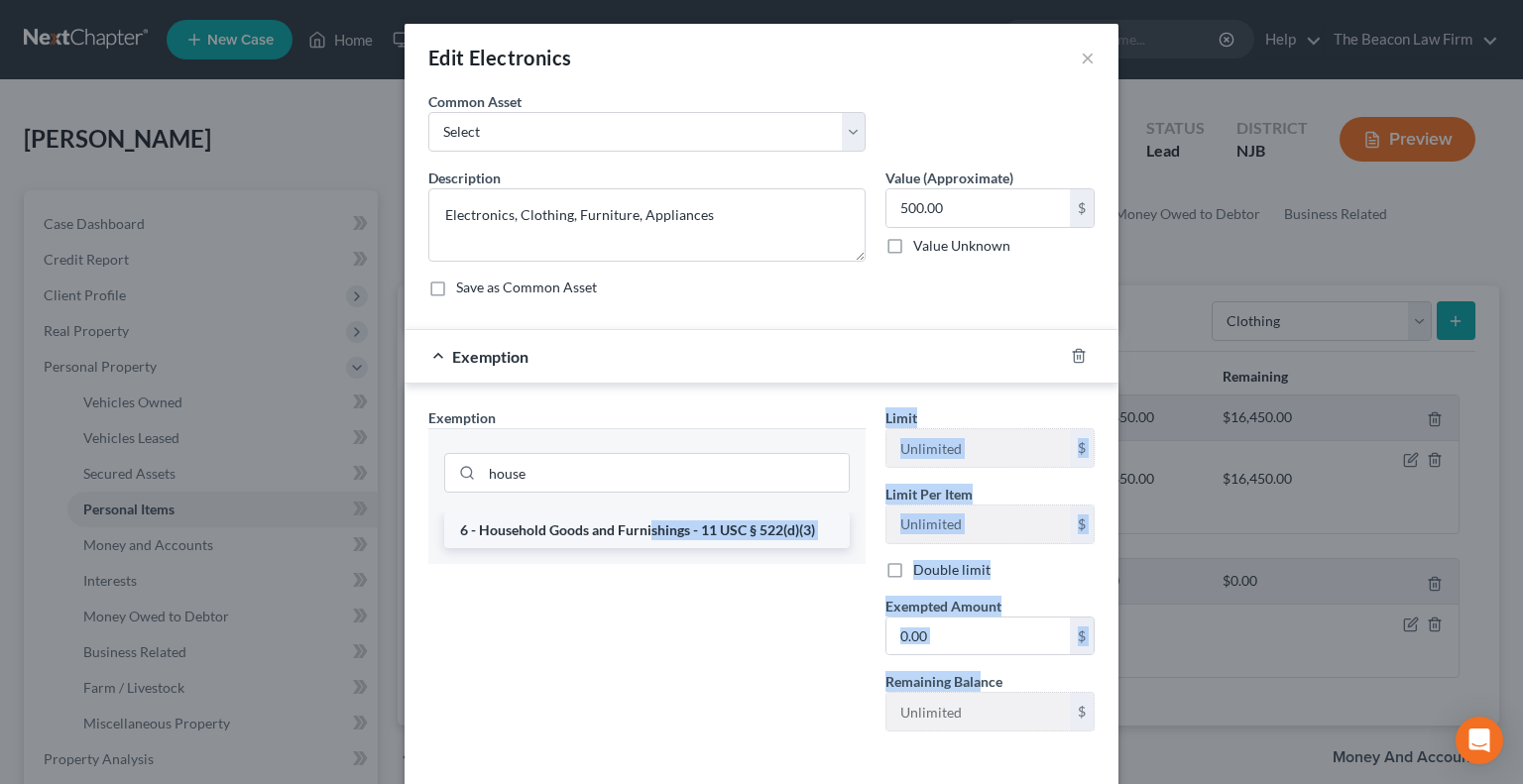 drag, startPoint x: 976, startPoint y: 673, endPoint x: 644, endPoint y: 520, distance: 365.55848 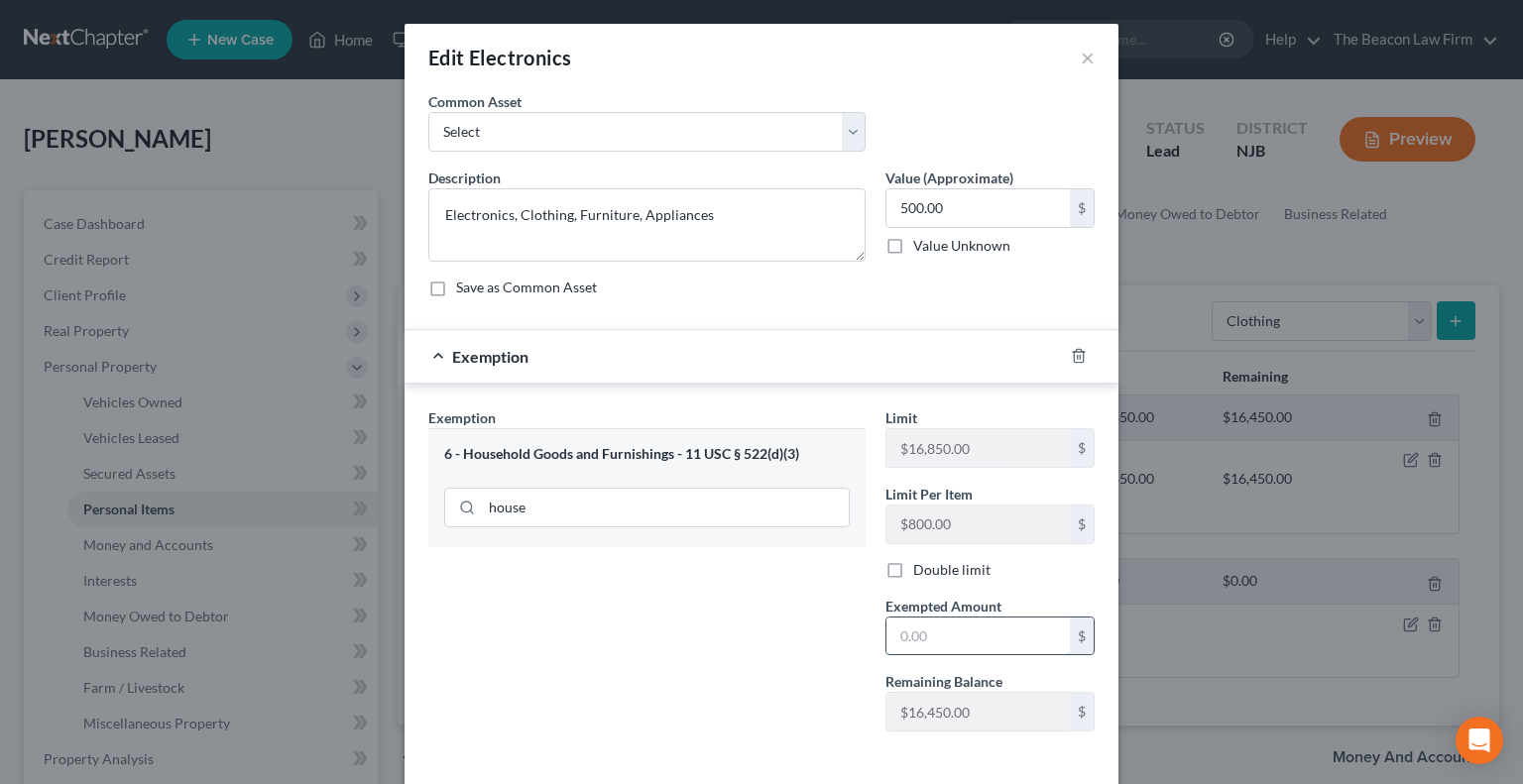 click at bounding box center [978, 636] 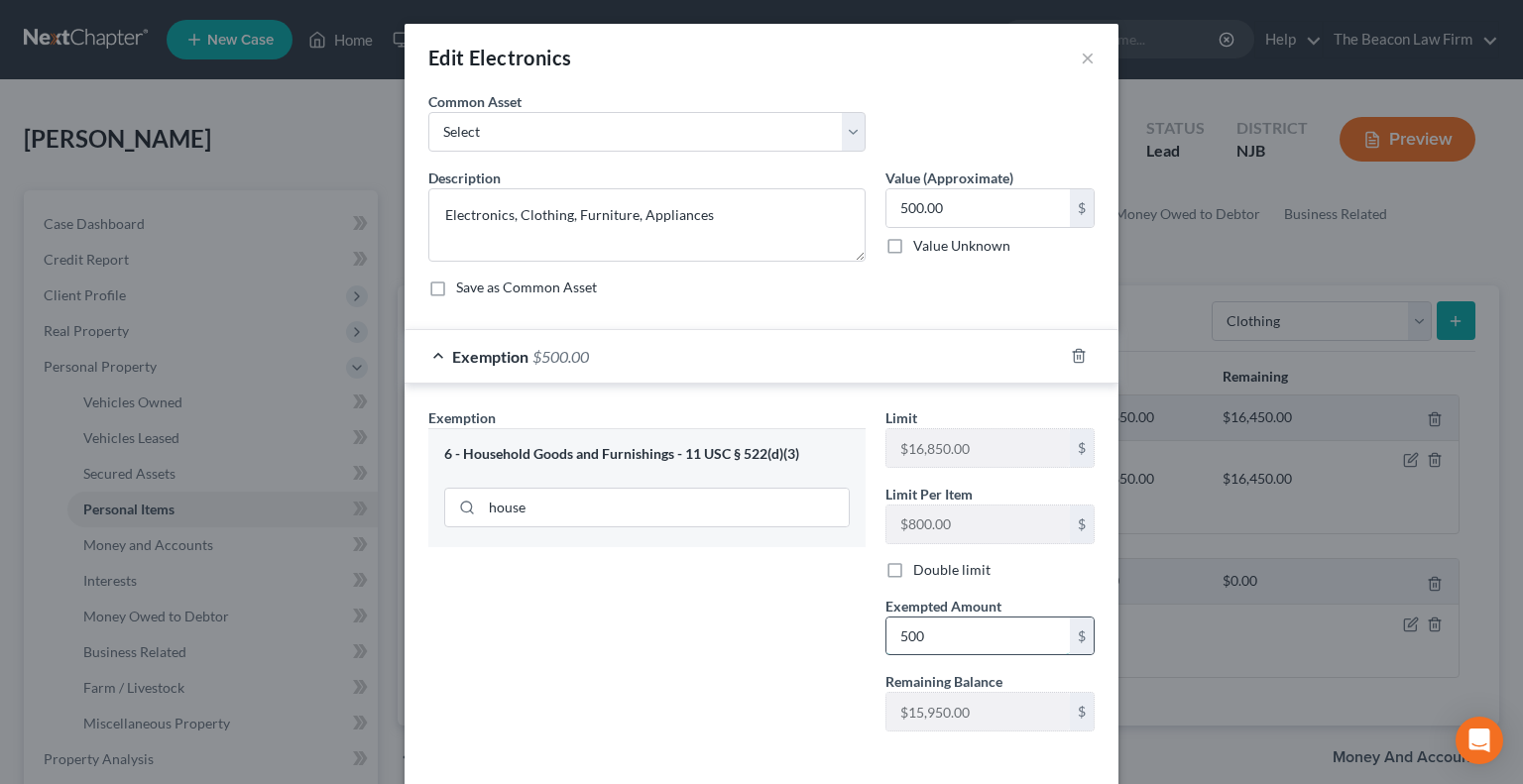 type on "500" 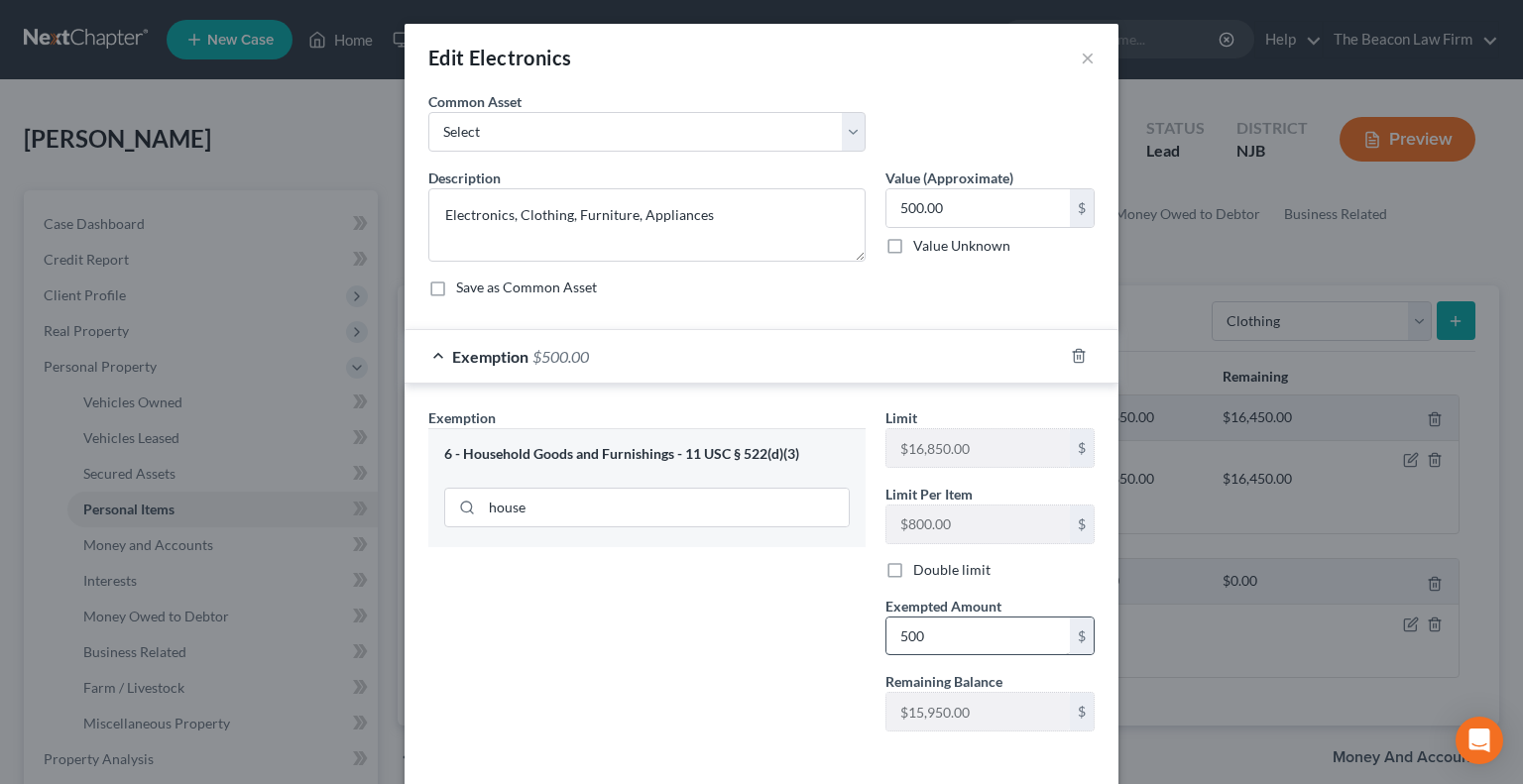 scroll, scrollTop: 86, scrollLeft: 0, axis: vertical 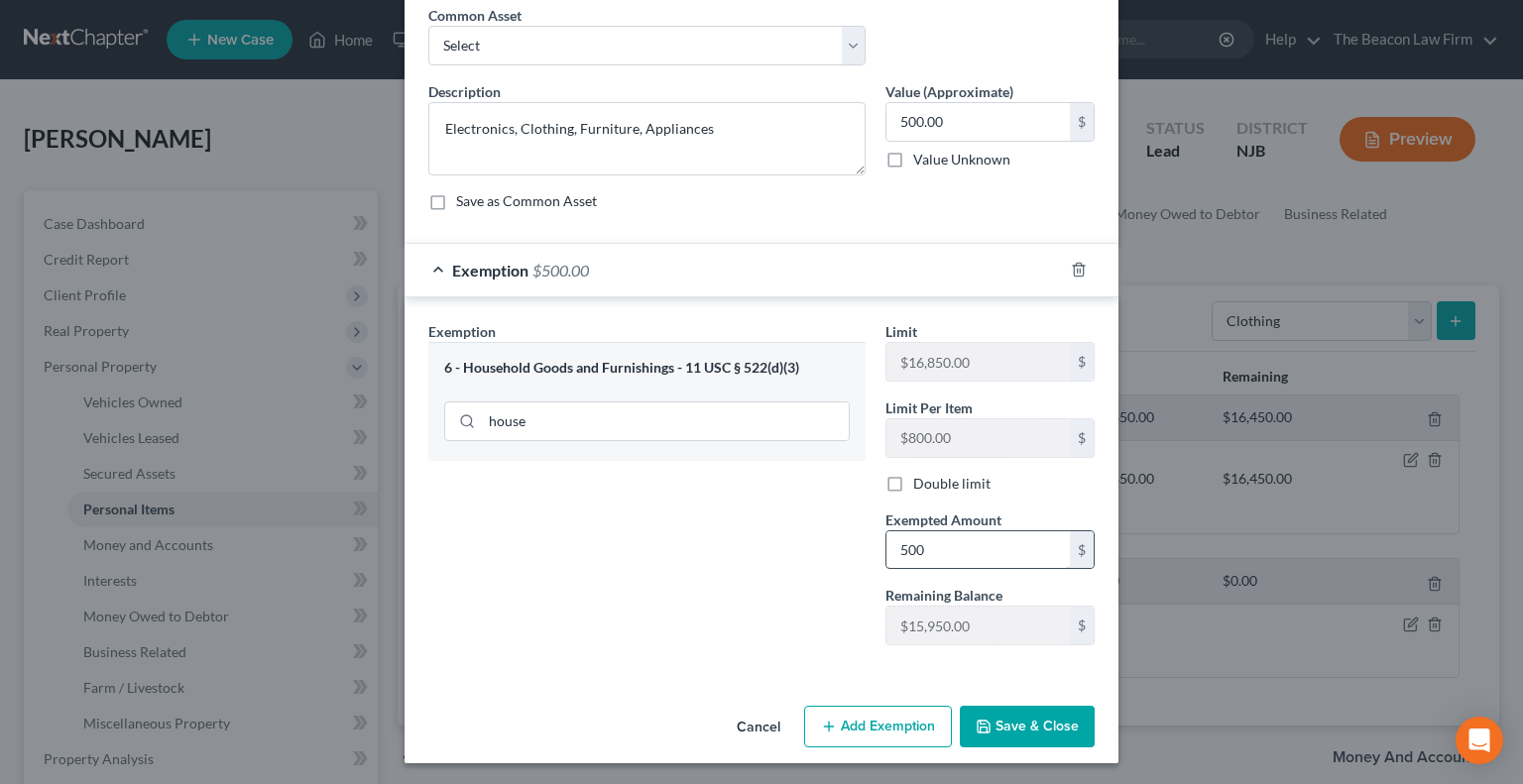 type 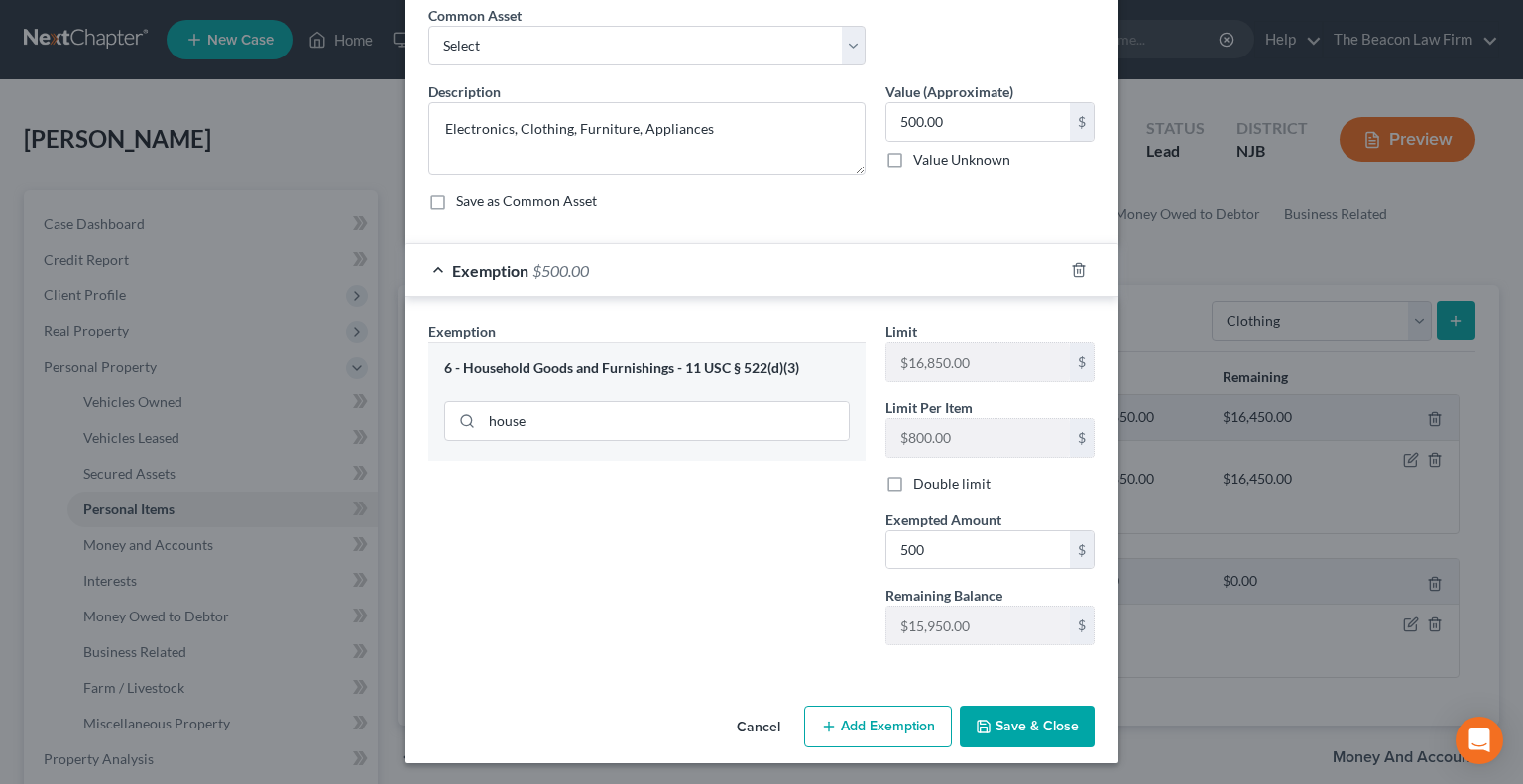 click on "Save & Close" at bounding box center (1027, 727) 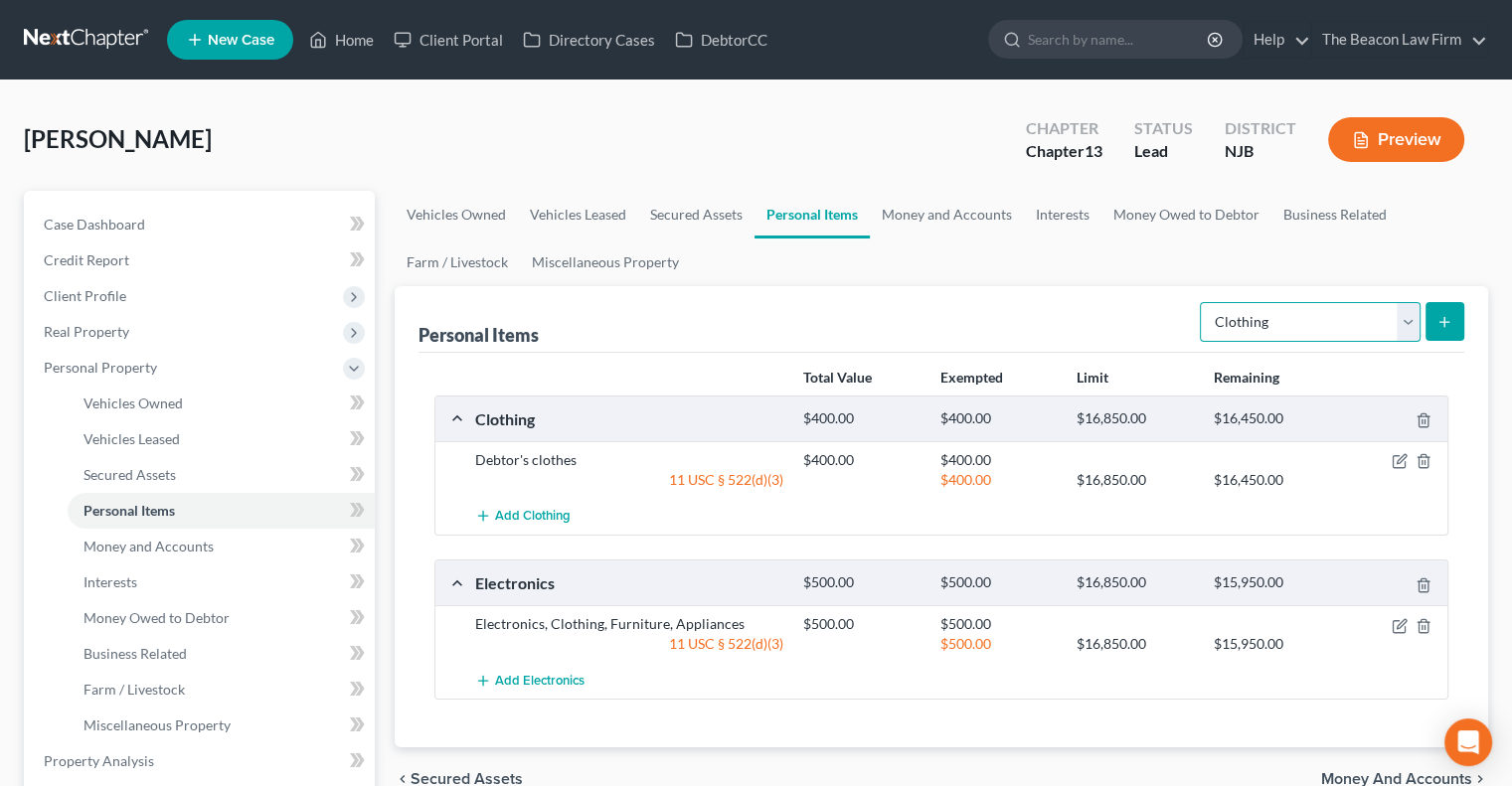 click on "Select Item Type Clothing Collectibles Of Value Electronics Firearms Household Goods Jewelry Other Pet(s) Sports & Hobby Equipment" at bounding box center (1310, 322) 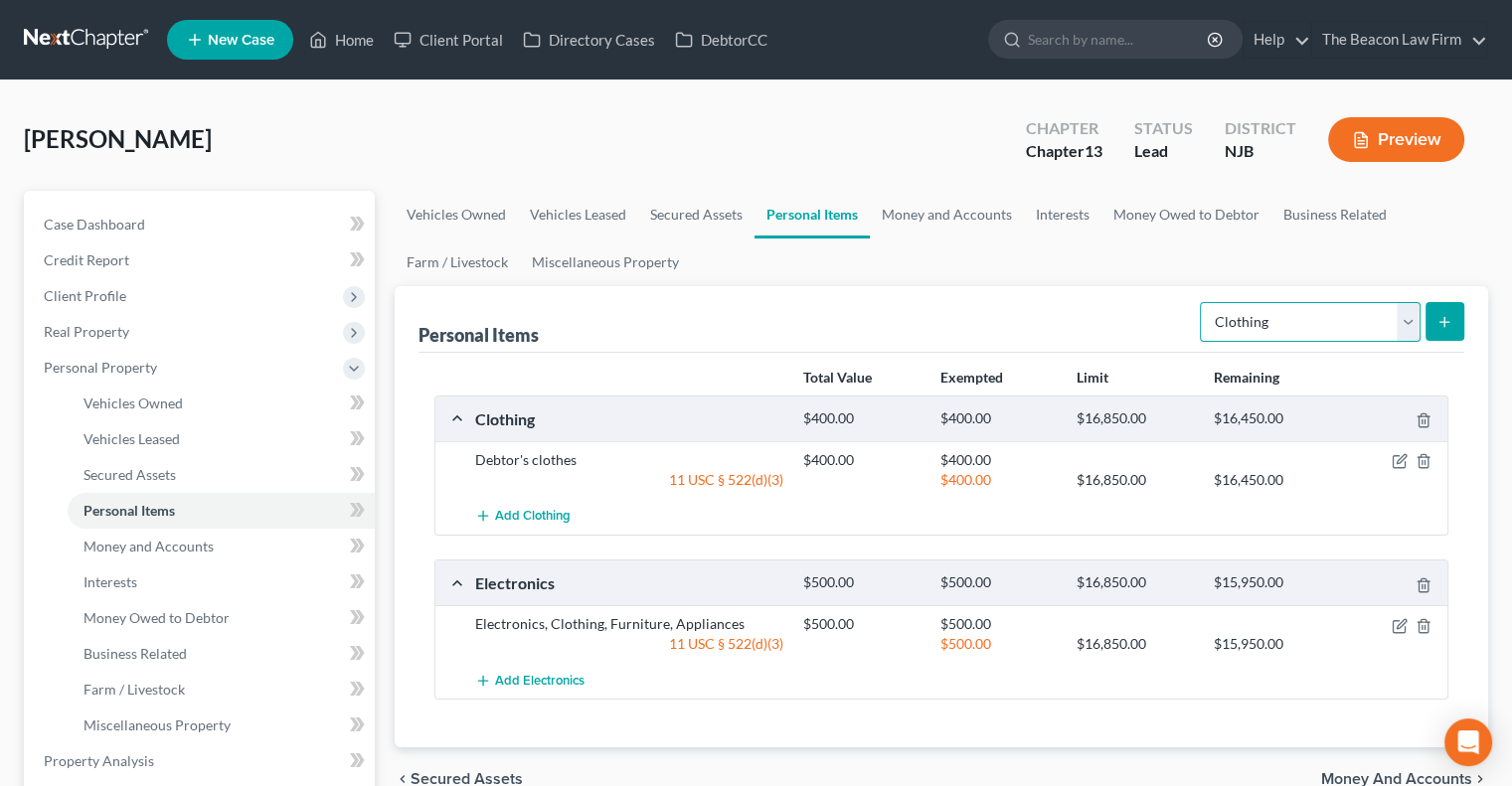 select on "household_goods" 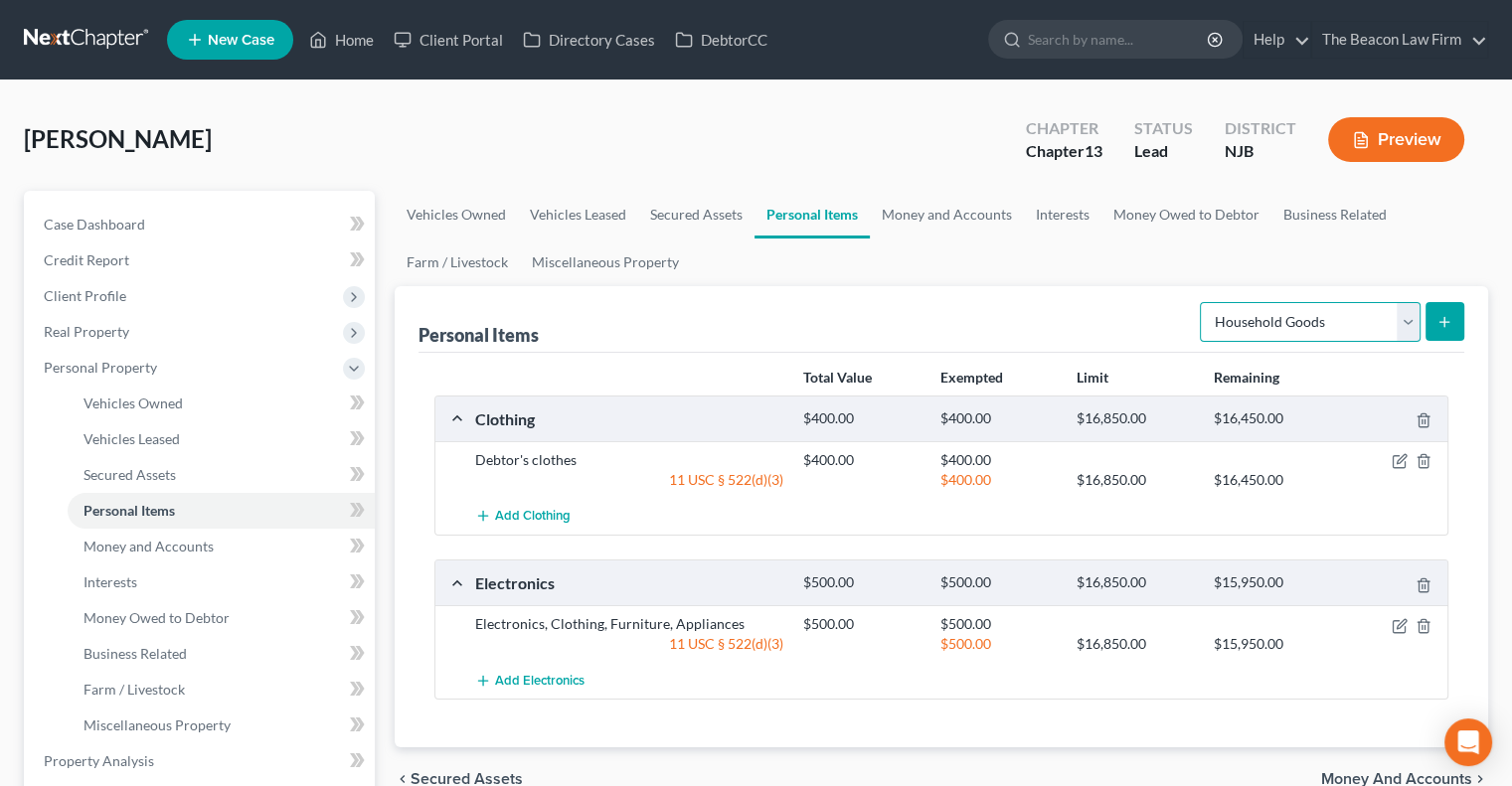 click on "Select Item Type Clothing Collectibles Of Value Electronics Firearms Household Goods Jewelry Other Pet(s) Sports & Hobby Equipment" at bounding box center [1310, 322] 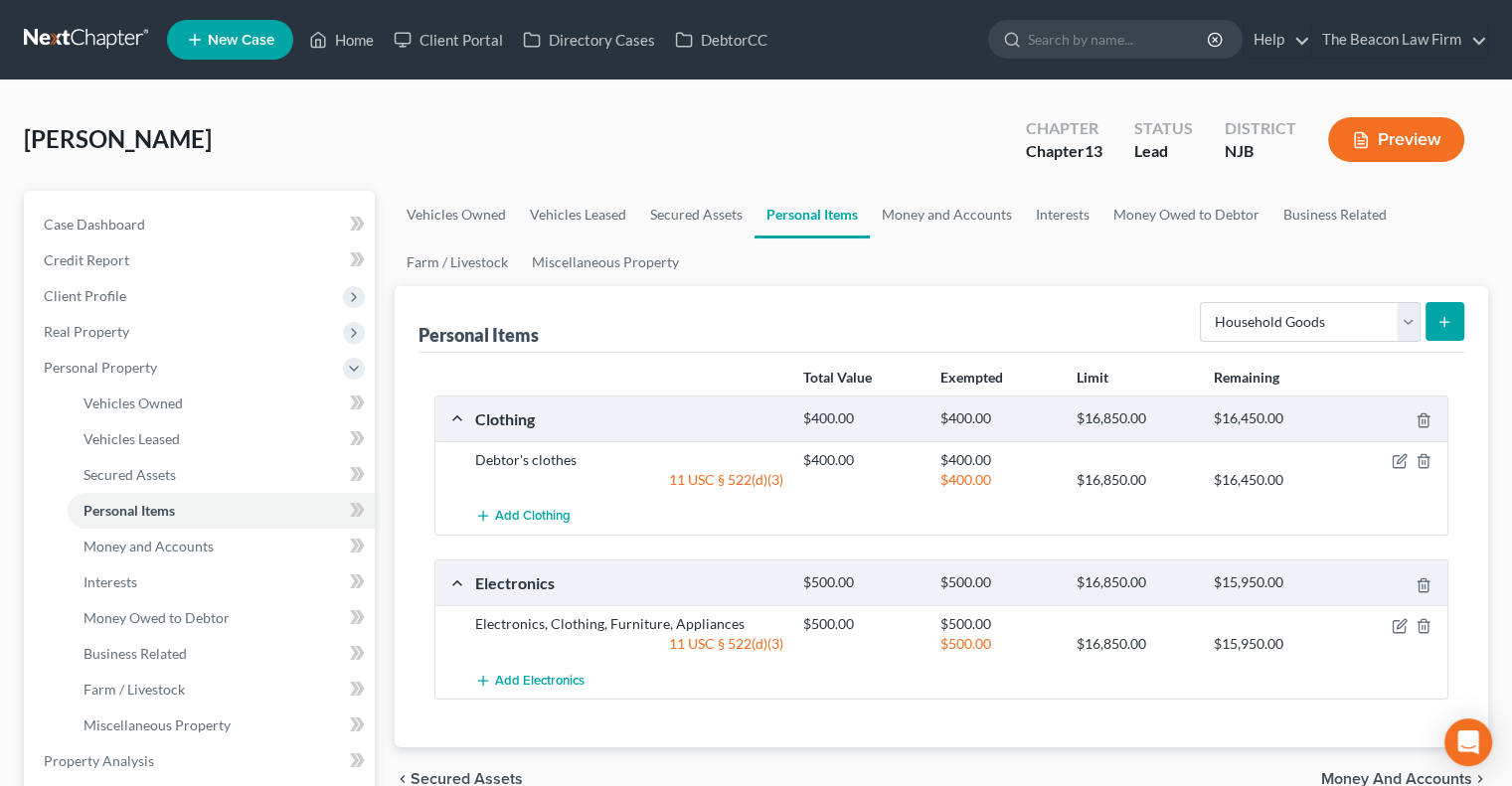 click at bounding box center [1444, 321] 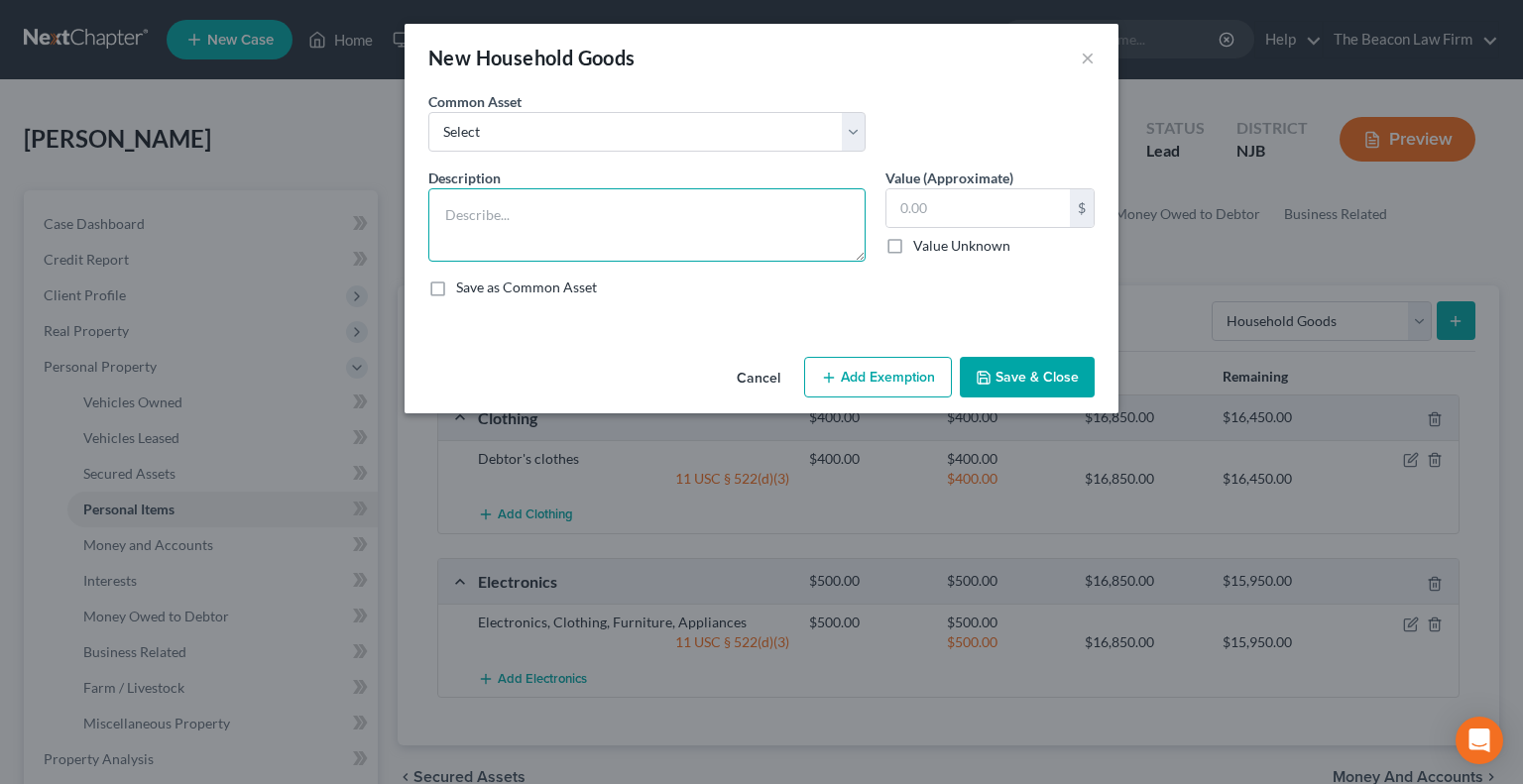 click at bounding box center (646, 225) 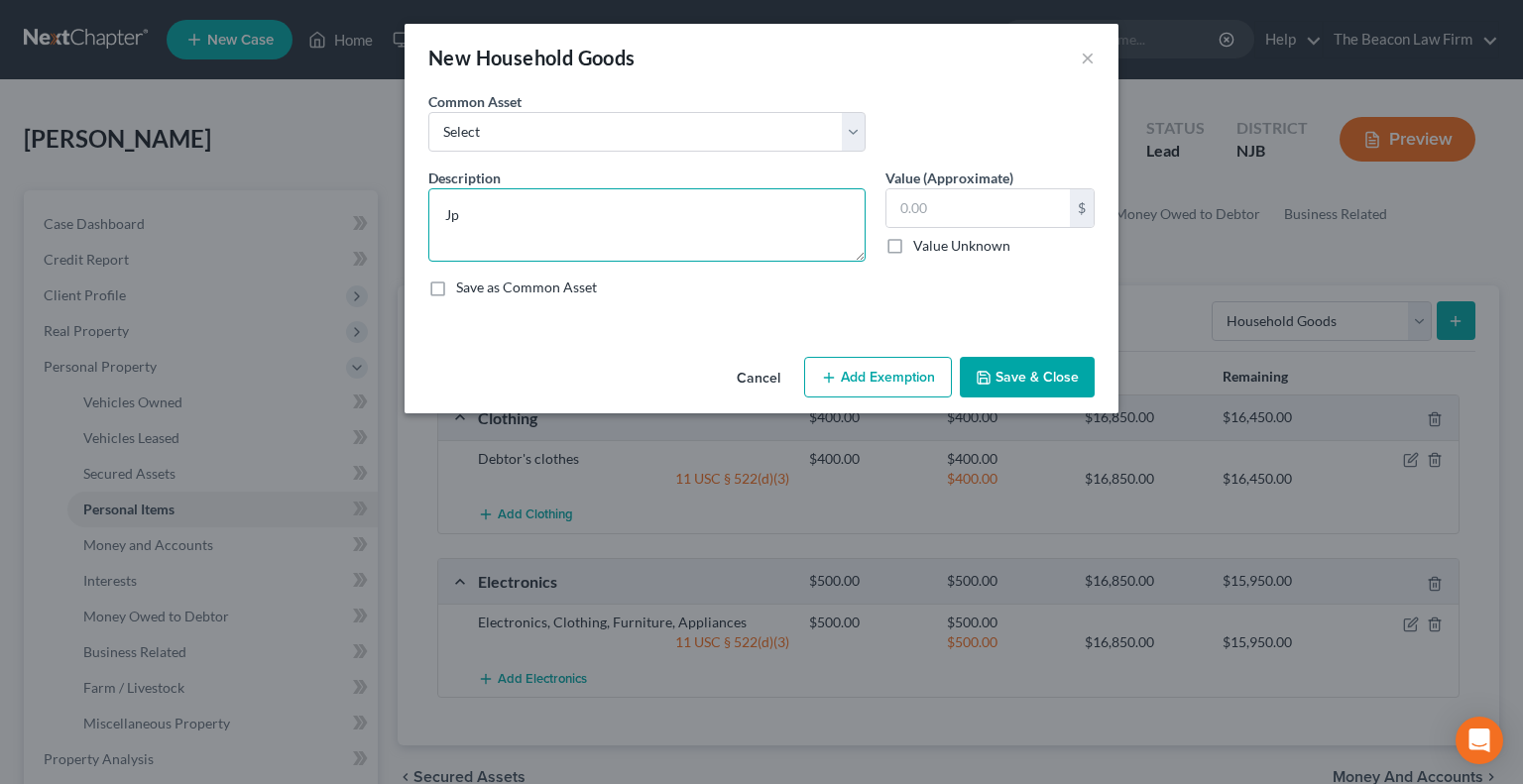 type on "J" 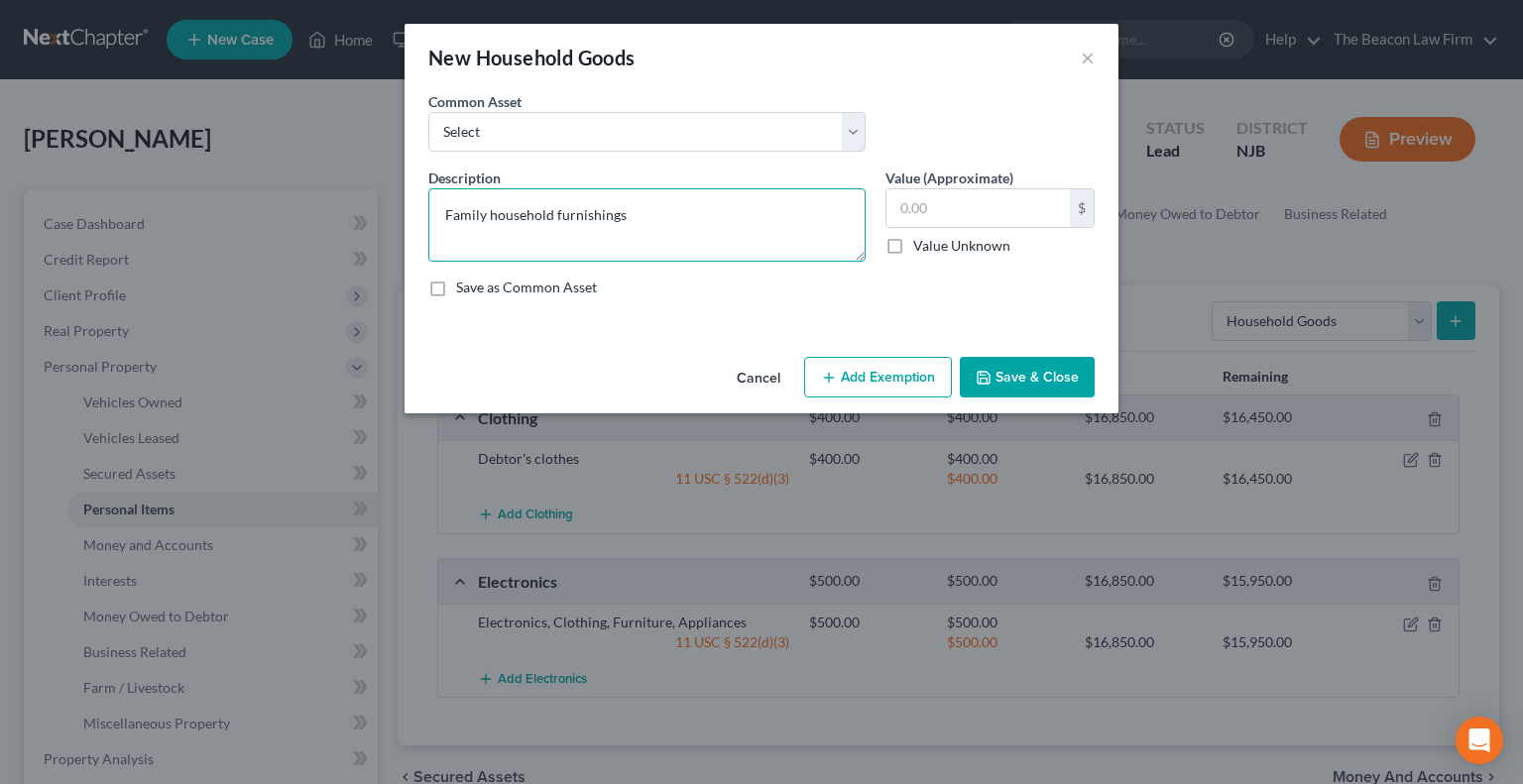 type on "Family household furnishings" 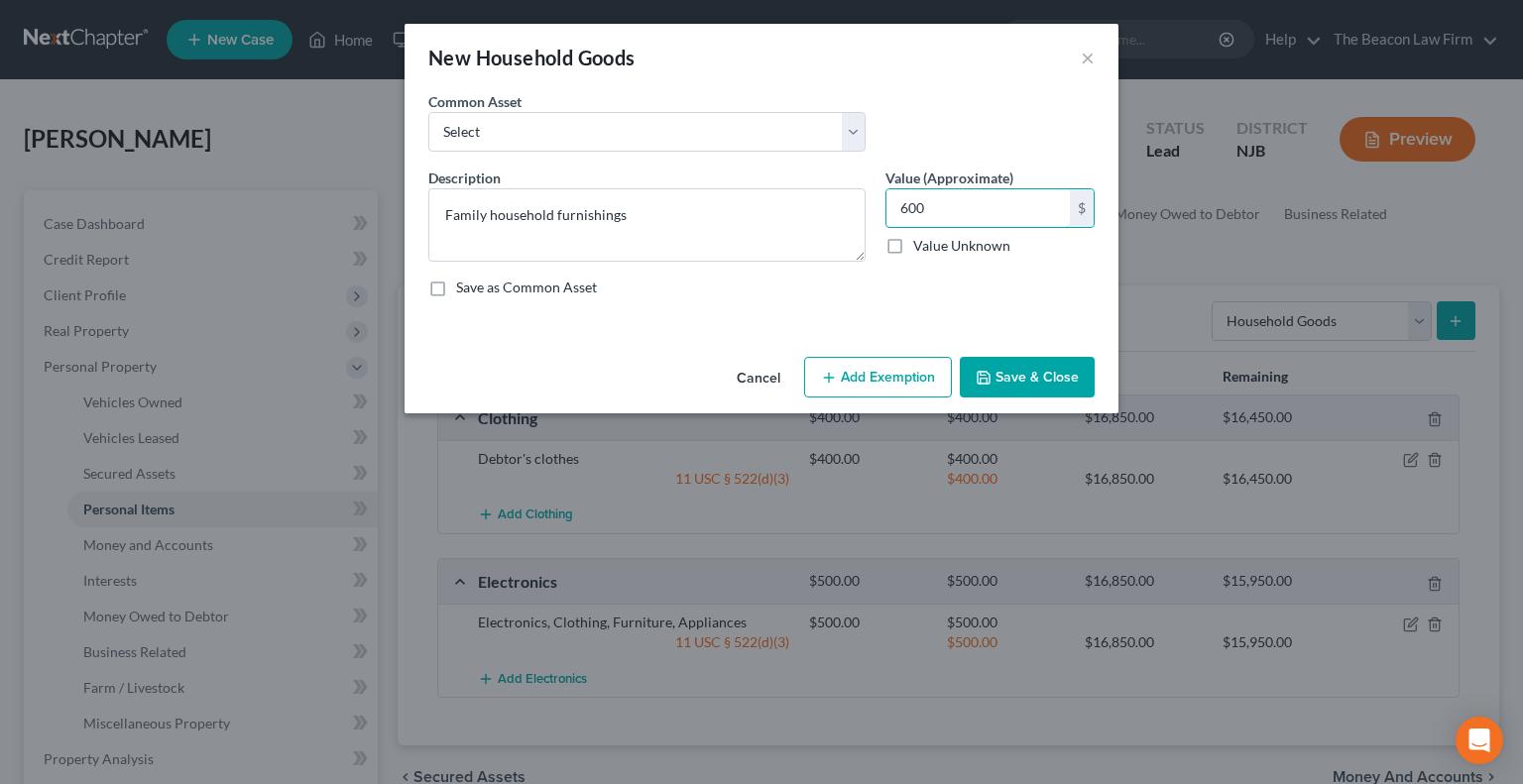 type on "600" 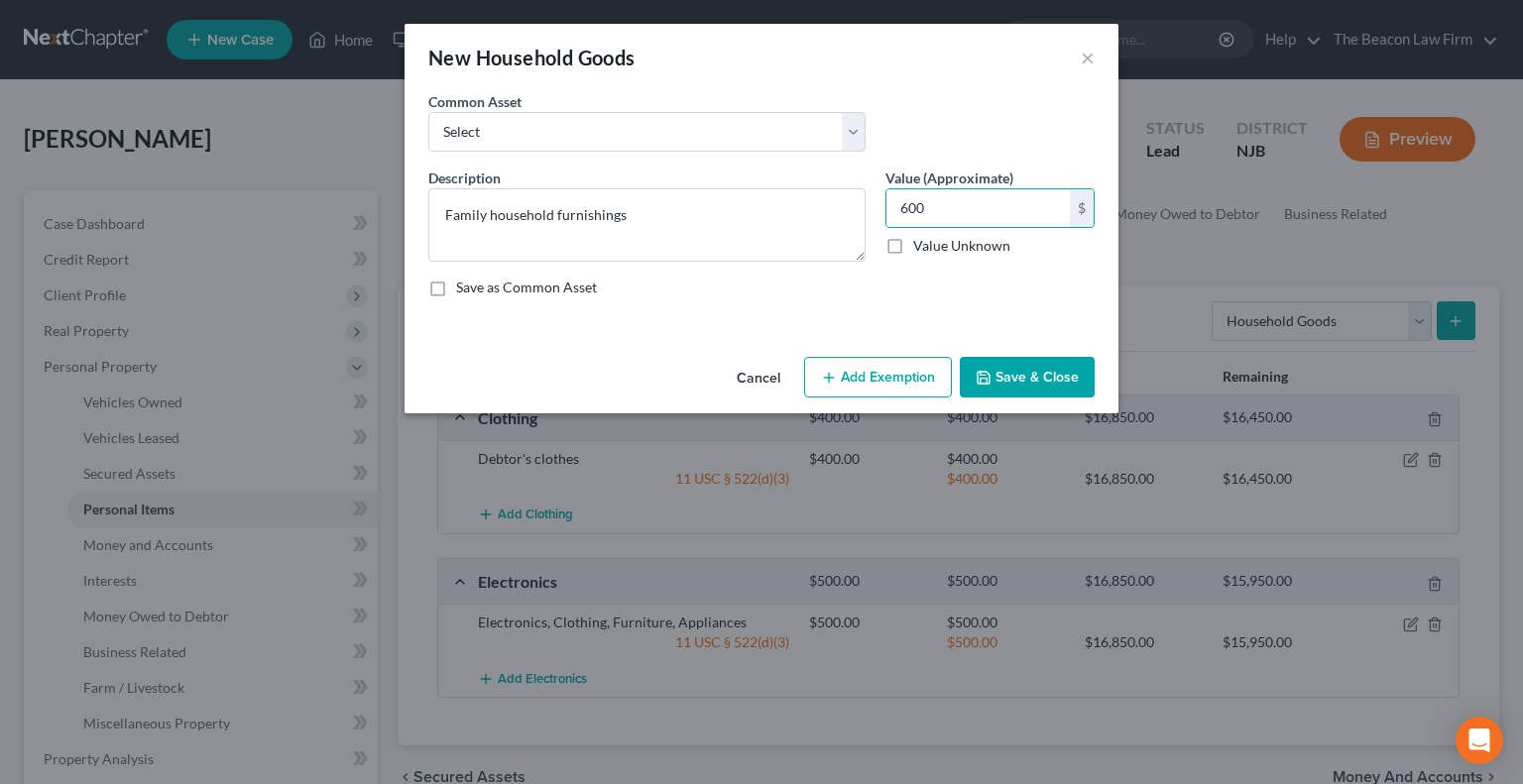 click on "Add Exemption" at bounding box center [878, 378] 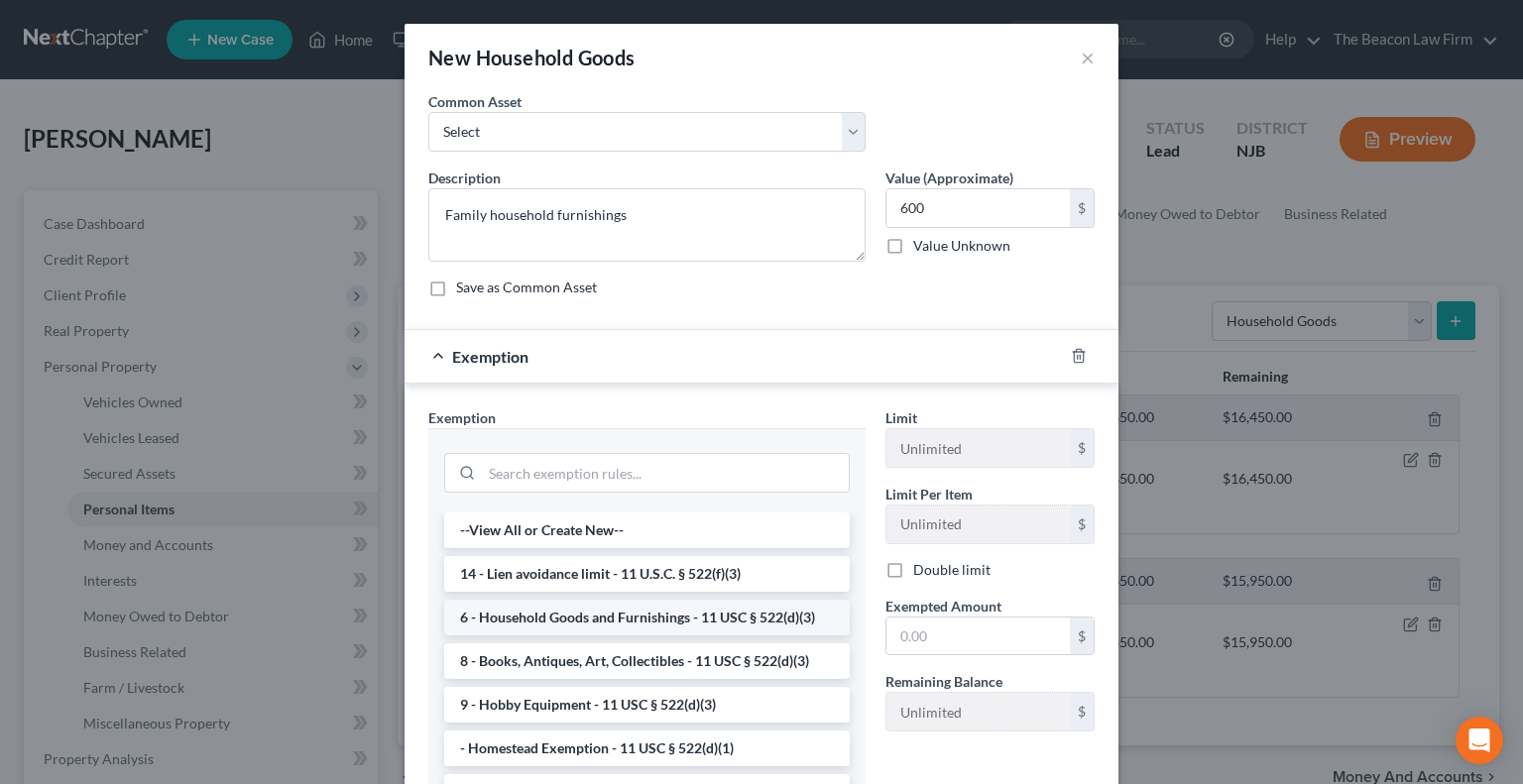 click on "6 - Household Goods and Furnishings - 11 USC § 522(d)(3)" at bounding box center [646, 617] 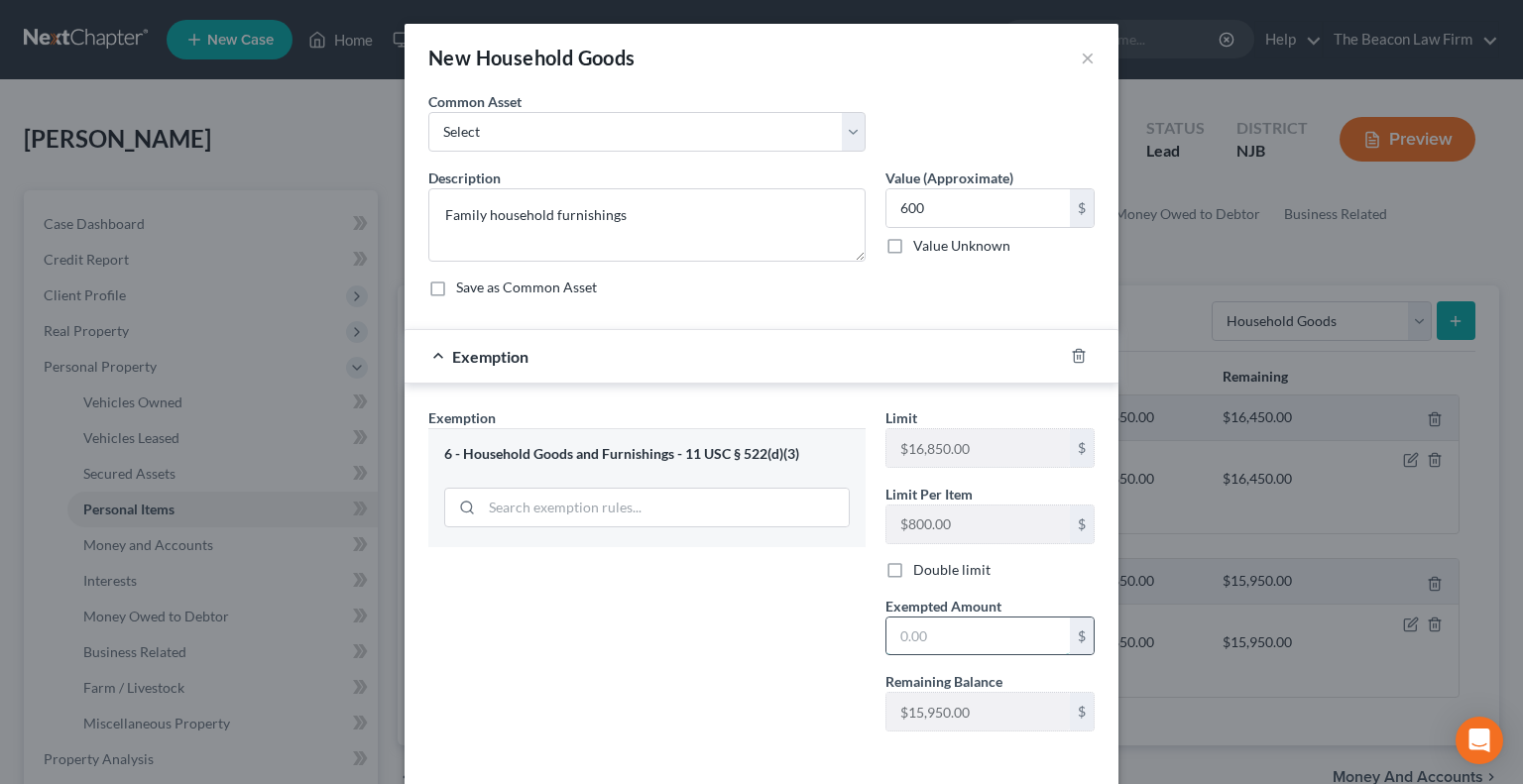 click at bounding box center (978, 636) 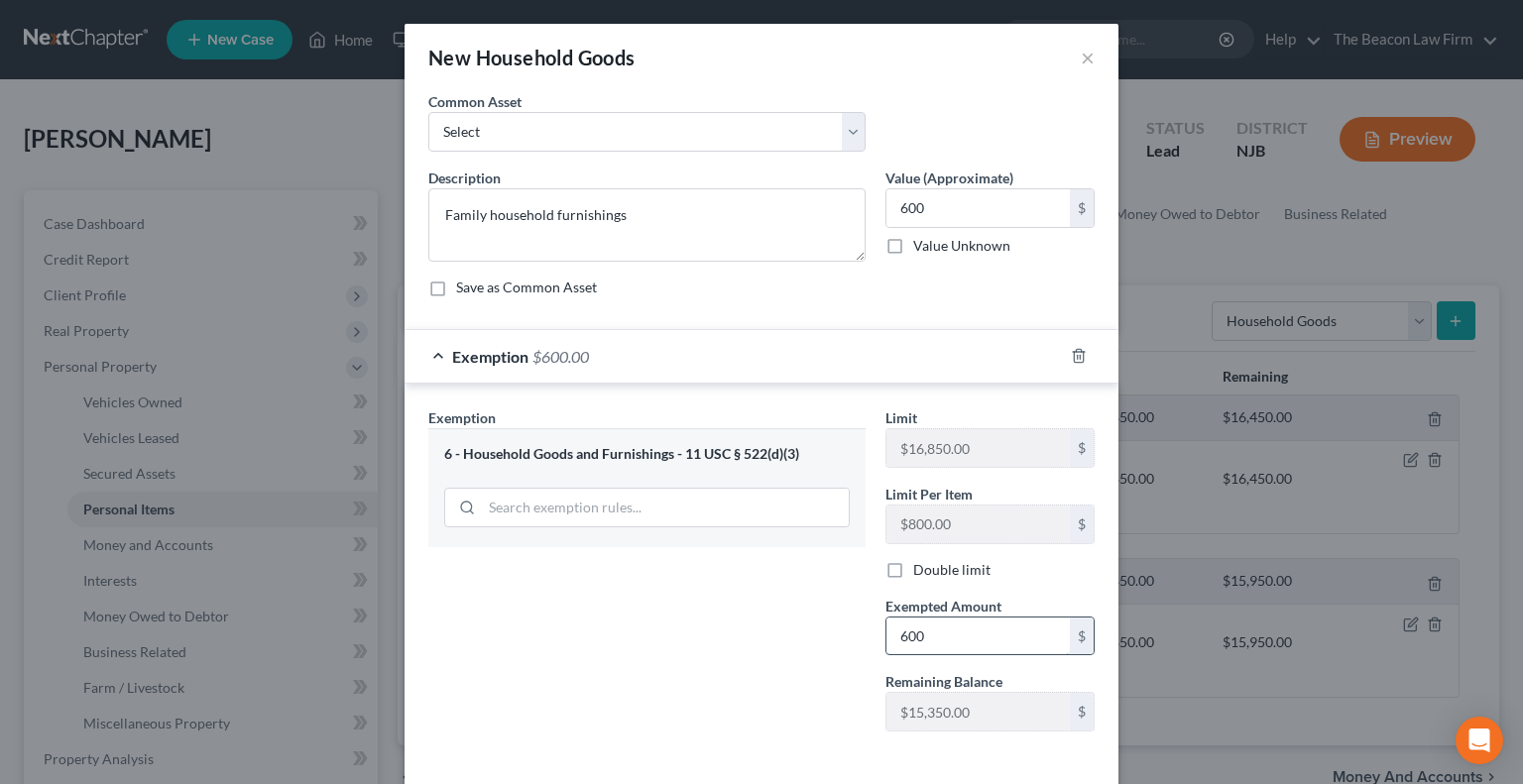 type on "600" 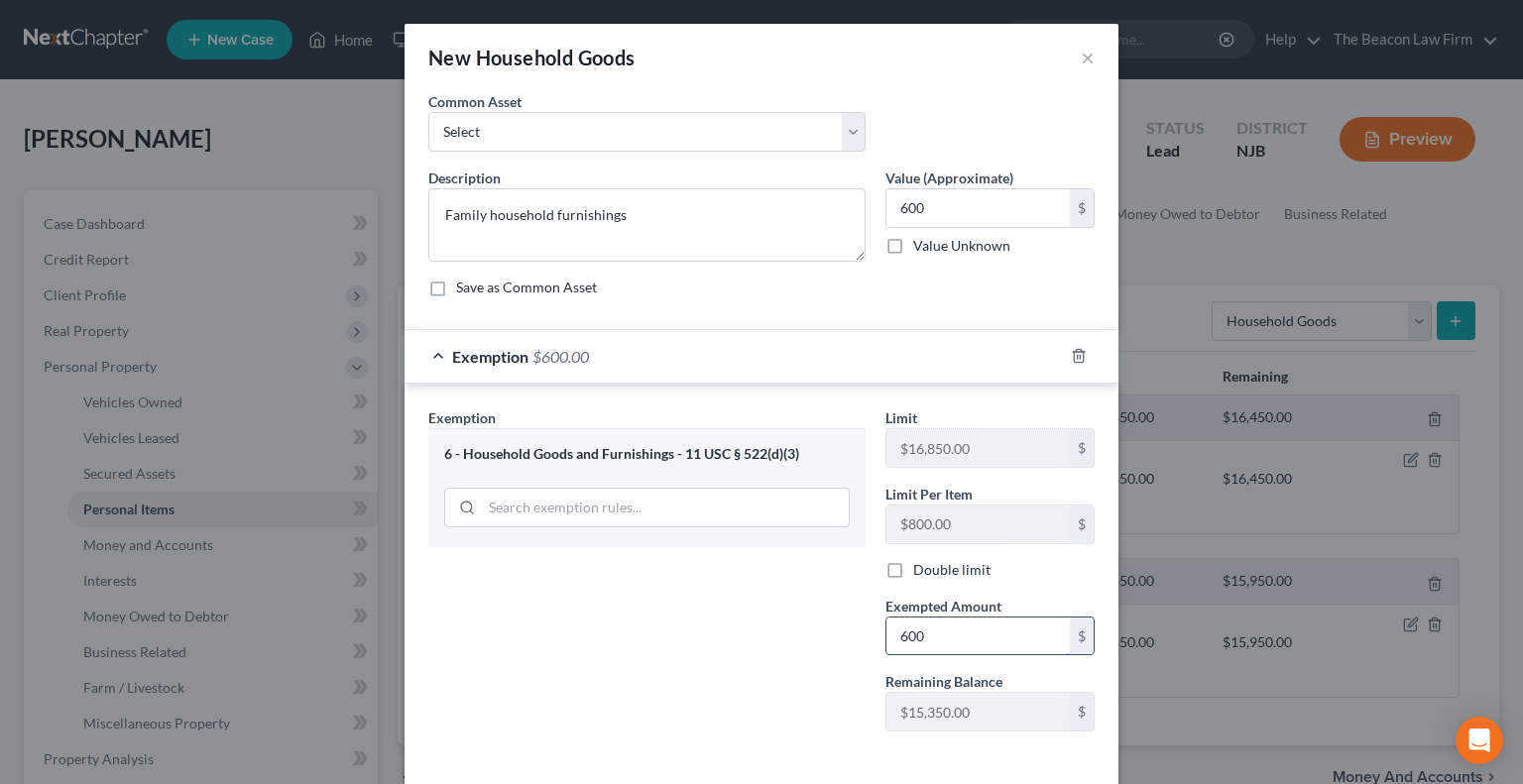 scroll, scrollTop: 86, scrollLeft: 0, axis: vertical 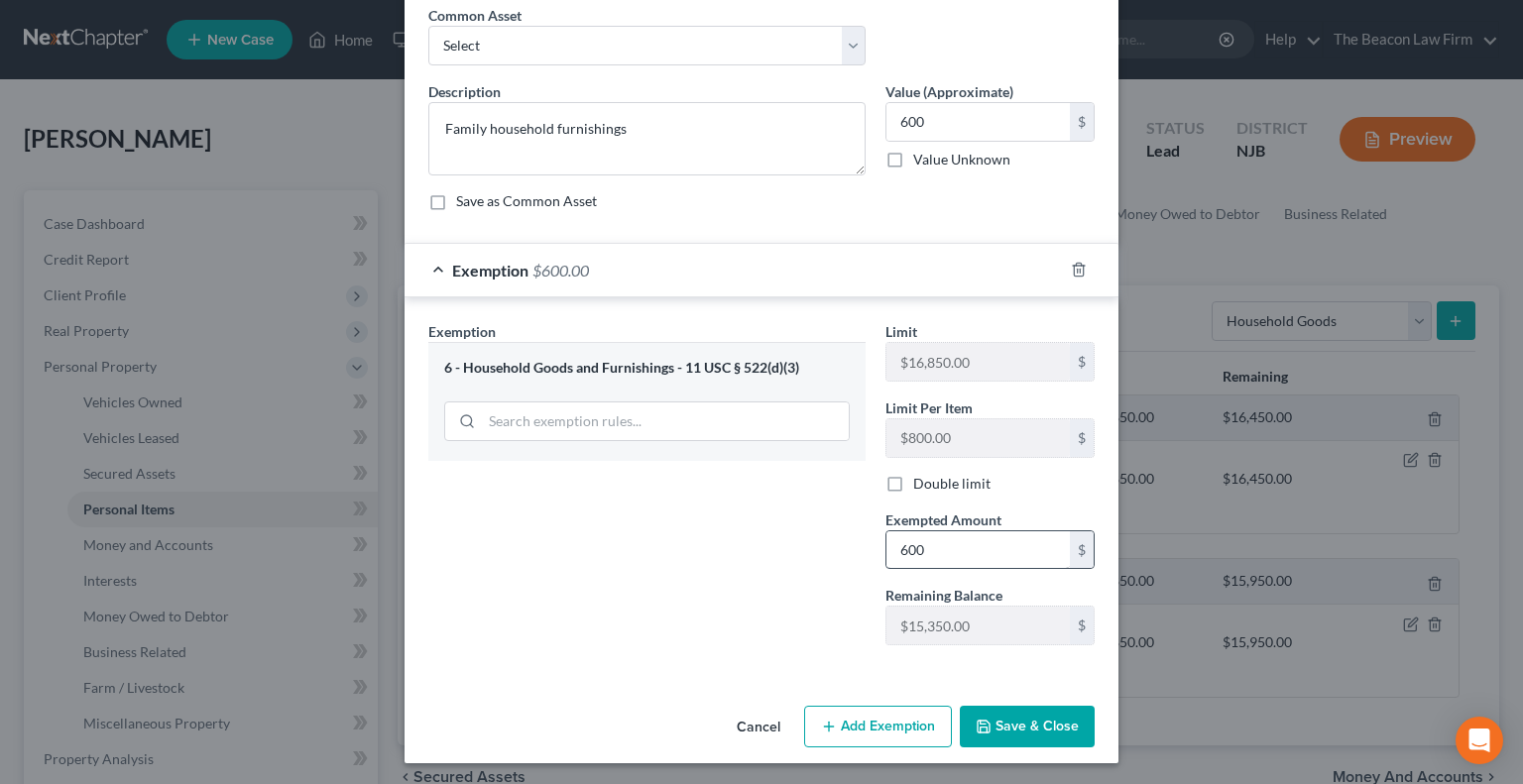 type 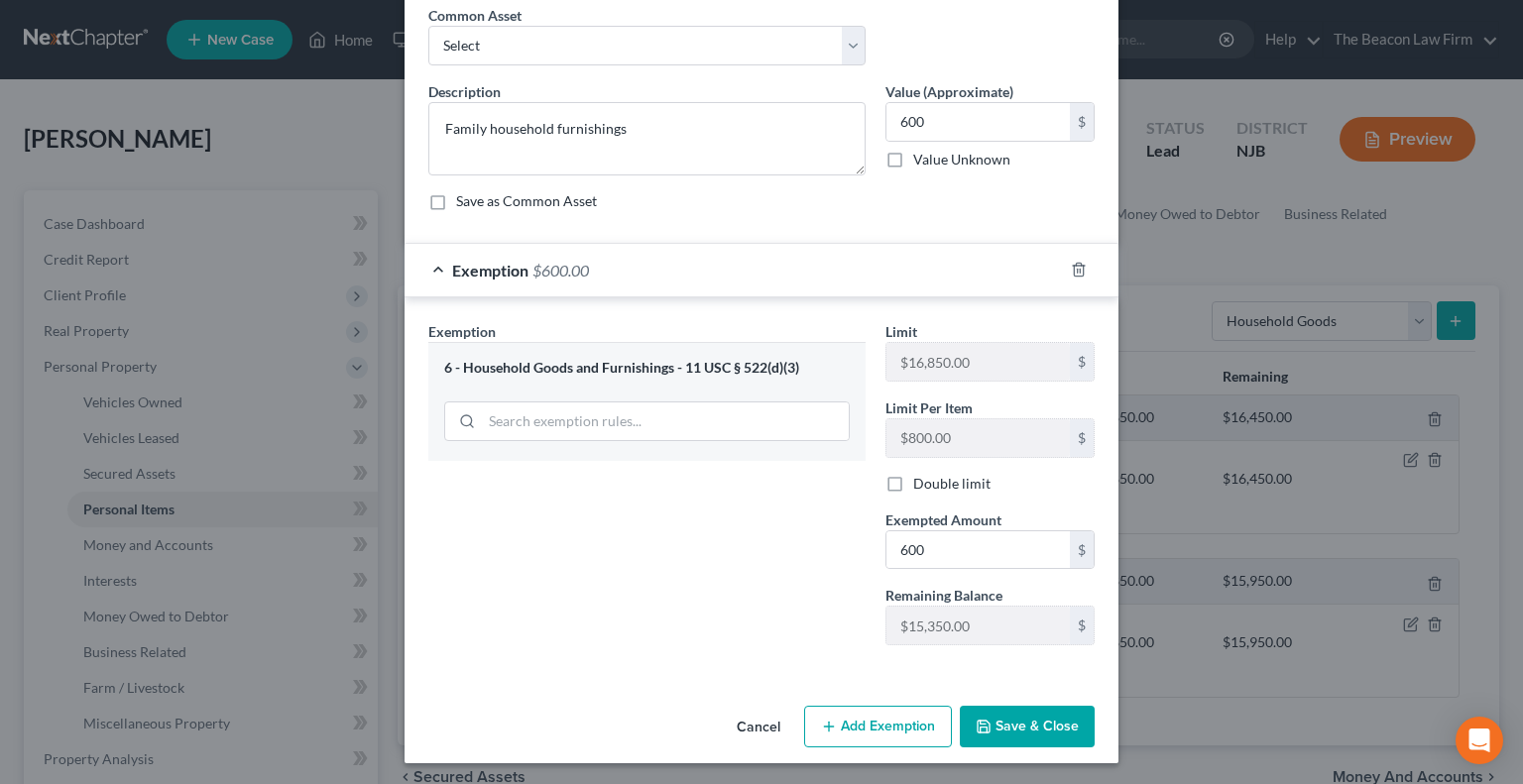 click on "Cancel Add Exemption Save & Close" at bounding box center [762, 730] 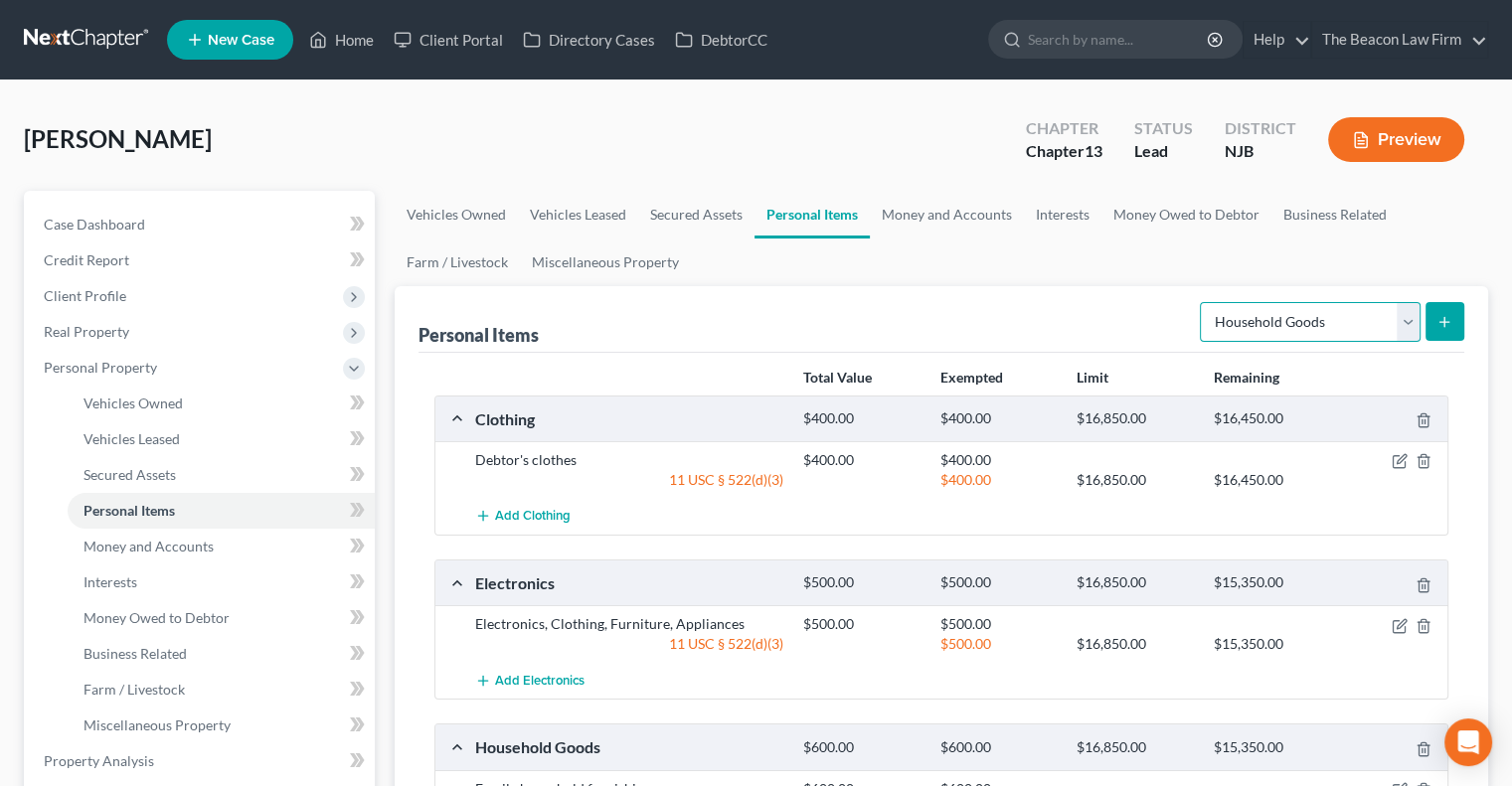 click on "Select Item Type Clothing Collectibles Of Value Electronics Firearms Household Goods Jewelry Other Pet(s) Sports & Hobby Equipment" at bounding box center [1310, 322] 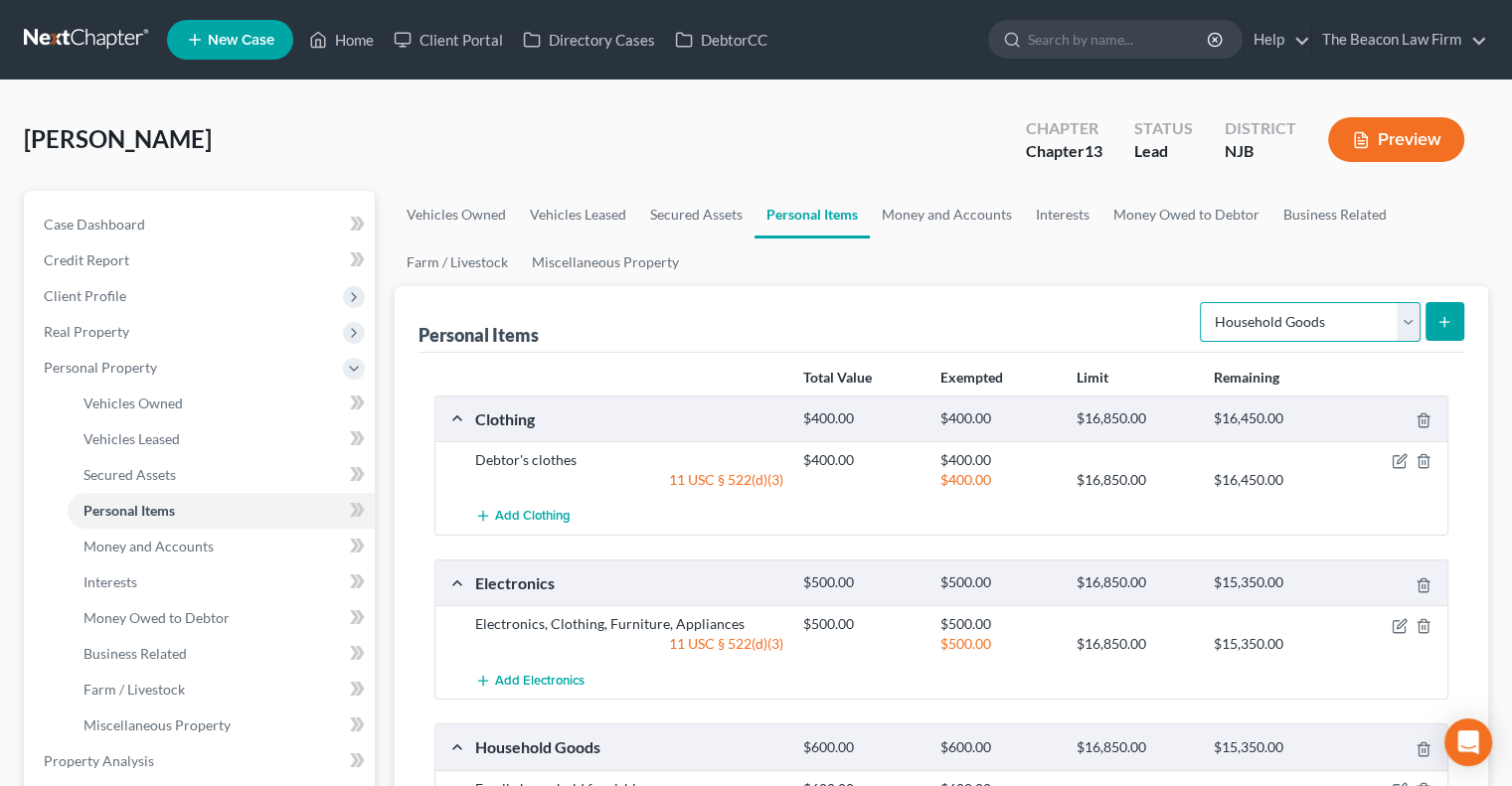 select on "jewelry" 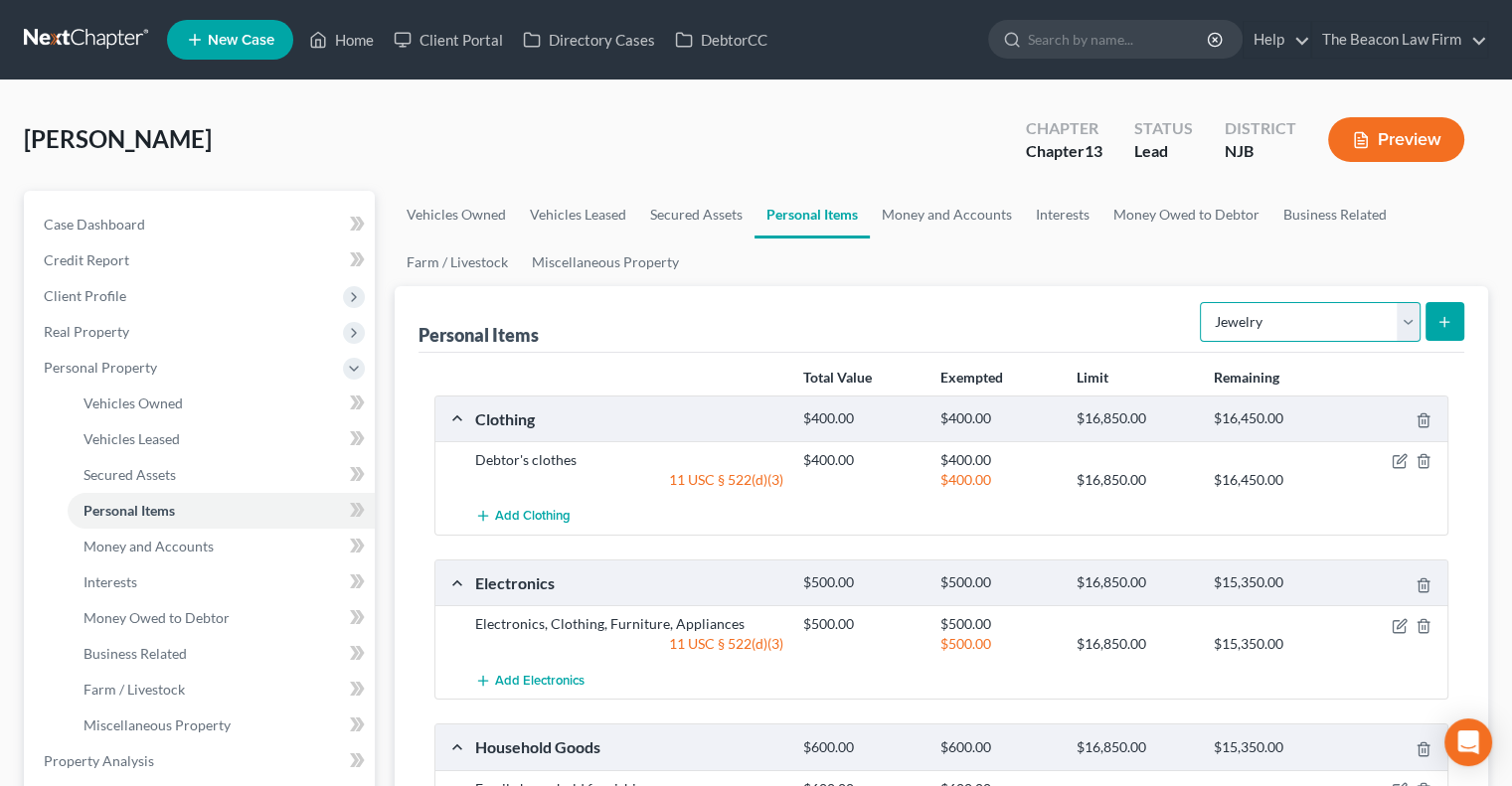 click on "Select Item Type Clothing Collectibles Of Value Electronics Firearms Household Goods Jewelry Other Pet(s) Sports & Hobby Equipment" at bounding box center [1310, 322] 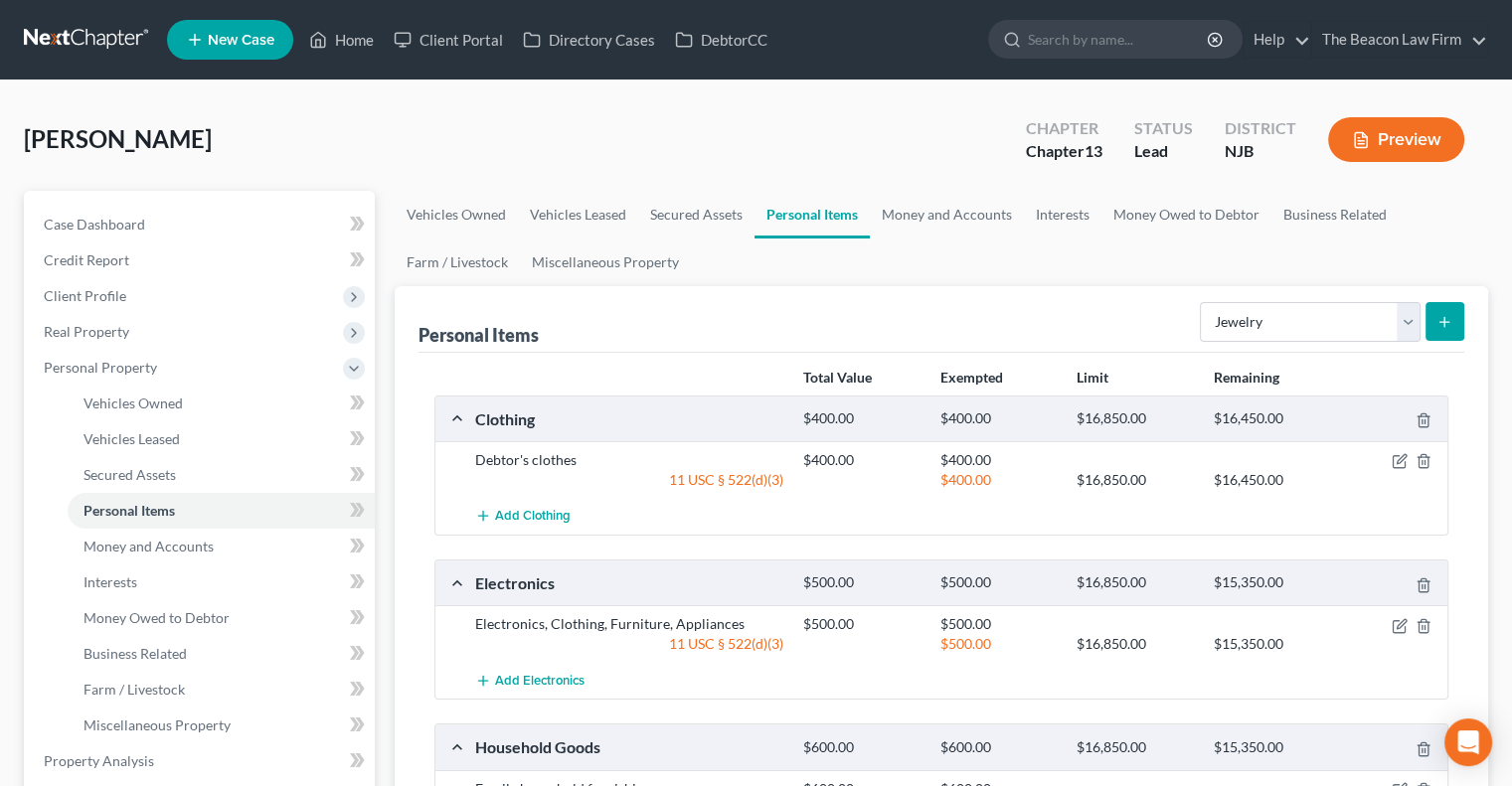 click at bounding box center [1444, 321] 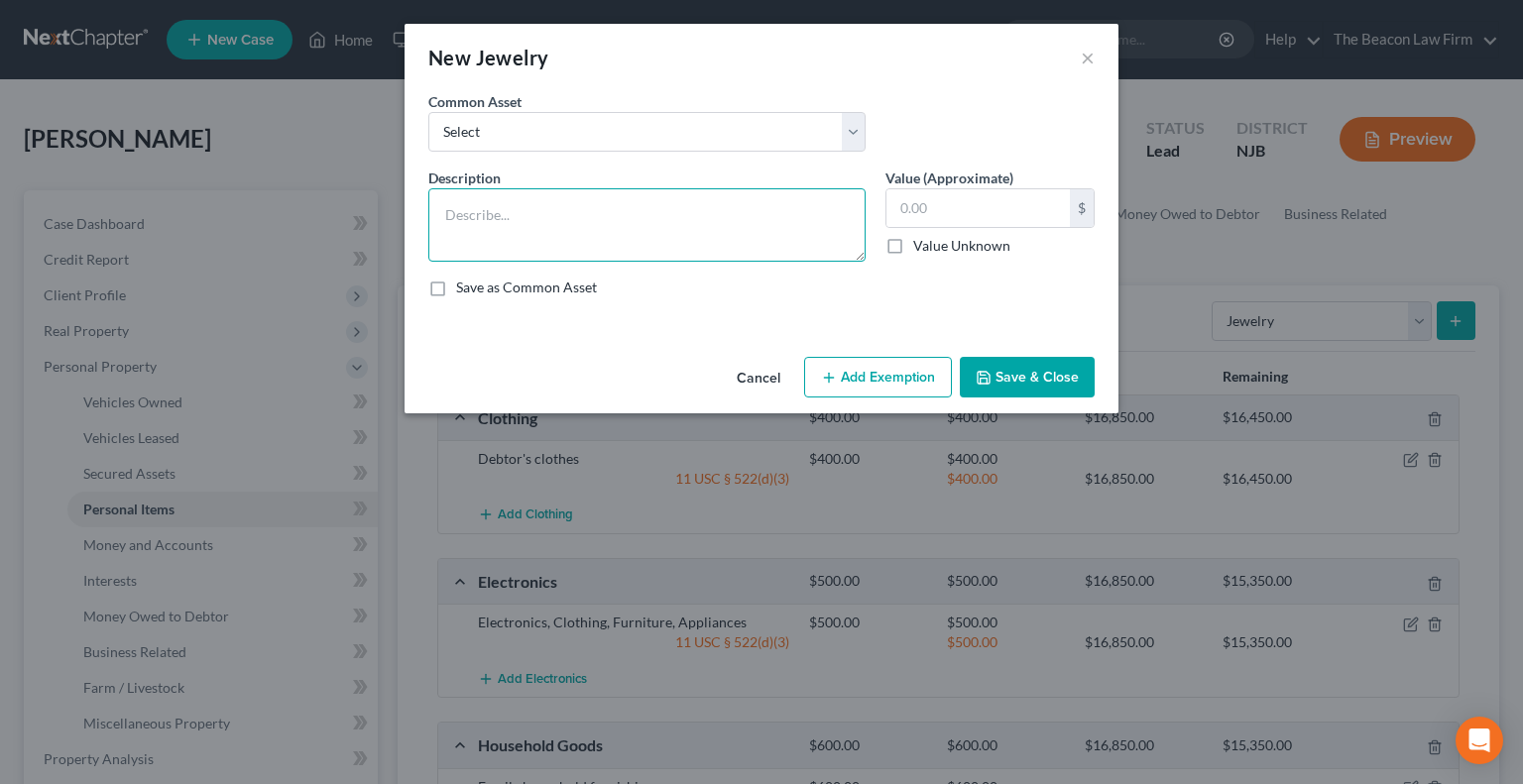 click at bounding box center (646, 225) 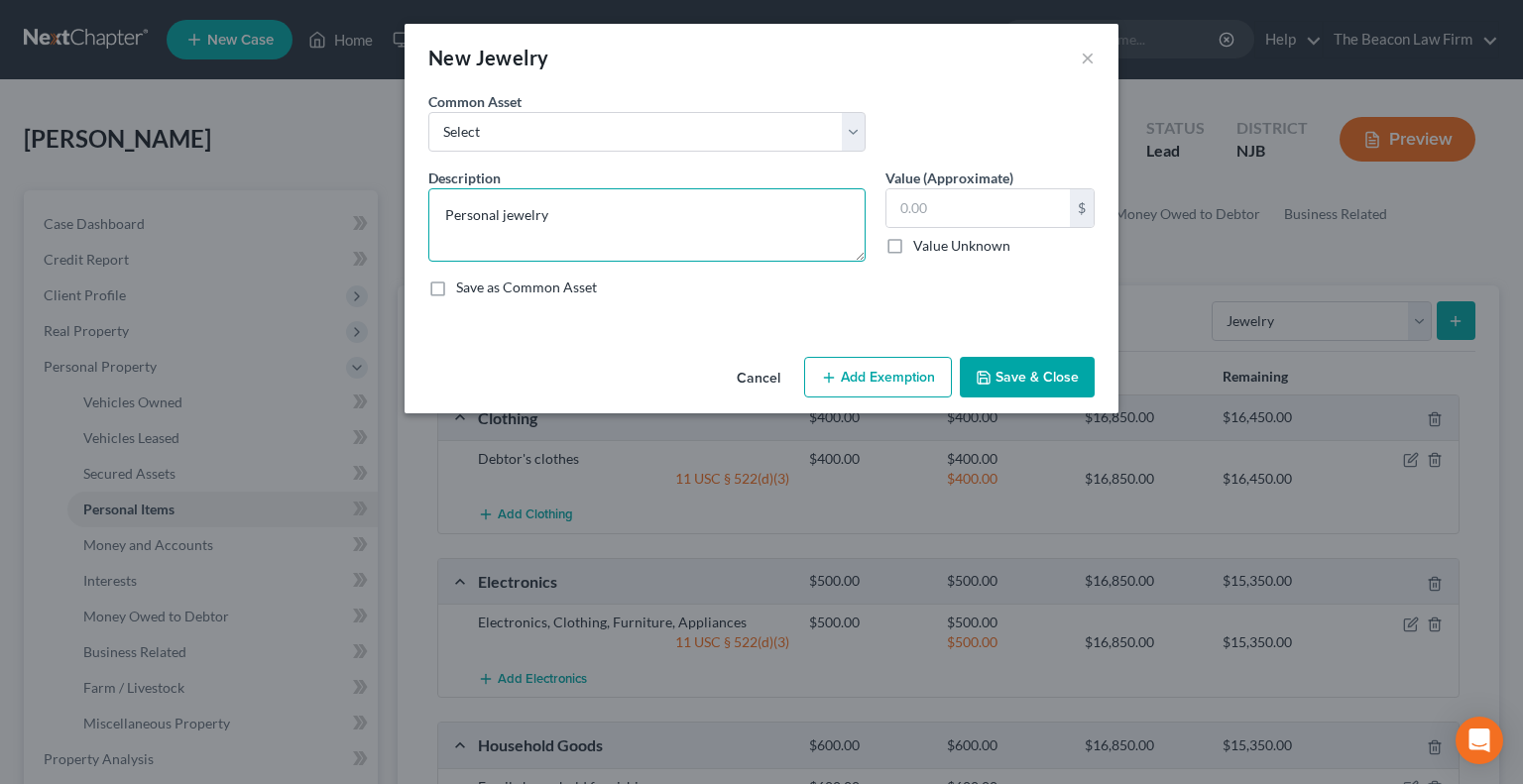 type on "Personal jewelry" 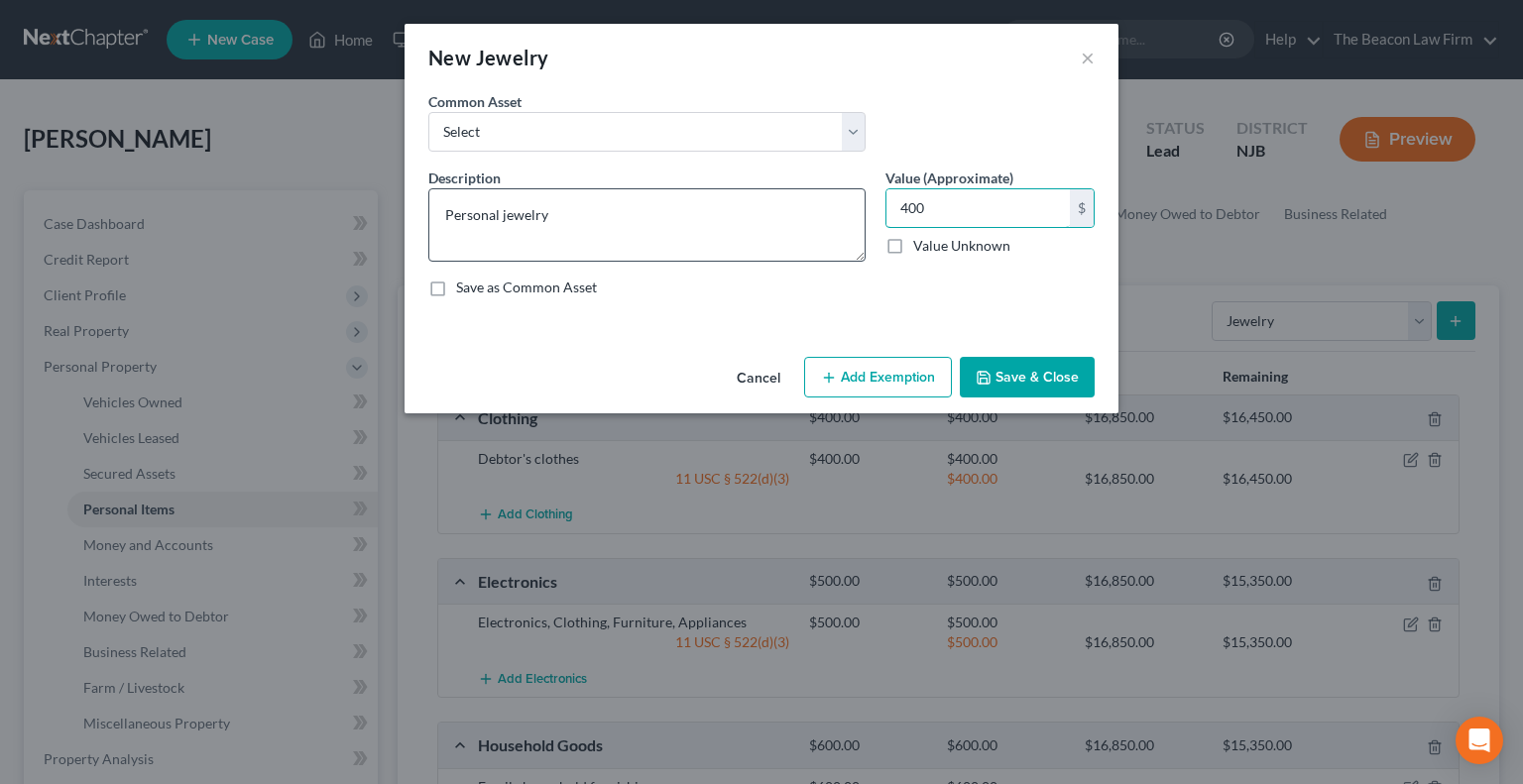 type on "400" 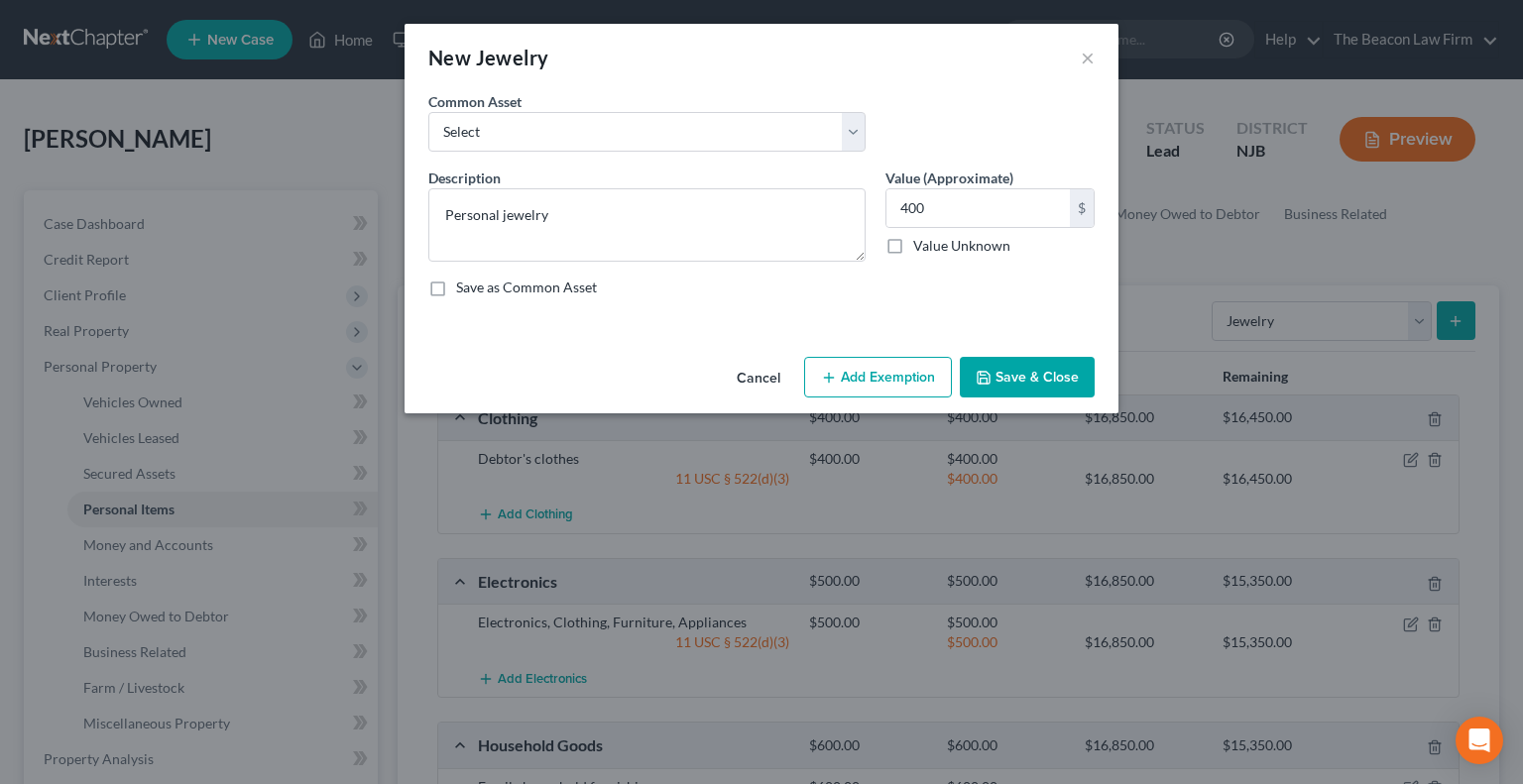 click on "Add Exemption" at bounding box center [878, 378] 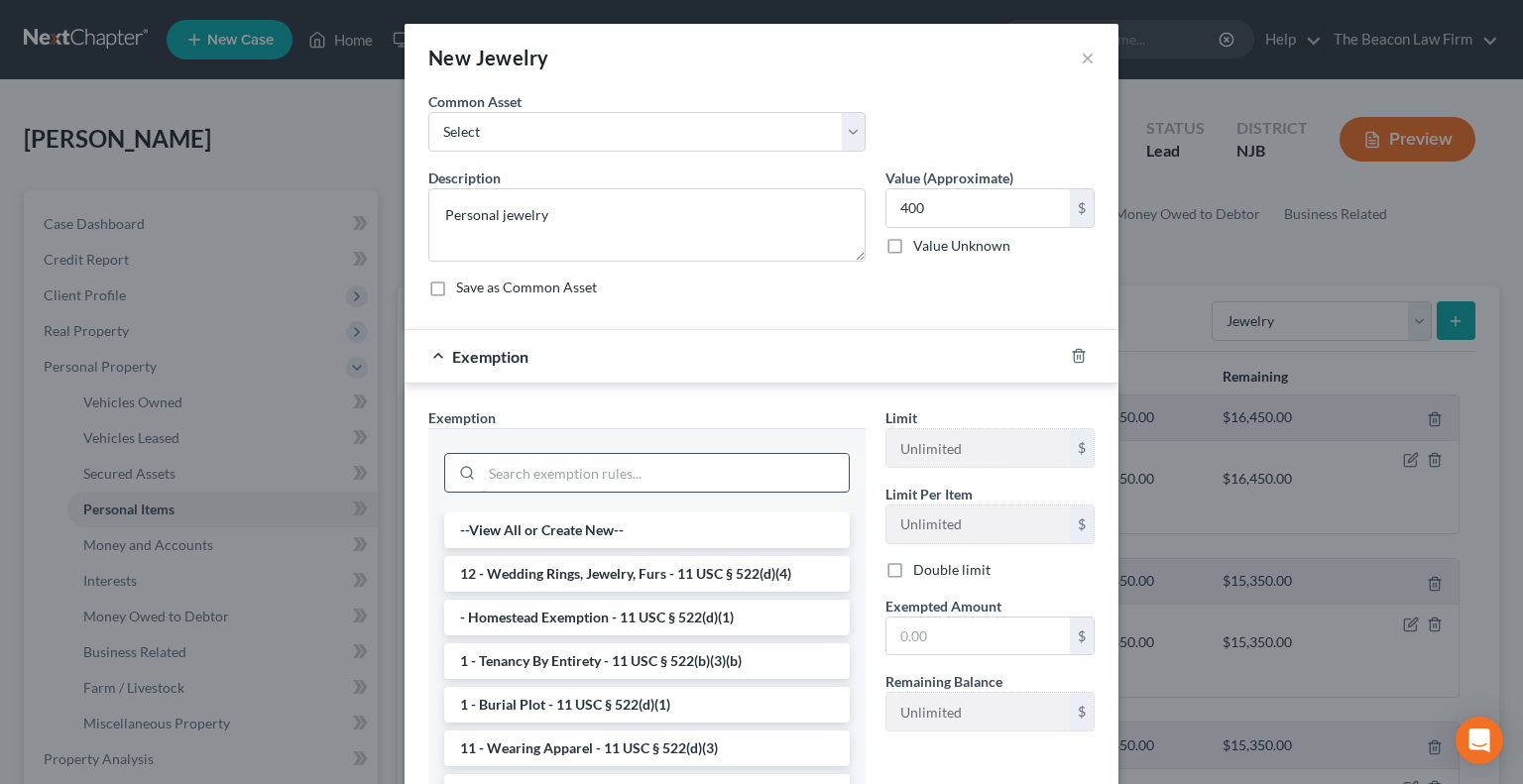 click at bounding box center [665, 473] 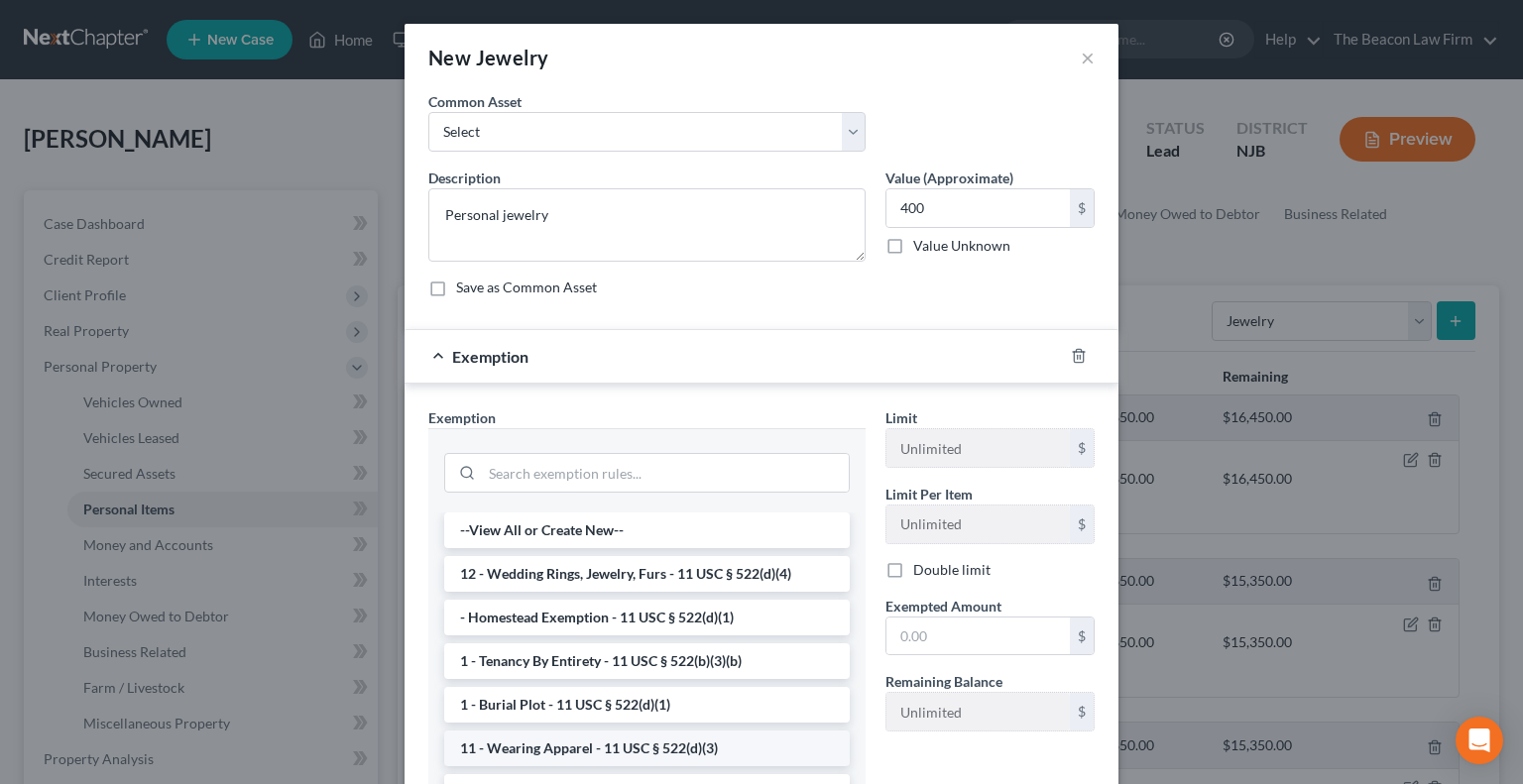 click on "11 - Wearing Apparel - 11 USC § 522(d)(3)" at bounding box center (646, 748) 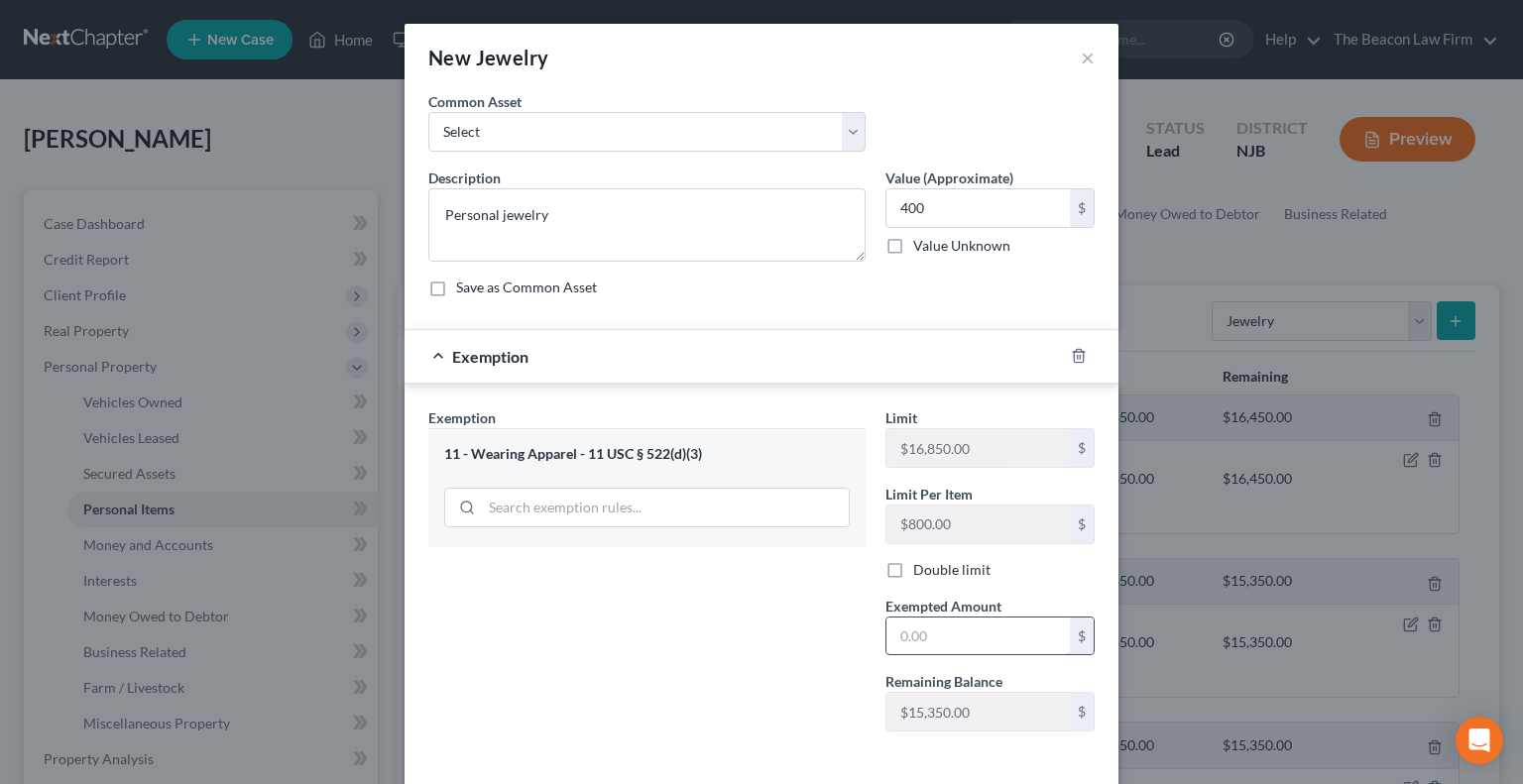 click at bounding box center [978, 636] 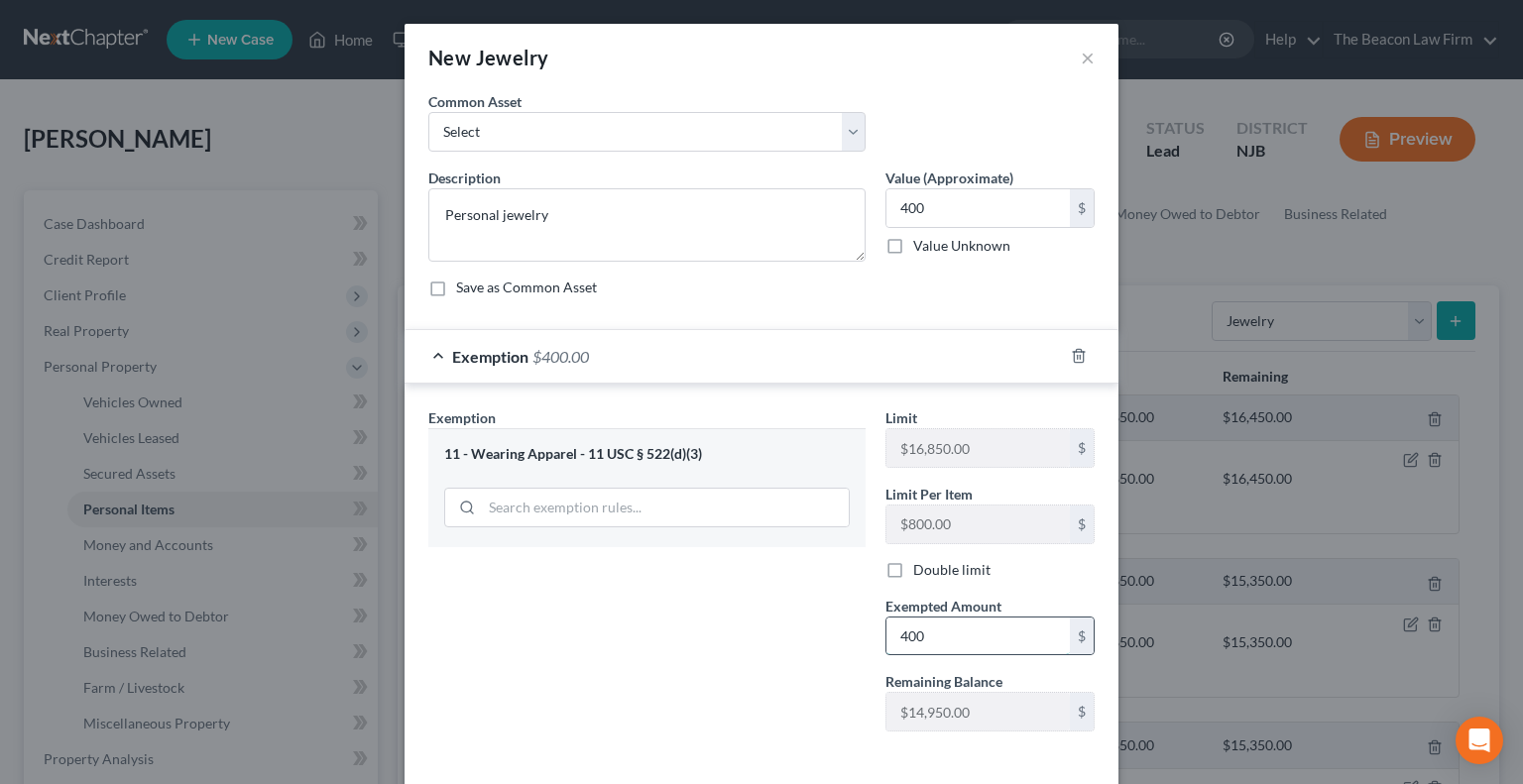 type on "400" 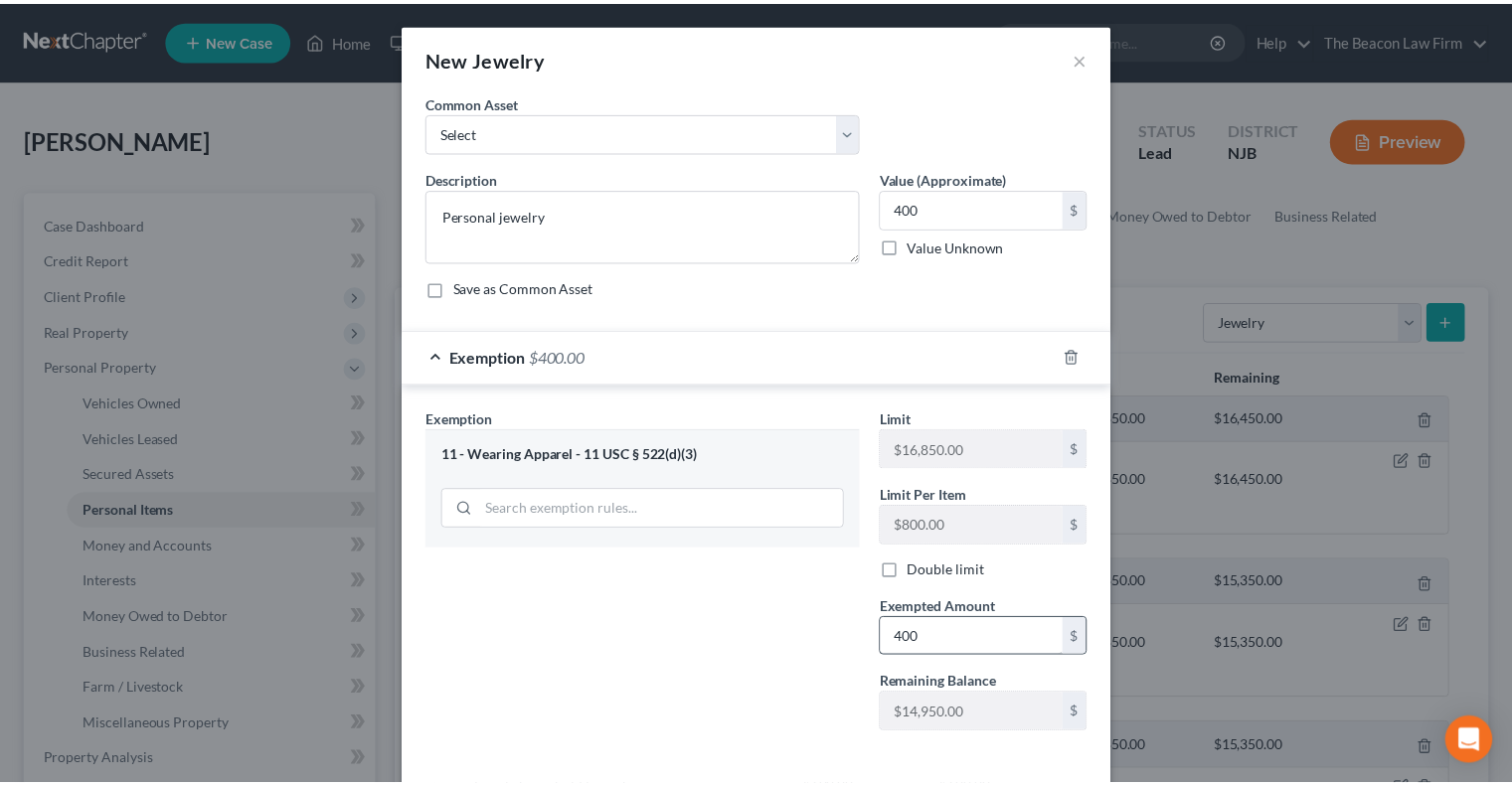 scroll, scrollTop: 86, scrollLeft: 0, axis: vertical 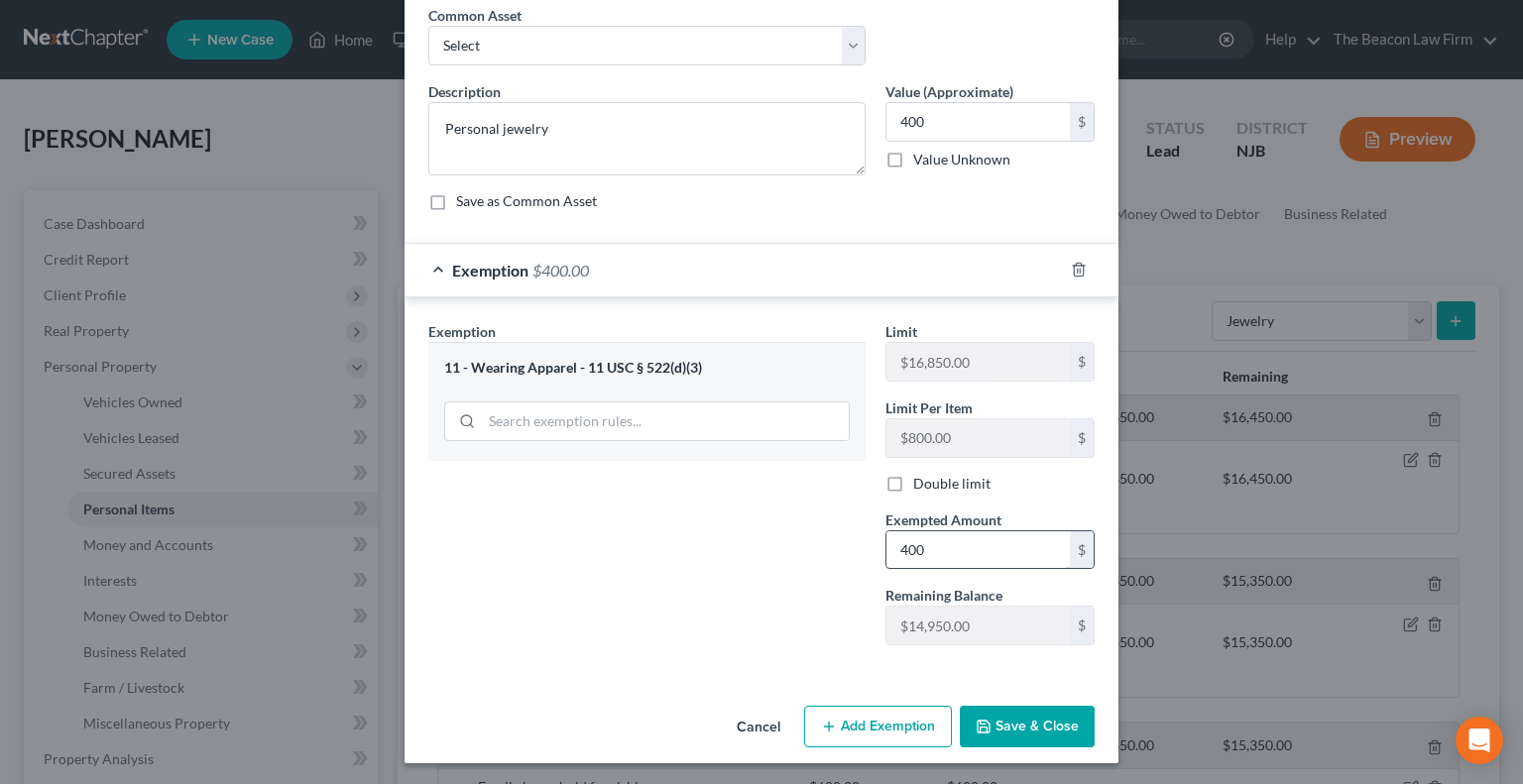 type 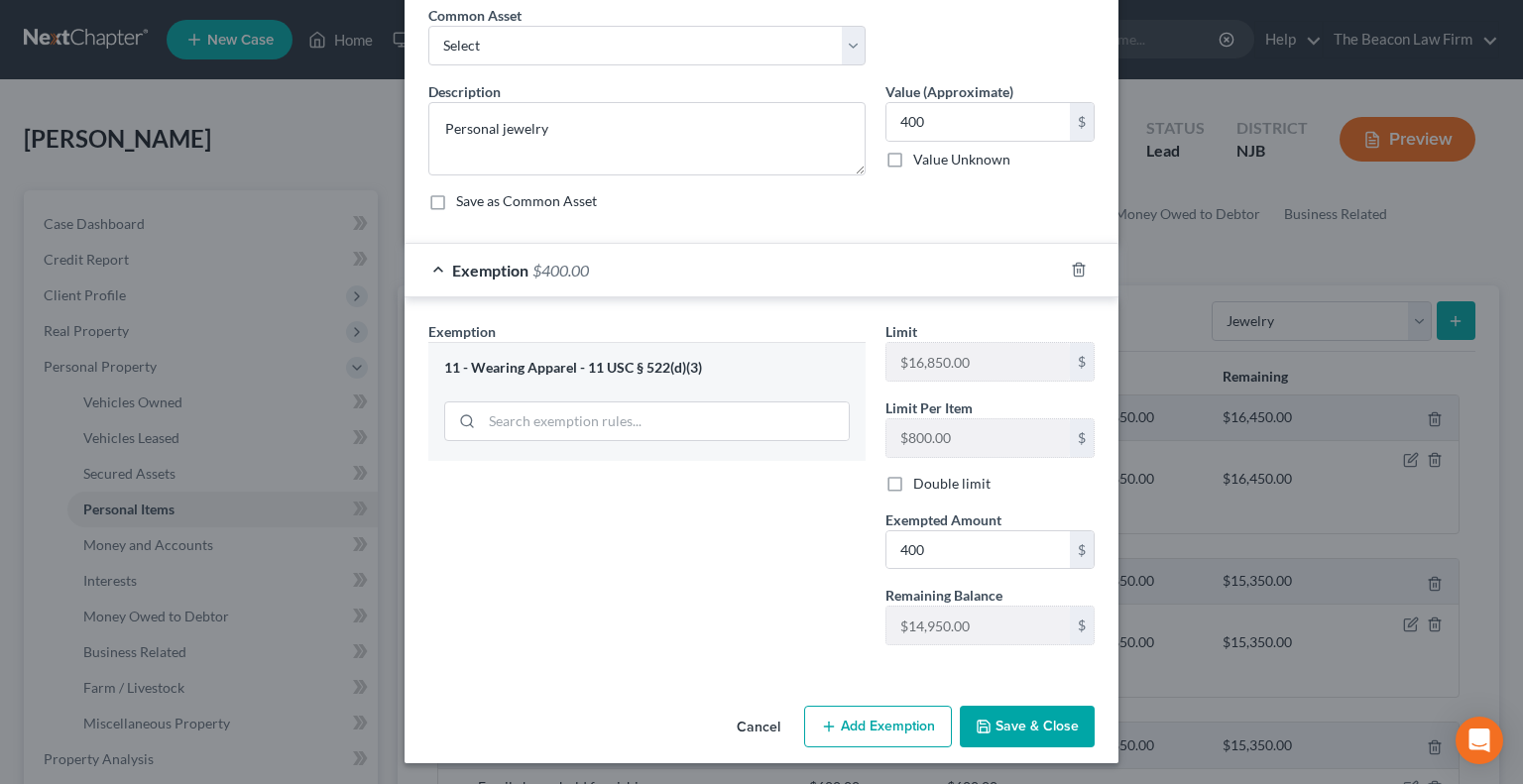 click on "Save & Close" at bounding box center (1027, 727) 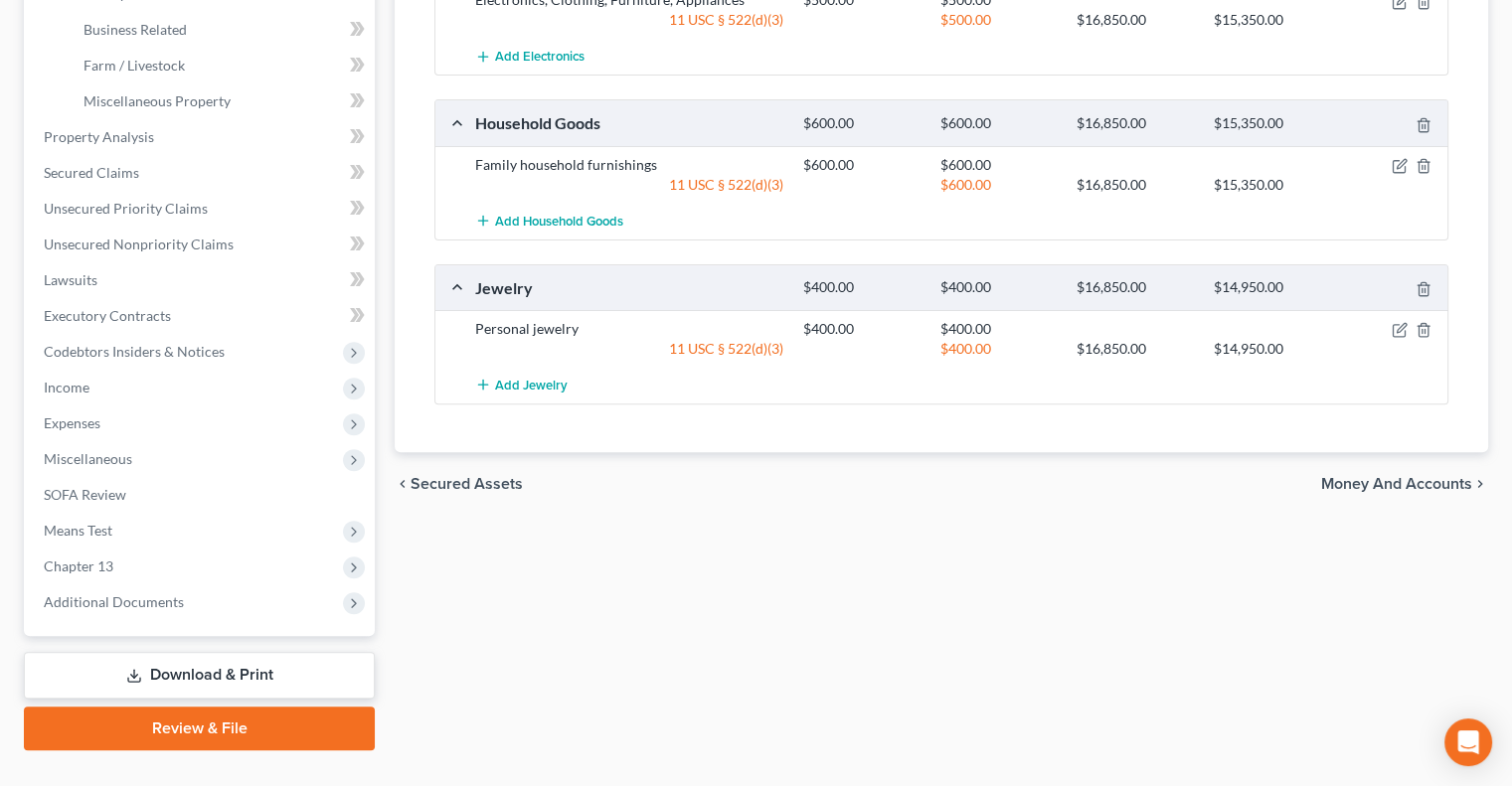 scroll, scrollTop: 620, scrollLeft: 0, axis: vertical 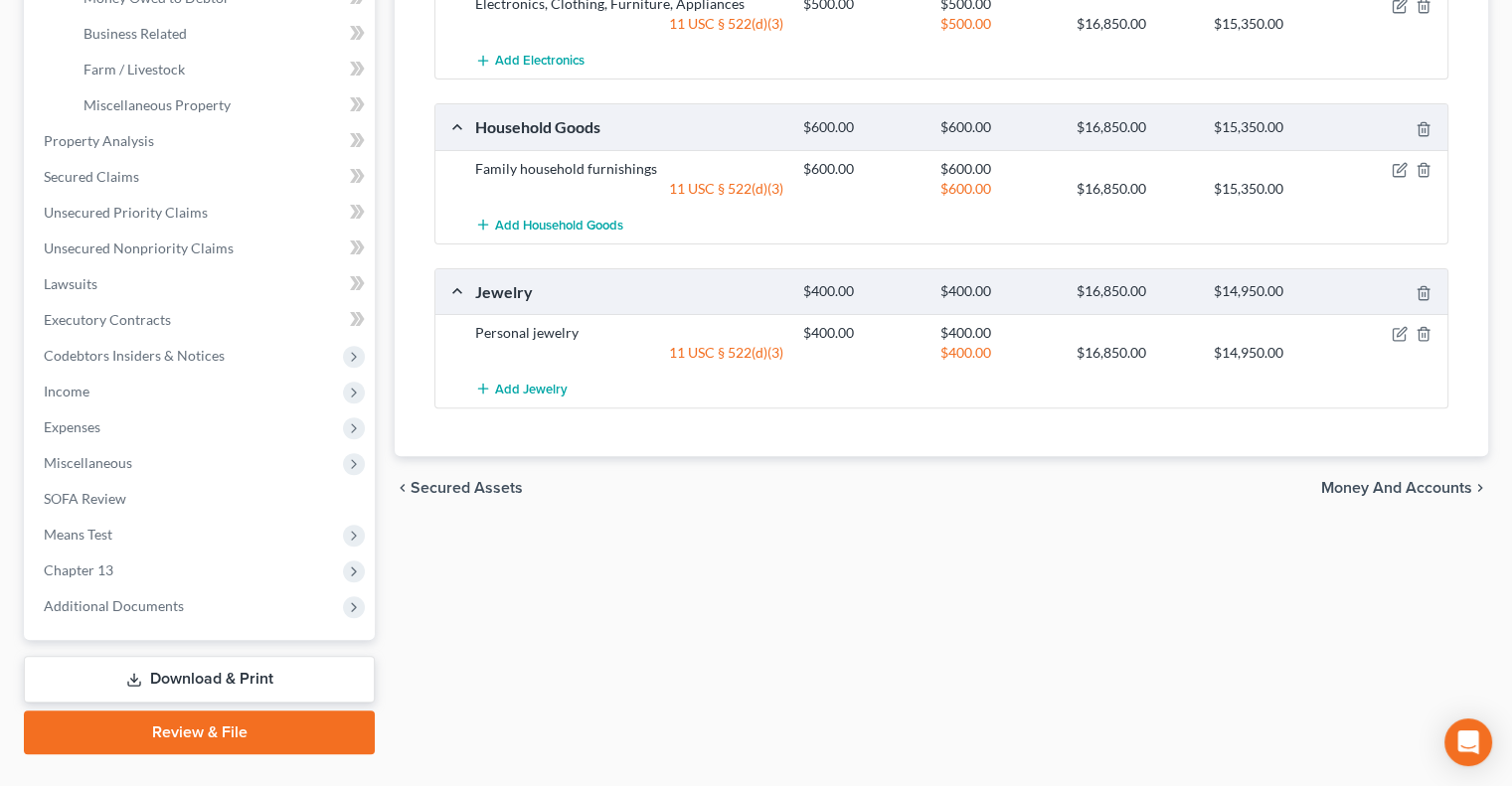 click on "Money and Accounts" at bounding box center (1397, 488) 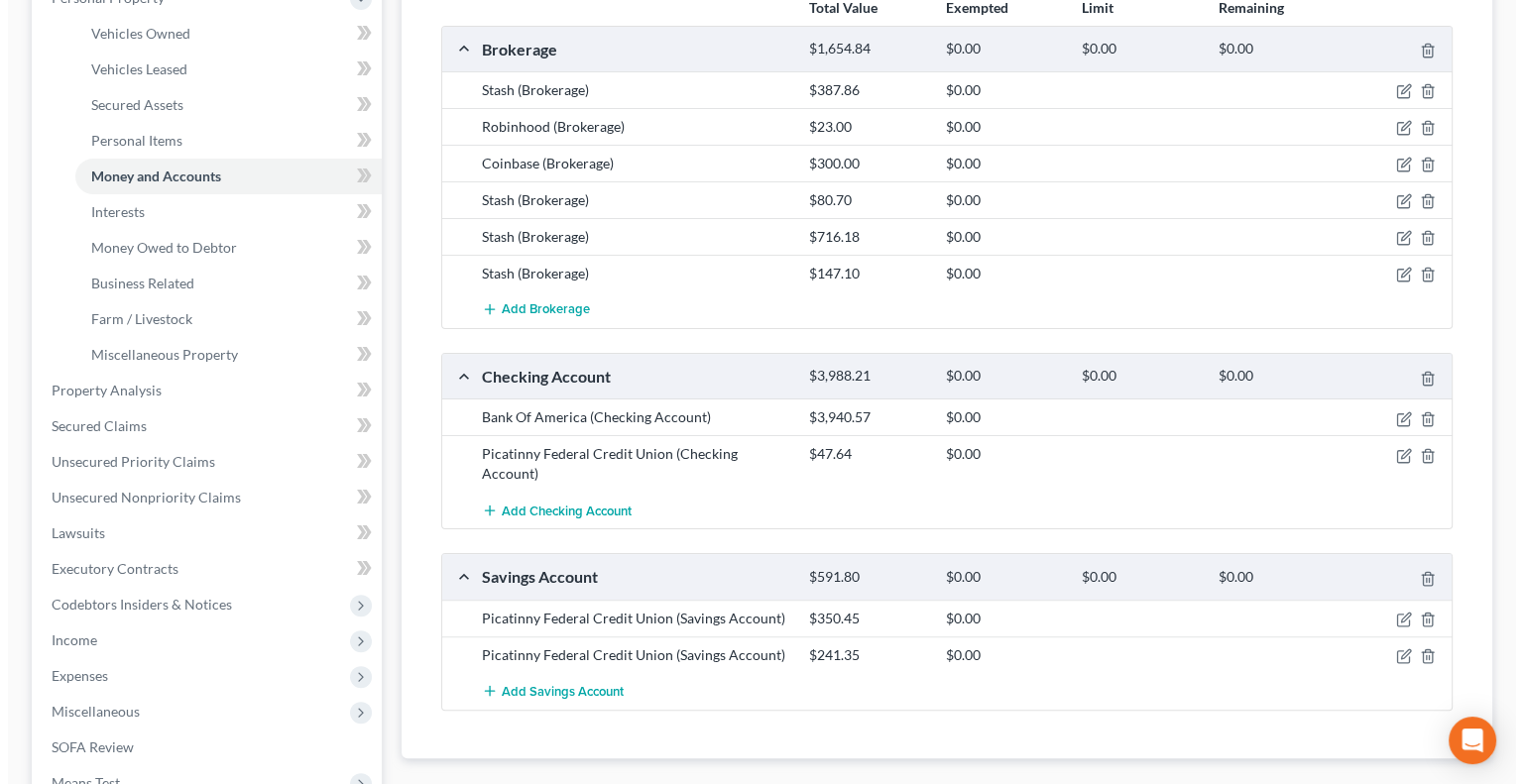 scroll, scrollTop: 368, scrollLeft: 0, axis: vertical 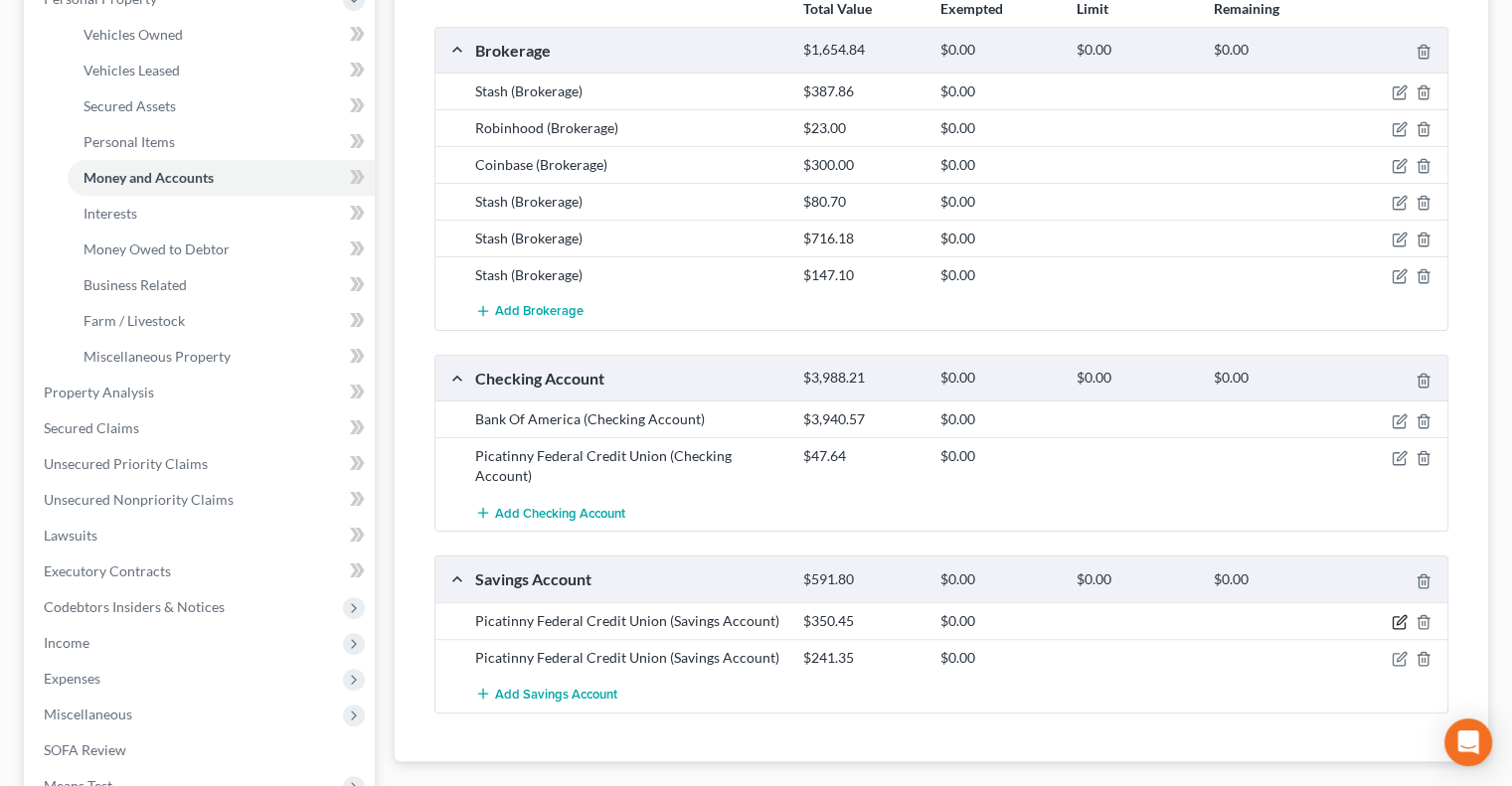 click 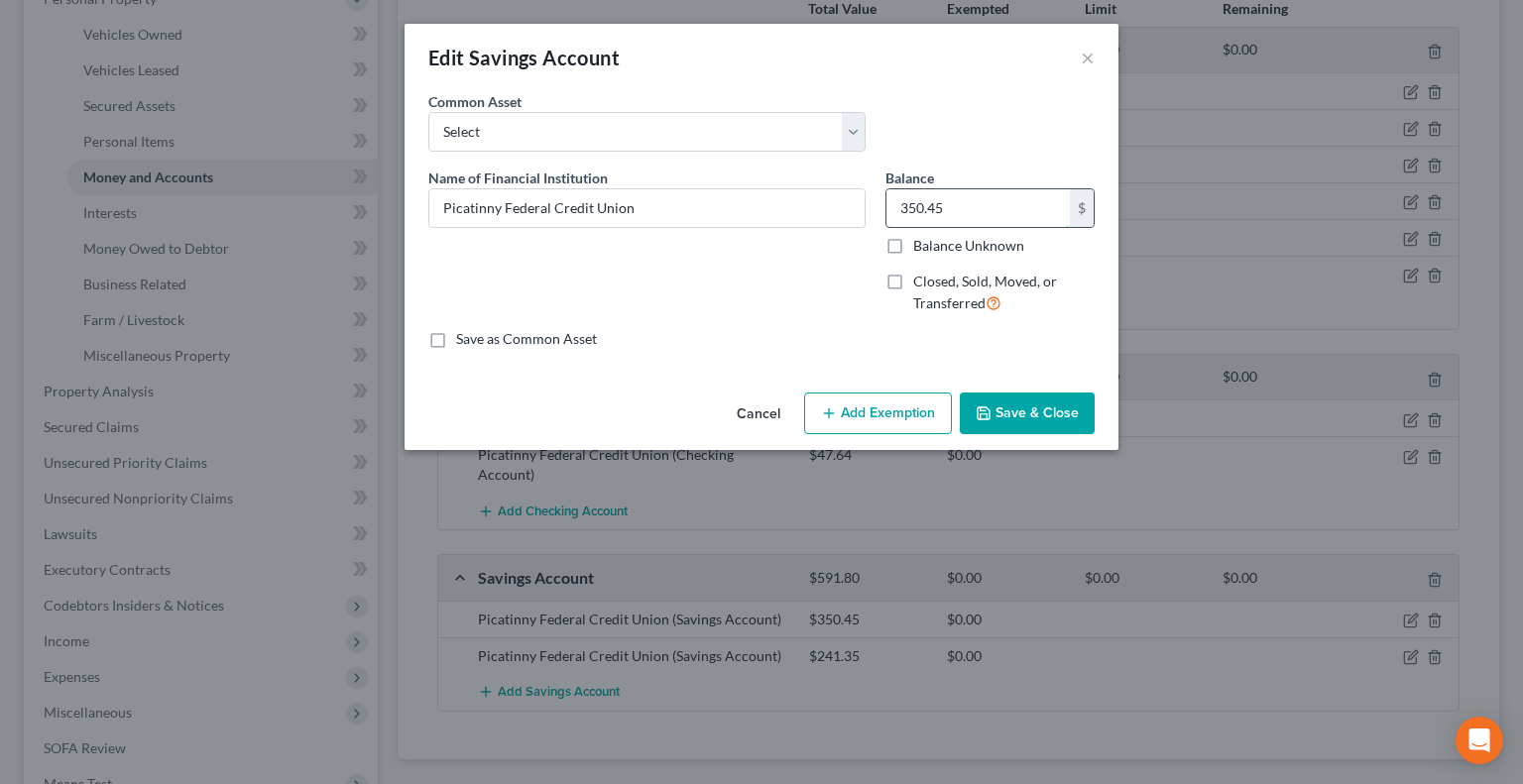 click on "350.45" at bounding box center (978, 208) 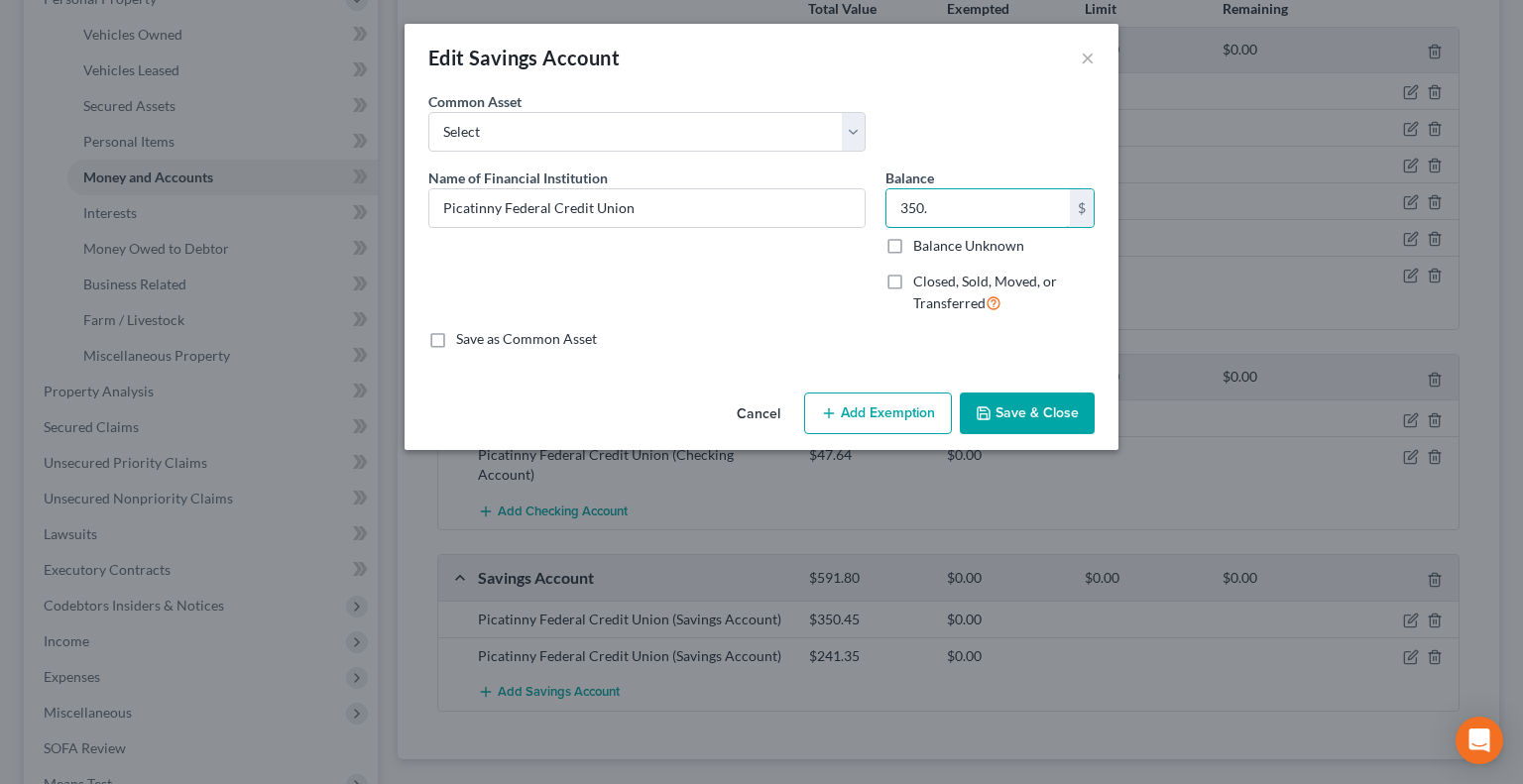 type on "350." 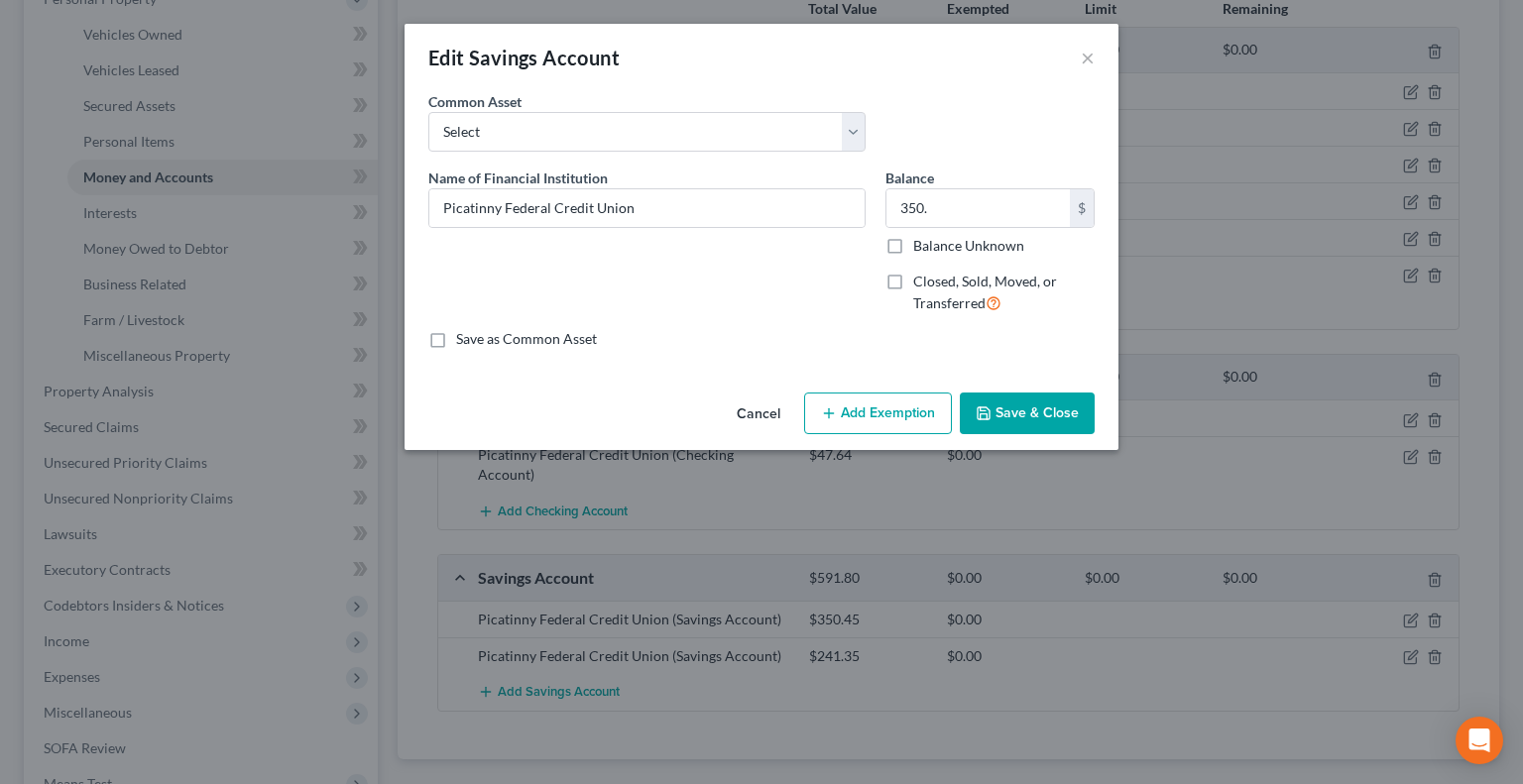 click on "Add Exemption" at bounding box center [878, 413] 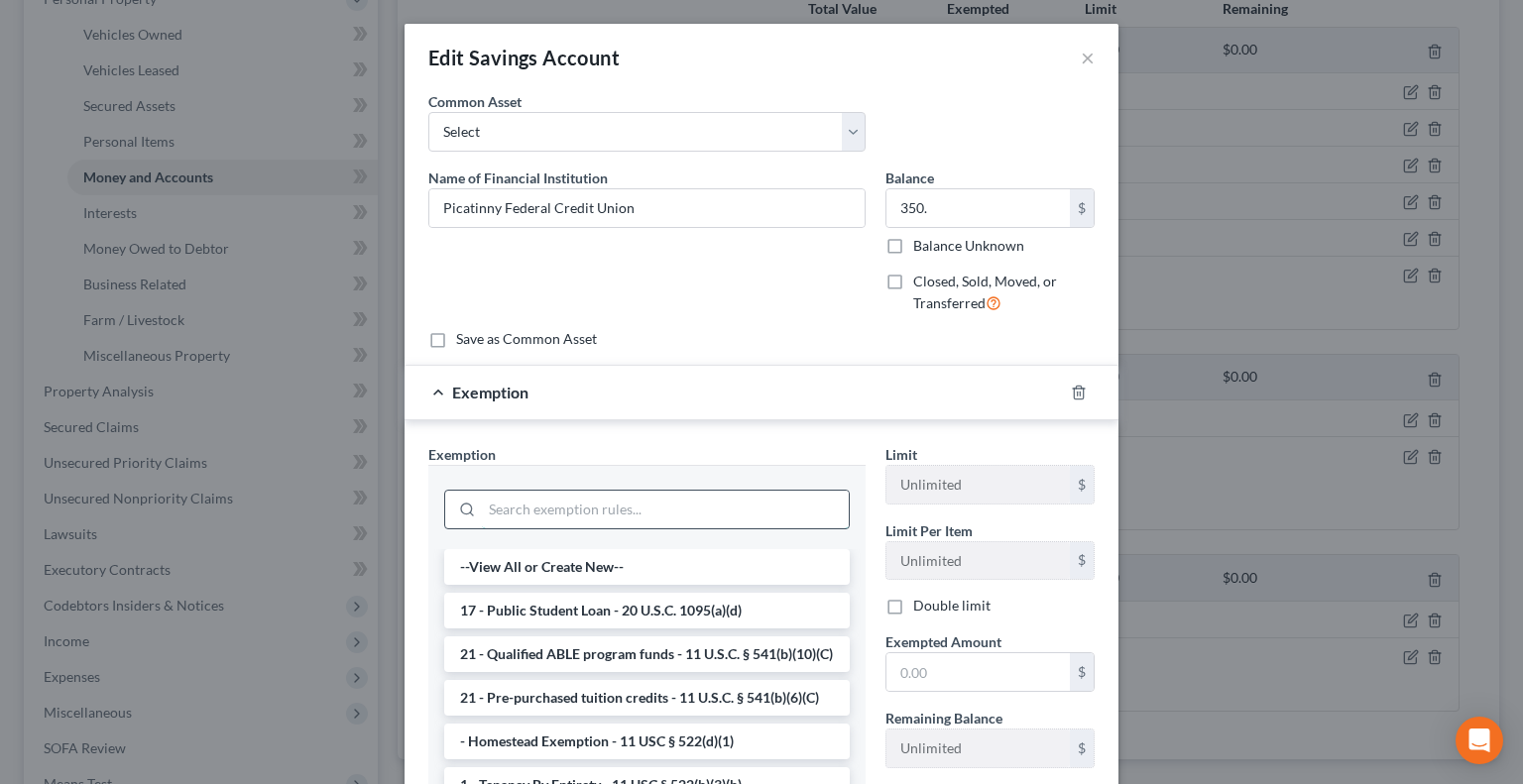 click at bounding box center [665, 509] 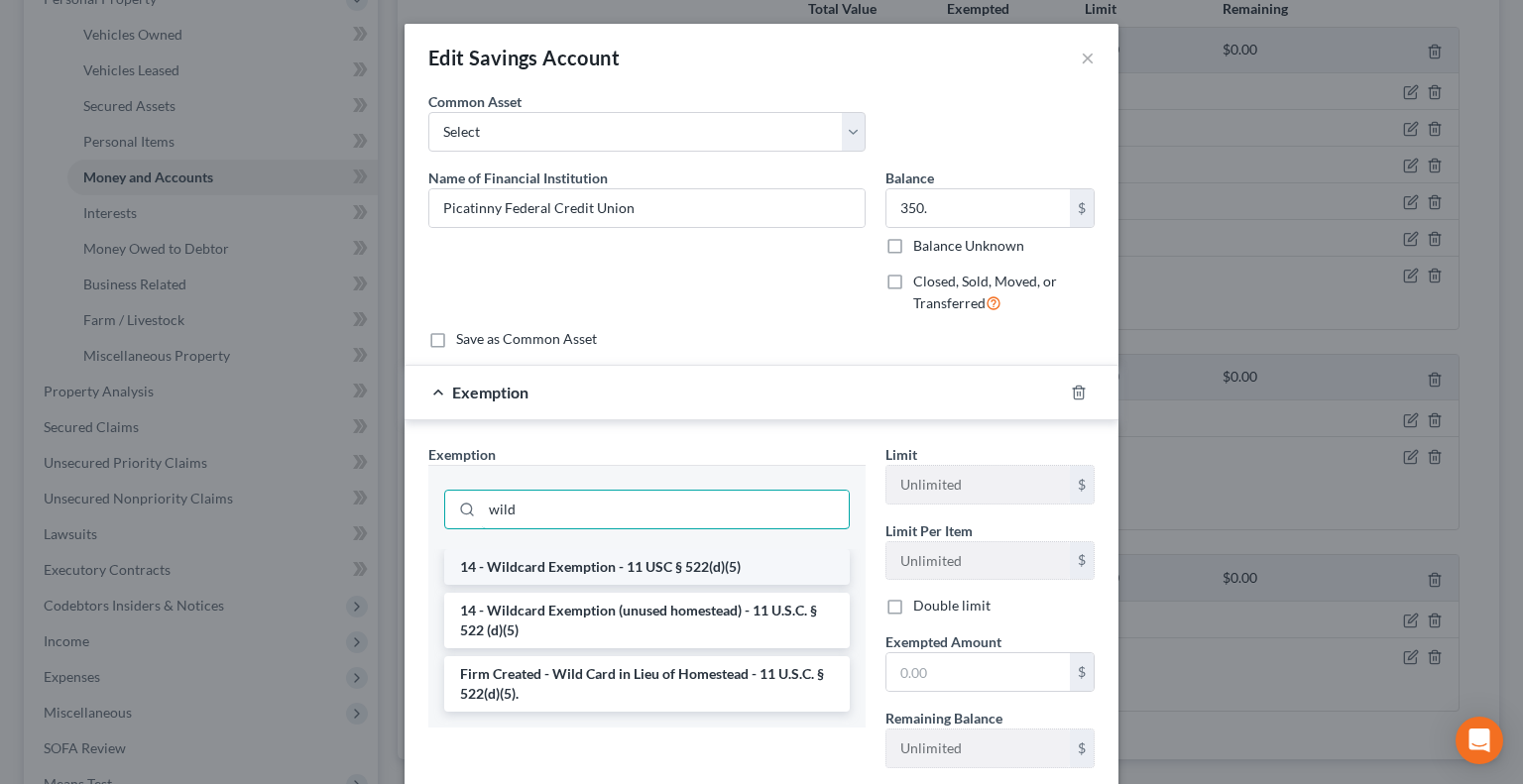 type on "wild" 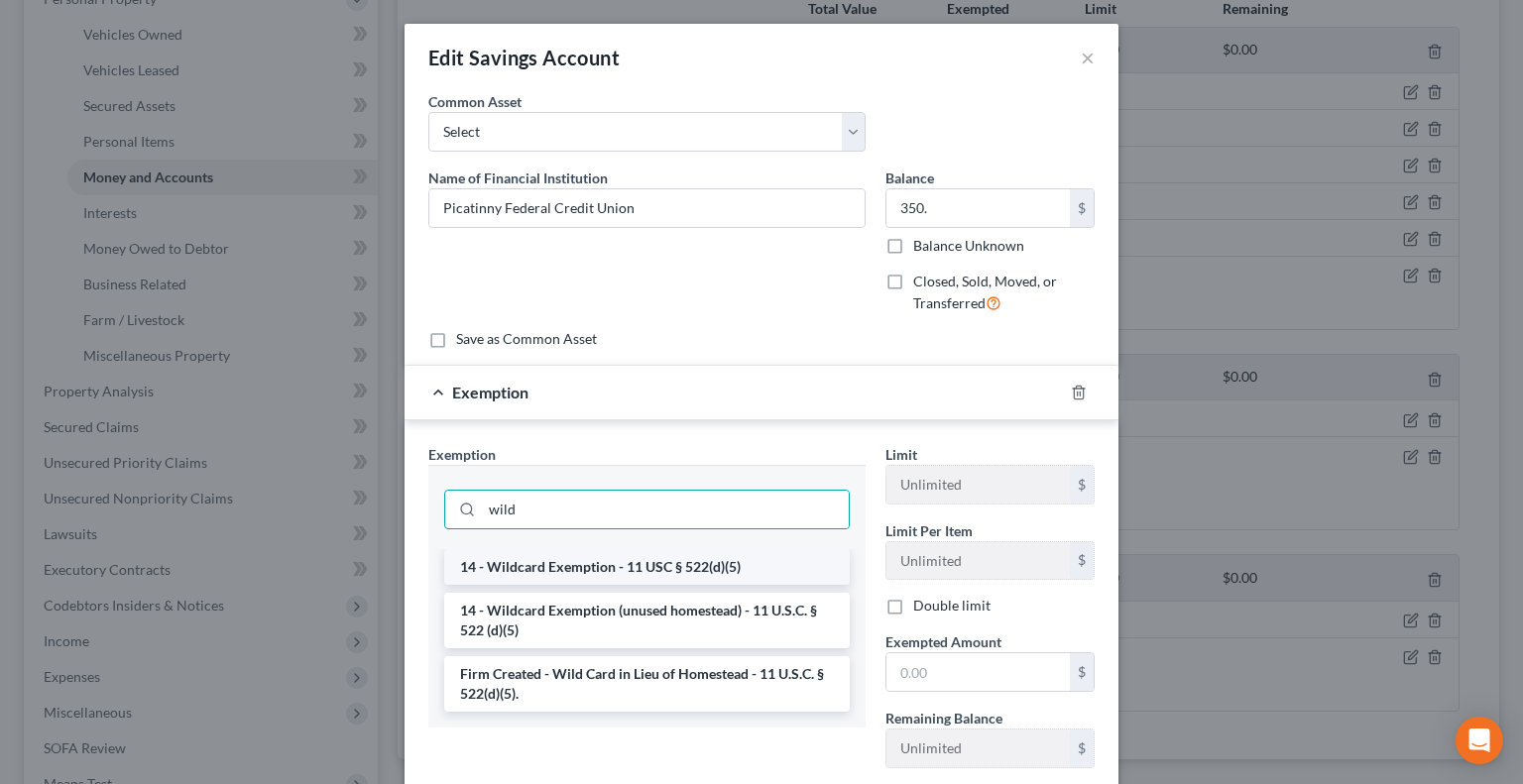 click on "14 - Wildcard Exemption - 11 USC § 522(d)(5)" at bounding box center [646, 567] 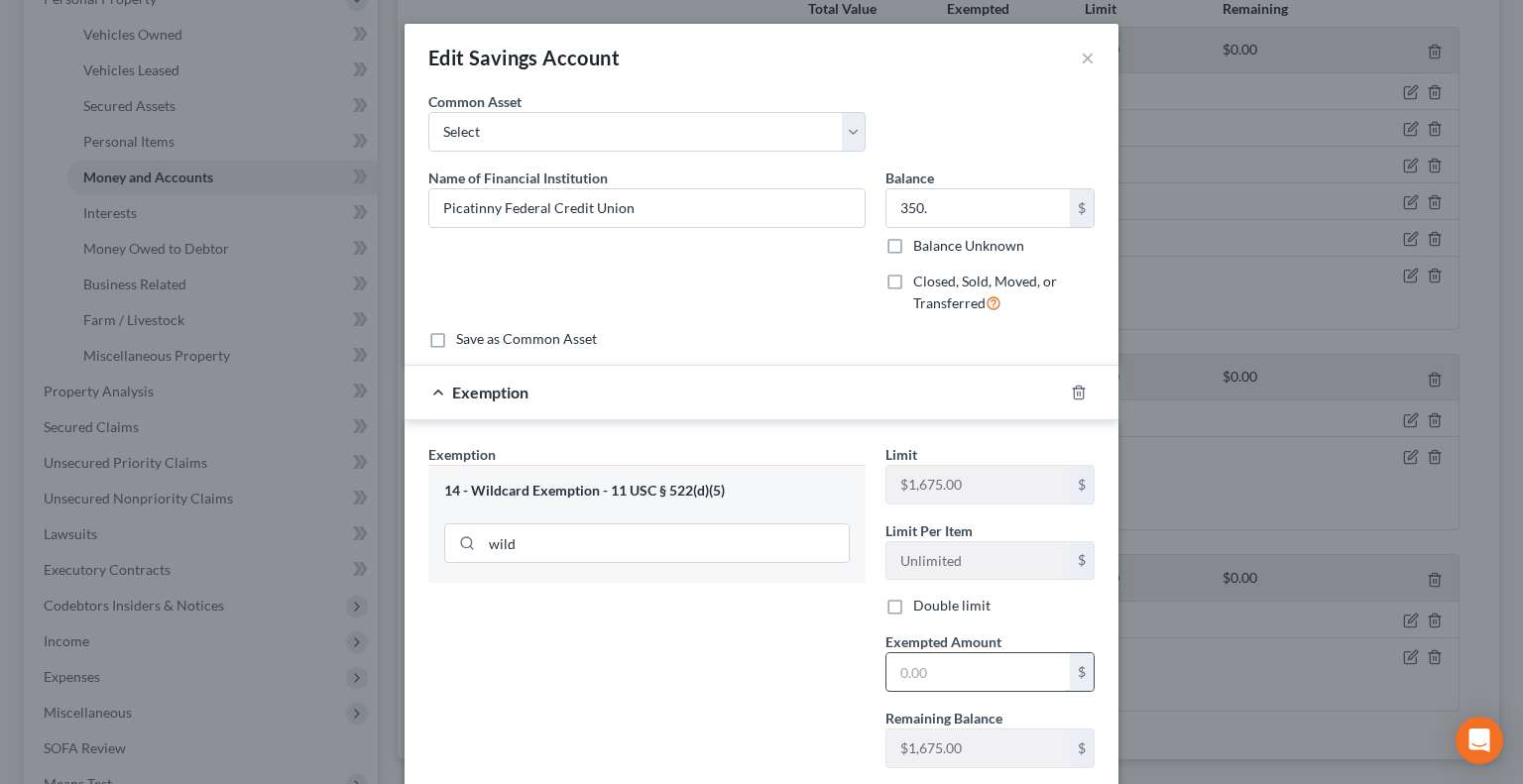 click at bounding box center (978, 672) 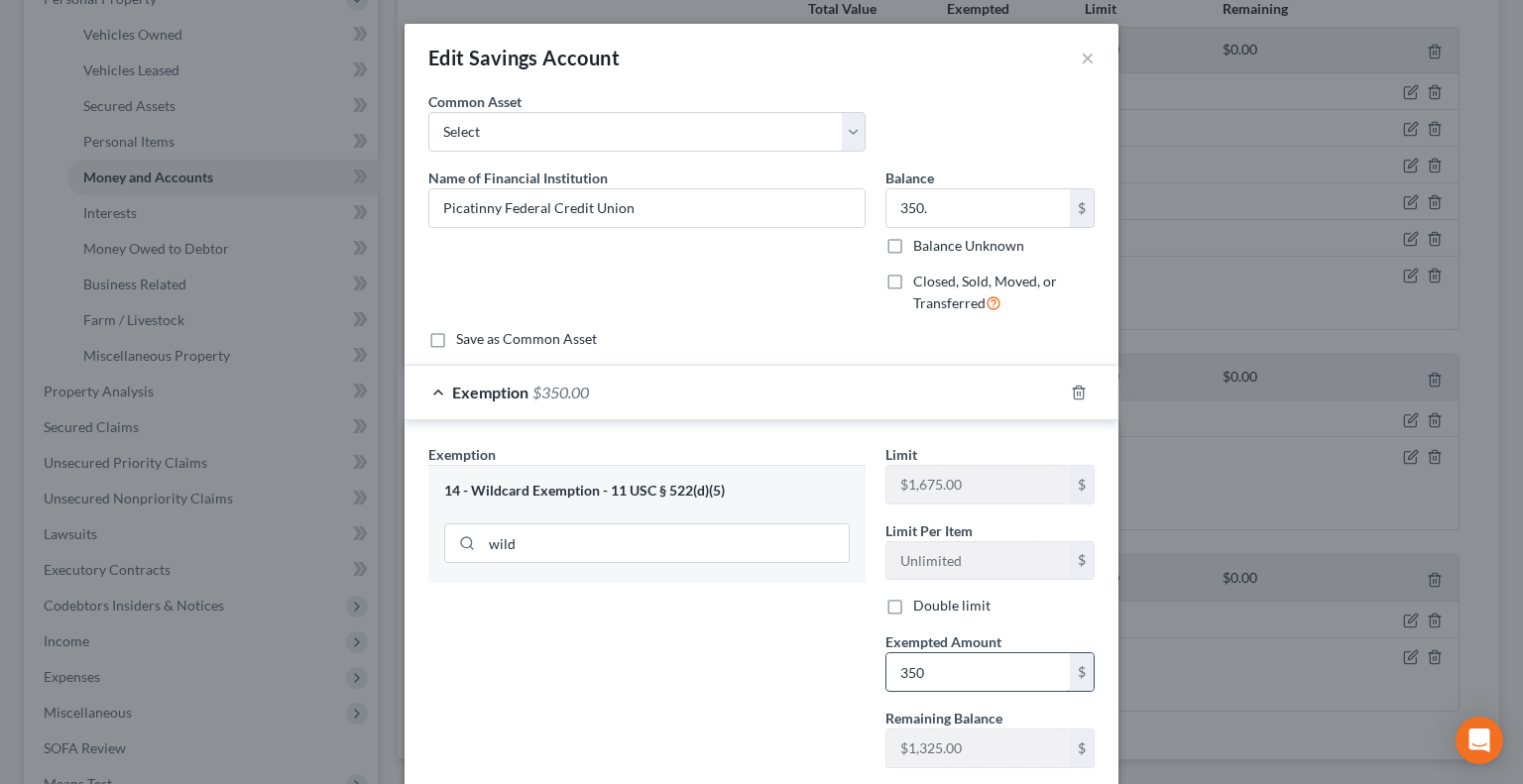 type on "350" 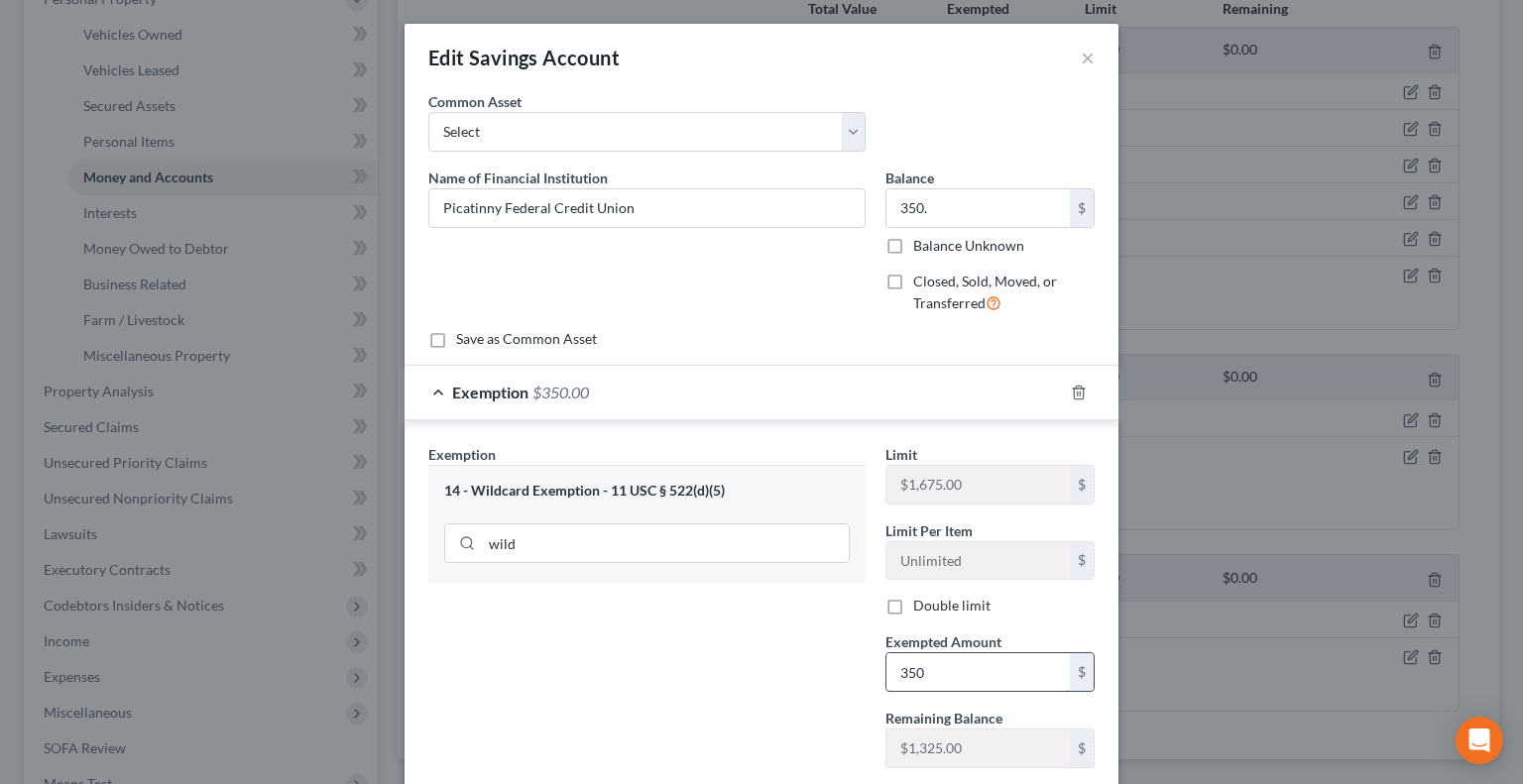 scroll, scrollTop: 122, scrollLeft: 0, axis: vertical 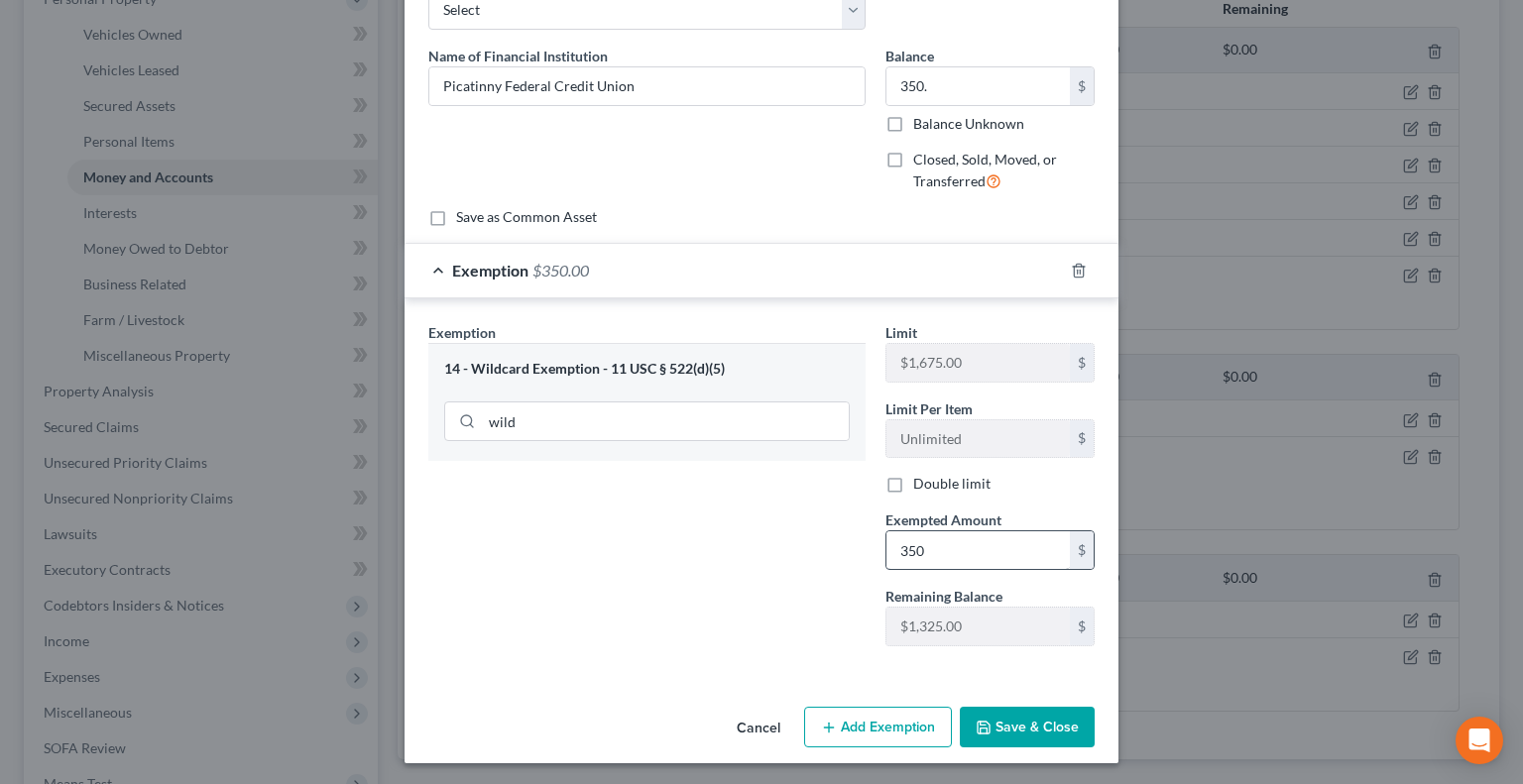 type 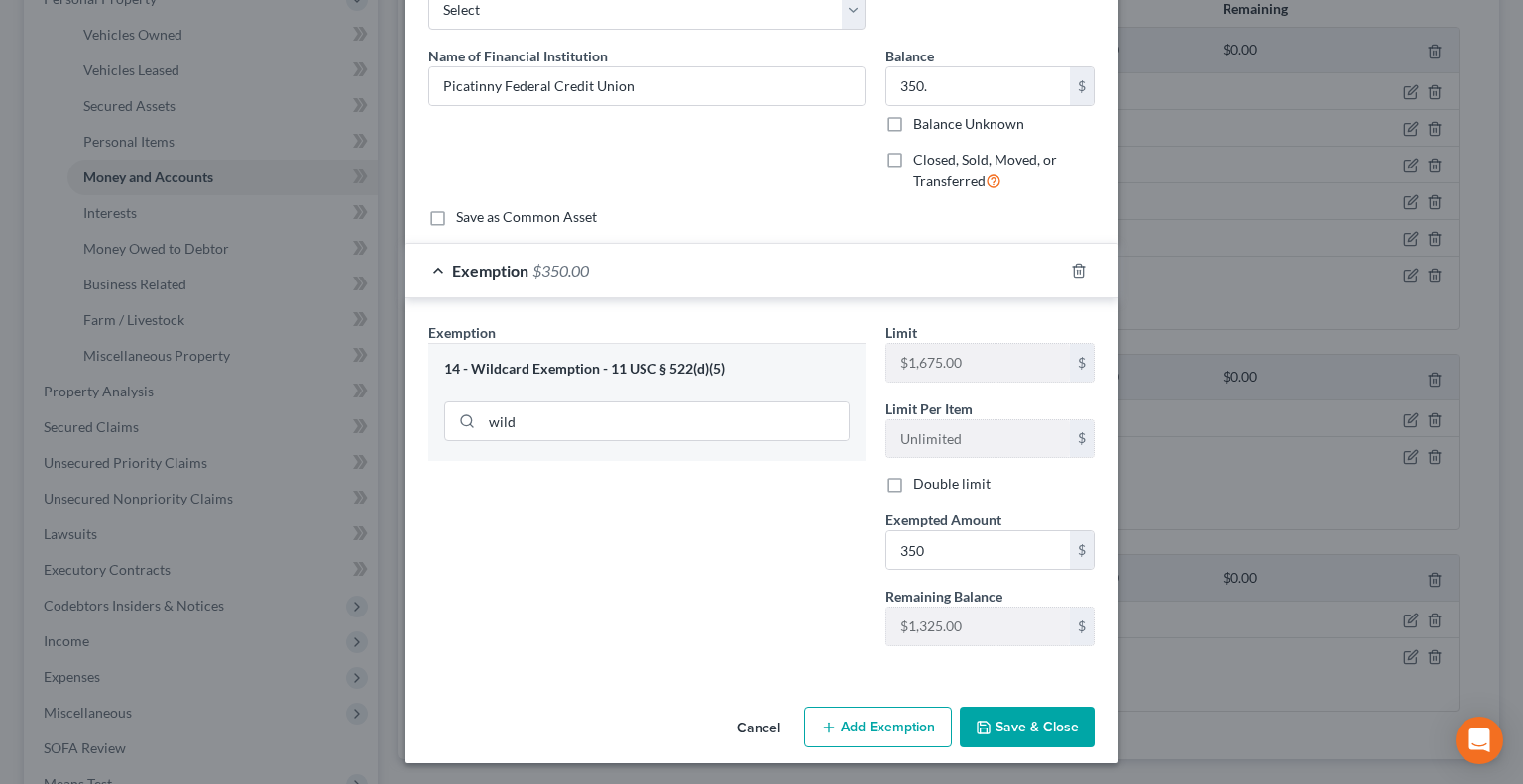 click on "Save & Close" at bounding box center [1027, 728] 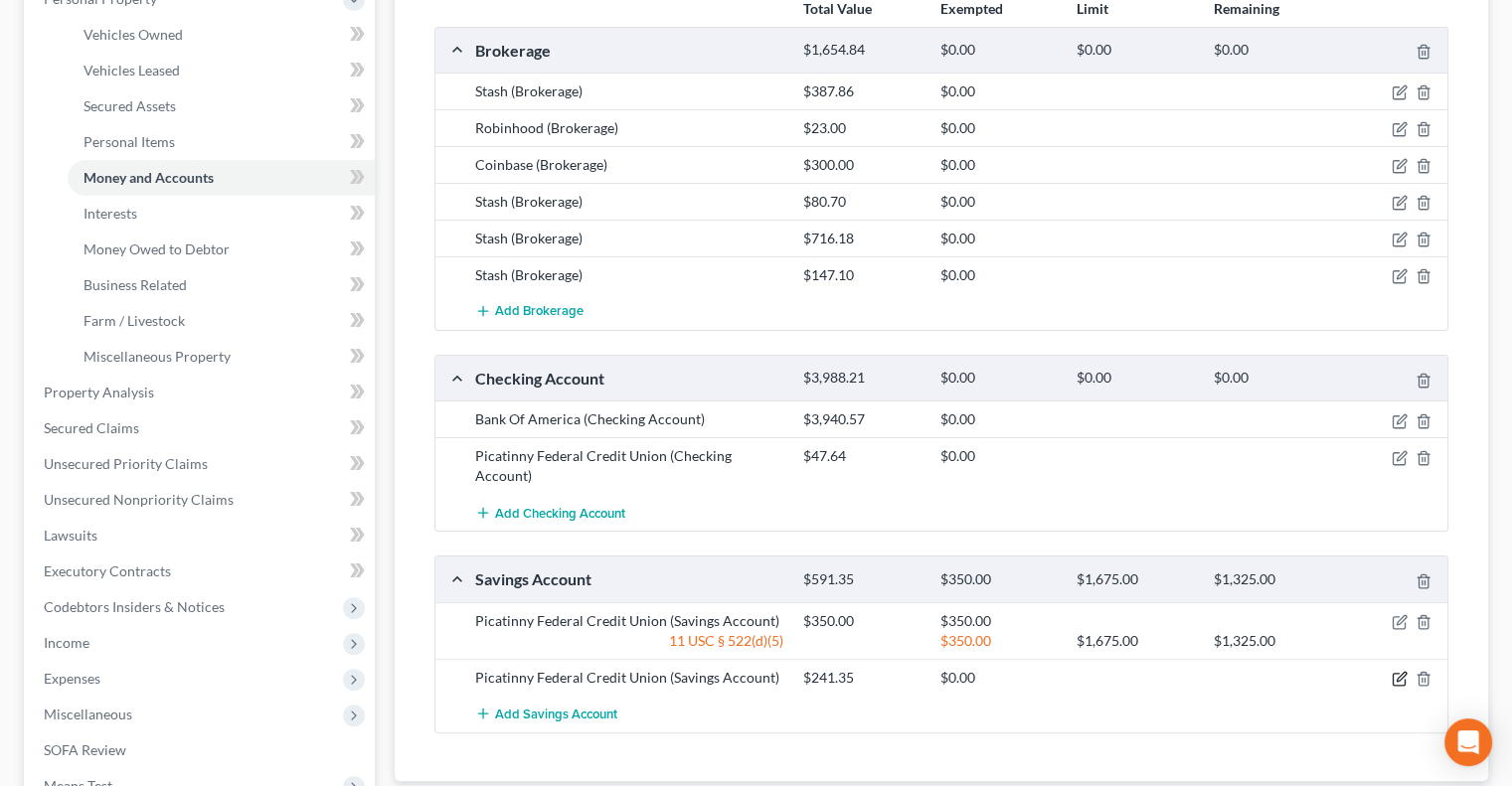 click 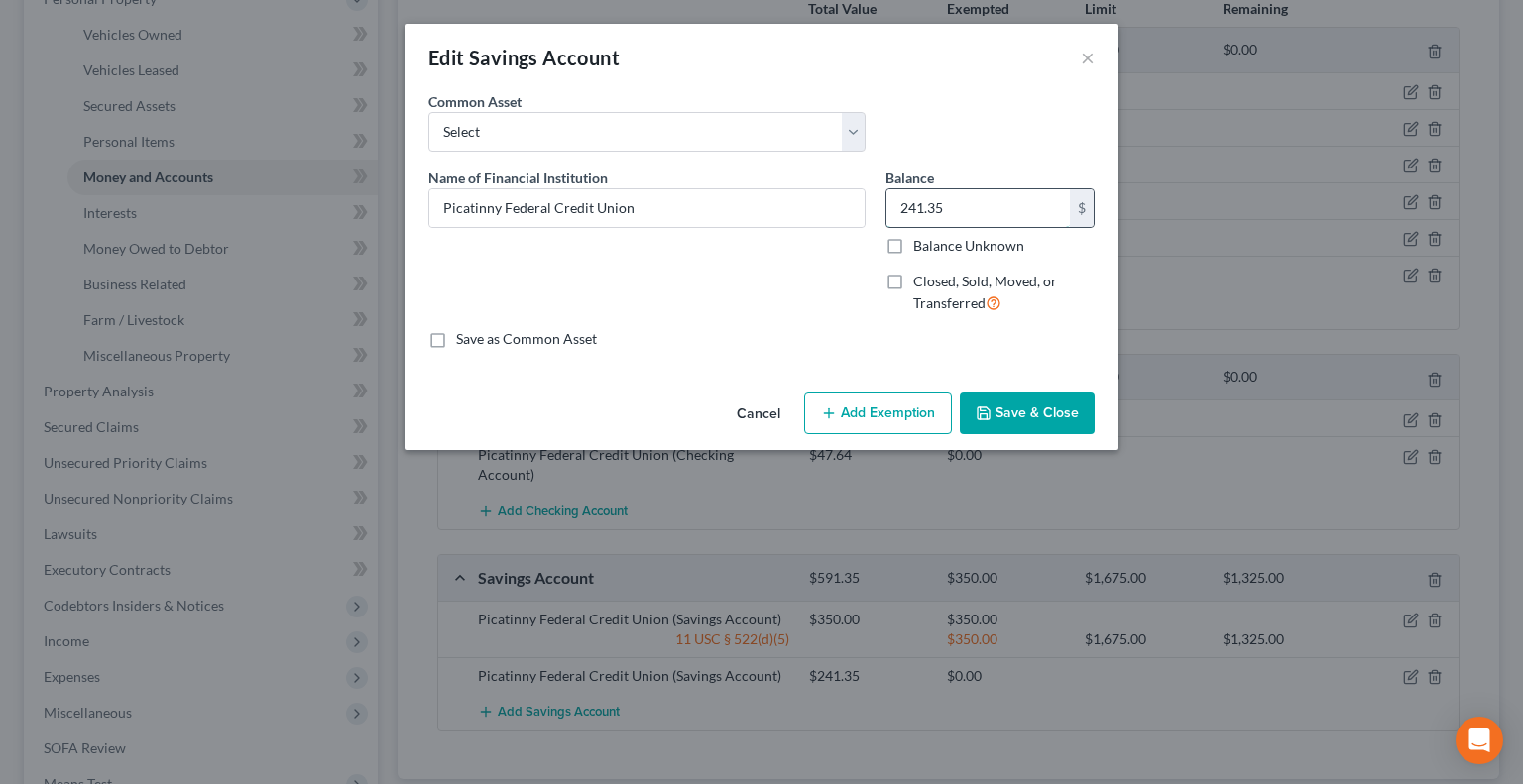 click on "241.35" at bounding box center (978, 208) 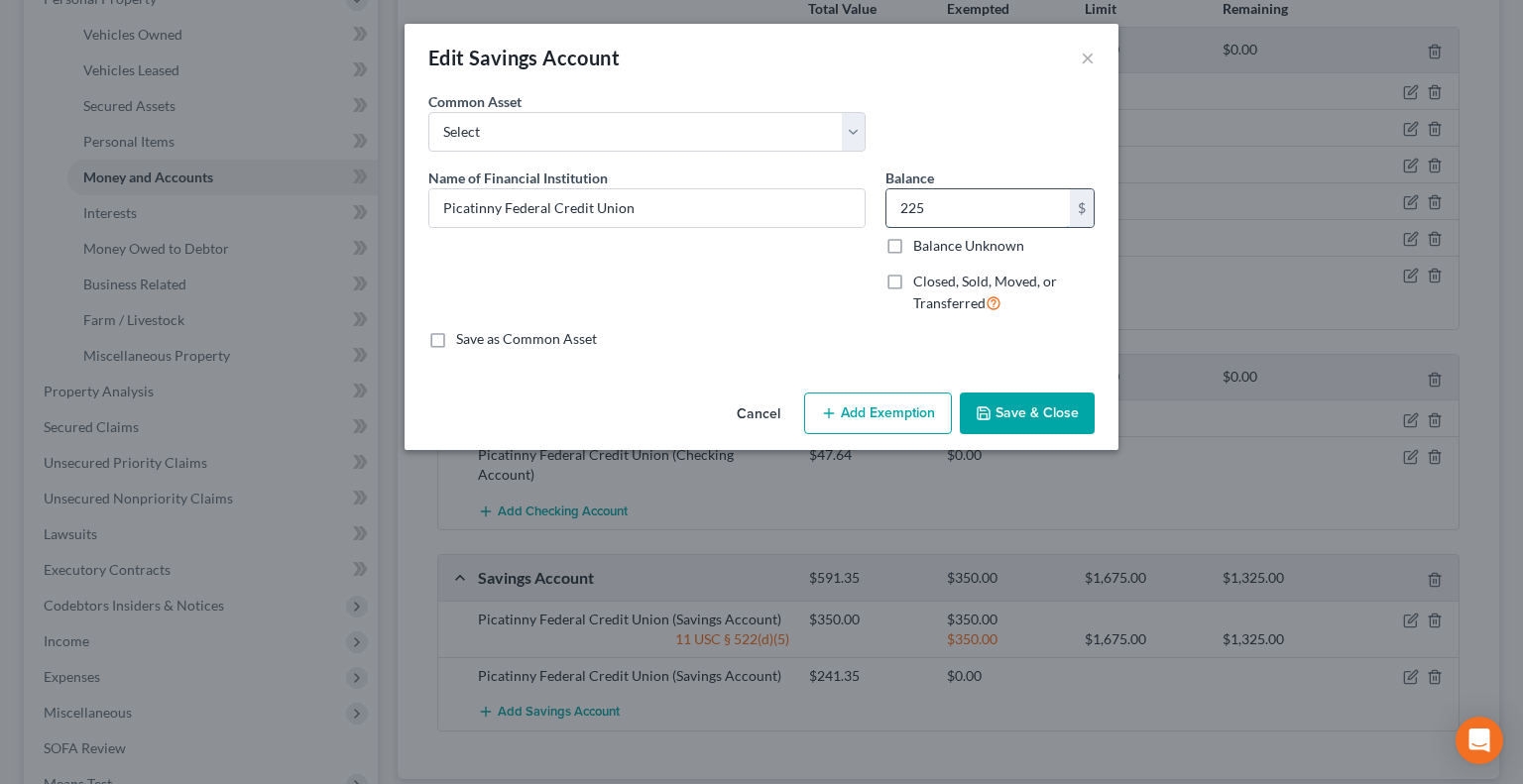 type on "225" 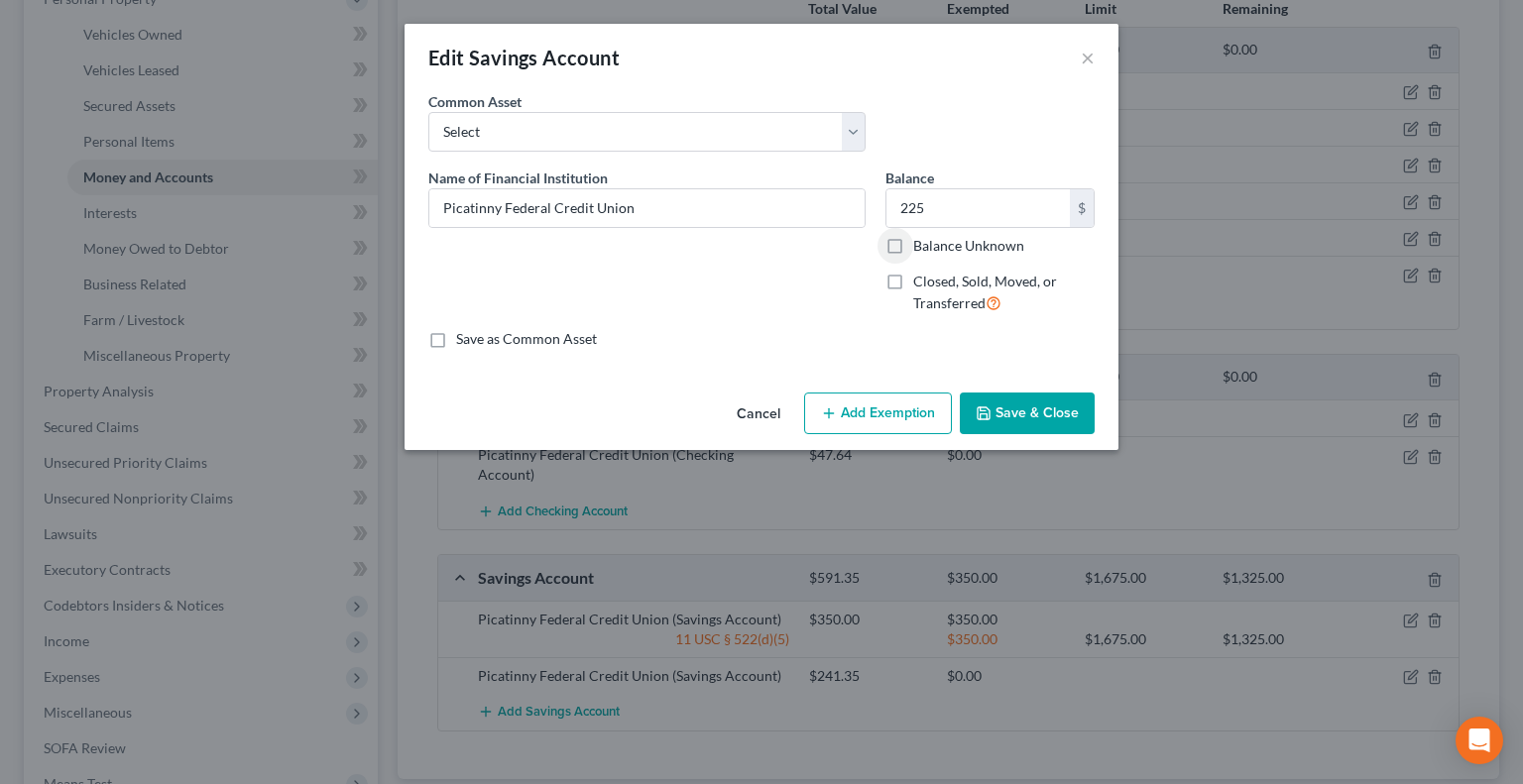 click on "Add Exemption" at bounding box center (878, 413) 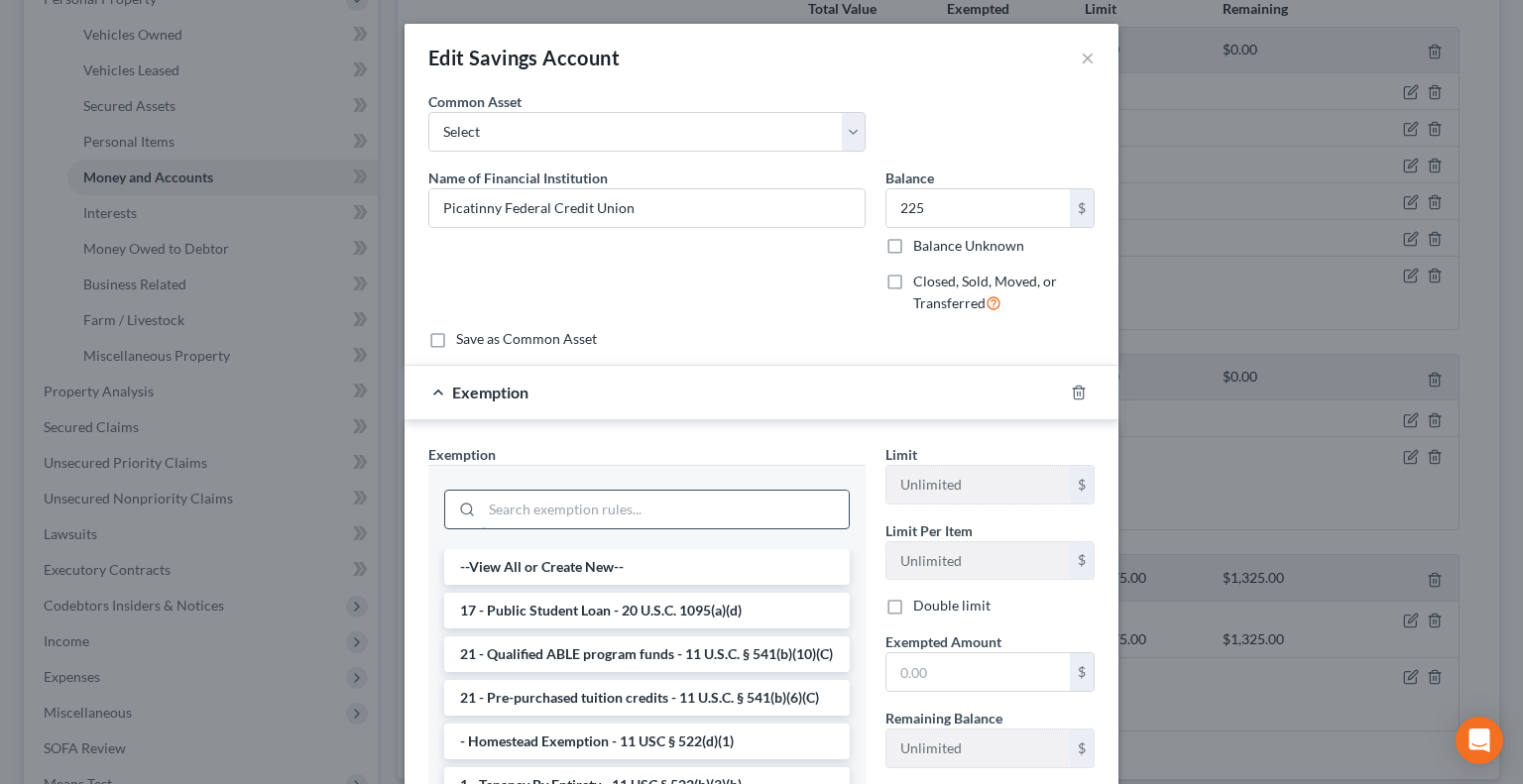 click at bounding box center (665, 509) 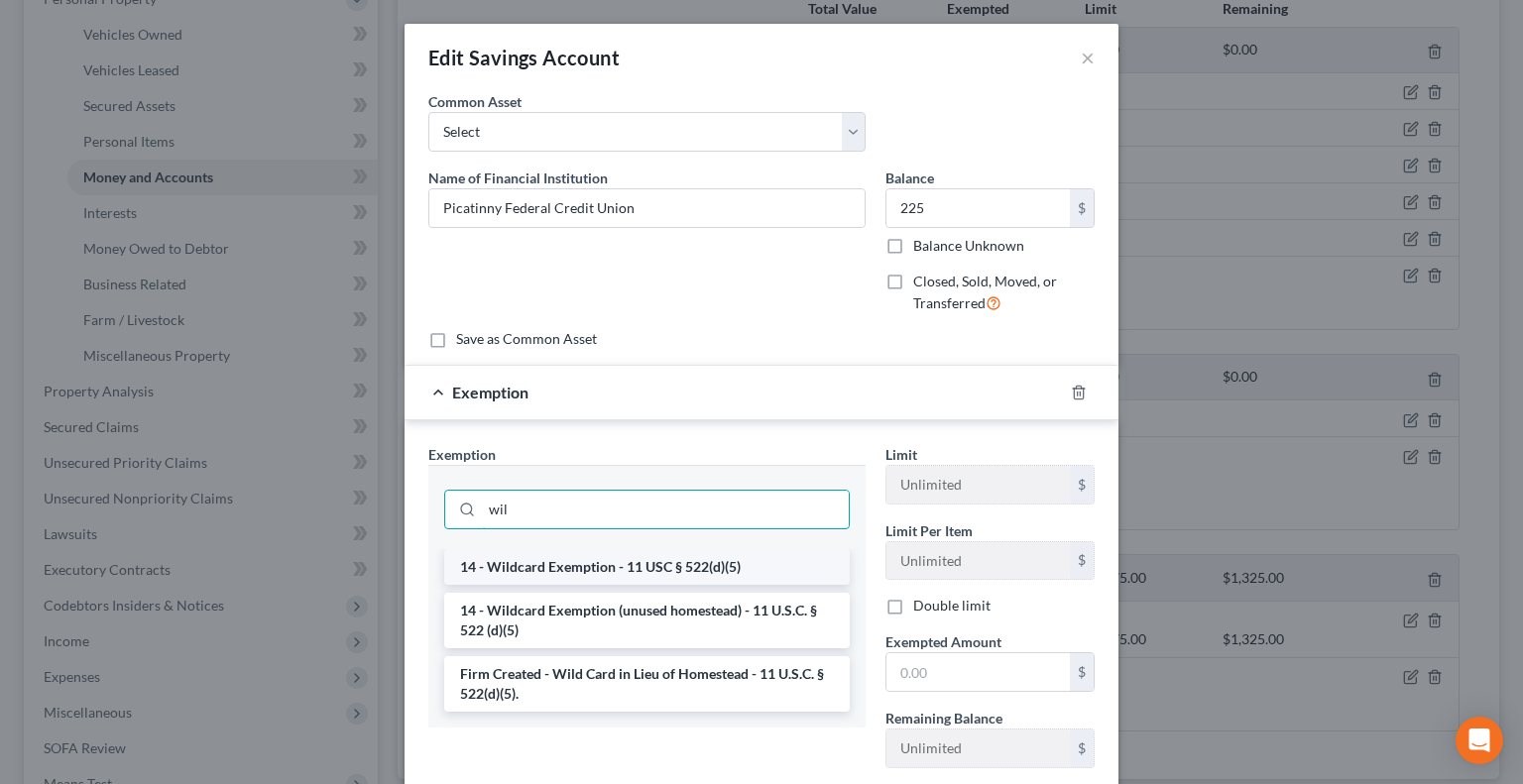 type on "wil" 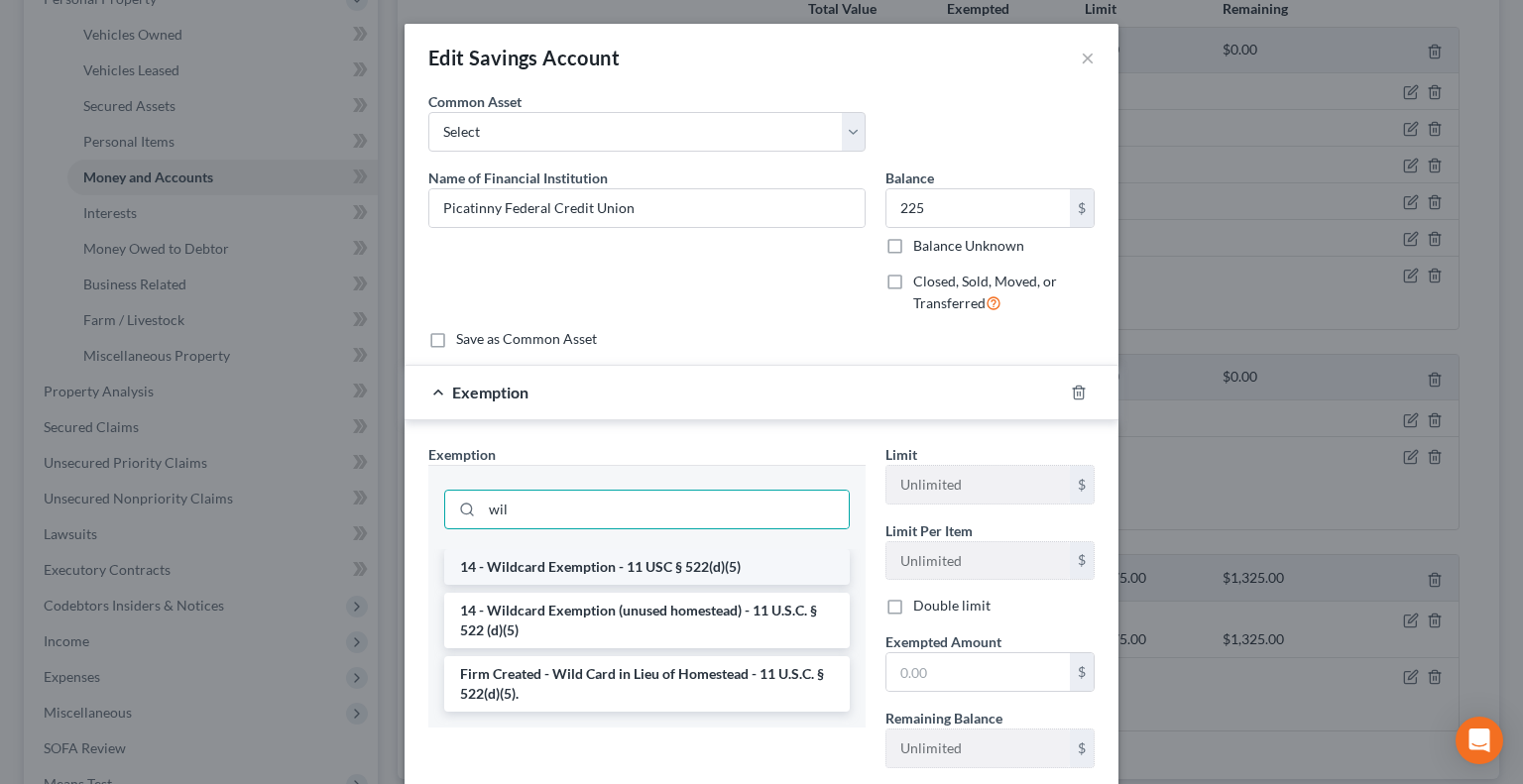 click on "14 - Wildcard Exemption - 11 USC § 522(d)(5)" at bounding box center (646, 567) 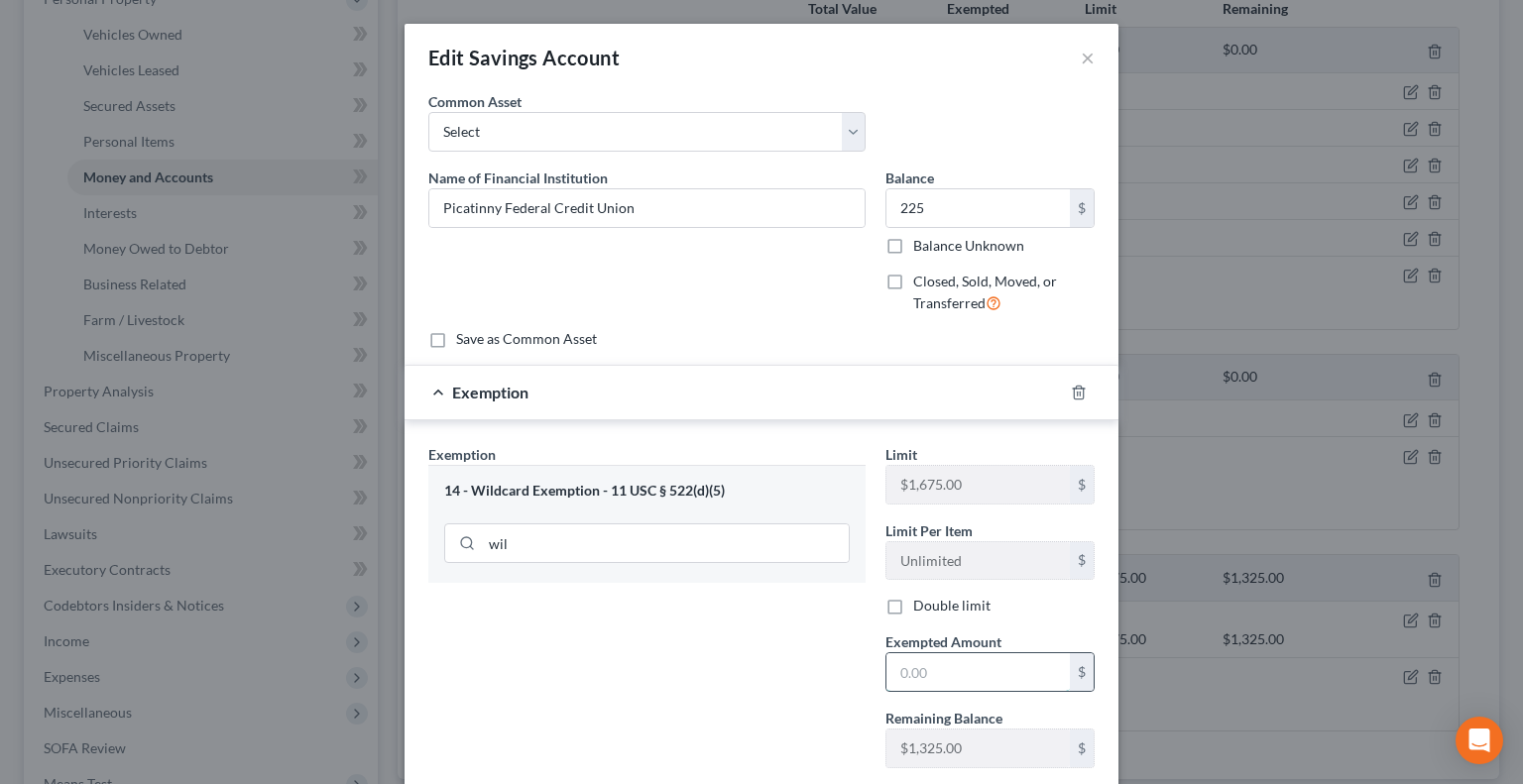 click at bounding box center (978, 672) 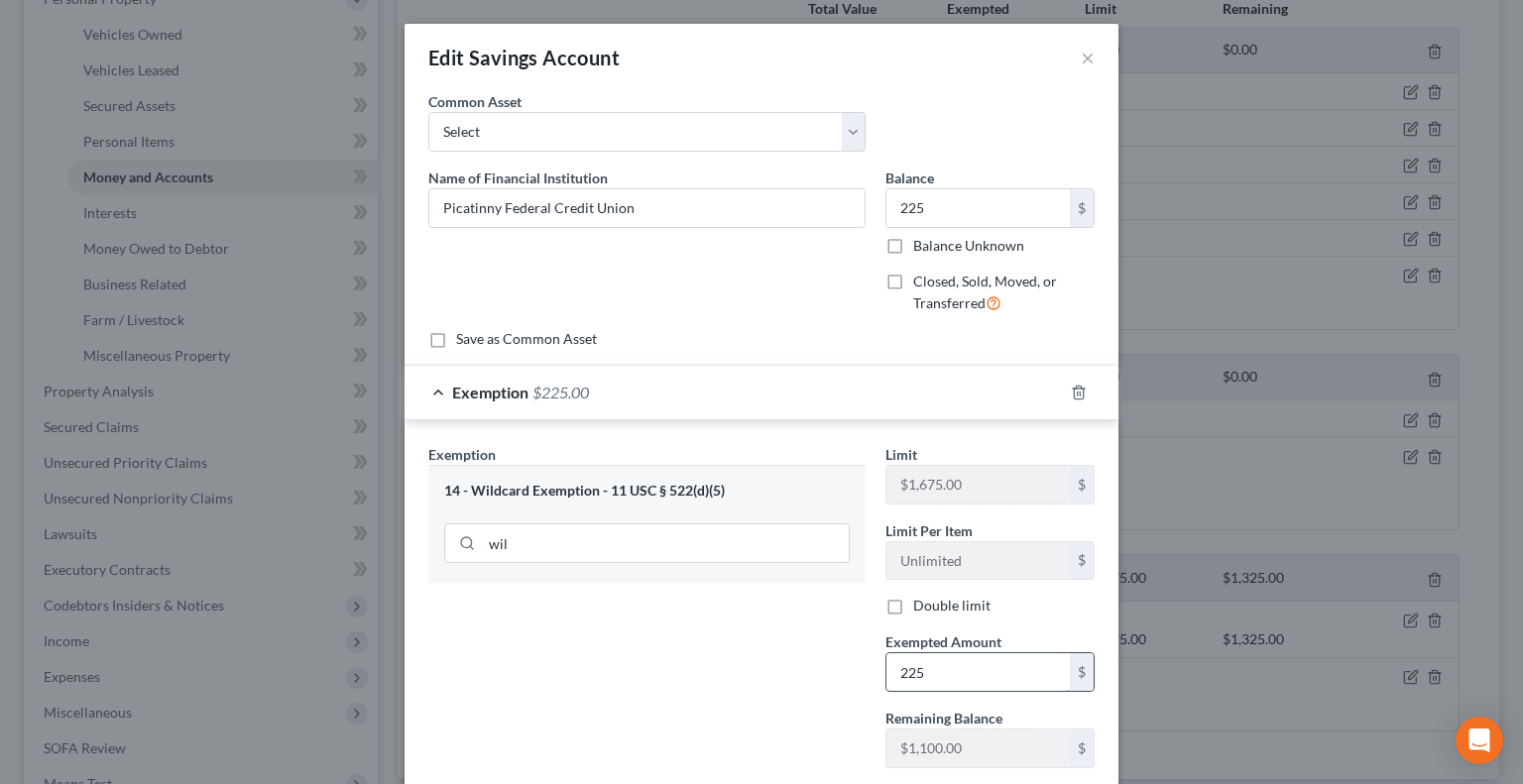 type on "225" 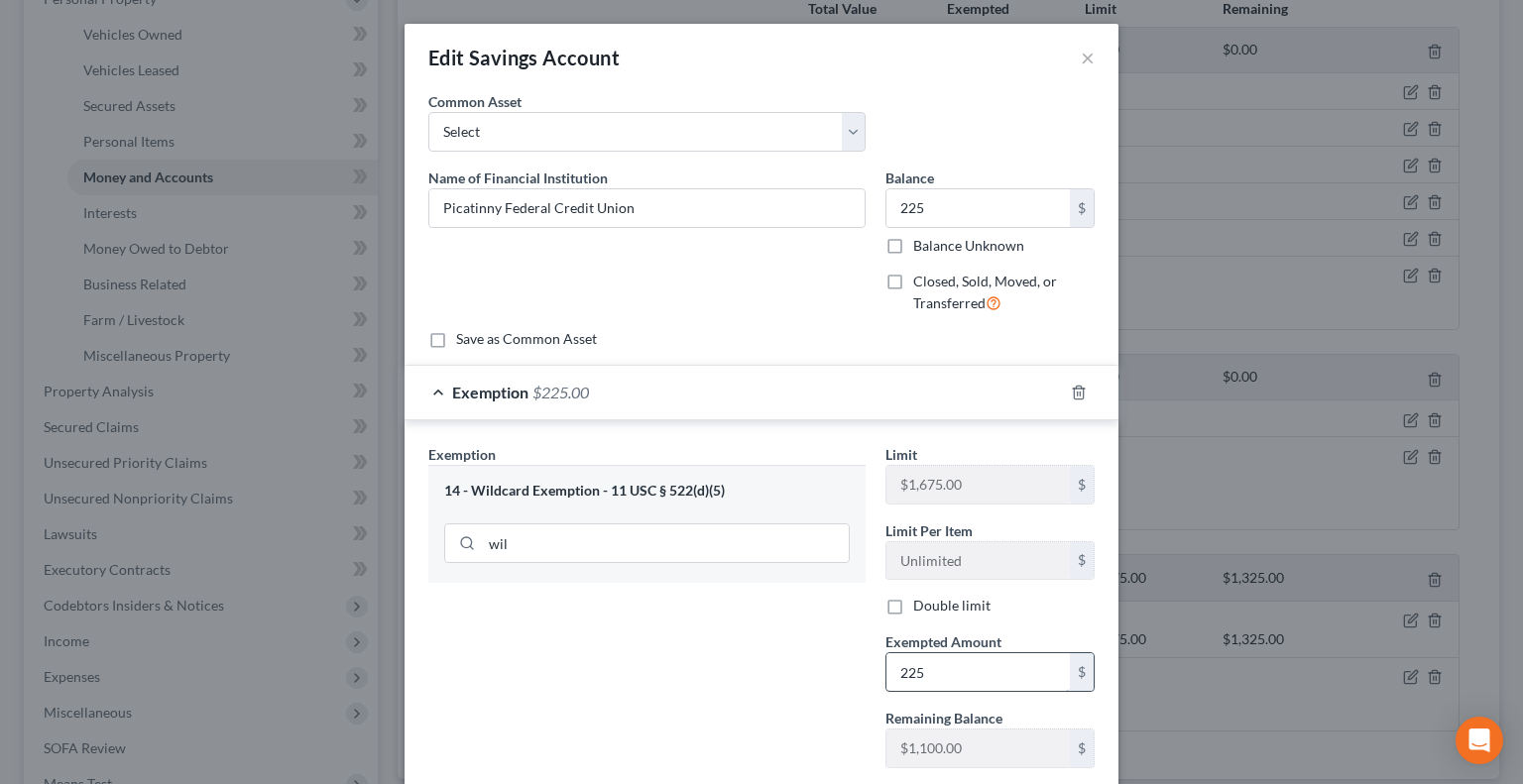 scroll, scrollTop: 122, scrollLeft: 0, axis: vertical 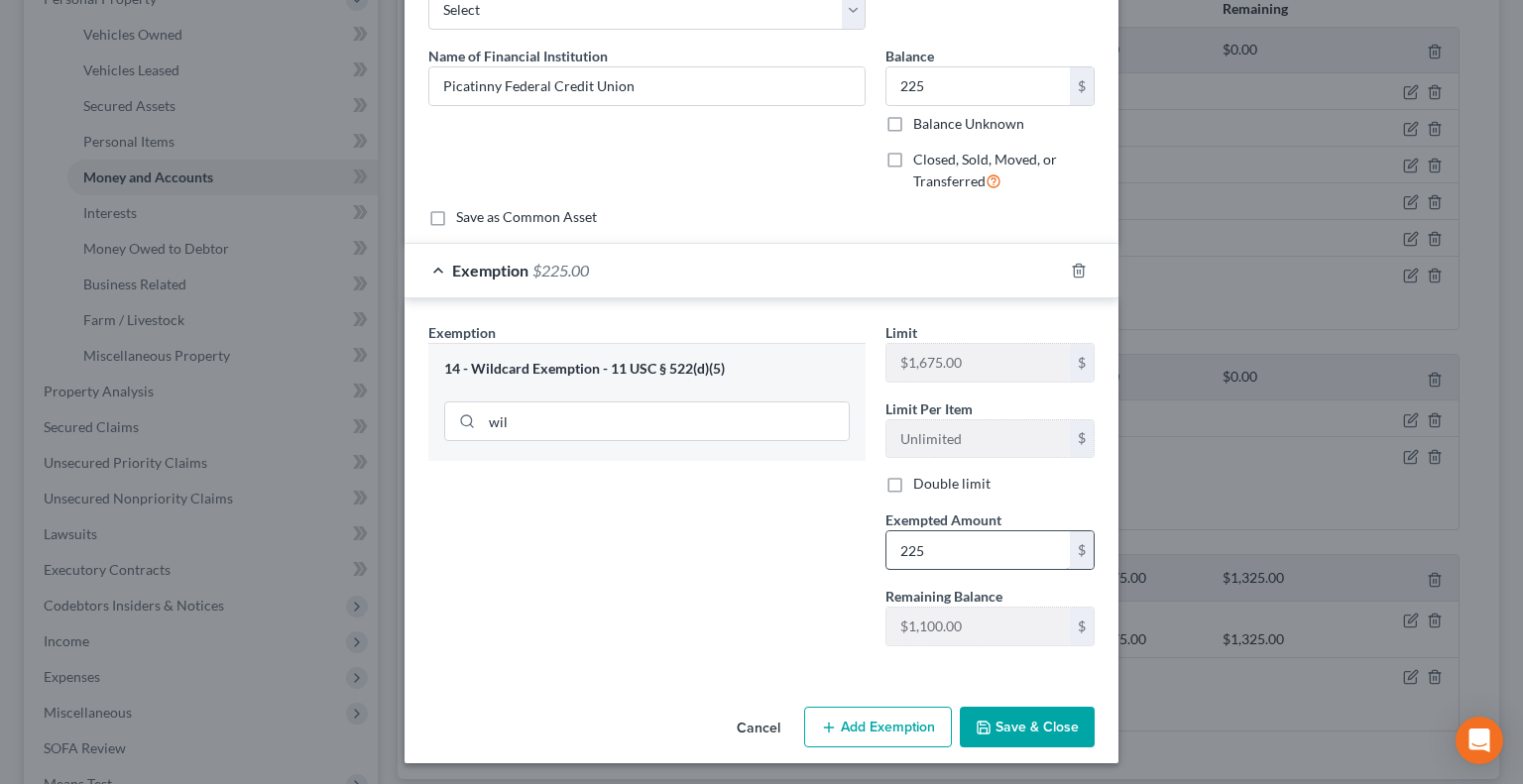 type 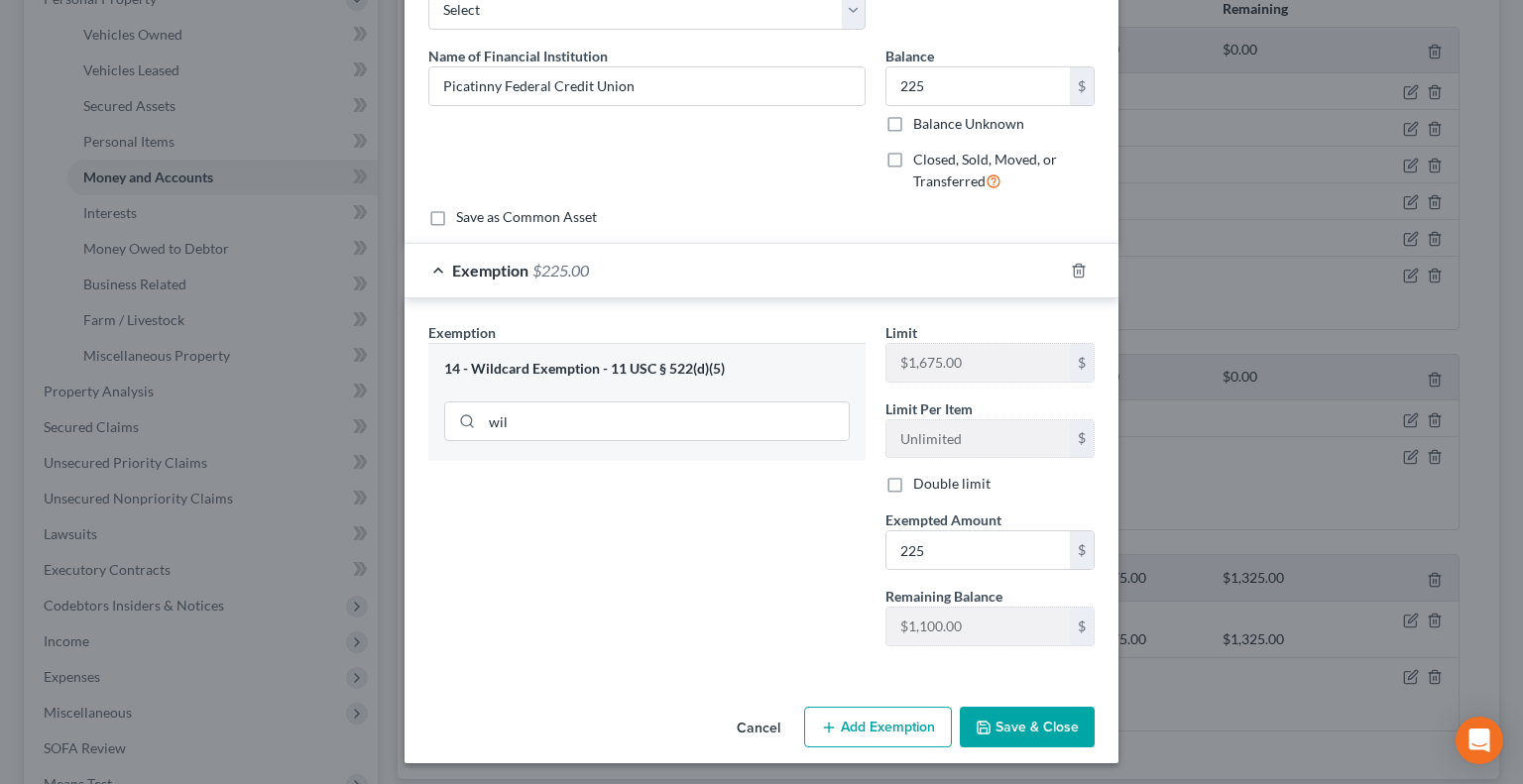 click on "Save & Close" at bounding box center [1027, 728] 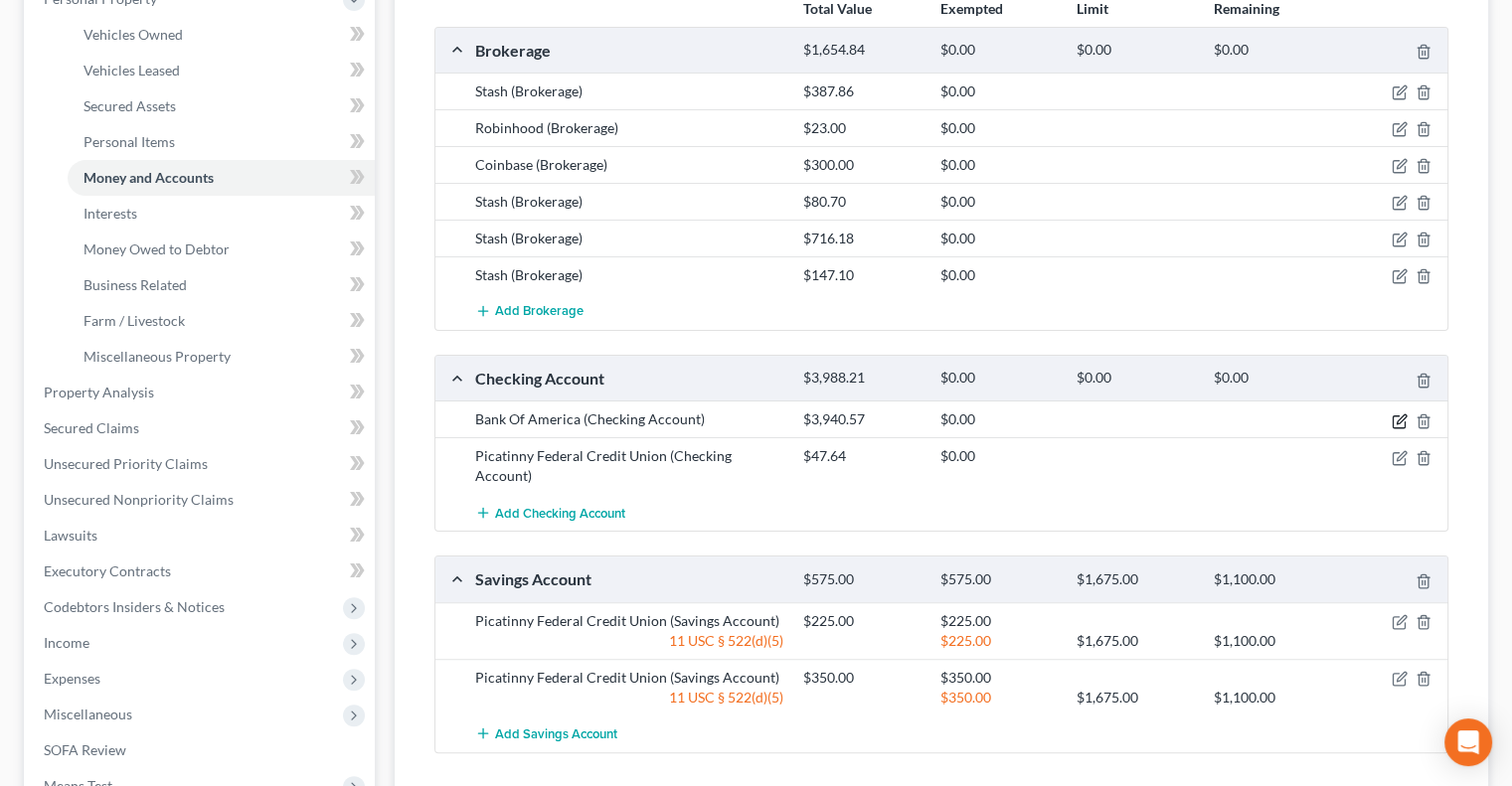 click 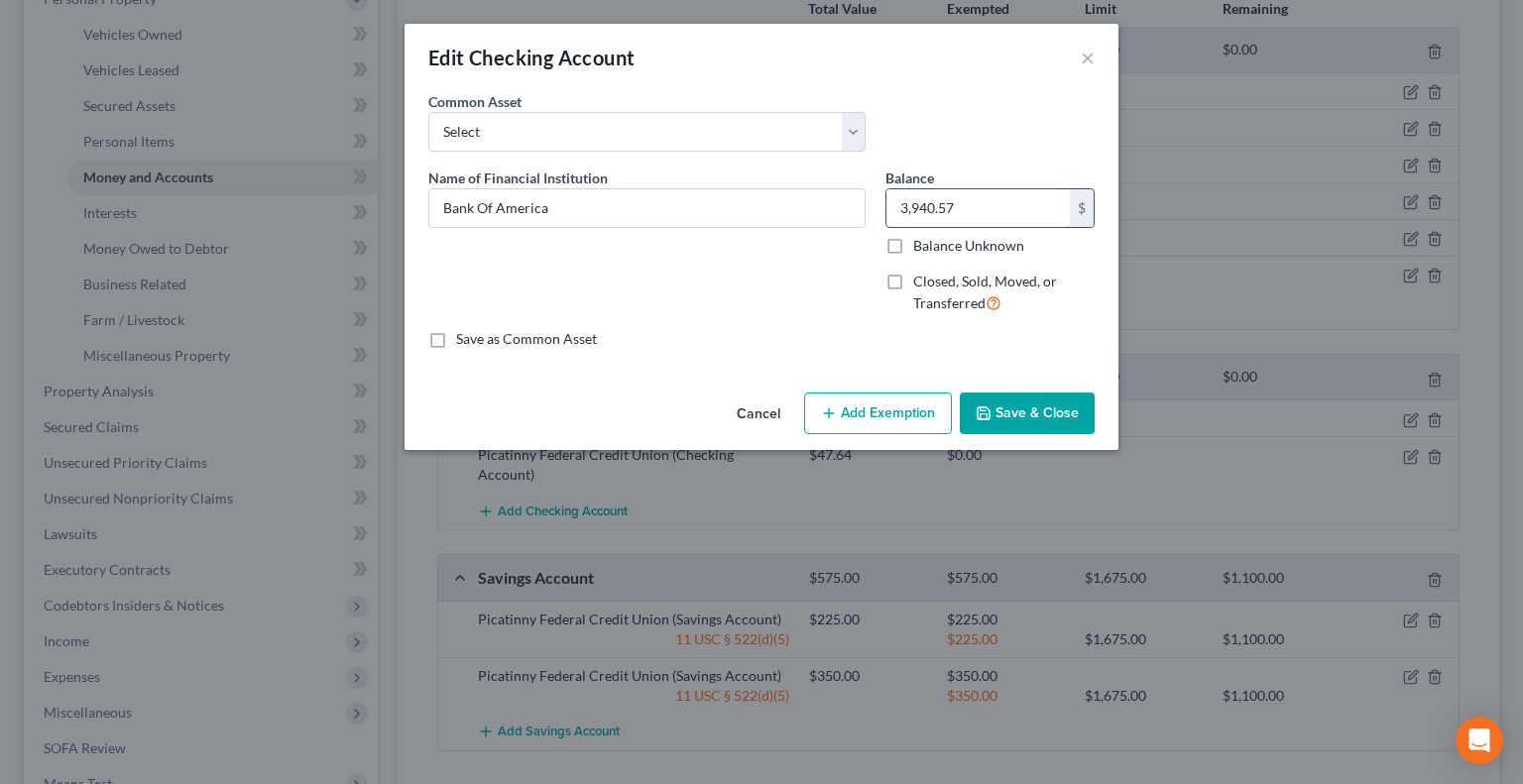 click on "3,940.57" at bounding box center (978, 208) 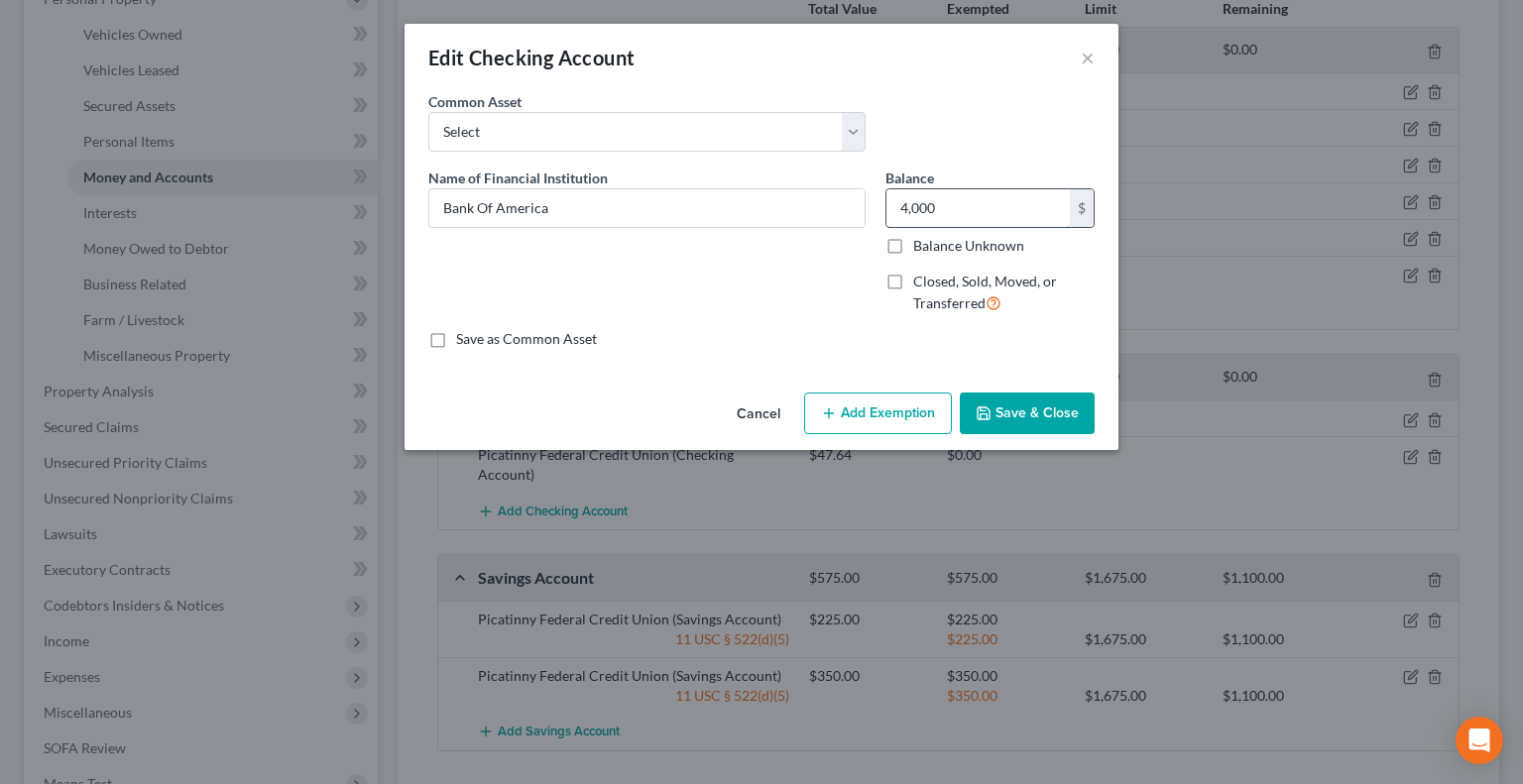 type on "4,000" 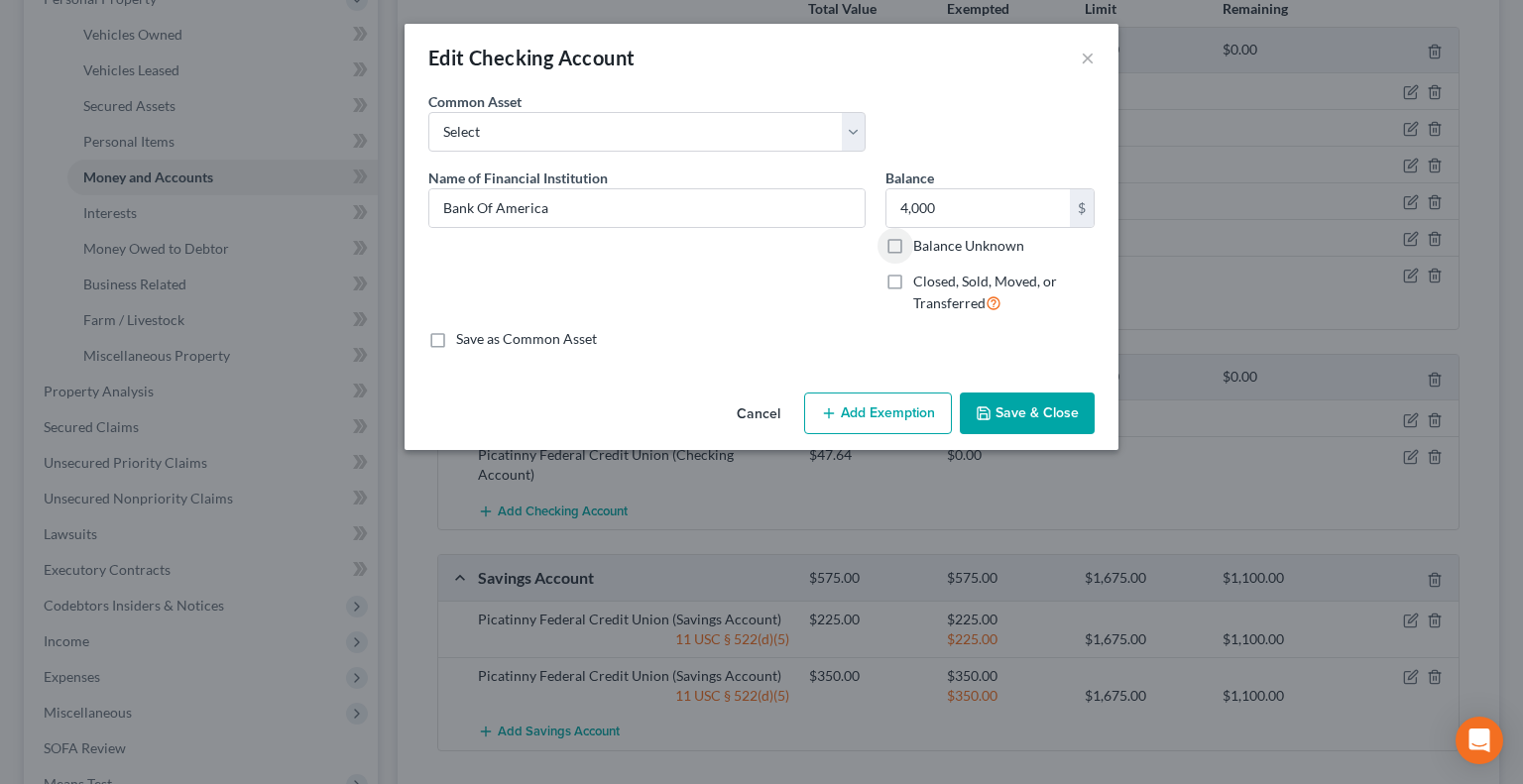 click on "Add Exemption" at bounding box center (878, 413) 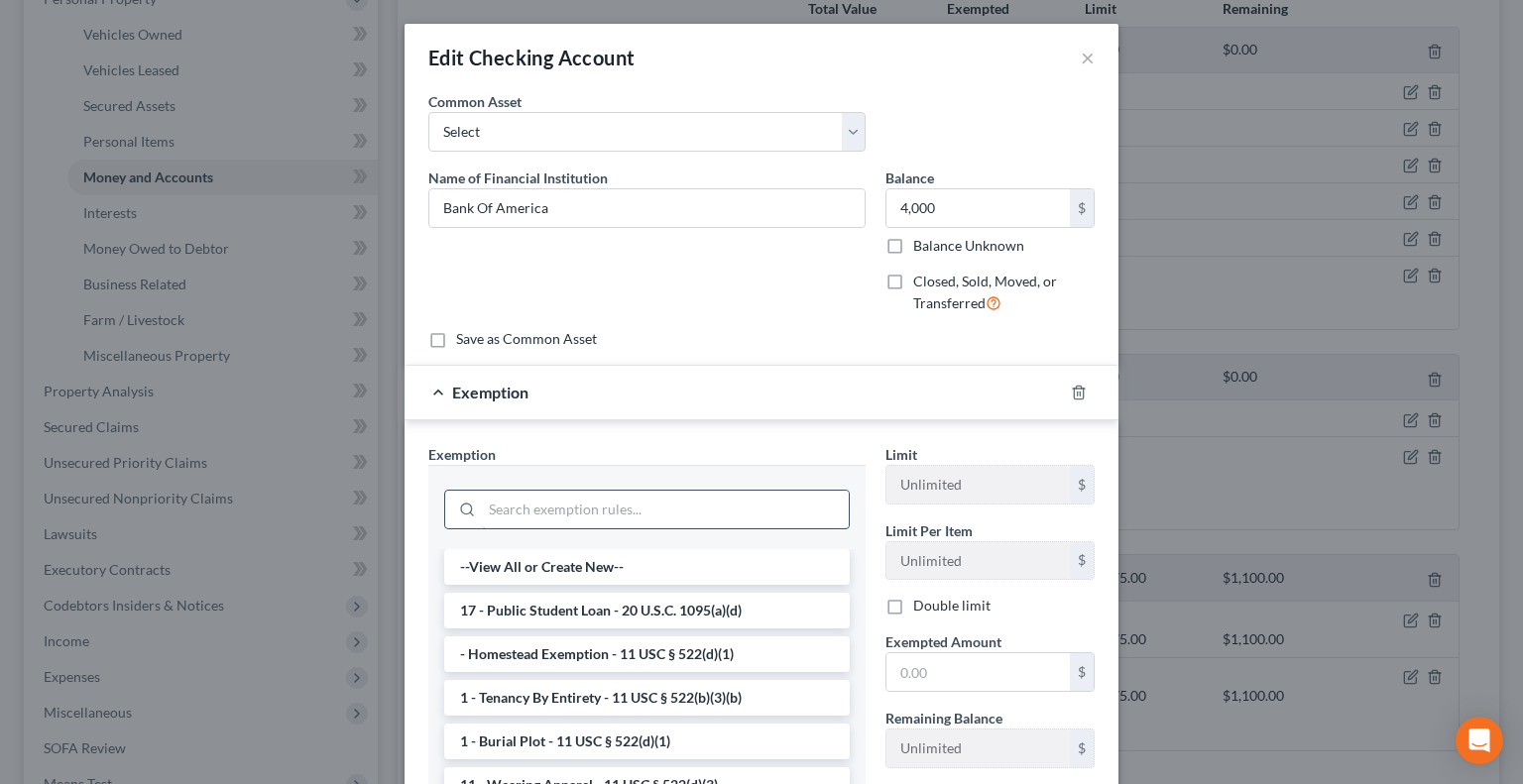 click at bounding box center [665, 509] 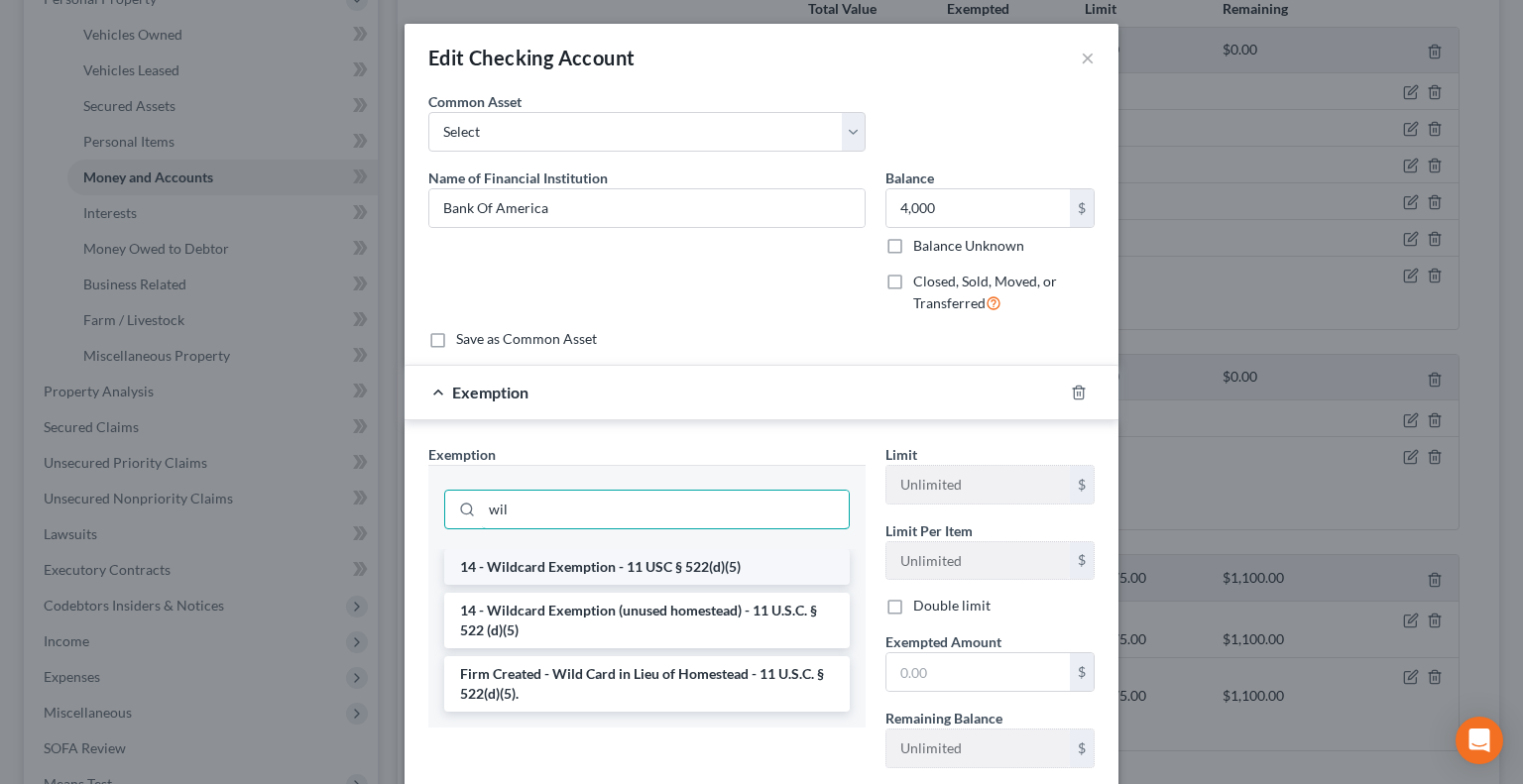 type on "wil" 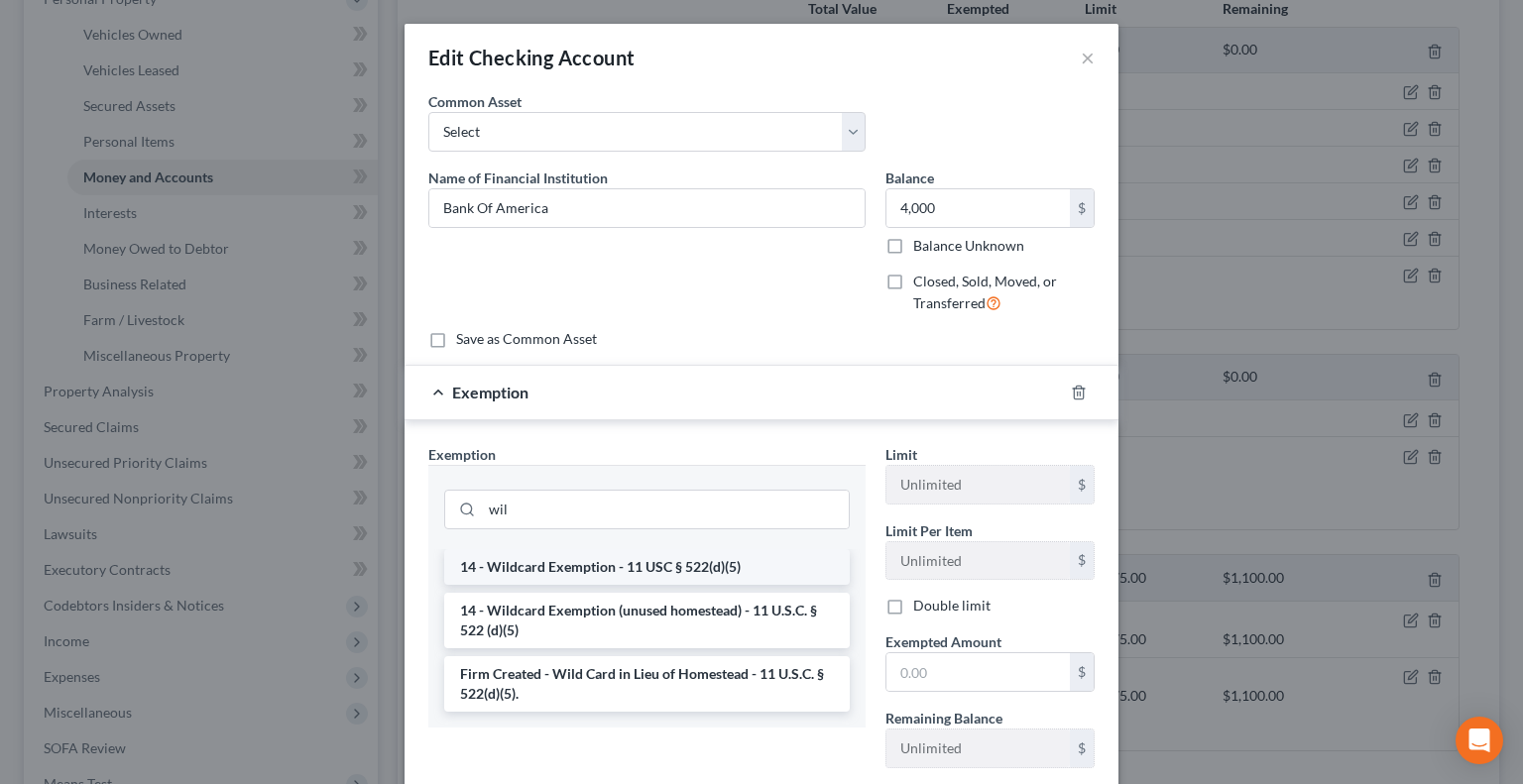 click on "14 - Wildcard Exemption - 11 USC § 522(d)(5)" at bounding box center [646, 567] 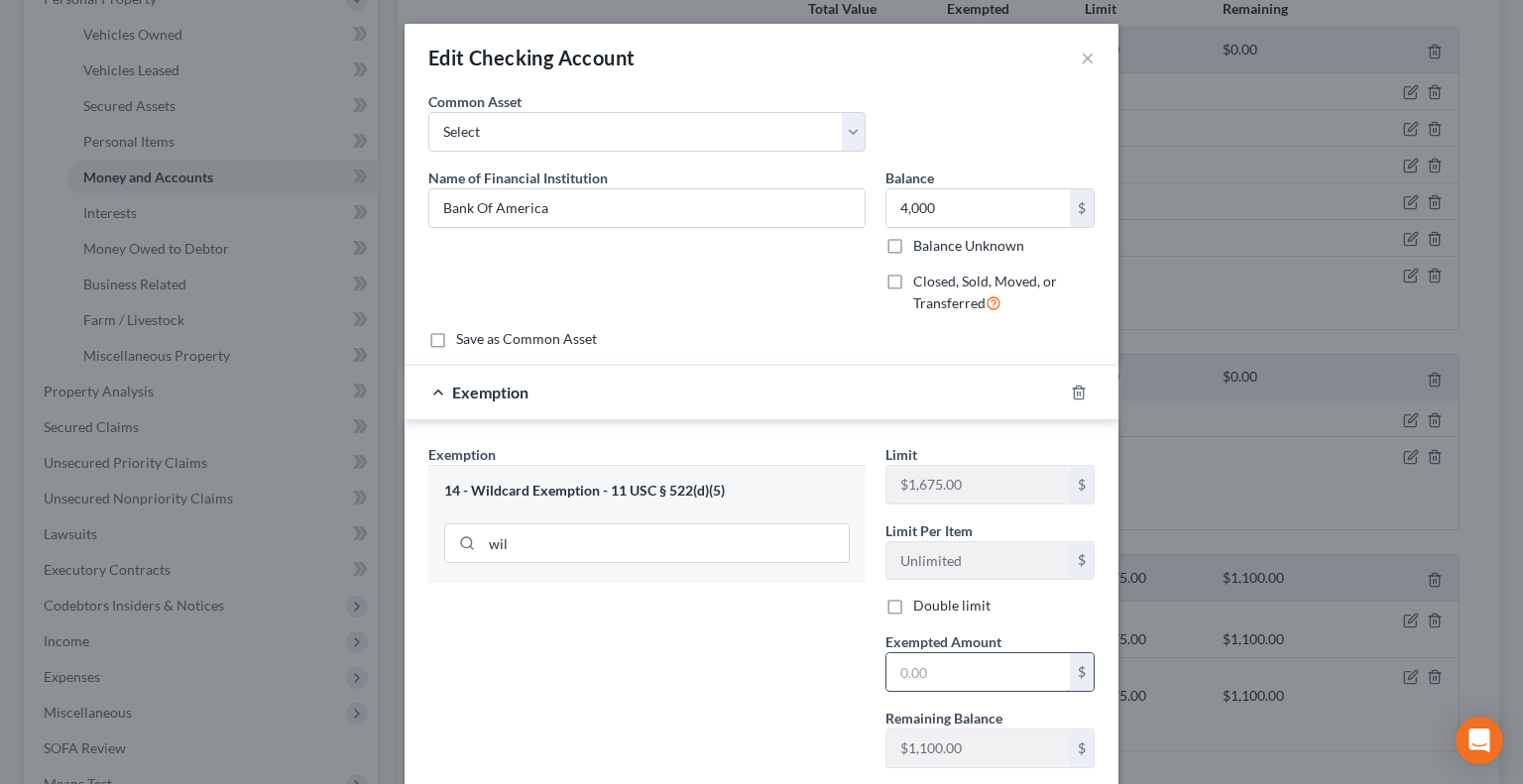 click at bounding box center (978, 672) 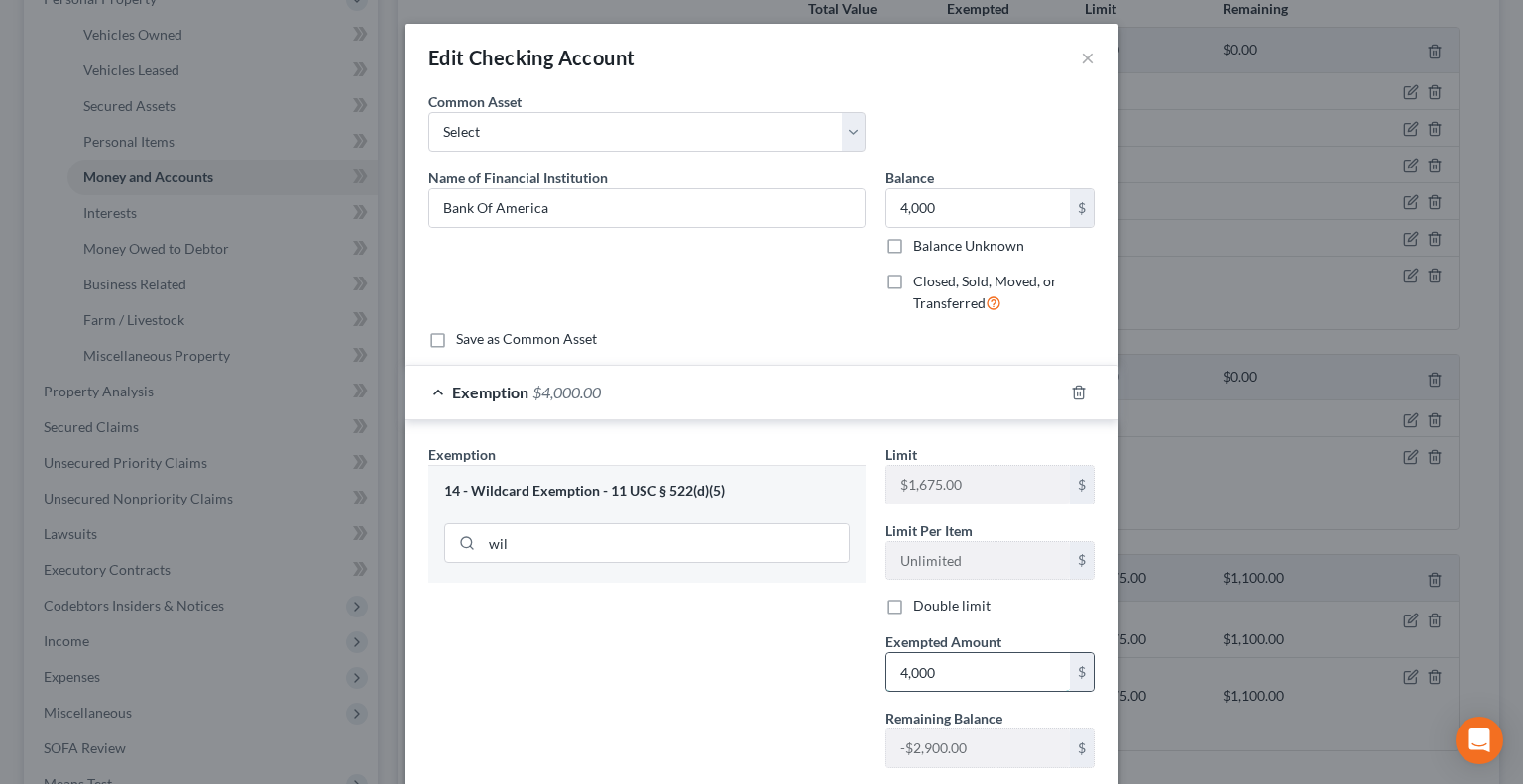 type on "4,000" 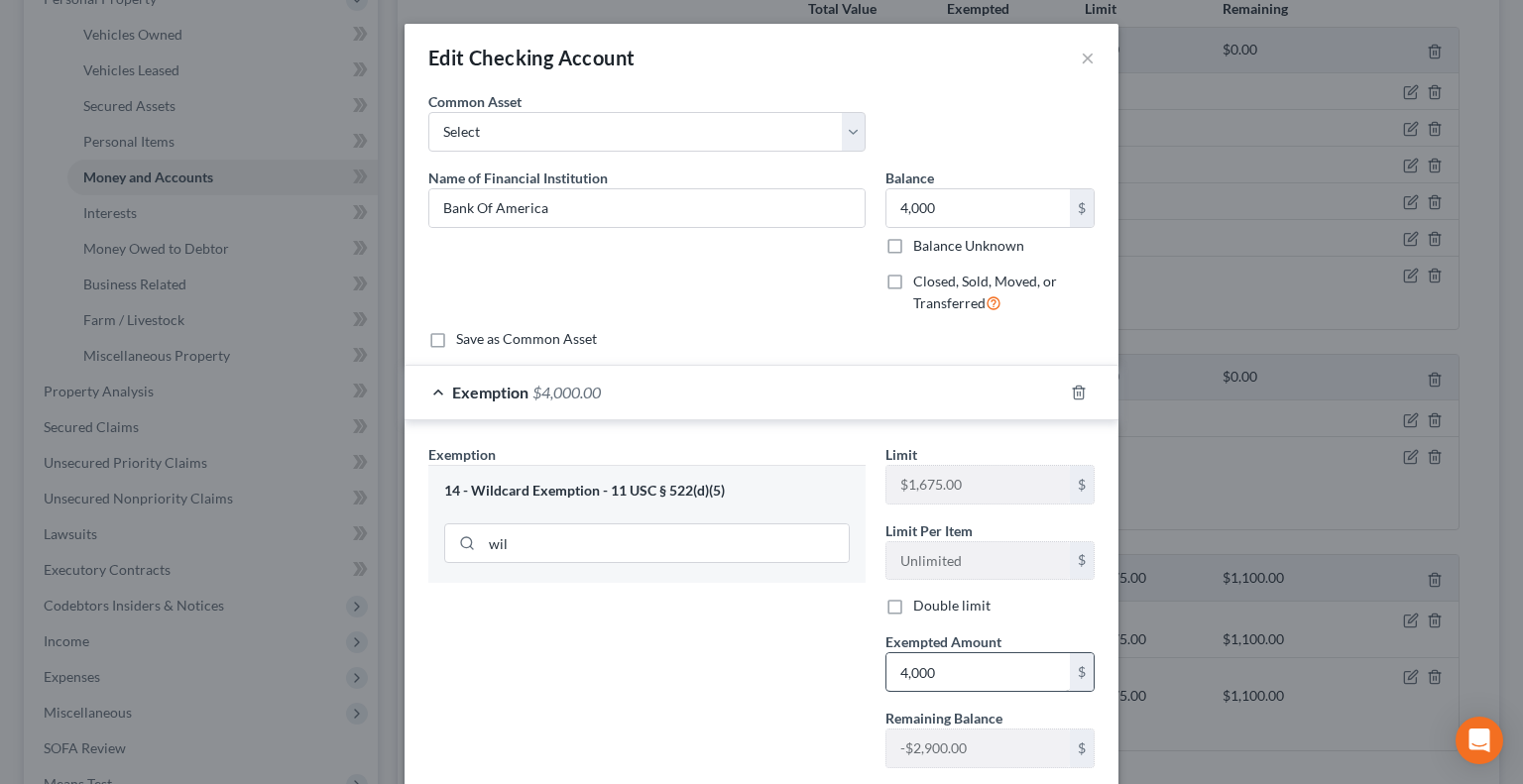 scroll, scrollTop: 122, scrollLeft: 0, axis: vertical 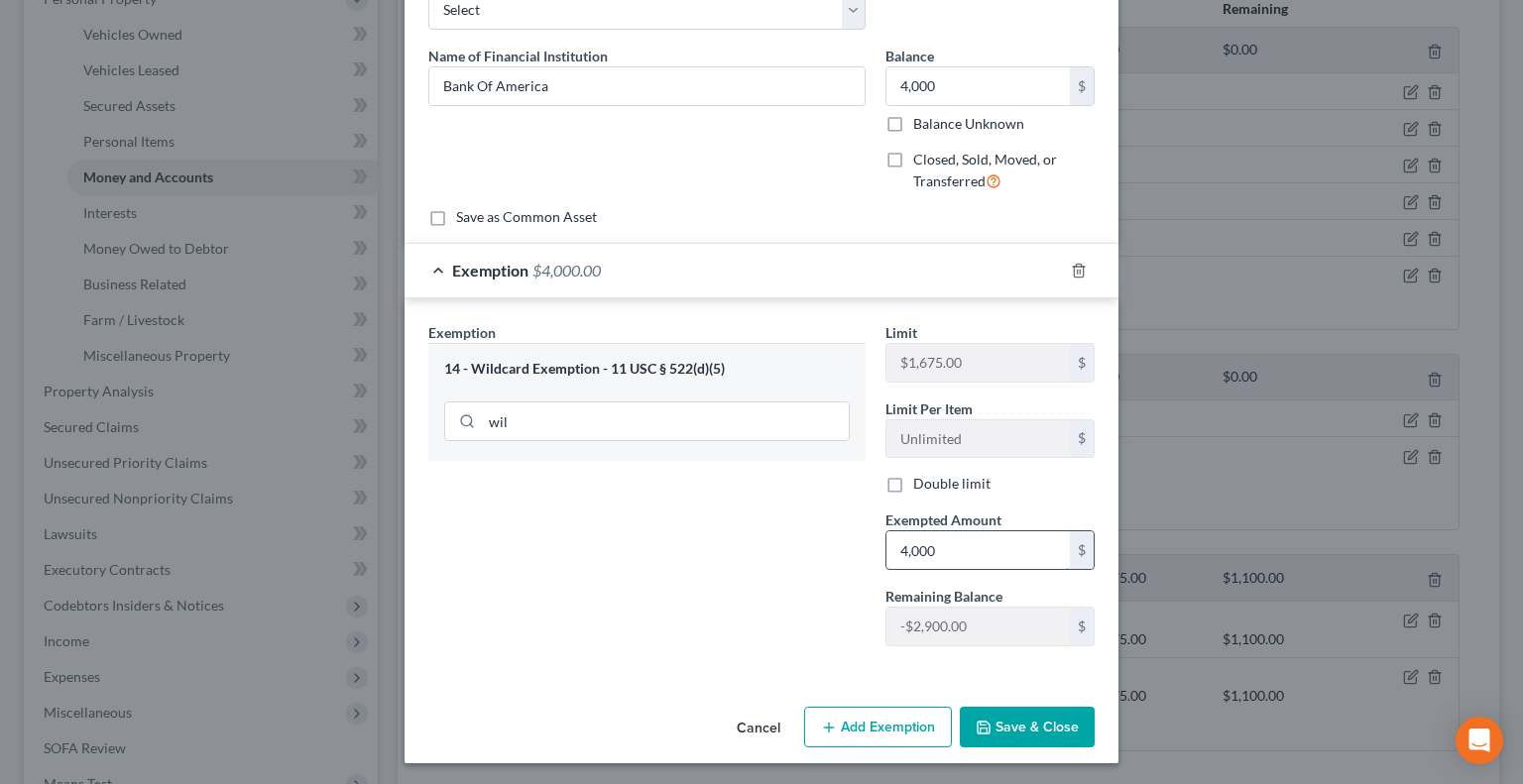 type 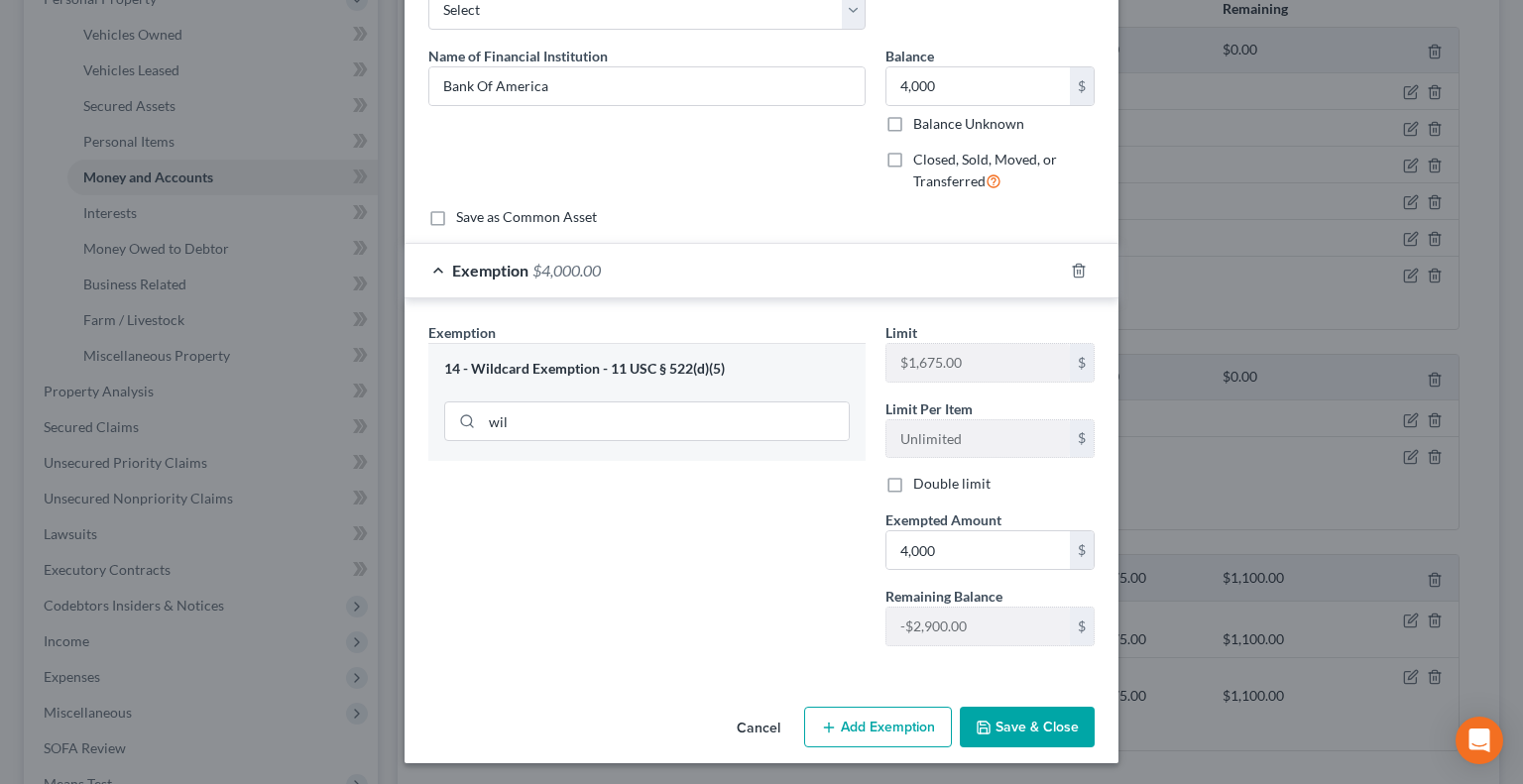 click on "Save & Close" at bounding box center (1027, 728) 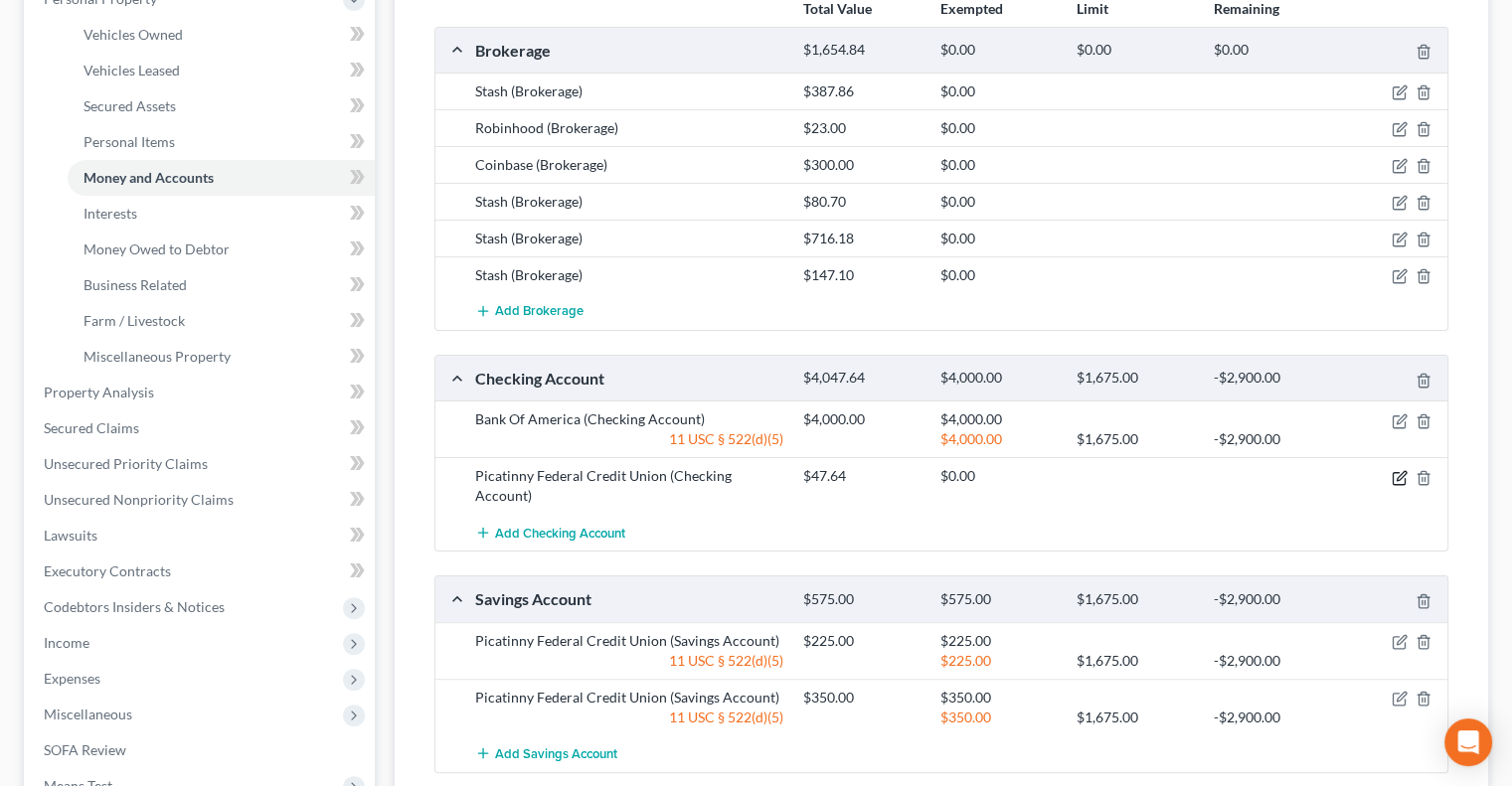 click 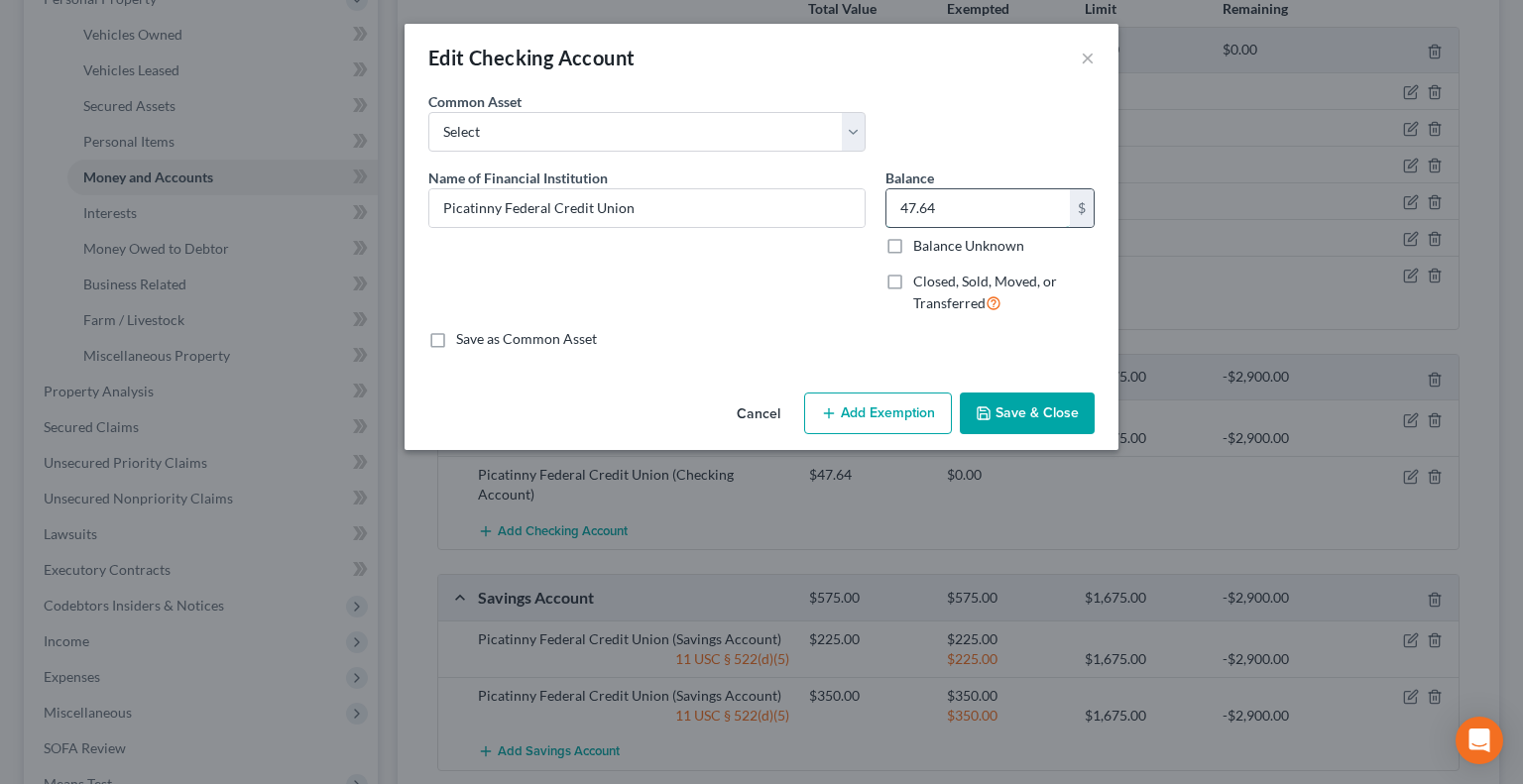 click on "47.64" at bounding box center [978, 208] 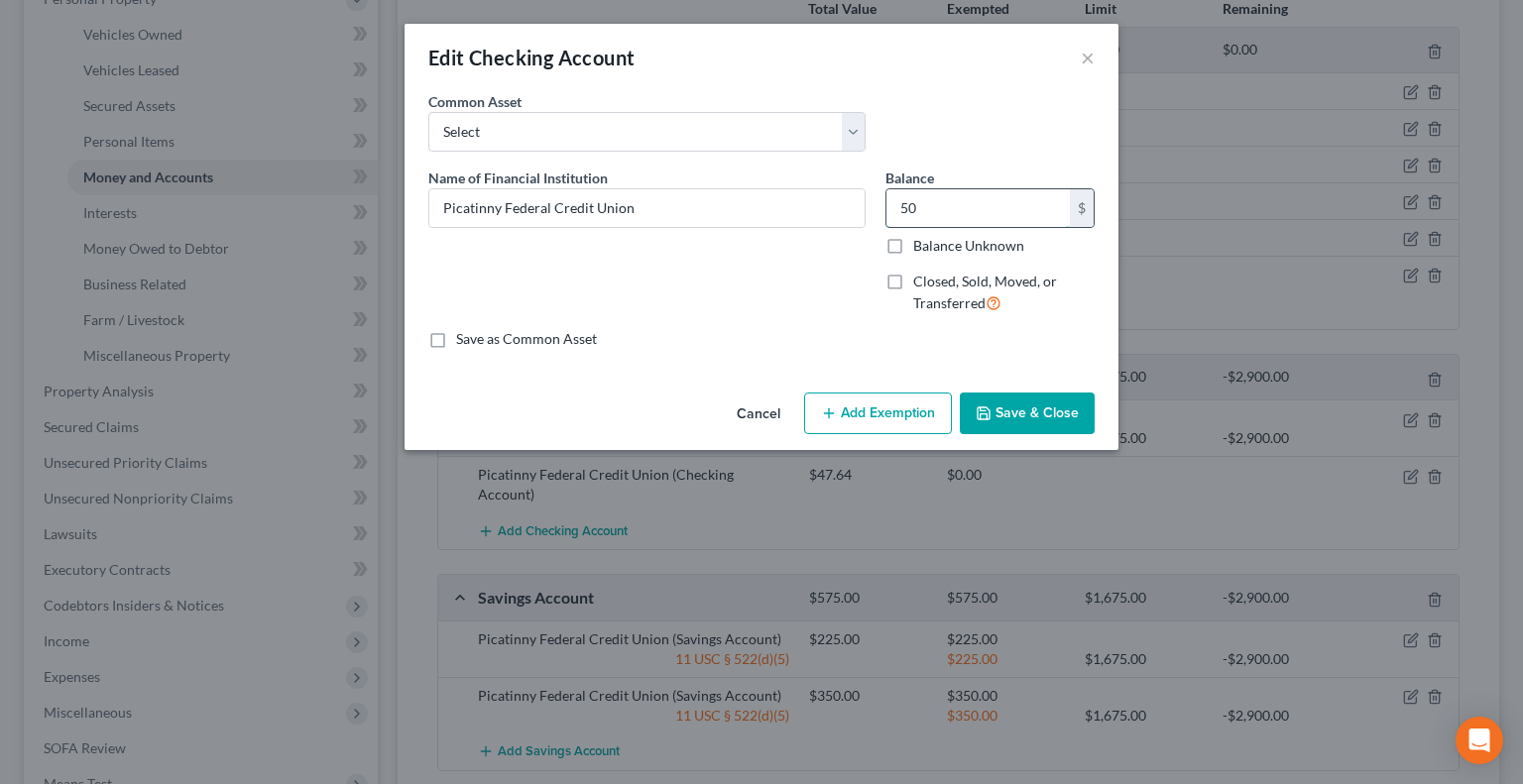 type on "50" 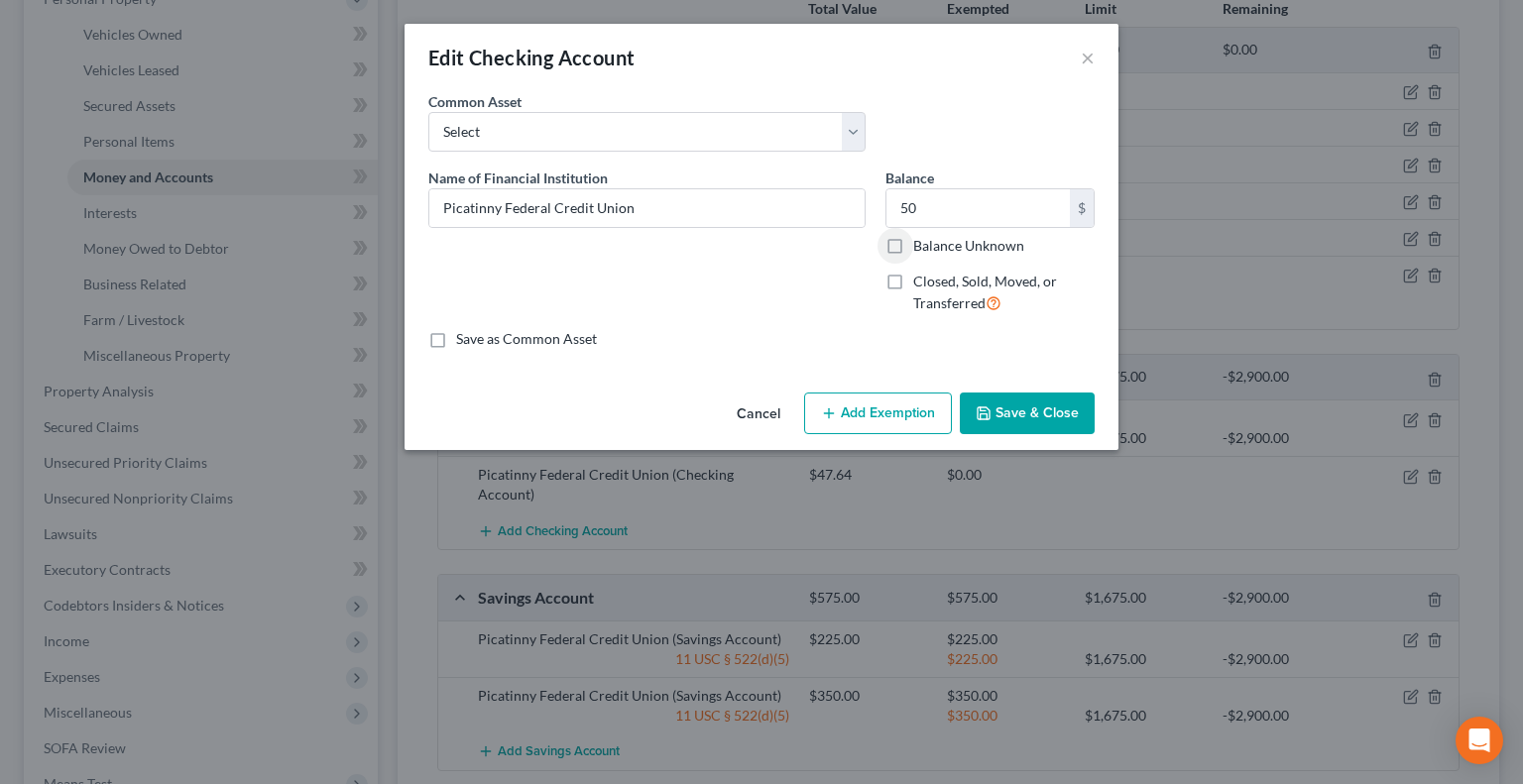 click on "Add Exemption" at bounding box center [878, 413] 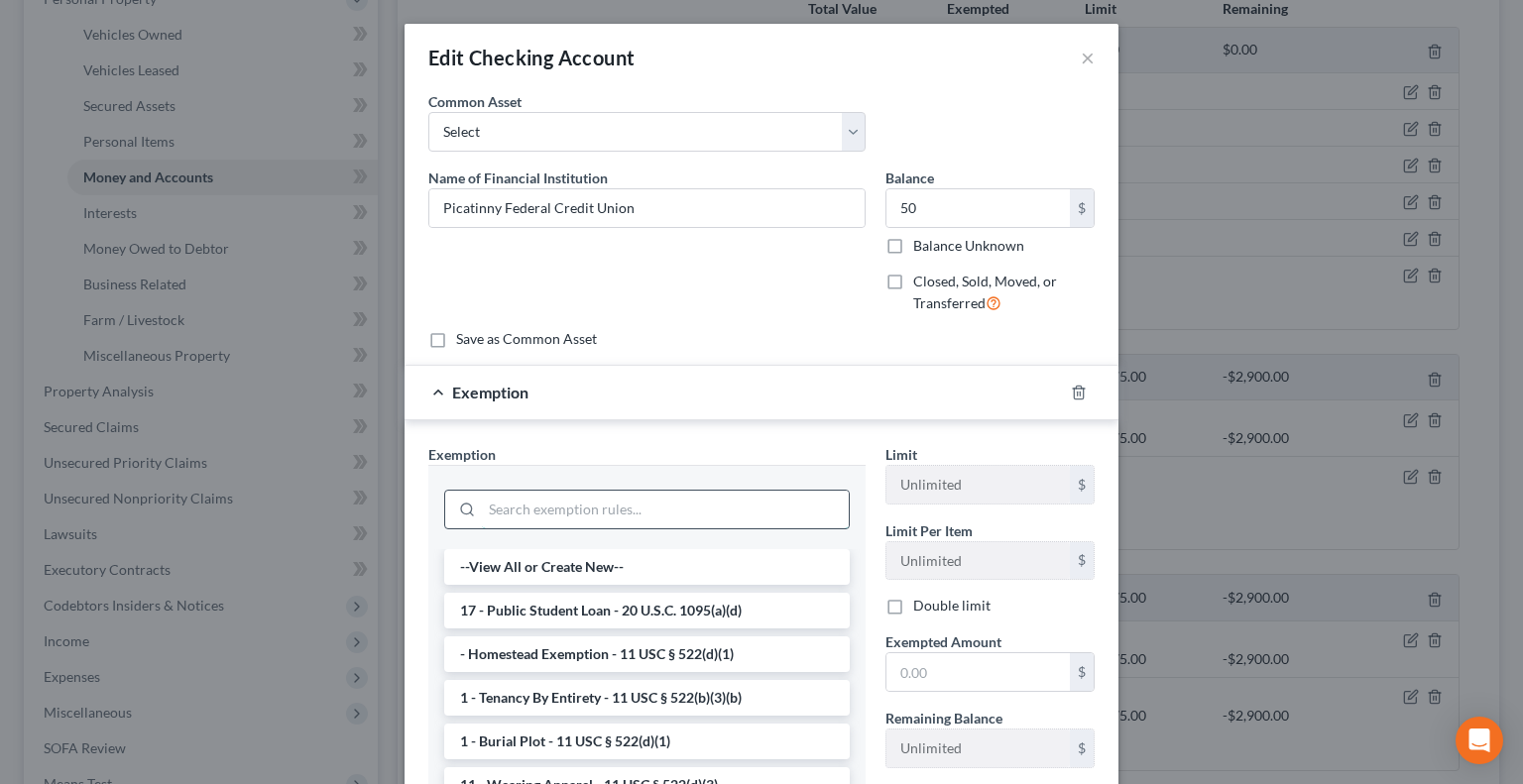 click at bounding box center [665, 509] 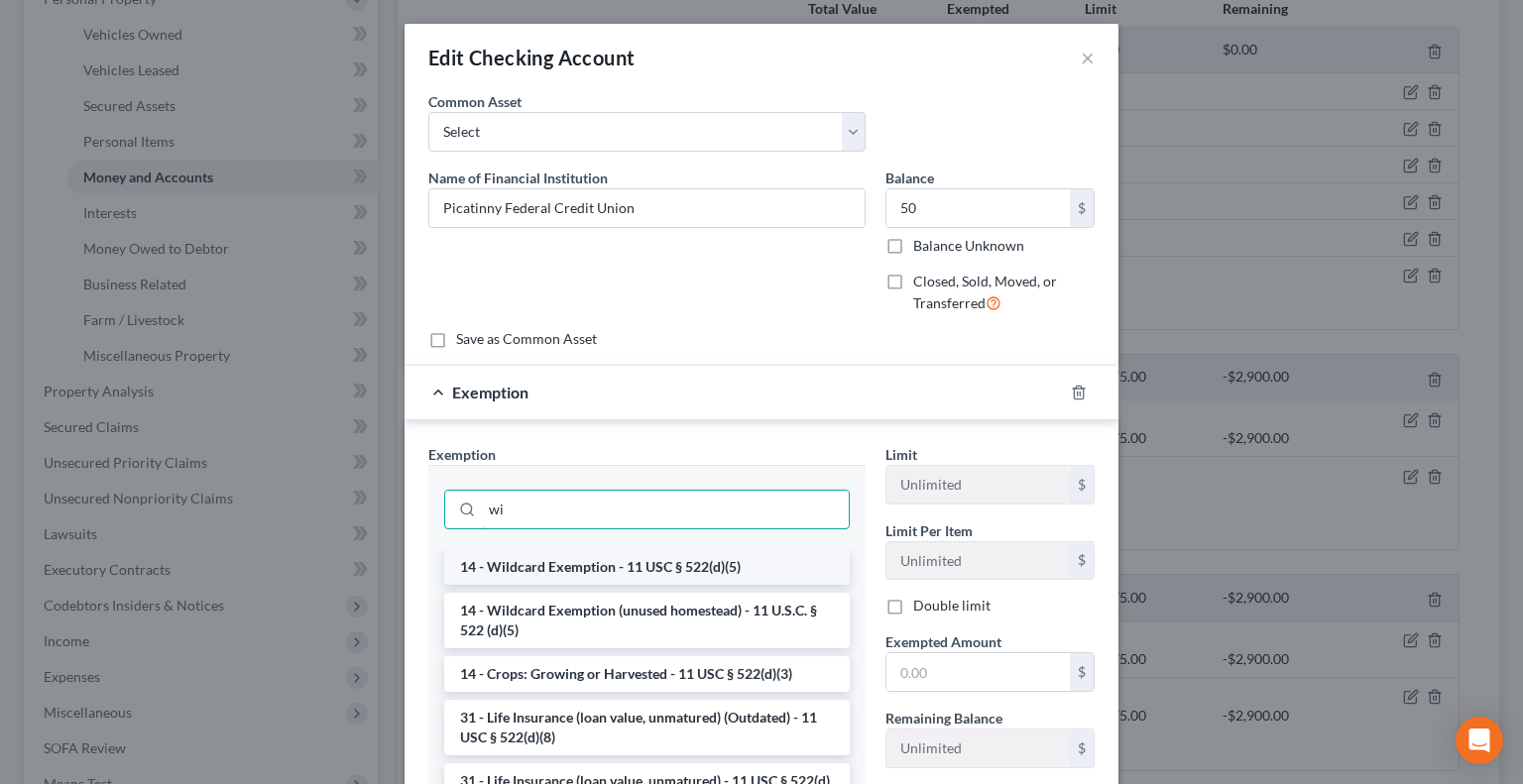 type on "wi" 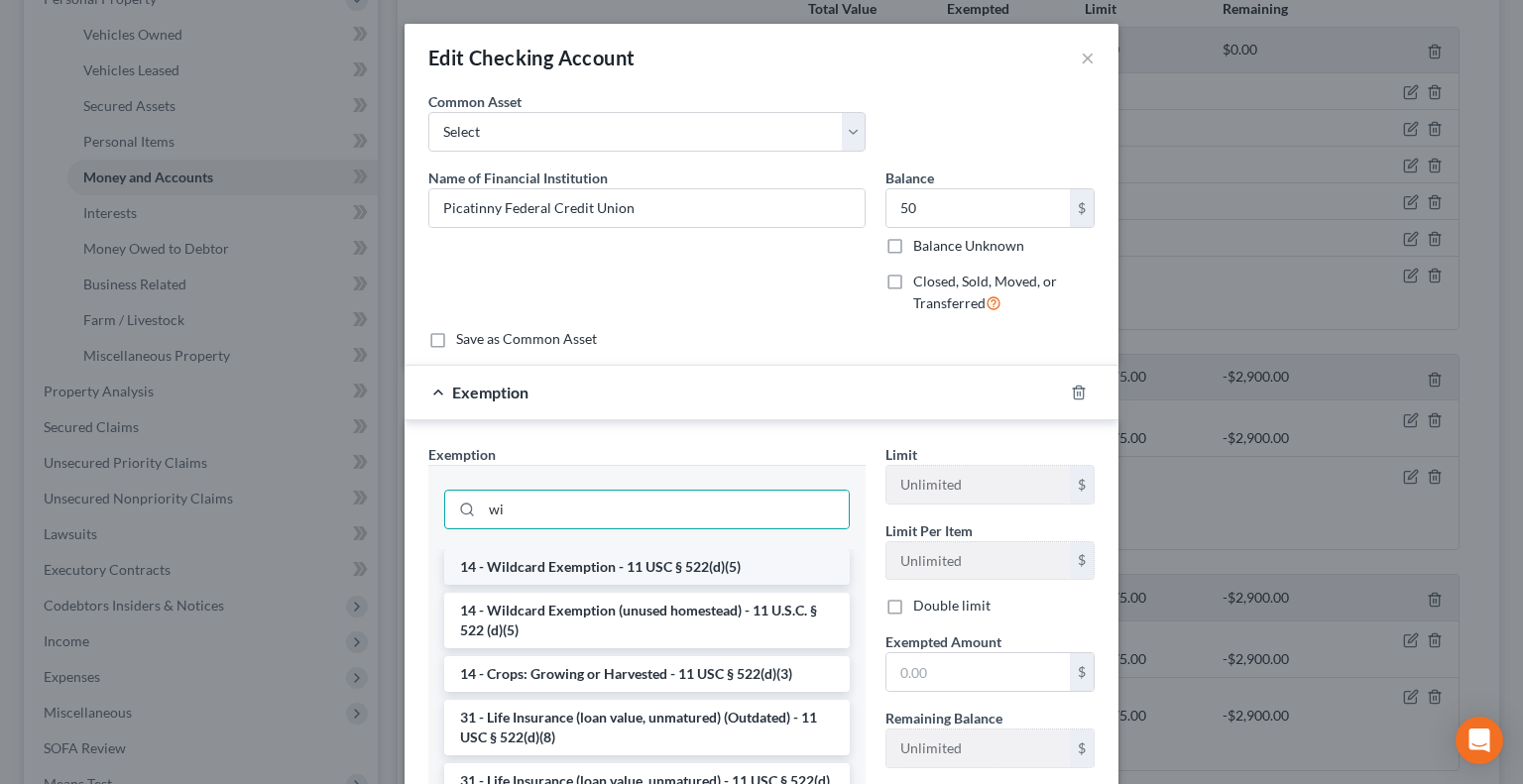 click on "14 - Wildcard Exemption - 11 USC § 522(d)(5)" at bounding box center [646, 567] 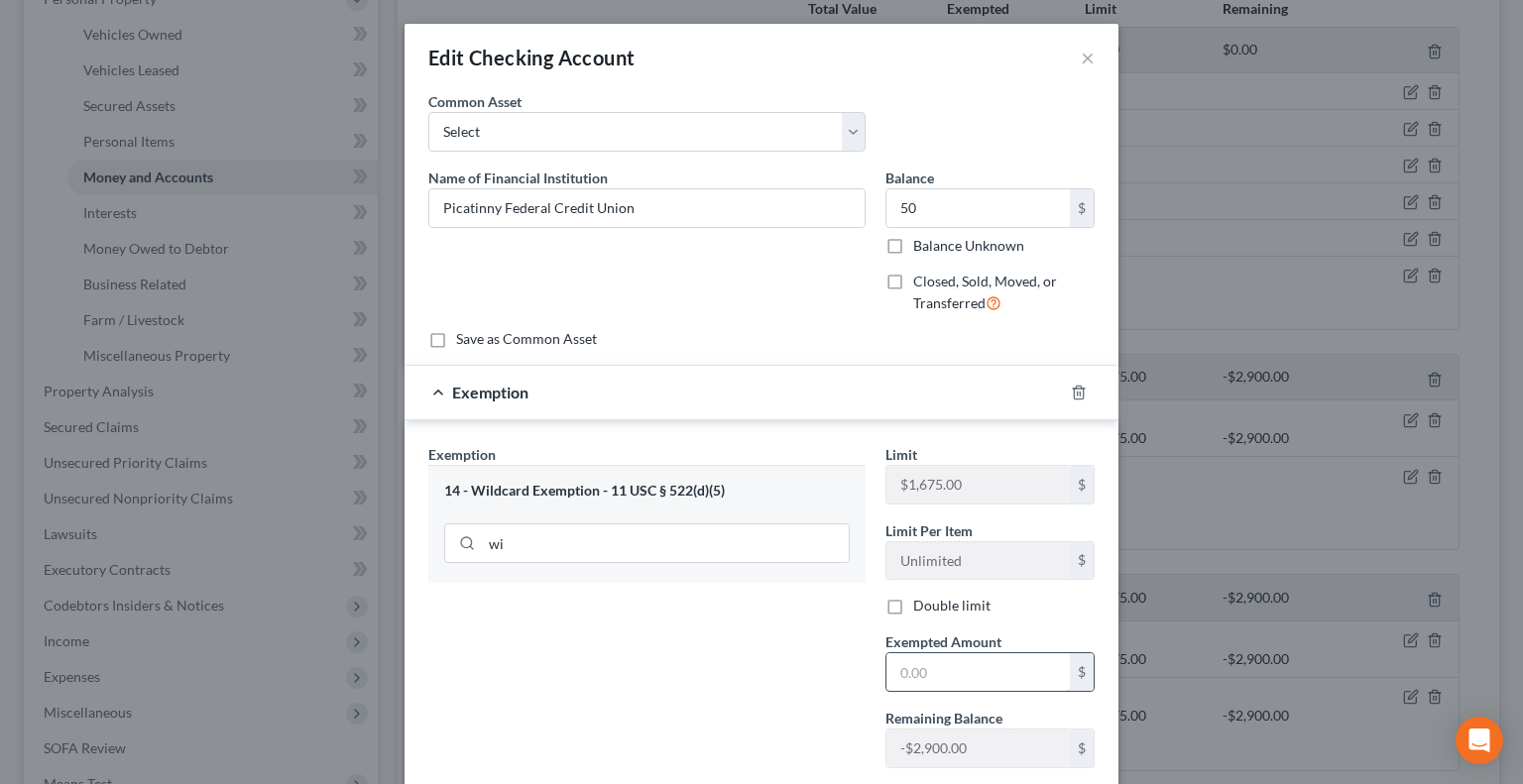 click at bounding box center (978, 672) 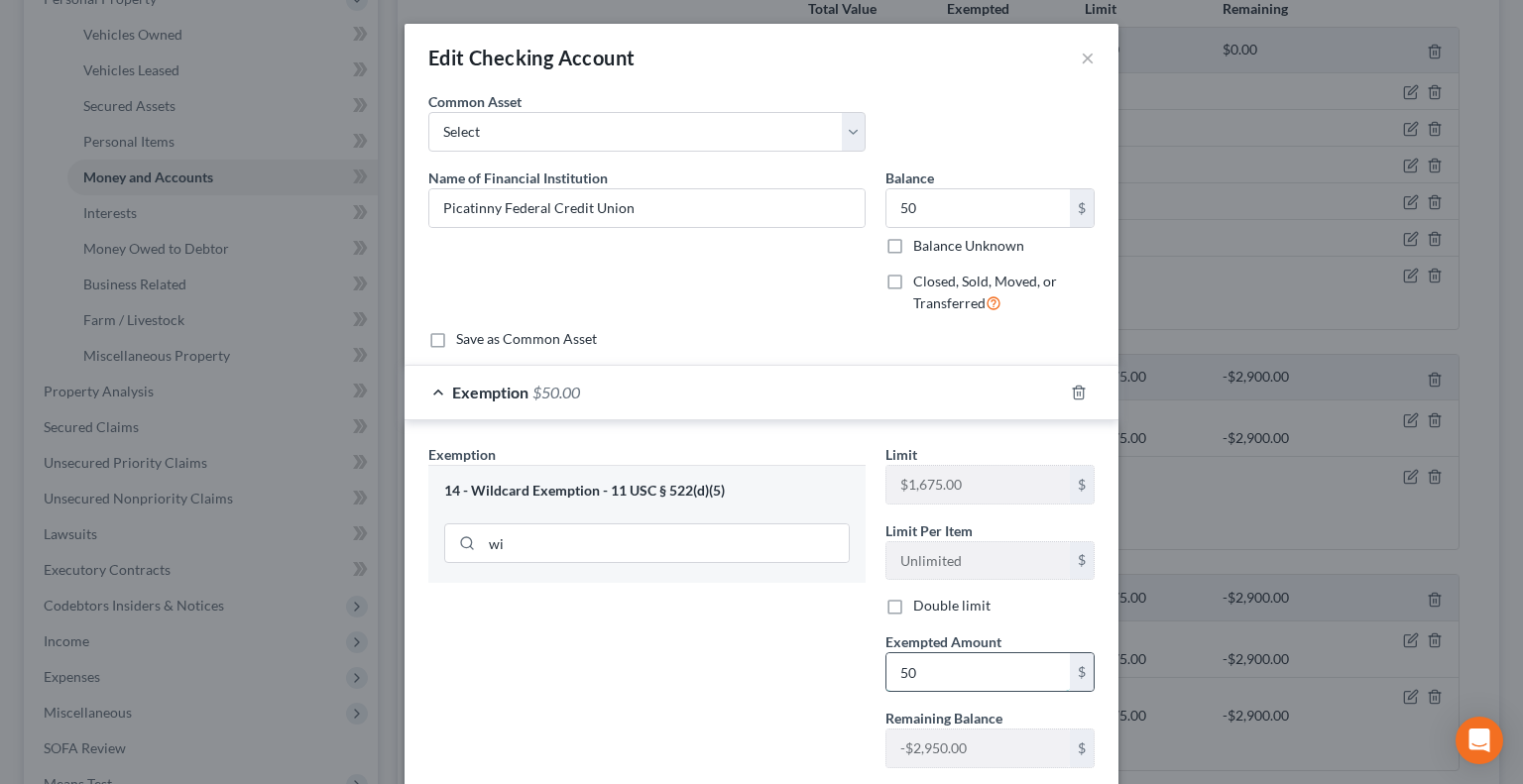 type on "50" 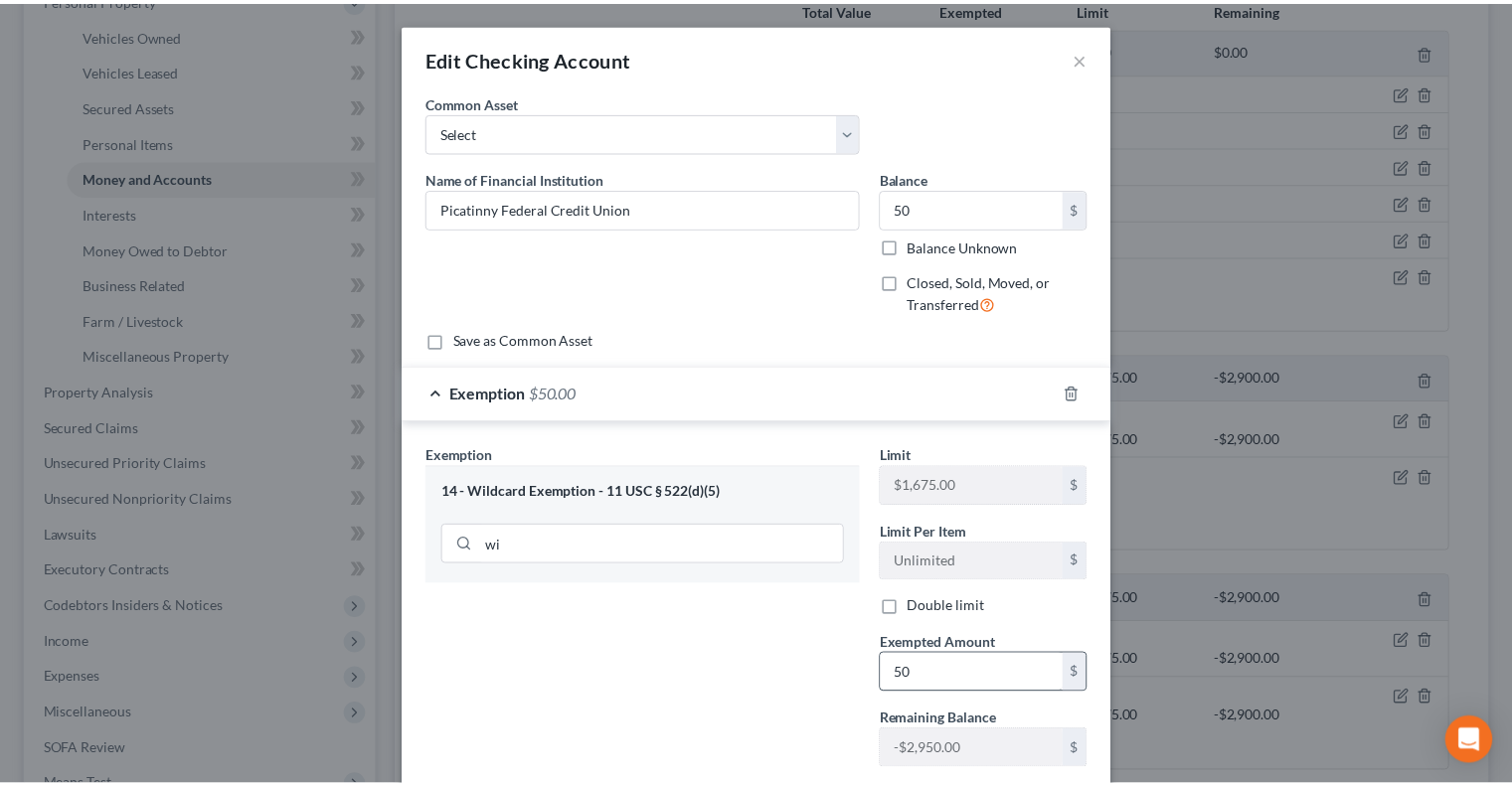 scroll, scrollTop: 122, scrollLeft: 0, axis: vertical 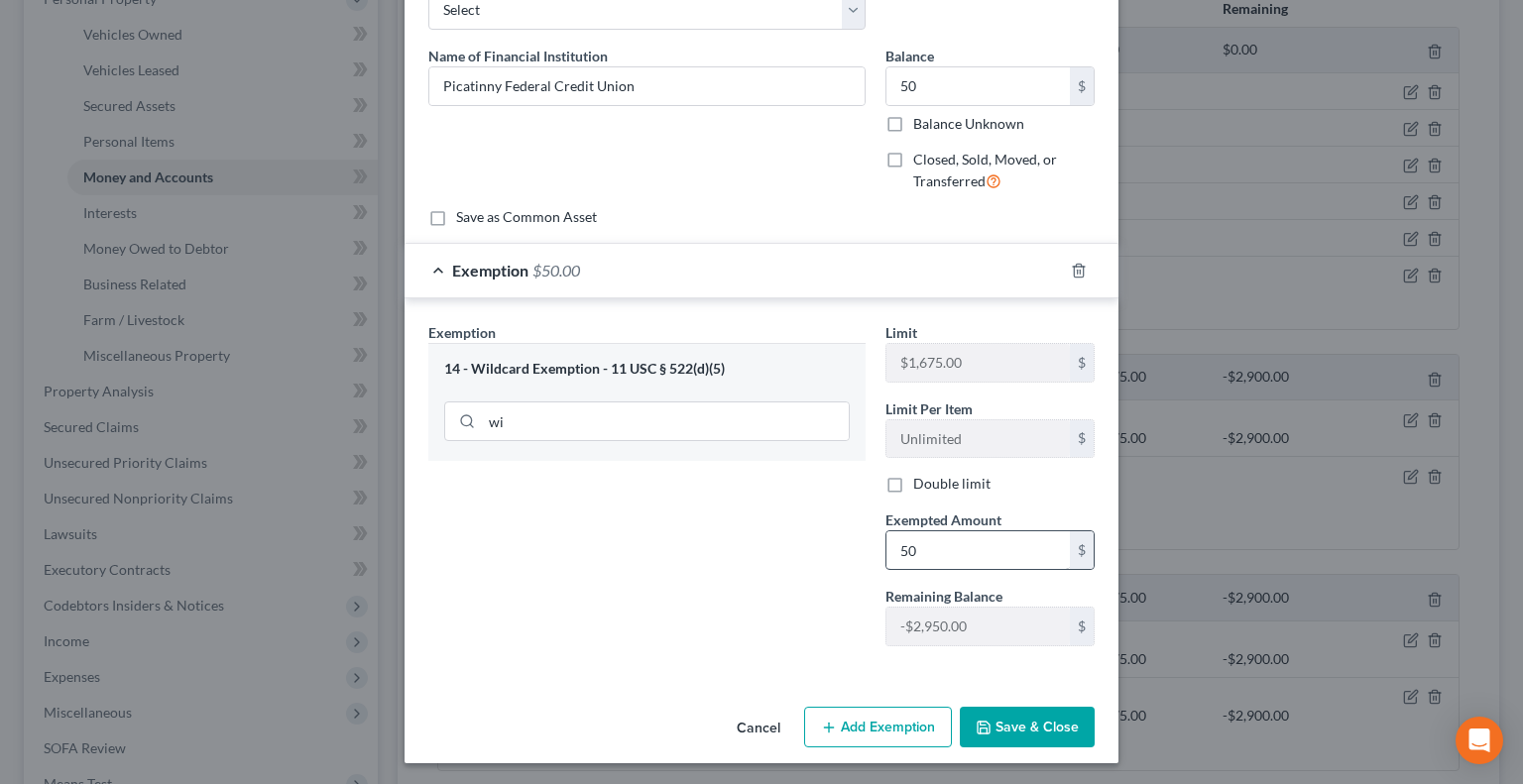 type 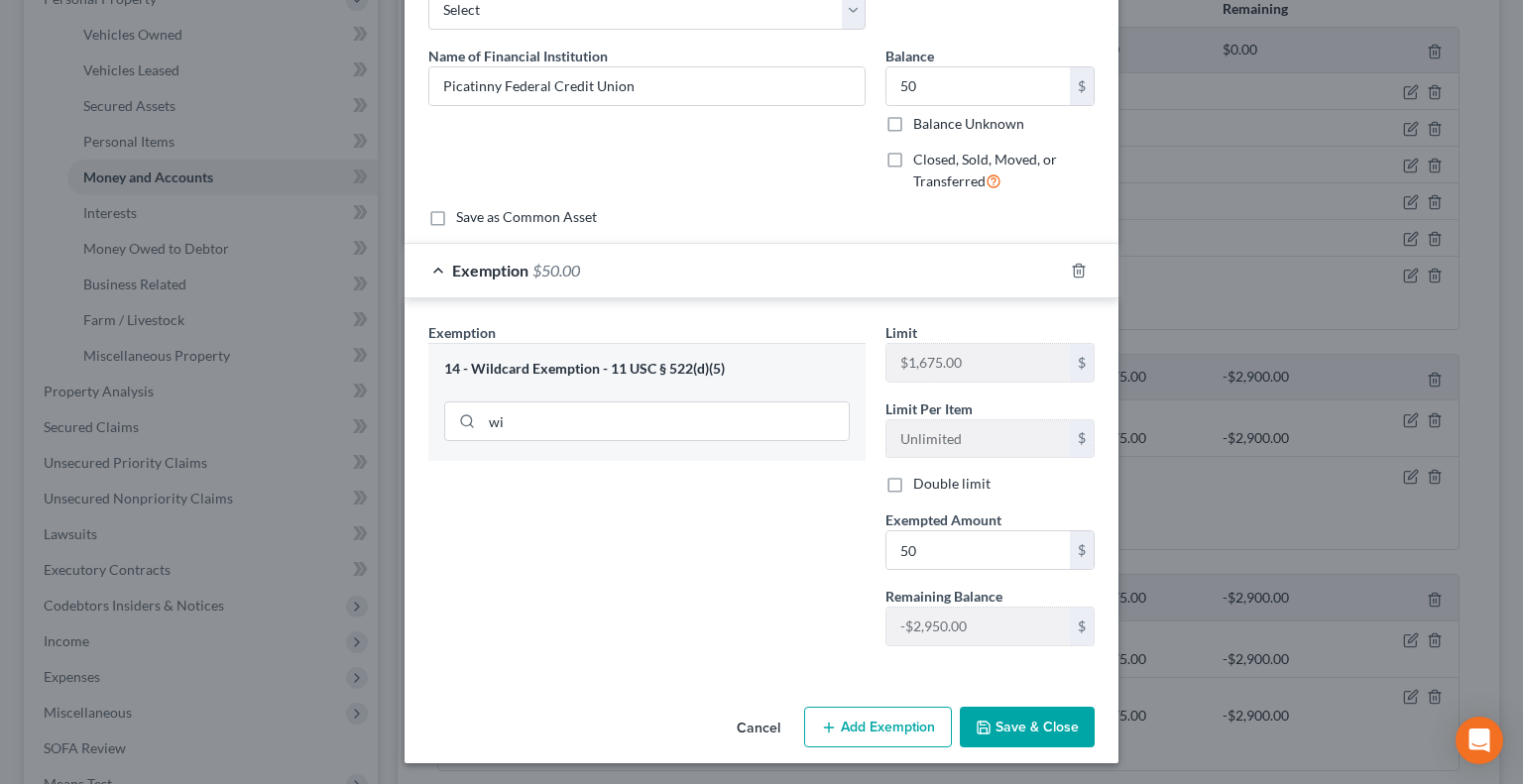 click on "Save & Close" at bounding box center (1027, 728) 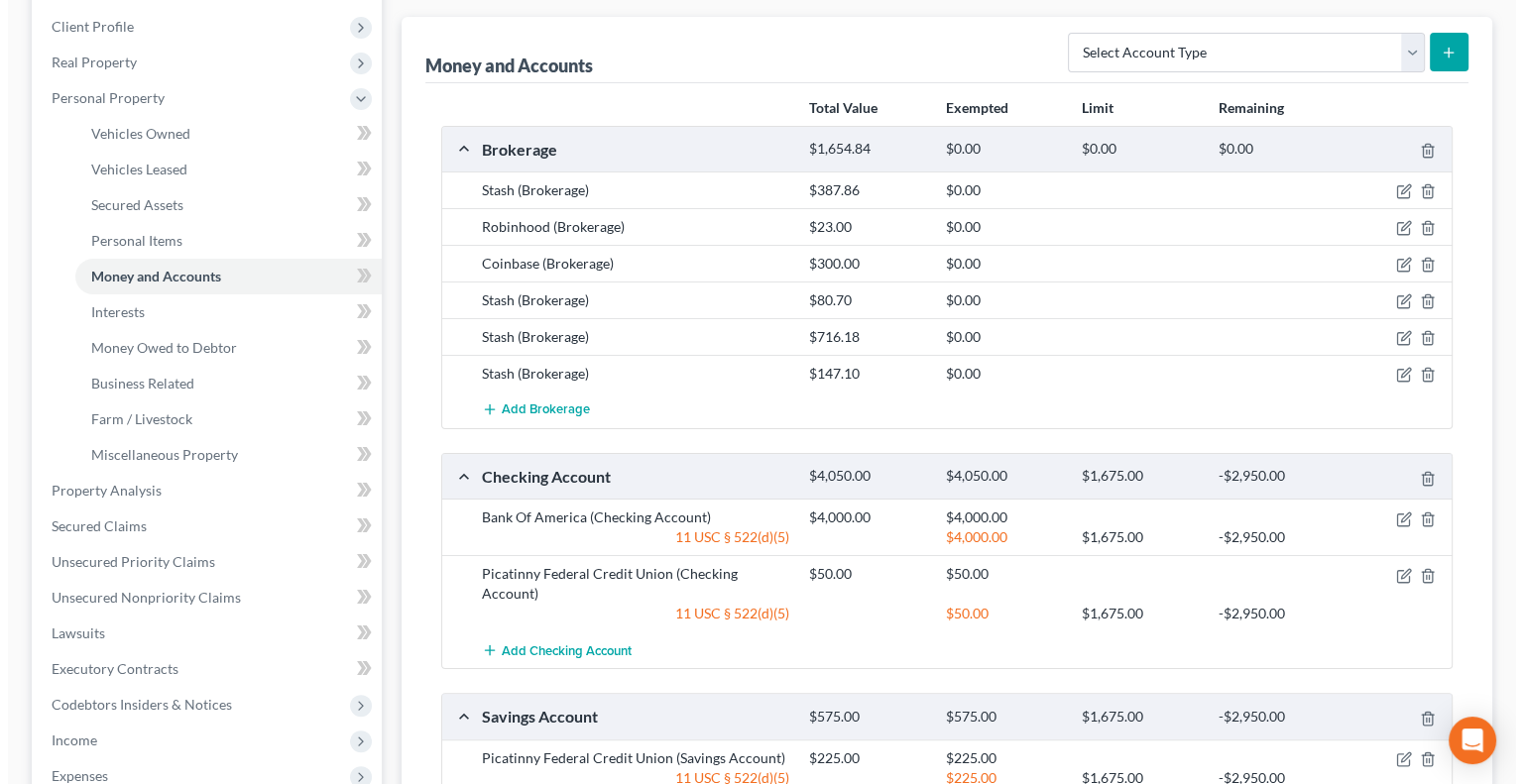 scroll, scrollTop: 255, scrollLeft: 0, axis: vertical 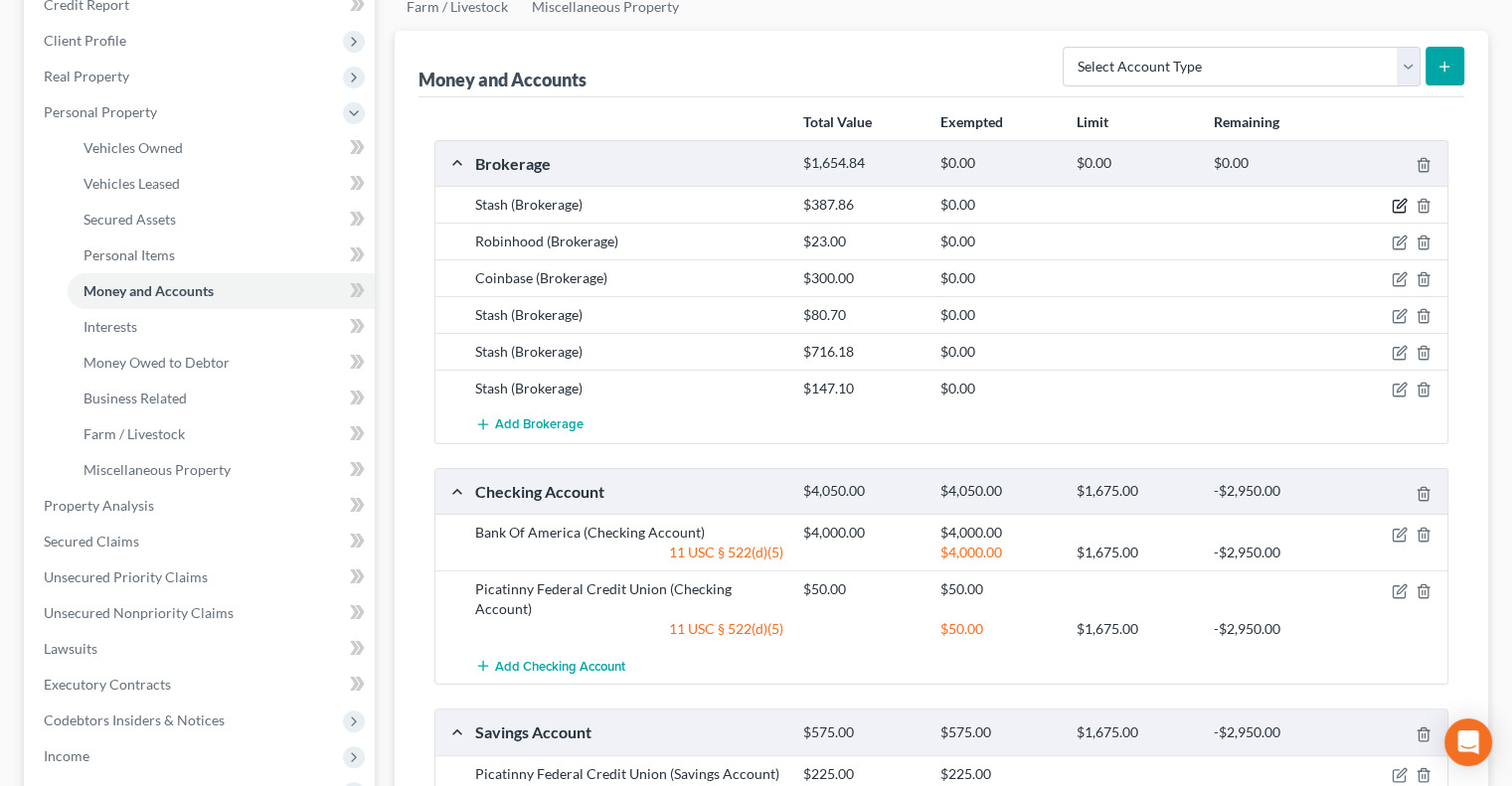 click 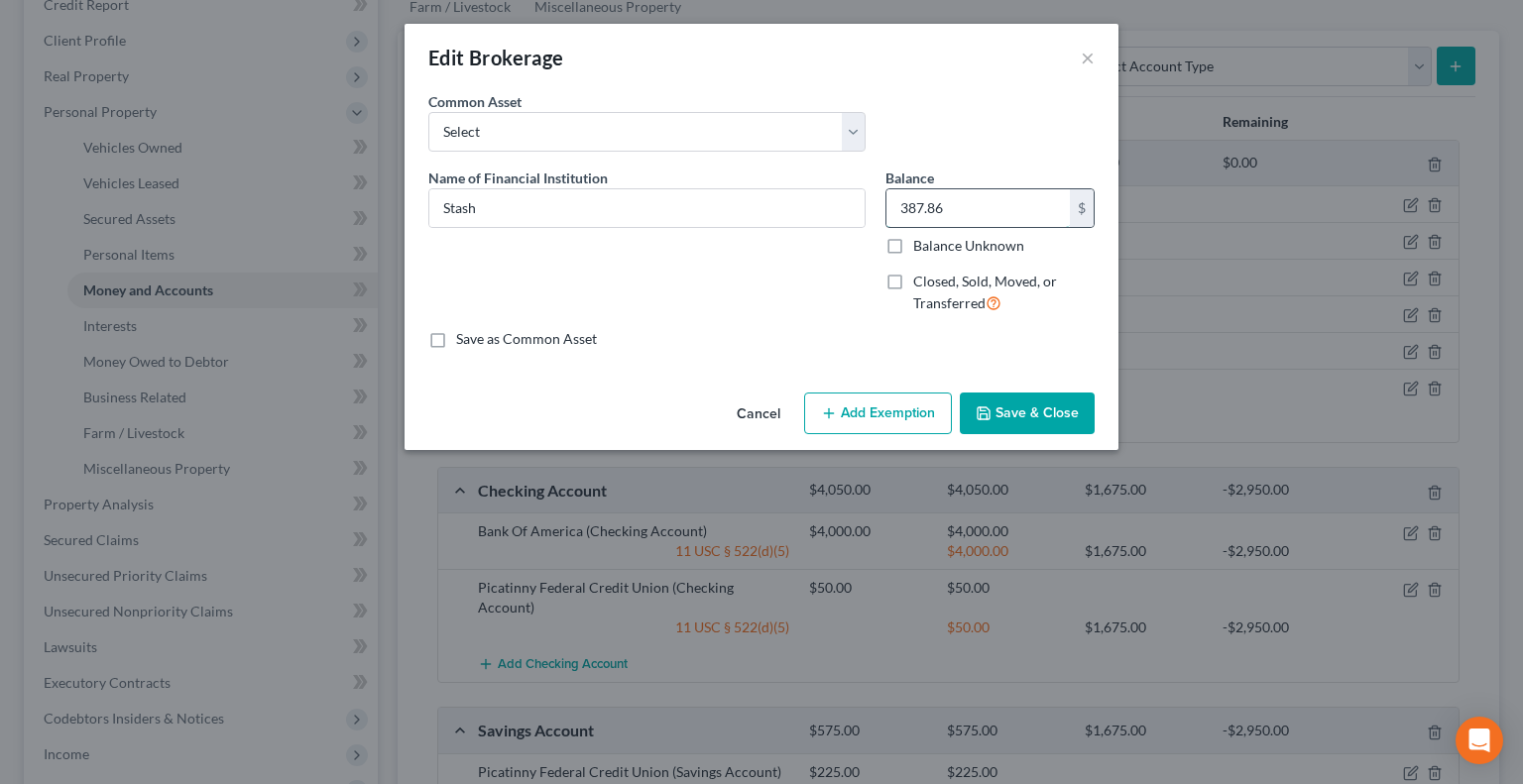 click on "387.86" at bounding box center (978, 208) 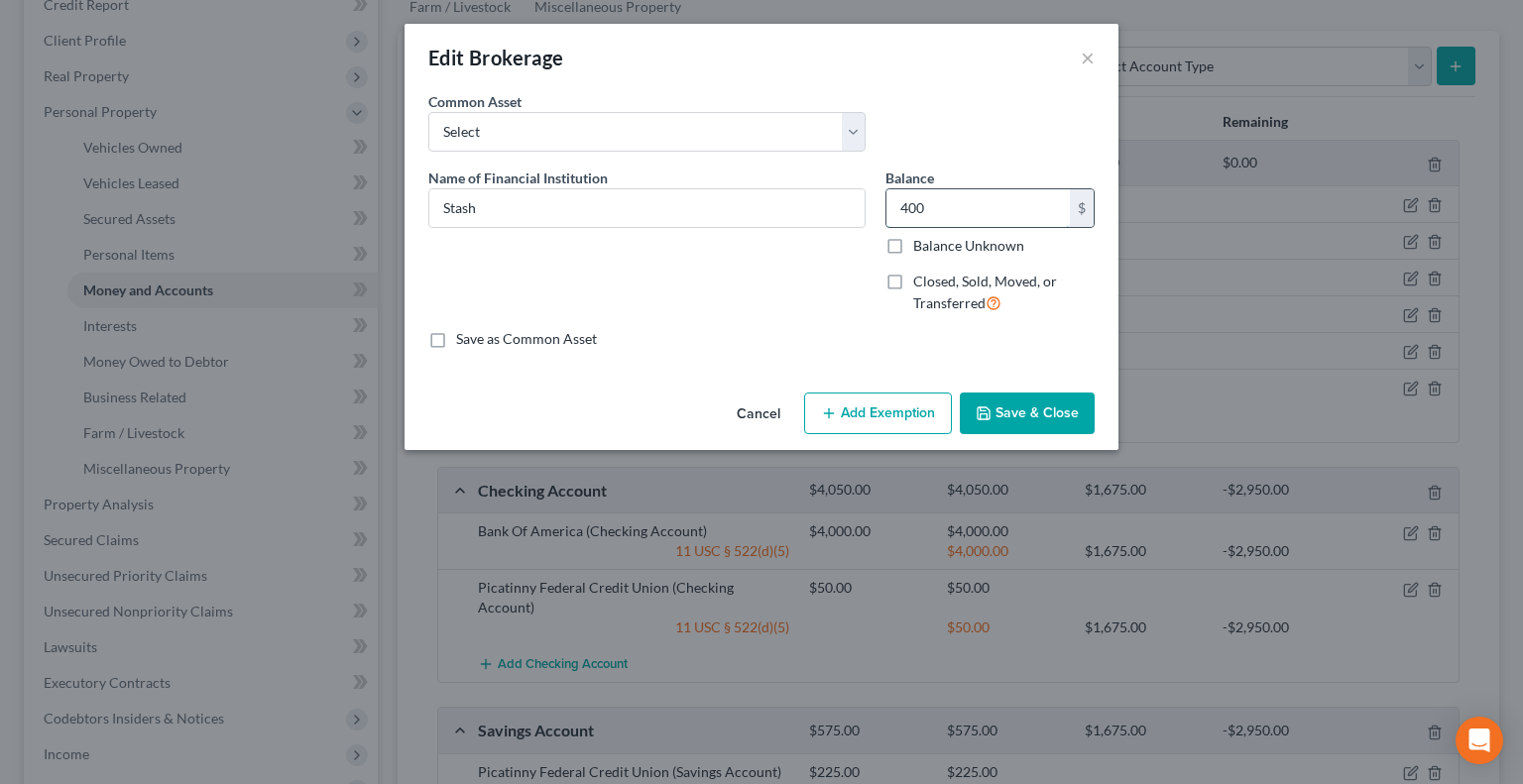 type on "400" 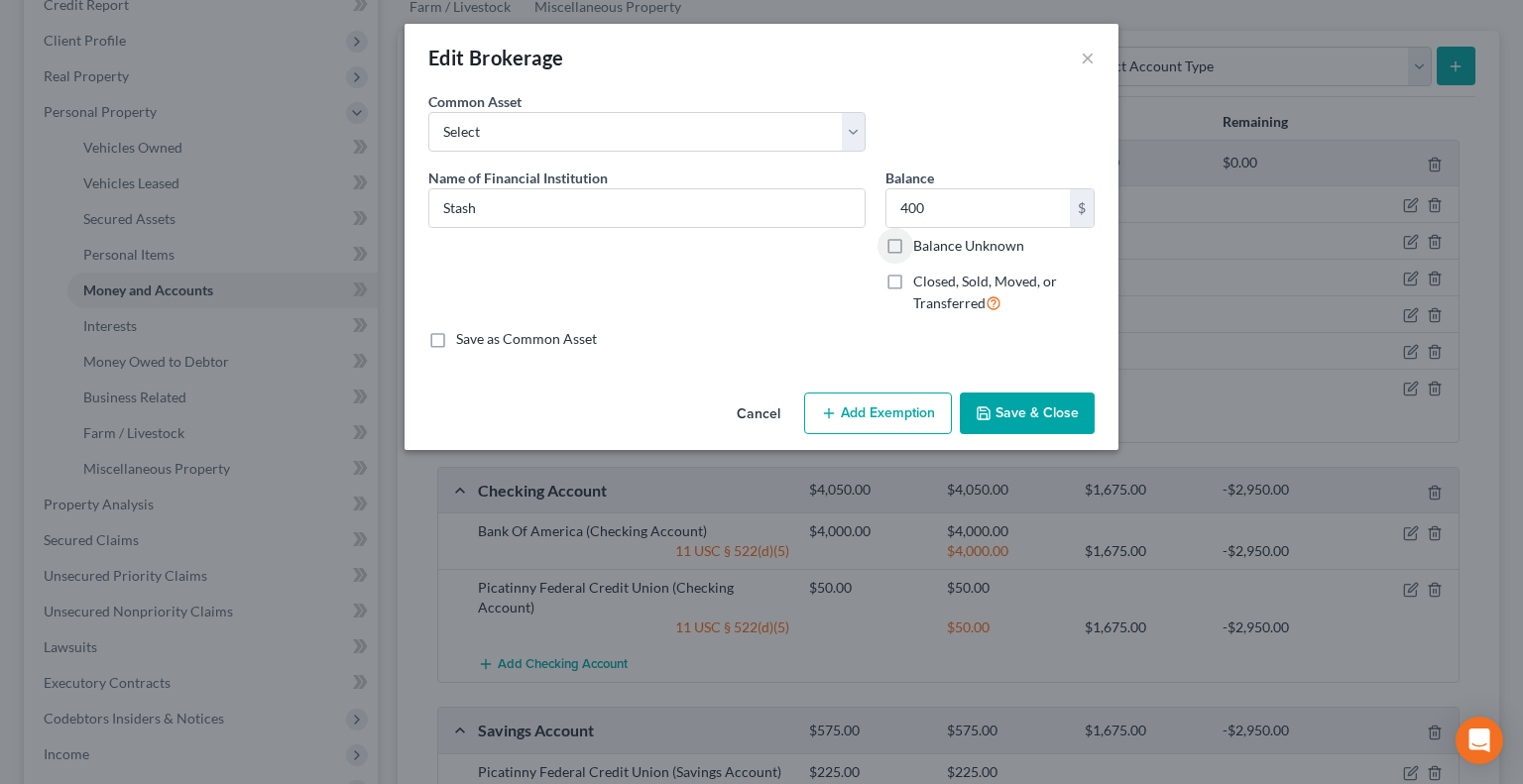 click on "Add Exemption" at bounding box center [878, 413] 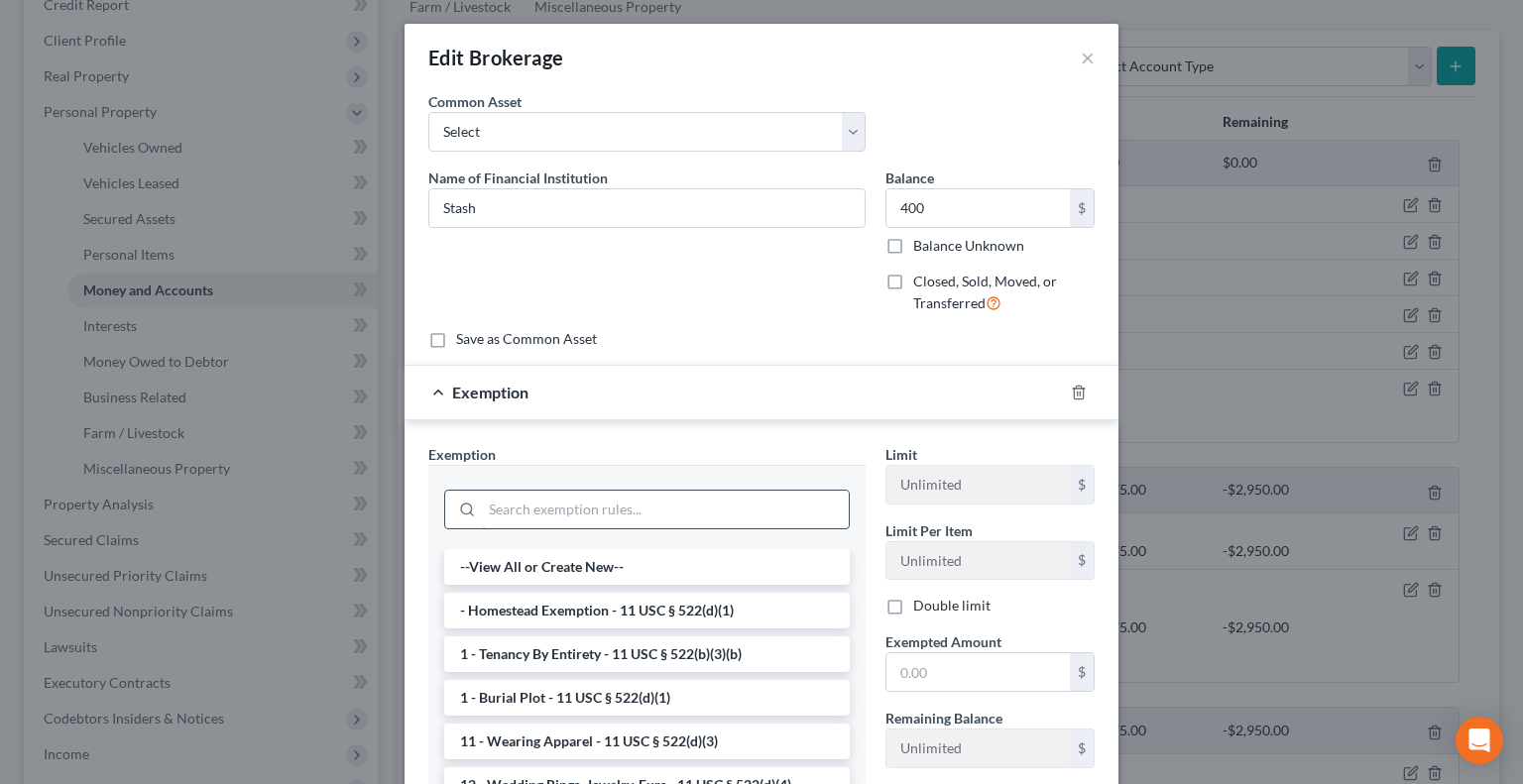 click at bounding box center (665, 509) 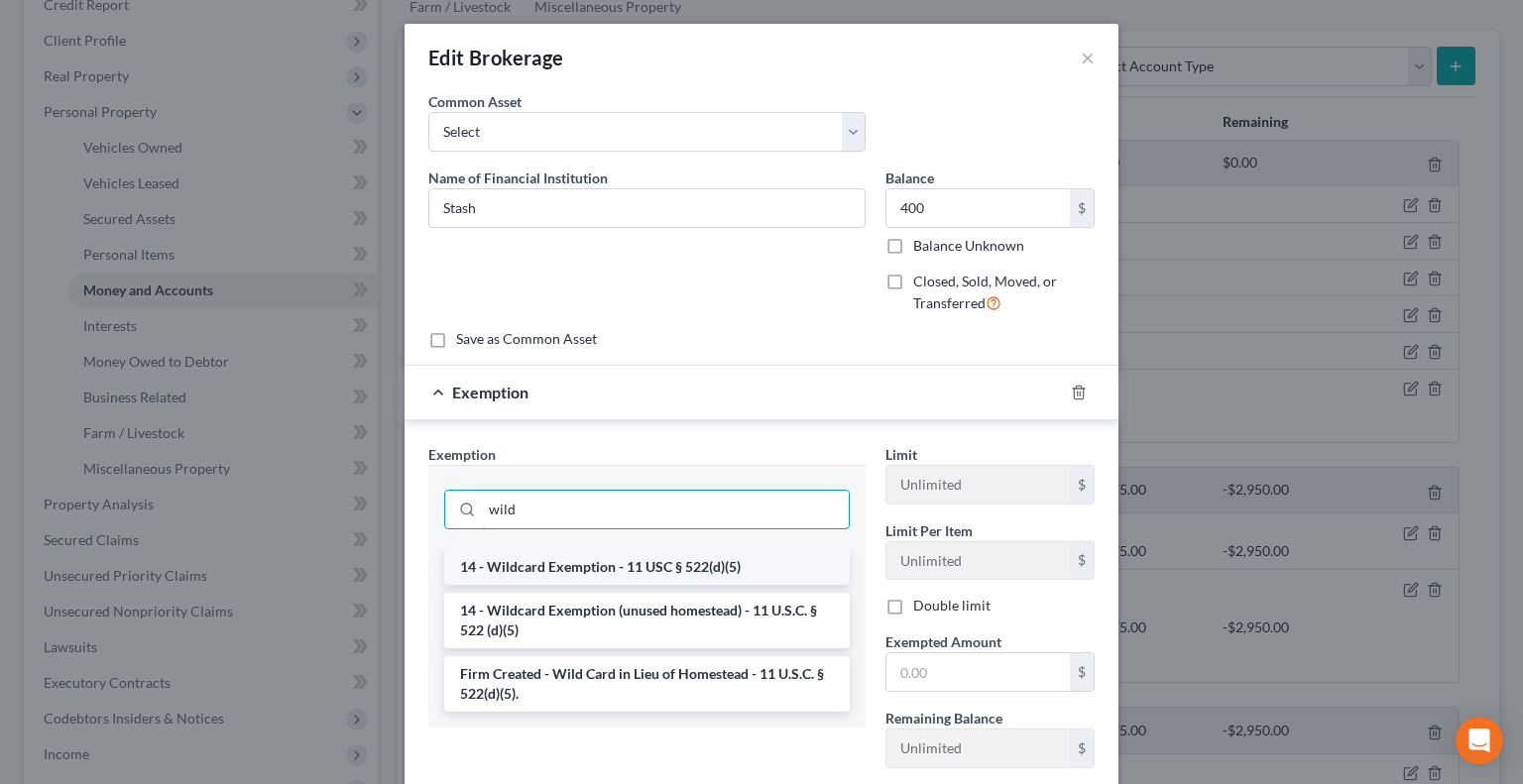 type on "wild" 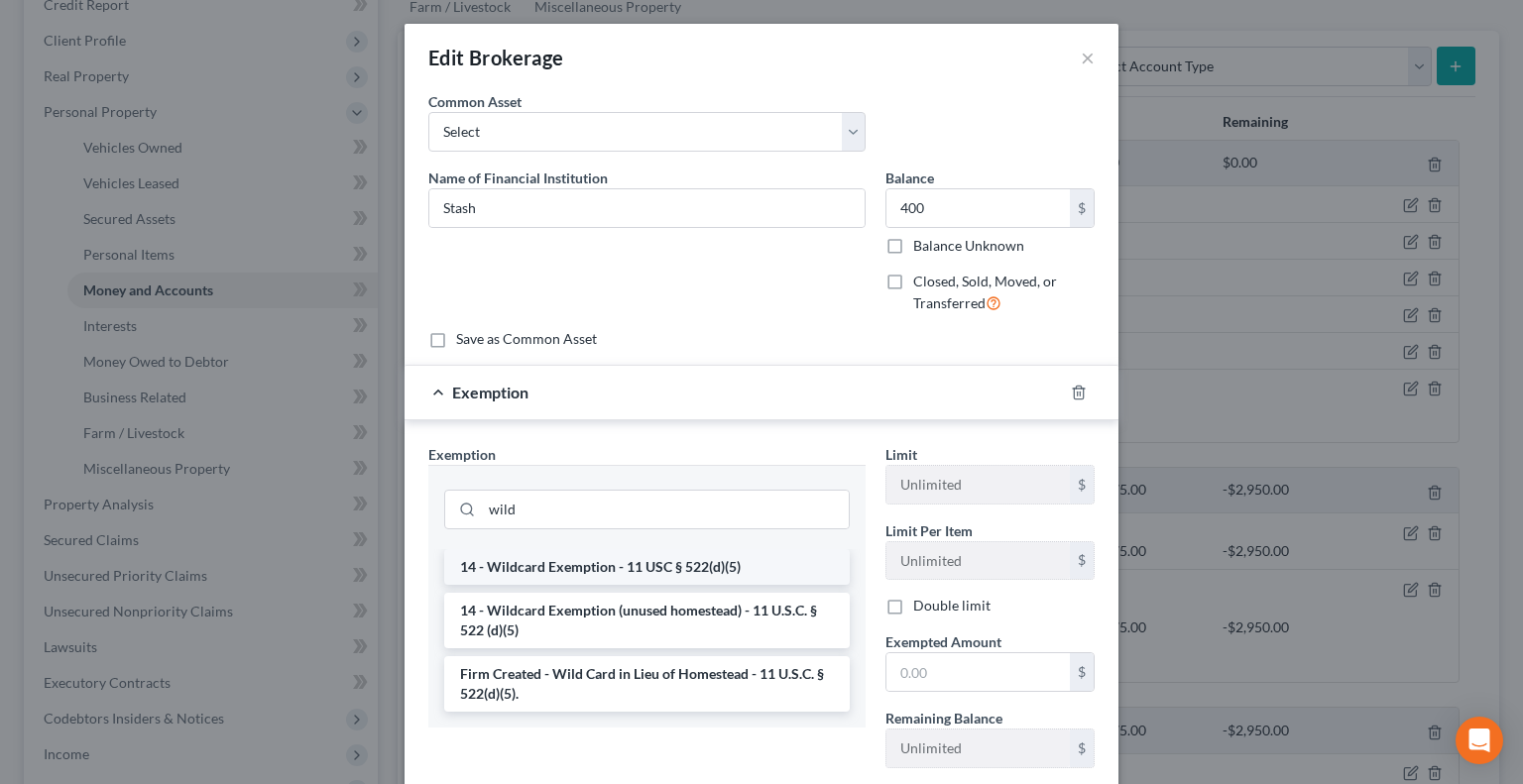 click on "14 - Wildcard Exemption - 11 USC § 522(d)(5)" at bounding box center (646, 567) 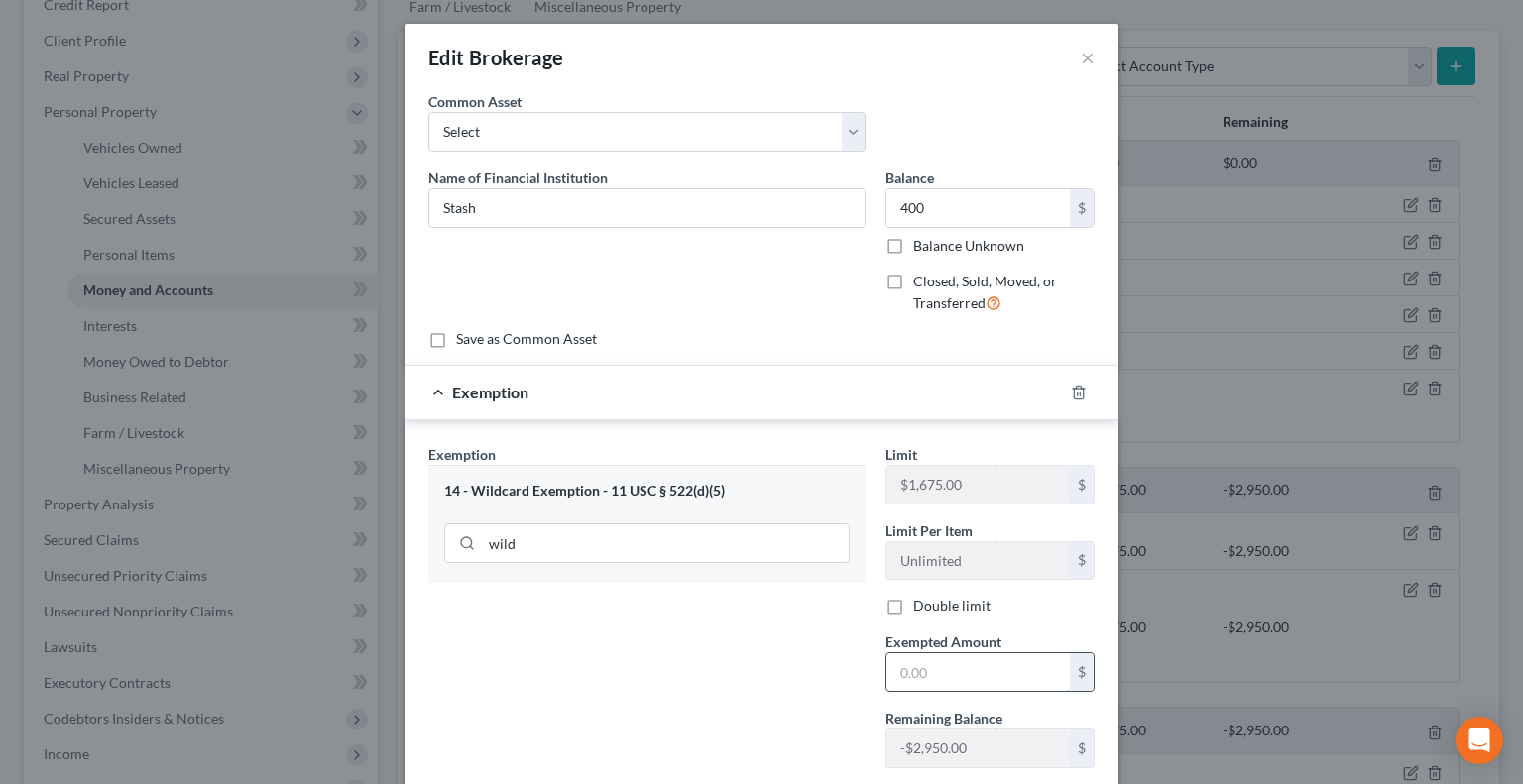 click at bounding box center [978, 672] 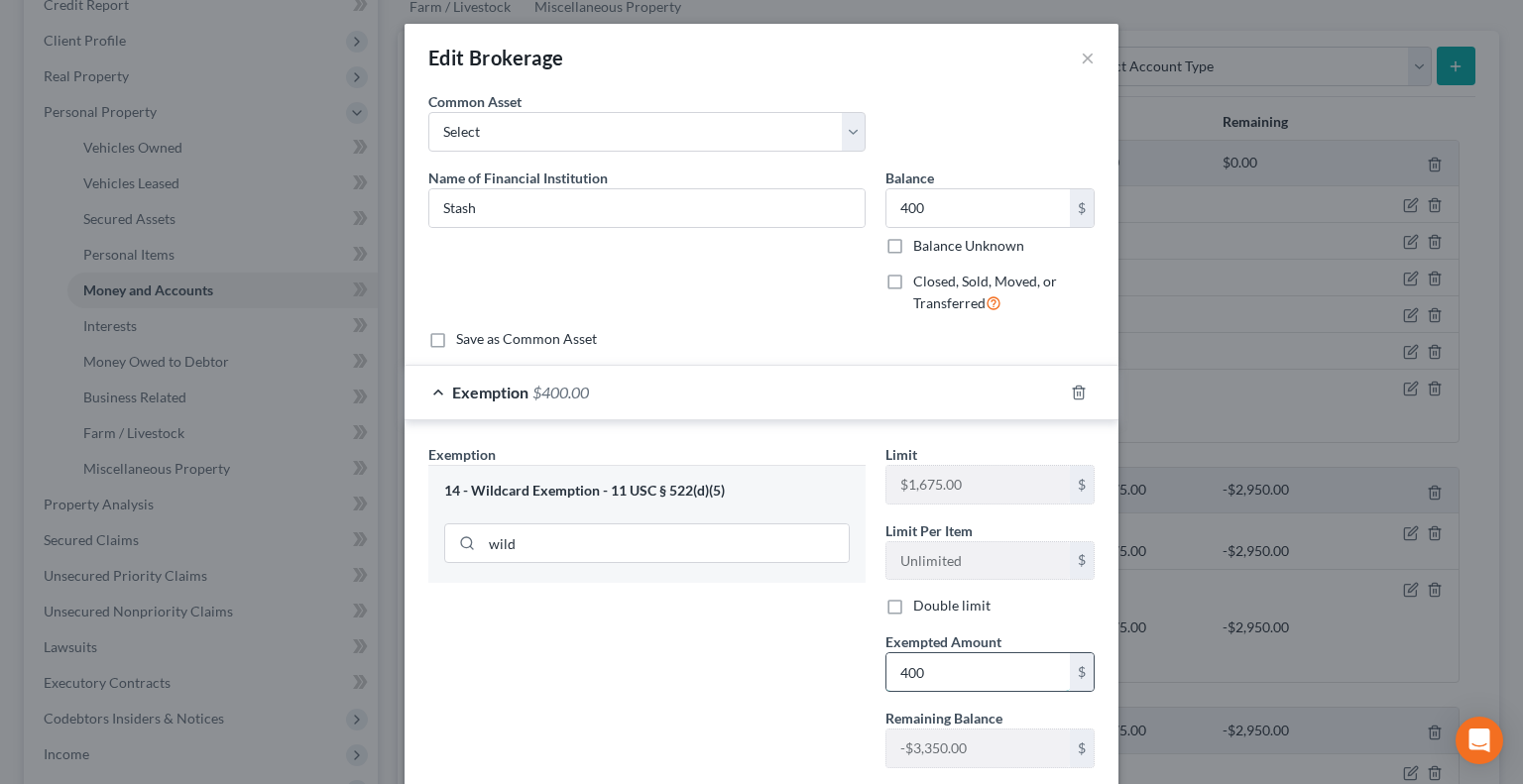type on "400" 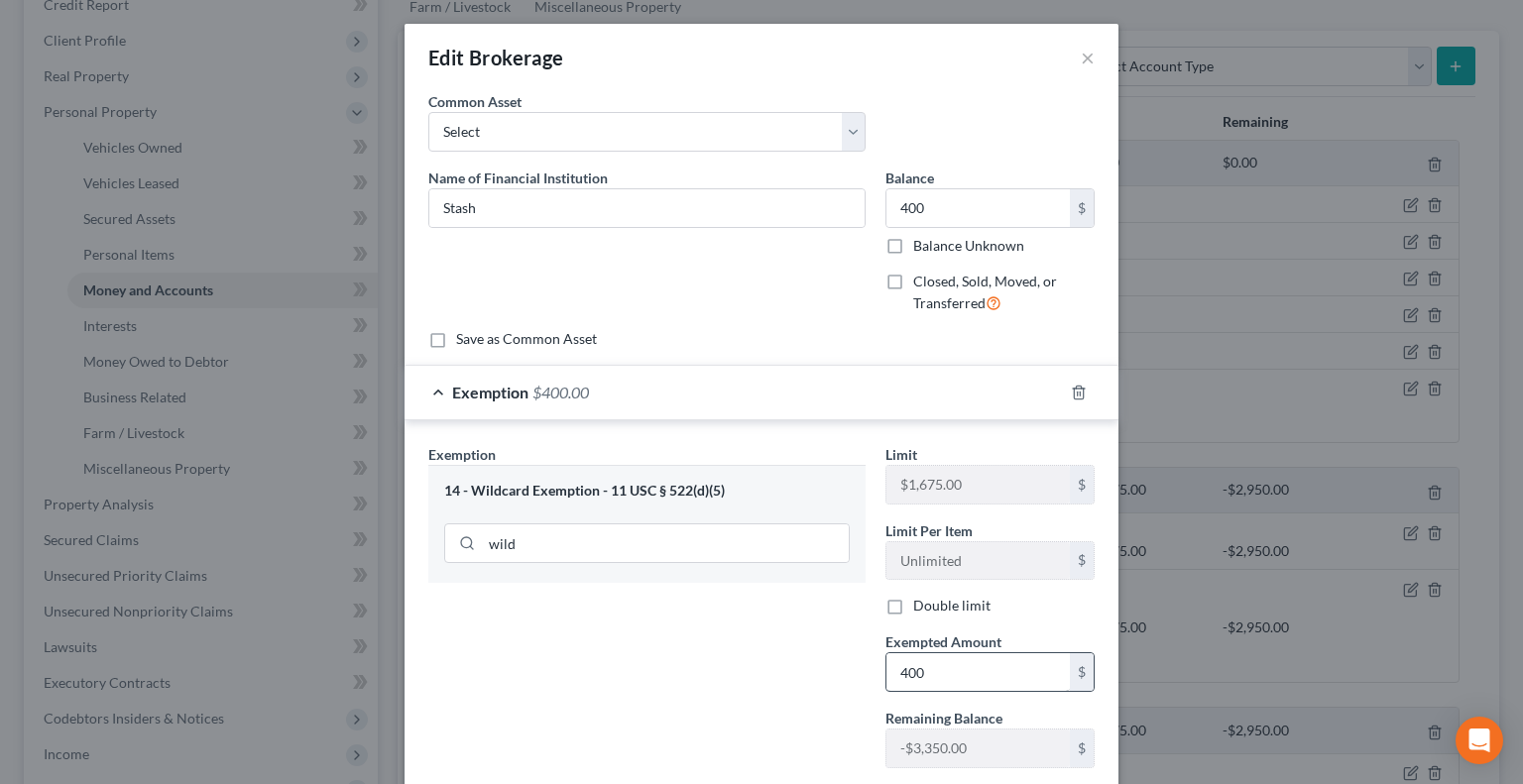 scroll, scrollTop: 122, scrollLeft: 0, axis: vertical 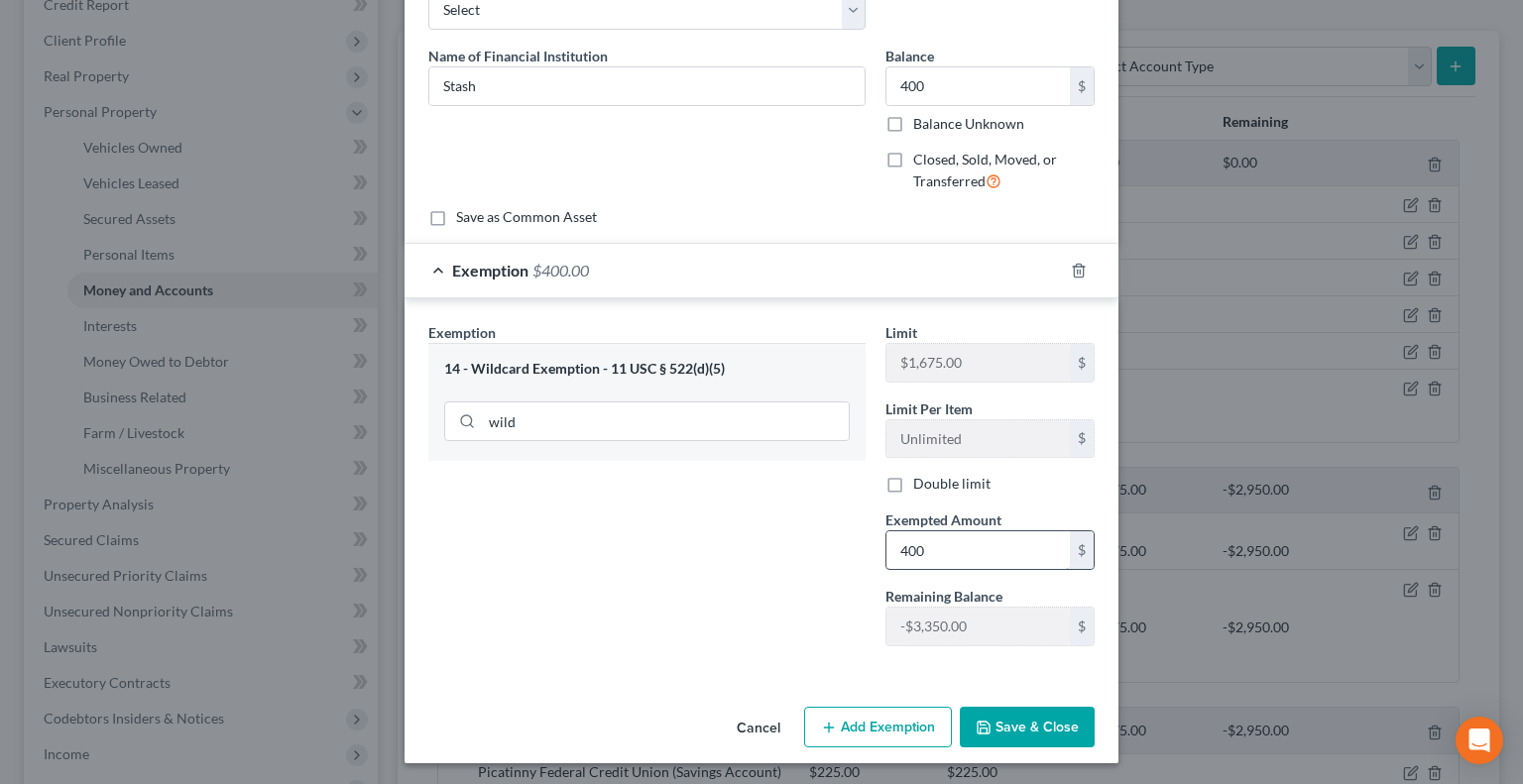 type 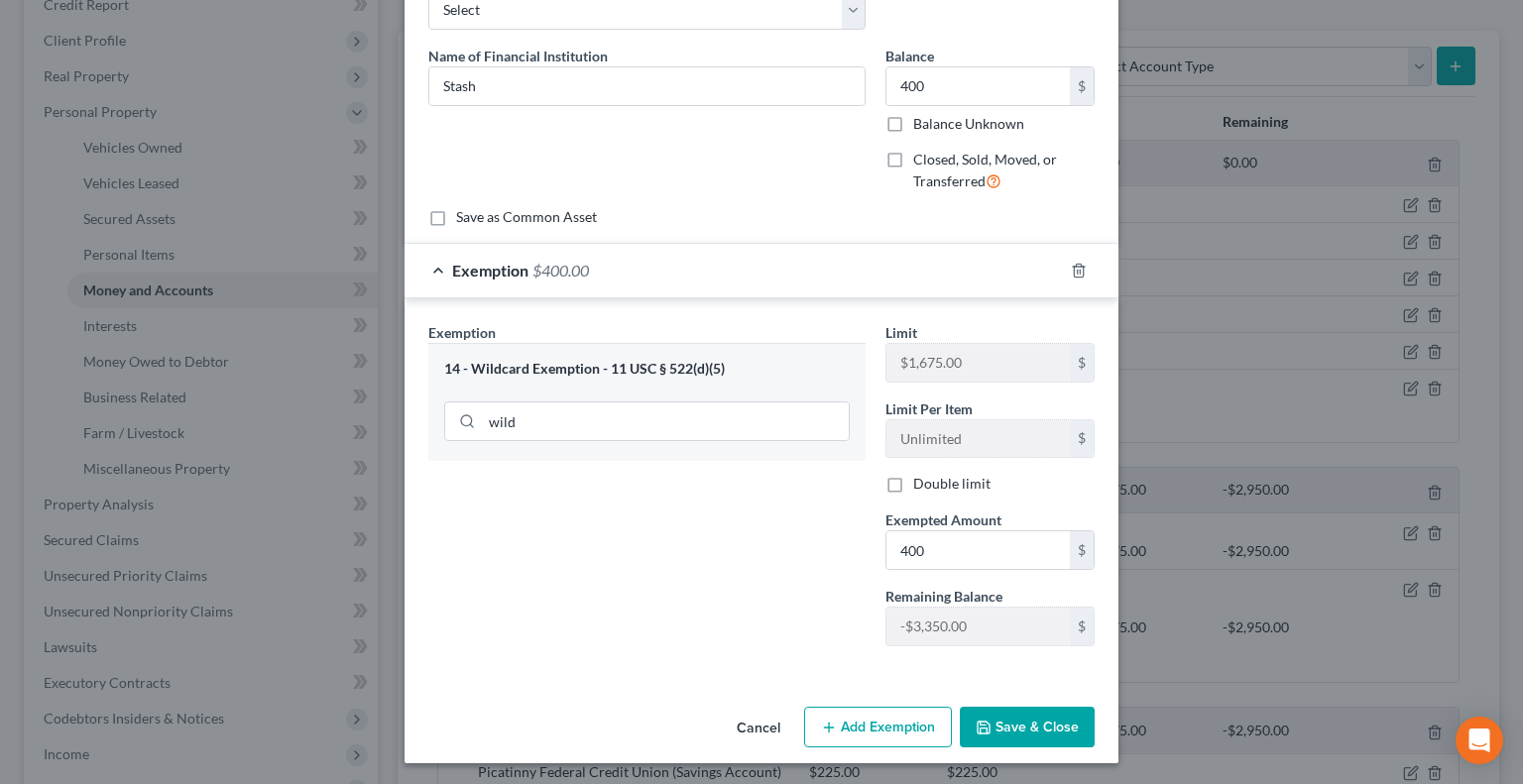 click on "Save & Close" at bounding box center [1027, 728] 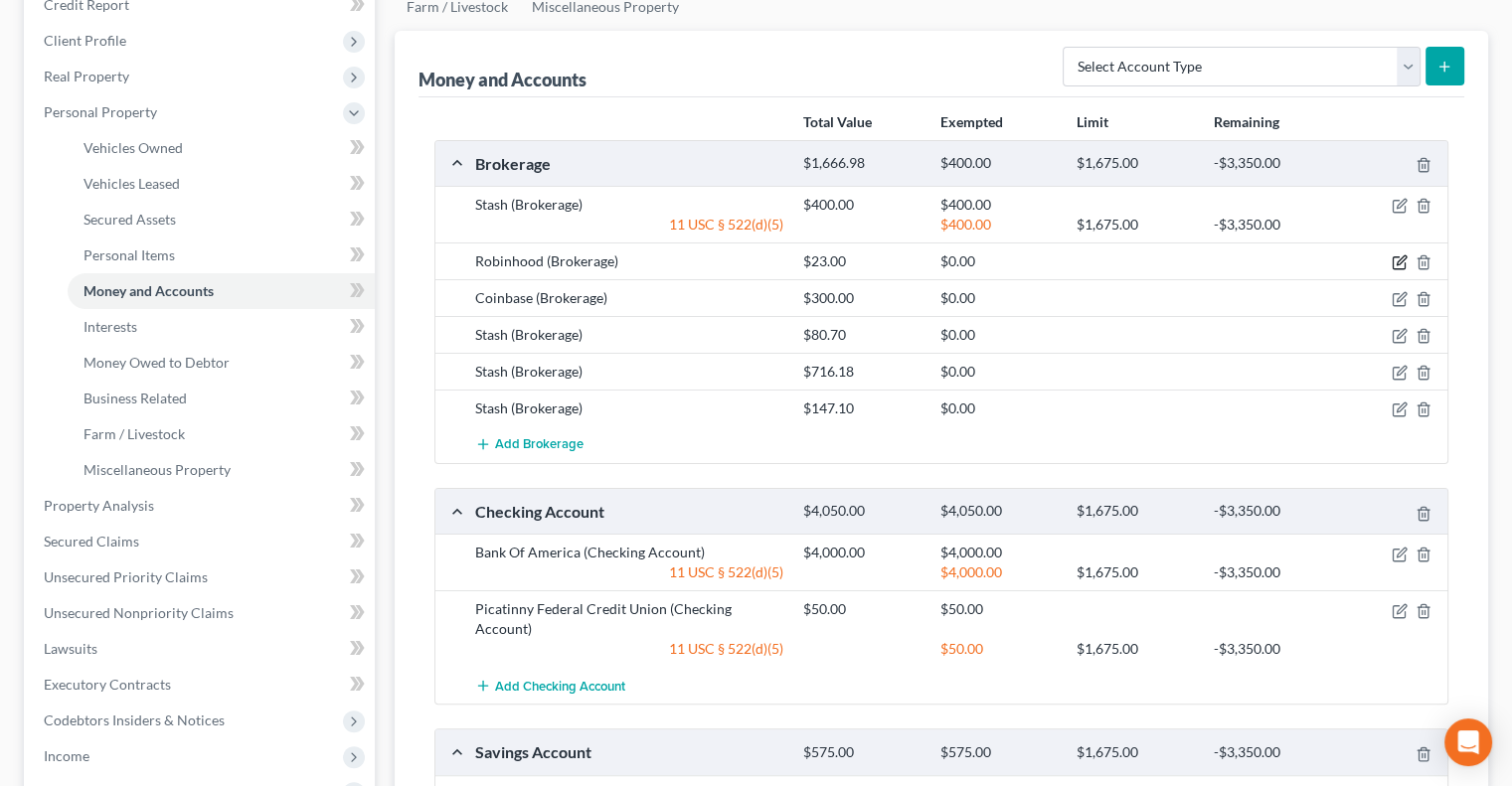 click 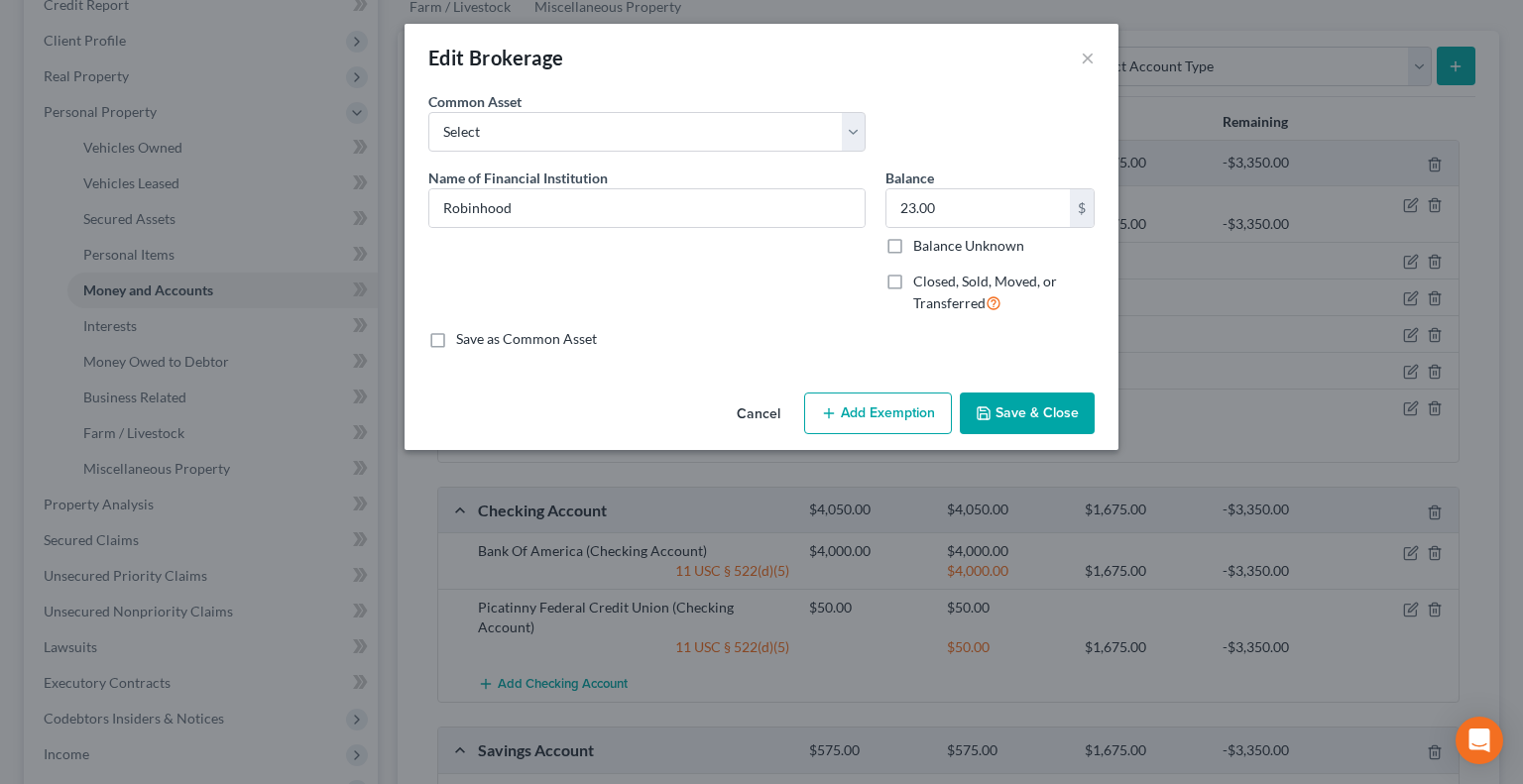 click on "Add Exemption" at bounding box center [878, 413] 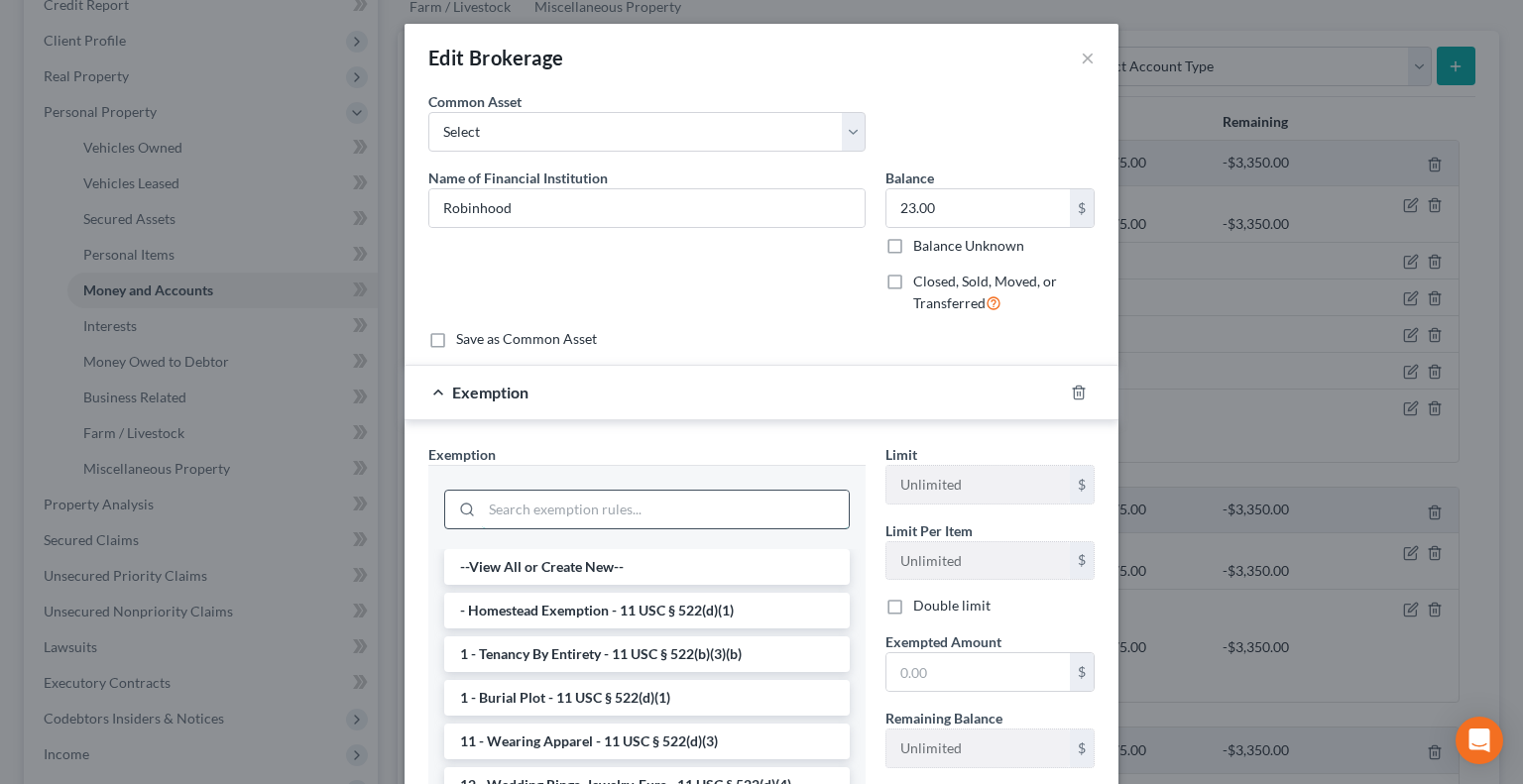 click at bounding box center [665, 509] 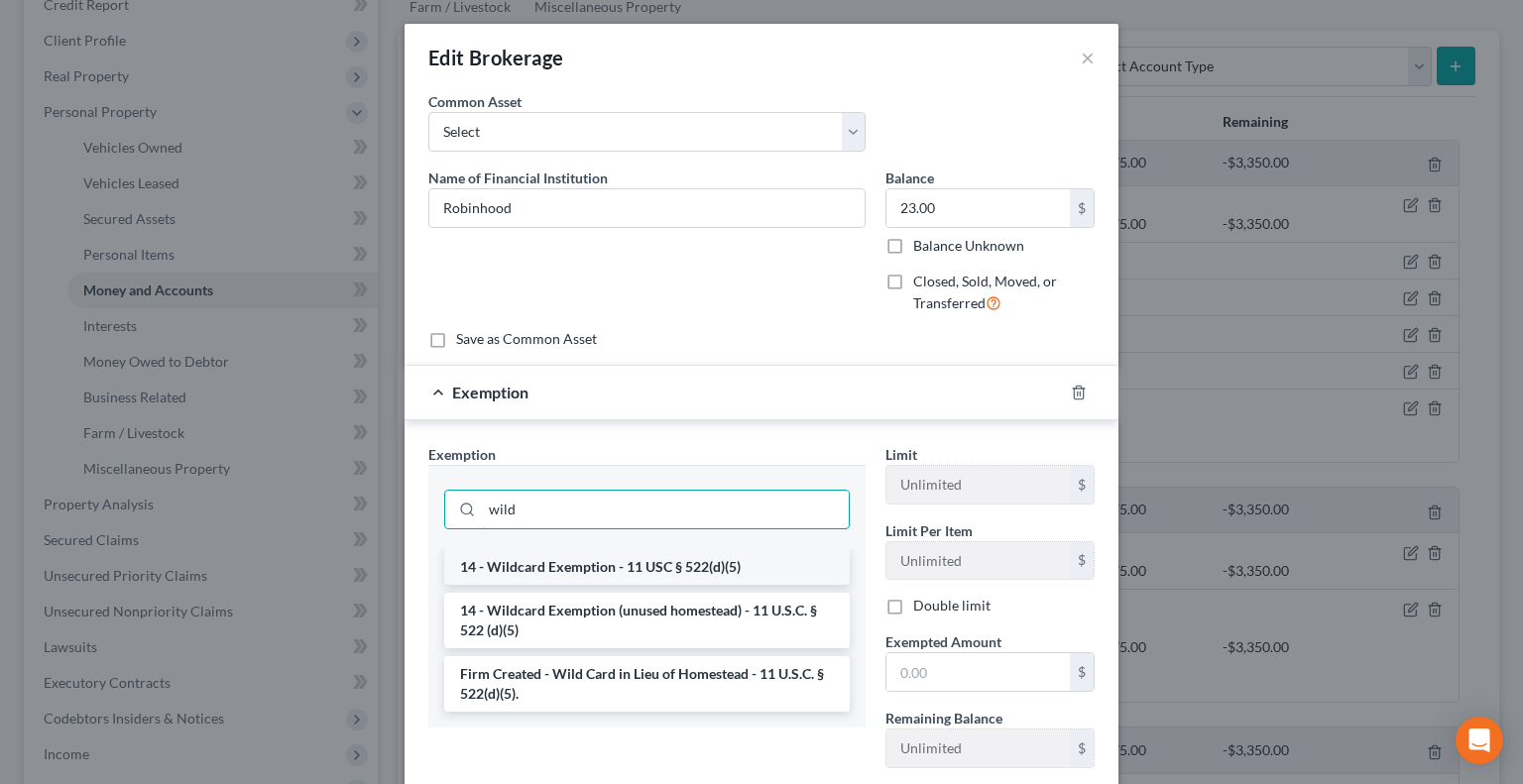 type on "wild" 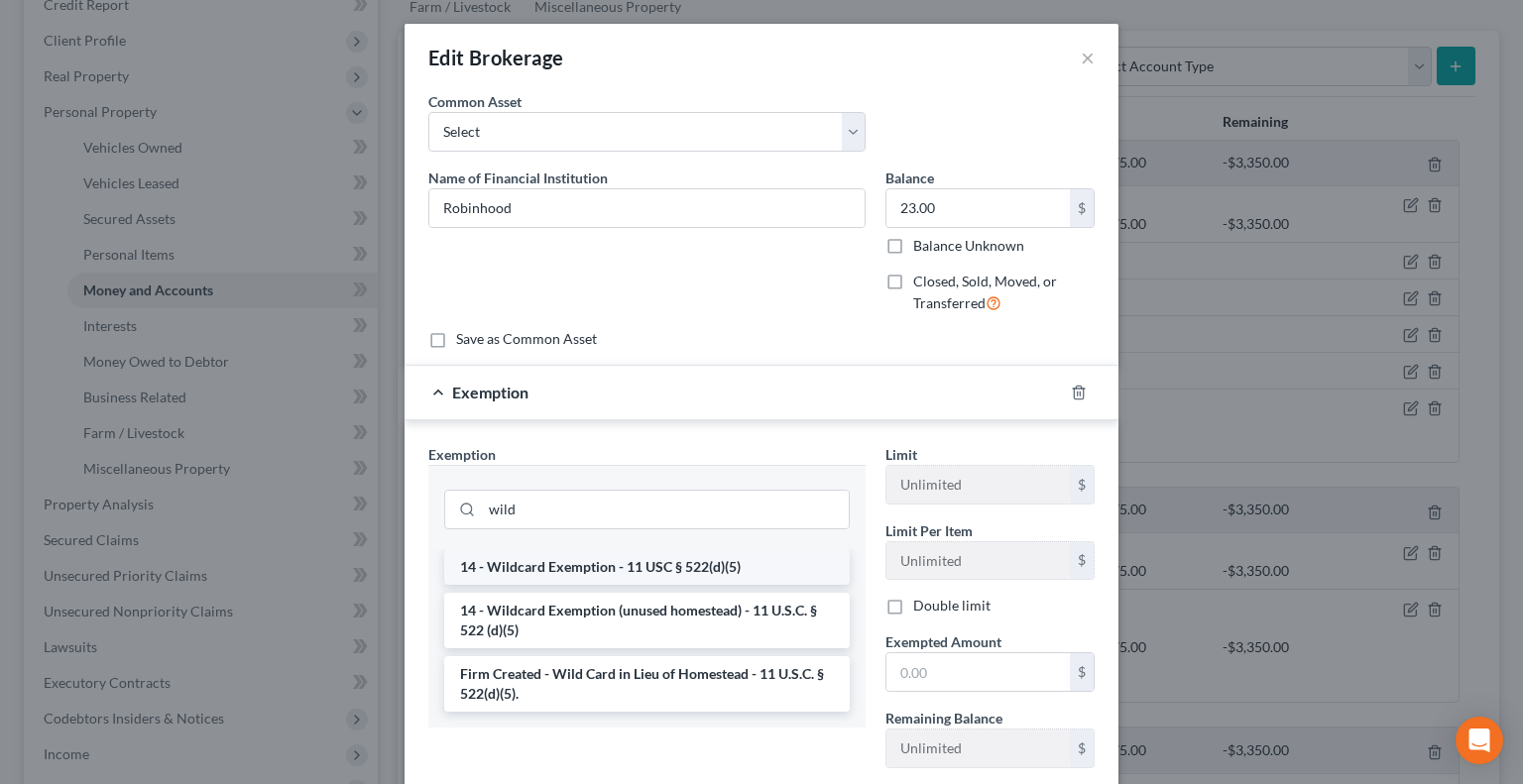 click on "14 - Wildcard Exemption - 11 USC § 522(d)(5)" at bounding box center (646, 567) 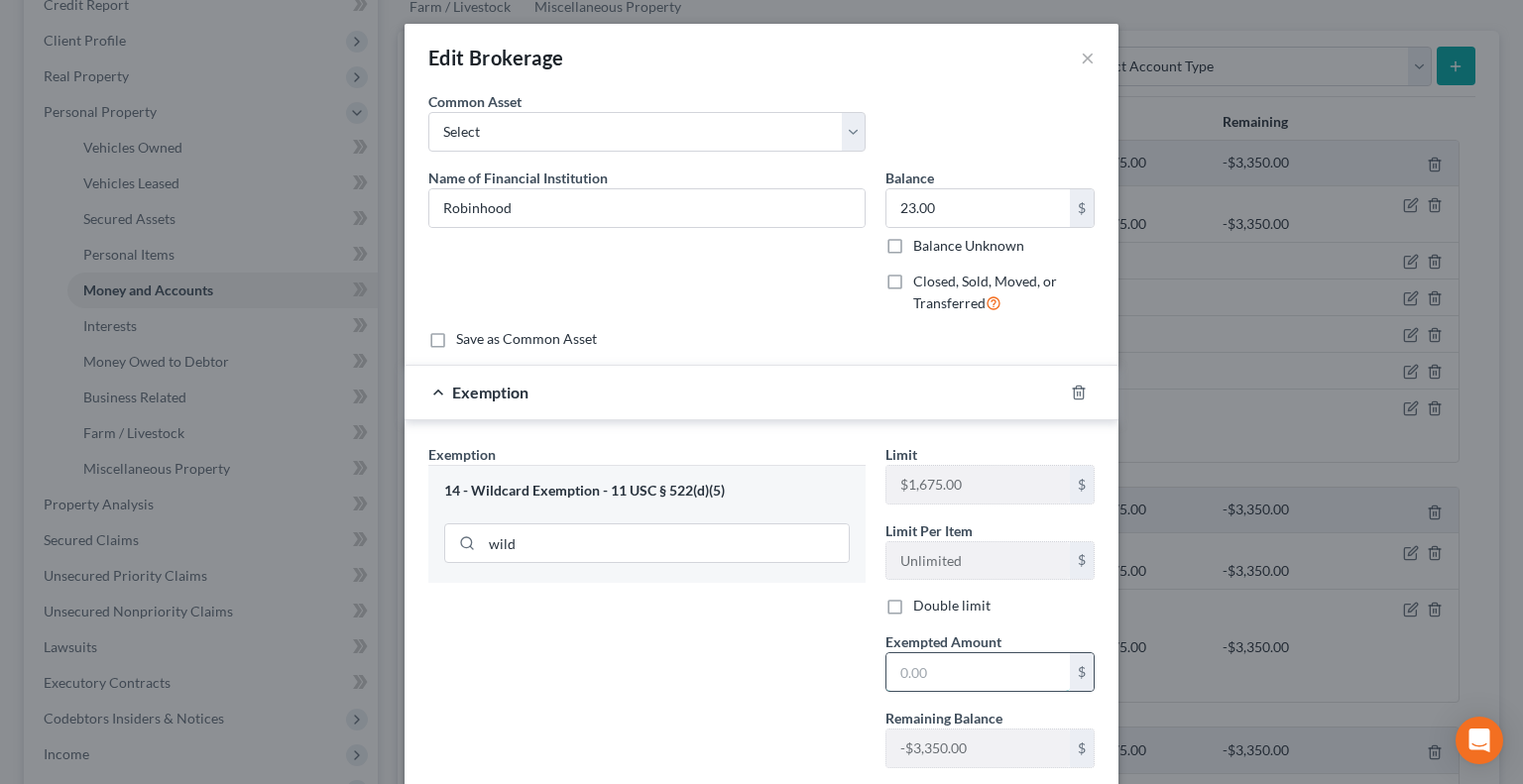 click at bounding box center (978, 672) 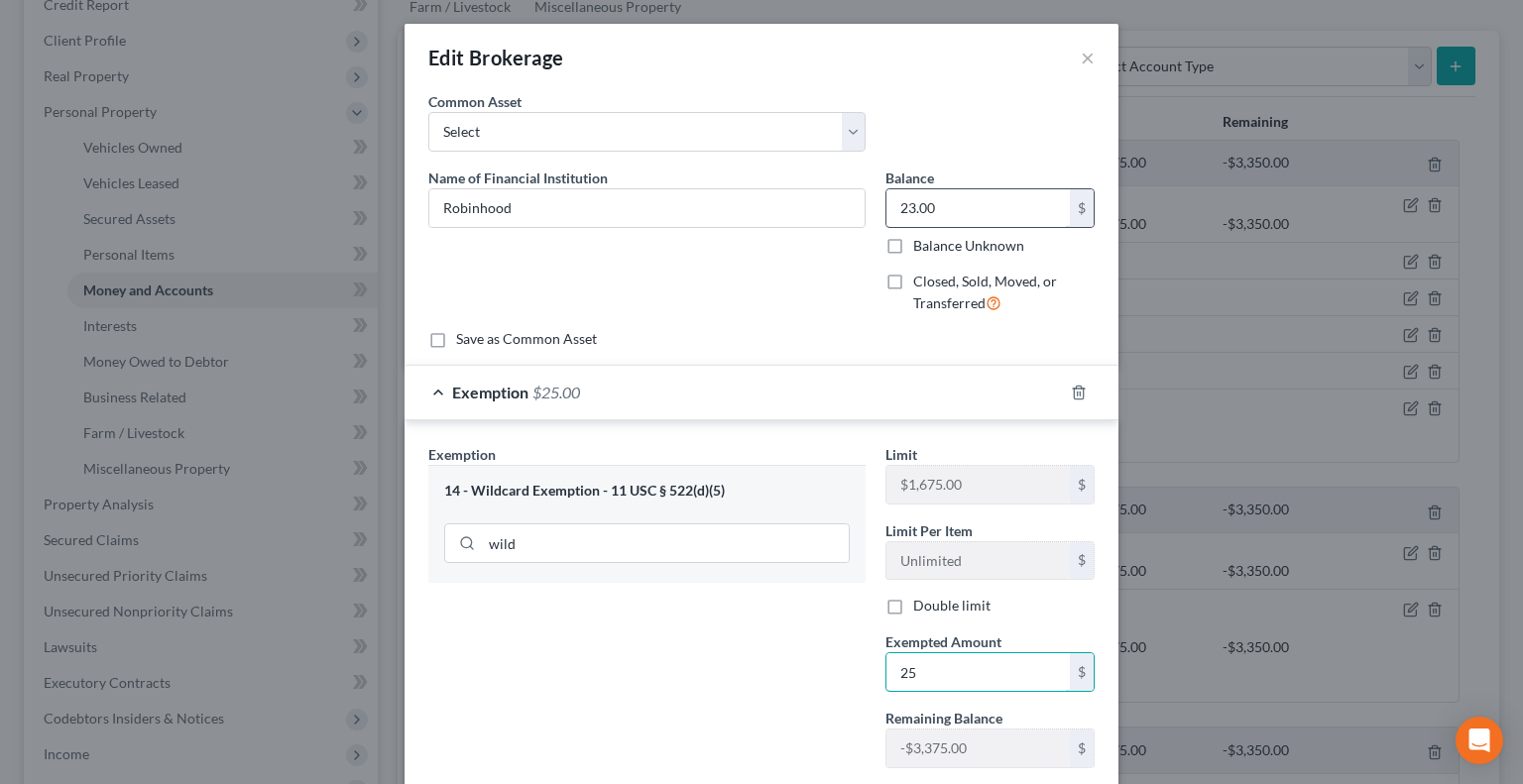 type on "25" 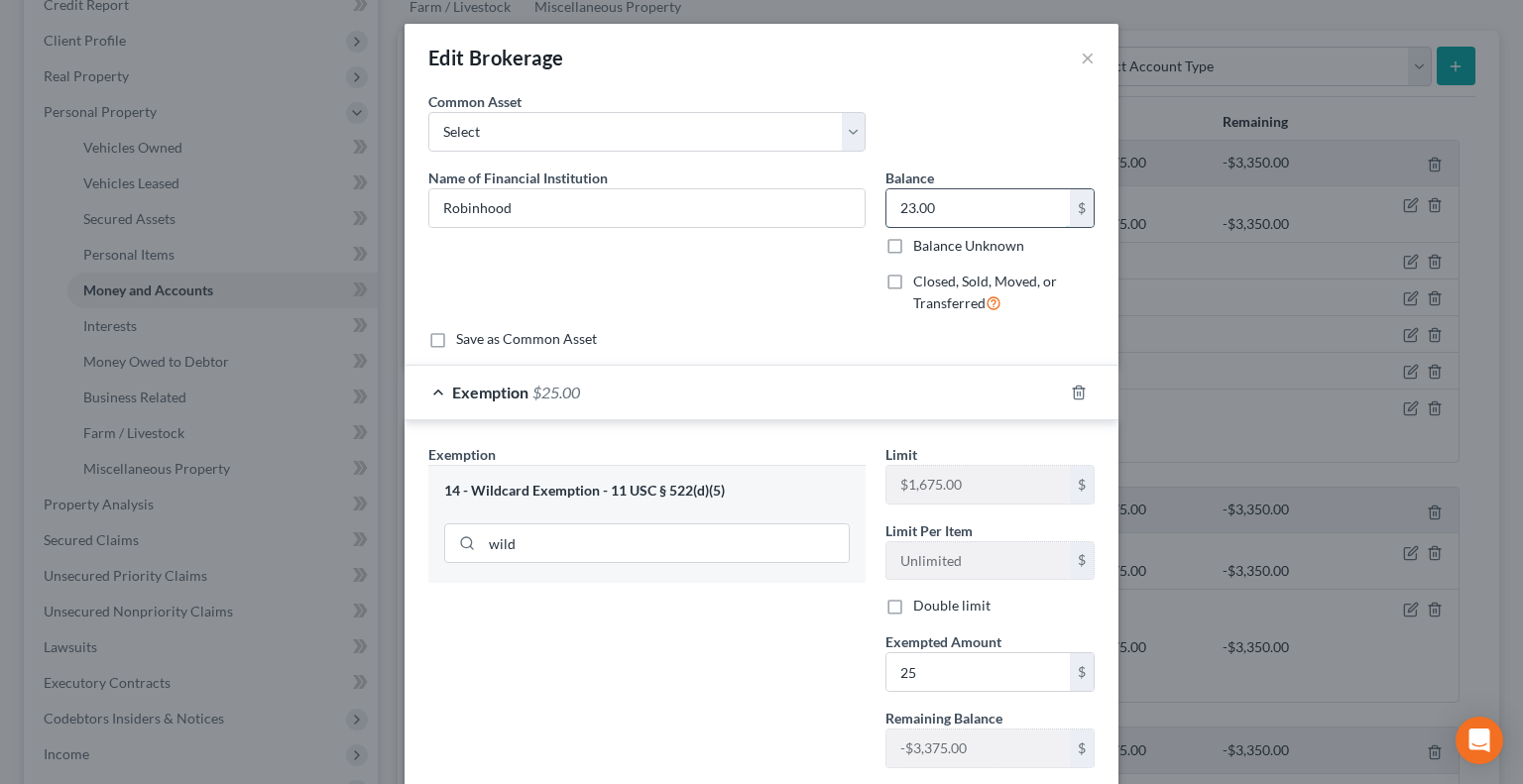 click on "23.00" at bounding box center [978, 208] 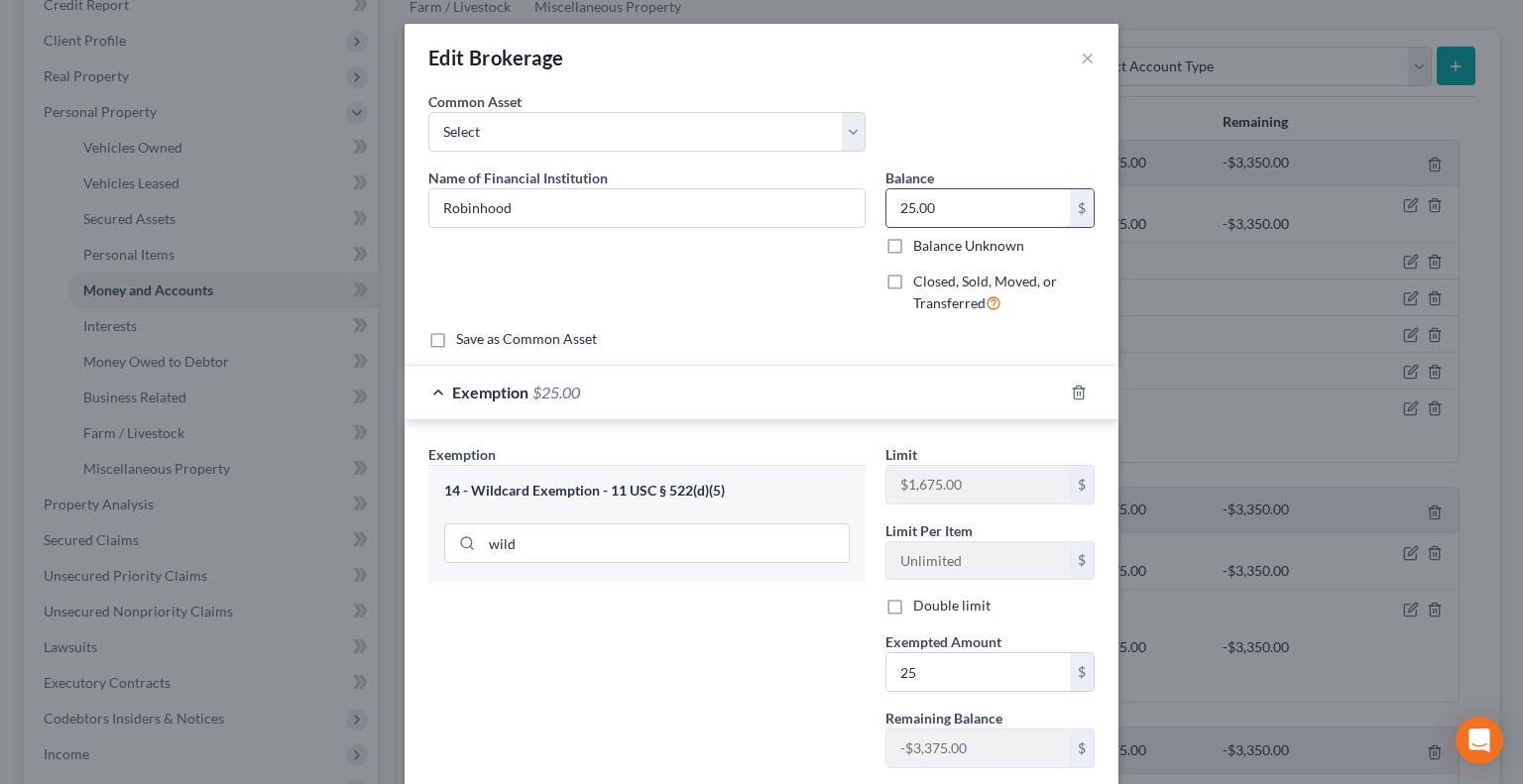type on "25.00" 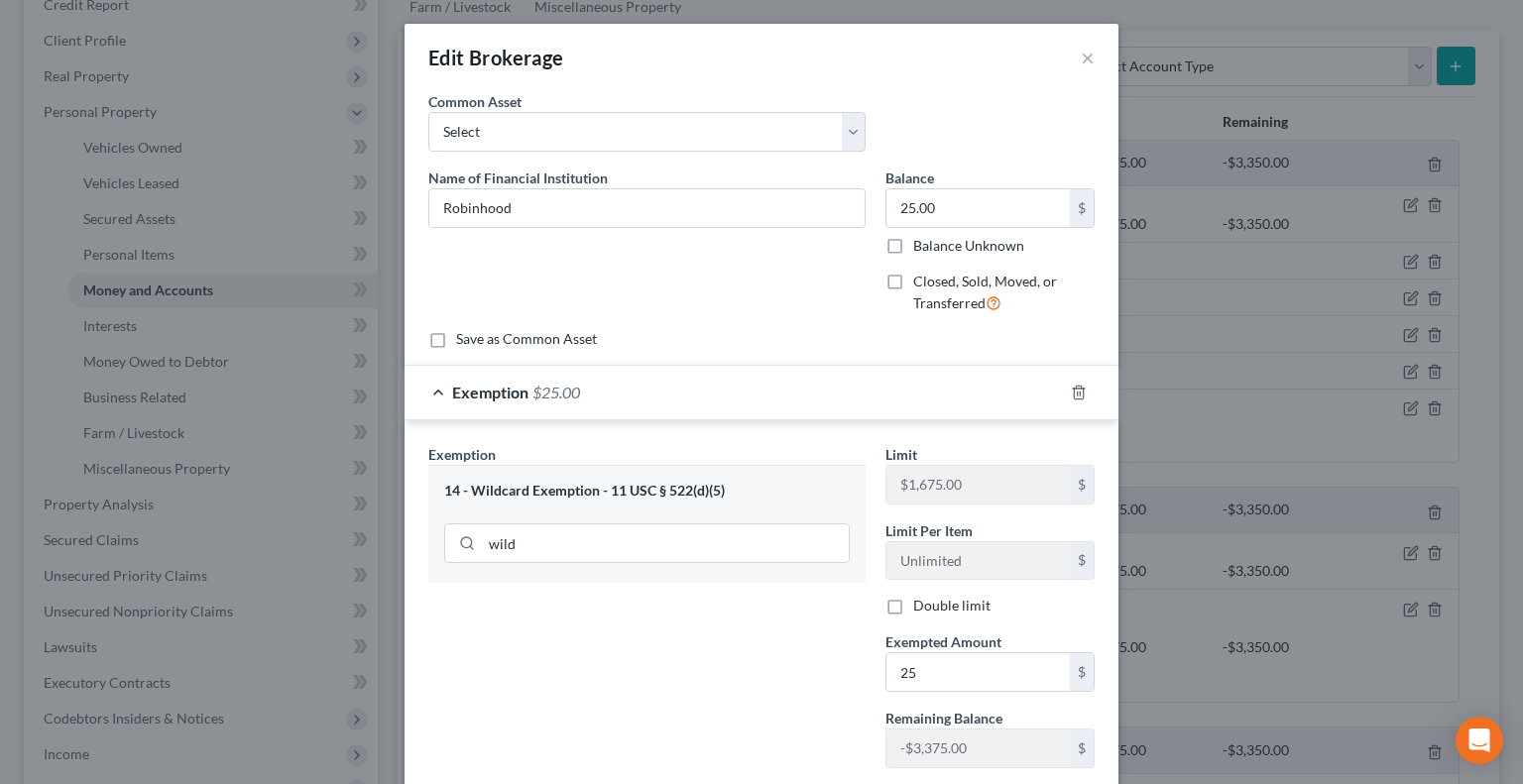 scroll, scrollTop: 122, scrollLeft: 0, axis: vertical 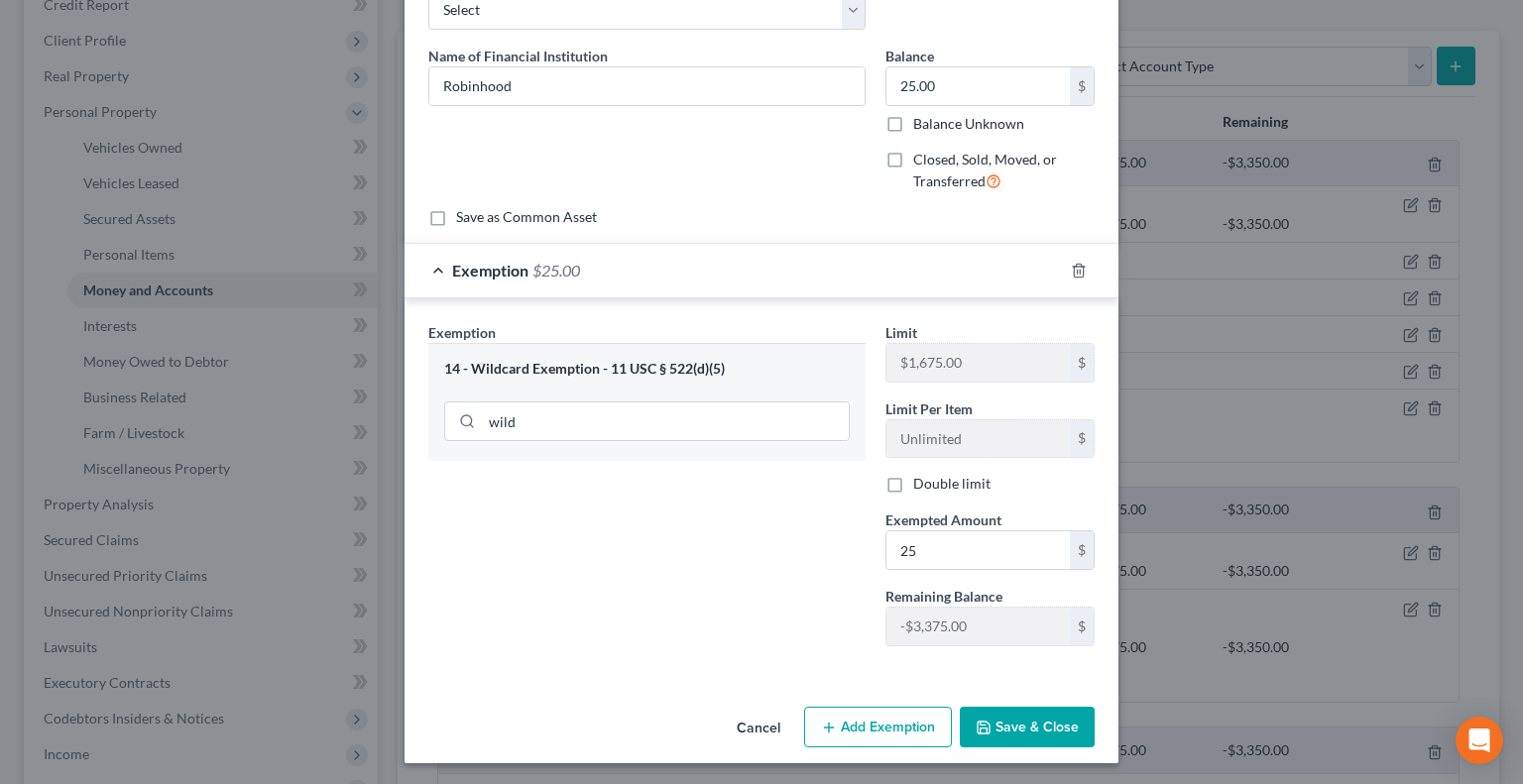 click on "Save & Close" at bounding box center [1027, 728] 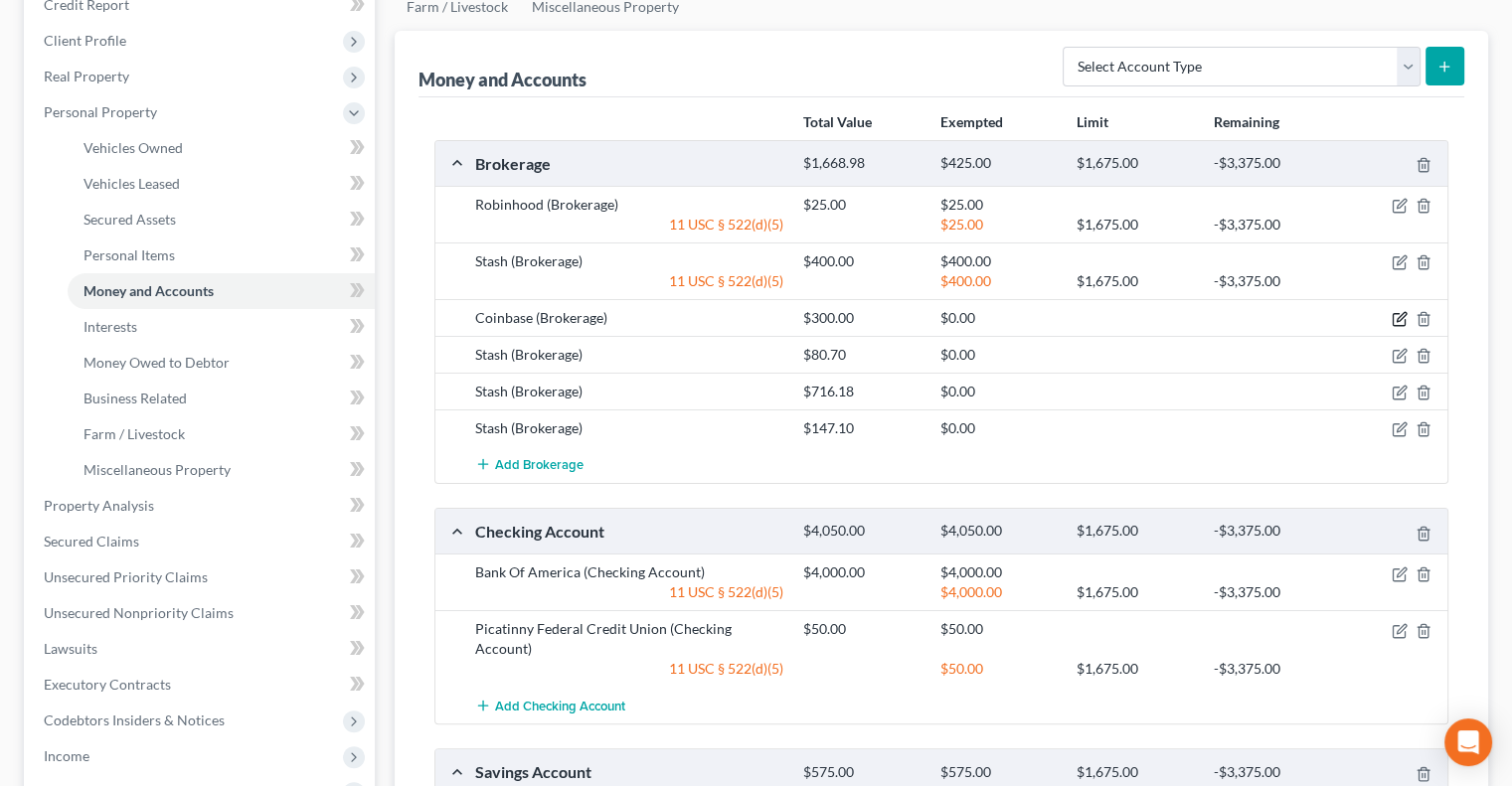 click 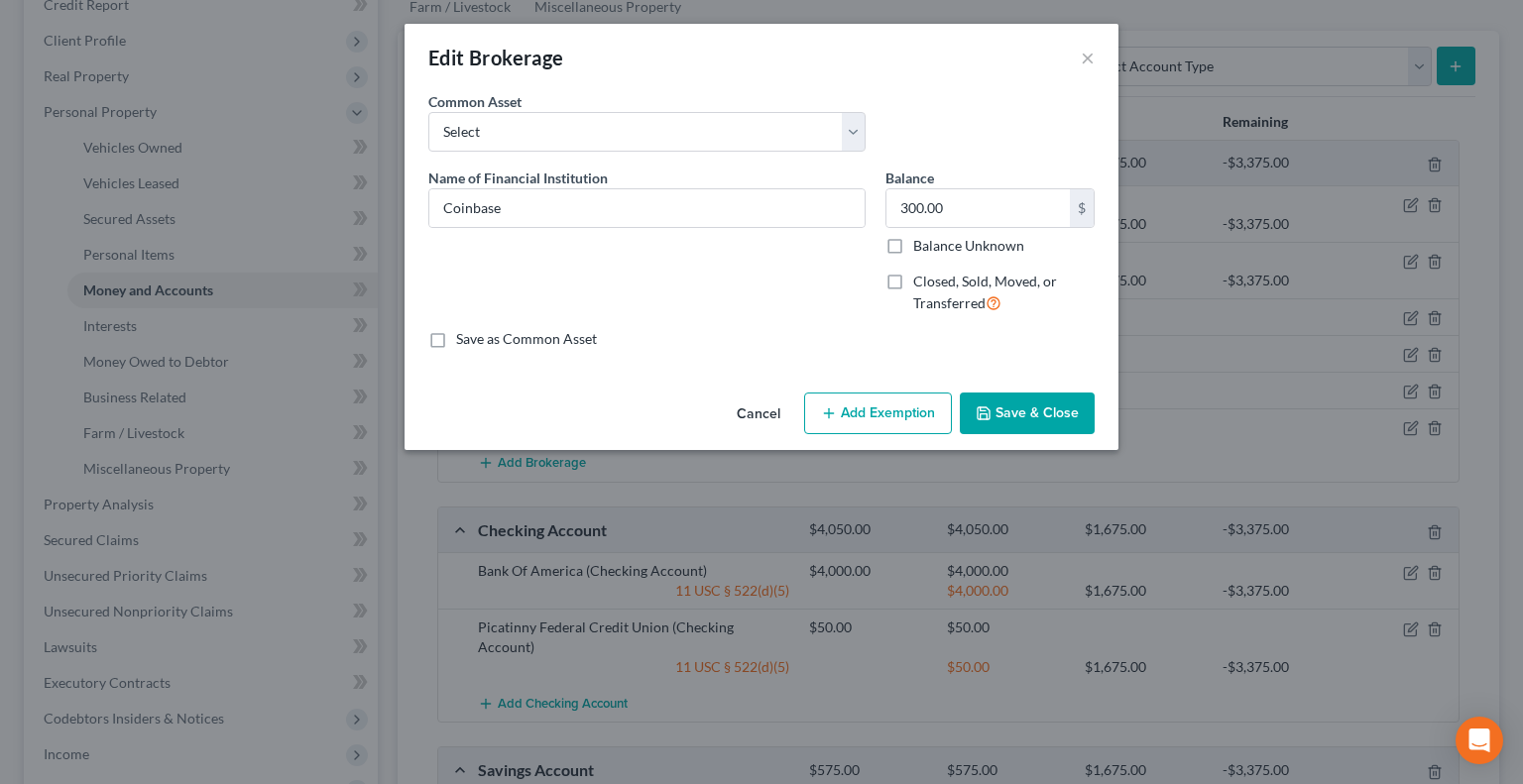 click on "Add Exemption" at bounding box center [878, 413] 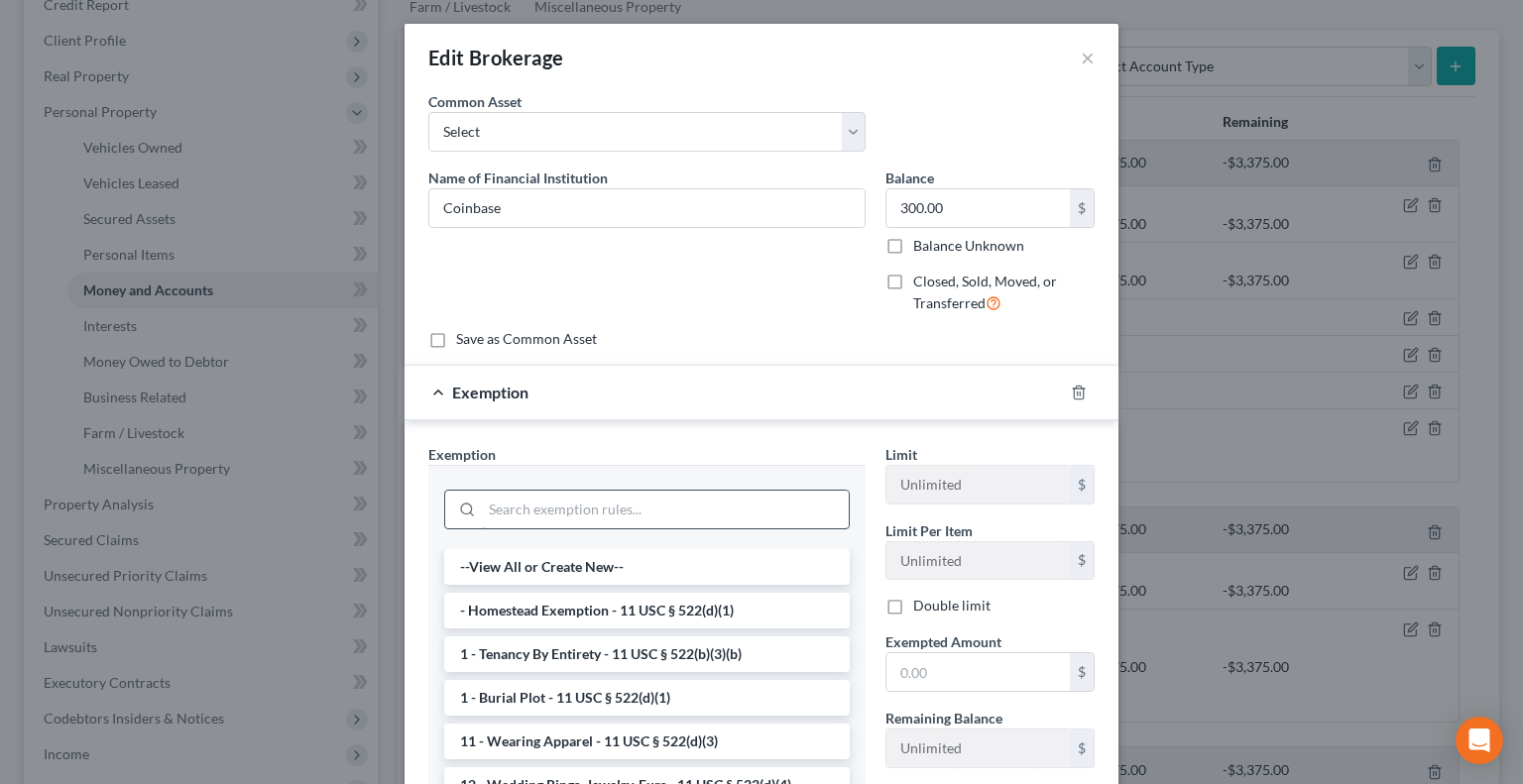 click at bounding box center (665, 509) 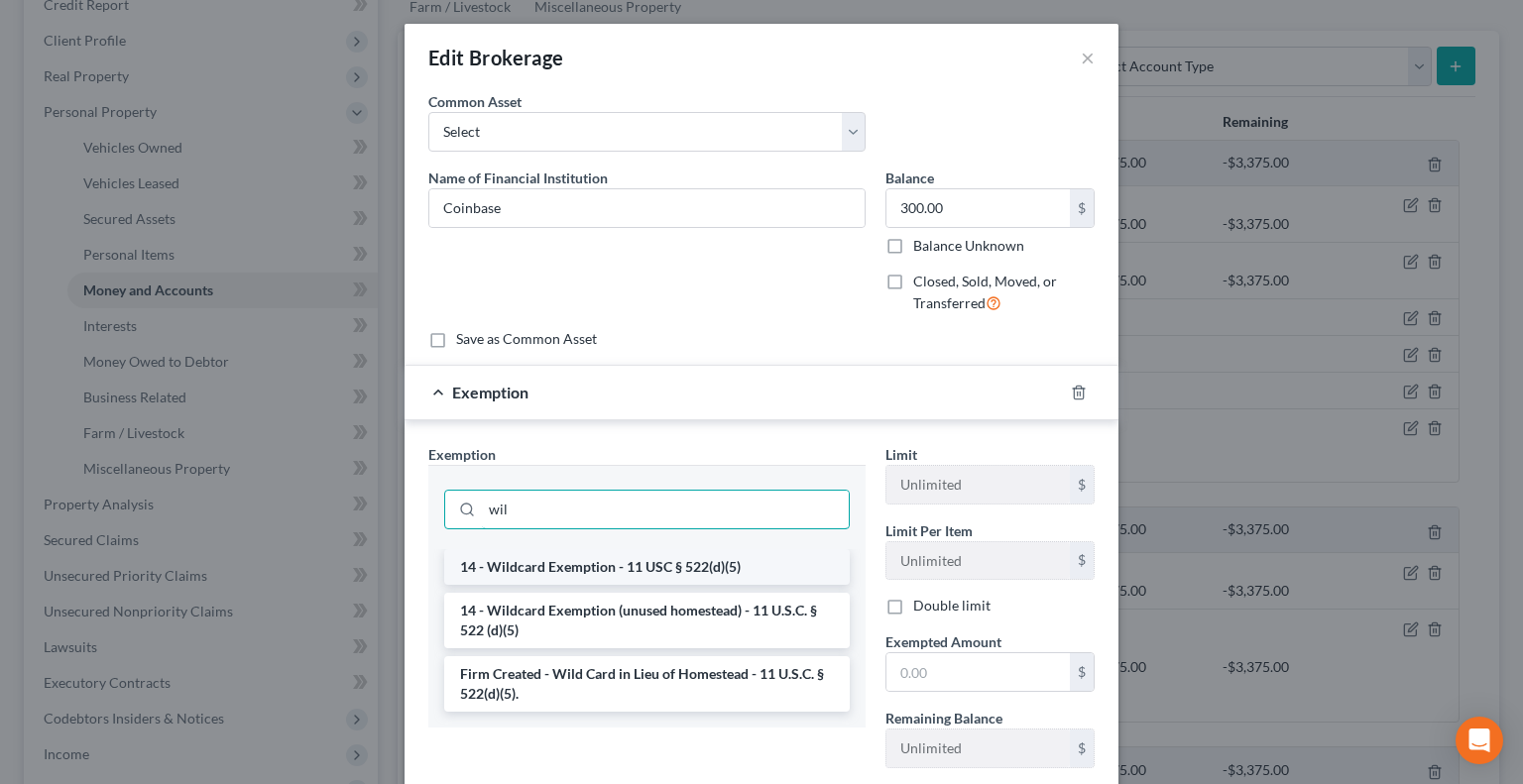 type on "wil" 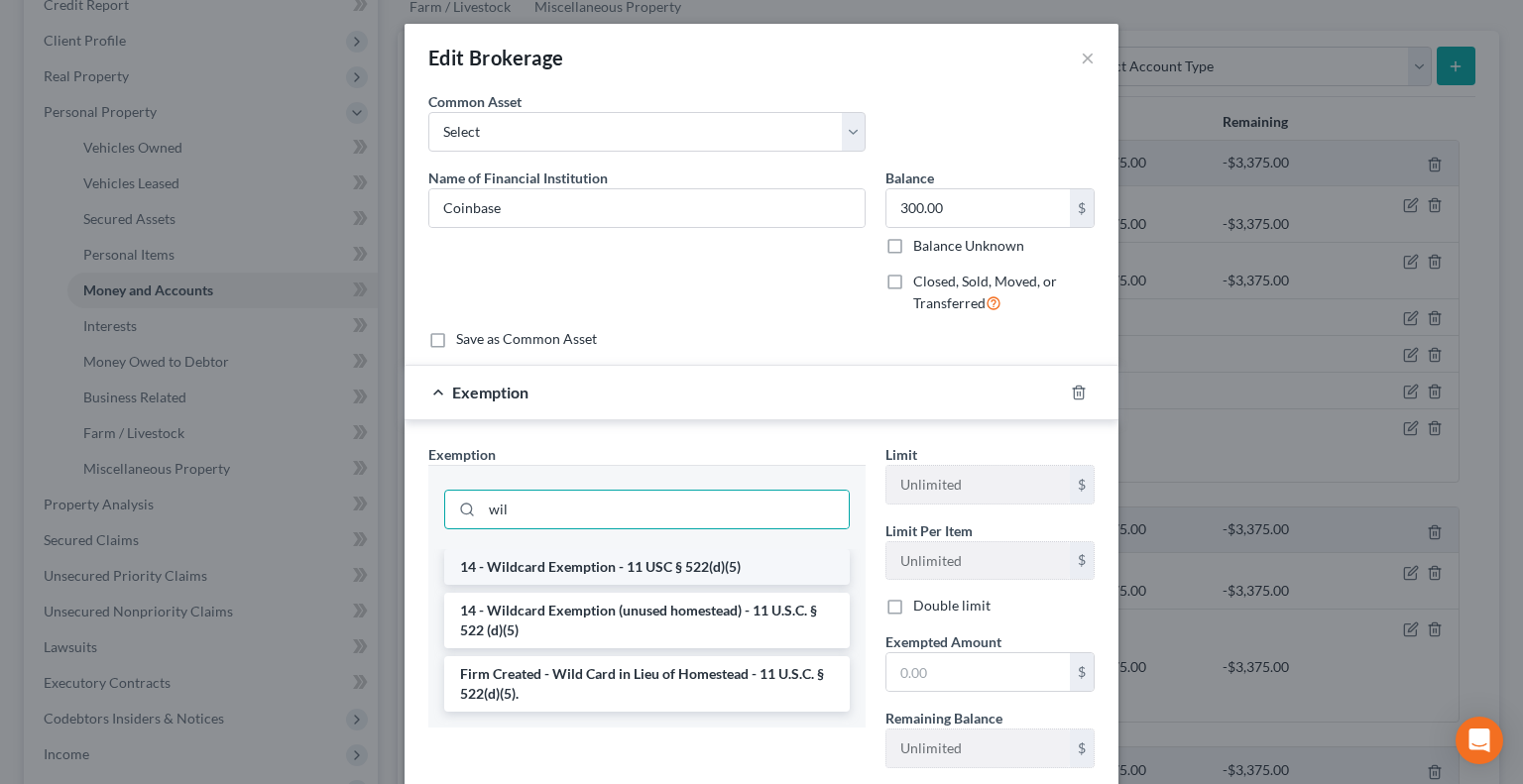 click on "14 - Wildcard Exemption - 11 USC § 522(d)(5)" at bounding box center [646, 567] 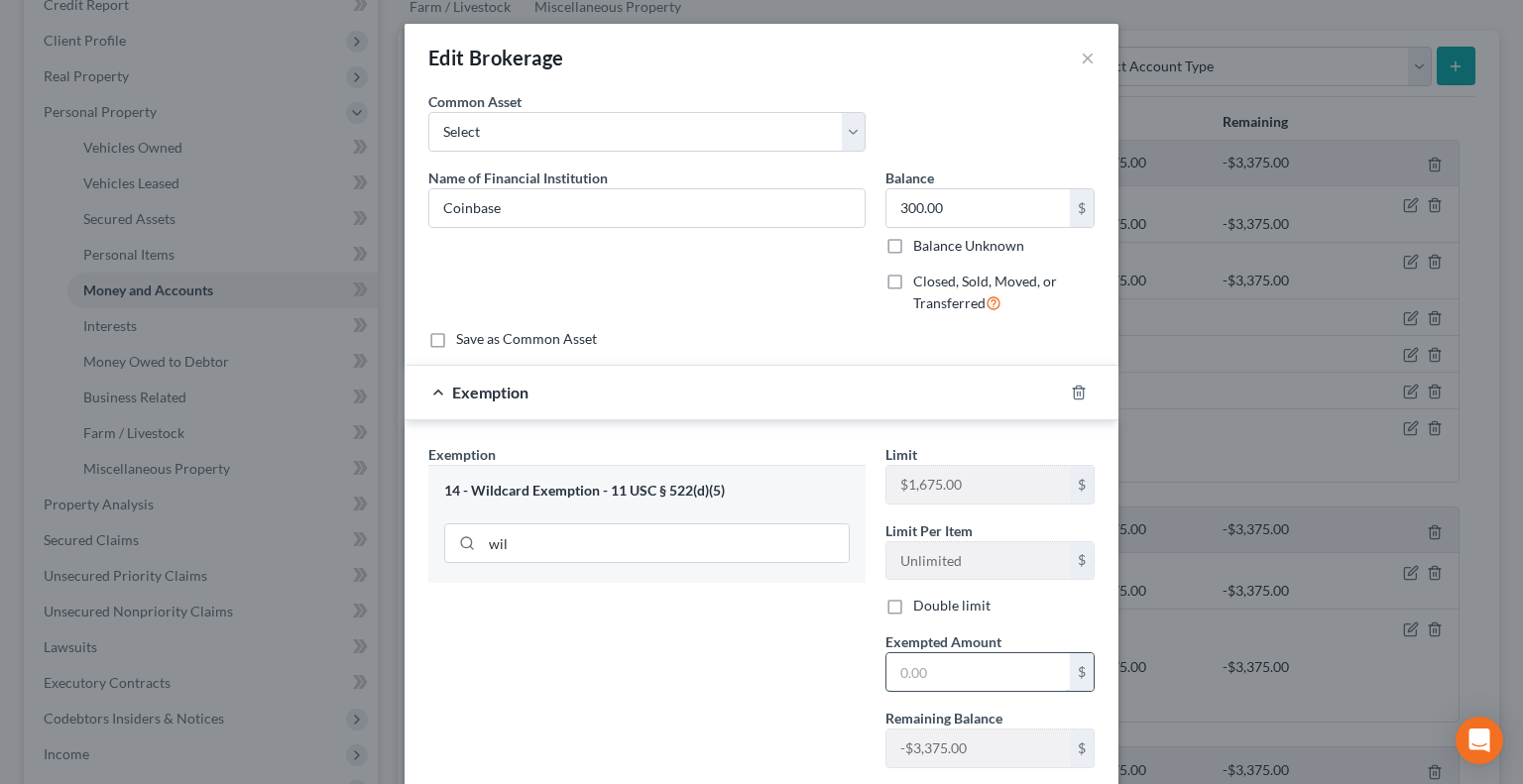 click at bounding box center [978, 672] 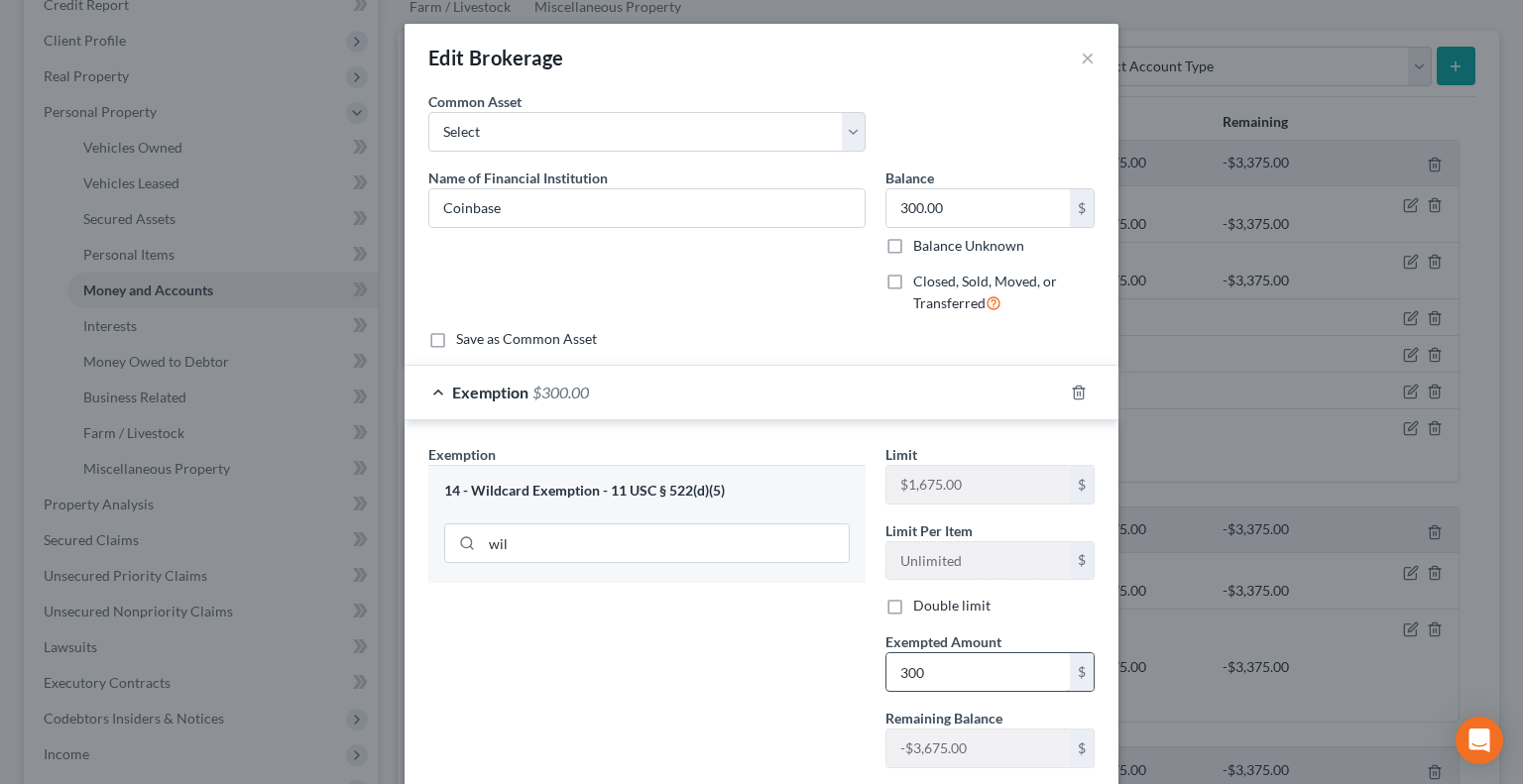 type on "300" 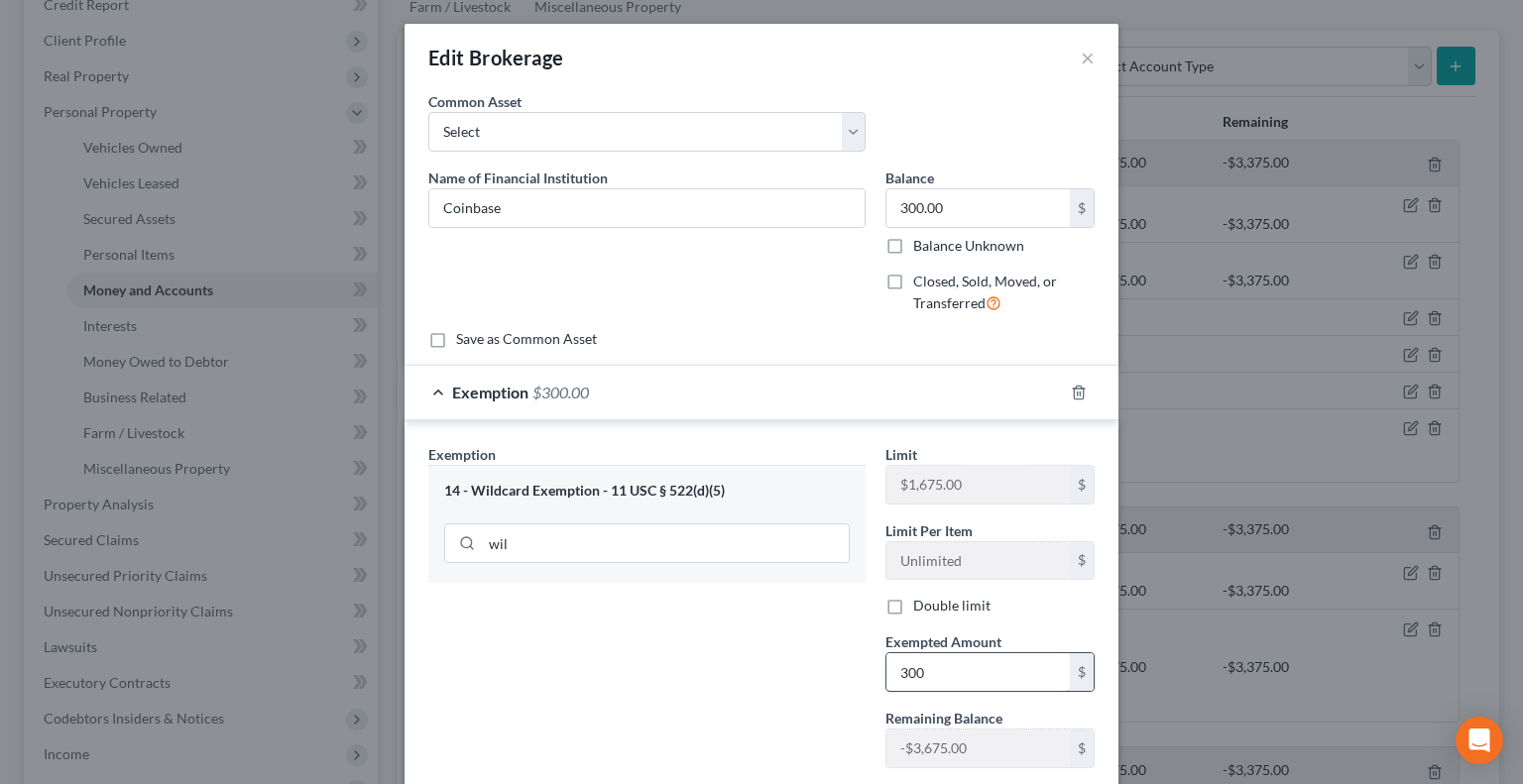 scroll, scrollTop: 122, scrollLeft: 0, axis: vertical 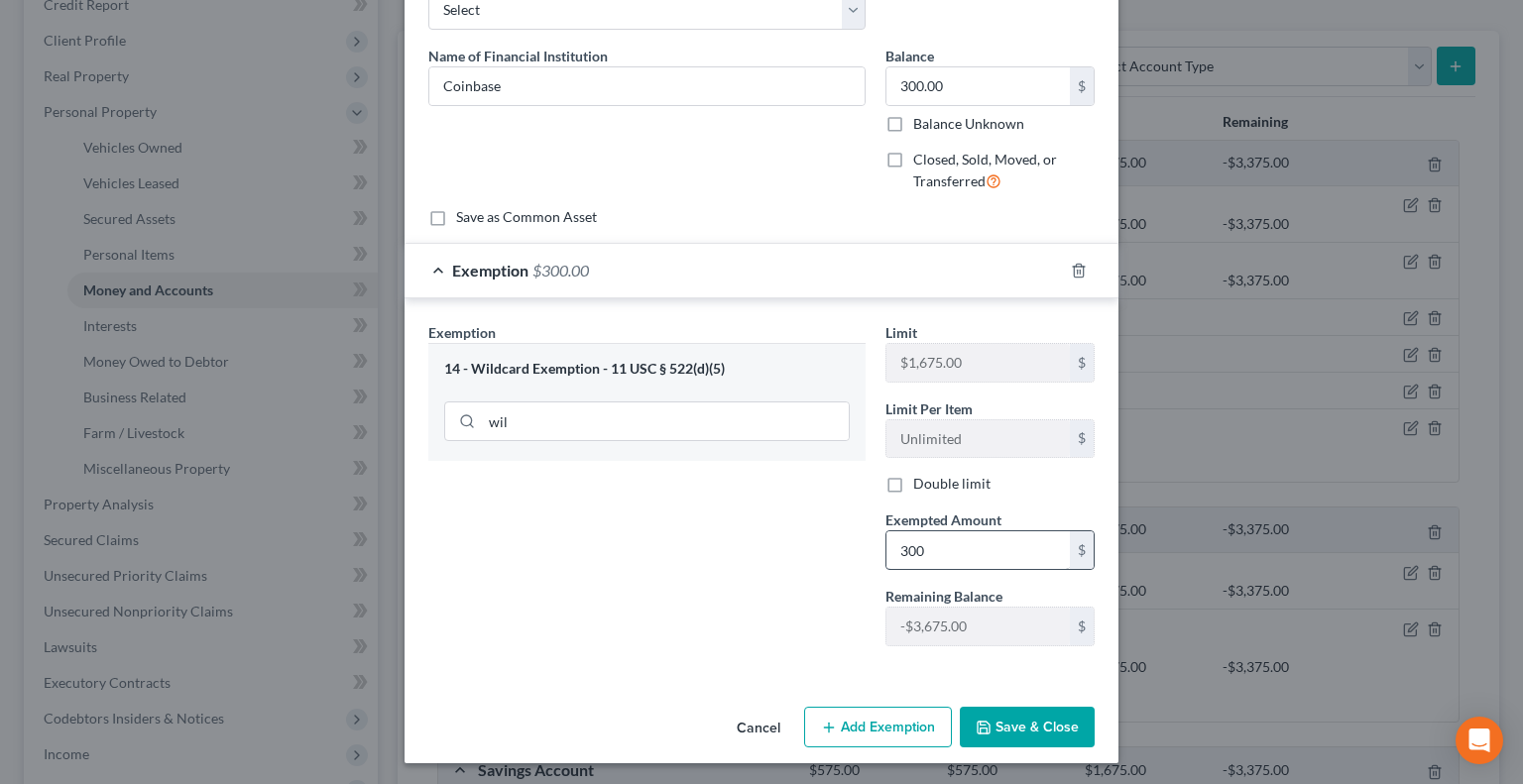 type 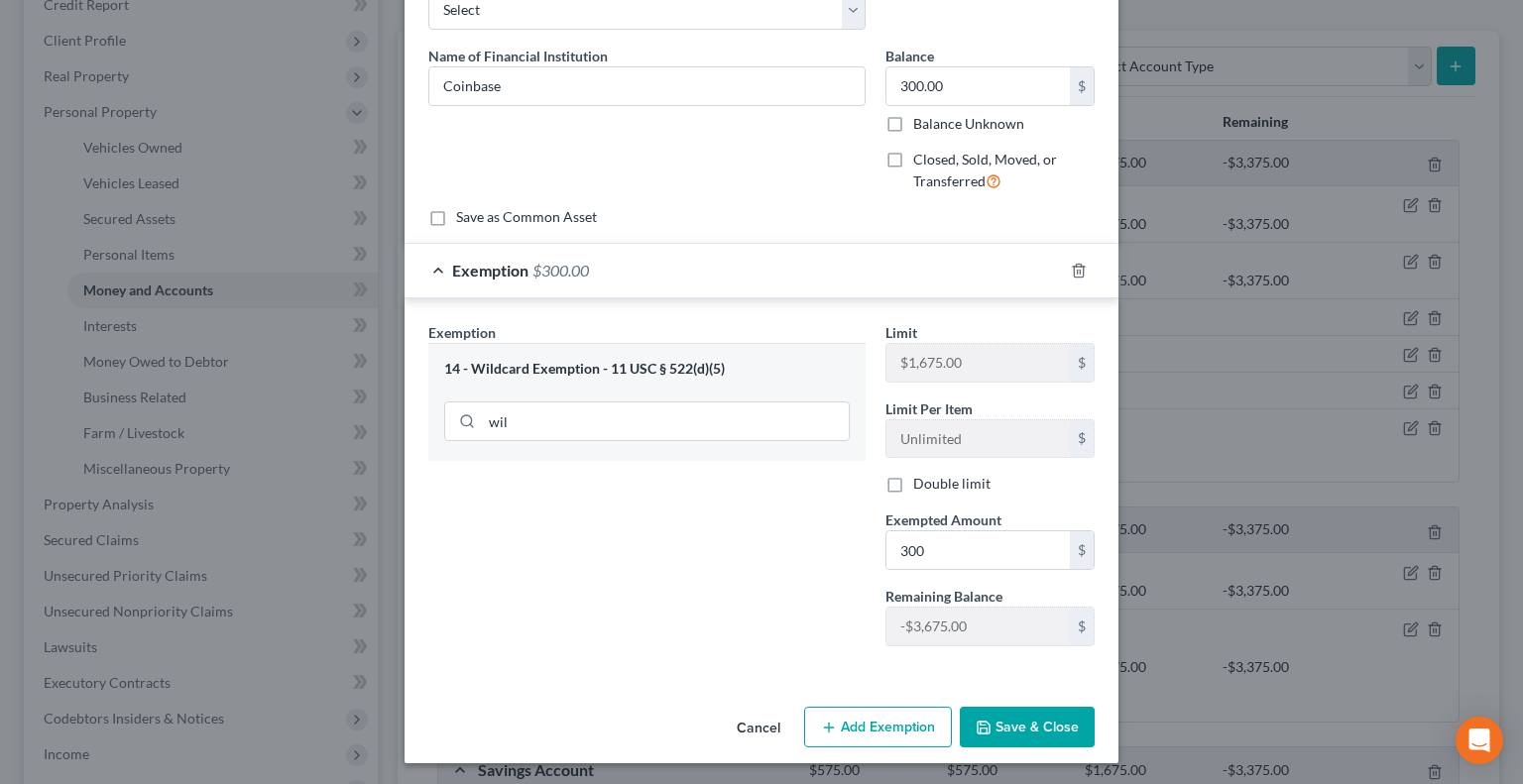 click on "Save & Close" at bounding box center [1027, 728] 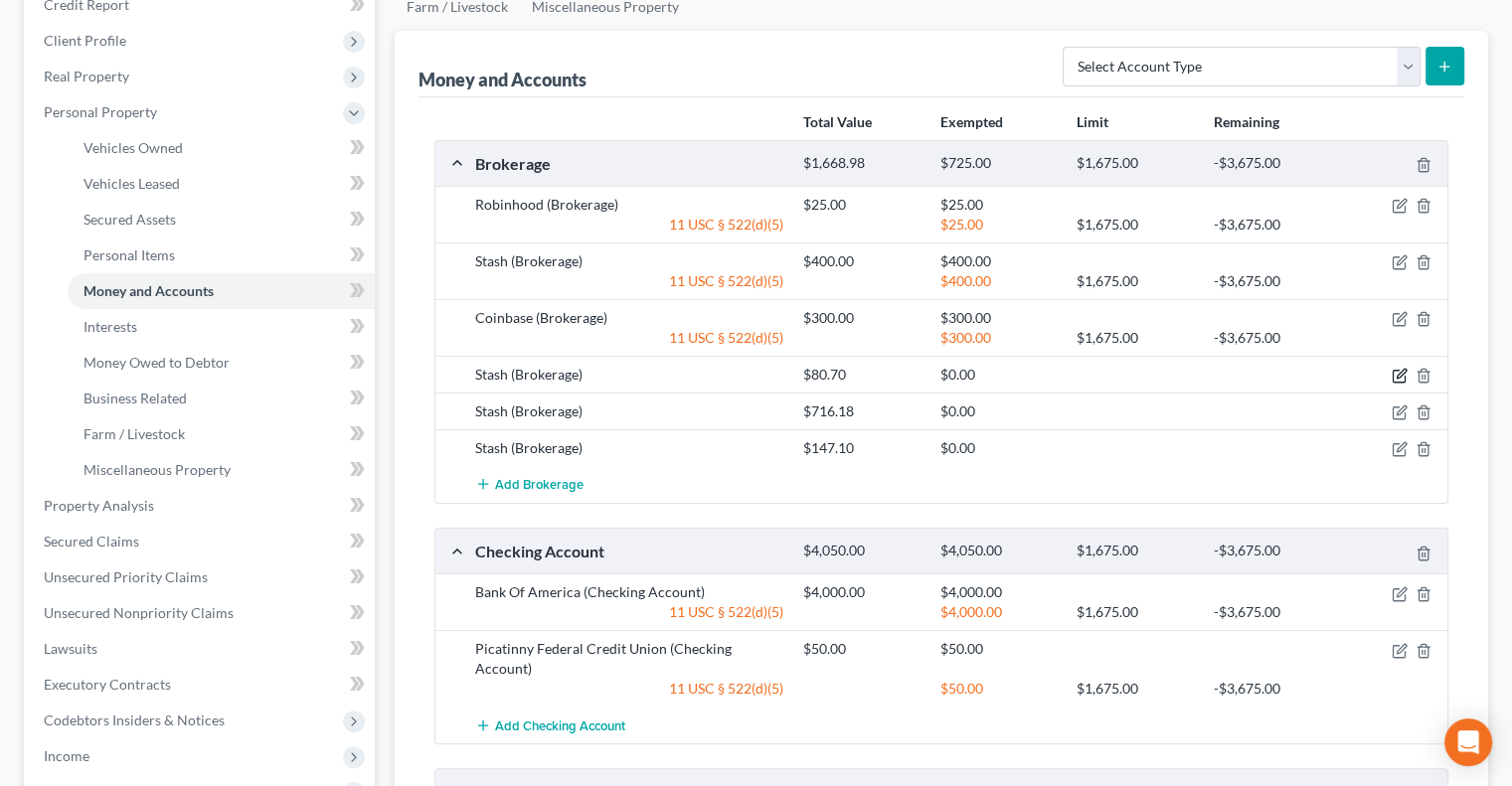 click 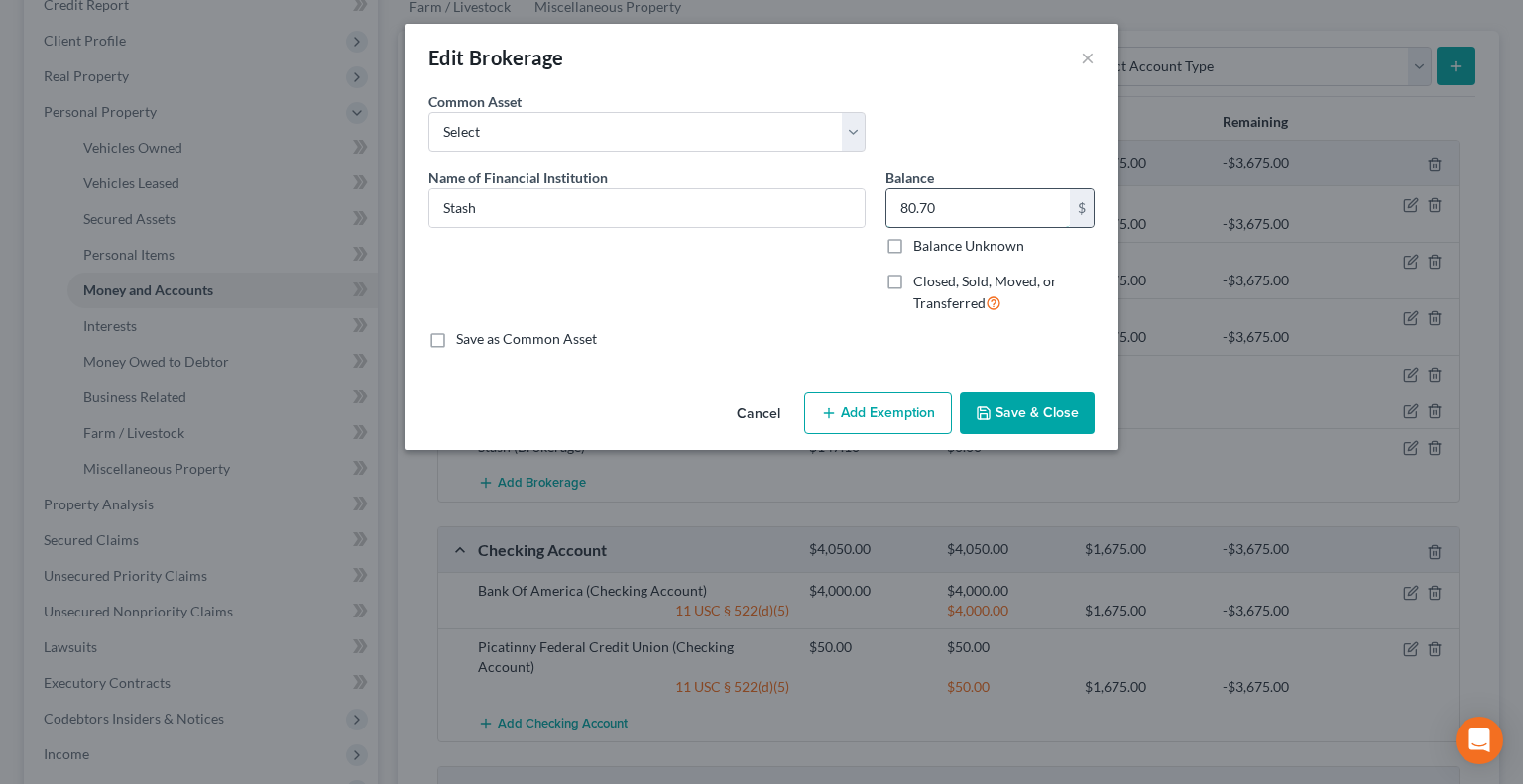 click on "80.70" at bounding box center [978, 208] 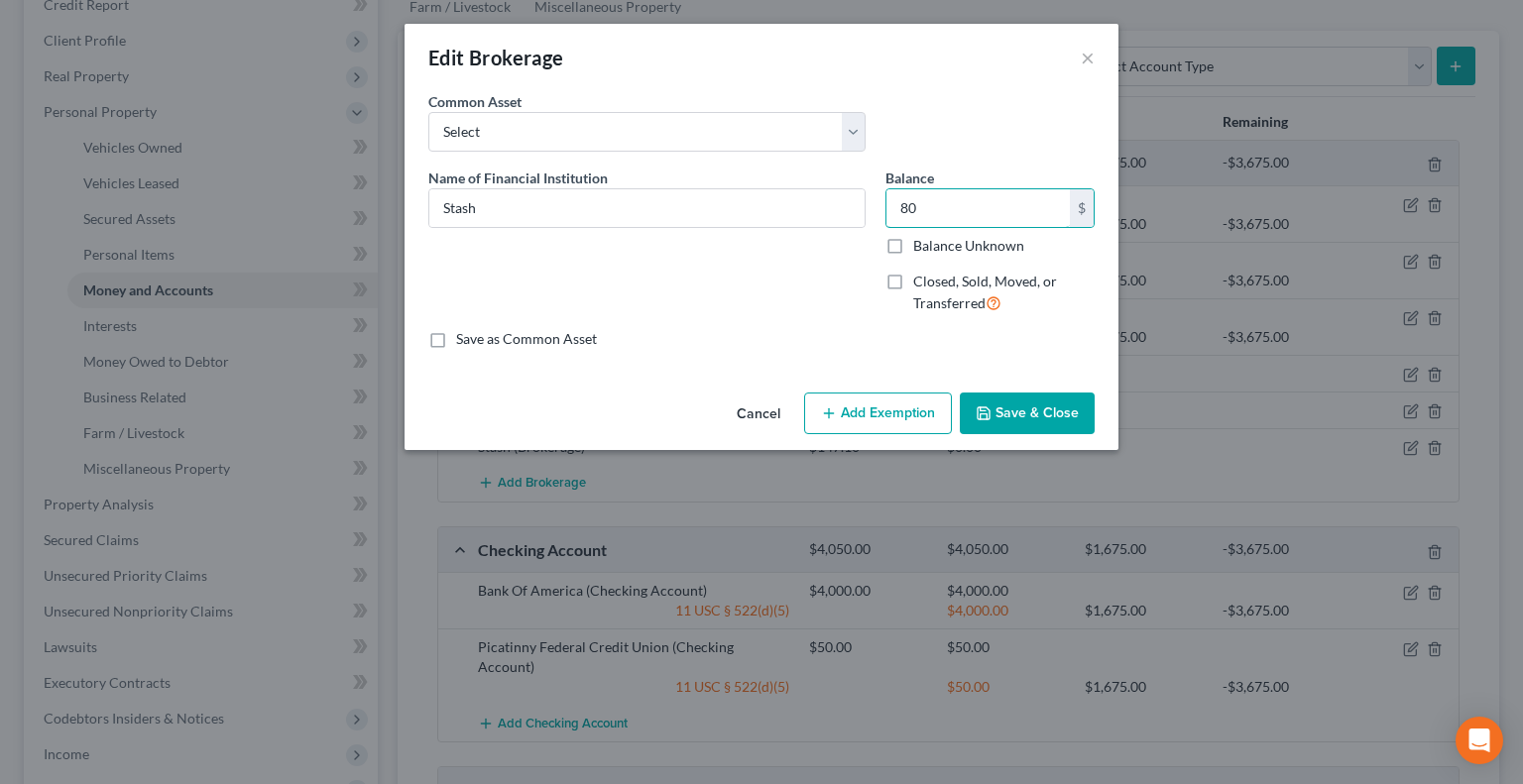 type on "80" 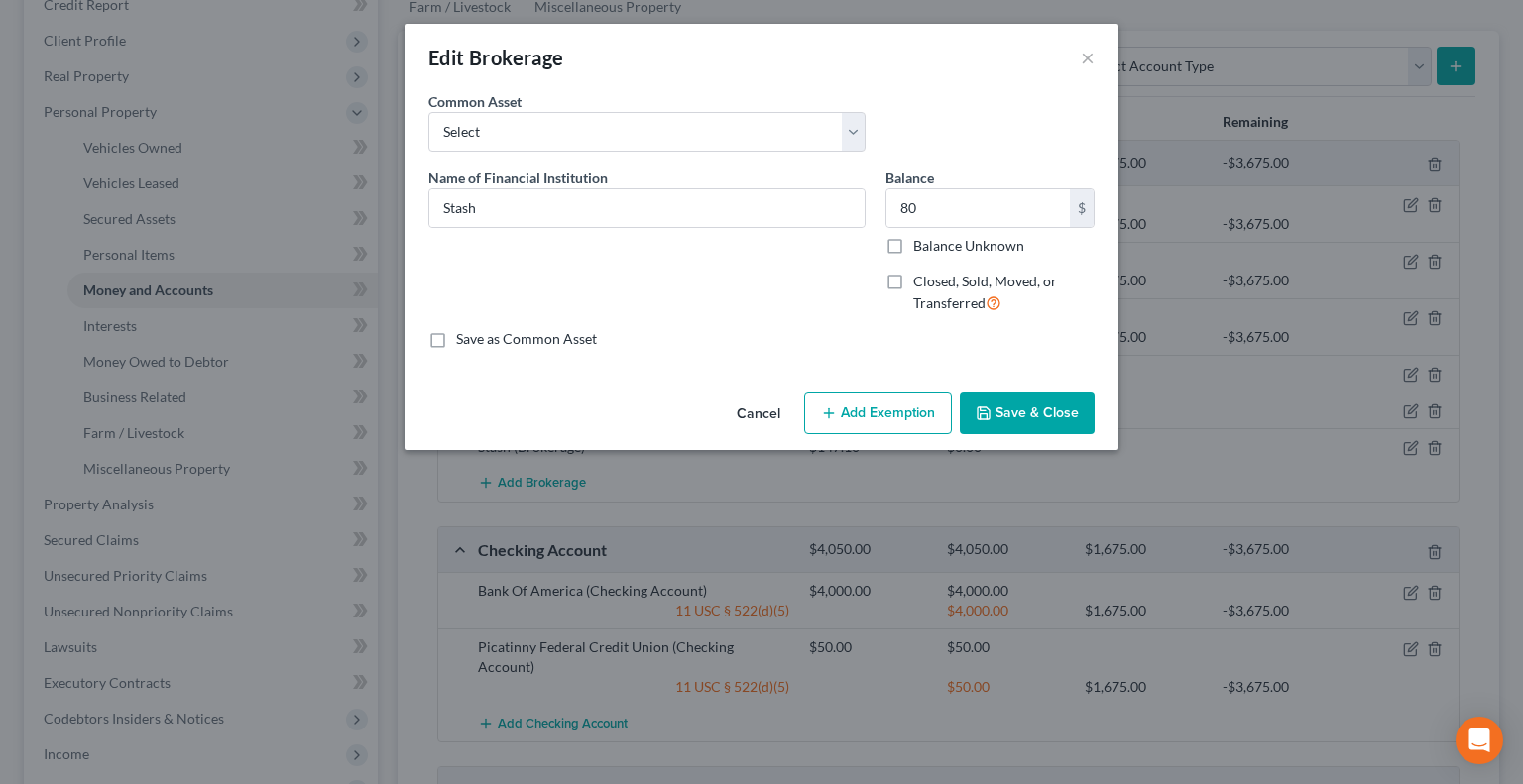 click on "Add Exemption" at bounding box center [878, 413] 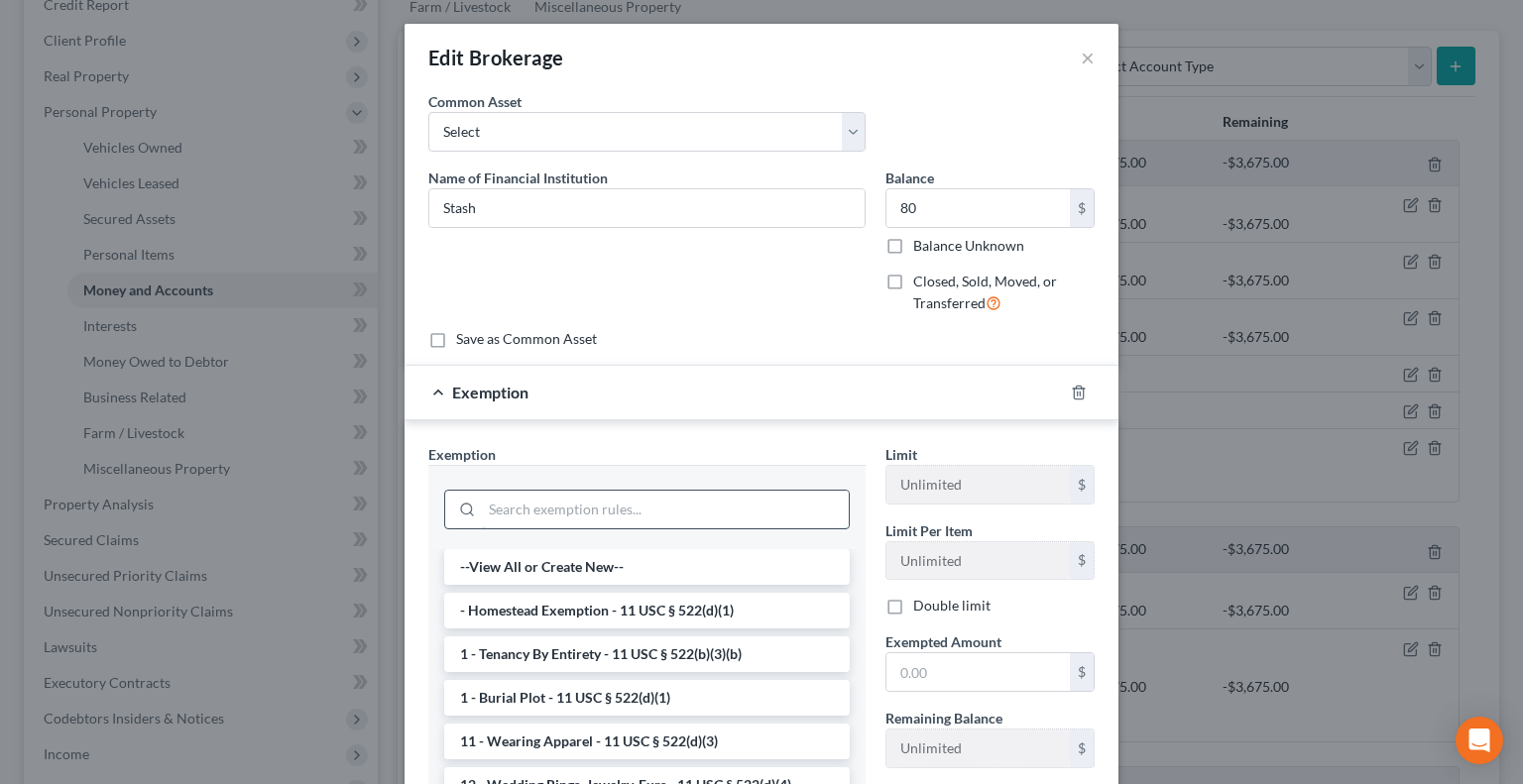 click at bounding box center (665, 509) 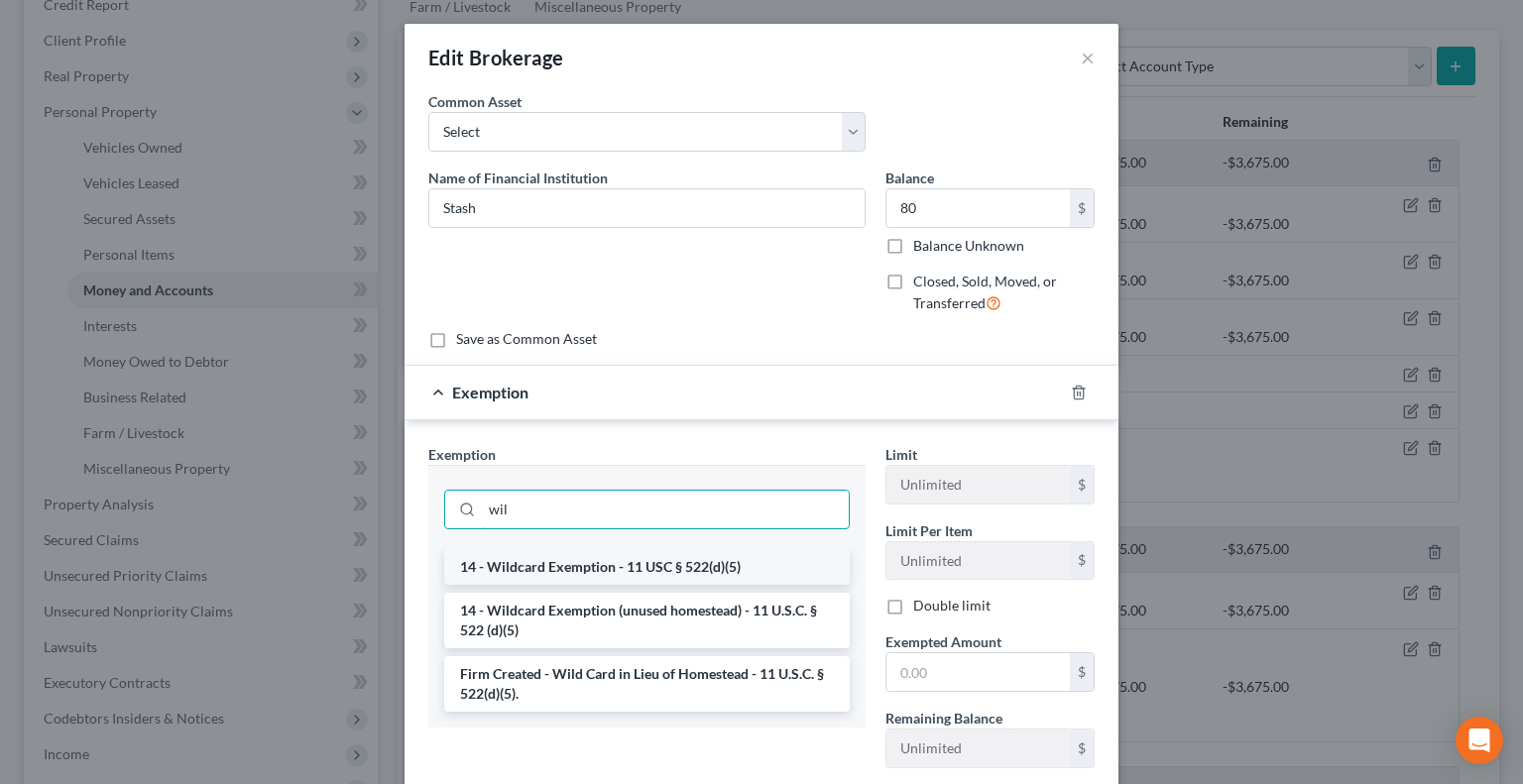 type on "wil" 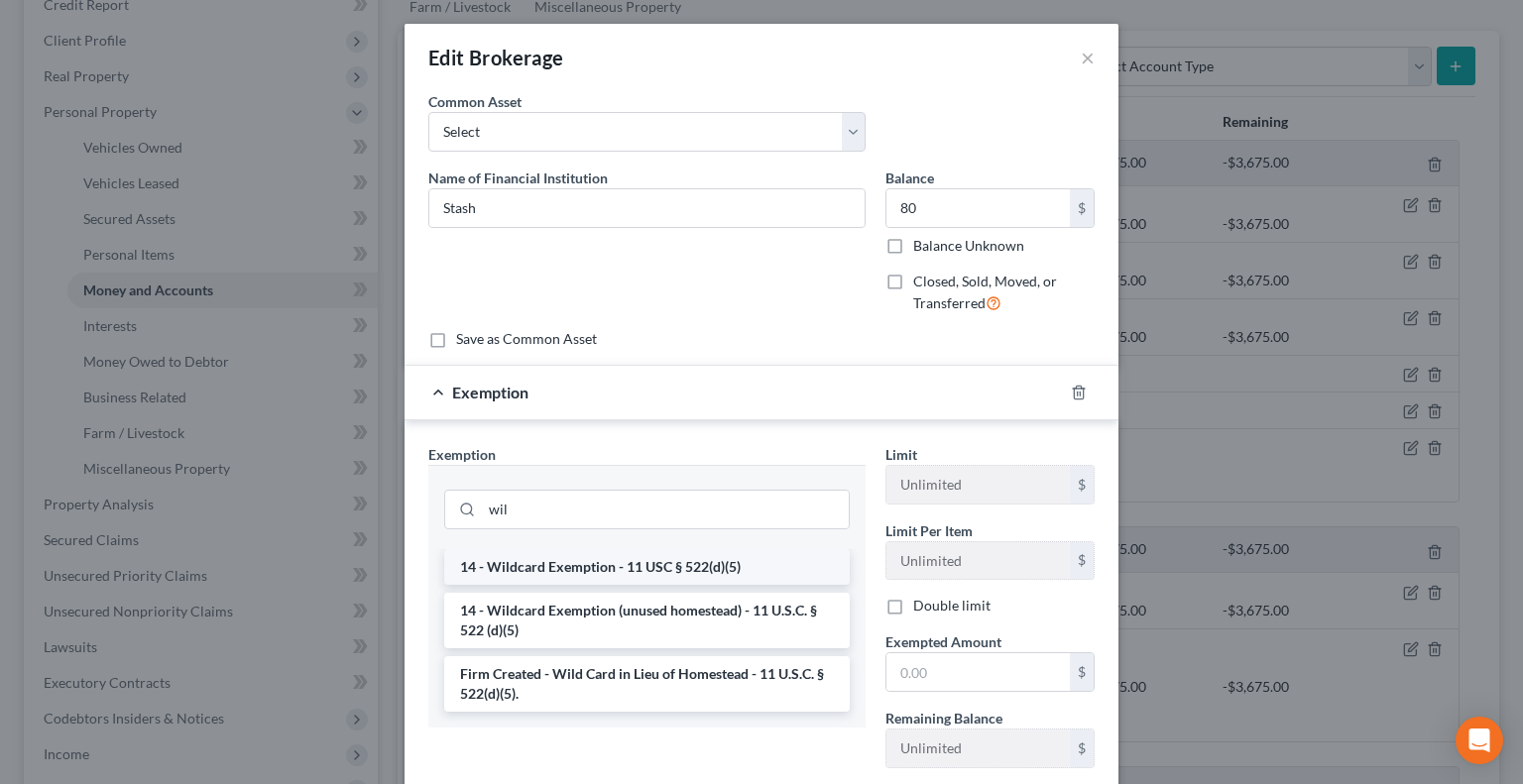 click on "14 - Wildcard Exemption - 11 USC § 522(d)(5)" at bounding box center (646, 567) 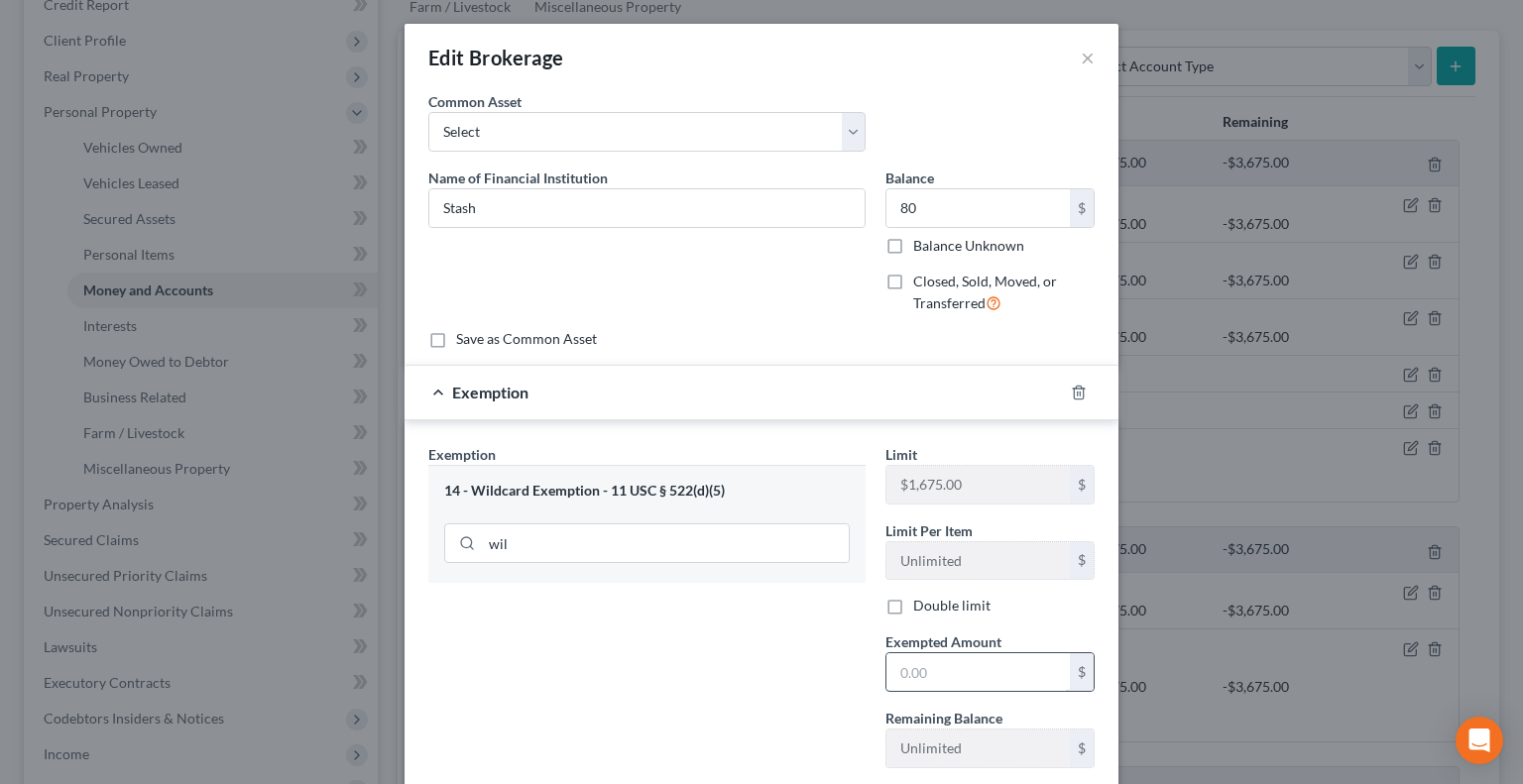click at bounding box center (978, 672) 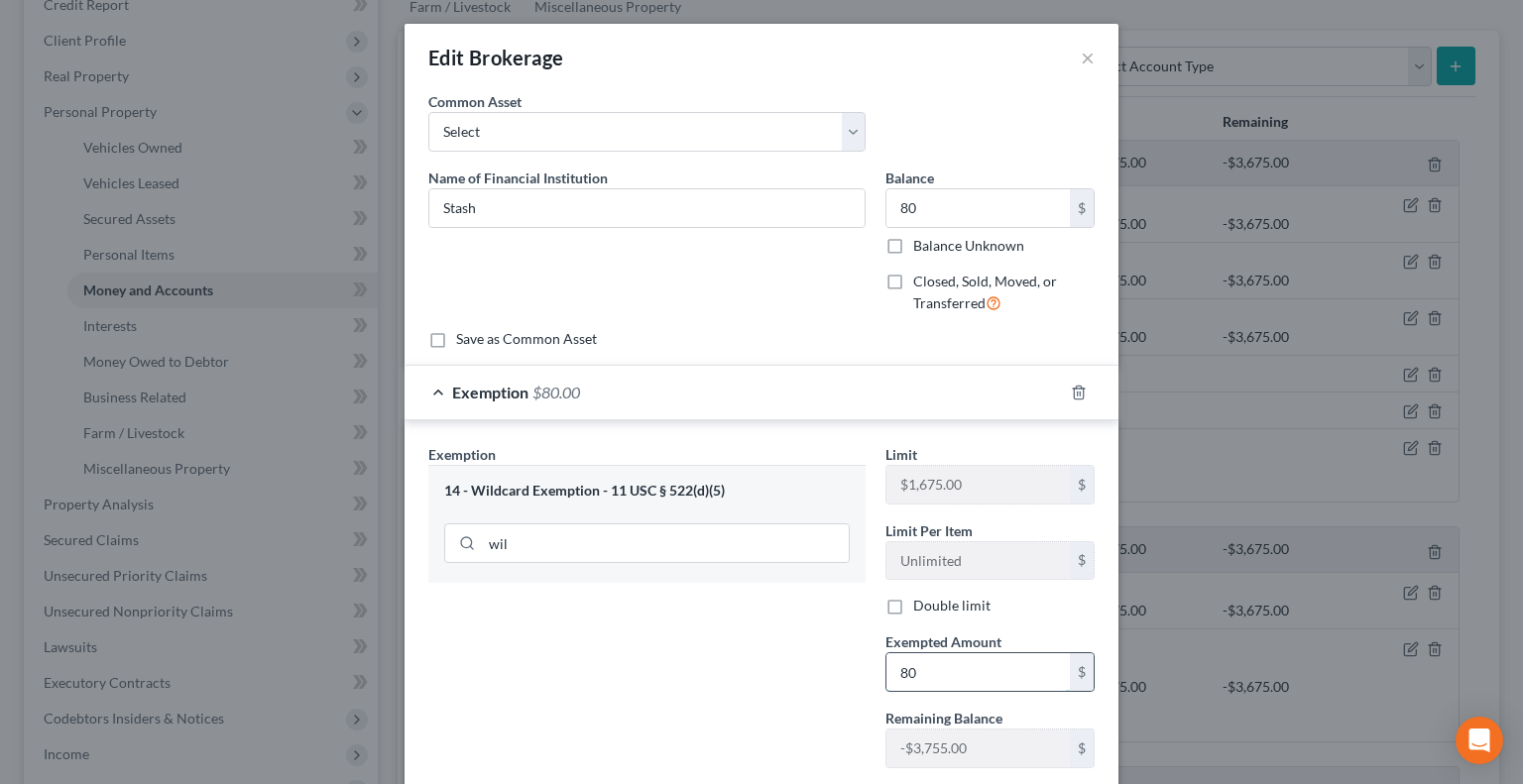 type on "80" 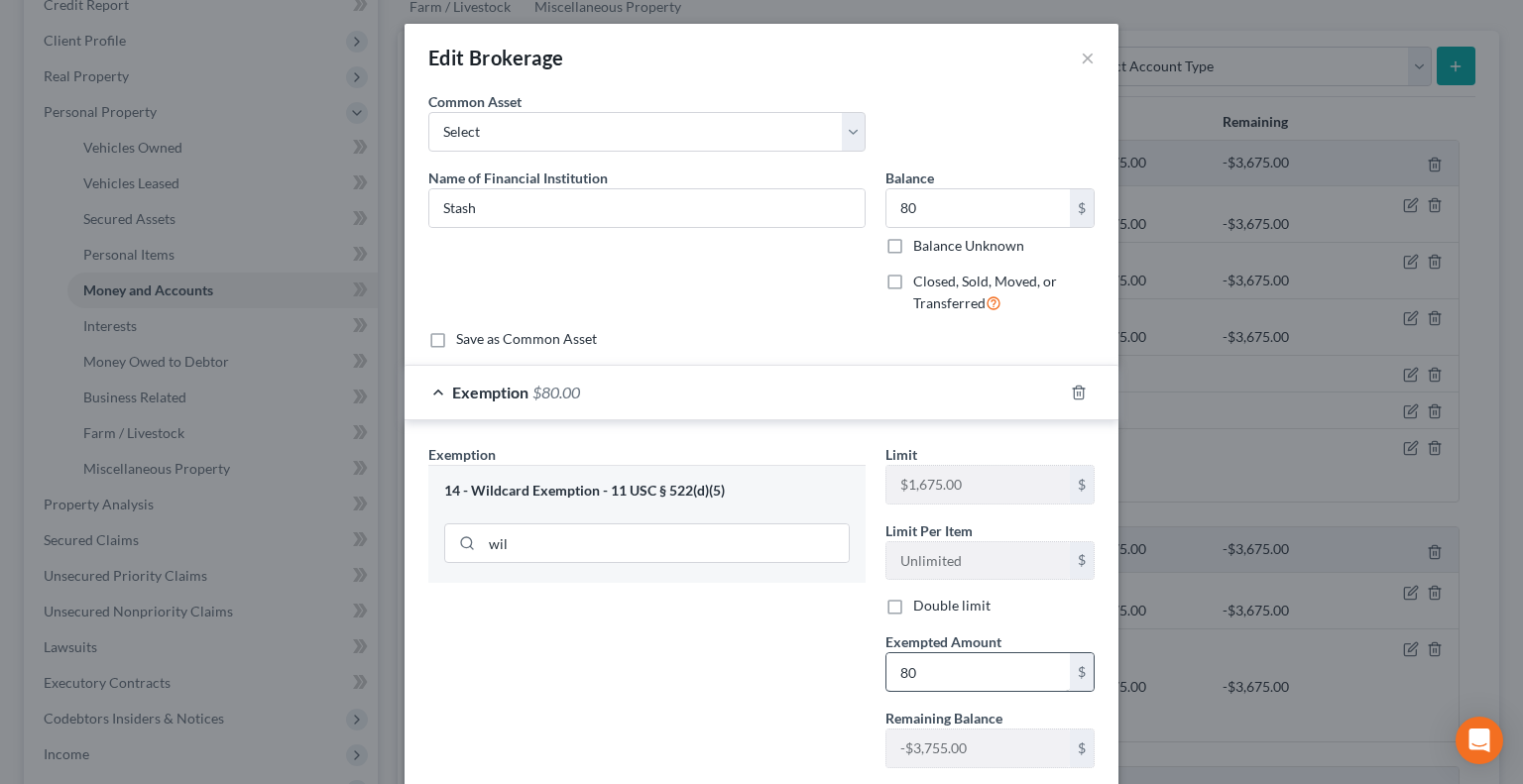 scroll, scrollTop: 122, scrollLeft: 0, axis: vertical 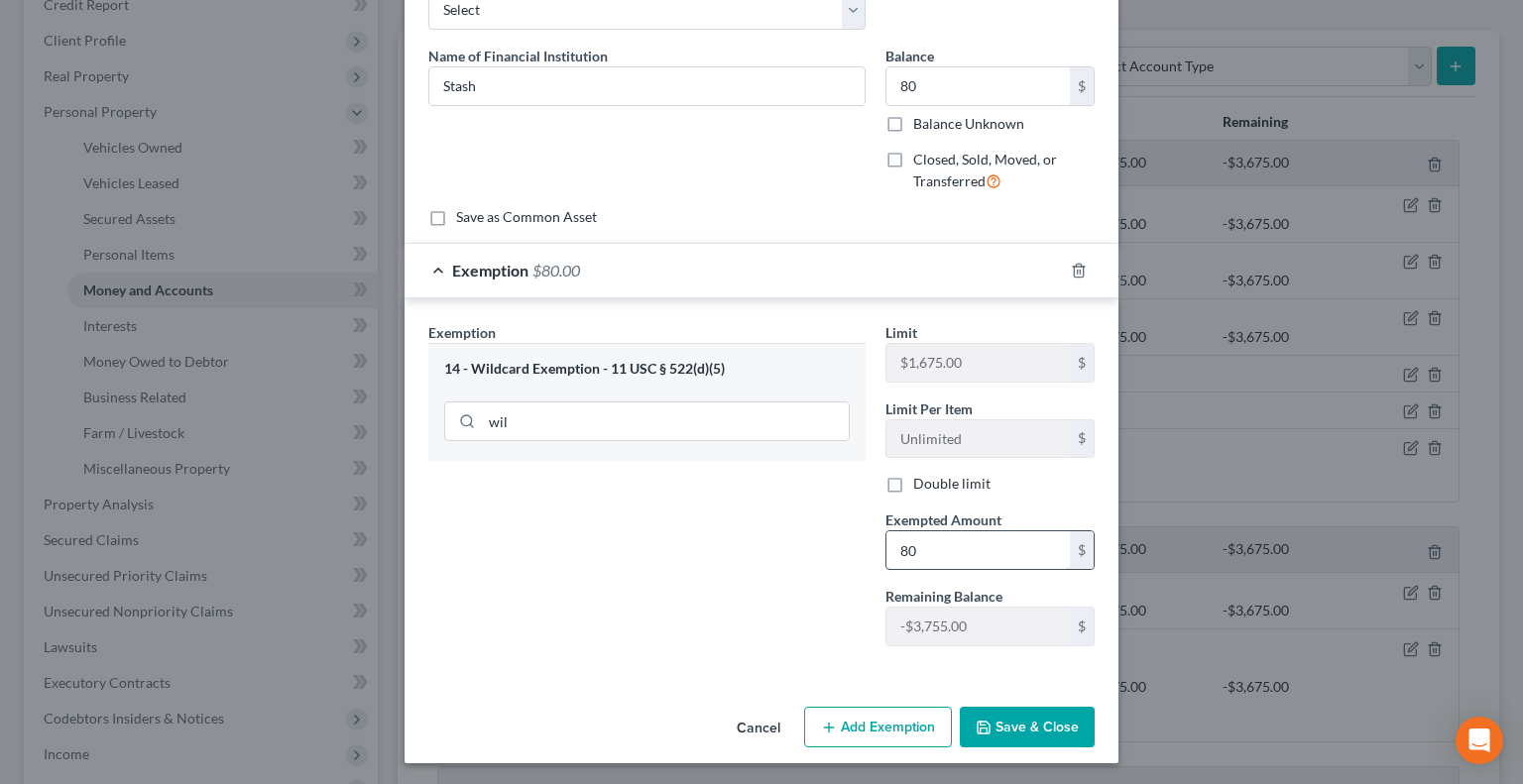 type 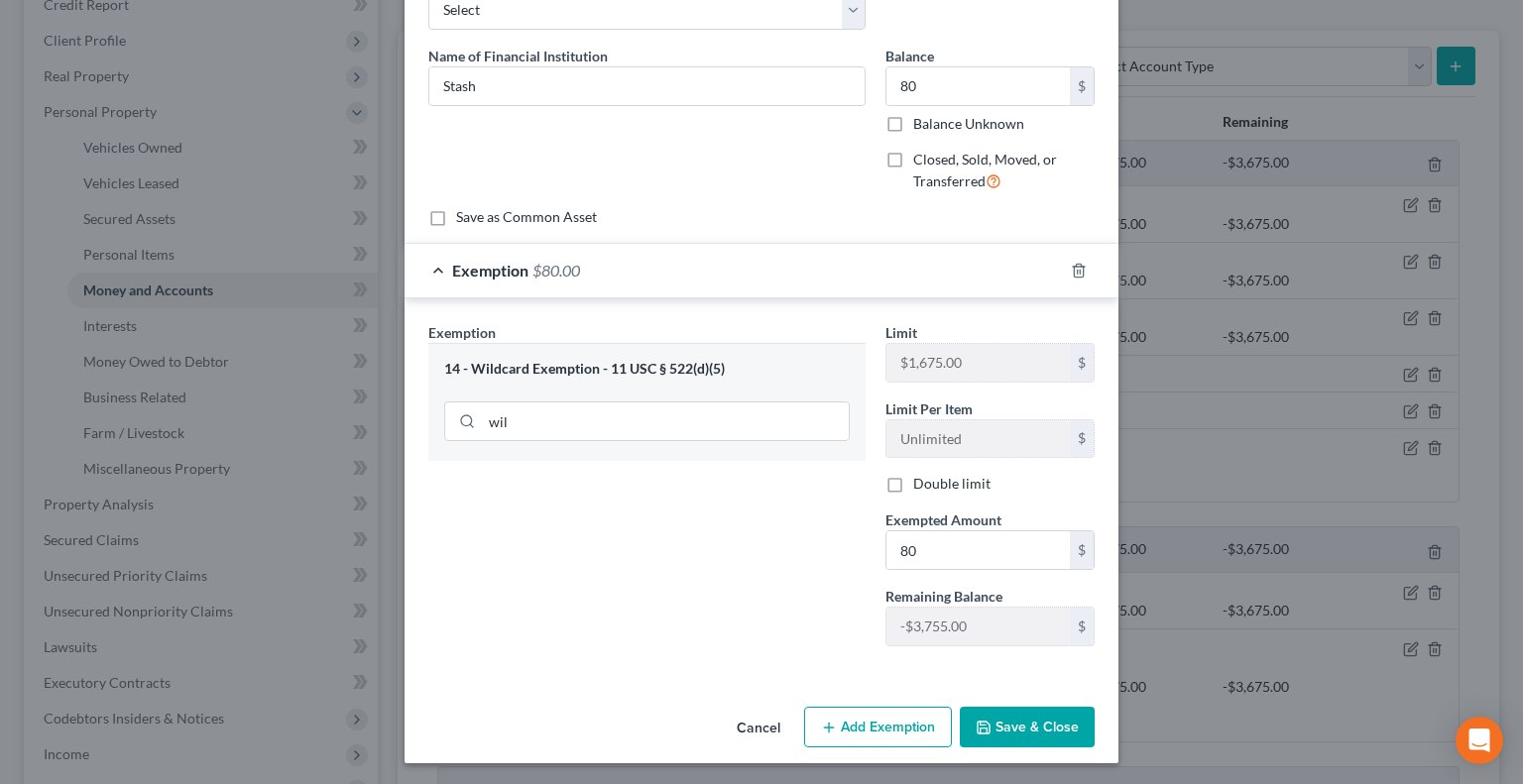click on "Save & Close" at bounding box center (1027, 728) 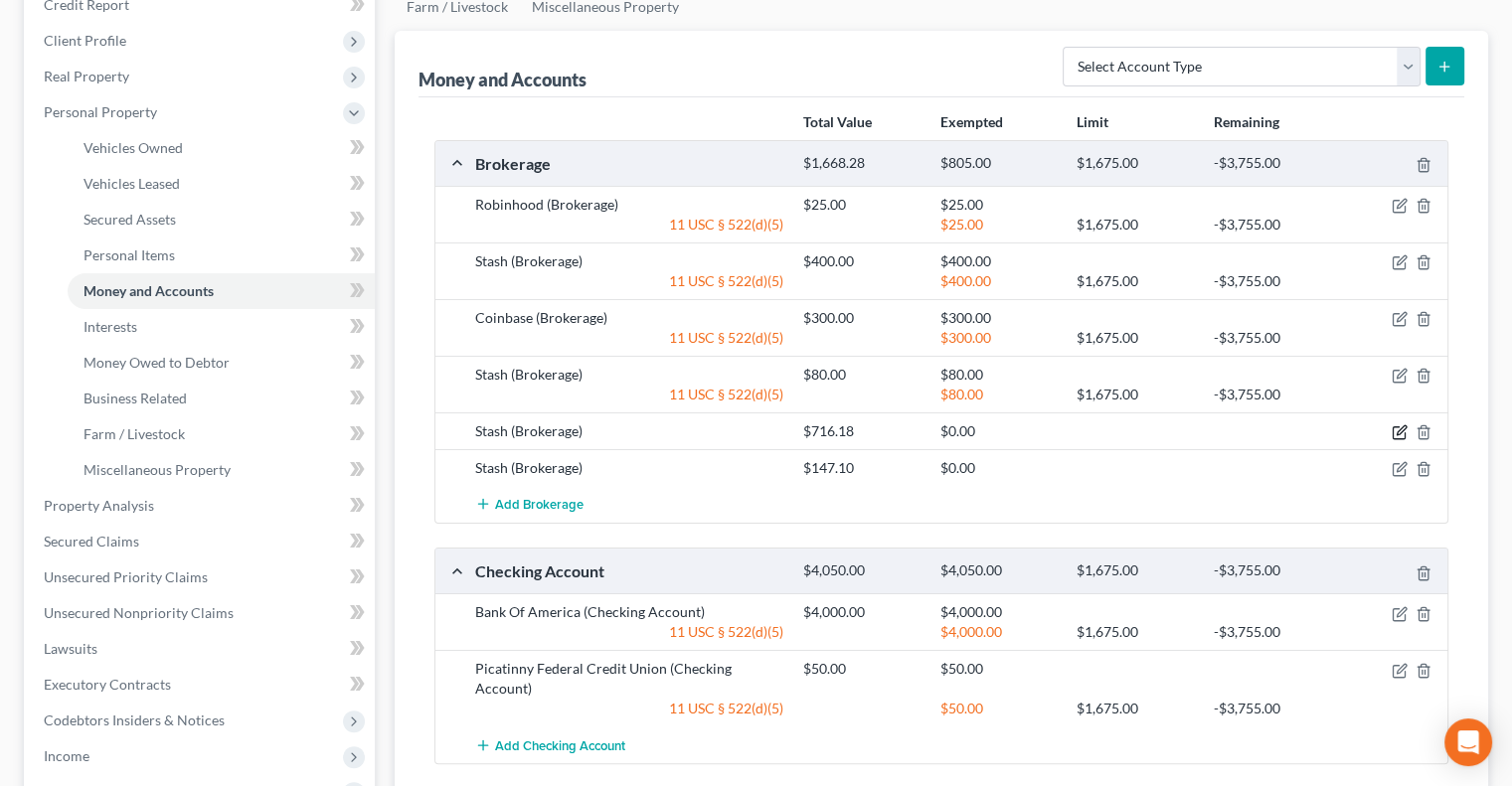 click 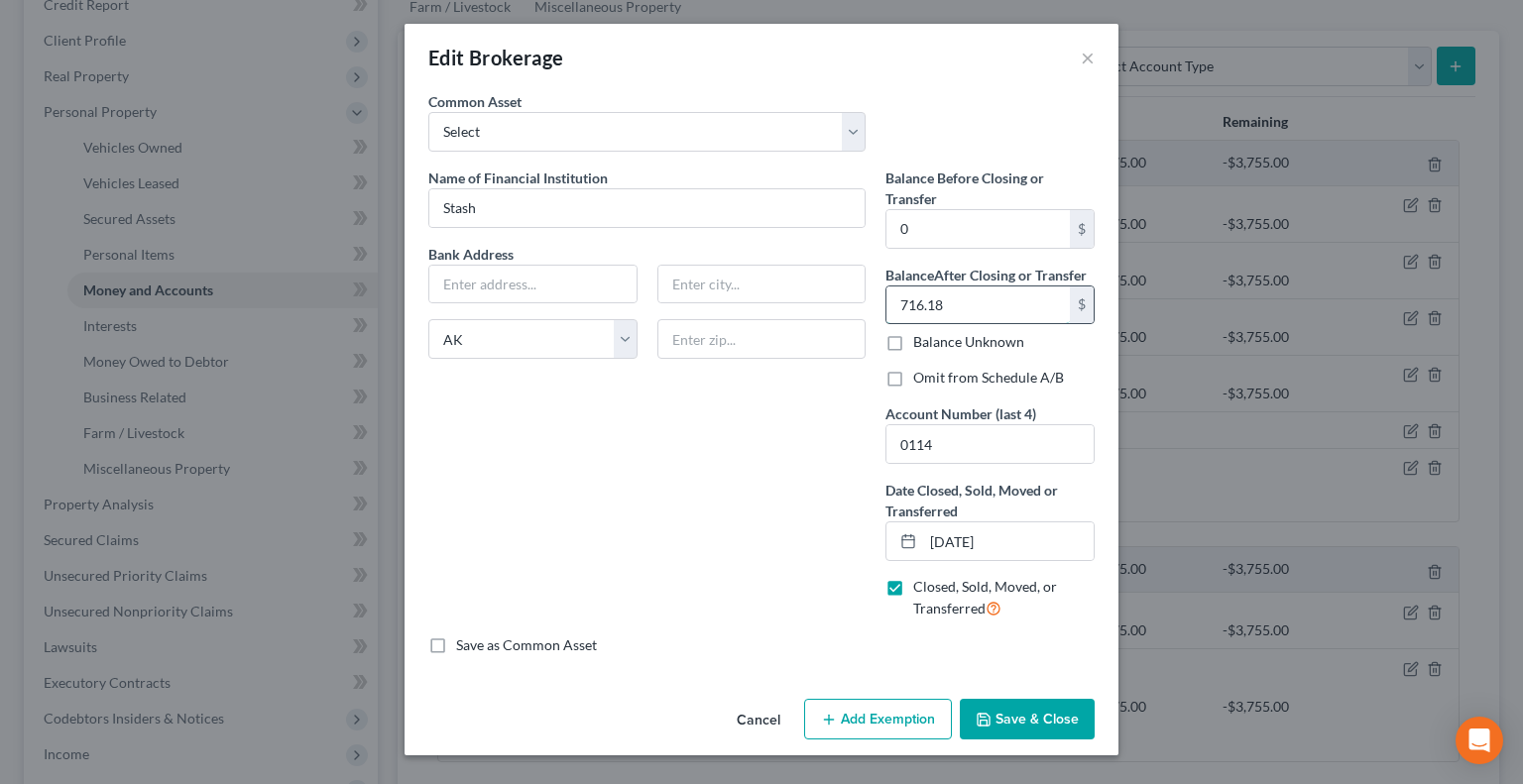 click on "716.18" at bounding box center [978, 305] 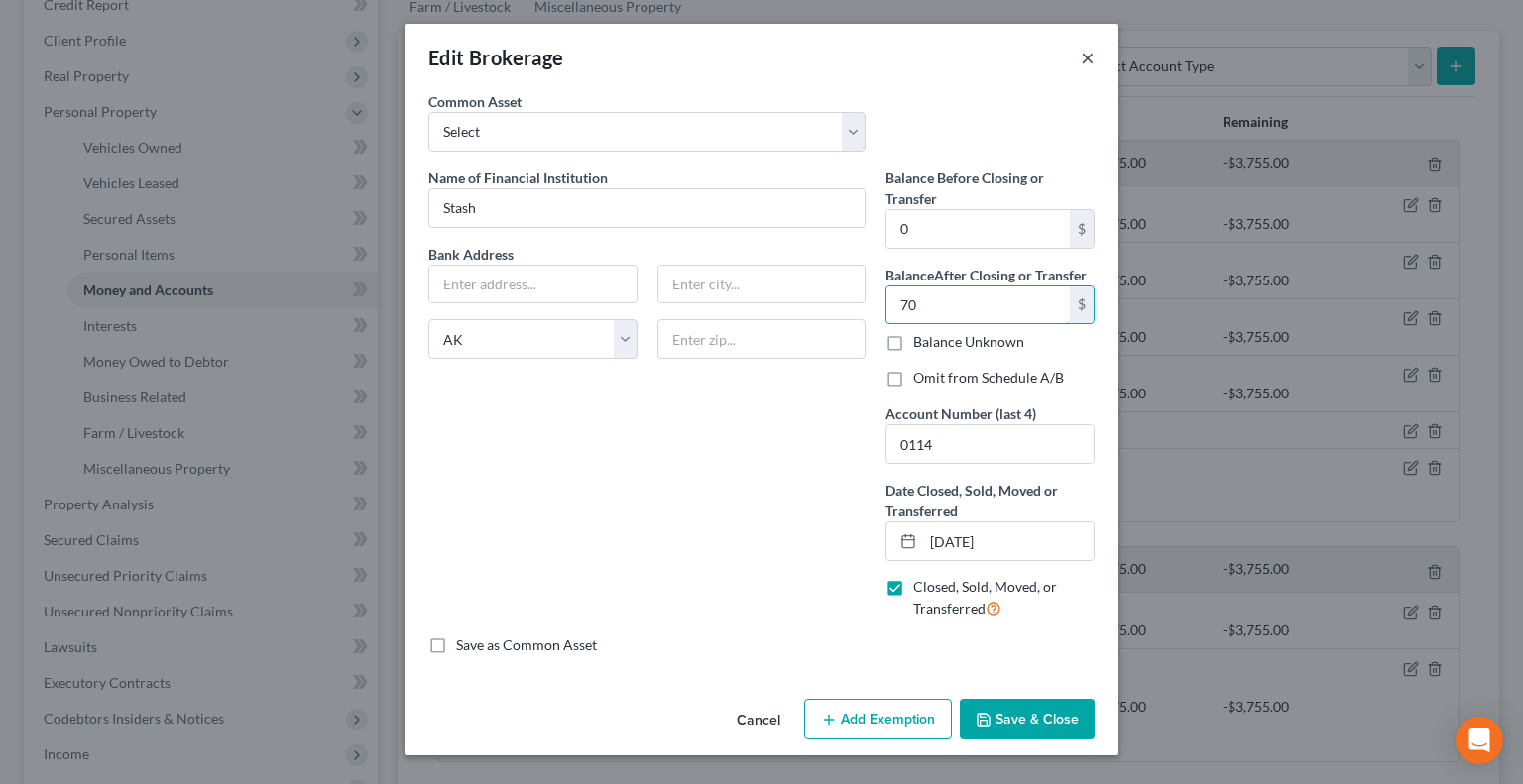 type on "70" 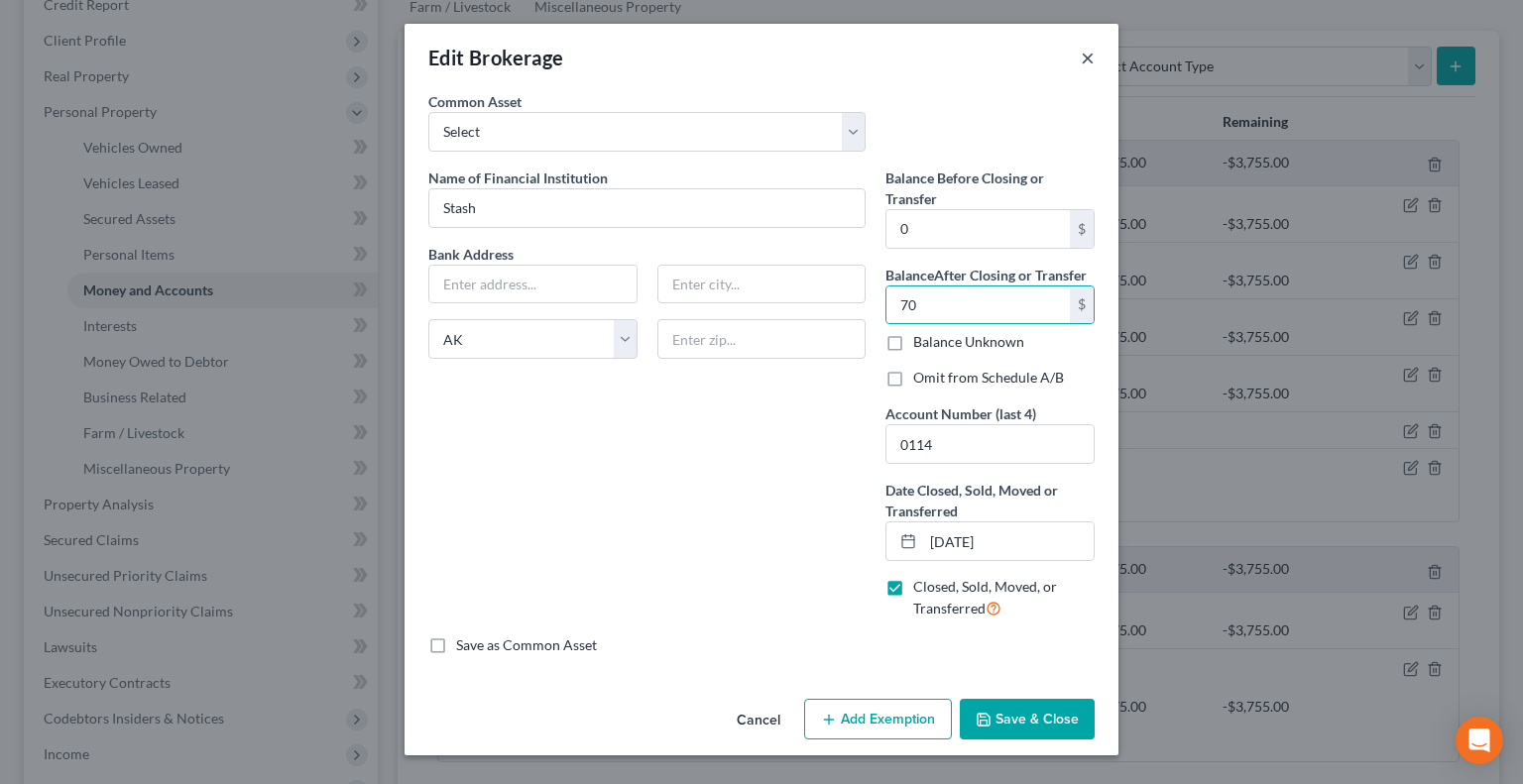 click on "×" at bounding box center [1088, 57] 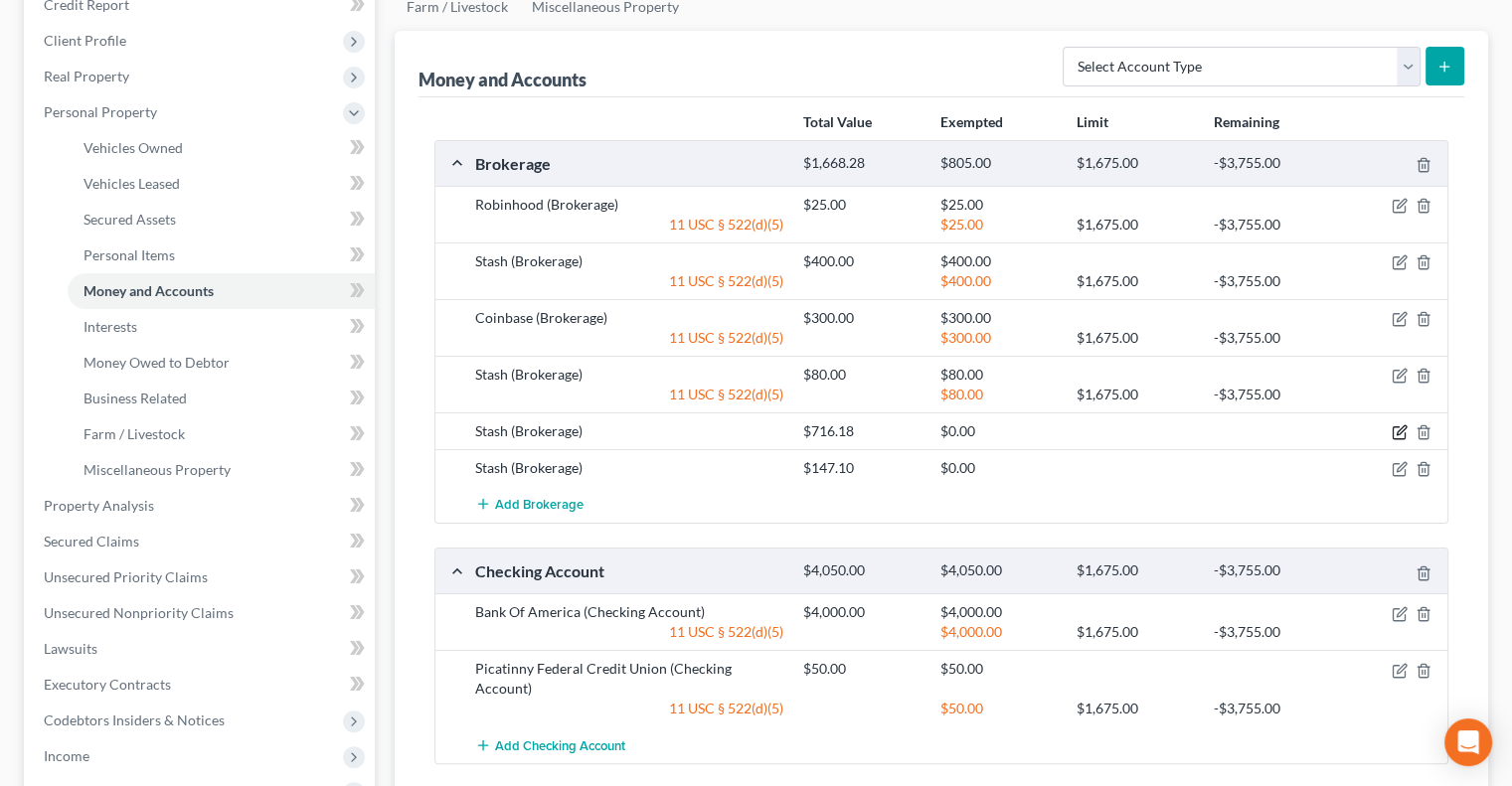click 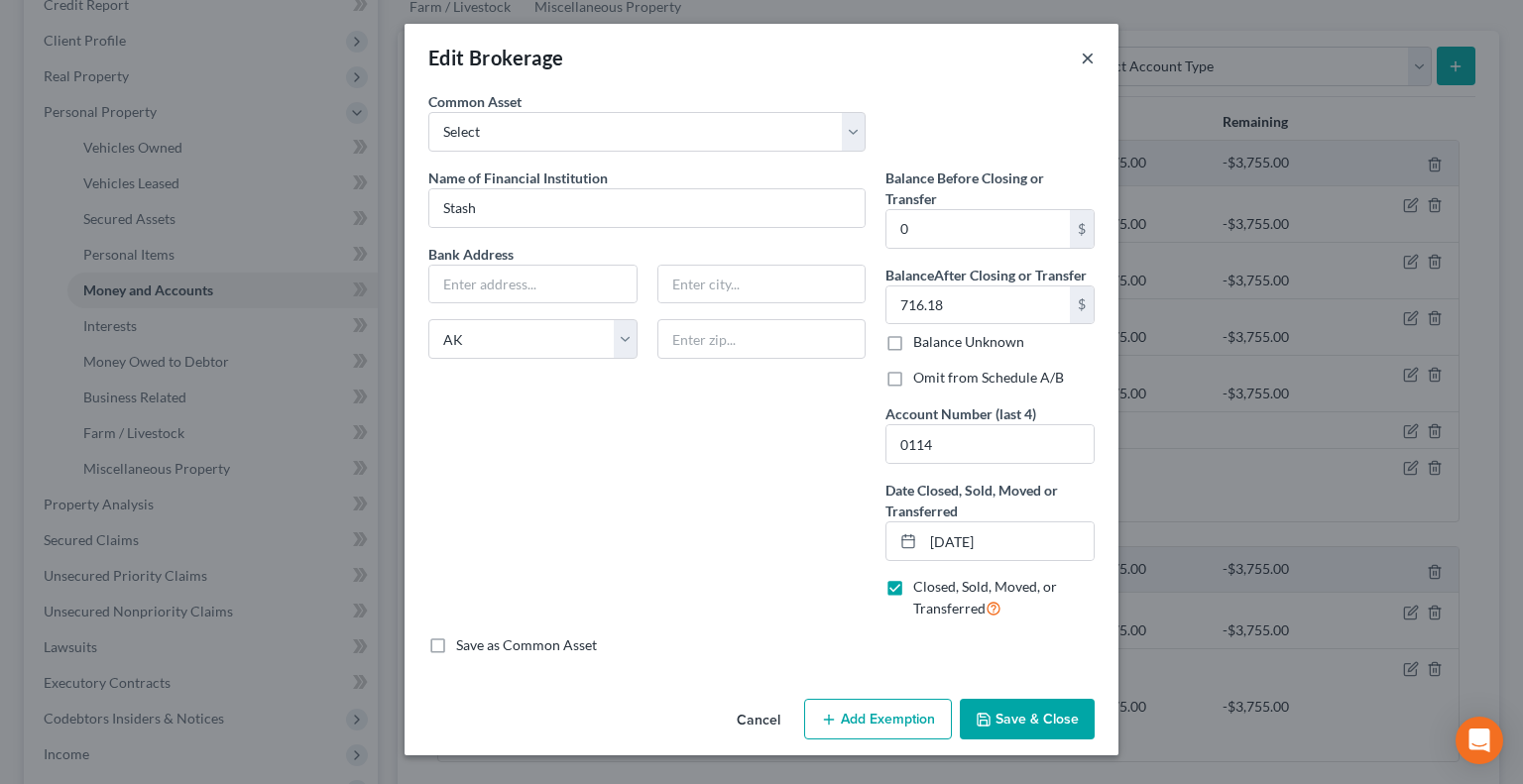 click on "×" at bounding box center (1088, 57) 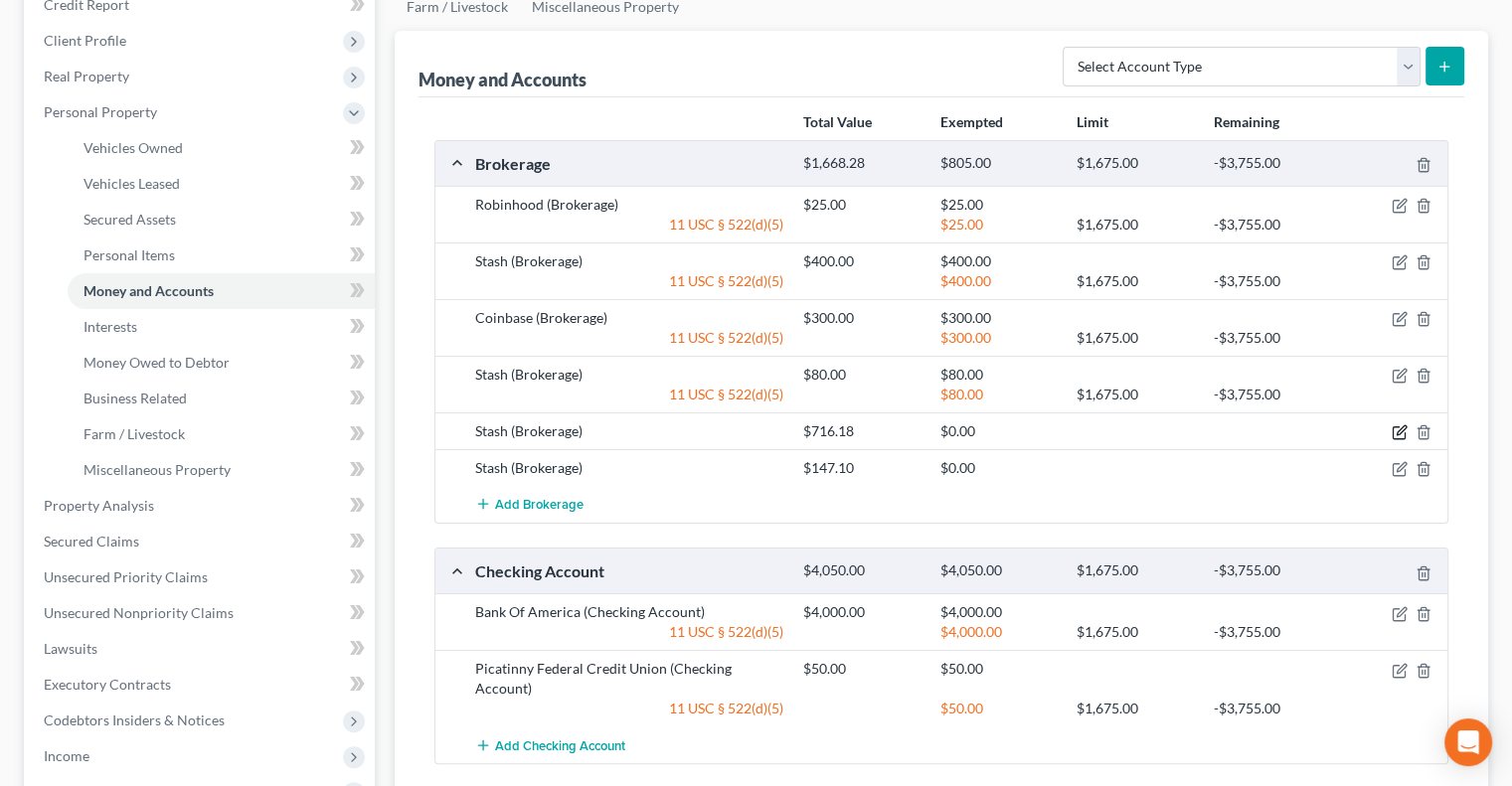 click 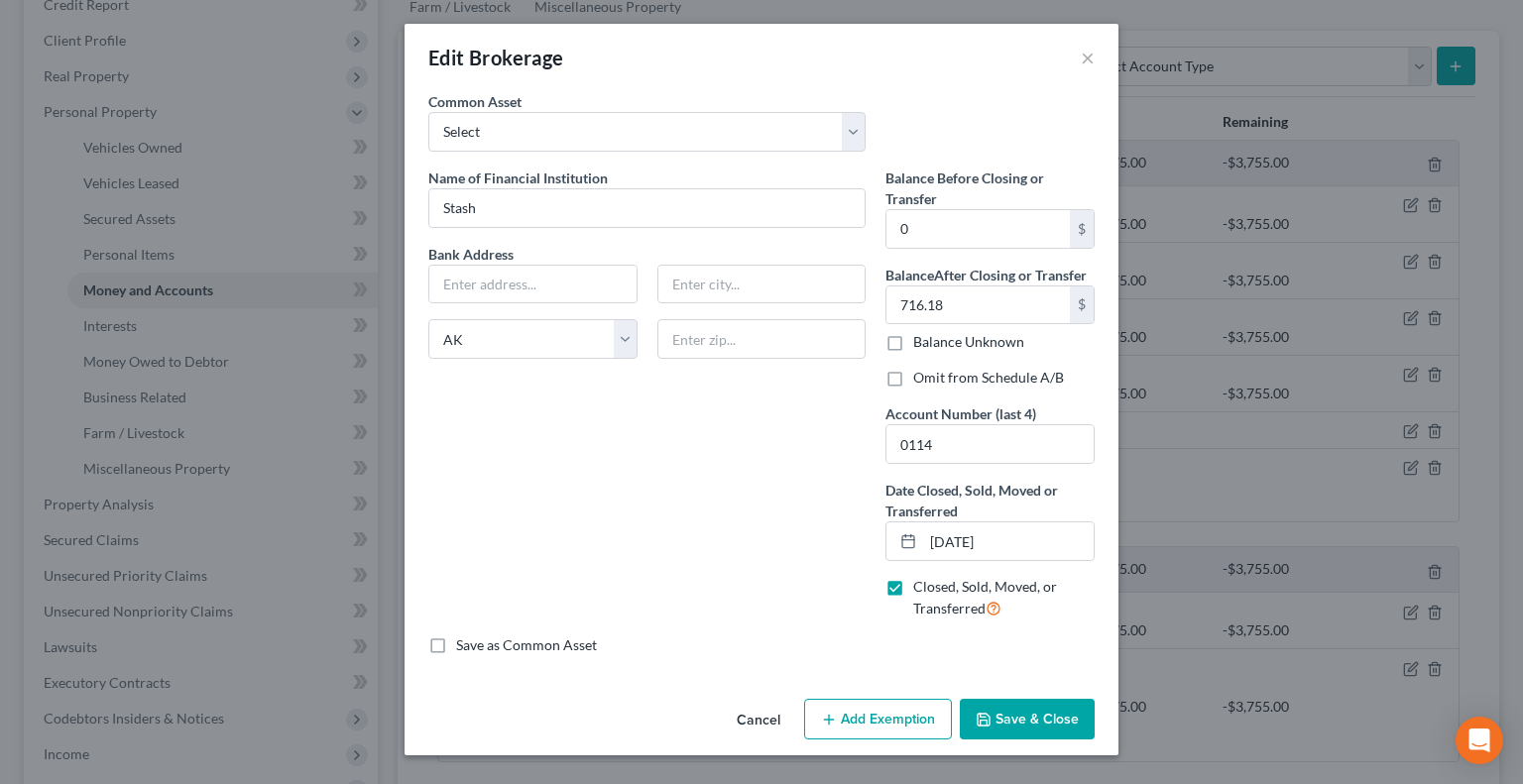 click on "Add Exemption" at bounding box center [878, 720] 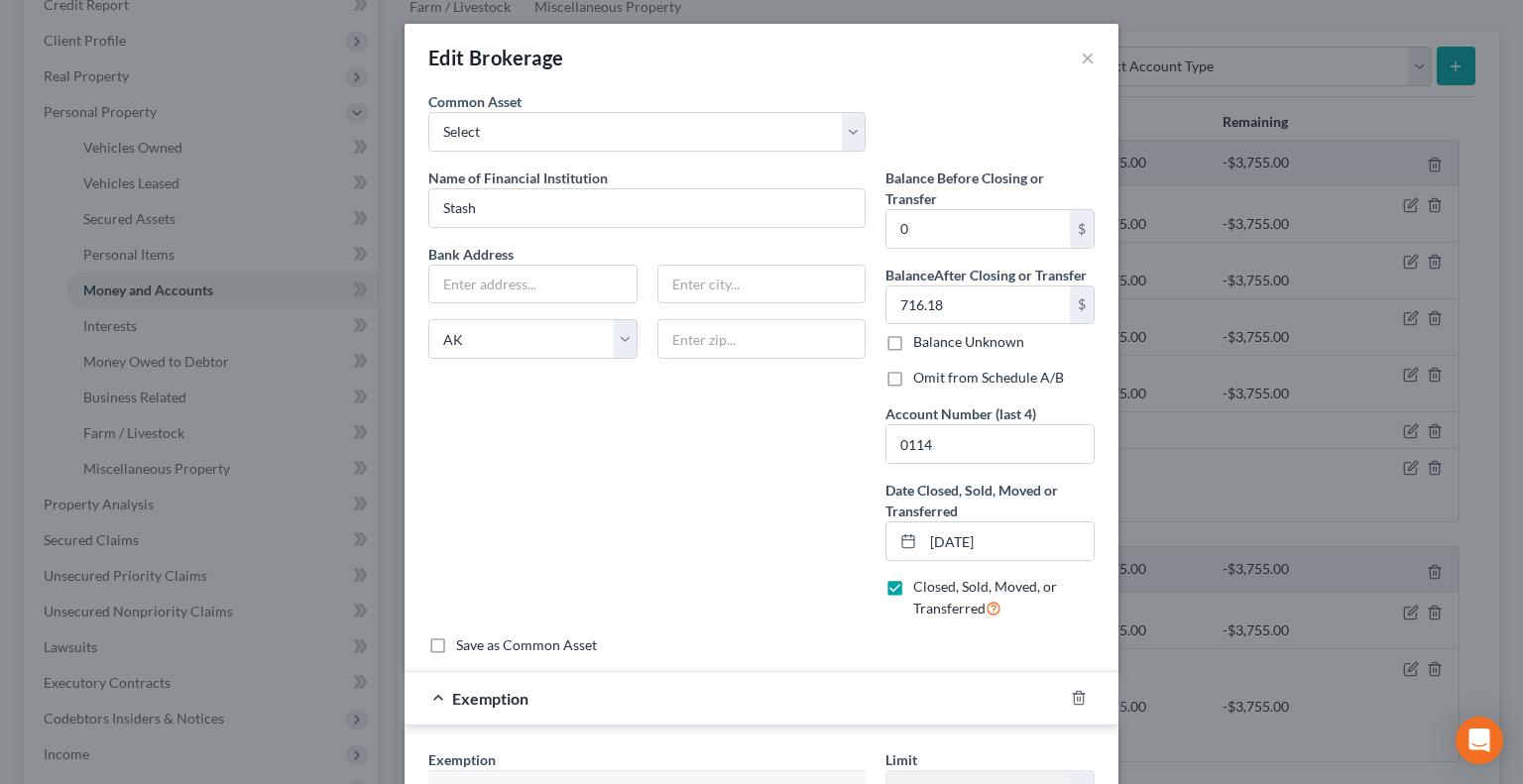 type 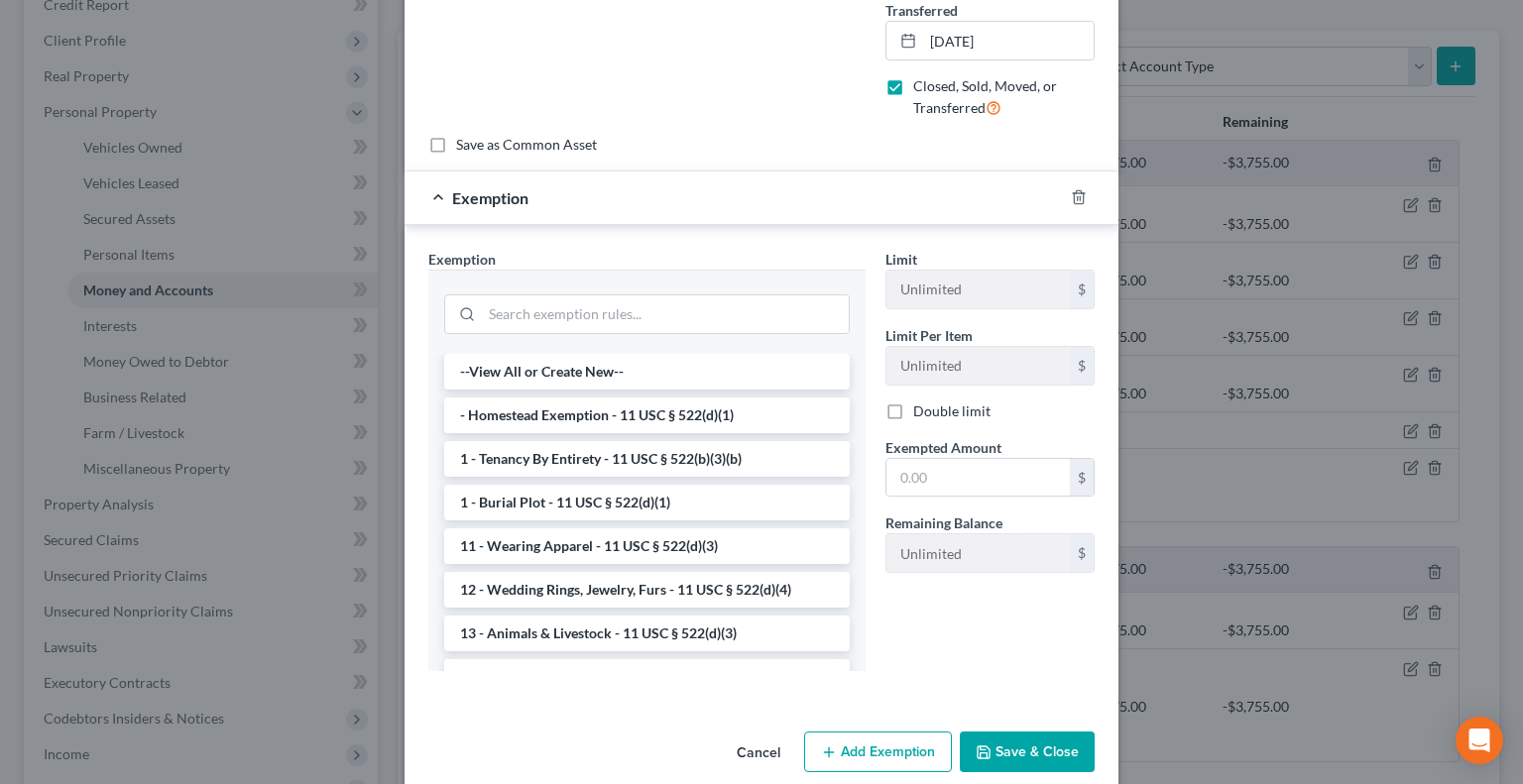scroll, scrollTop: 525, scrollLeft: 0, axis: vertical 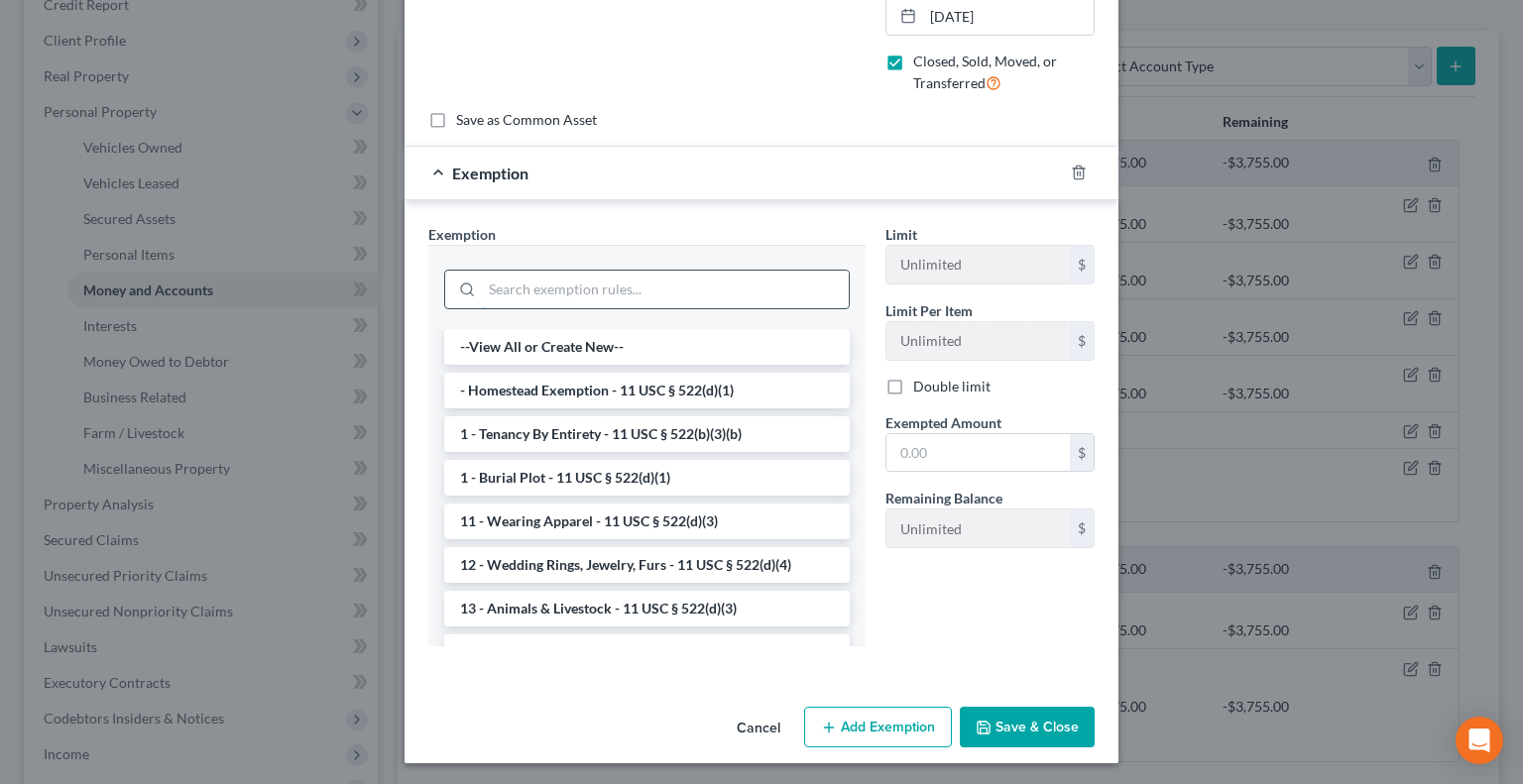 click at bounding box center (665, 289) 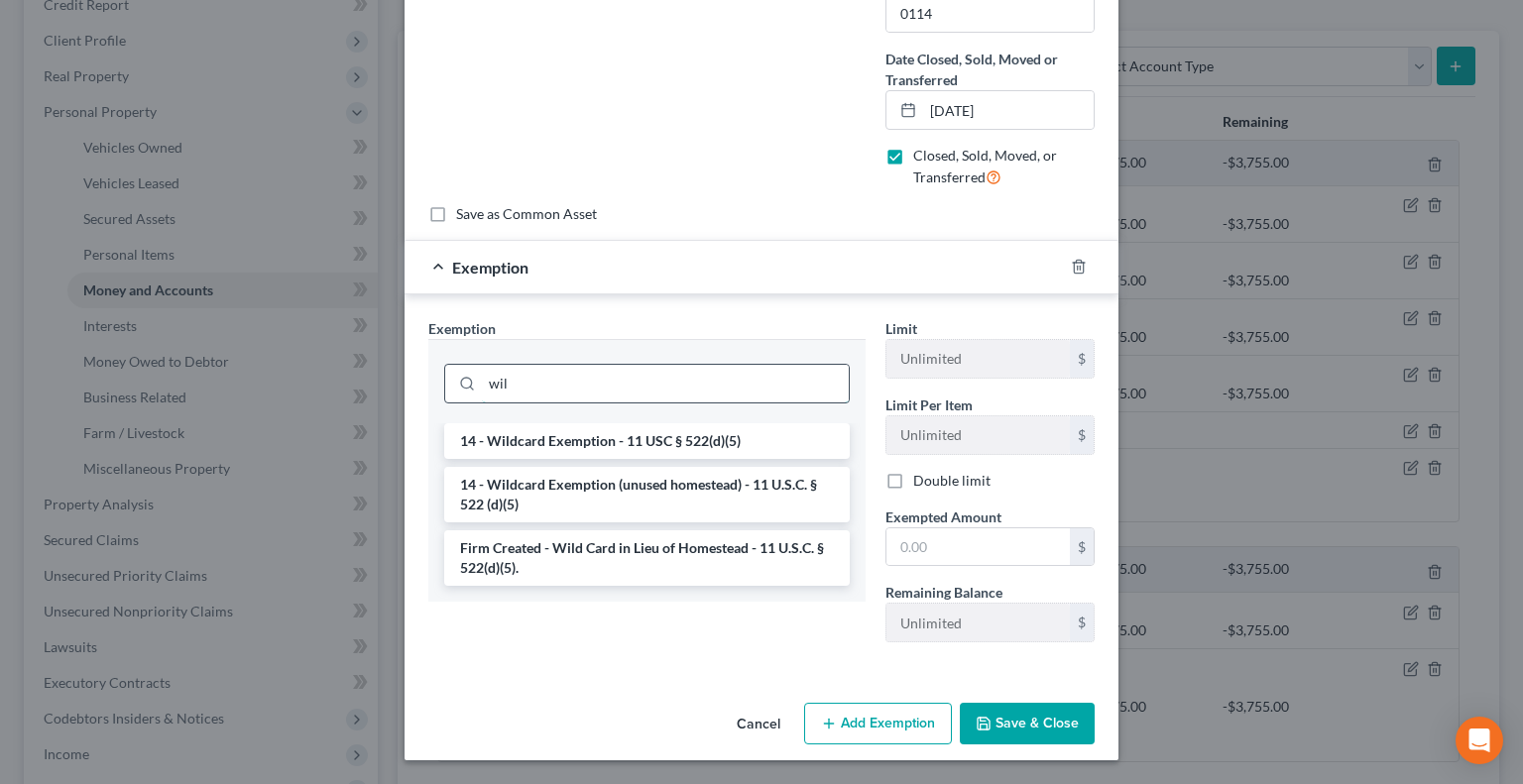 scroll, scrollTop: 426, scrollLeft: 0, axis: vertical 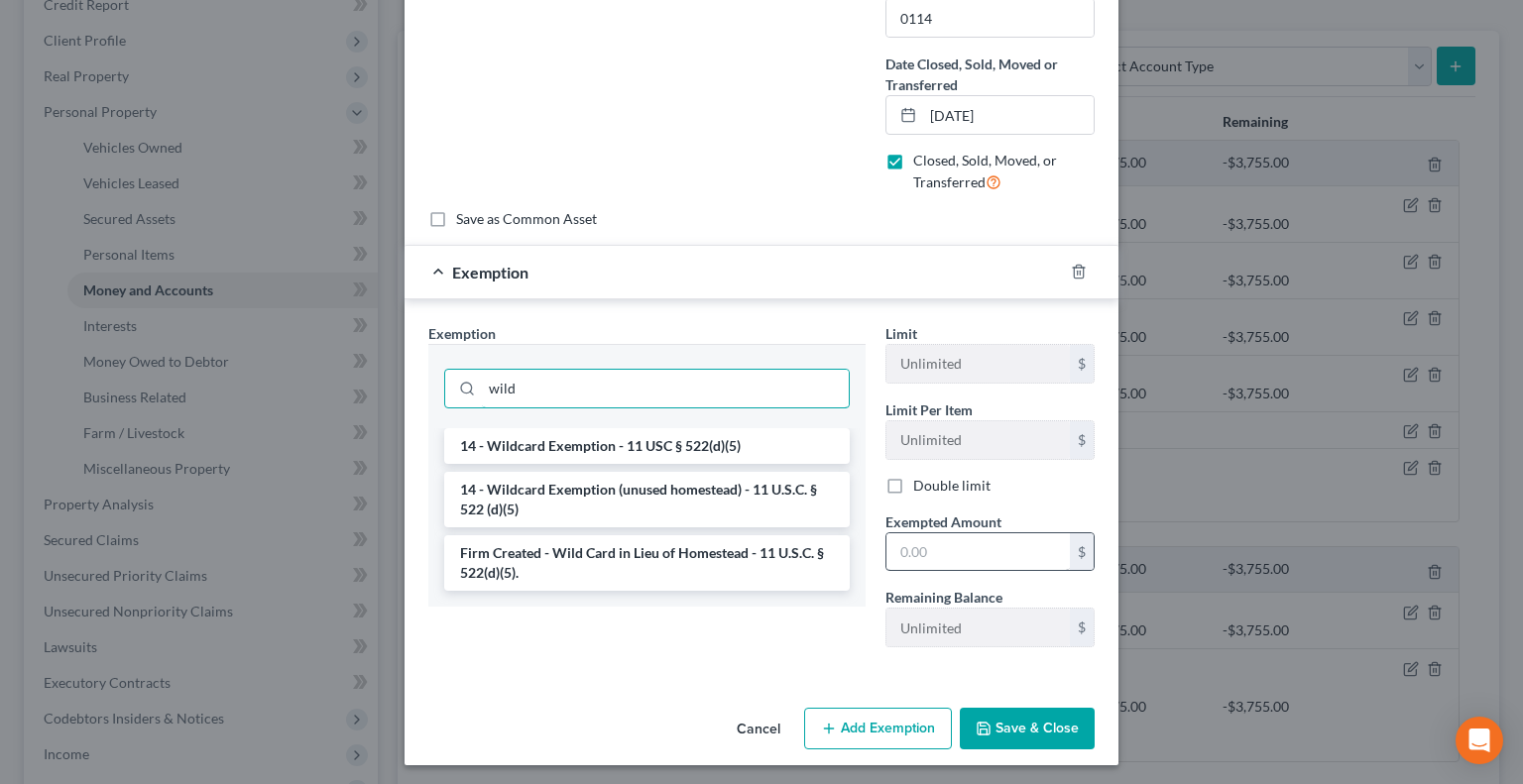 type on "wild" 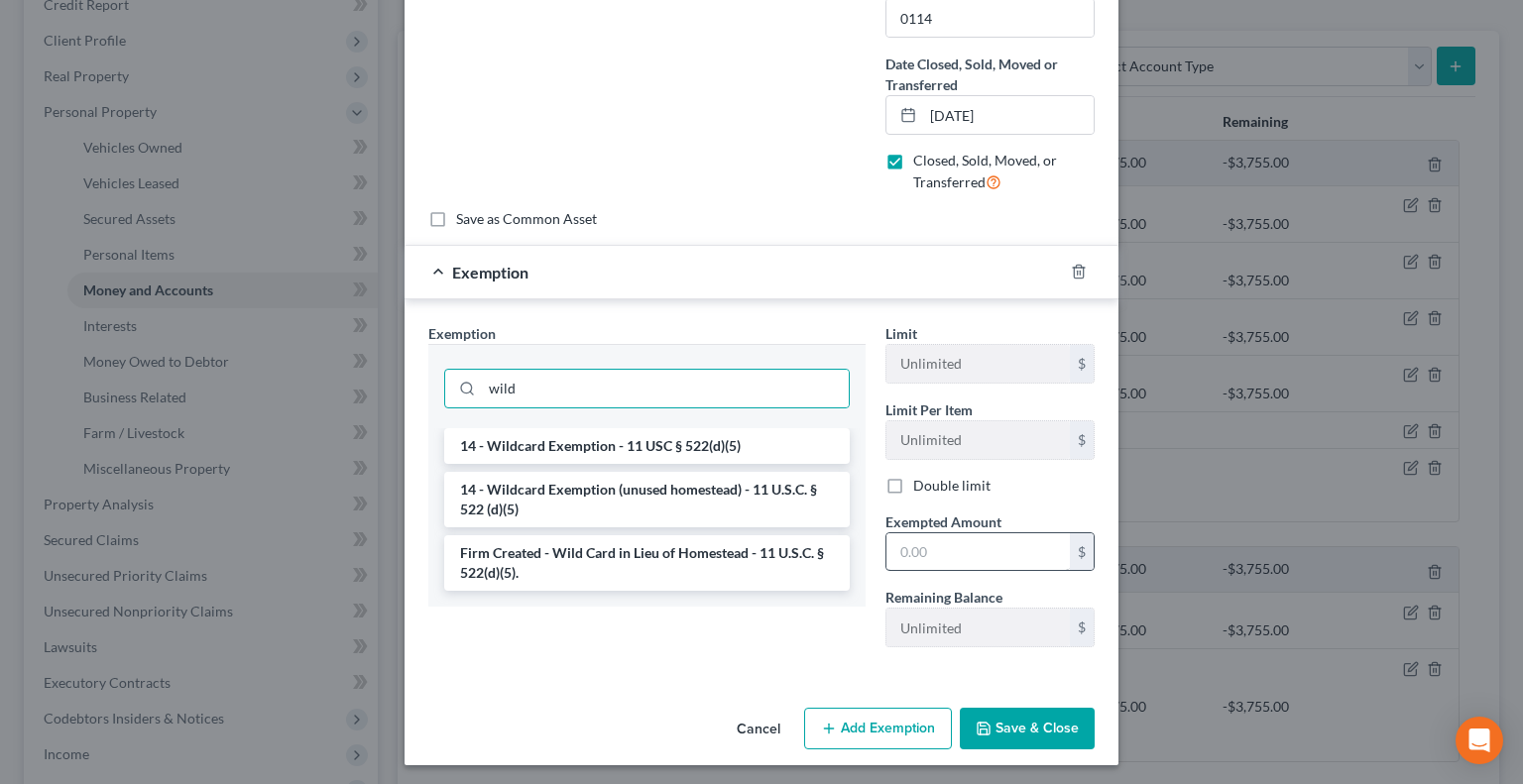 click on "14 - Wildcard Exemption - 11 USC § 522(d)(5)" at bounding box center [646, 446] 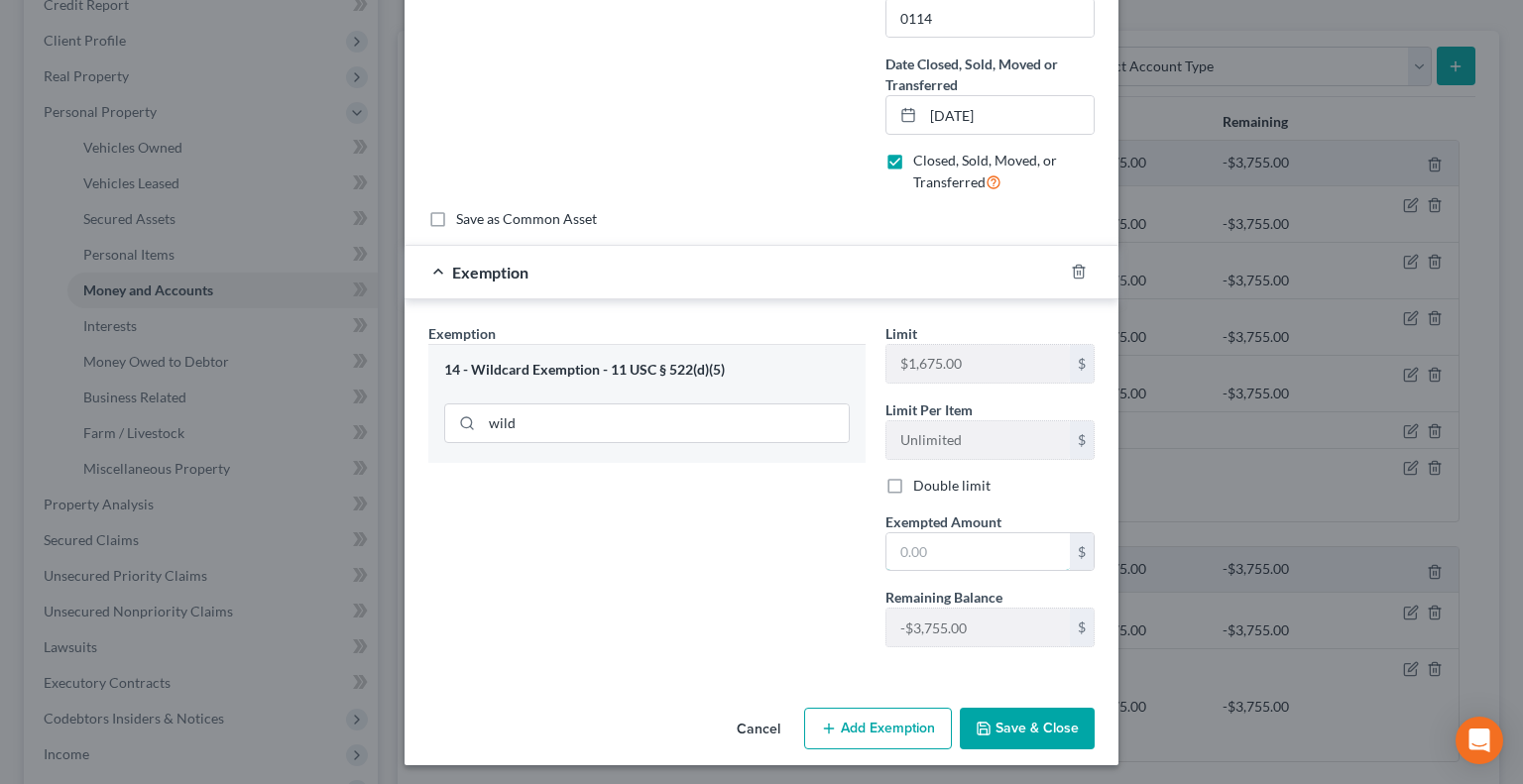 drag, startPoint x: 986, startPoint y: 555, endPoint x: 1232, endPoint y: 574, distance: 246.73265 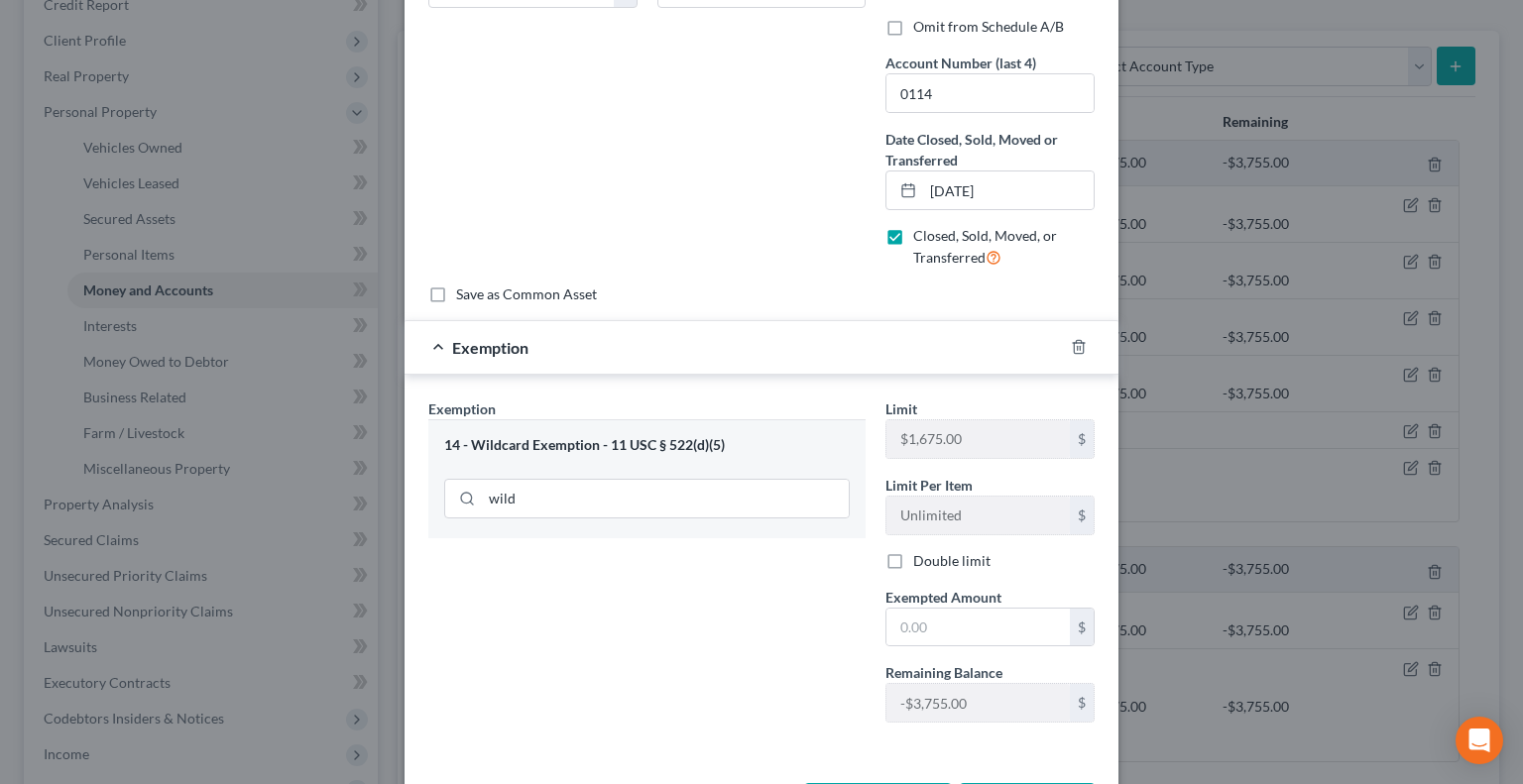 scroll, scrollTop: 364, scrollLeft: 0, axis: vertical 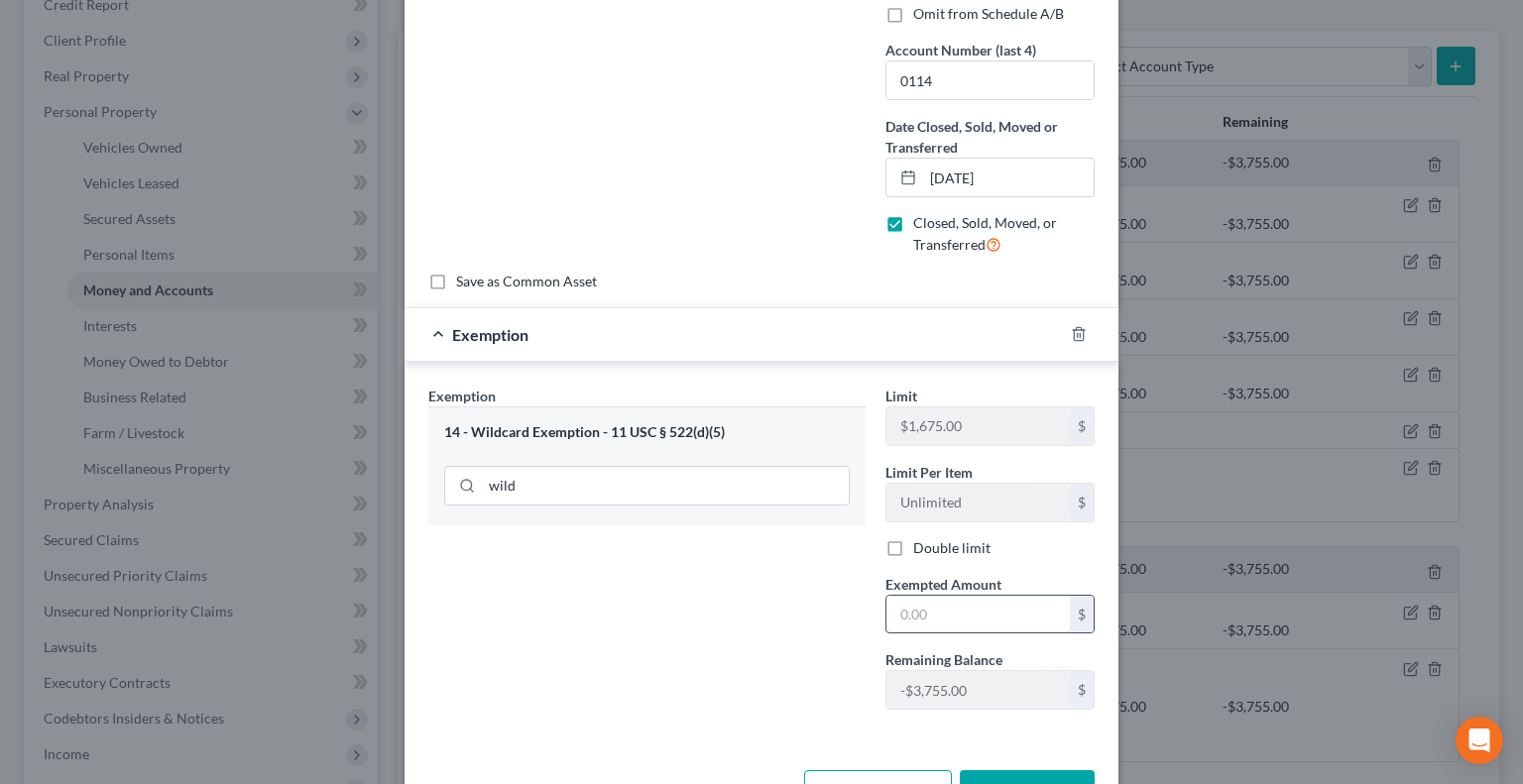 click at bounding box center [978, 615] 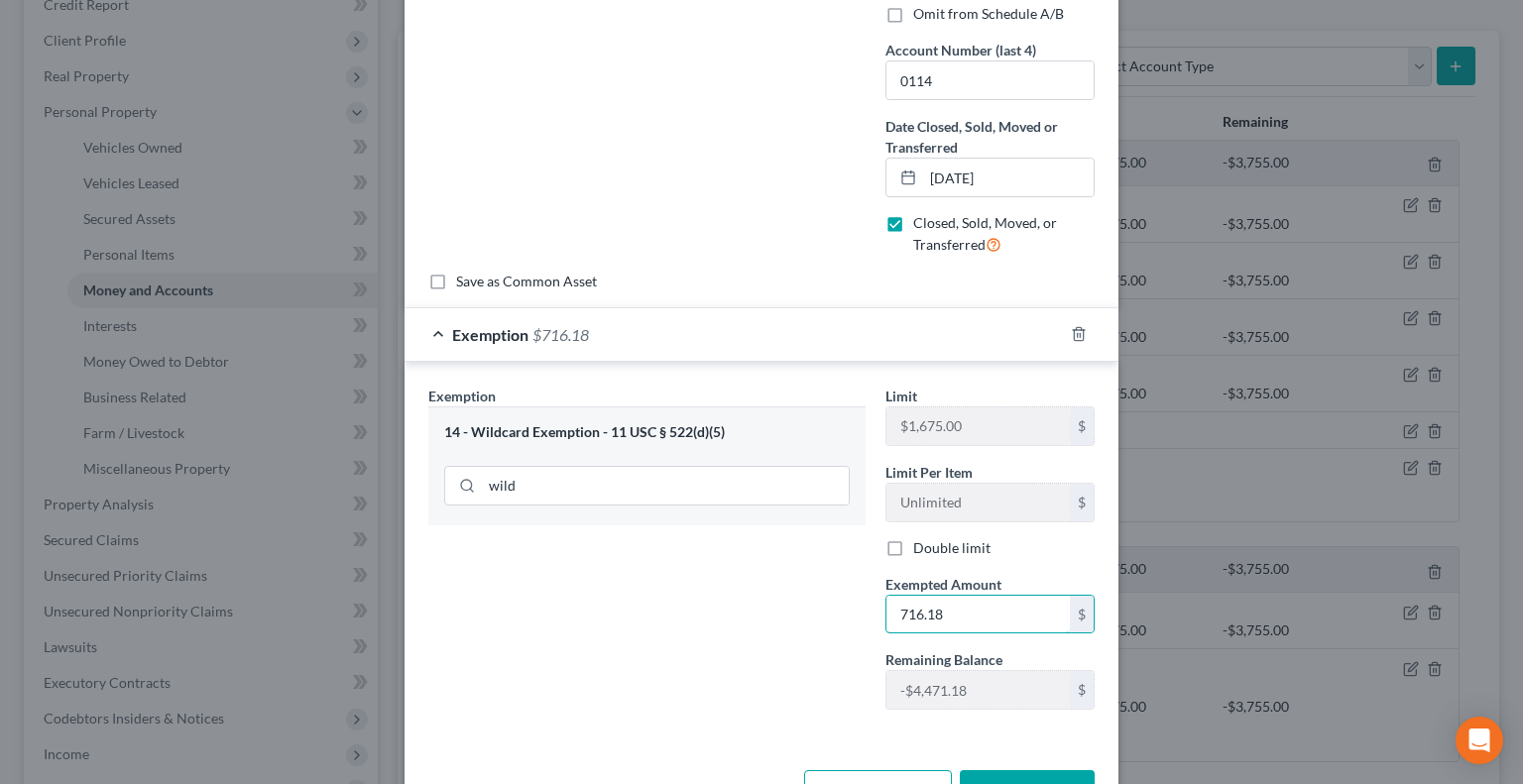 type on "716.18" 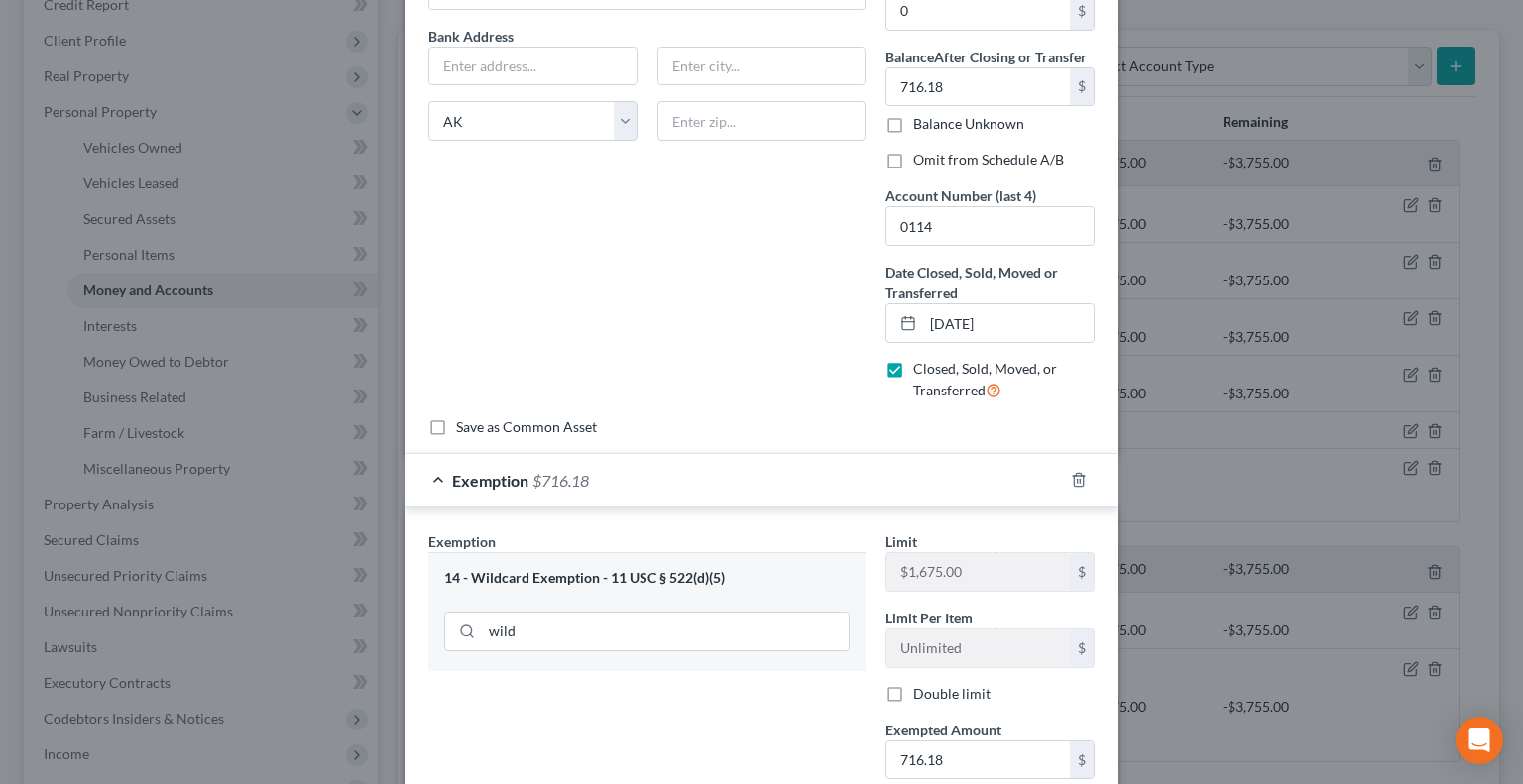 scroll, scrollTop: 426, scrollLeft: 0, axis: vertical 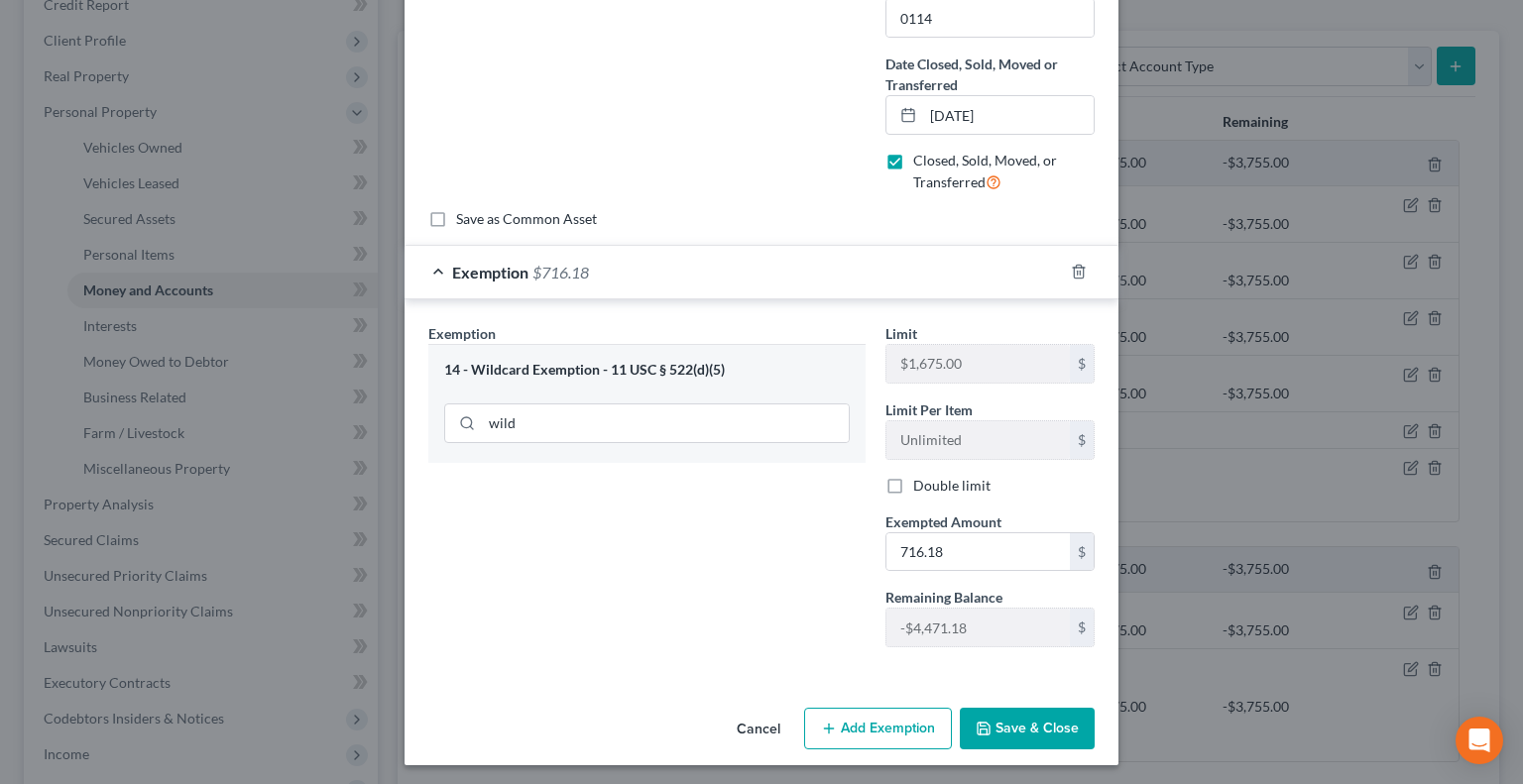 click on "Save & Close" at bounding box center [1027, 728] 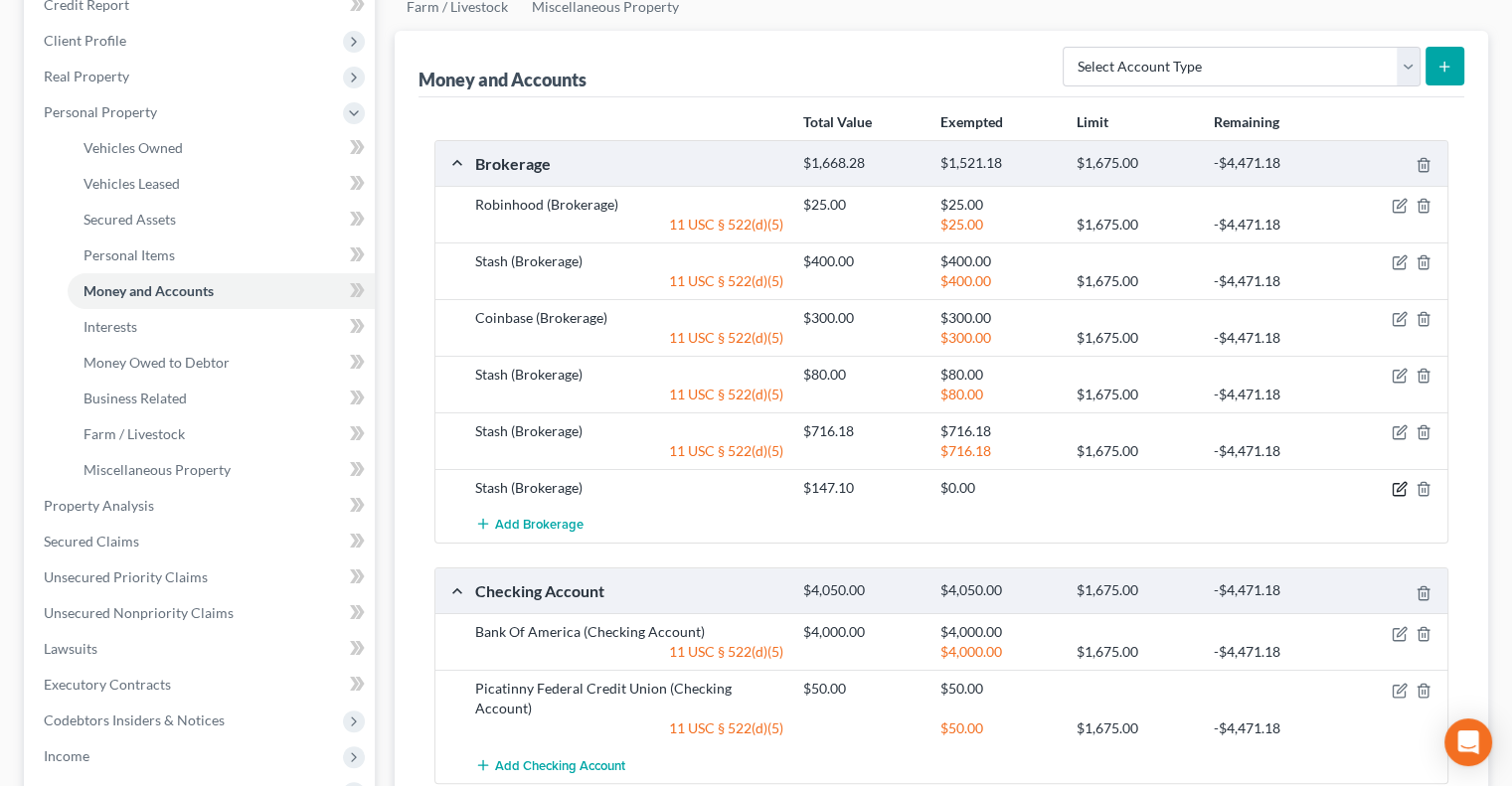 click 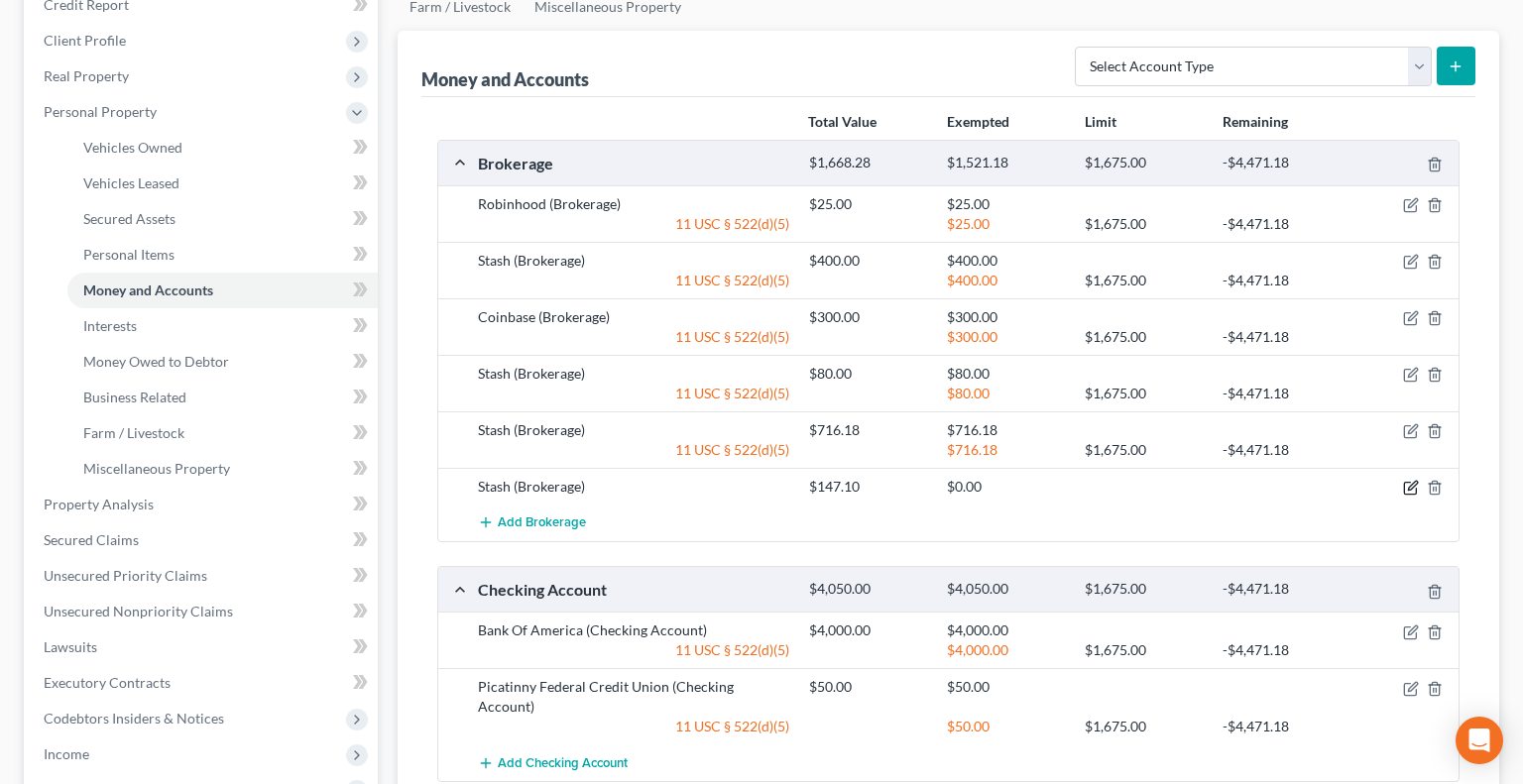 select on "1" 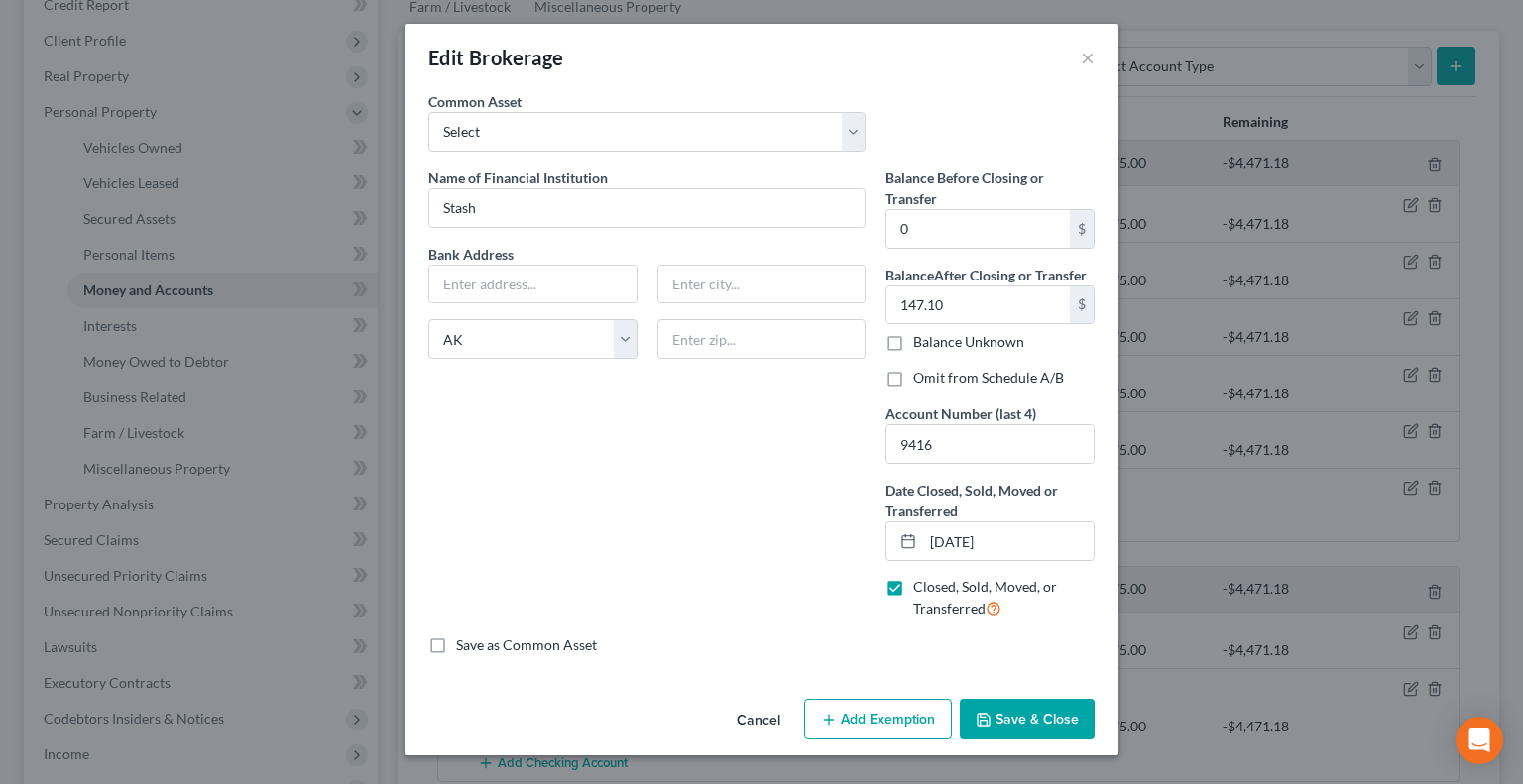 click on "Add Exemption" at bounding box center [878, 720] 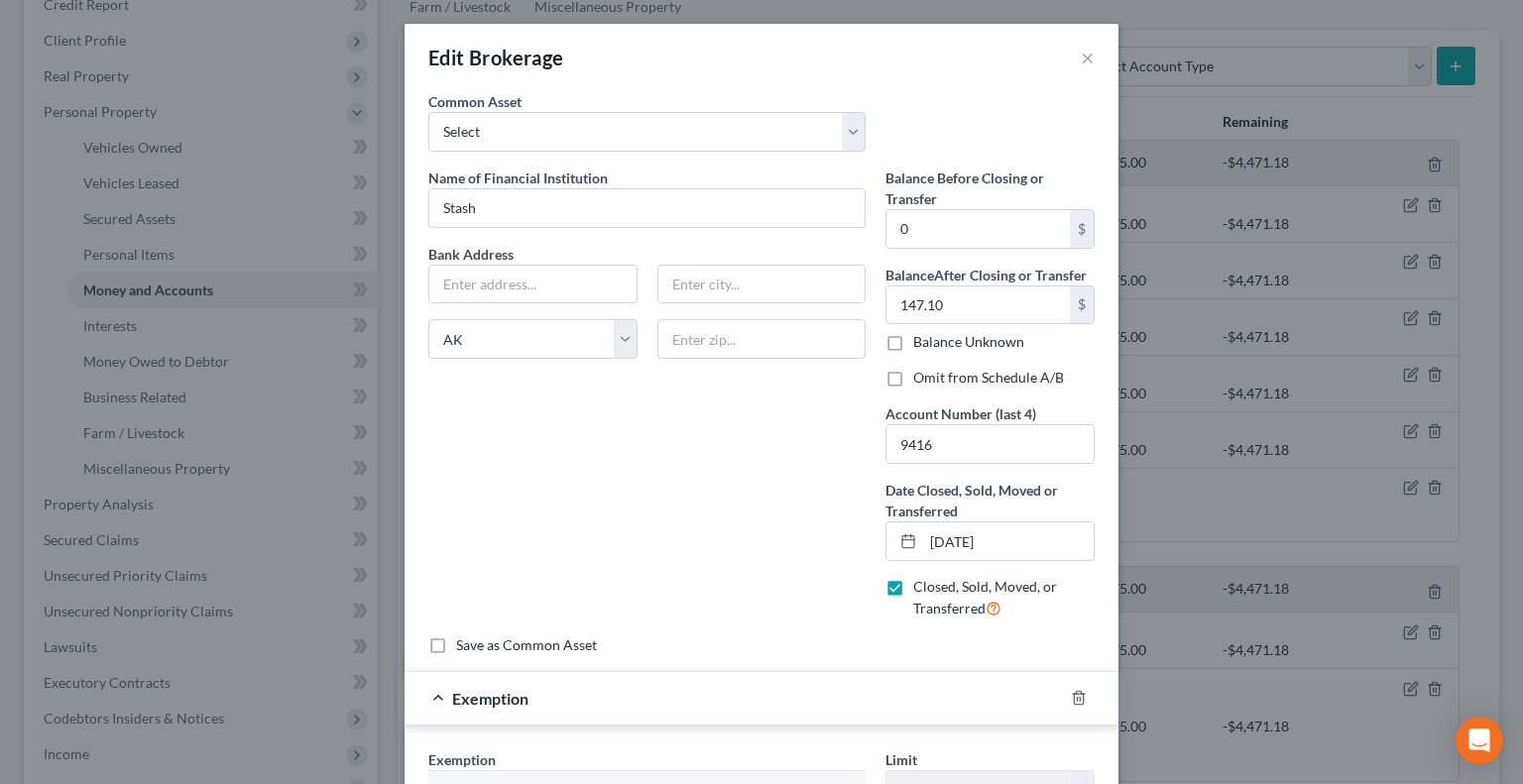 type 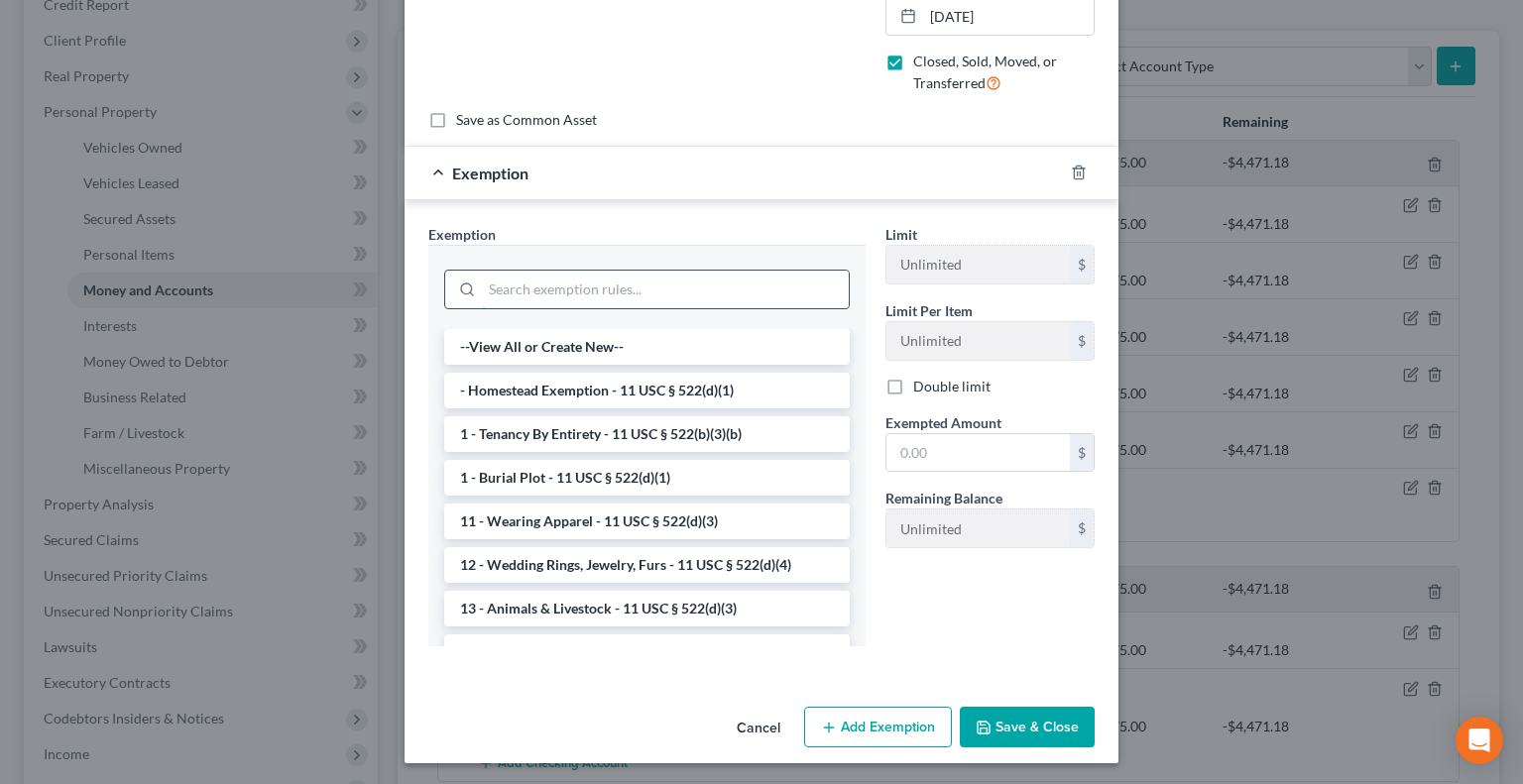 click at bounding box center (665, 289) 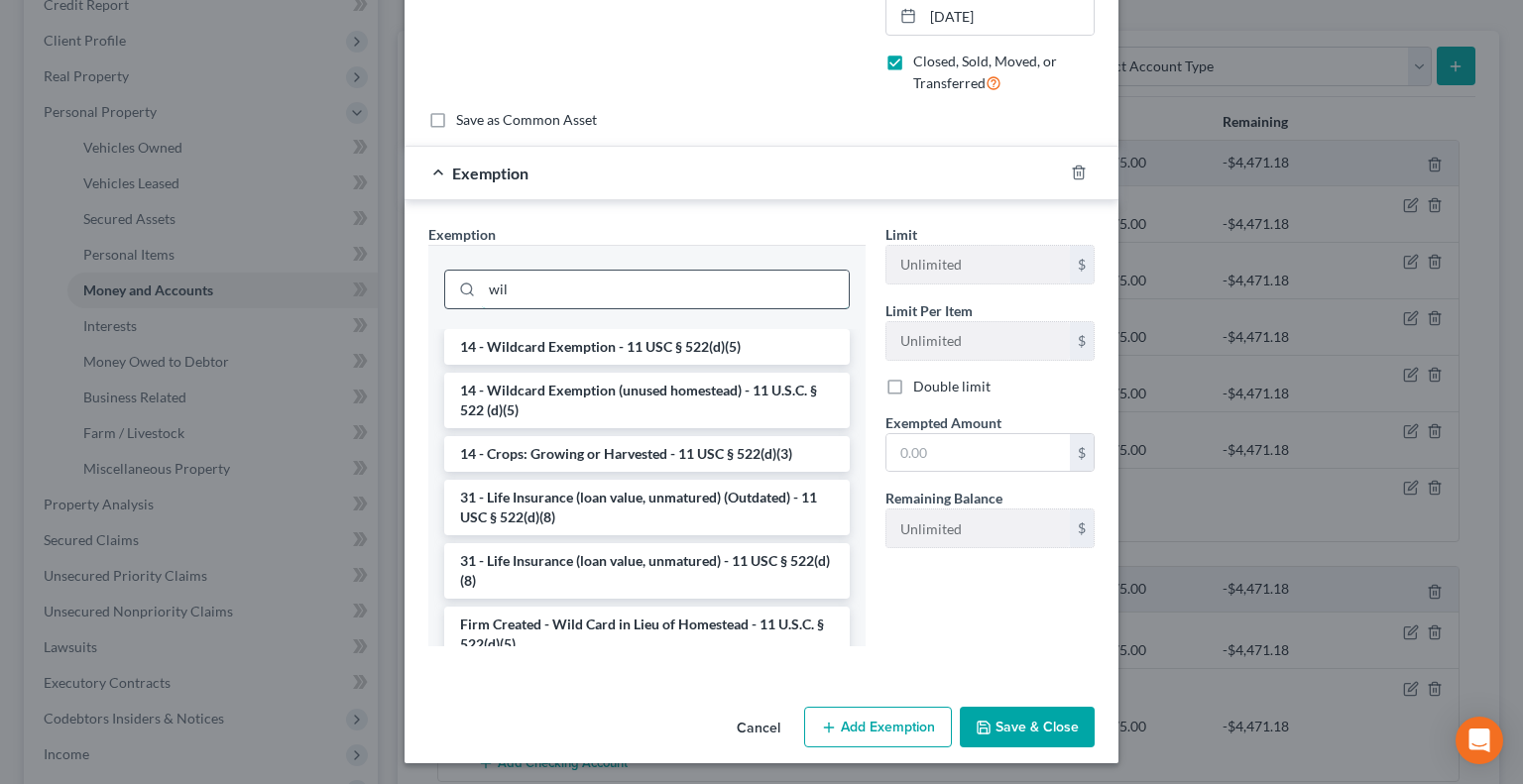 scroll, scrollTop: 426, scrollLeft: 0, axis: vertical 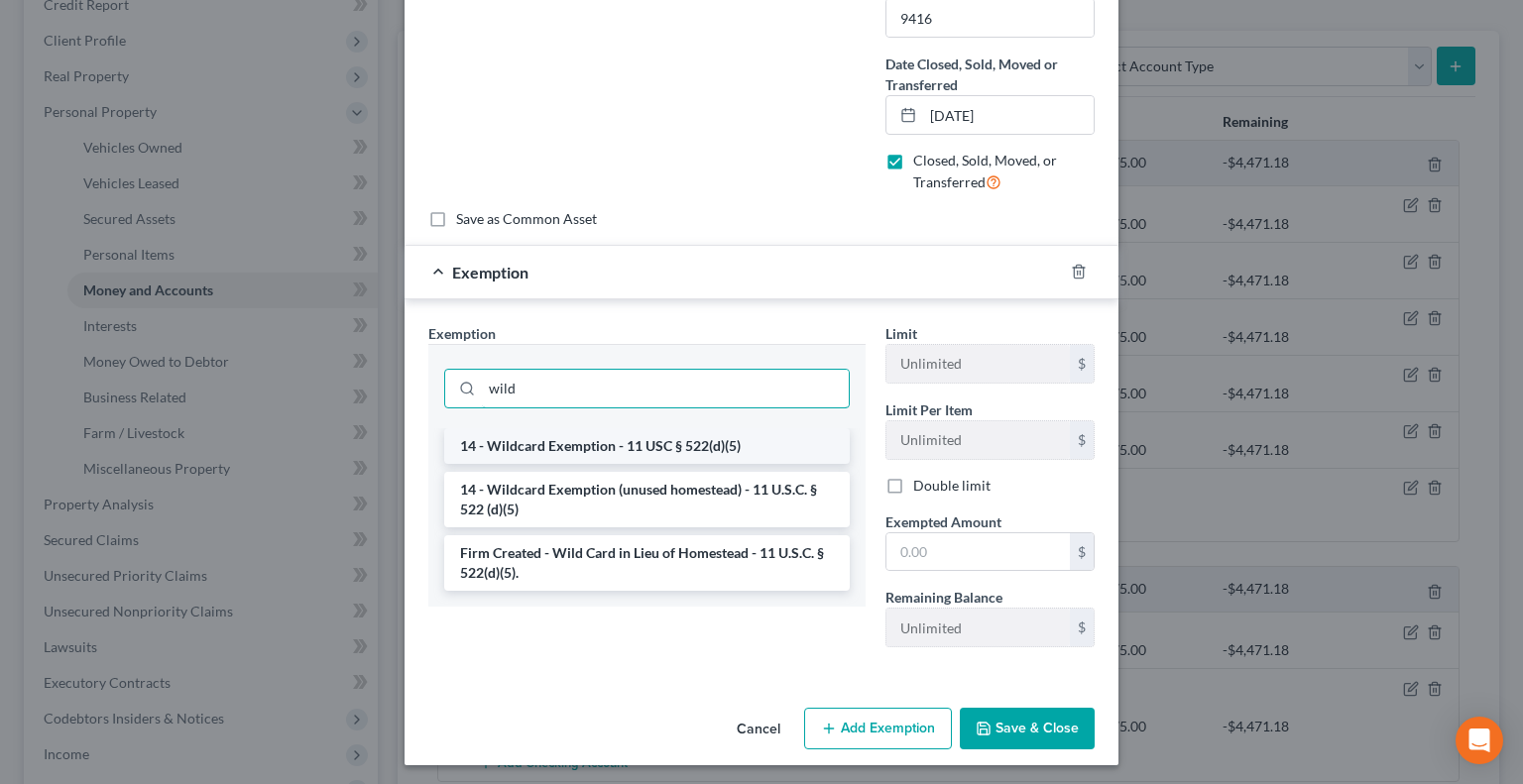 type on "wild" 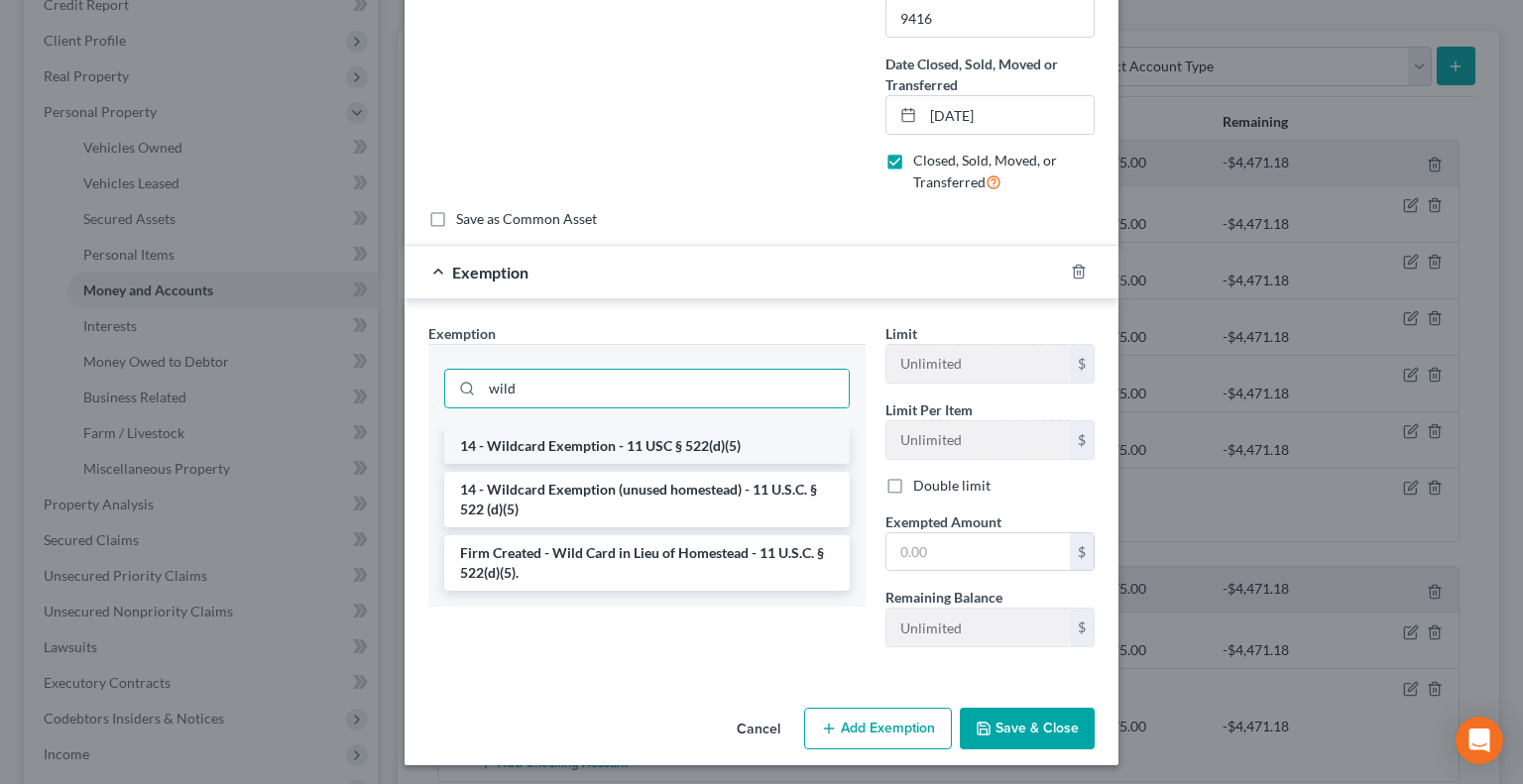 click on "14 - Wildcard Exemption - 11 USC § 522(d)(5)" at bounding box center [646, 446] 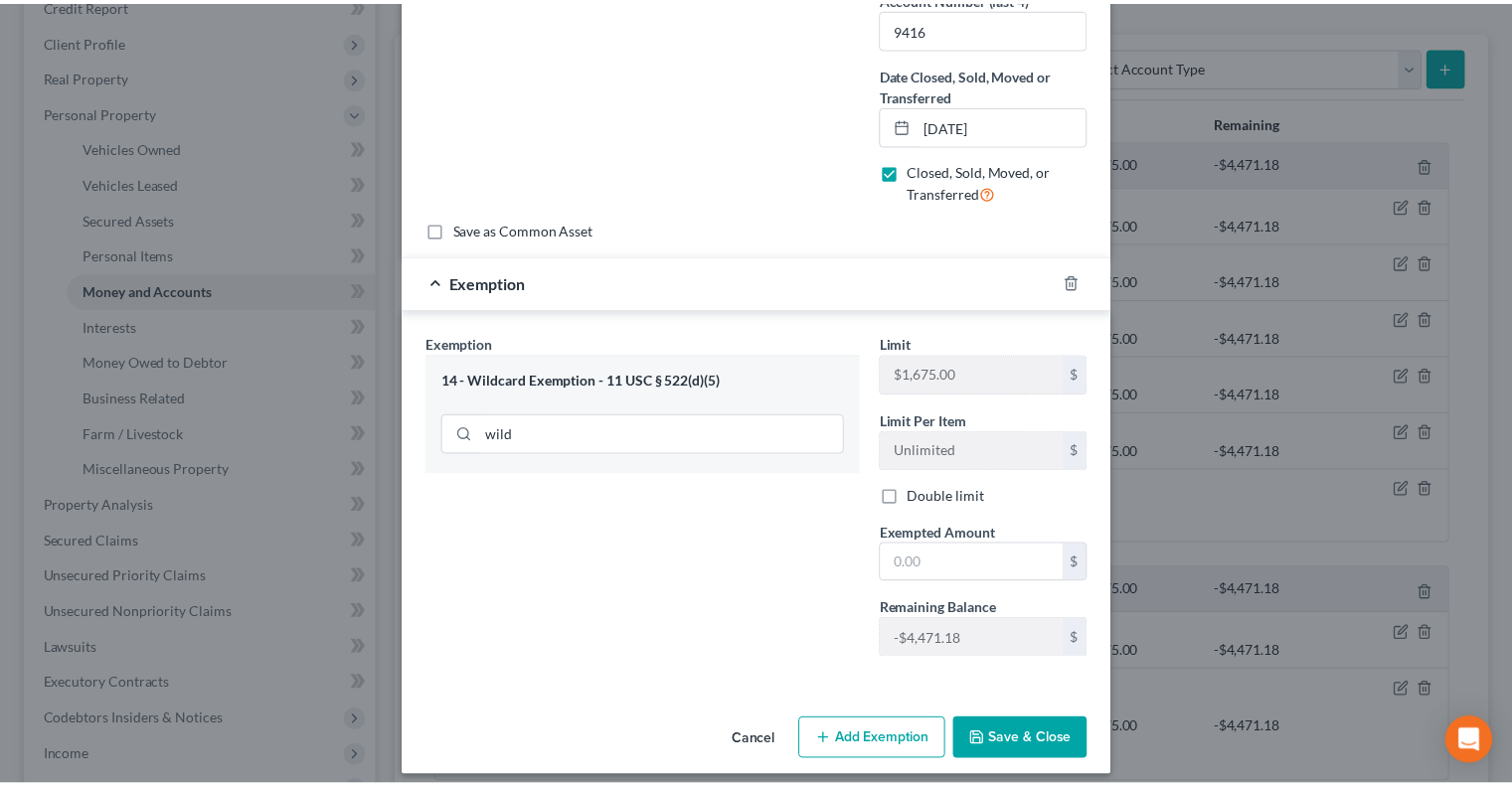 scroll, scrollTop: 427, scrollLeft: 0, axis: vertical 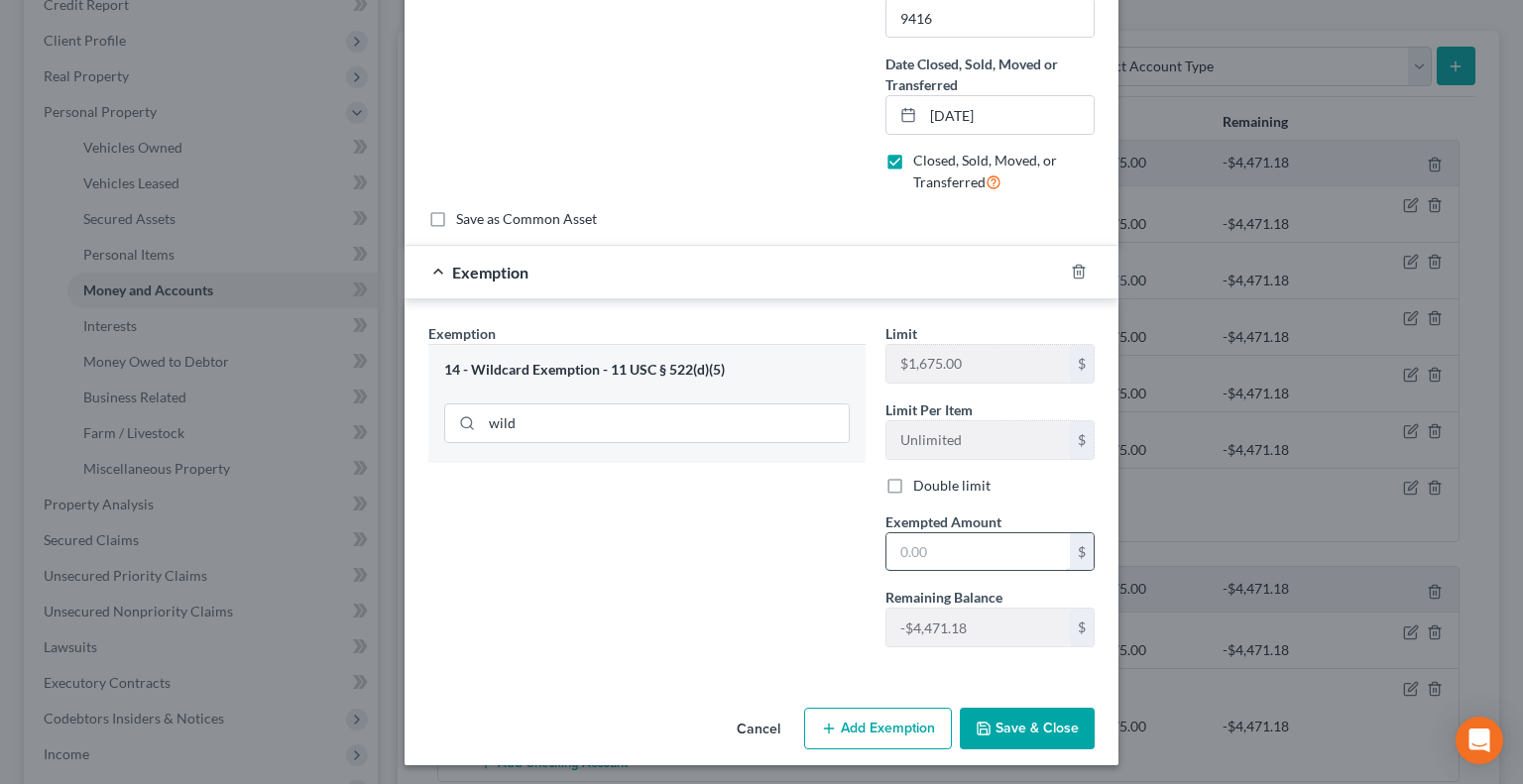 click at bounding box center (978, 552) 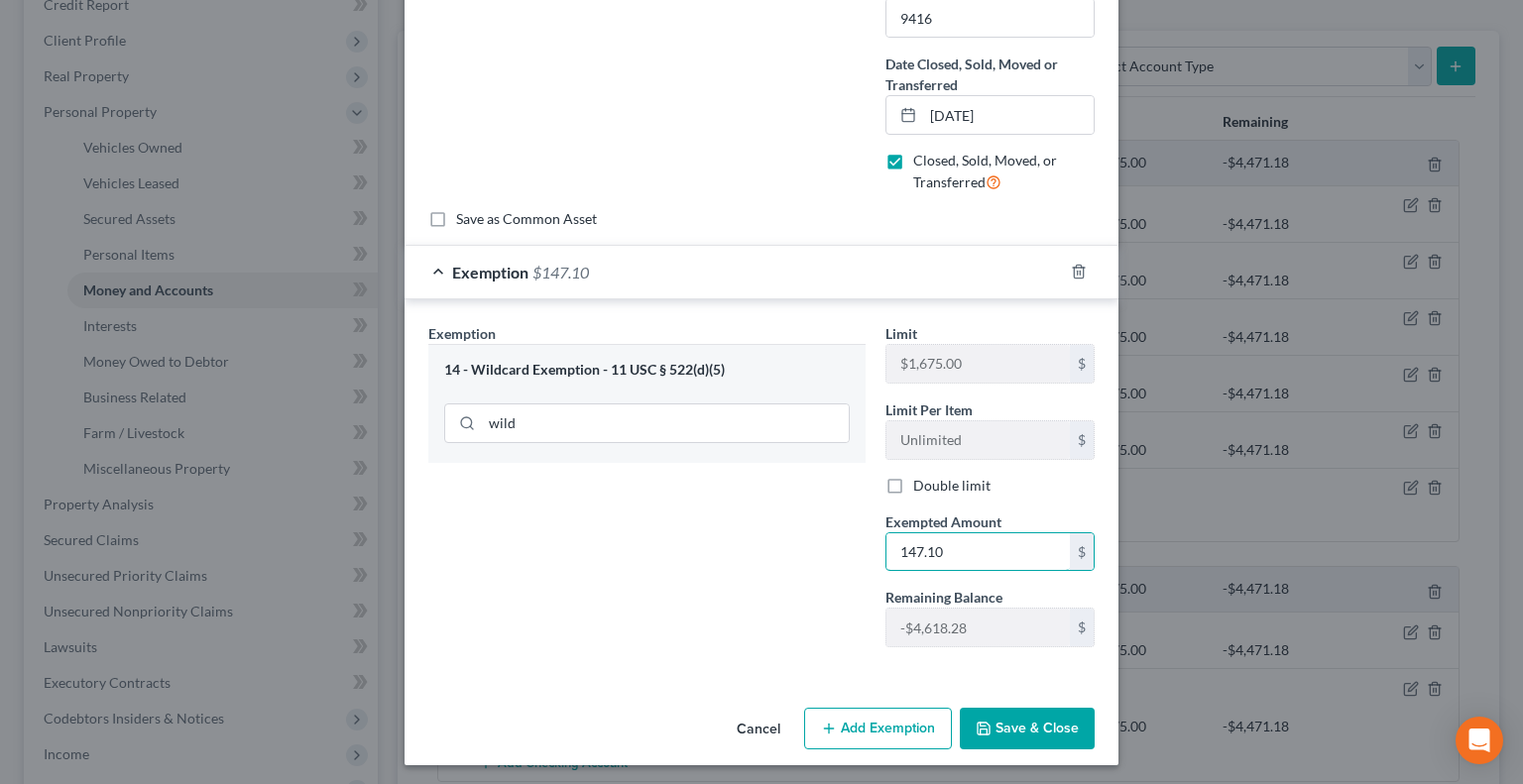 type on "147.10" 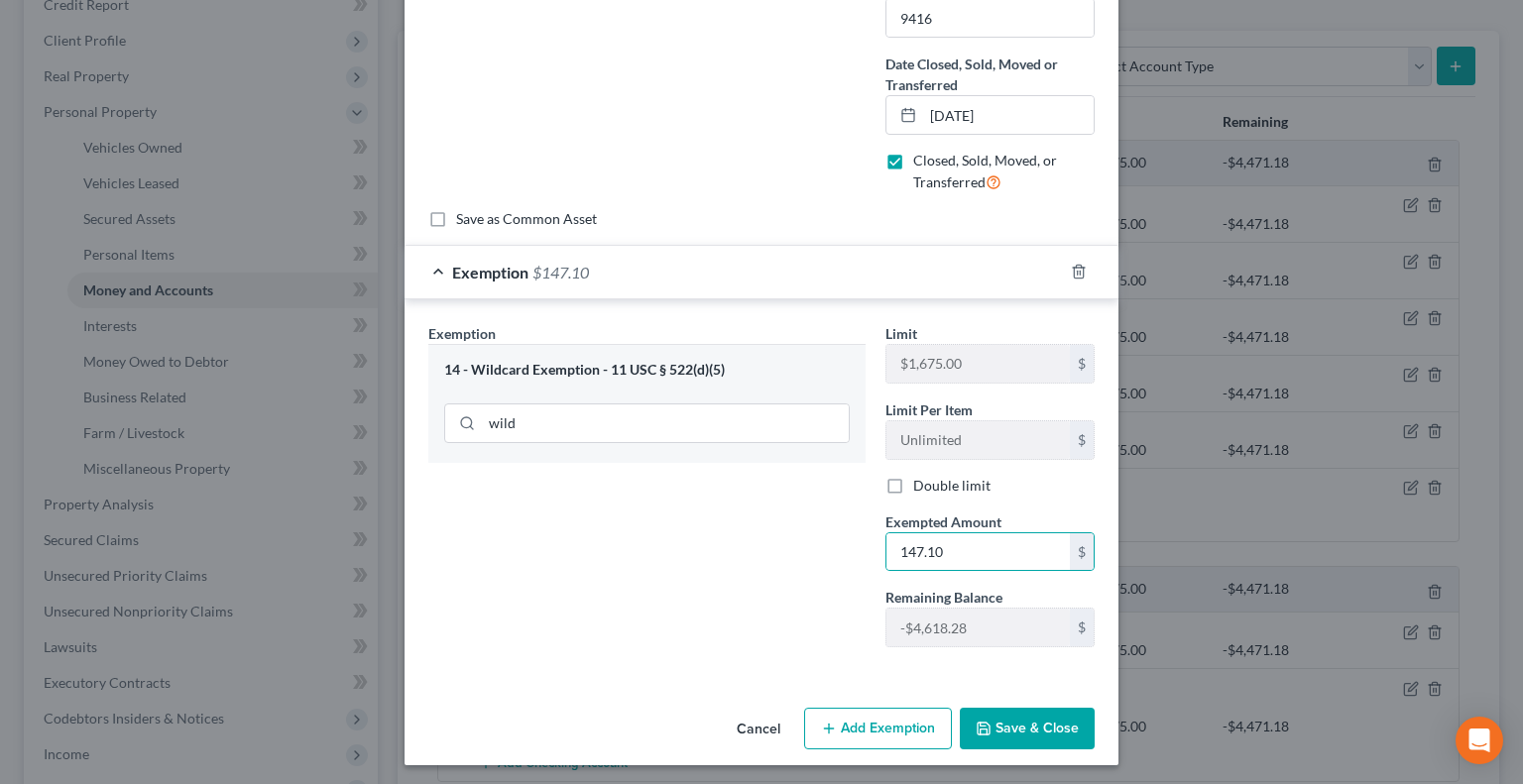 click on "Save & Close" at bounding box center (1027, 728) 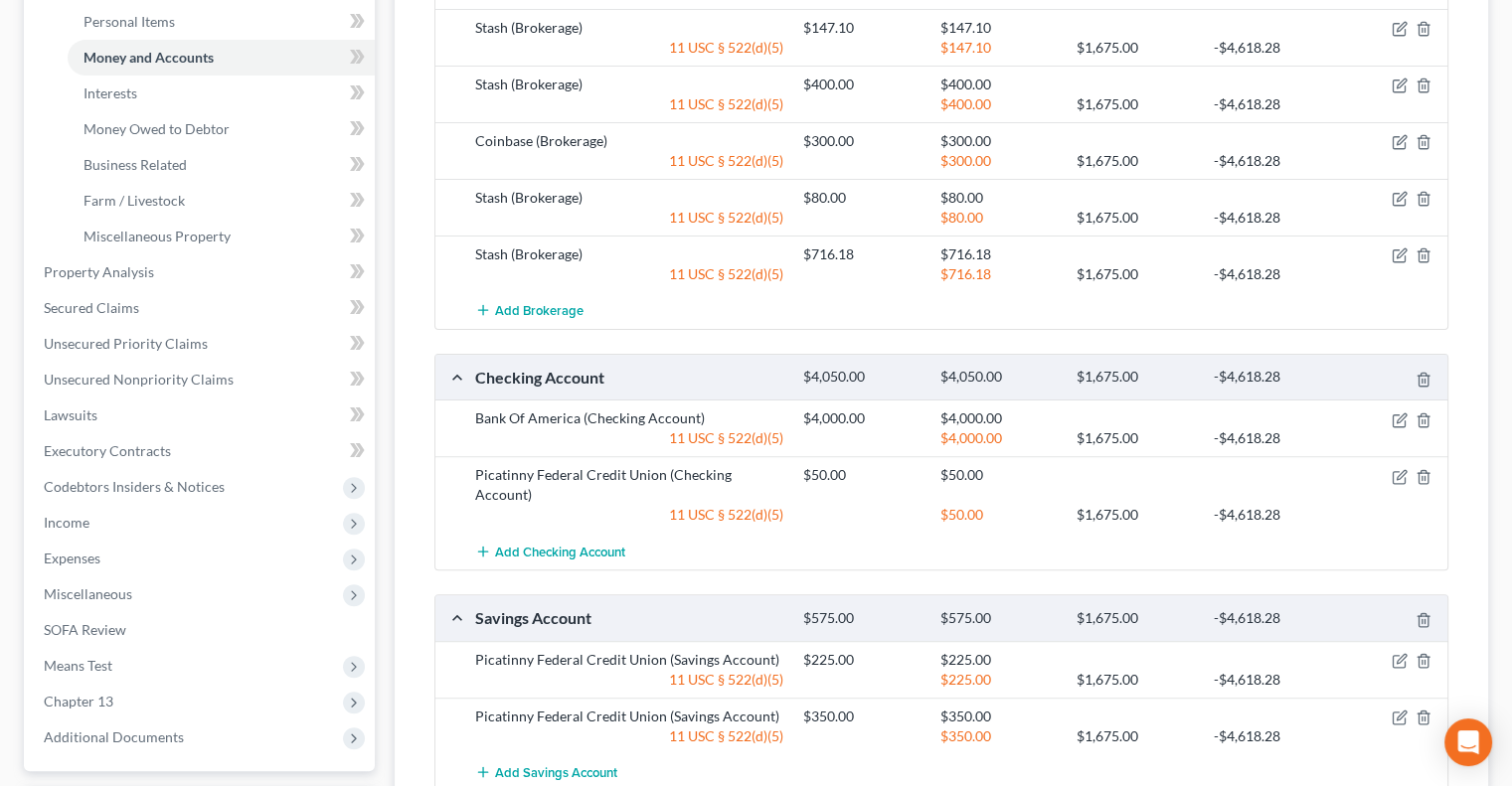 scroll, scrollTop: 662, scrollLeft: 0, axis: vertical 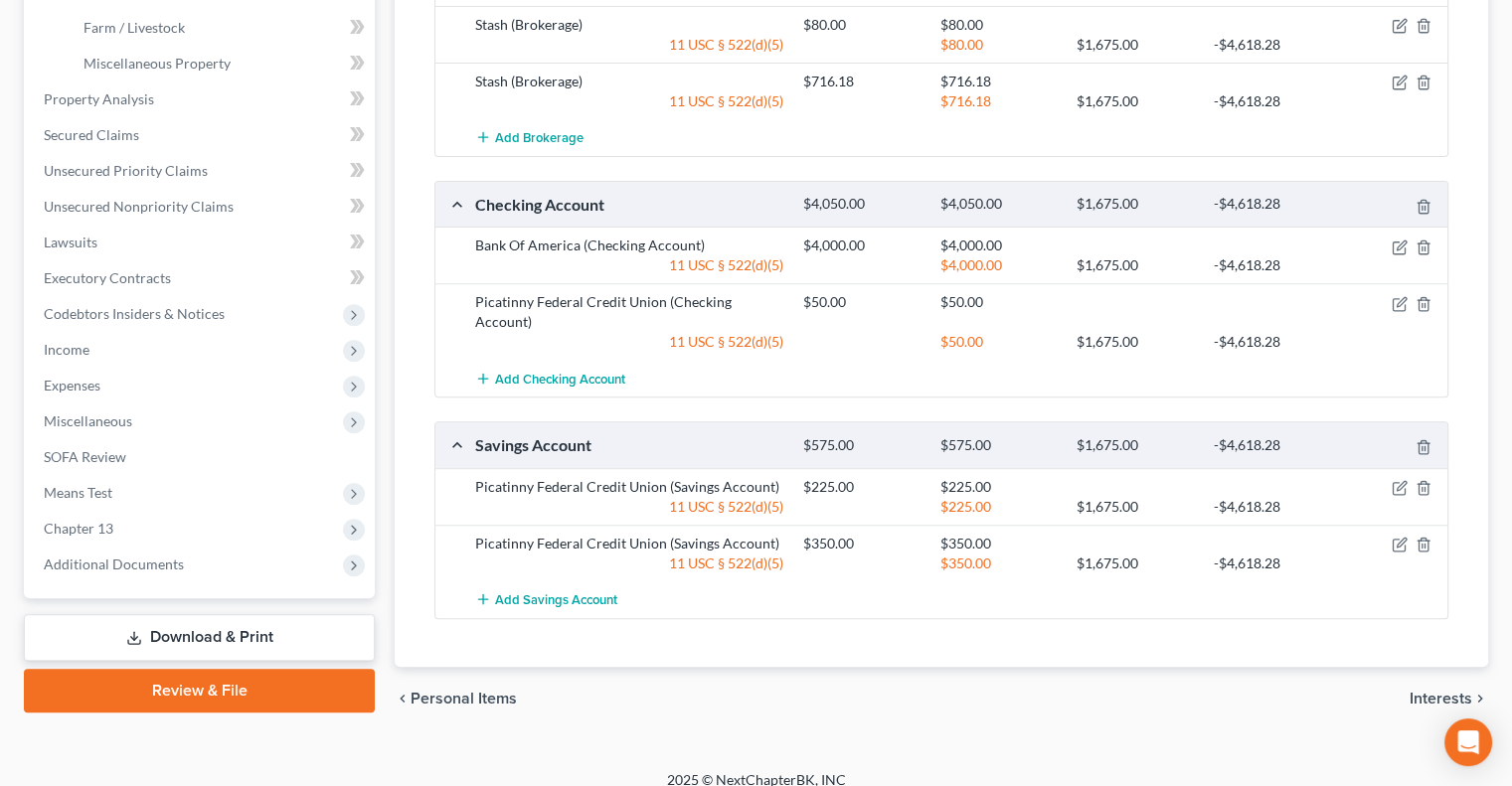 click on "Interests" at bounding box center [1440, 699] 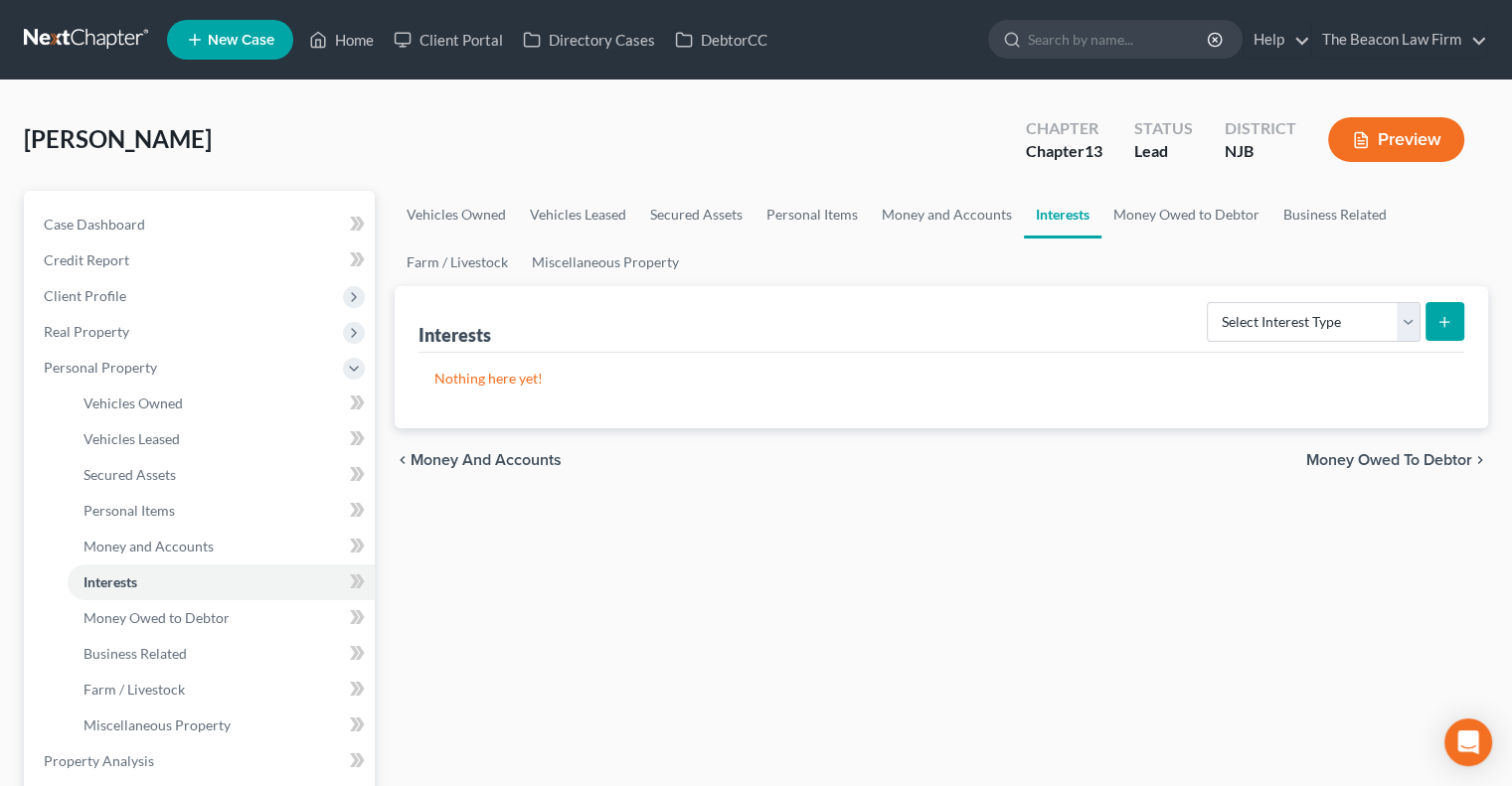 scroll, scrollTop: 0, scrollLeft: 0, axis: both 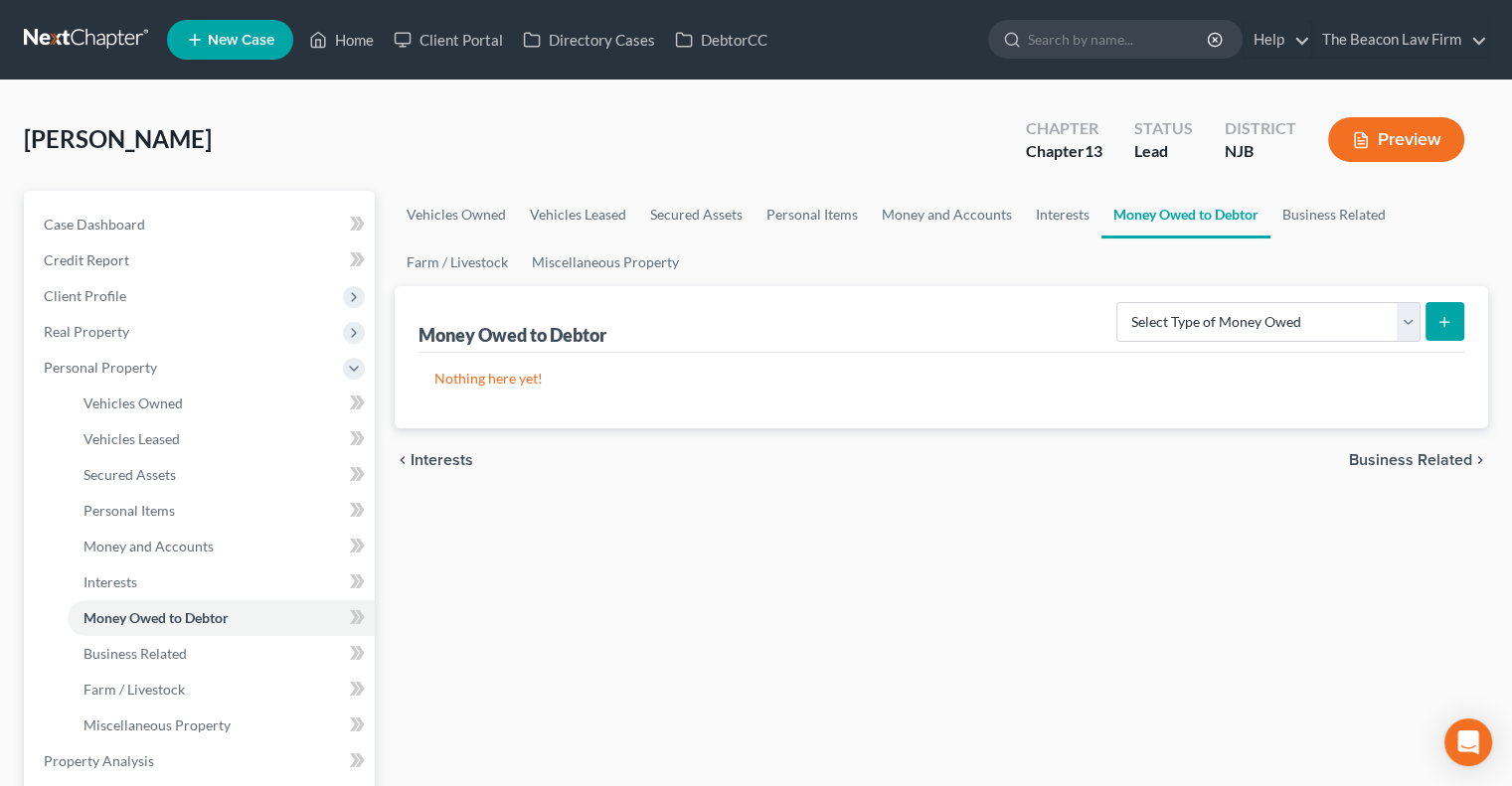 click on "Business Related" at bounding box center [1411, 460] 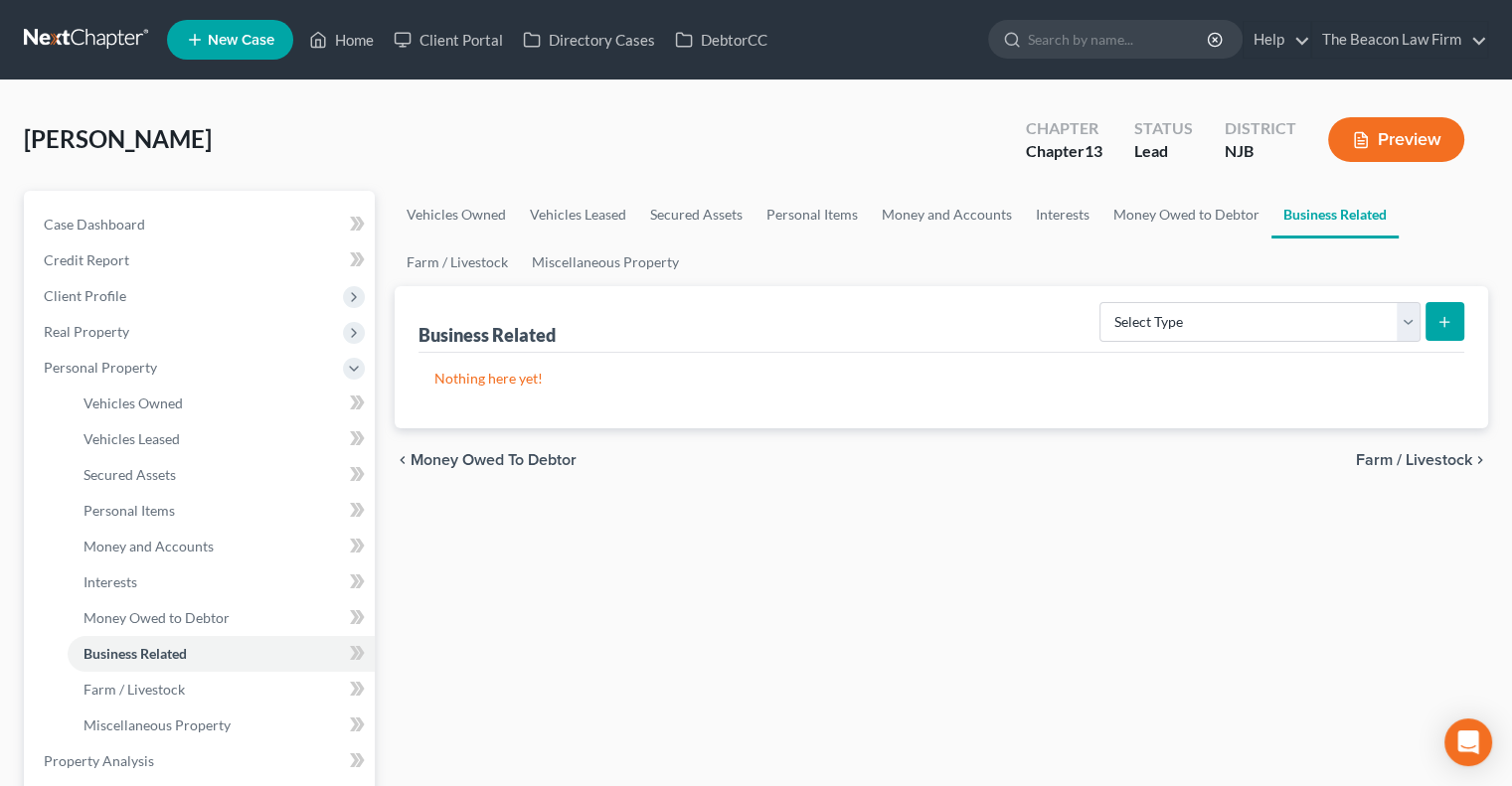 click on "Farm / Livestock" at bounding box center (1414, 460) 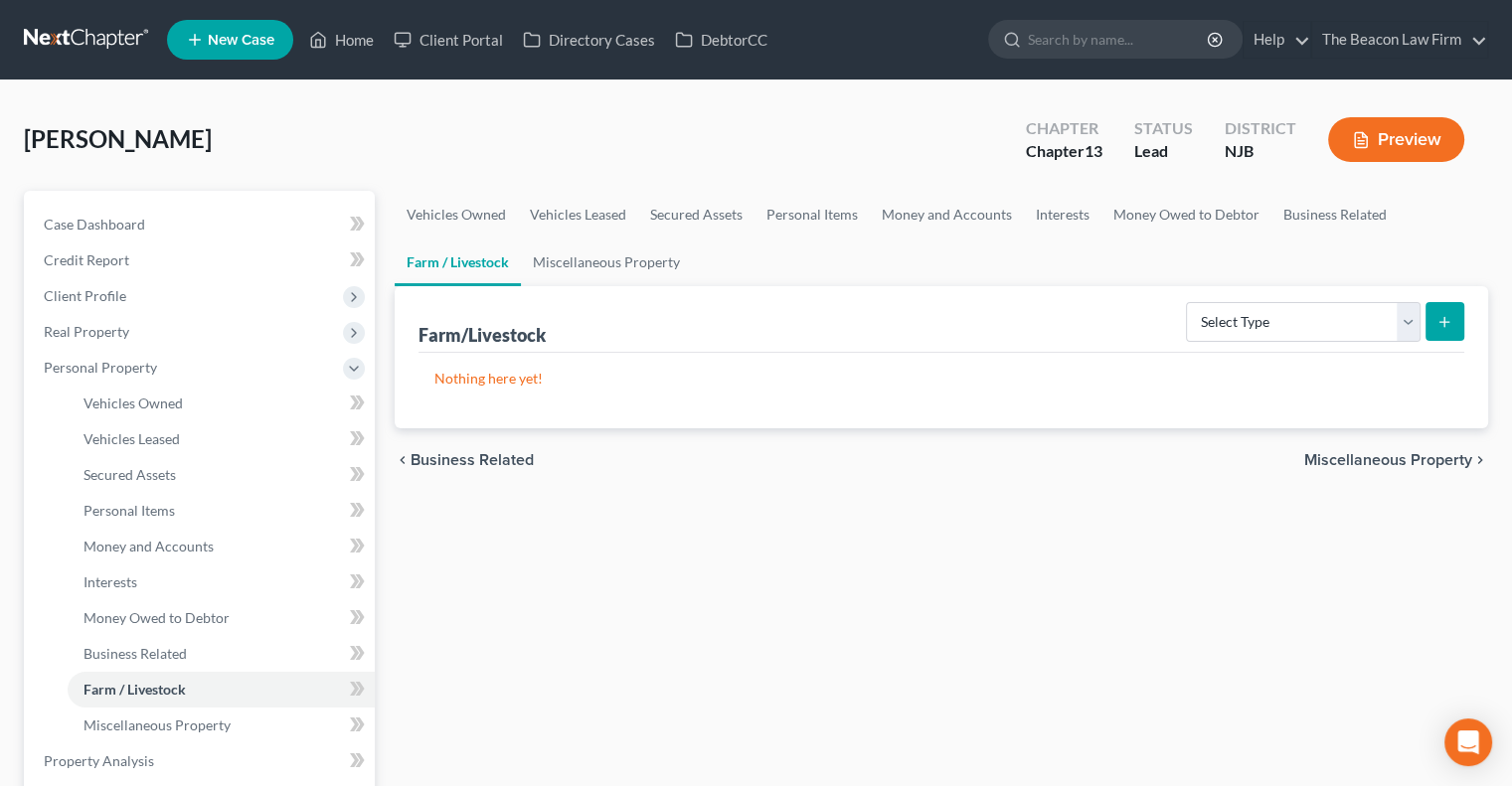 click on "Miscellaneous Property" at bounding box center [1388, 460] 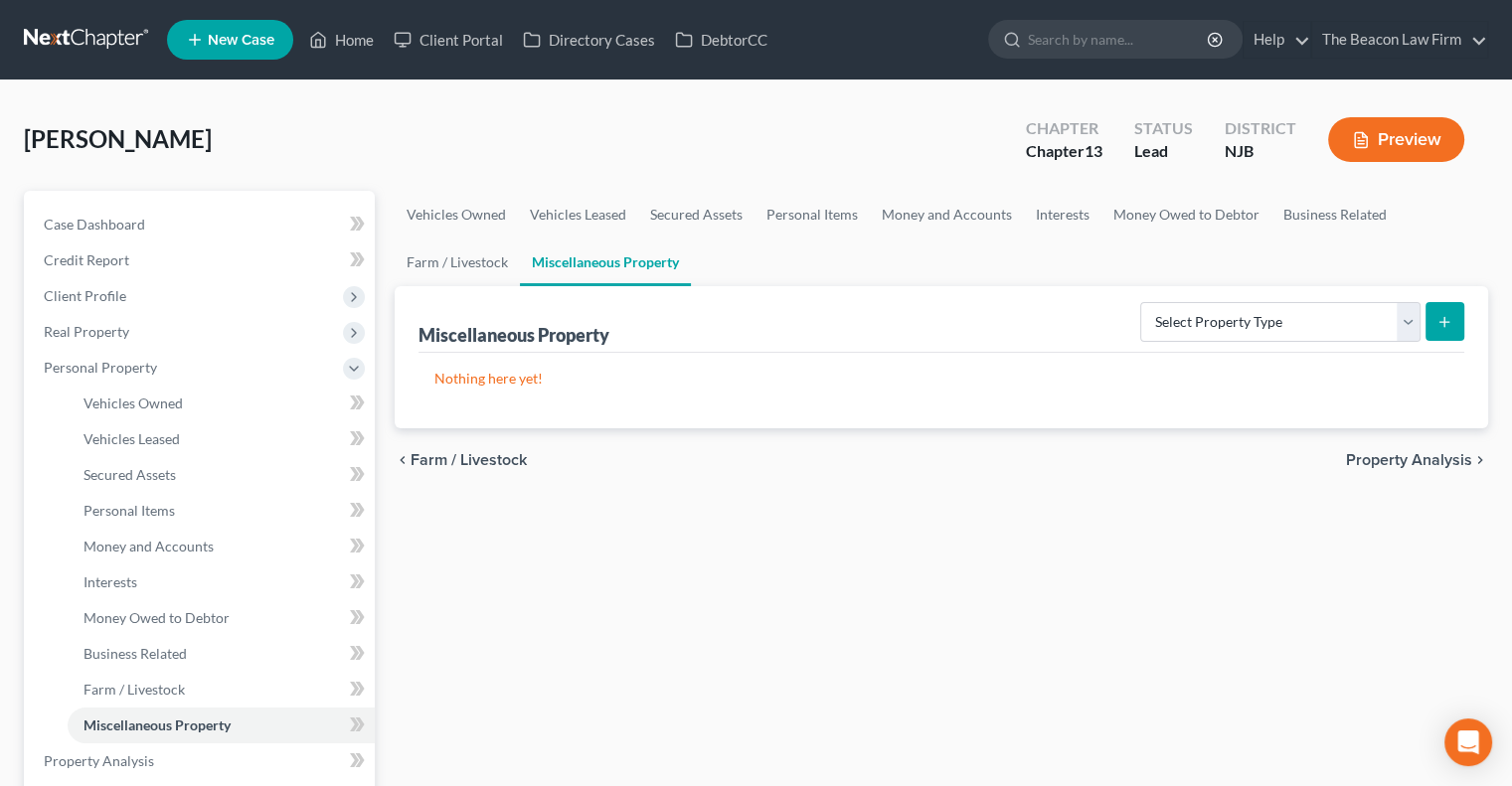 click on "Property Analysis" at bounding box center [1409, 460] 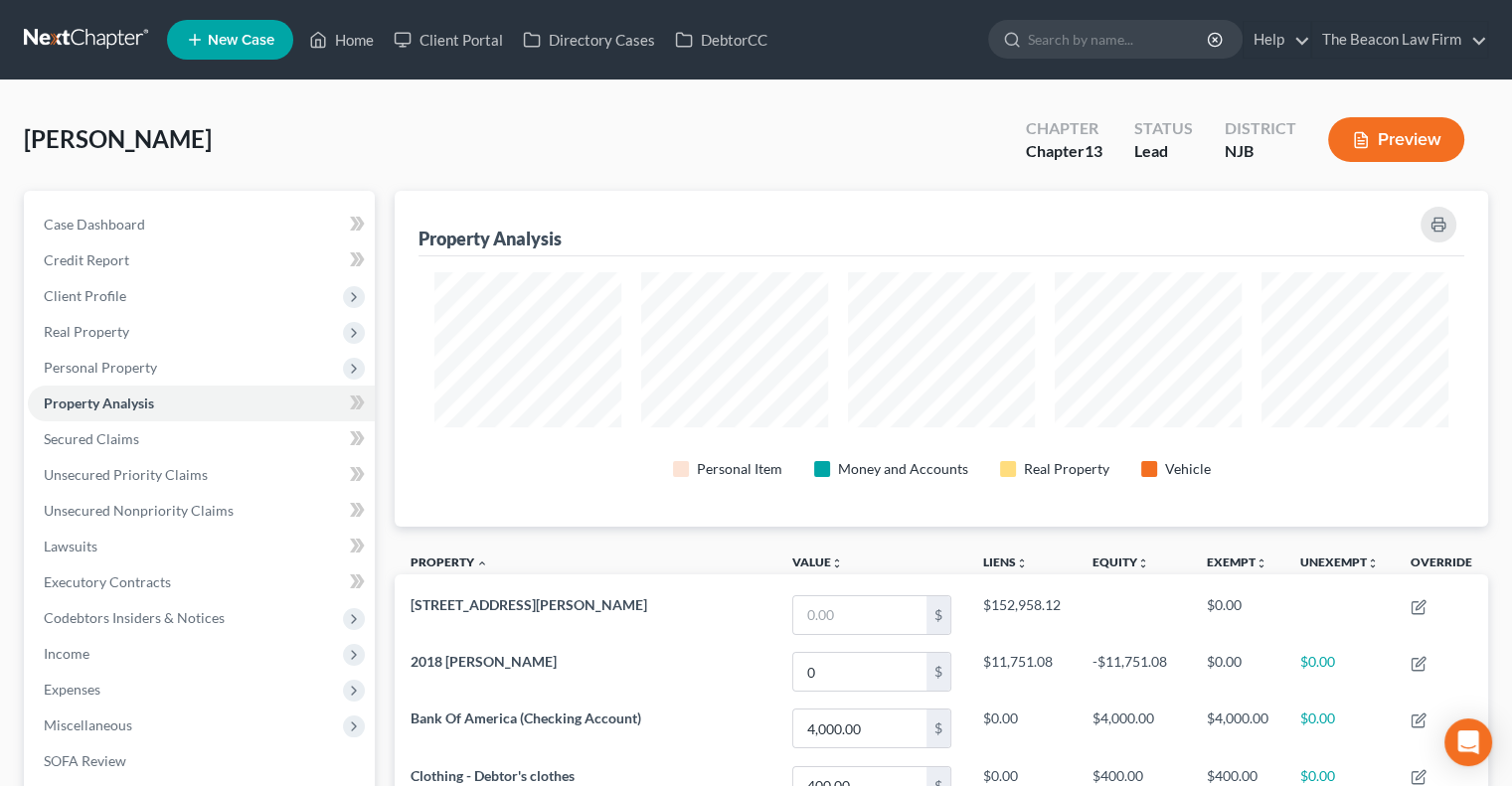 scroll, scrollTop: 993343, scrollLeft: 992989, axis: both 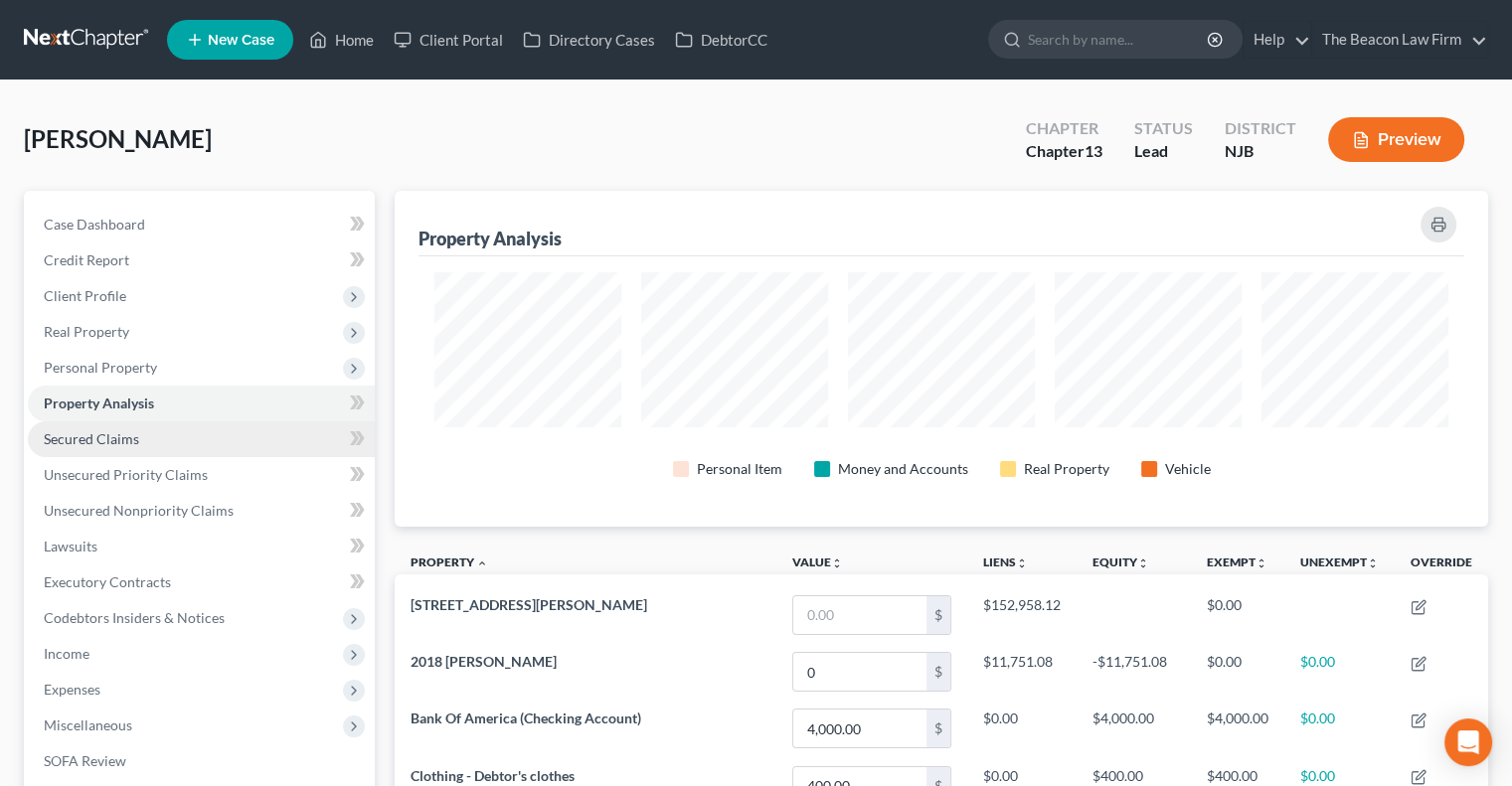 click on "Secured Claims" at bounding box center [201, 439] 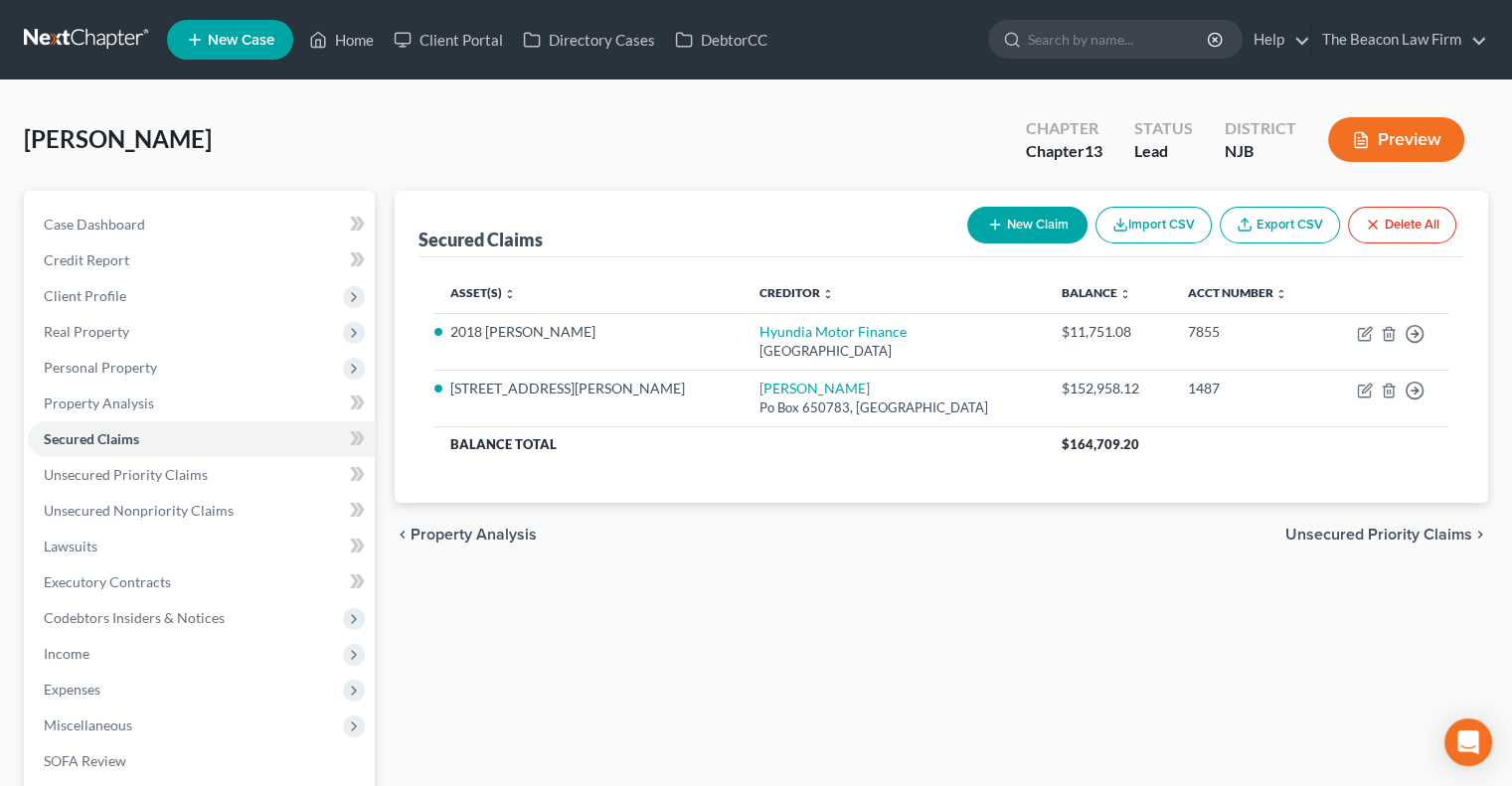 click on "Unsecured Priority Claims" at bounding box center [1379, 535] 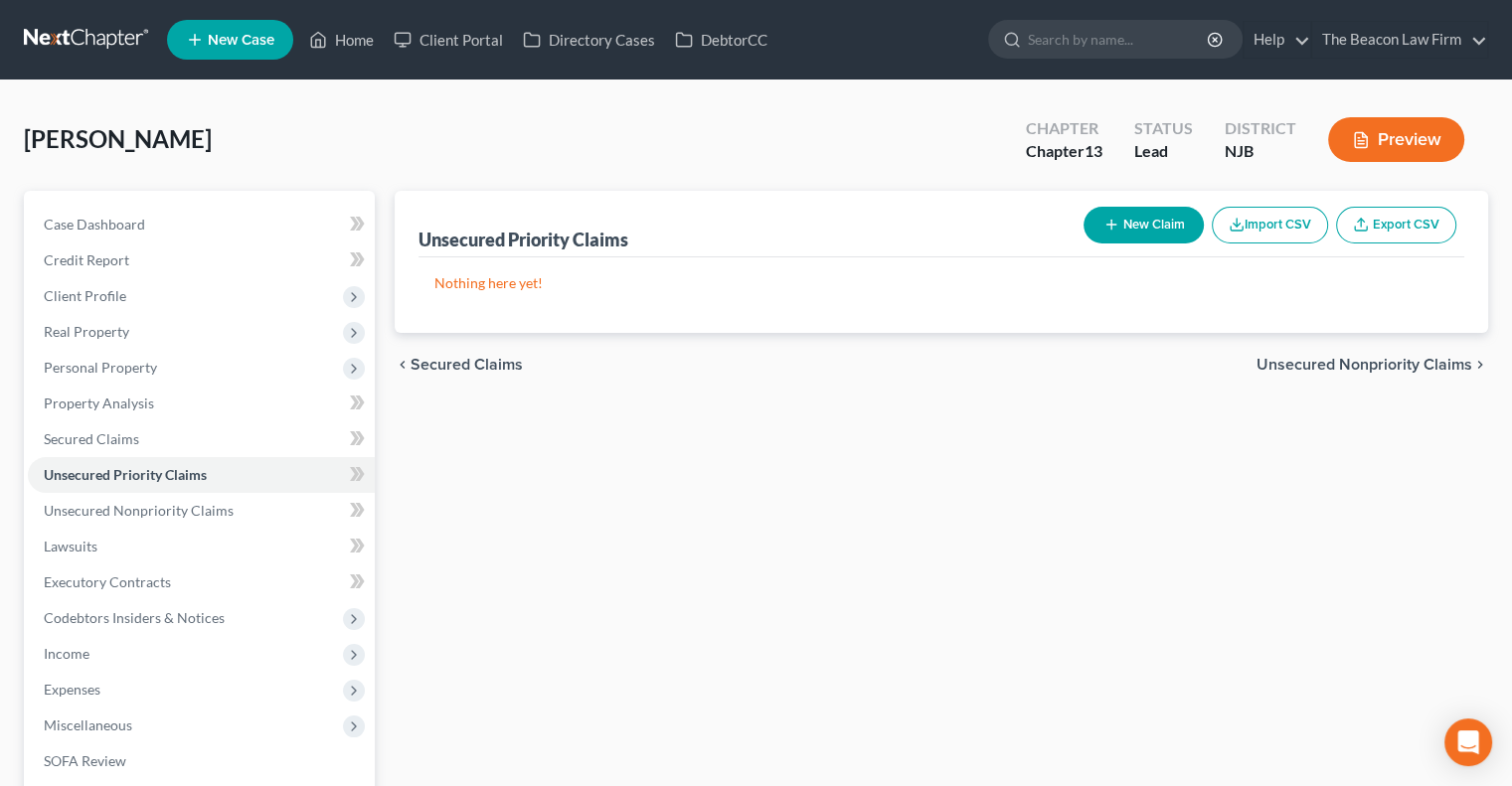 click on "Unsecured Nonpriority Claims" at bounding box center [1364, 365] 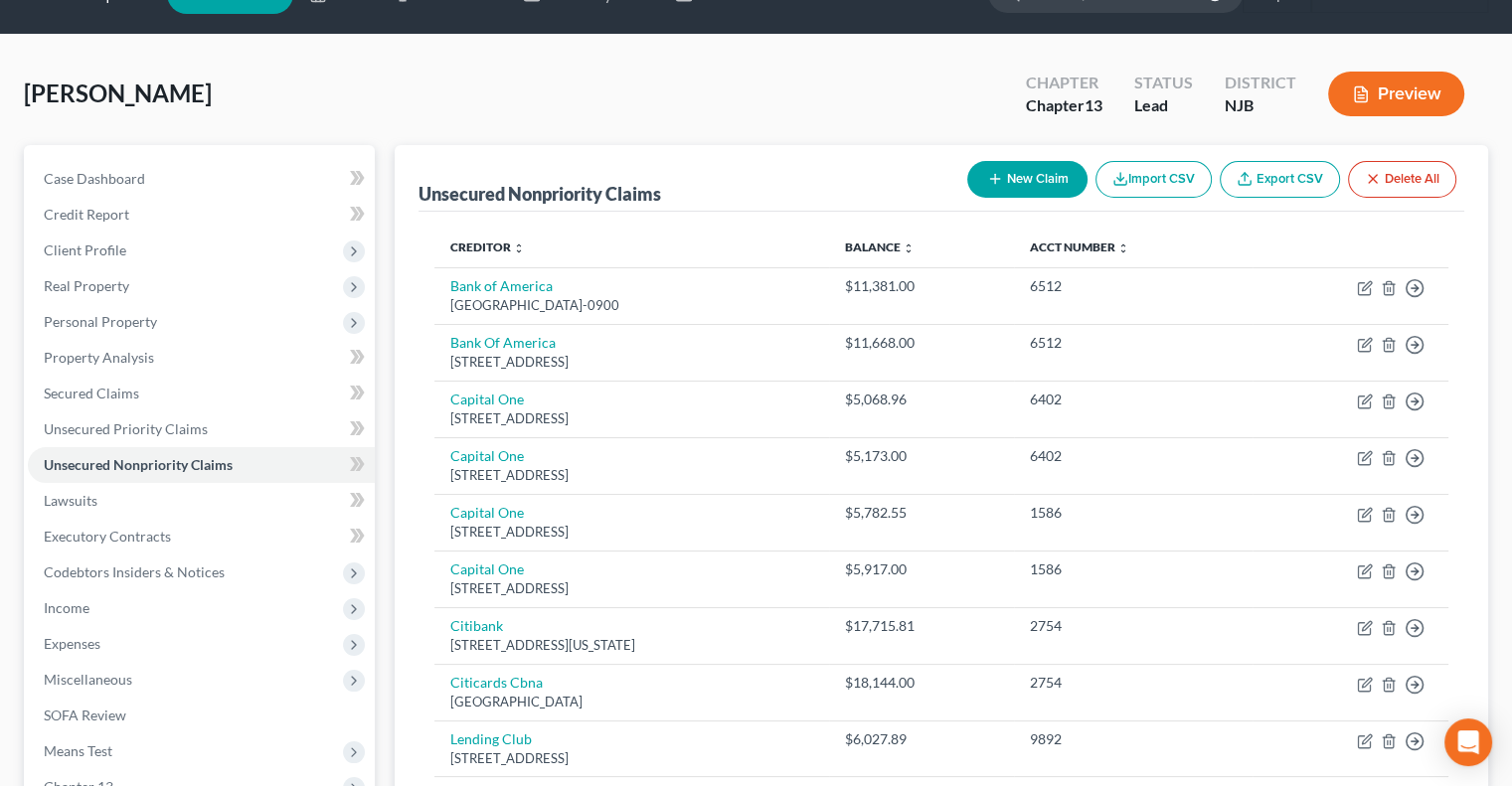 scroll, scrollTop: 49, scrollLeft: 0, axis: vertical 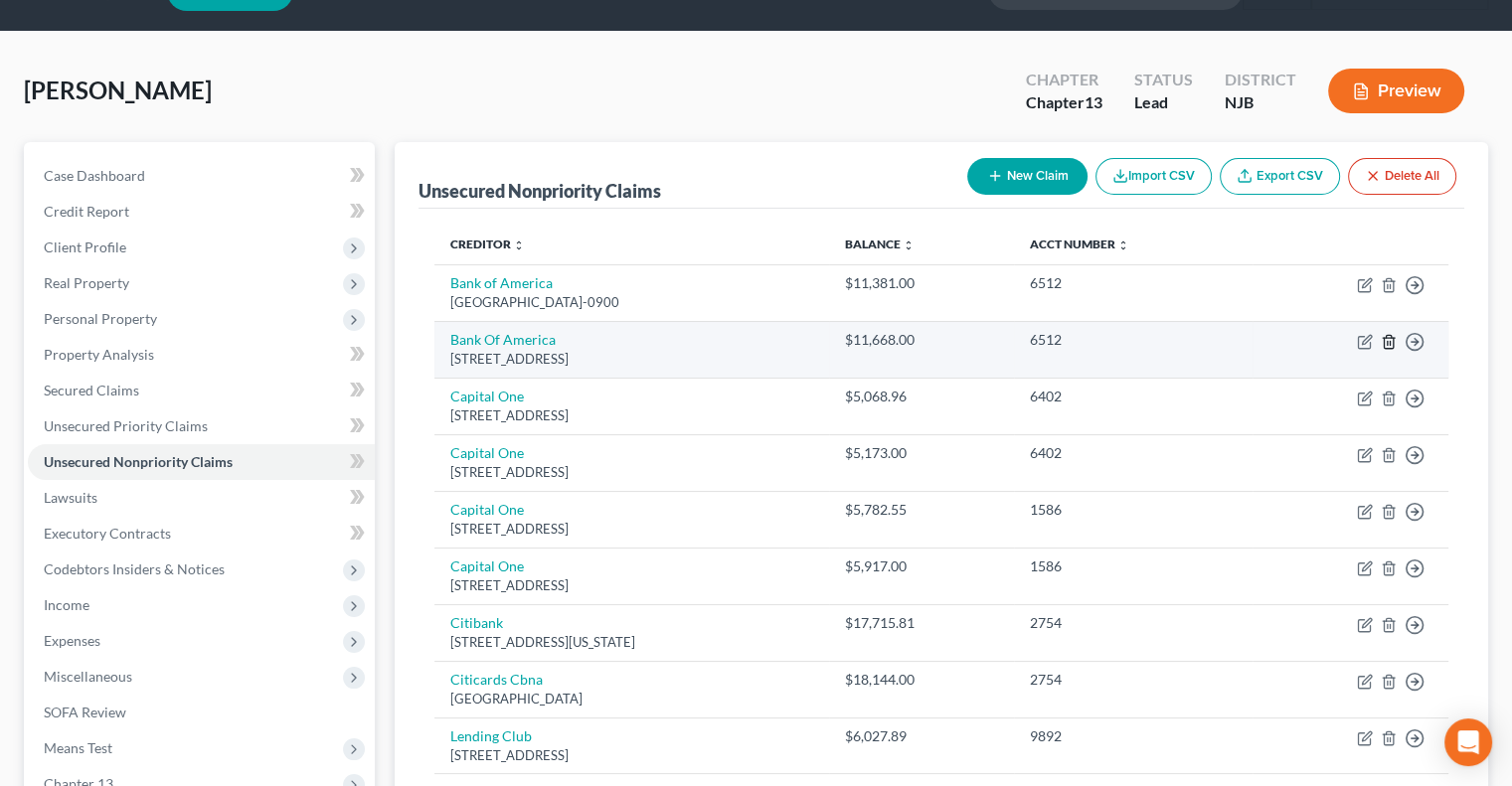 click 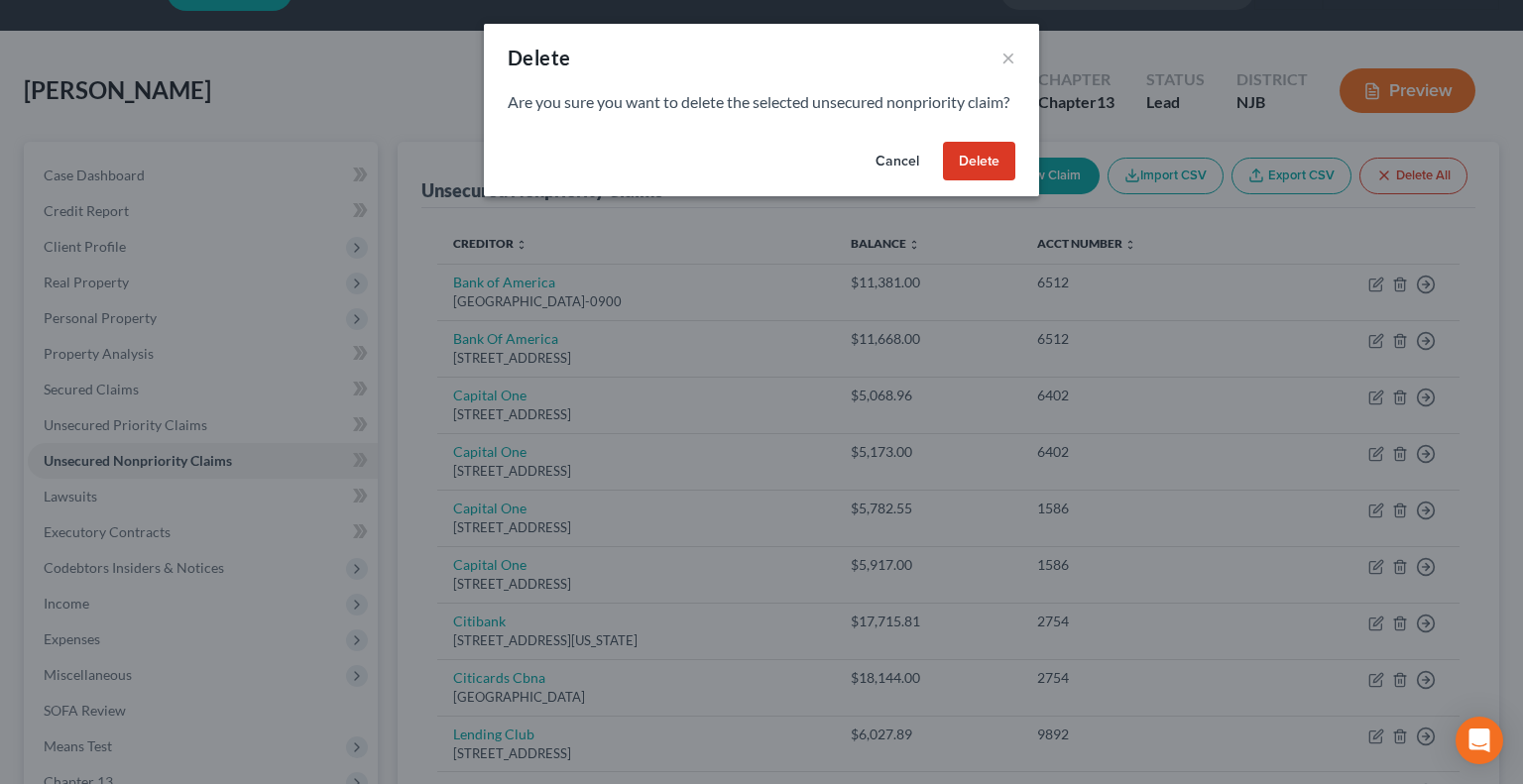 click on "Delete" at bounding box center (979, 162) 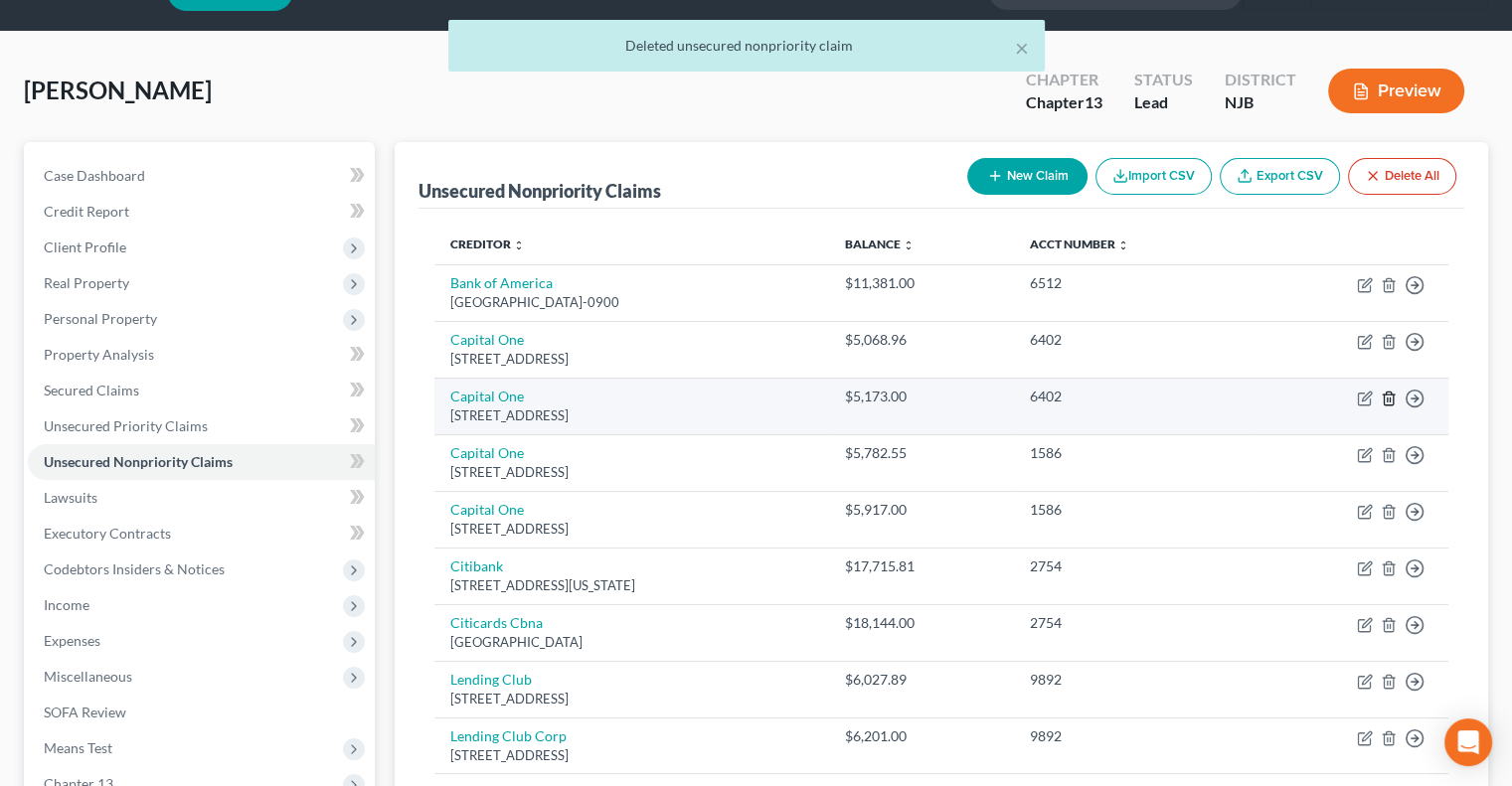 click 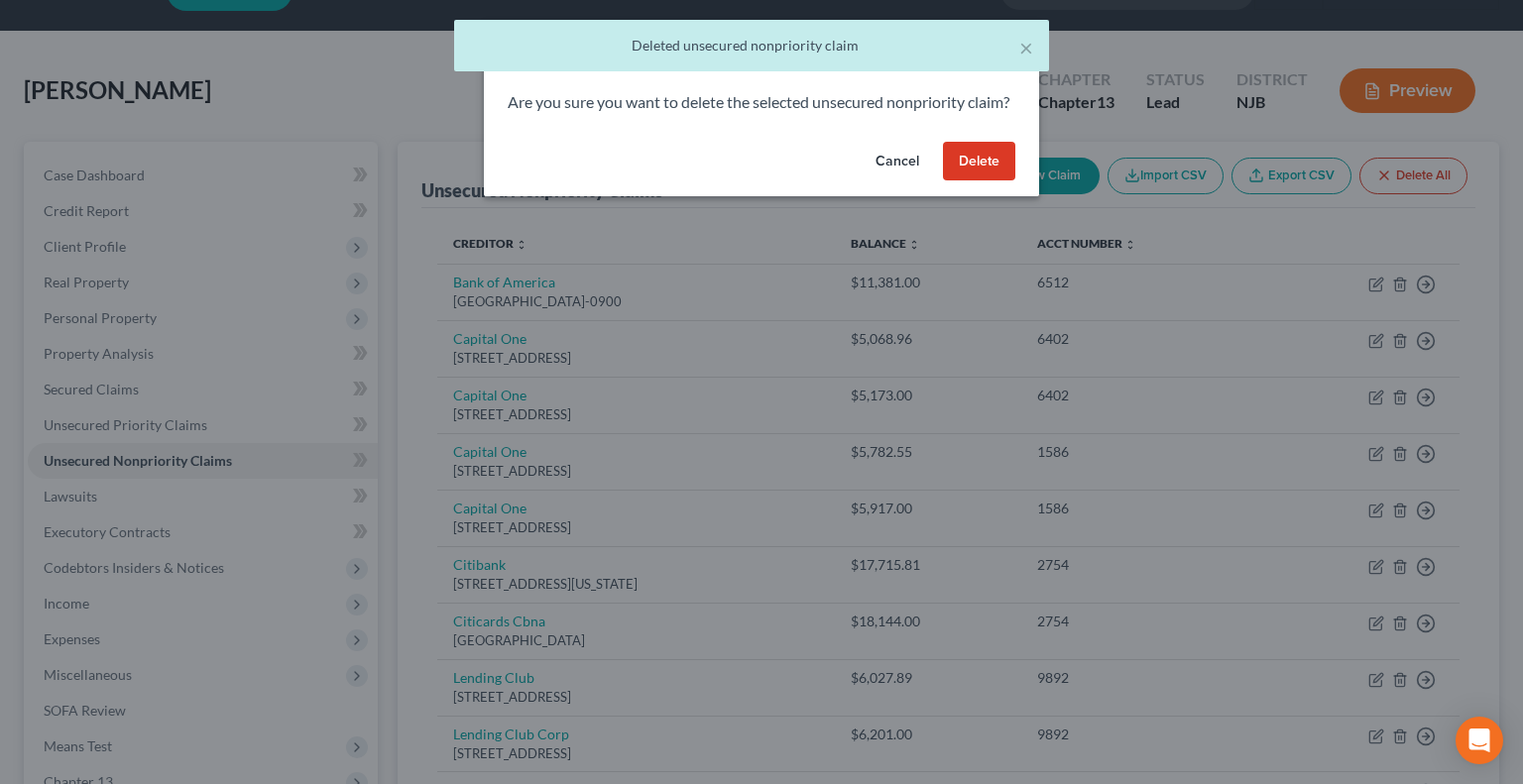 click on "Delete" at bounding box center (979, 162) 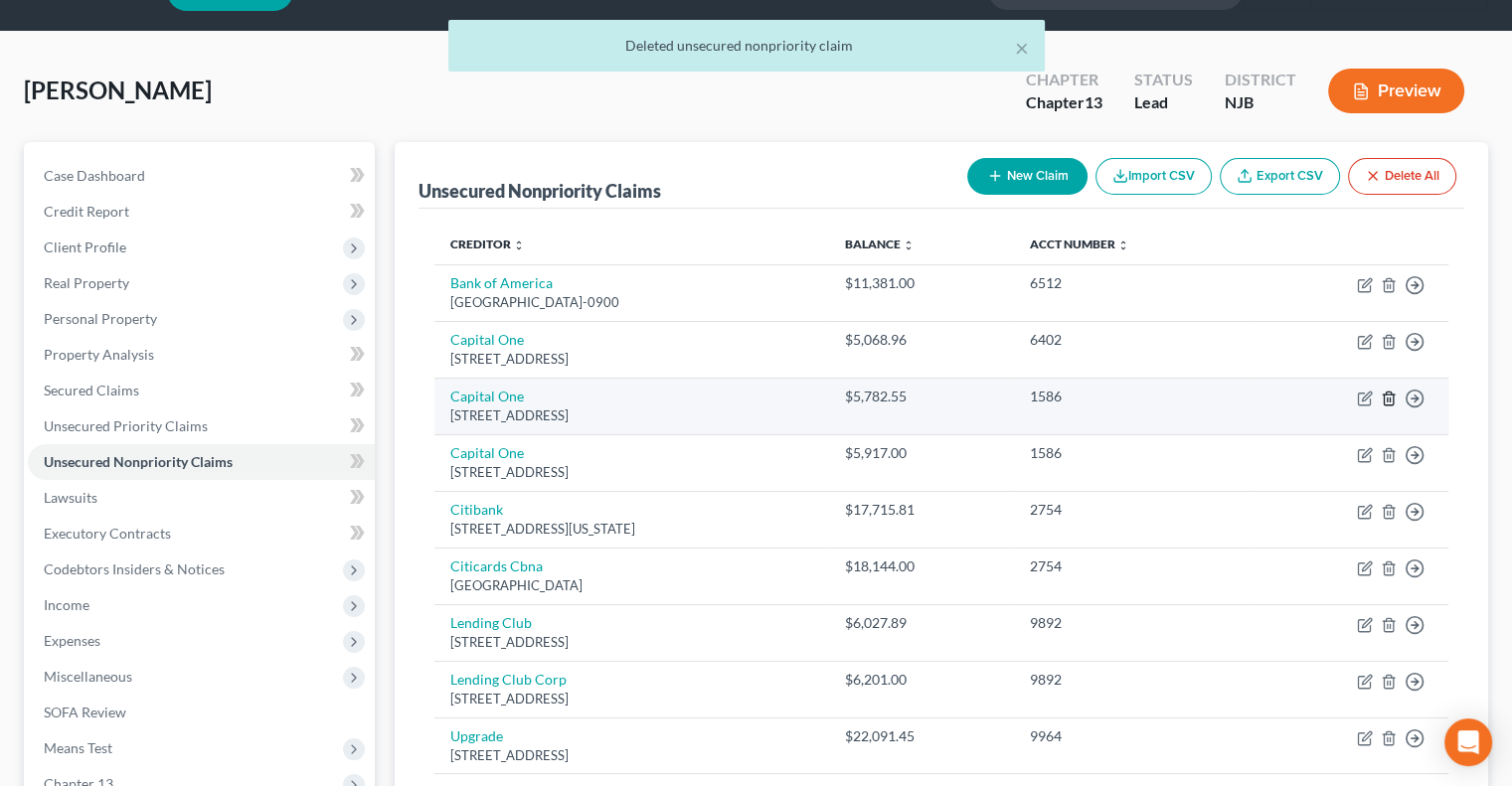 click 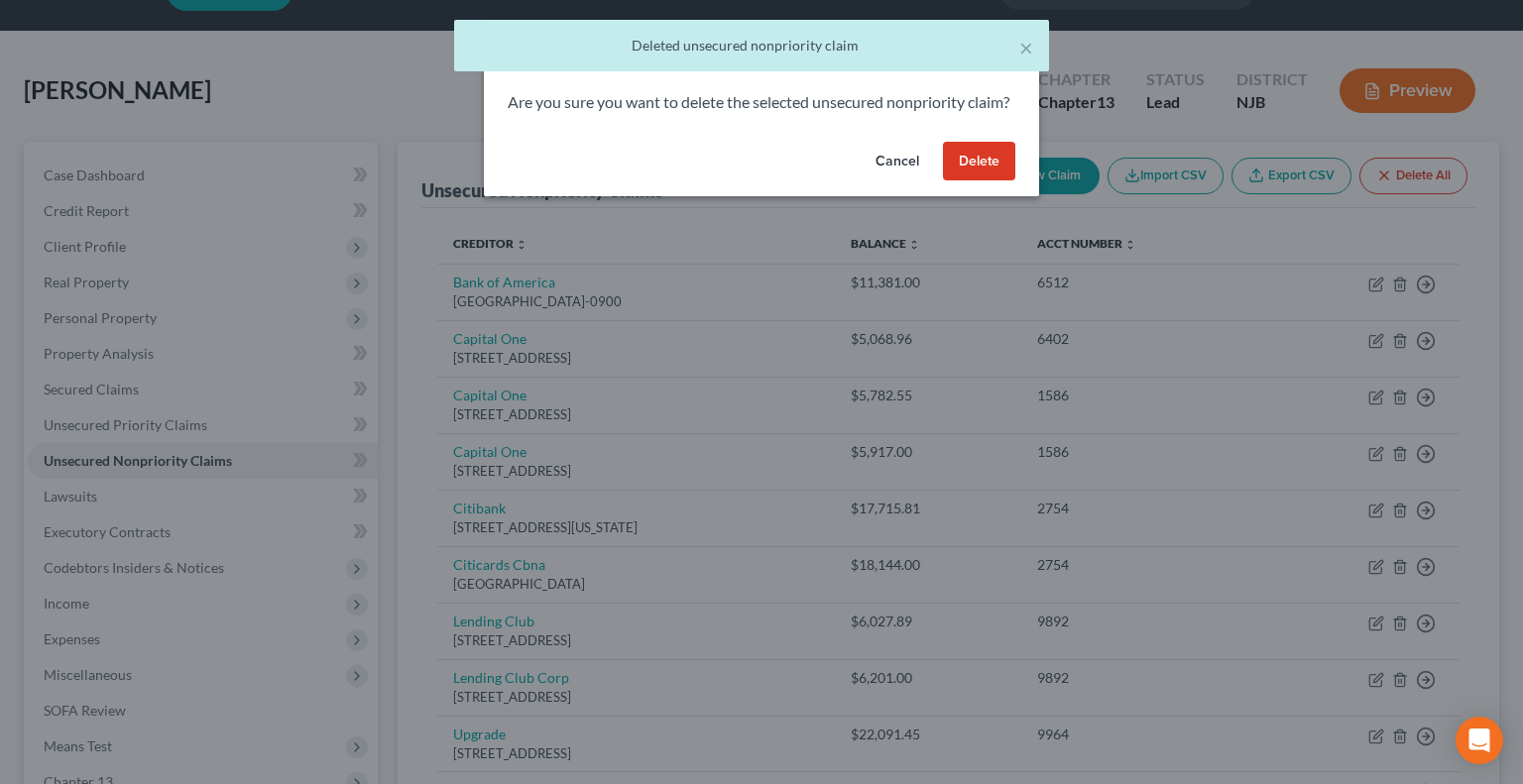 click on "Delete" at bounding box center (979, 162) 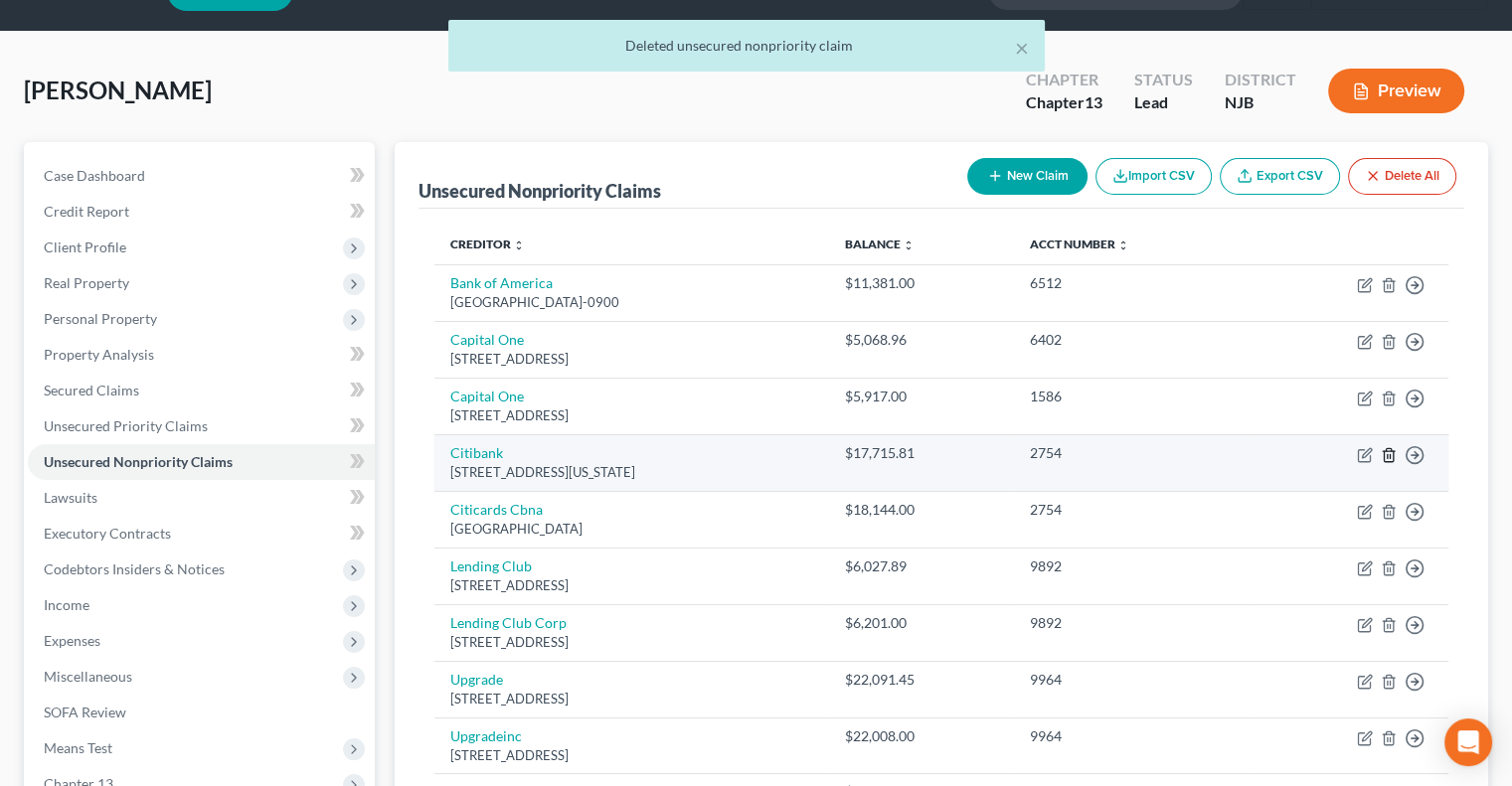 click 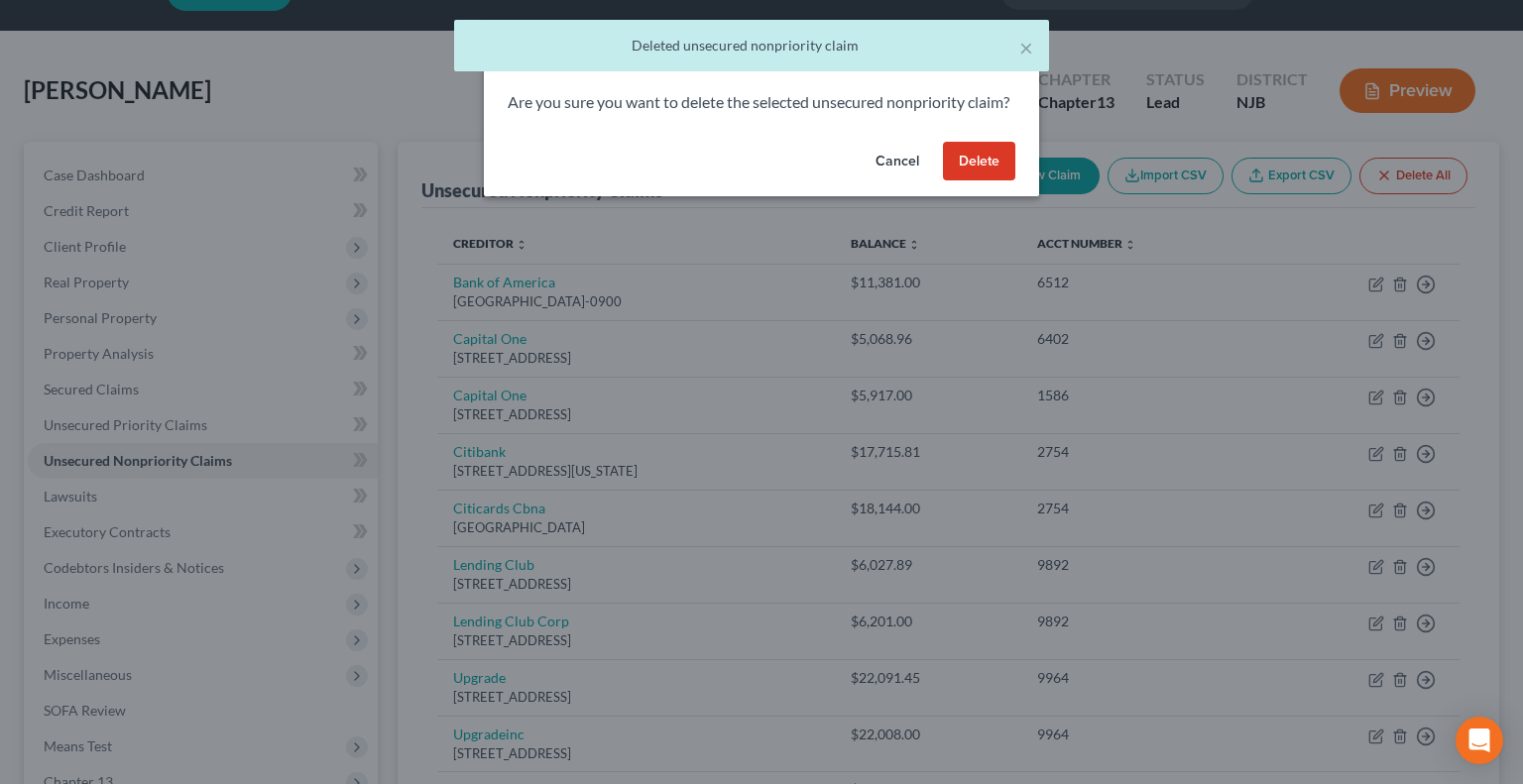 click on "Delete" at bounding box center (979, 162) 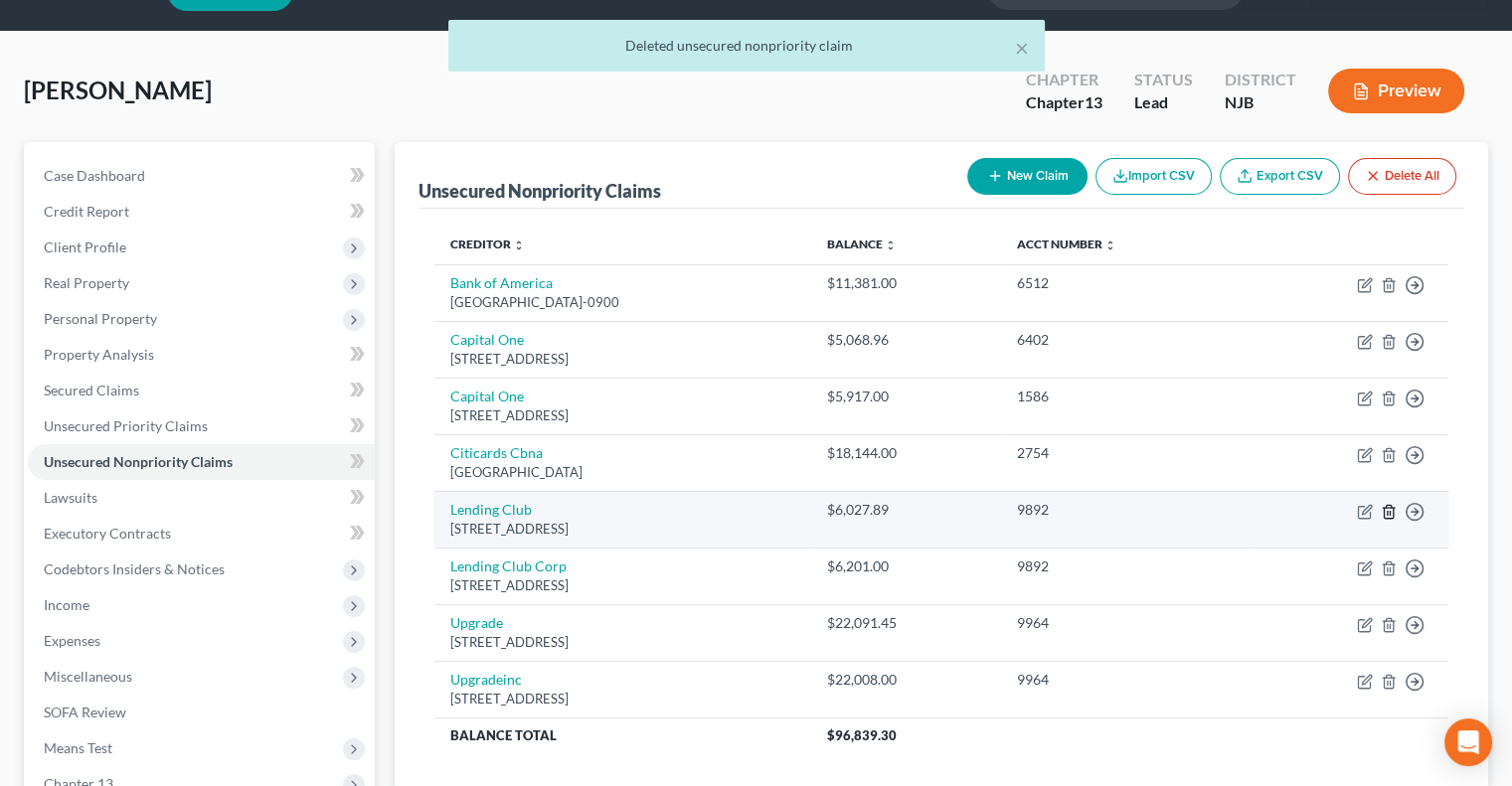 click 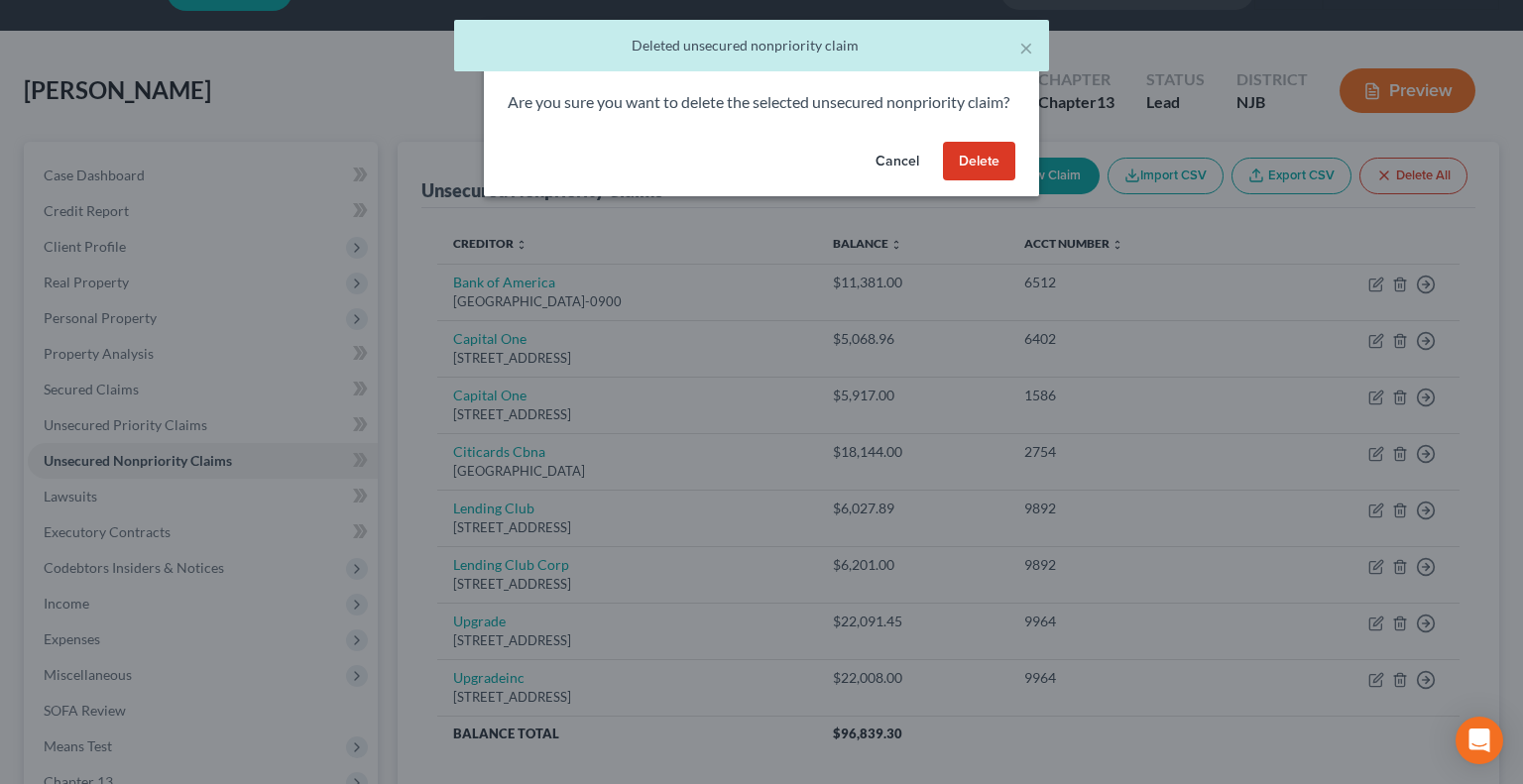 click on "Delete" at bounding box center [979, 162] 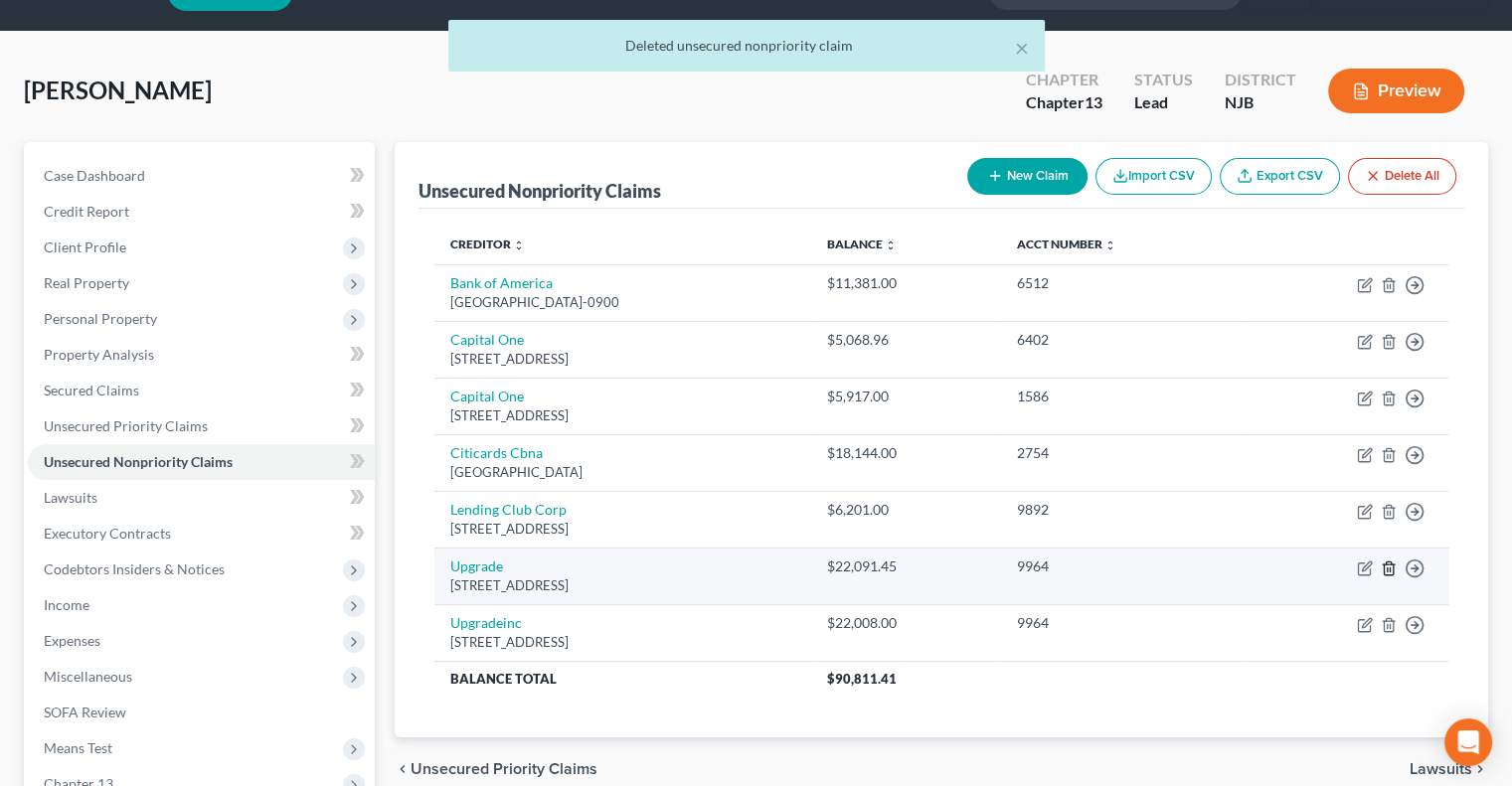 click 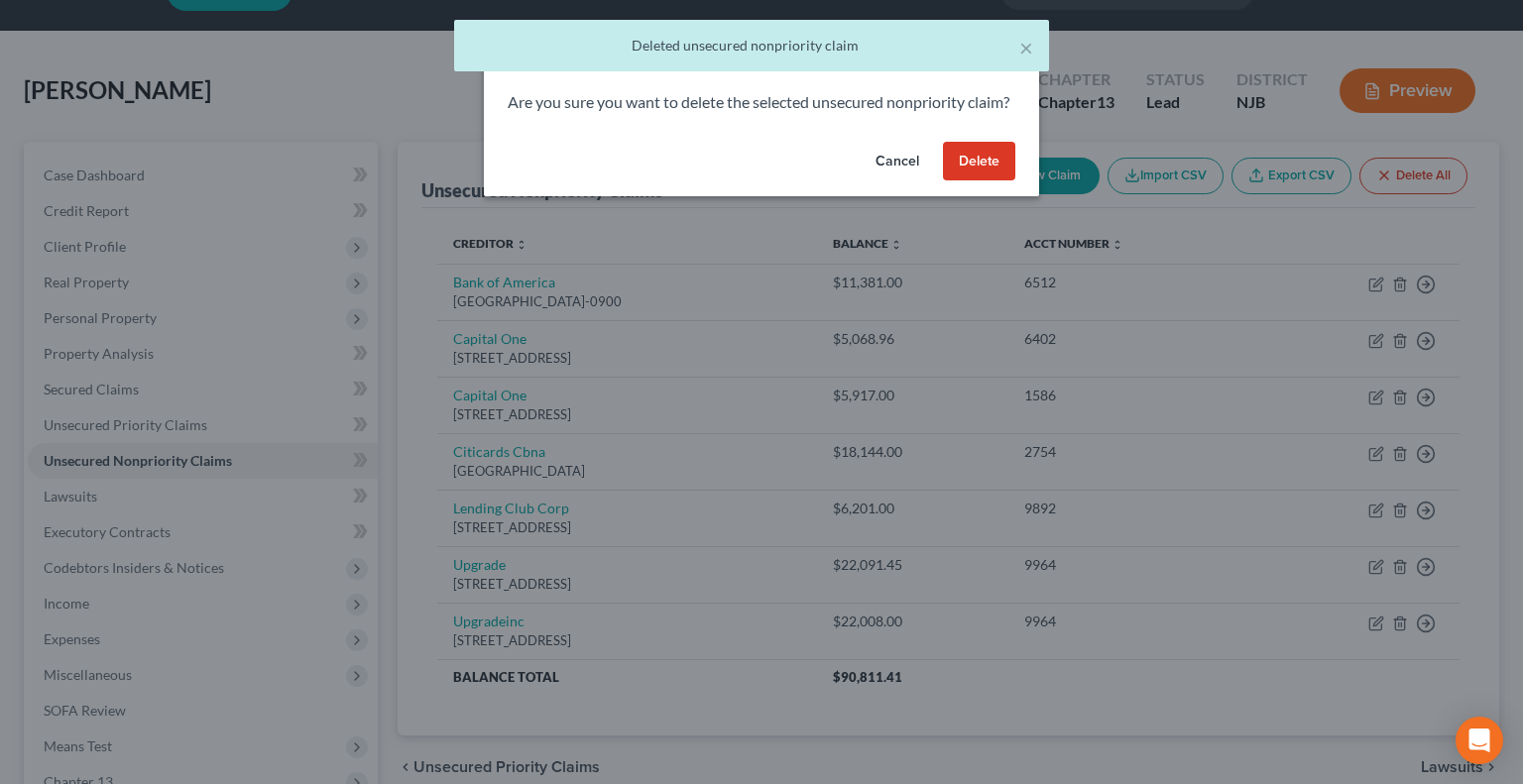 click on "Delete" at bounding box center [979, 162] 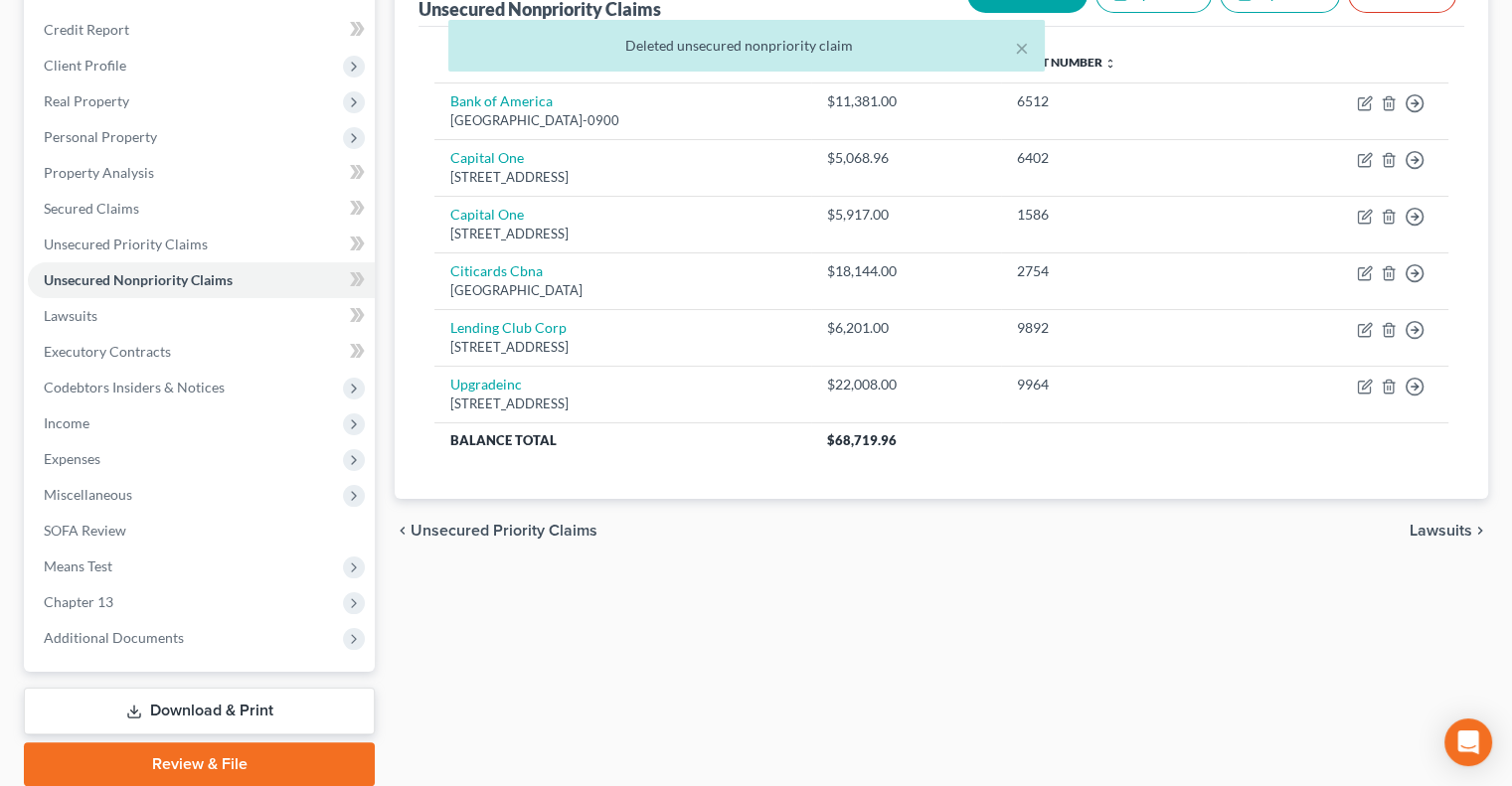 scroll, scrollTop: 232, scrollLeft: 0, axis: vertical 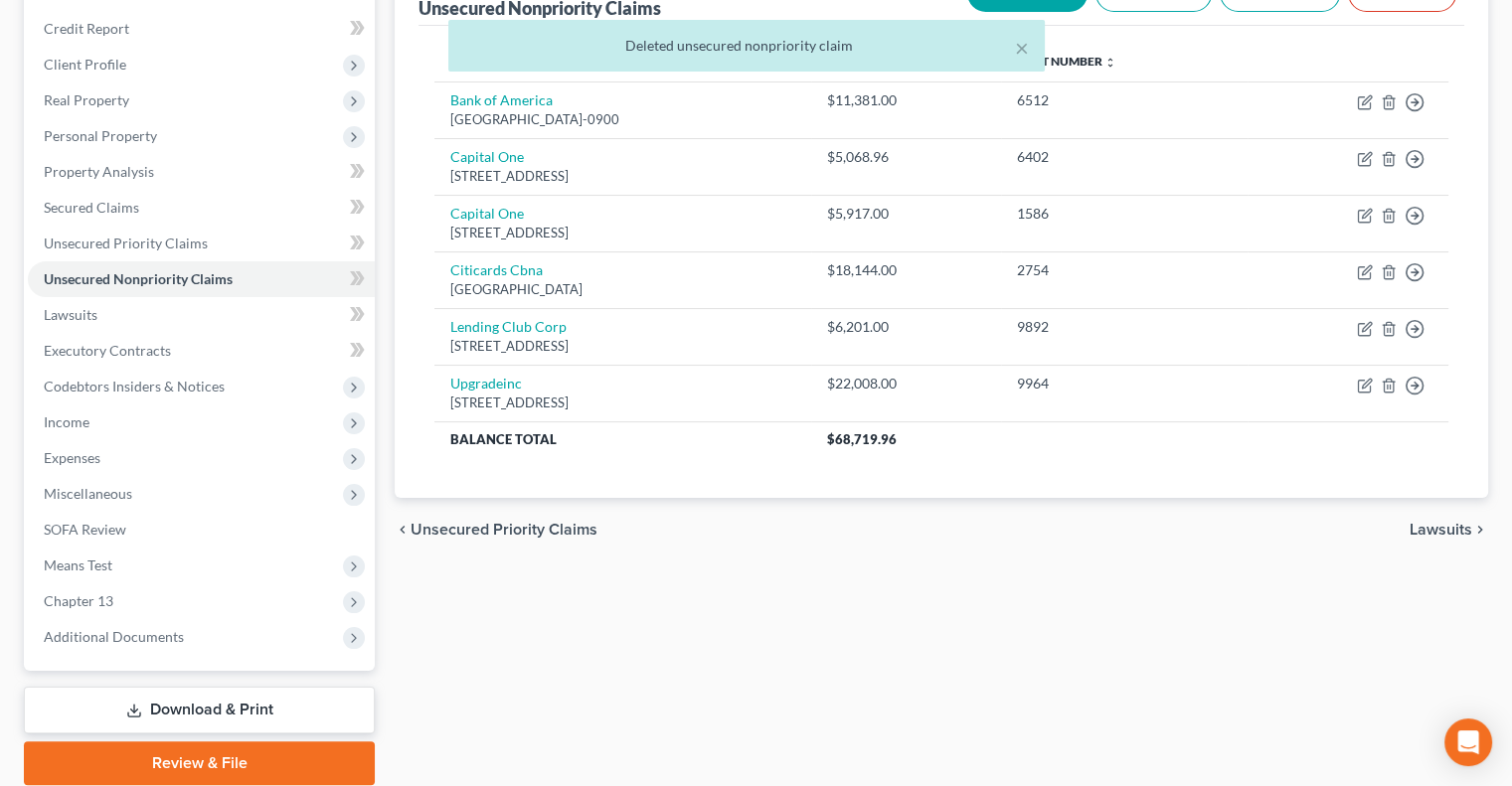click on "Lawsuits" at bounding box center [1440, 530] 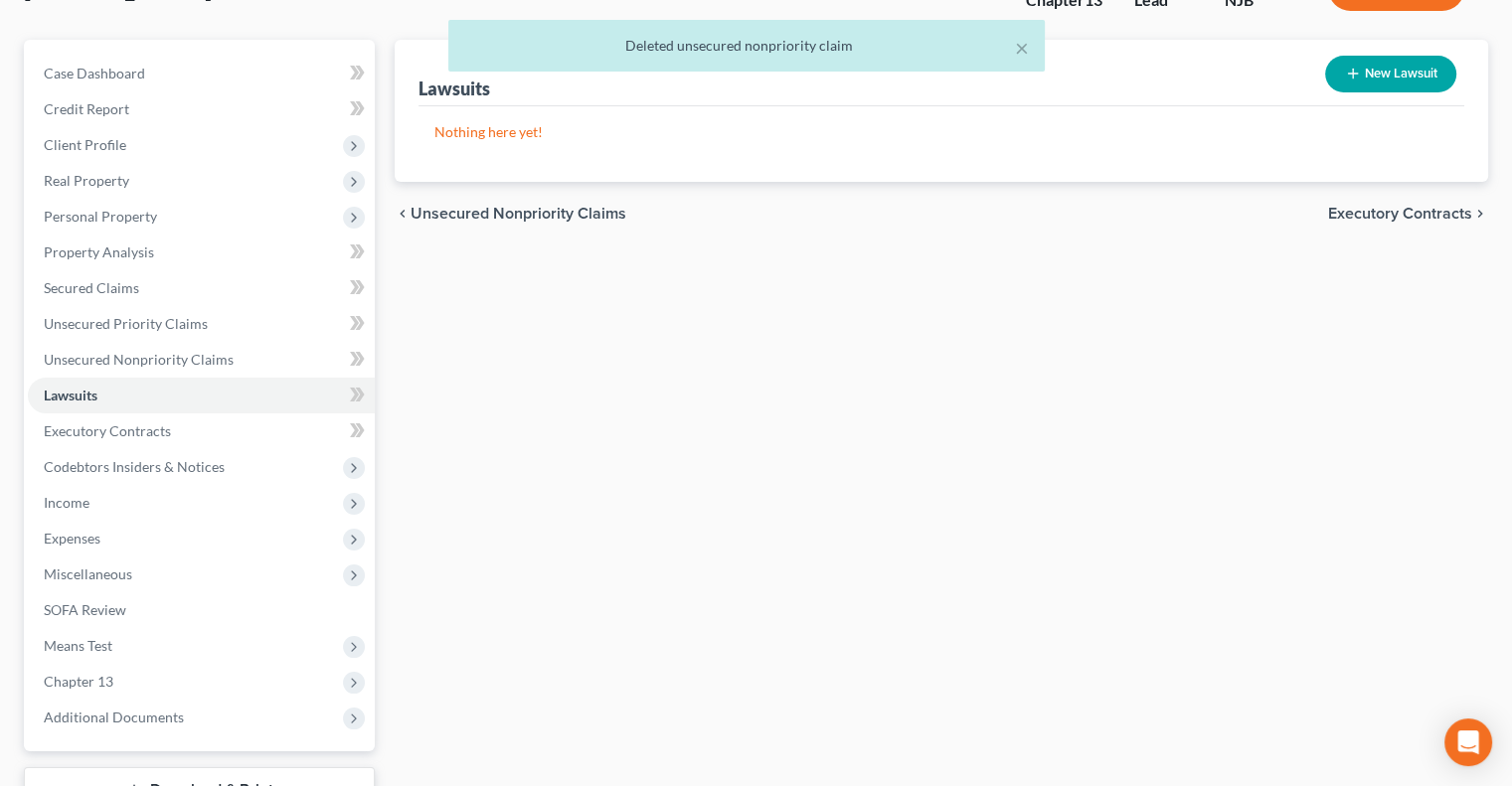 scroll, scrollTop: 0, scrollLeft: 0, axis: both 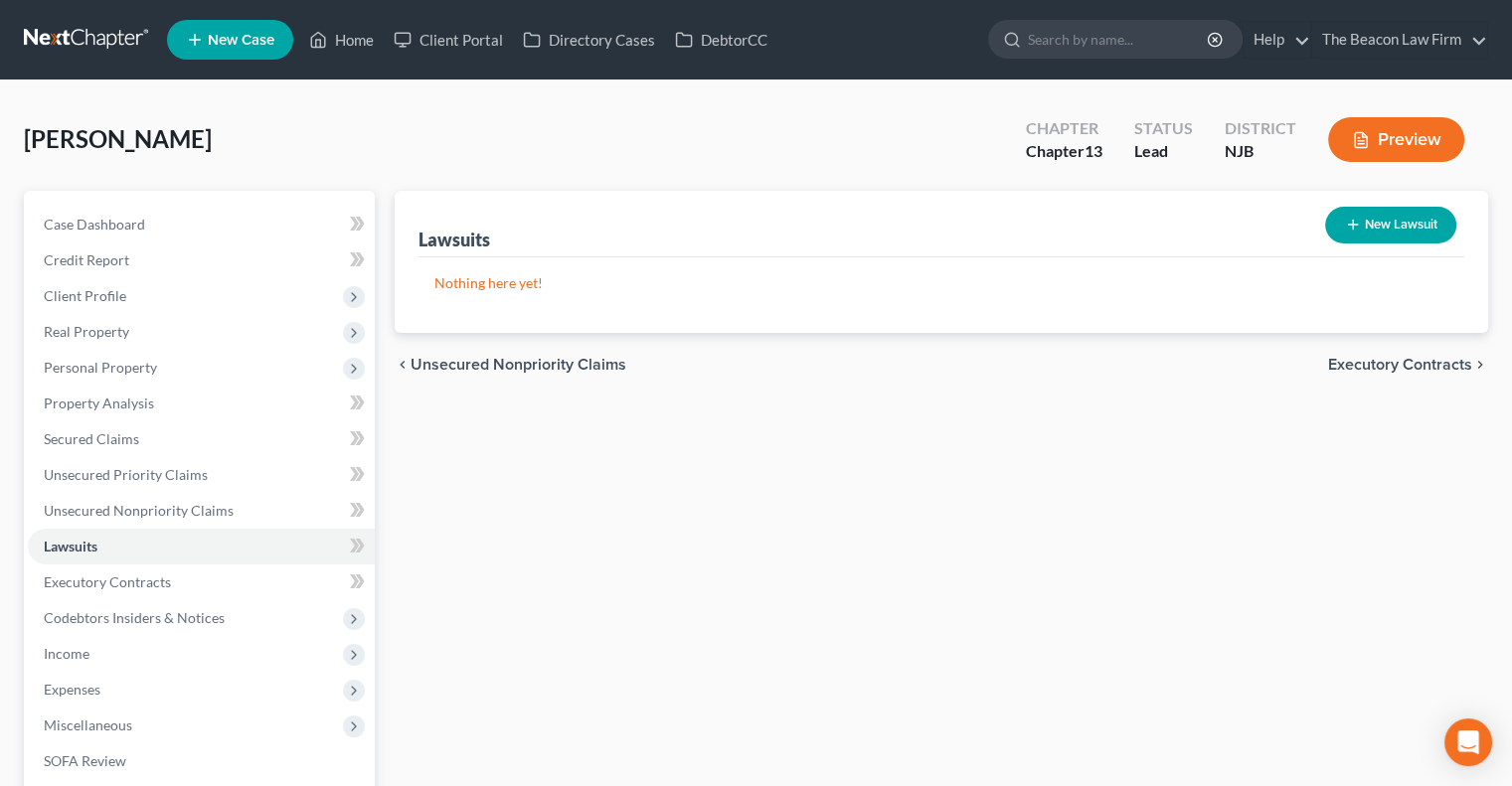 click on "Executory Contracts" at bounding box center [1400, 365] 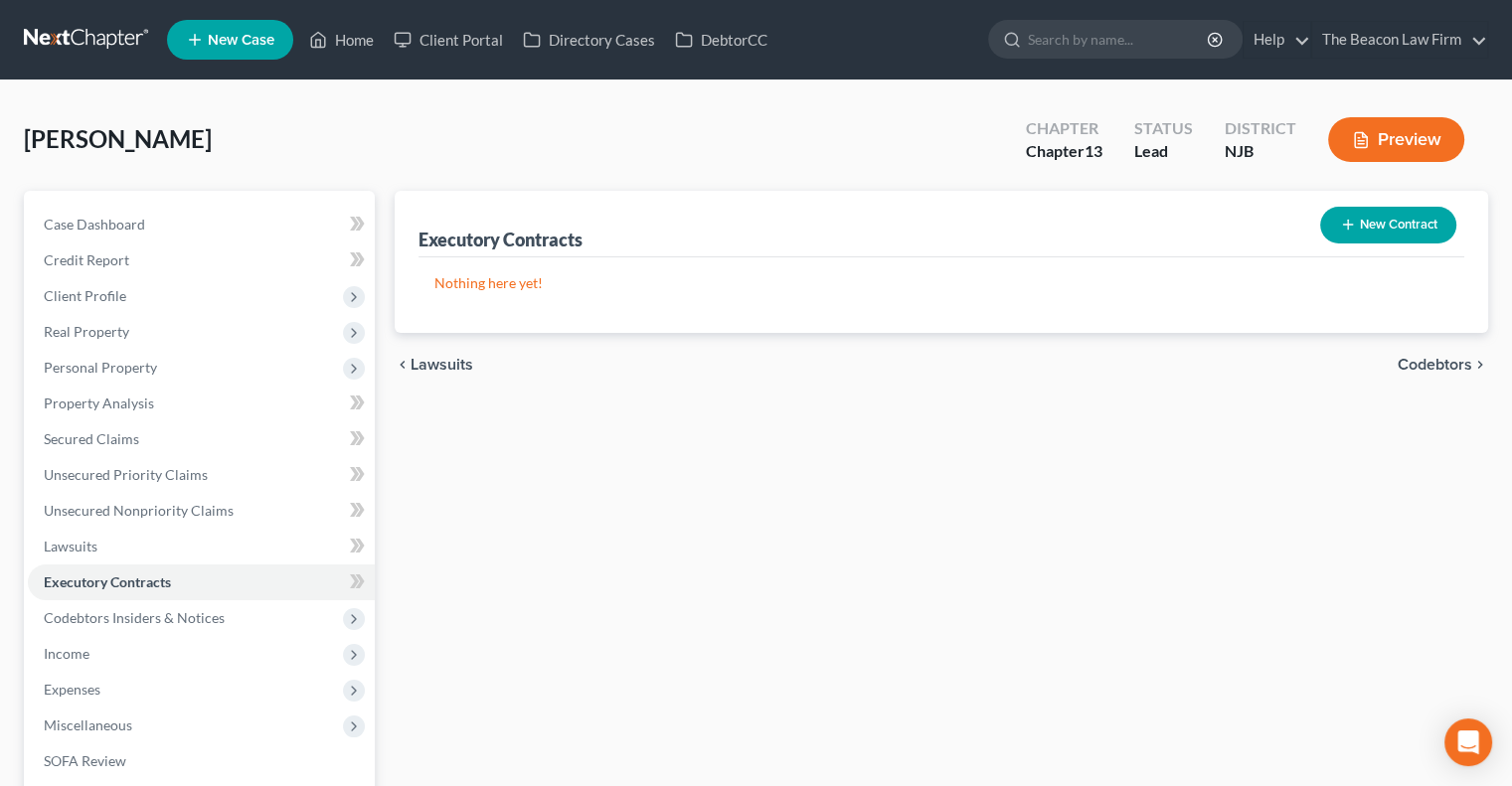 click on "Codebtors" at bounding box center (1434, 365) 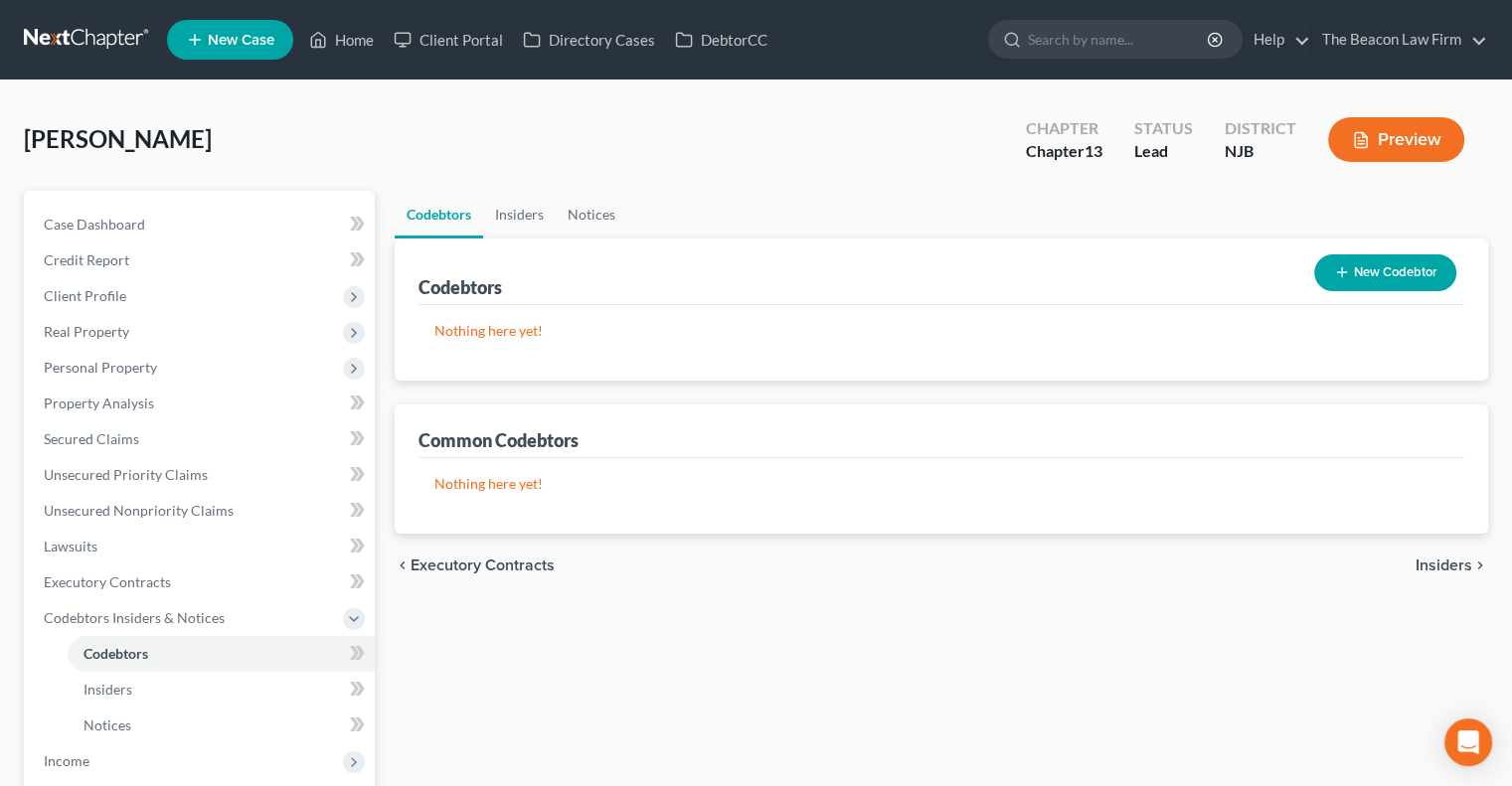 click on "Insiders" at bounding box center (1443, 565) 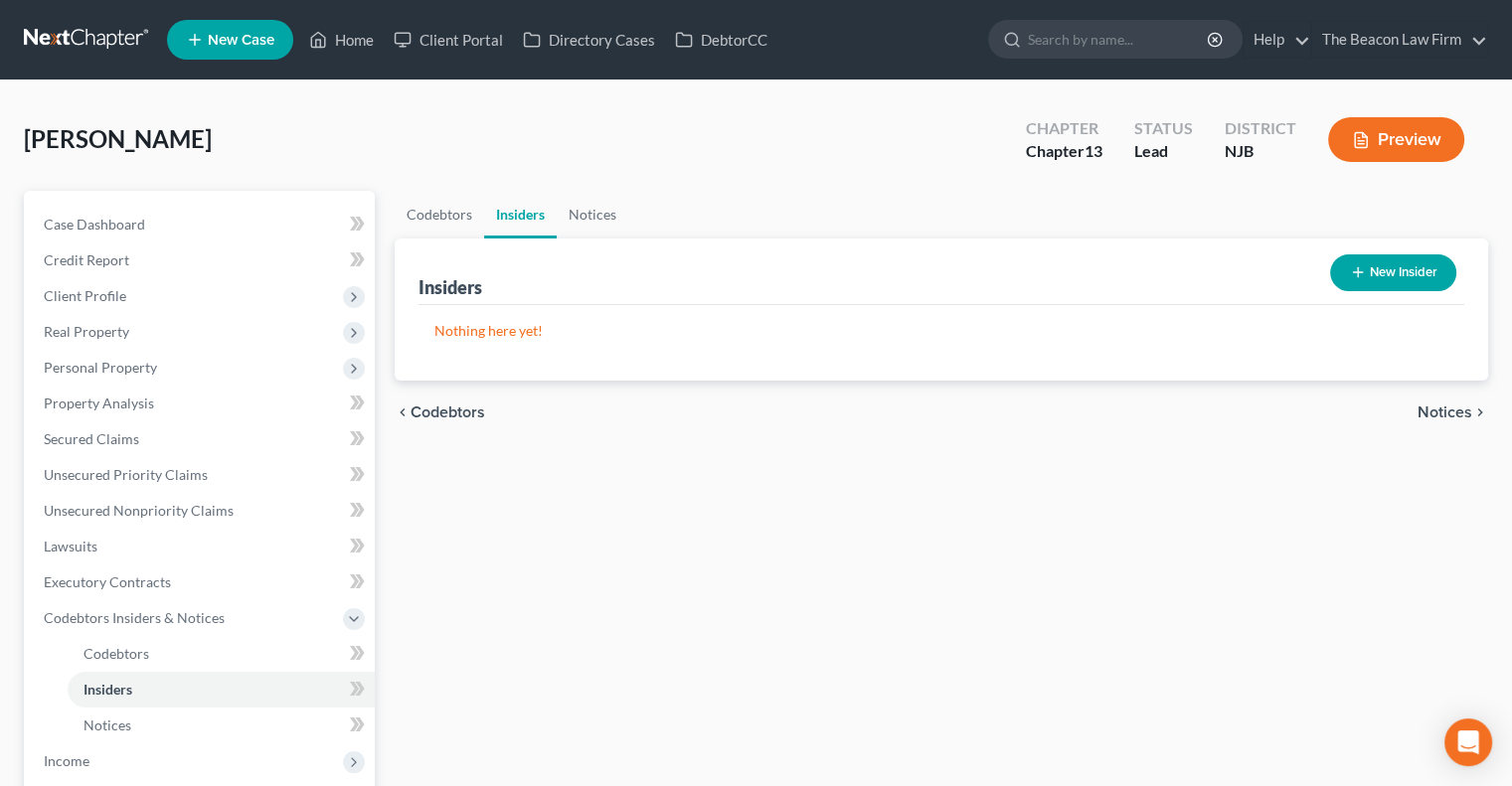 click on "Notices" at bounding box center (1444, 412) 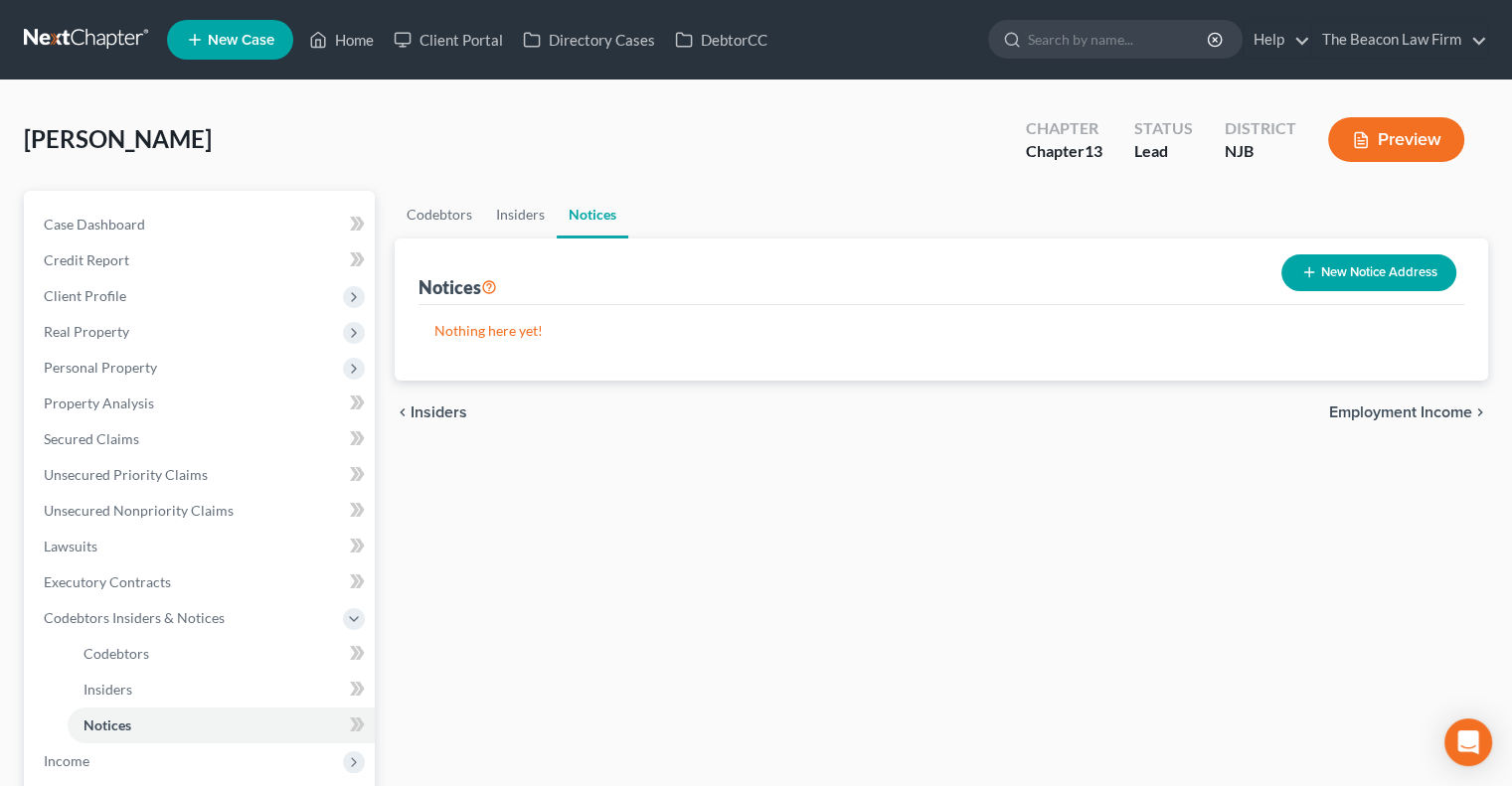click on "Employment Income" at bounding box center (1401, 412) 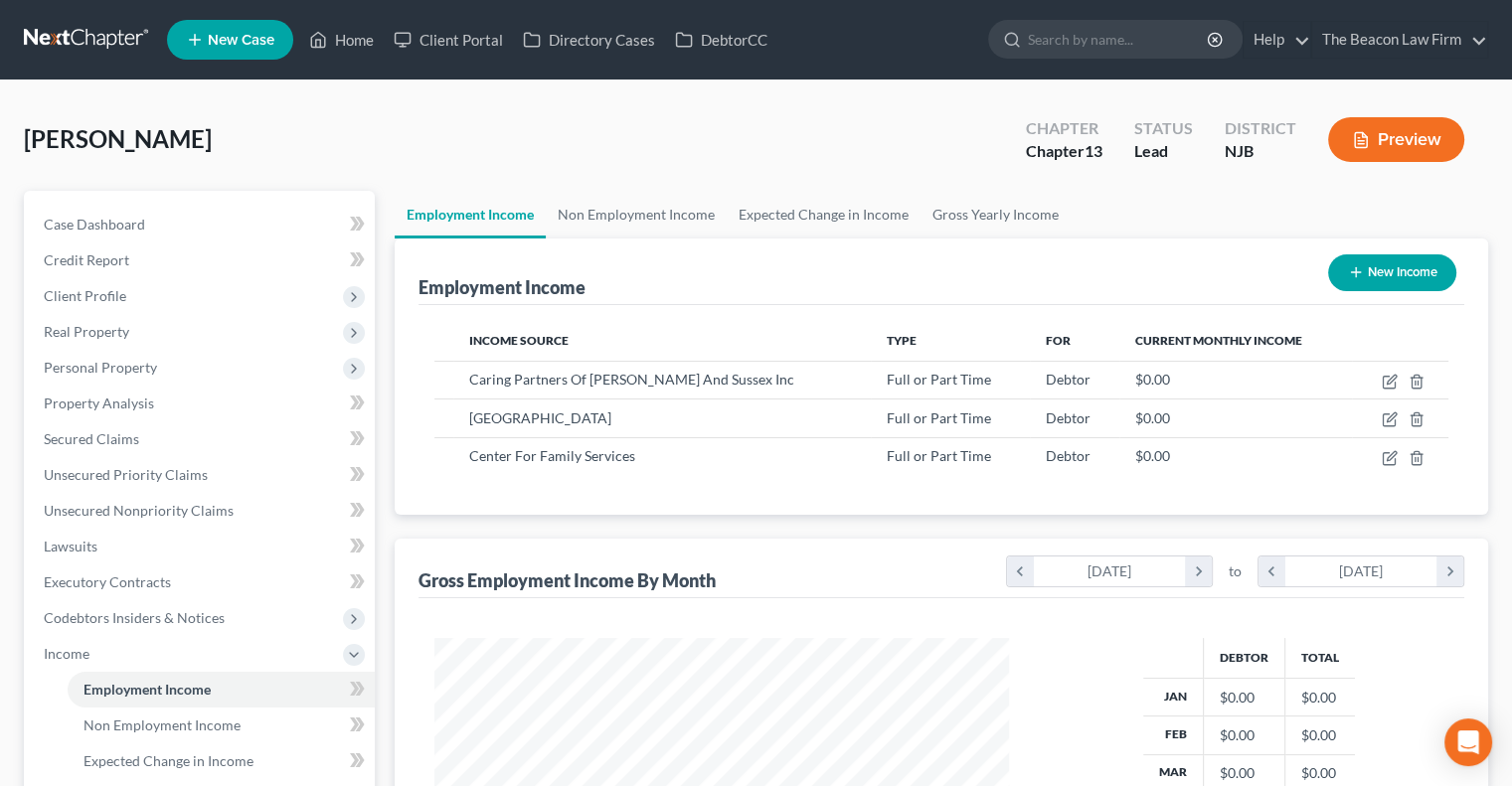 scroll, scrollTop: 993324, scrollLeft: 993468, axis: both 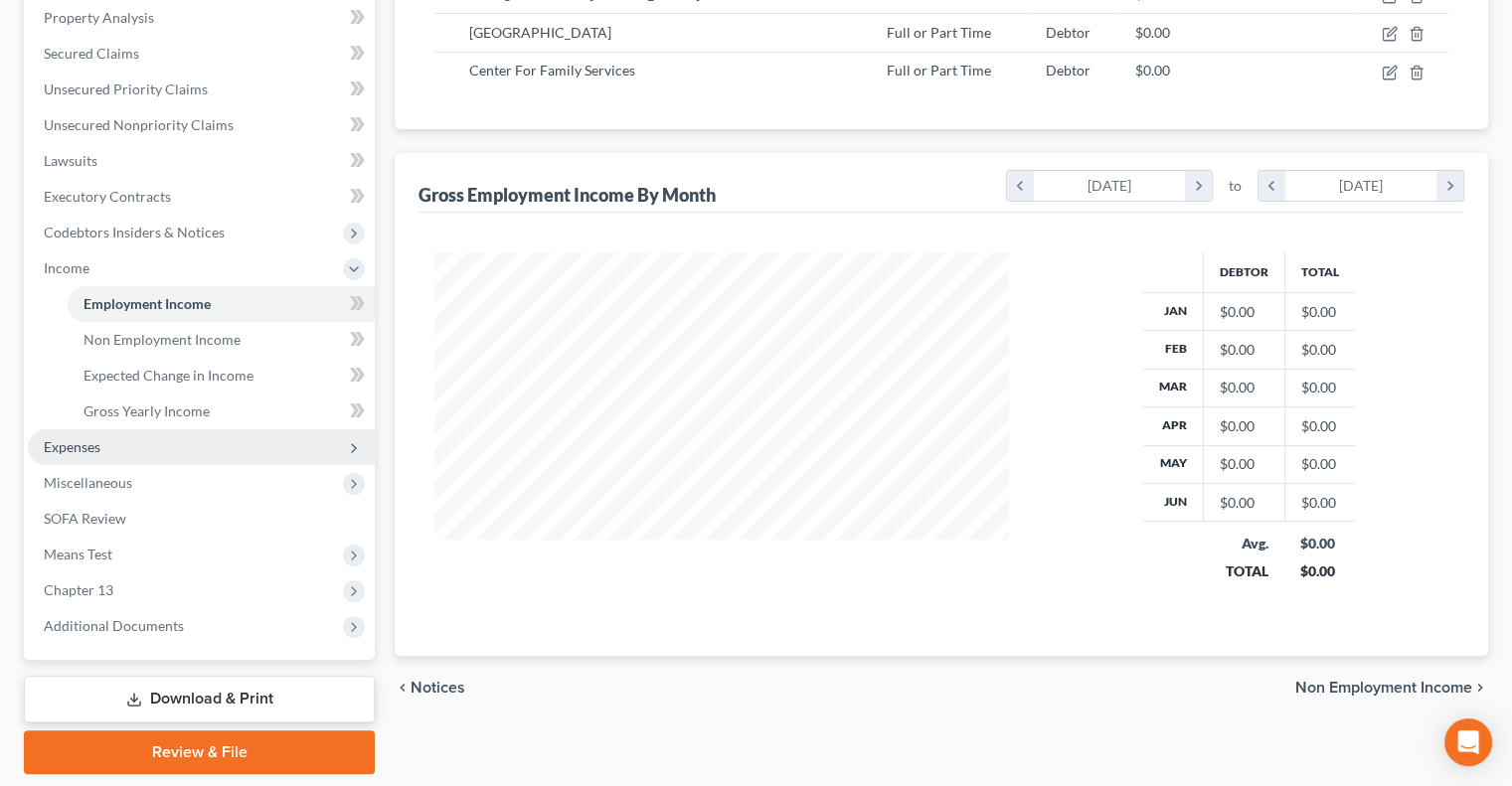 click on "Expenses" at bounding box center [201, 447] 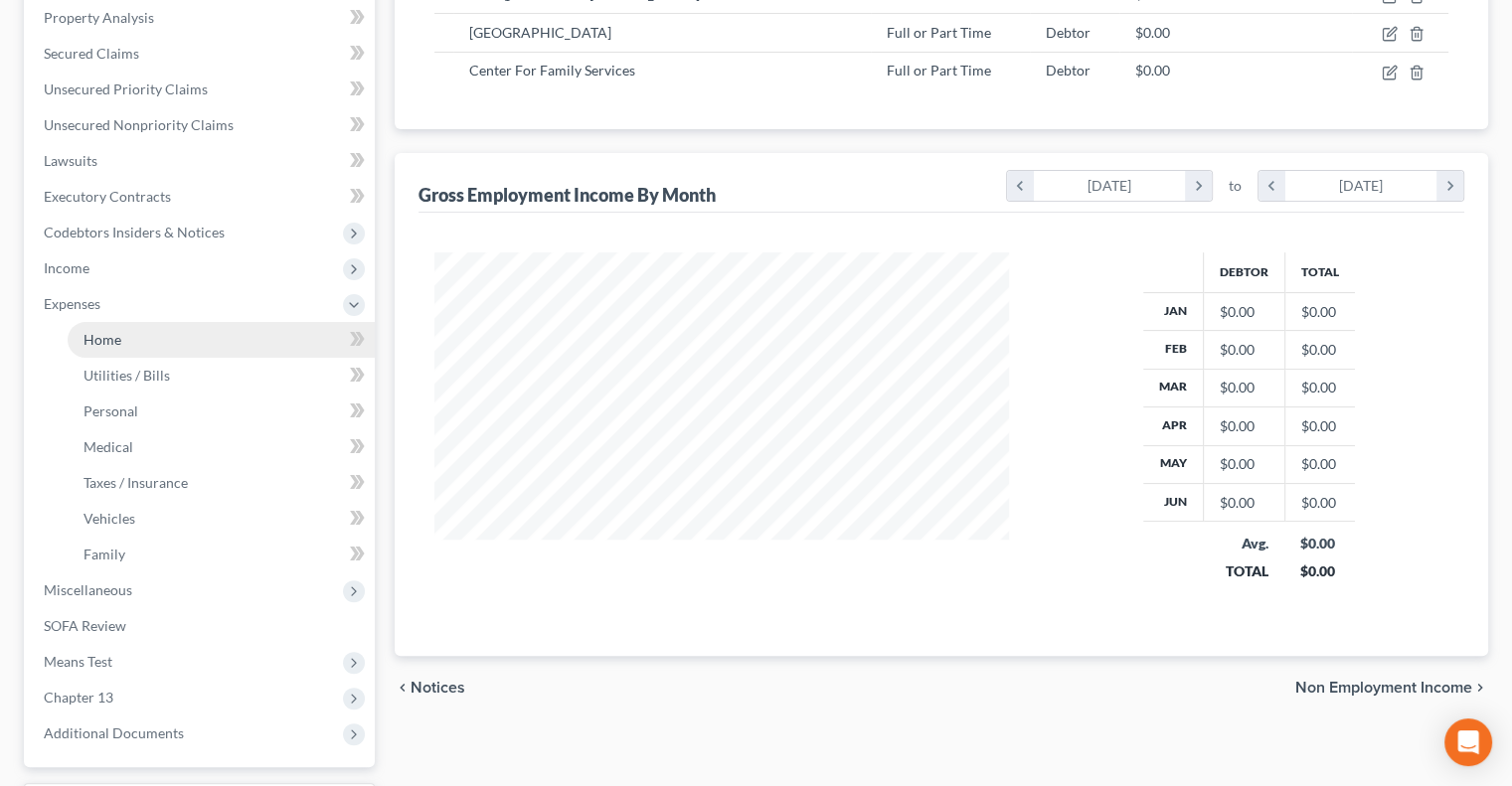click on "Home" at bounding box center (221, 340) 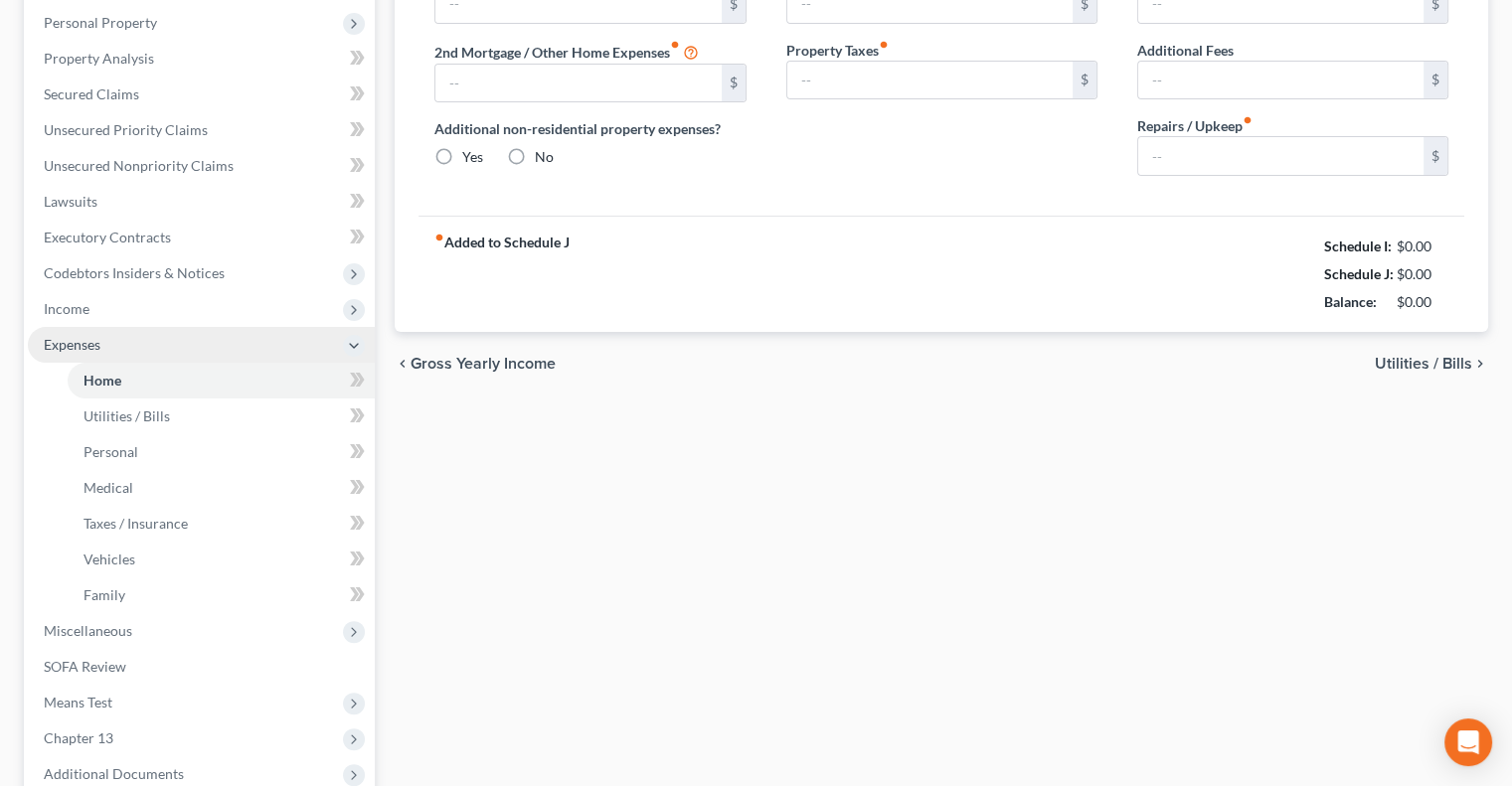 type on "1,248.50" 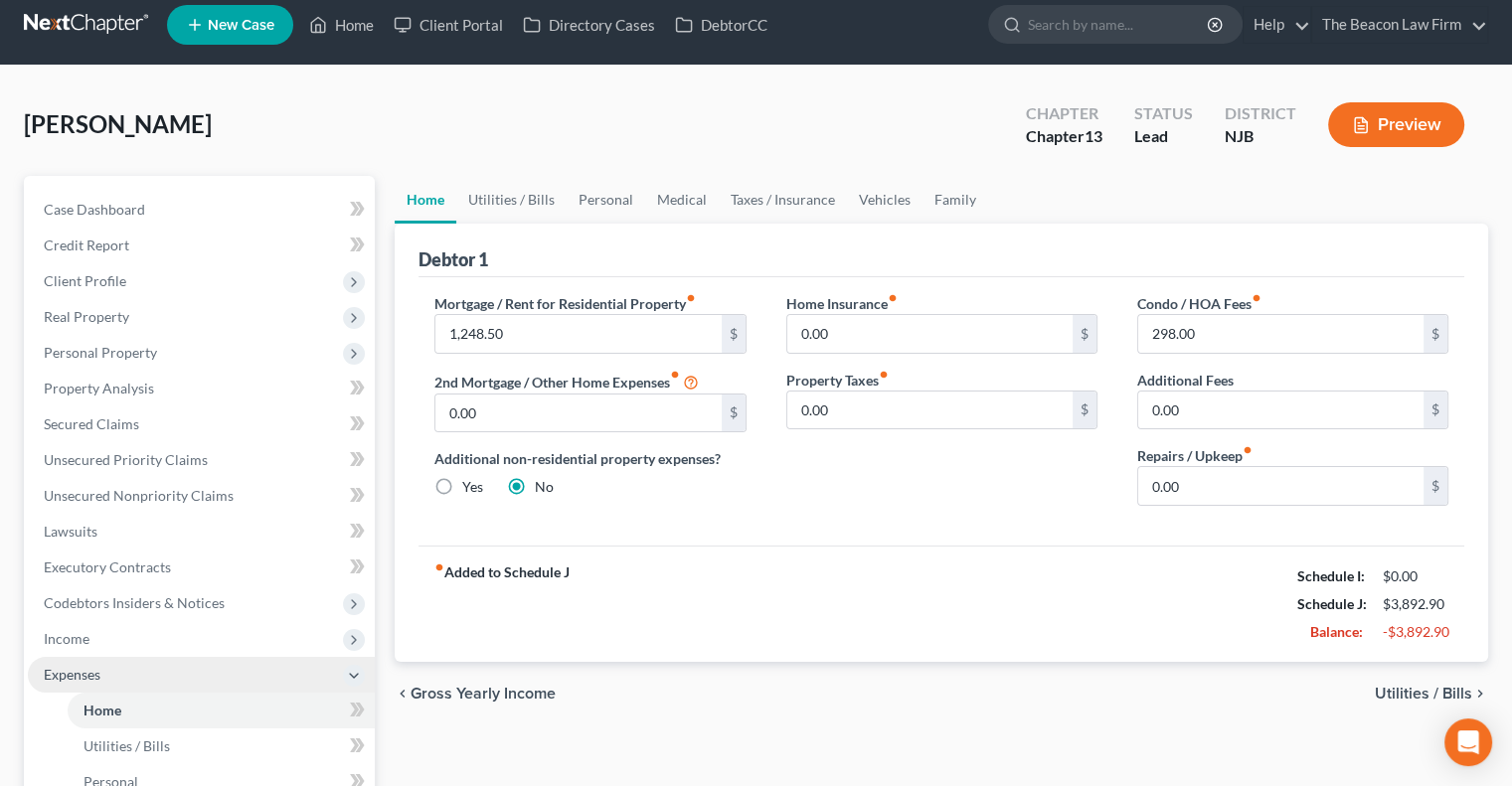 scroll, scrollTop: 0, scrollLeft: 0, axis: both 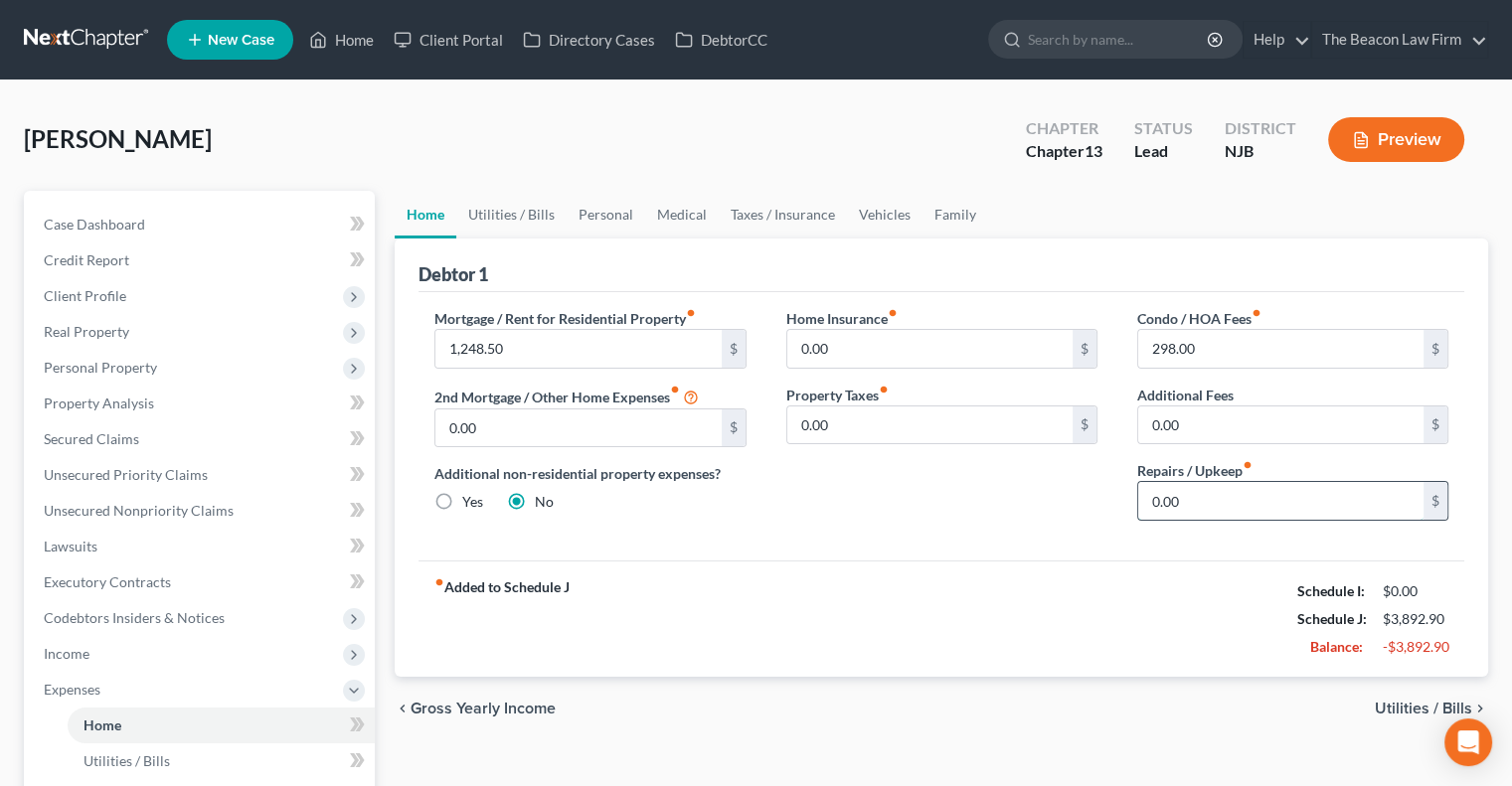 click on "0.00" at bounding box center (1280, 501) 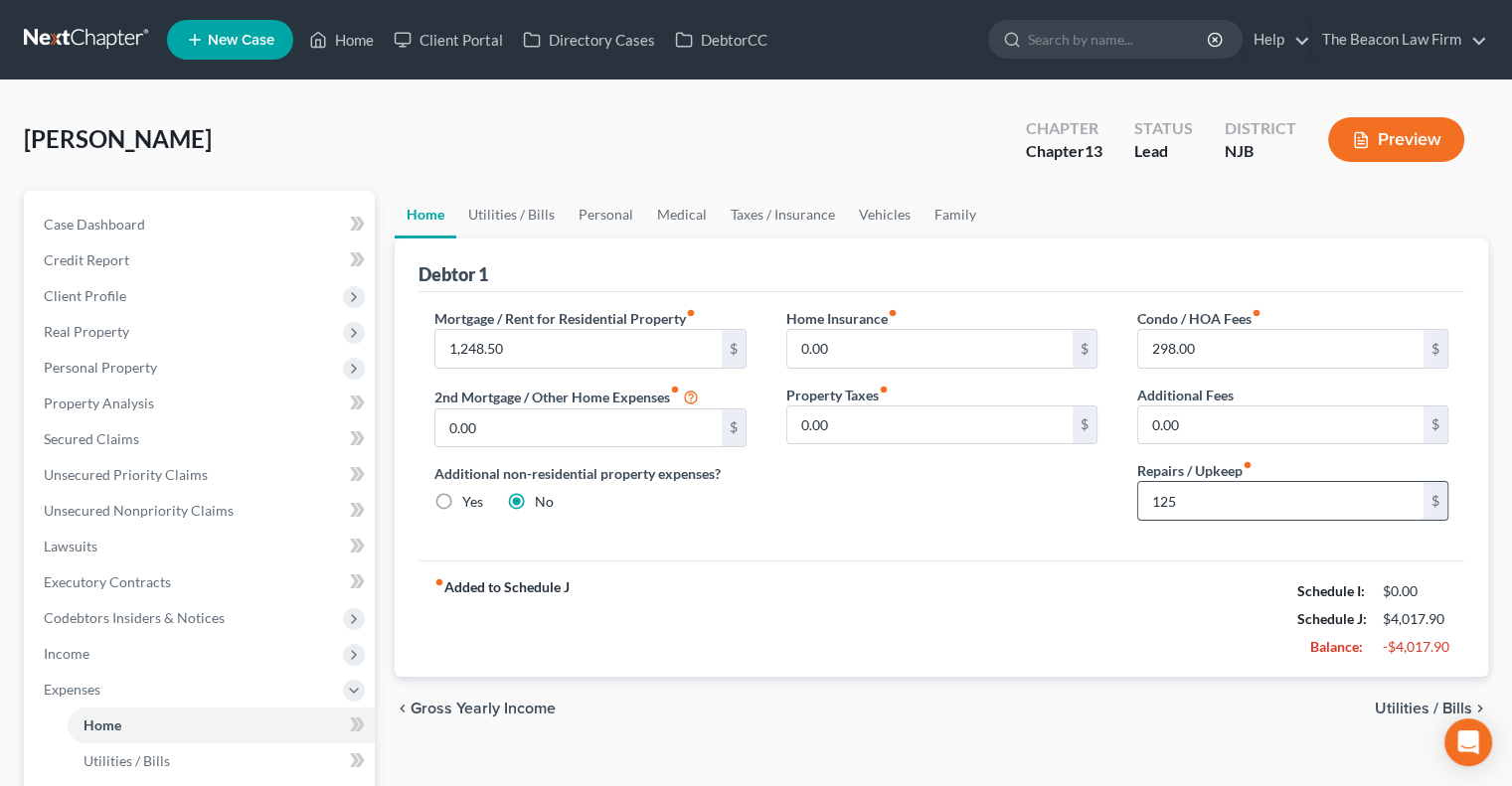 type on "125" 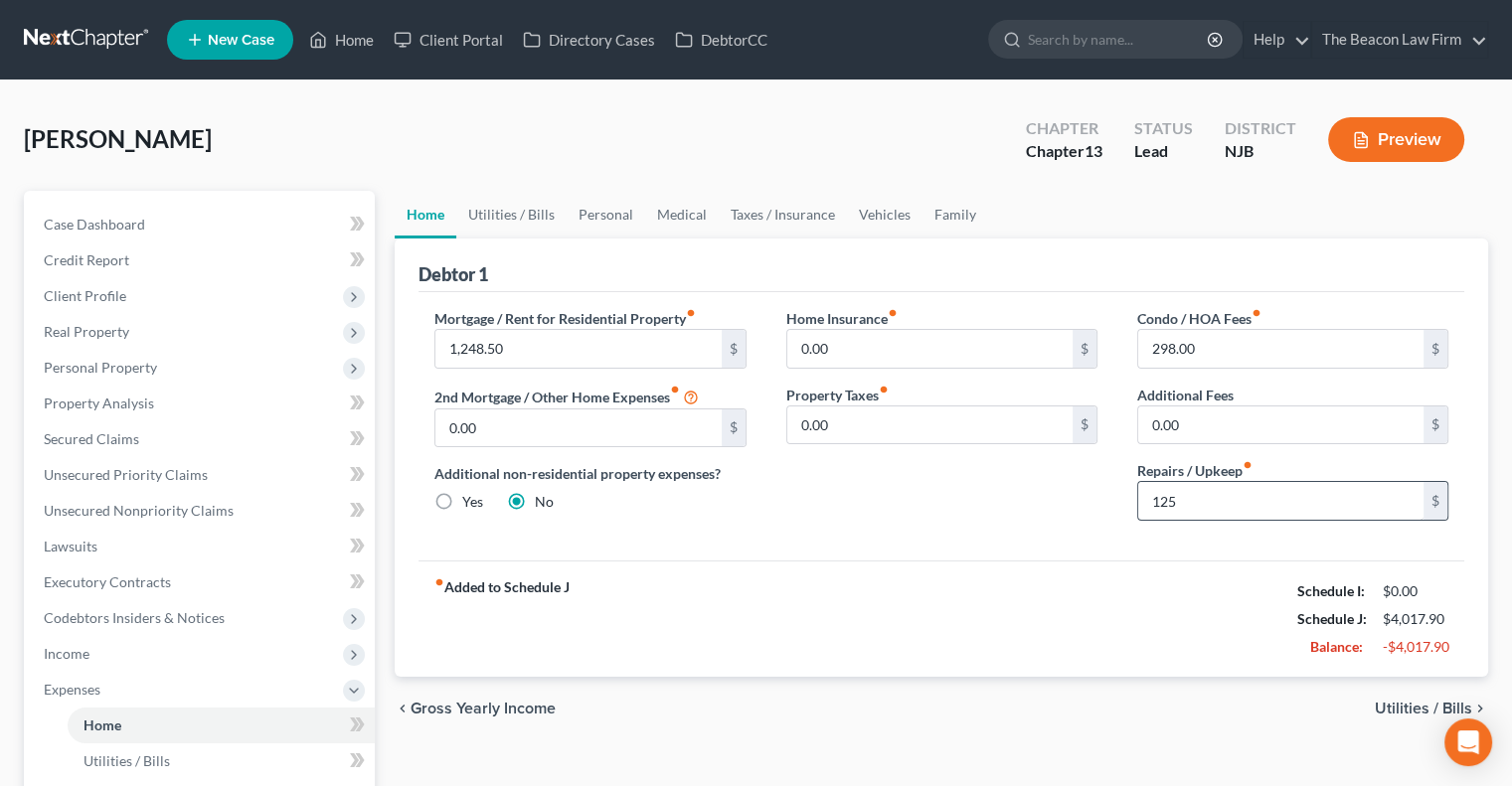 type 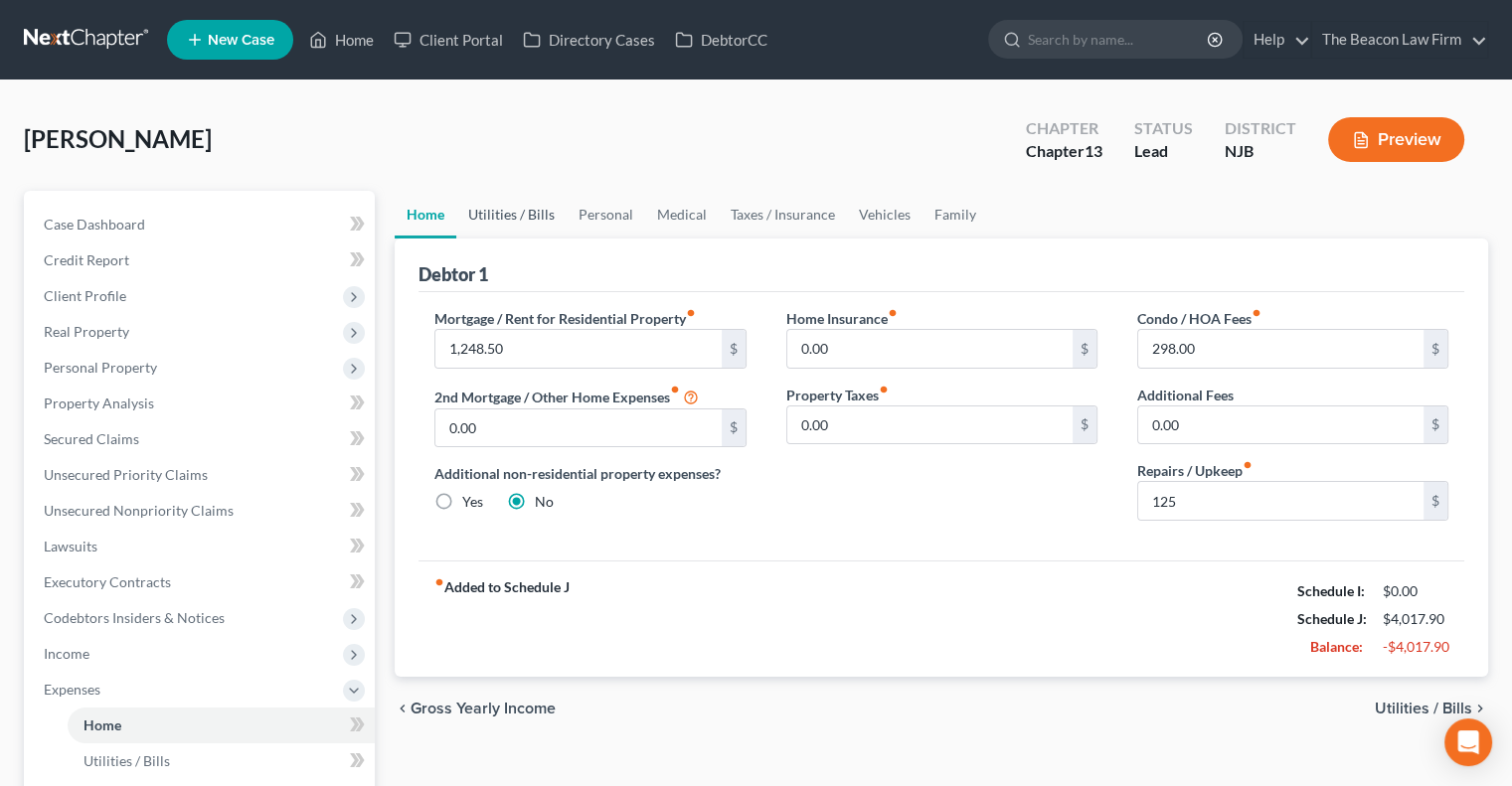click on "Utilities / Bills" at bounding box center [511, 215] 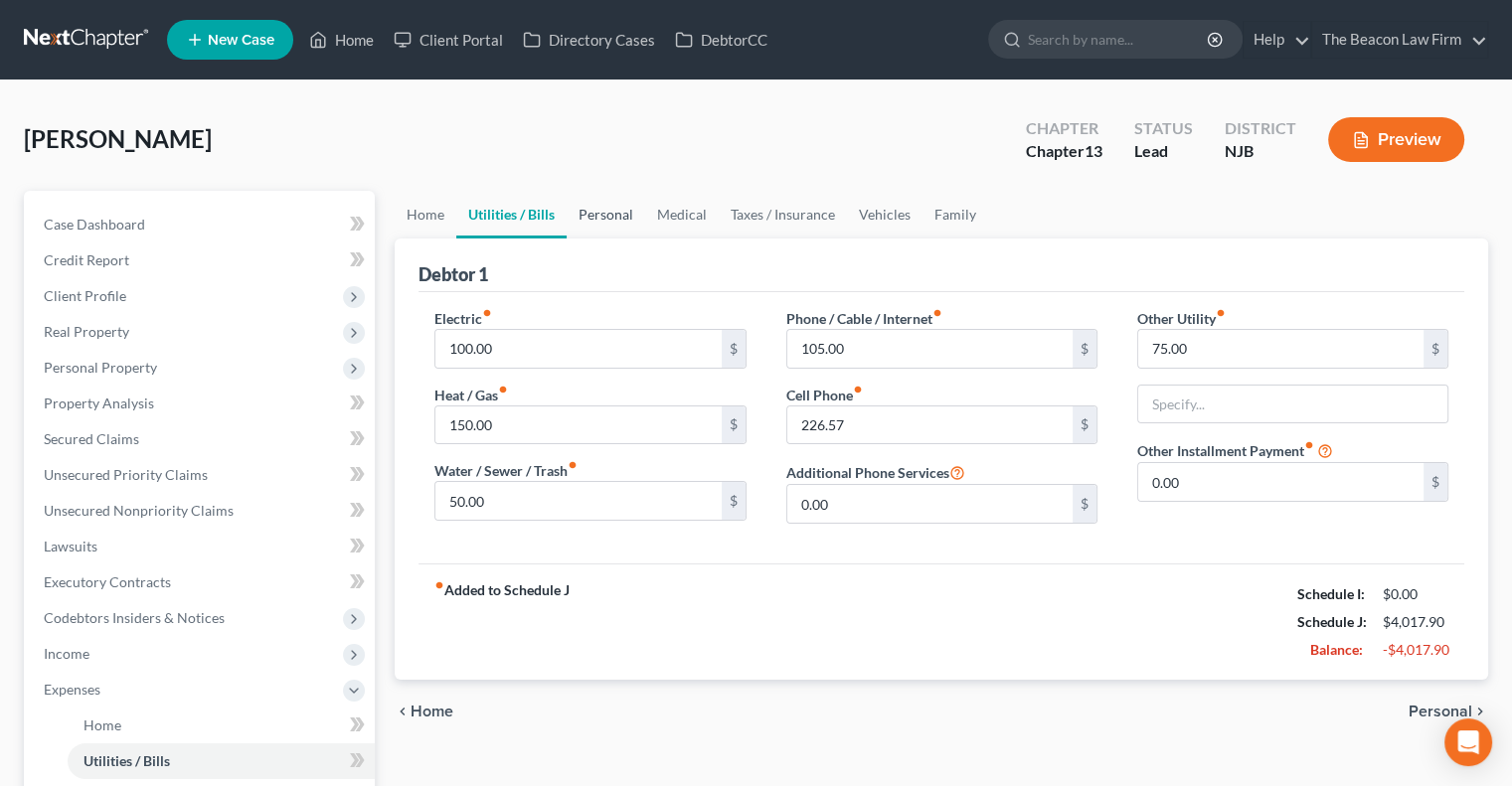 click on "Personal" at bounding box center (605, 215) 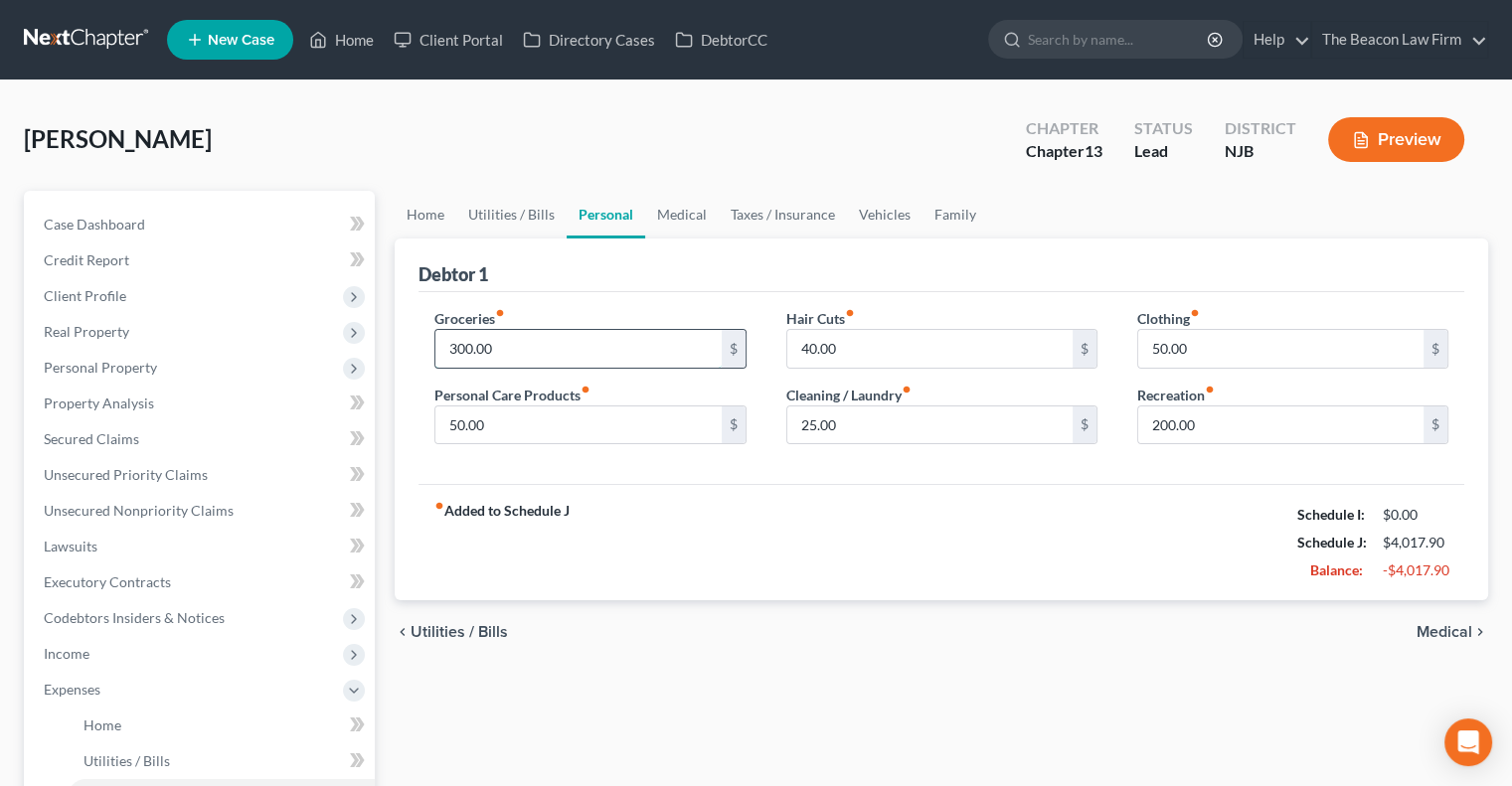 click on "300.00" at bounding box center [578, 349] 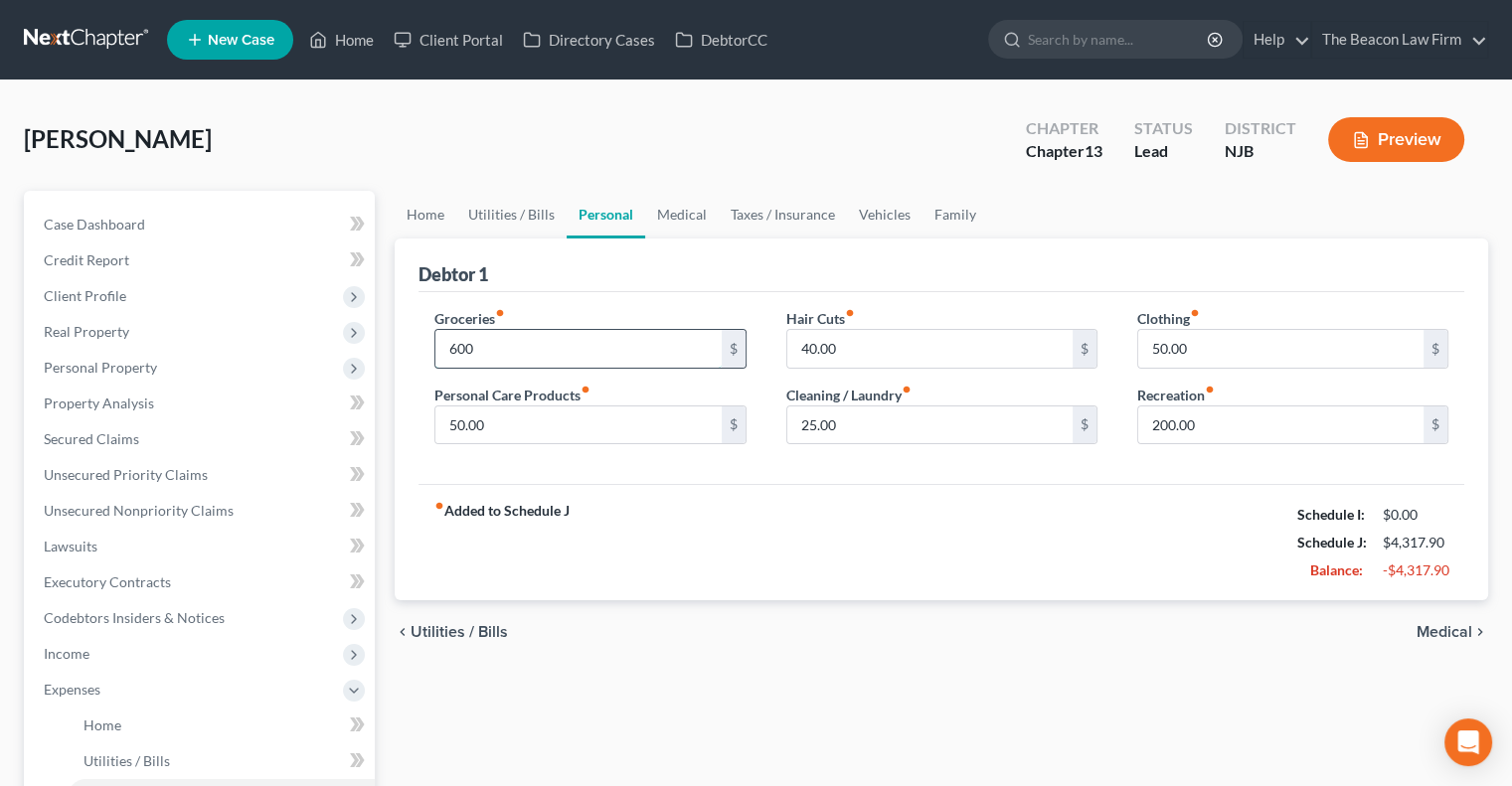 type on "600" 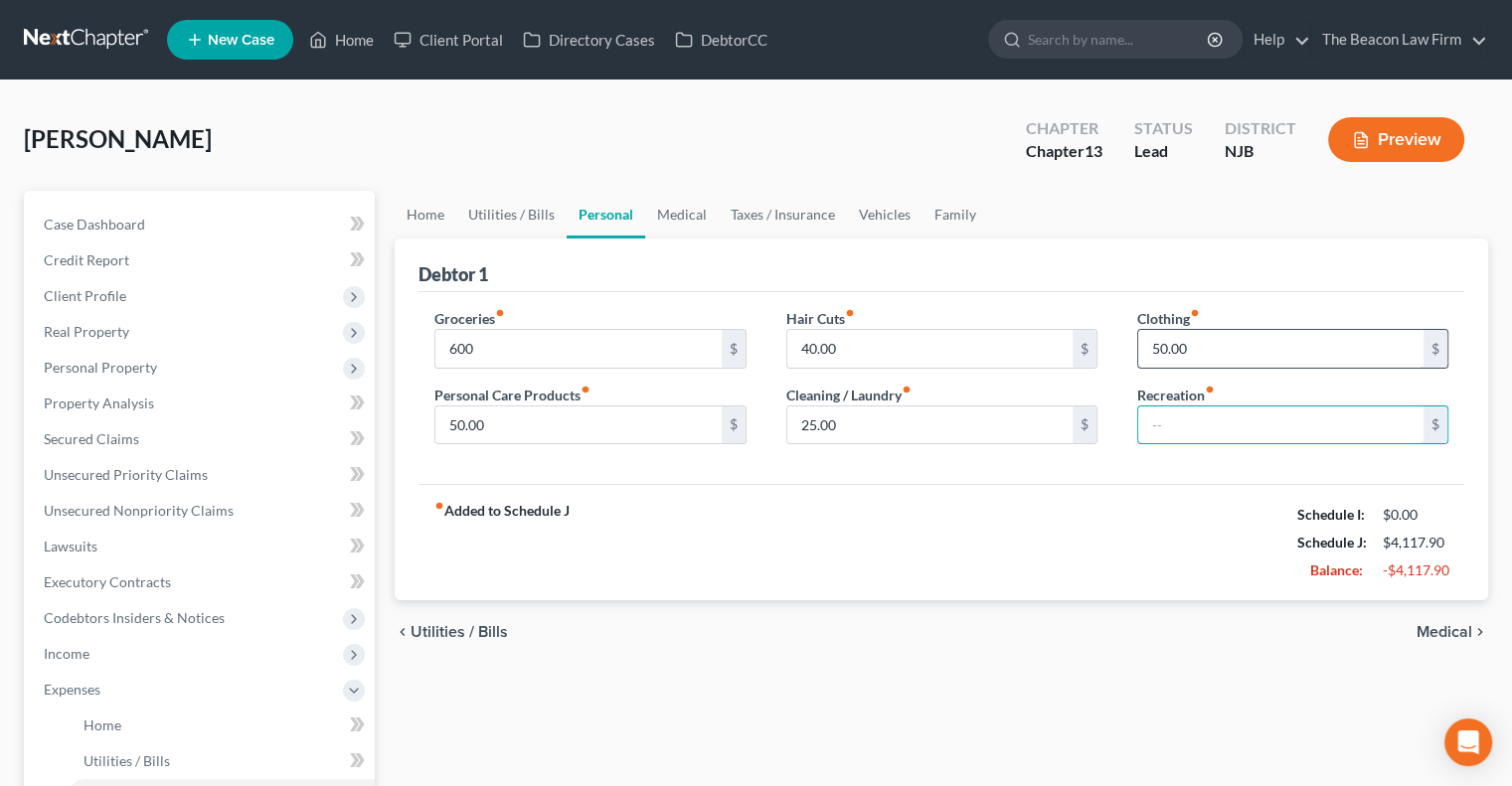 type 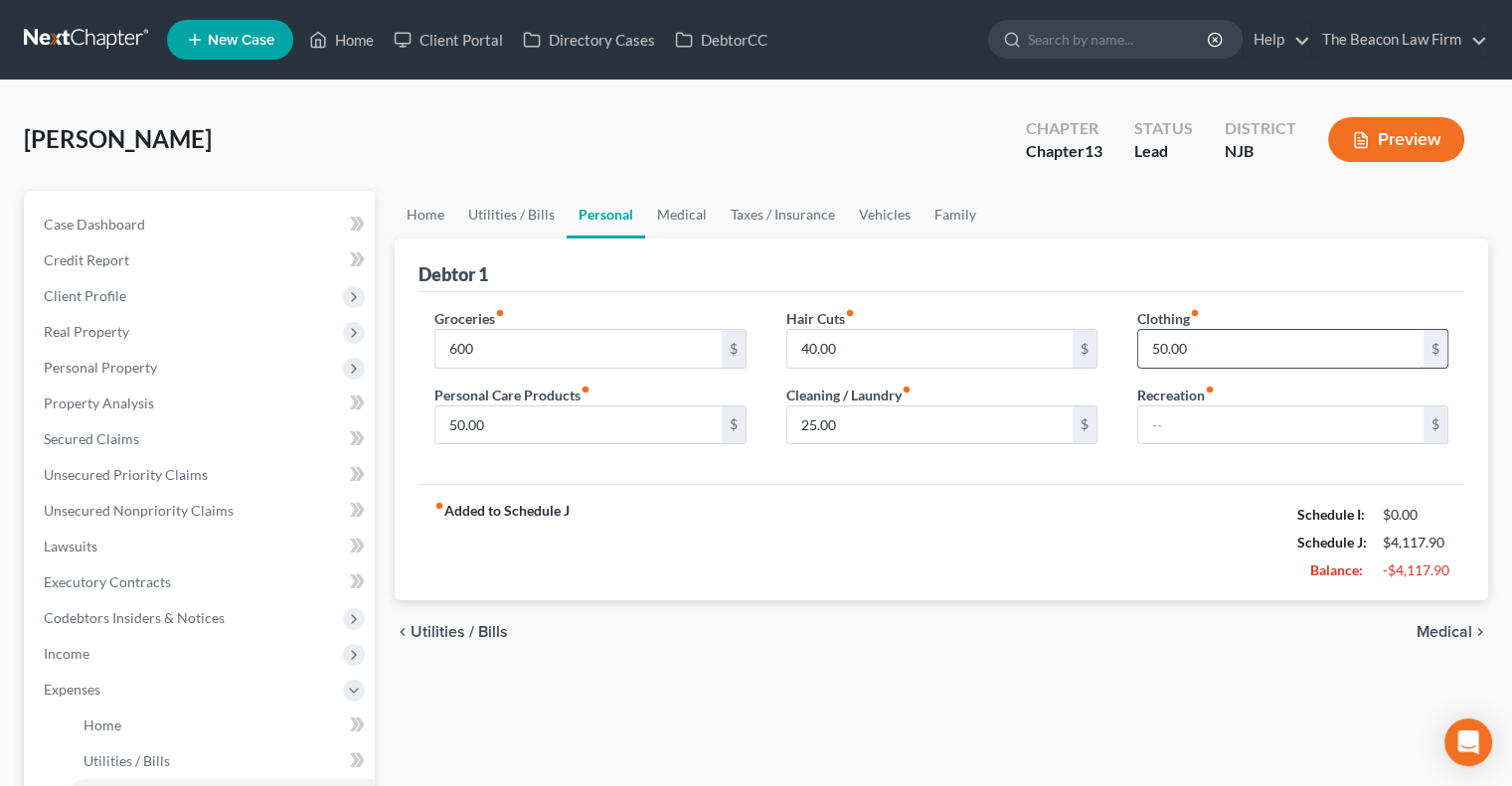 click on "50.00" at bounding box center (1280, 349) 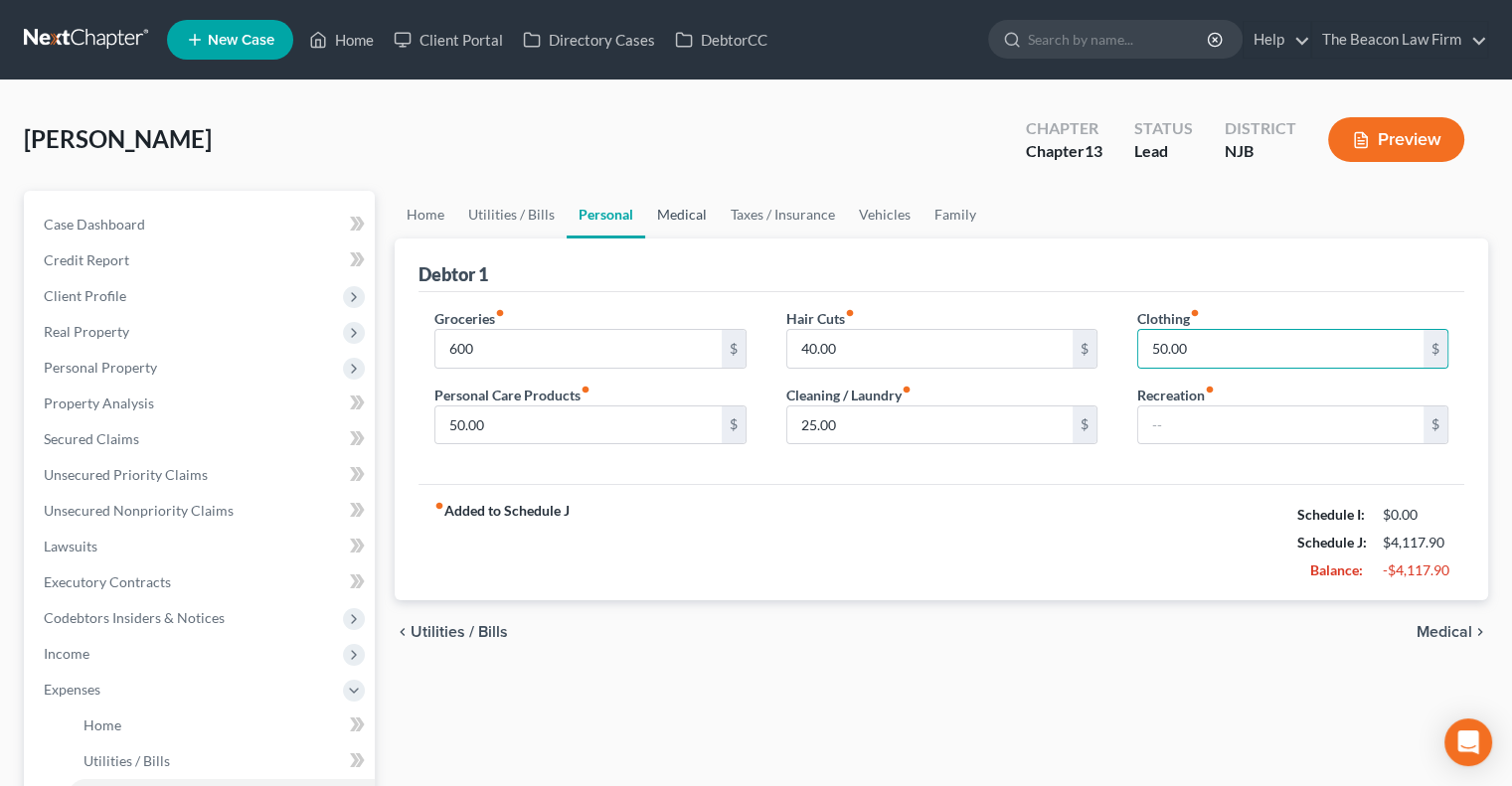 click on "Medical" at bounding box center [682, 215] 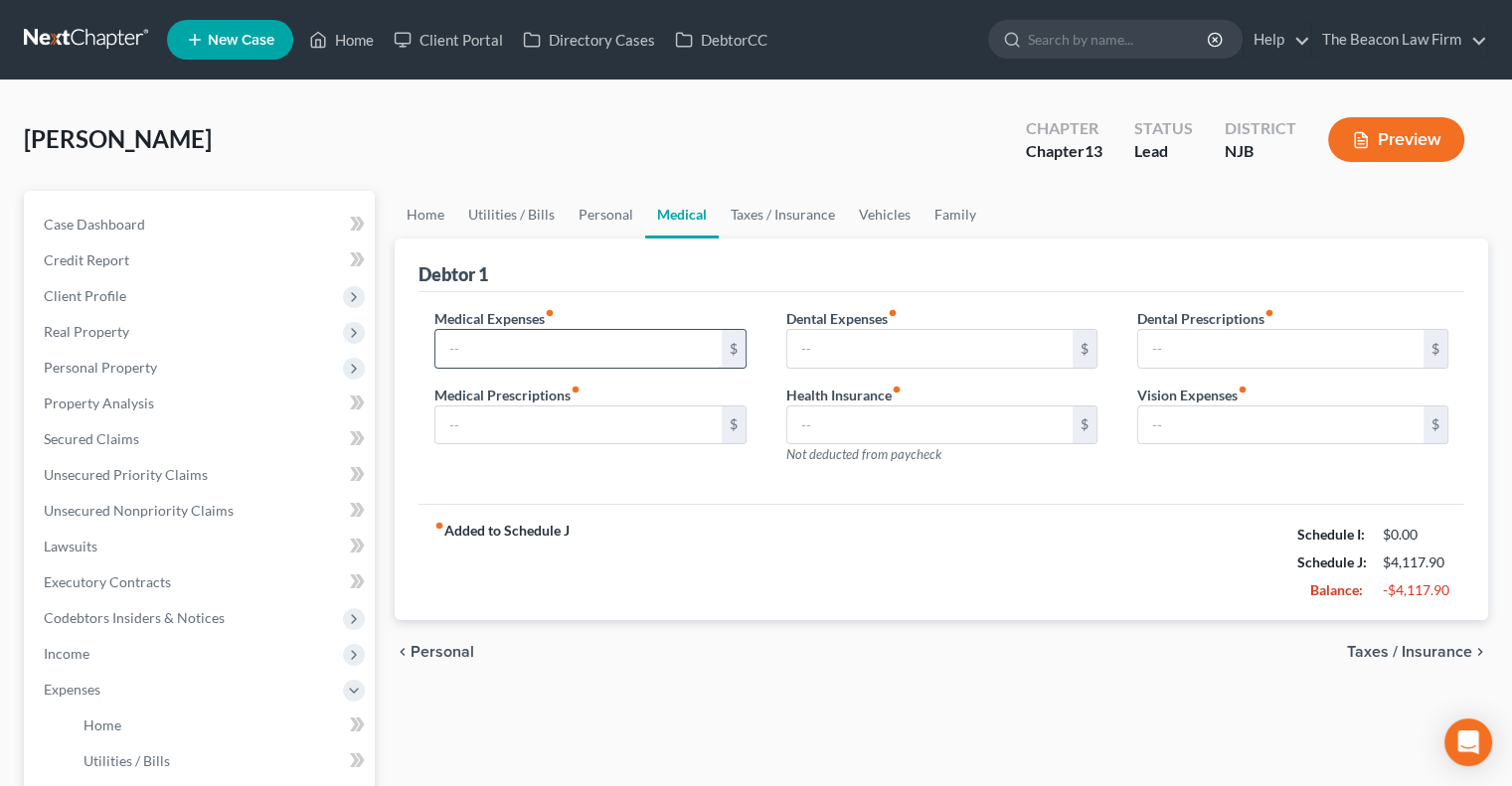 click at bounding box center [578, 349] 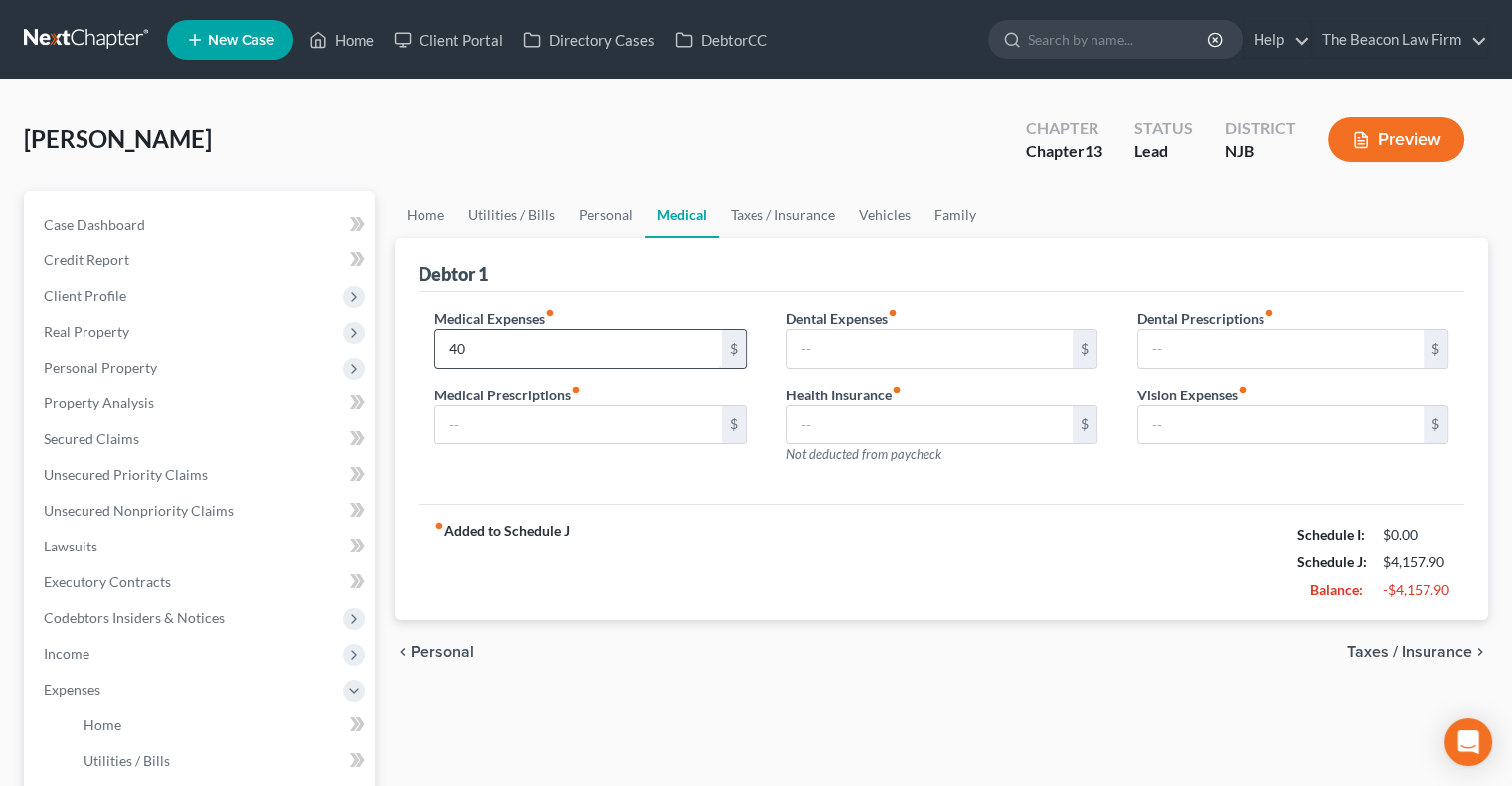 type on "40" 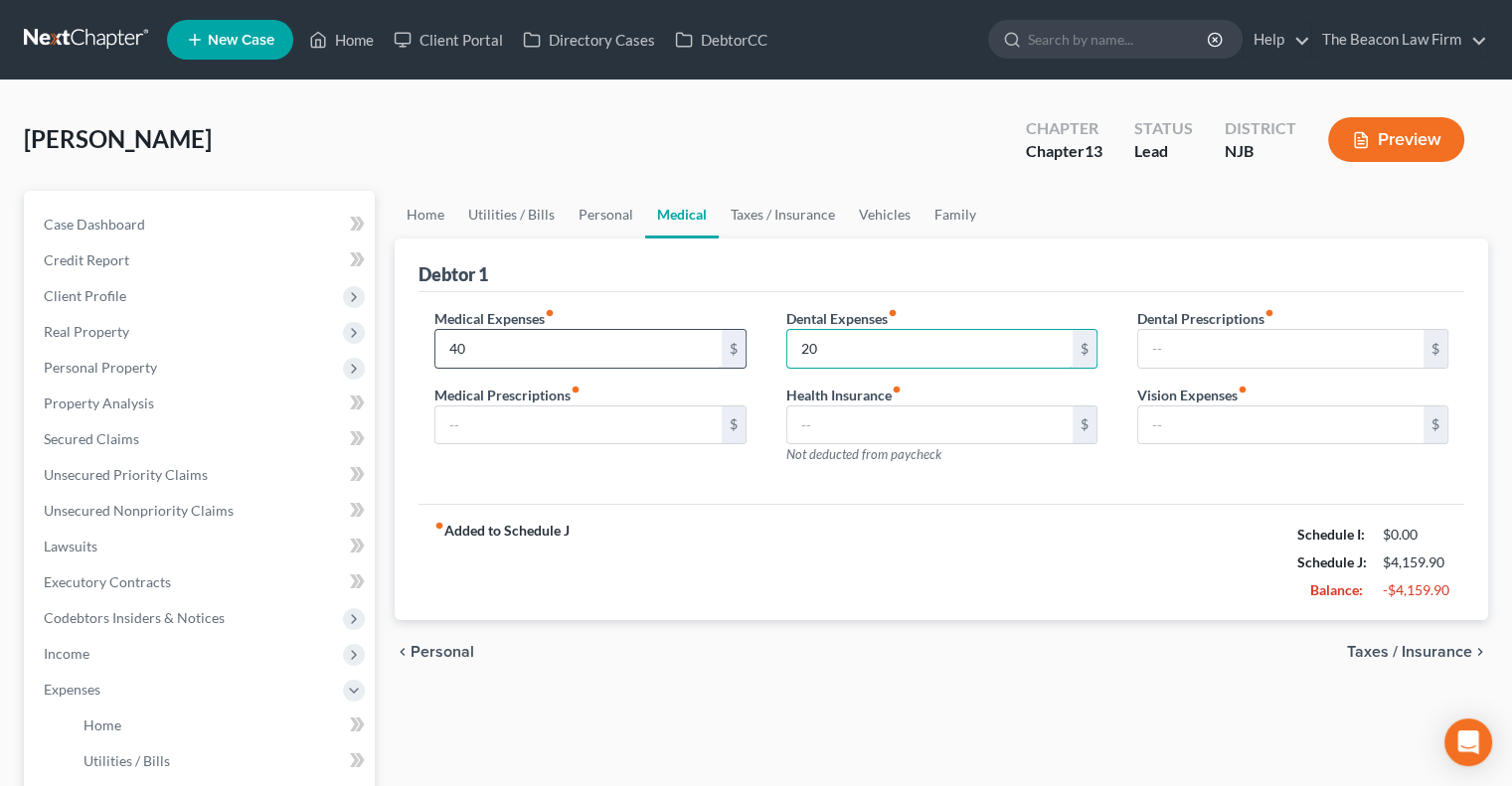 type on "20" 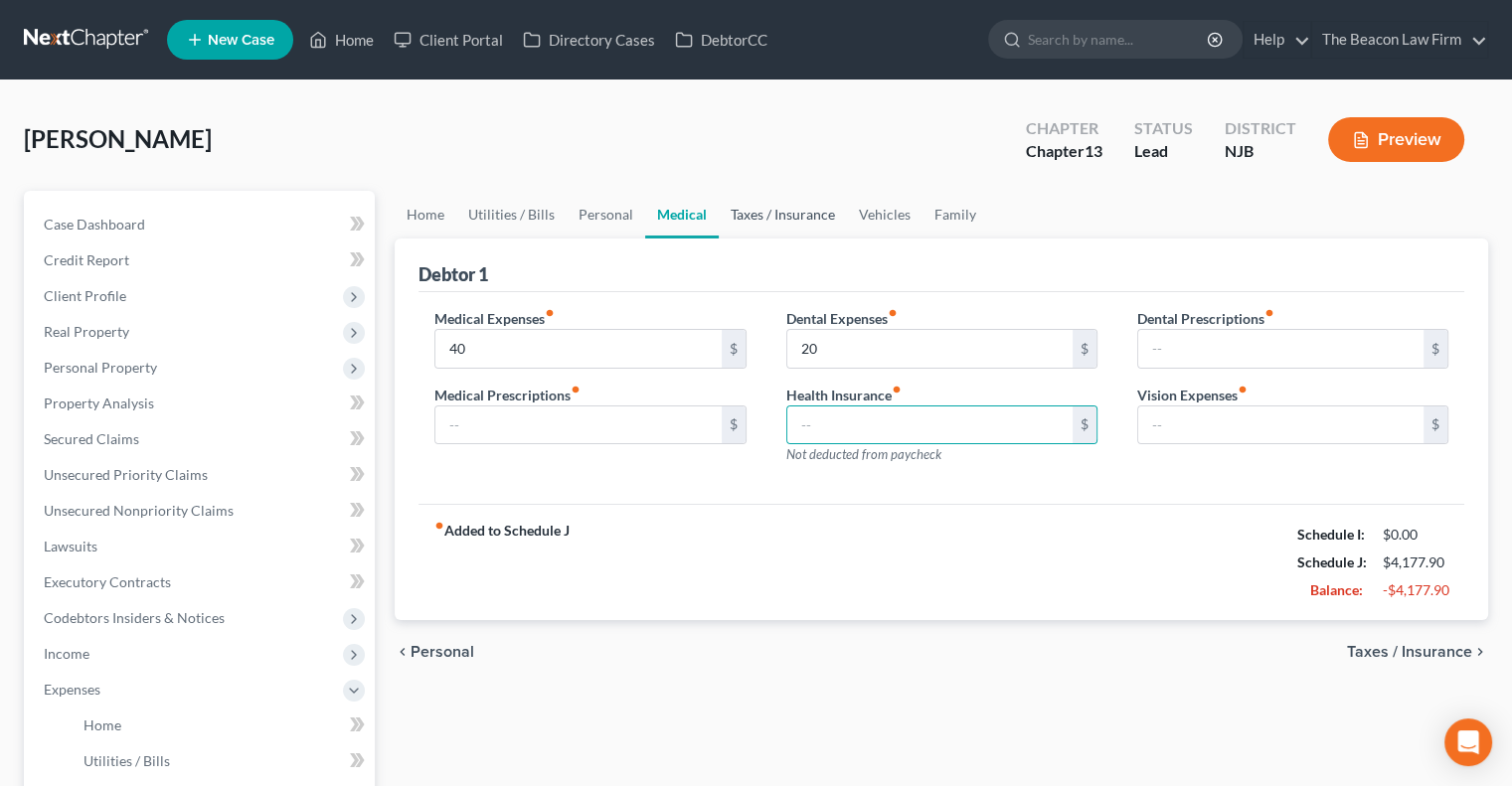 click on "Taxes / Insurance" at bounding box center [782, 215] 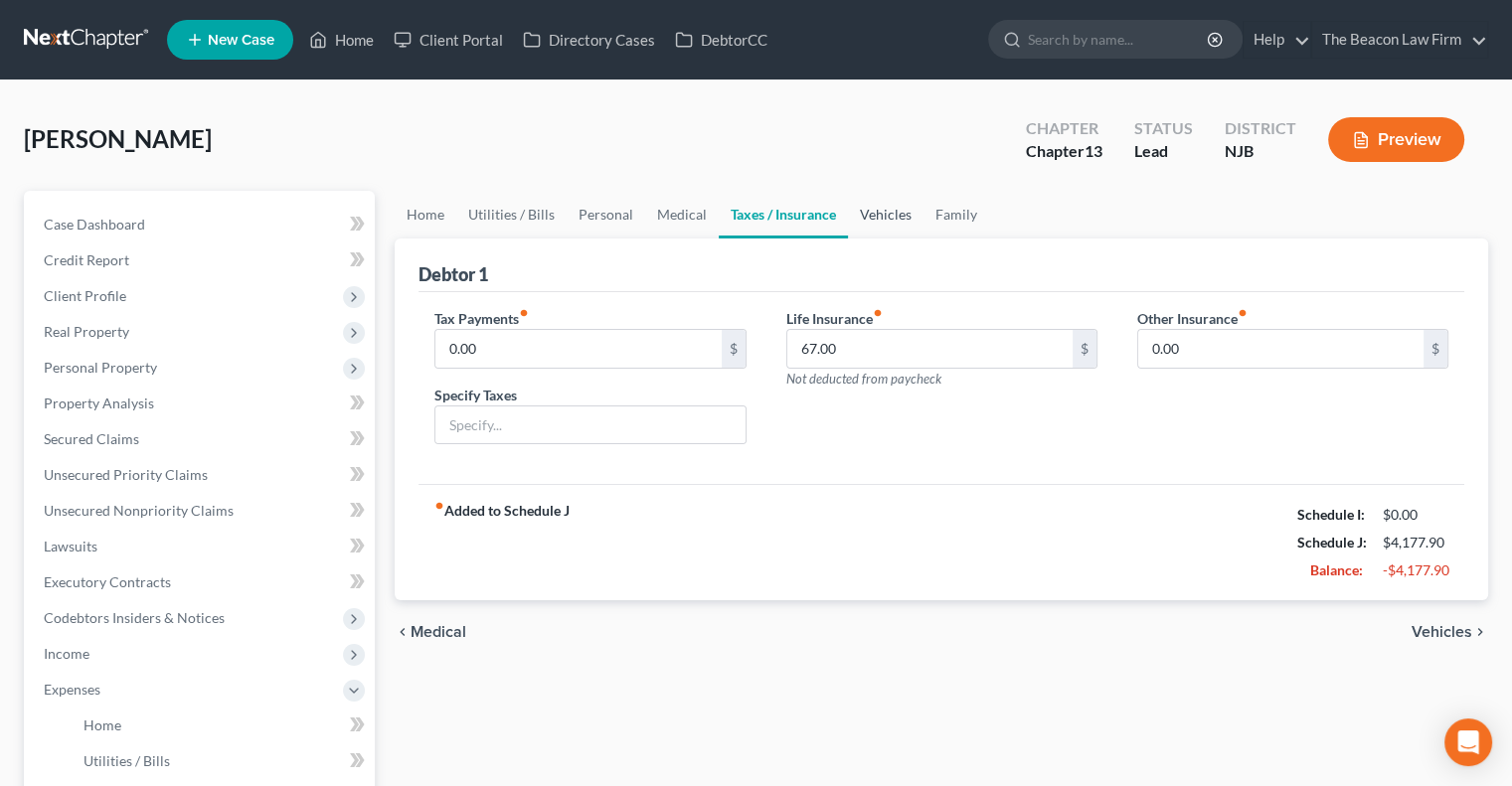 click on "Vehicles" at bounding box center (886, 215) 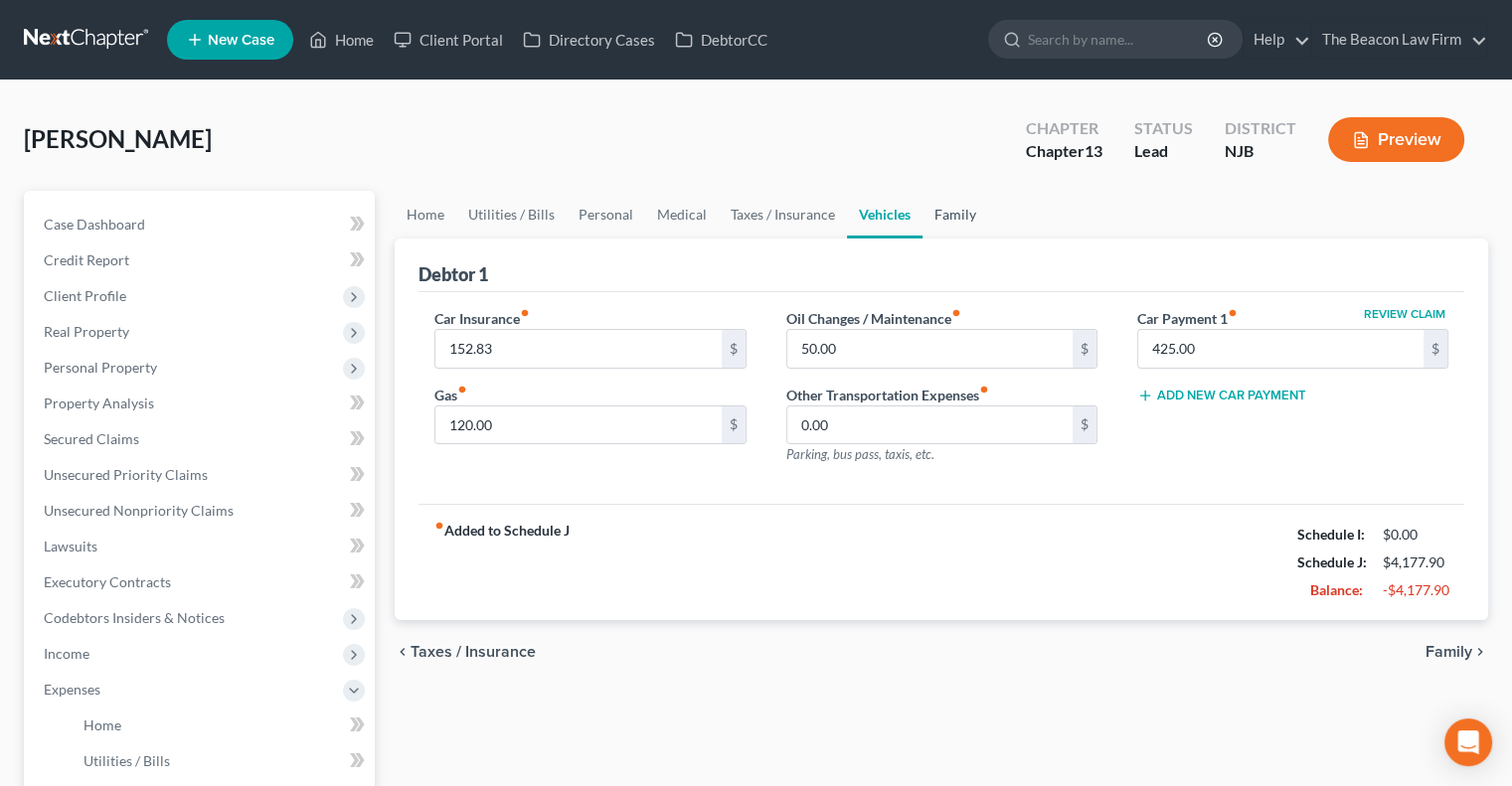 click on "Family" at bounding box center [955, 215] 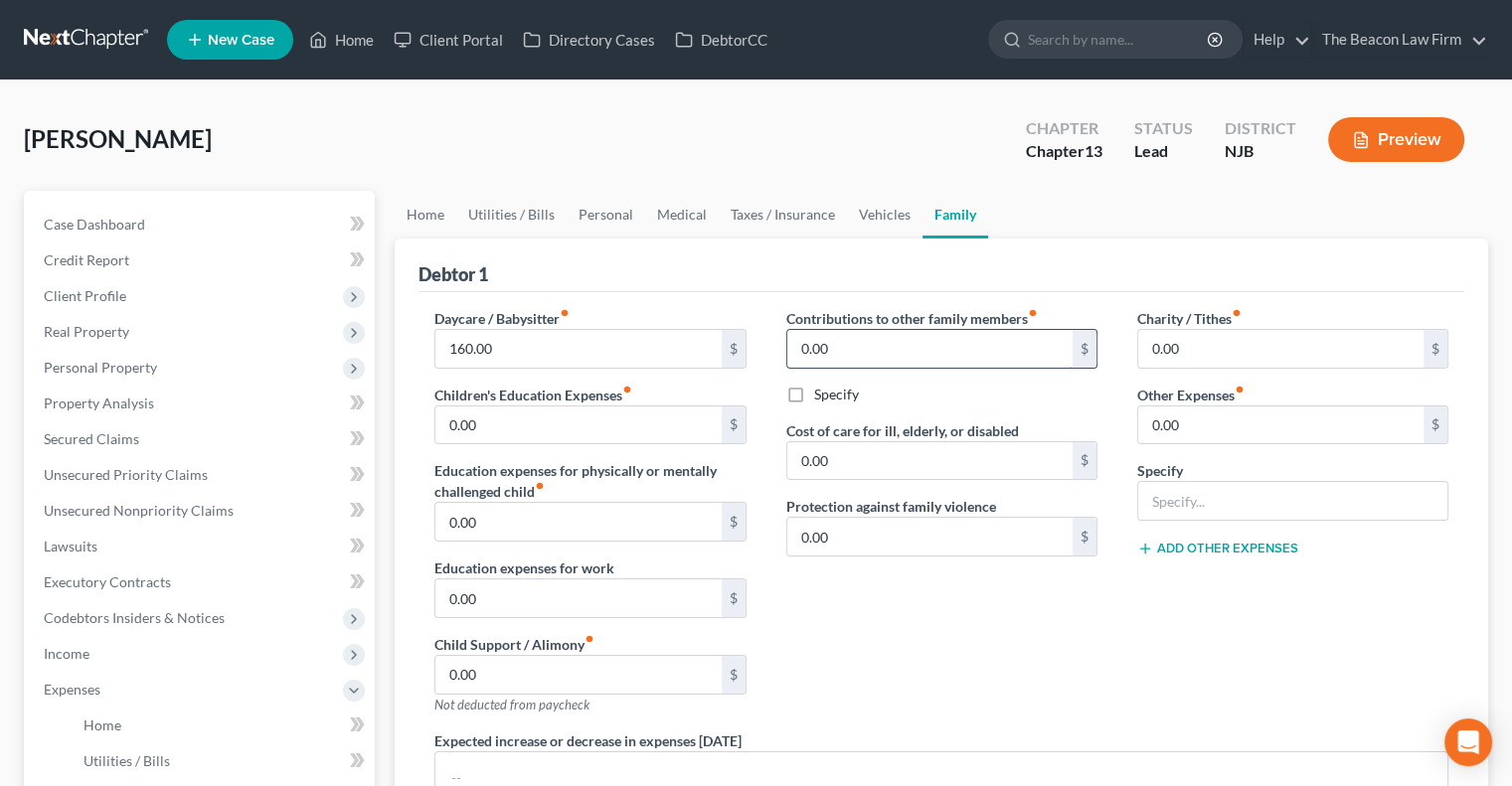 click on "0.00" at bounding box center [929, 349] 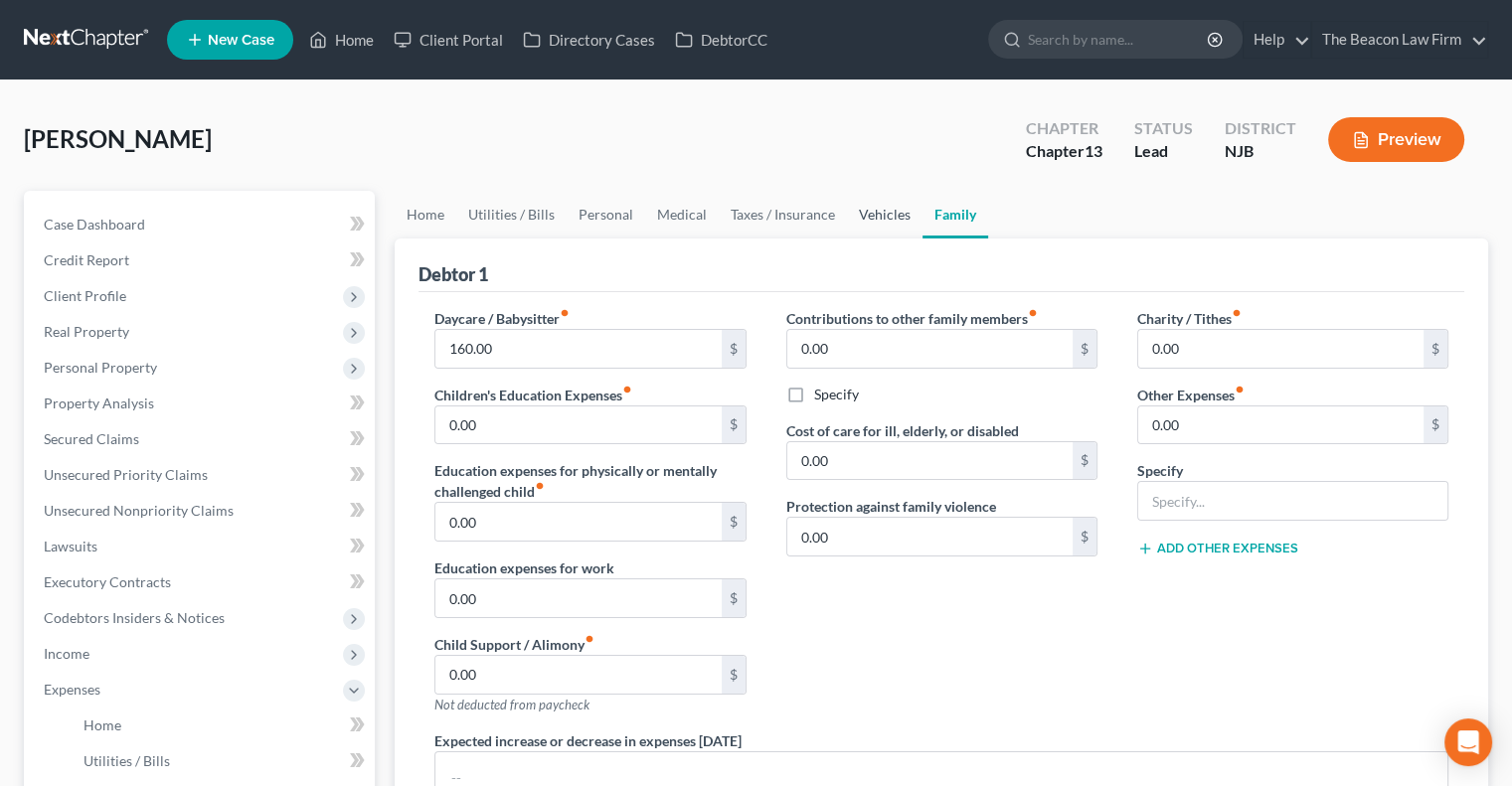 click on "Vehicles" at bounding box center [885, 215] 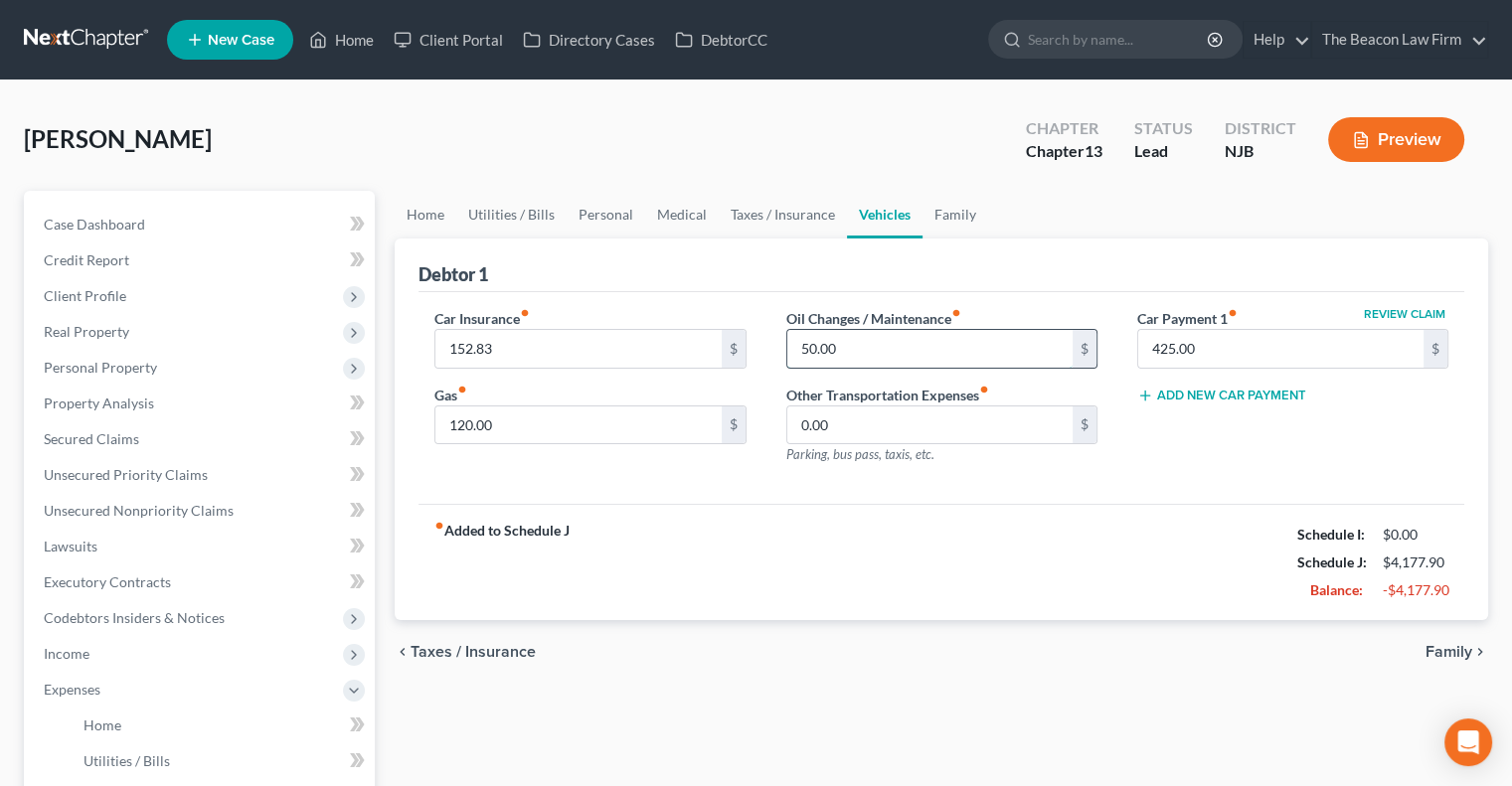 click on "50.00" at bounding box center [929, 349] 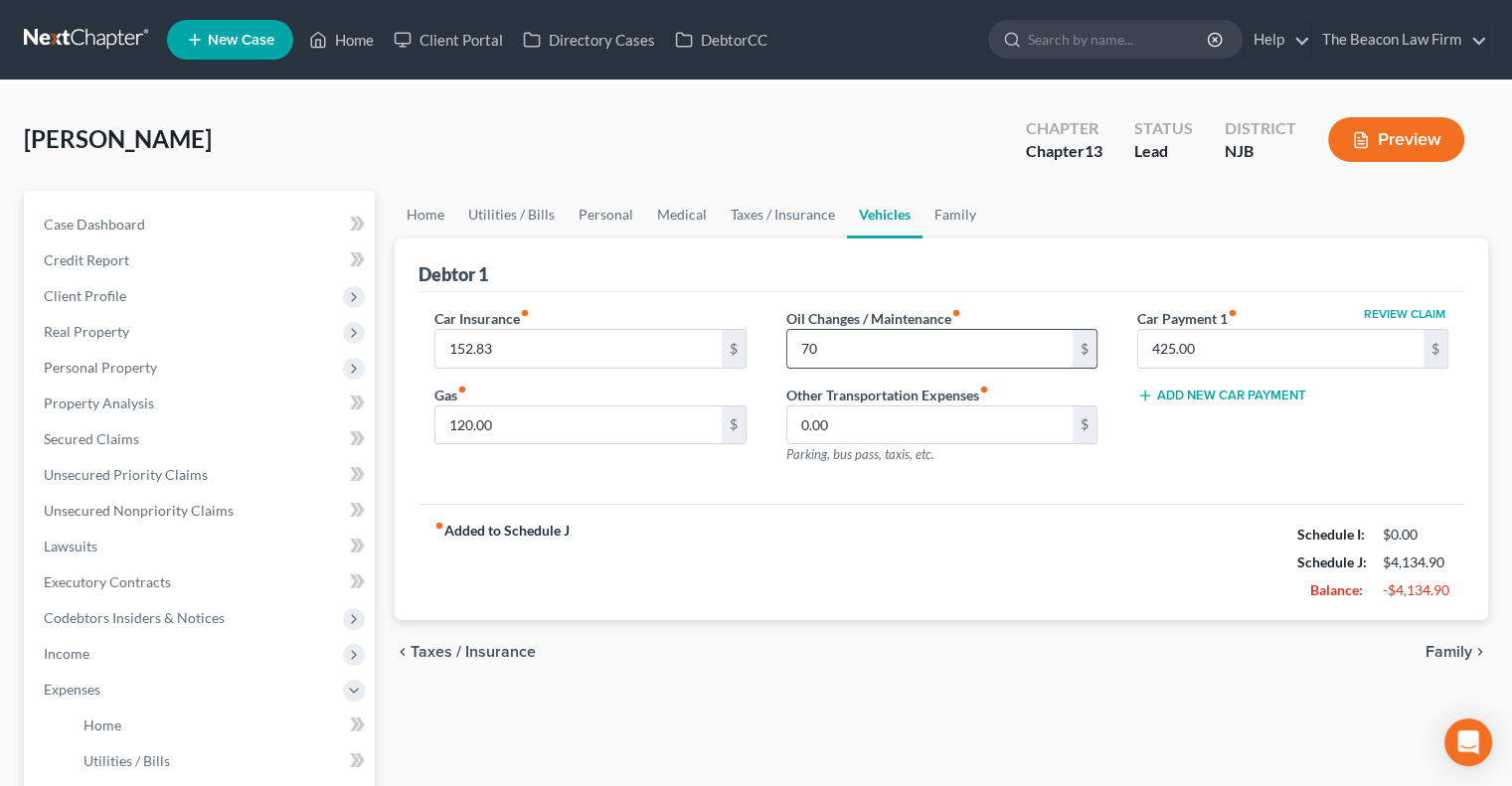 type on "70" 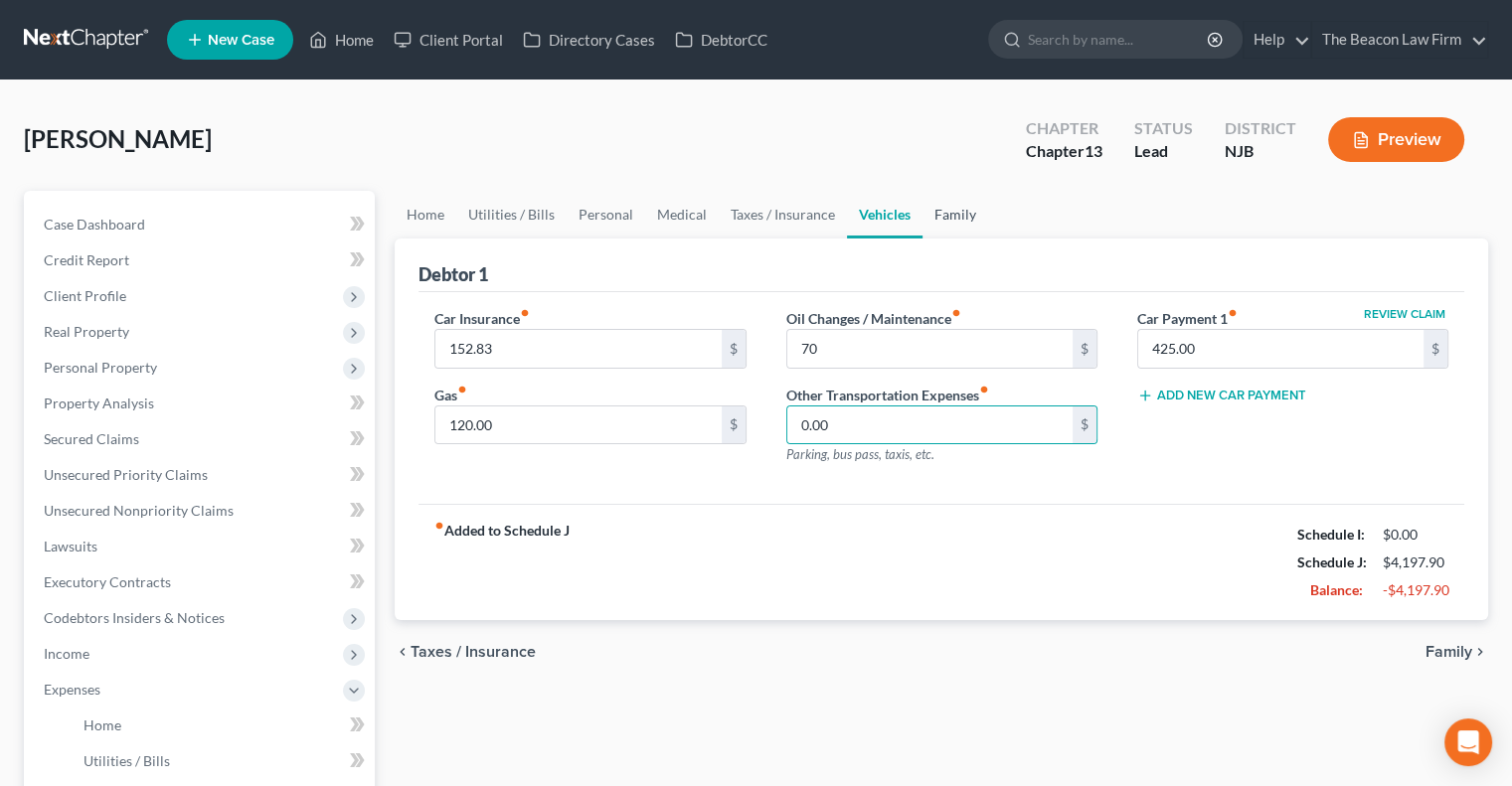 click on "Family" at bounding box center [955, 215] 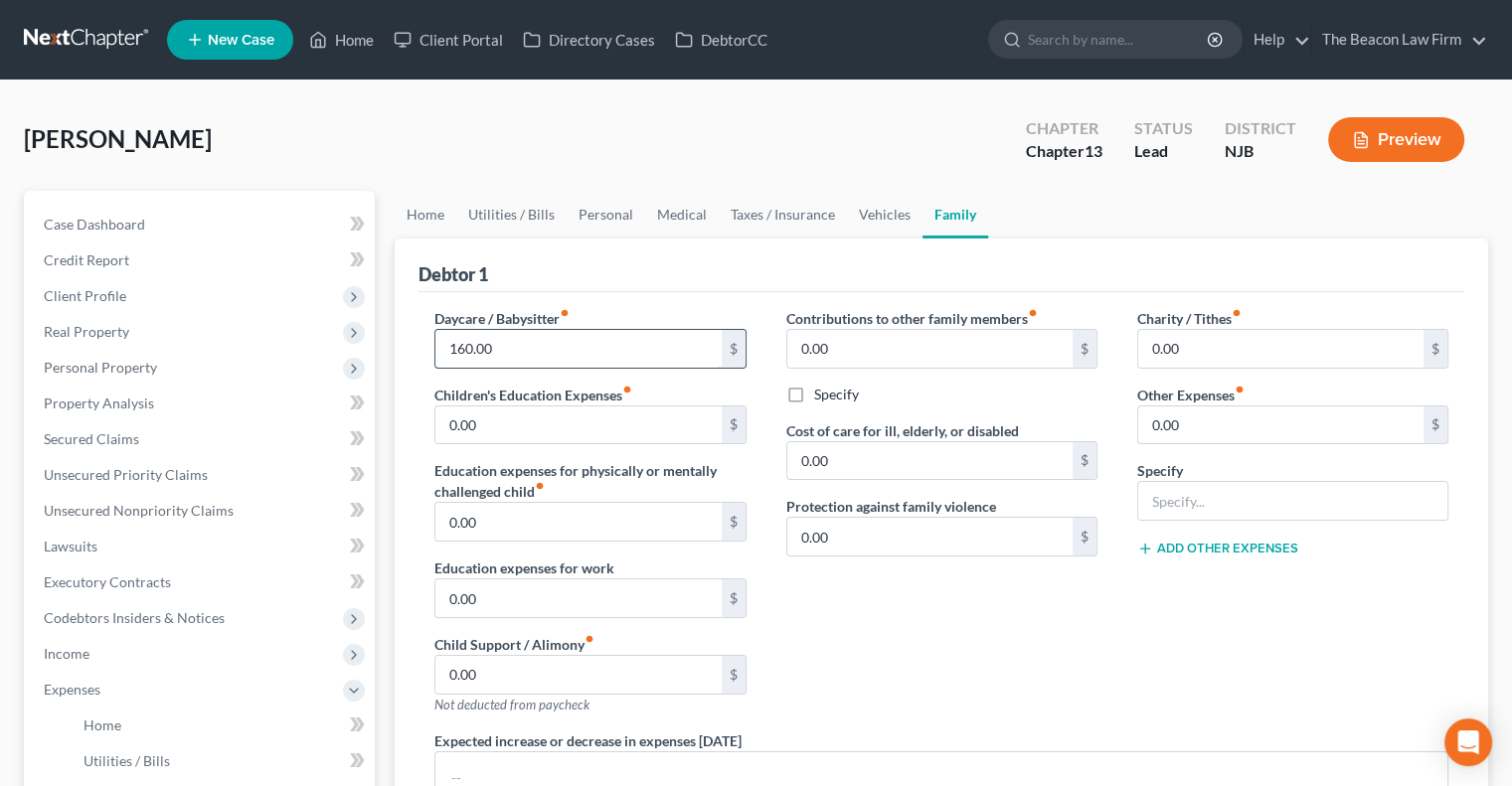click on "160.00" at bounding box center (578, 349) 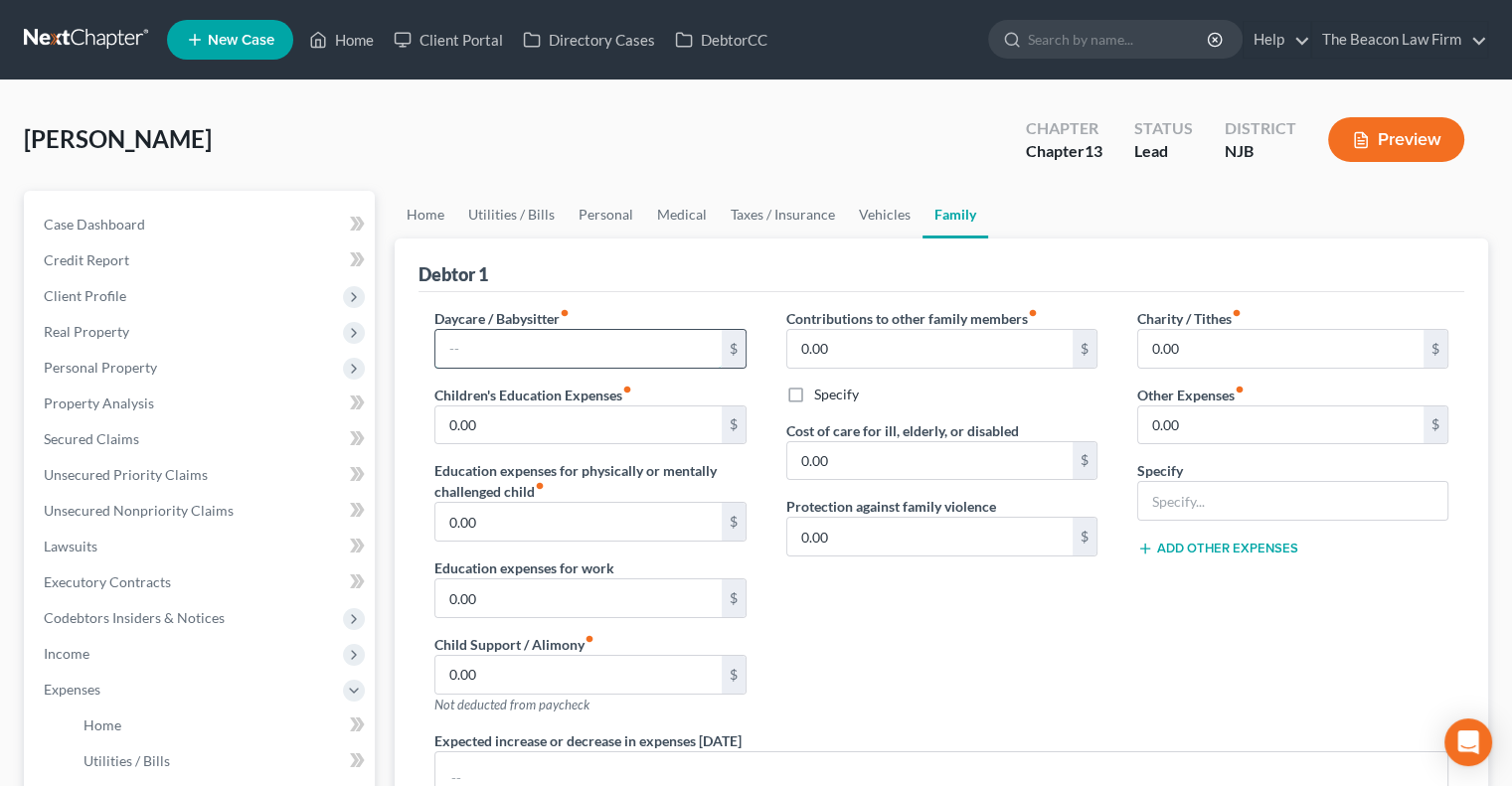 type 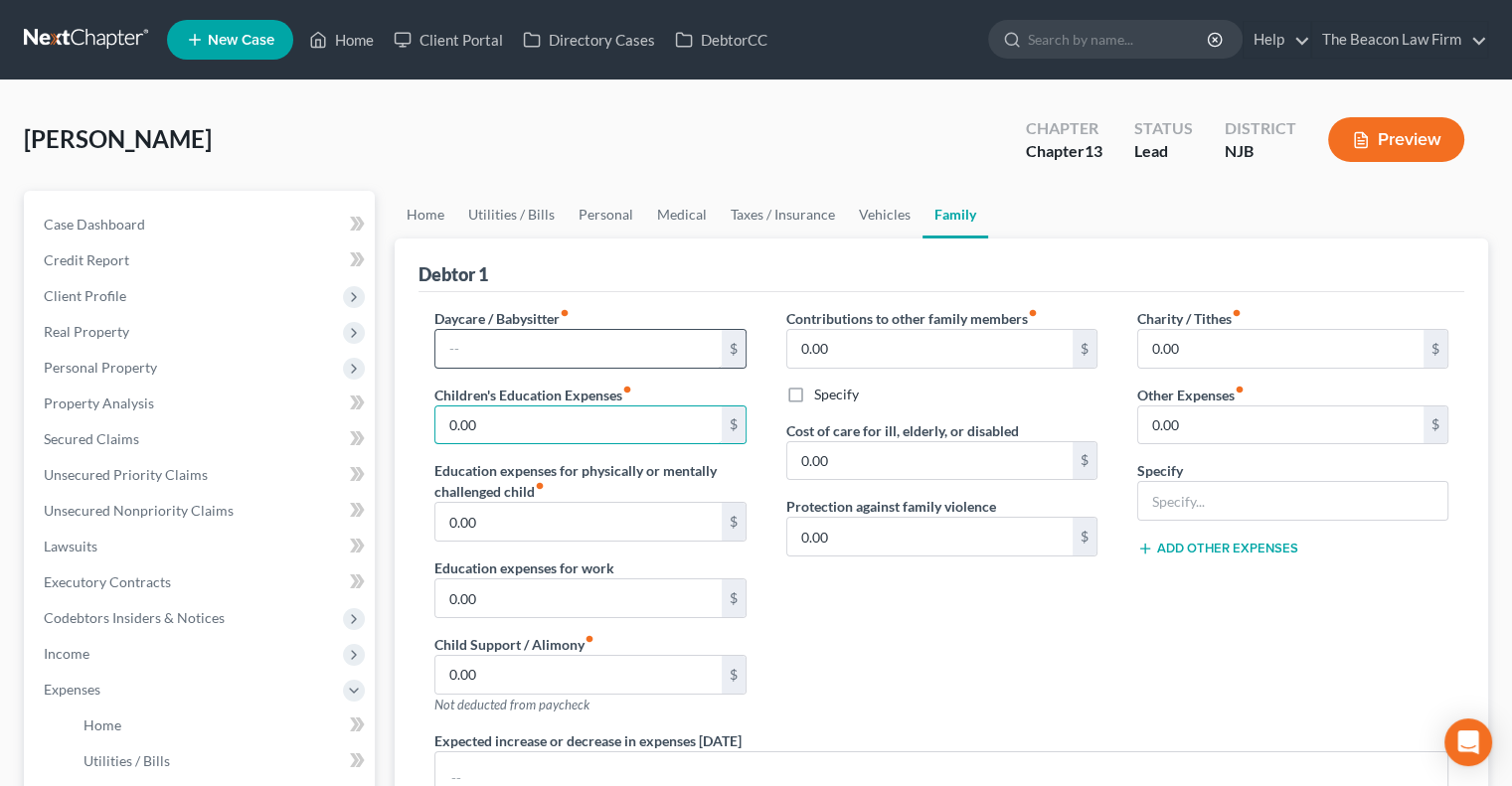 type on "1" 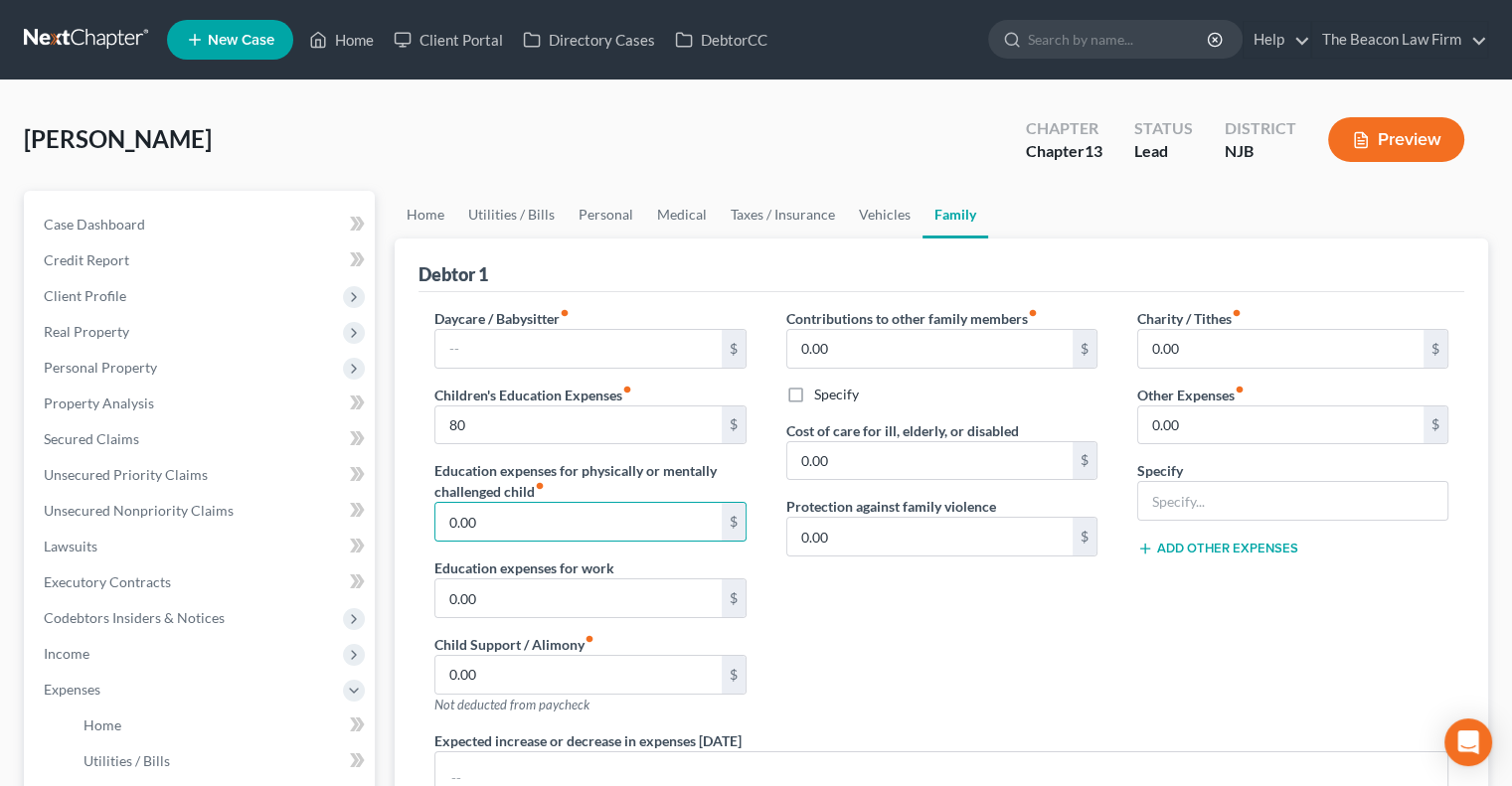 click on "Contributions to other family members  fiber_manual_record 0.00 $ Specify Cost of care for ill, elderly, or disabled 0.00 $ Protection against family violence 0.00 $" at bounding box center (941, 519) 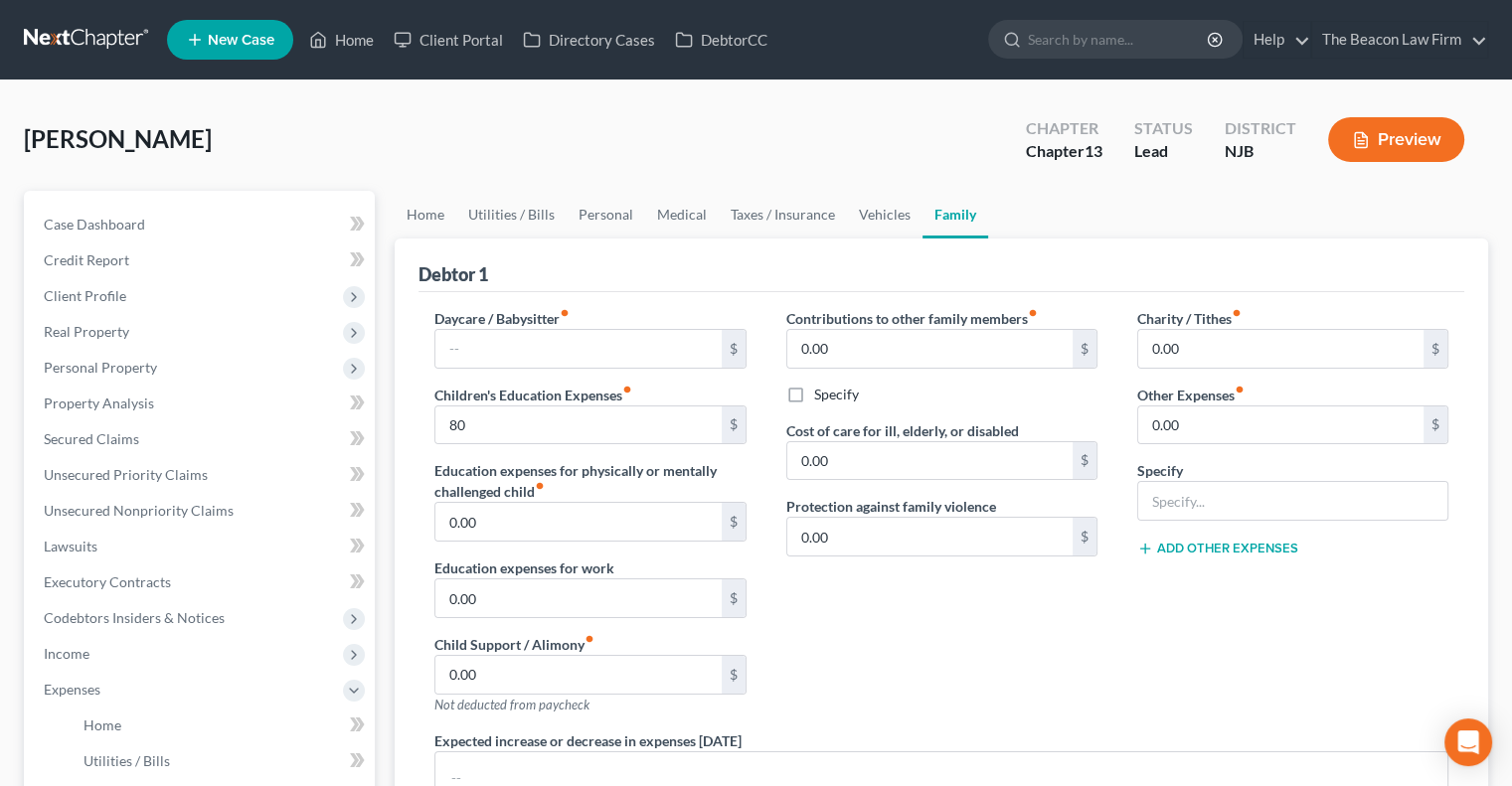 scroll, scrollTop: 554, scrollLeft: 0, axis: vertical 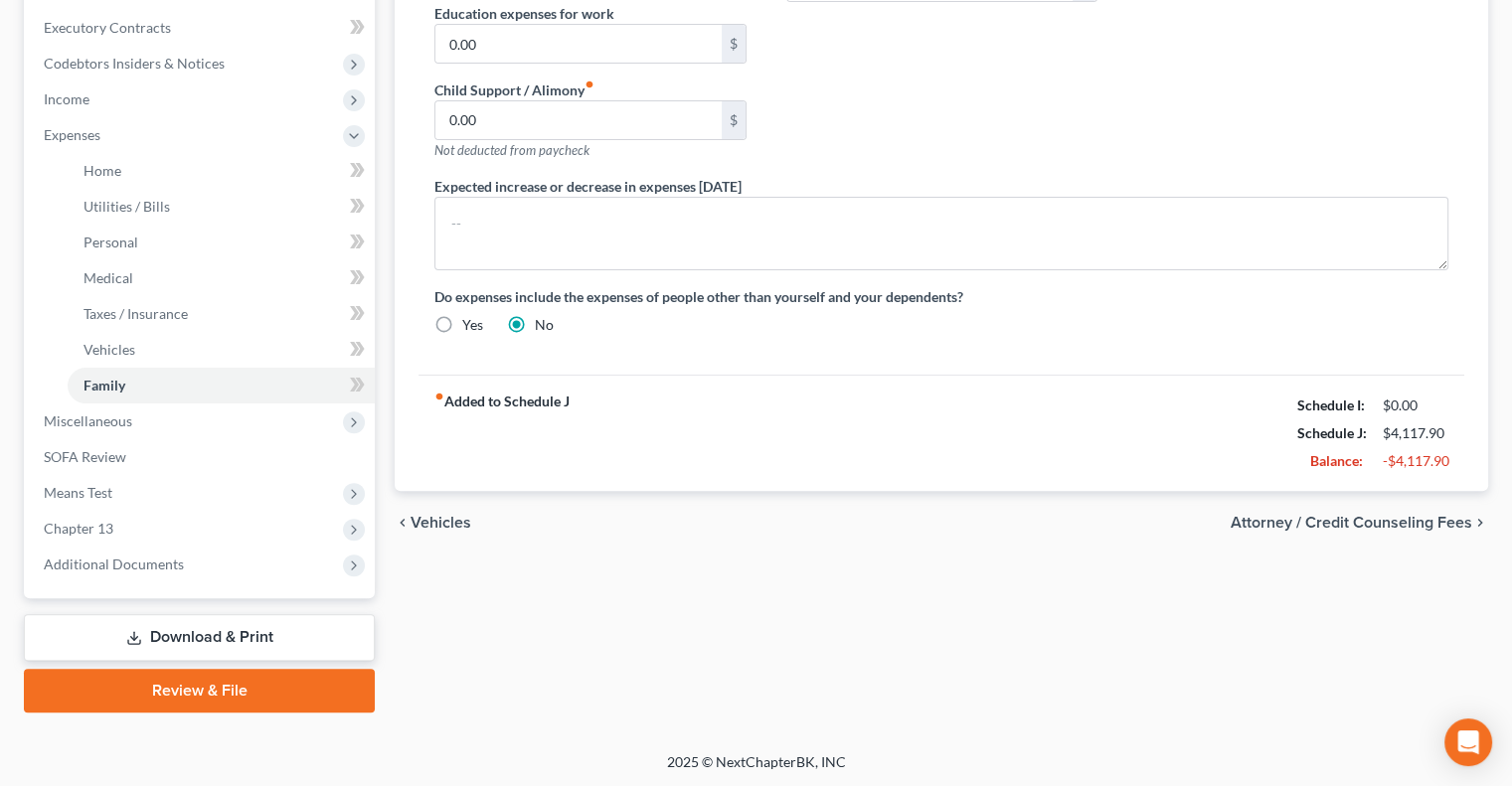 click on "Attorney / Credit Counseling Fees" at bounding box center (1351, 523) 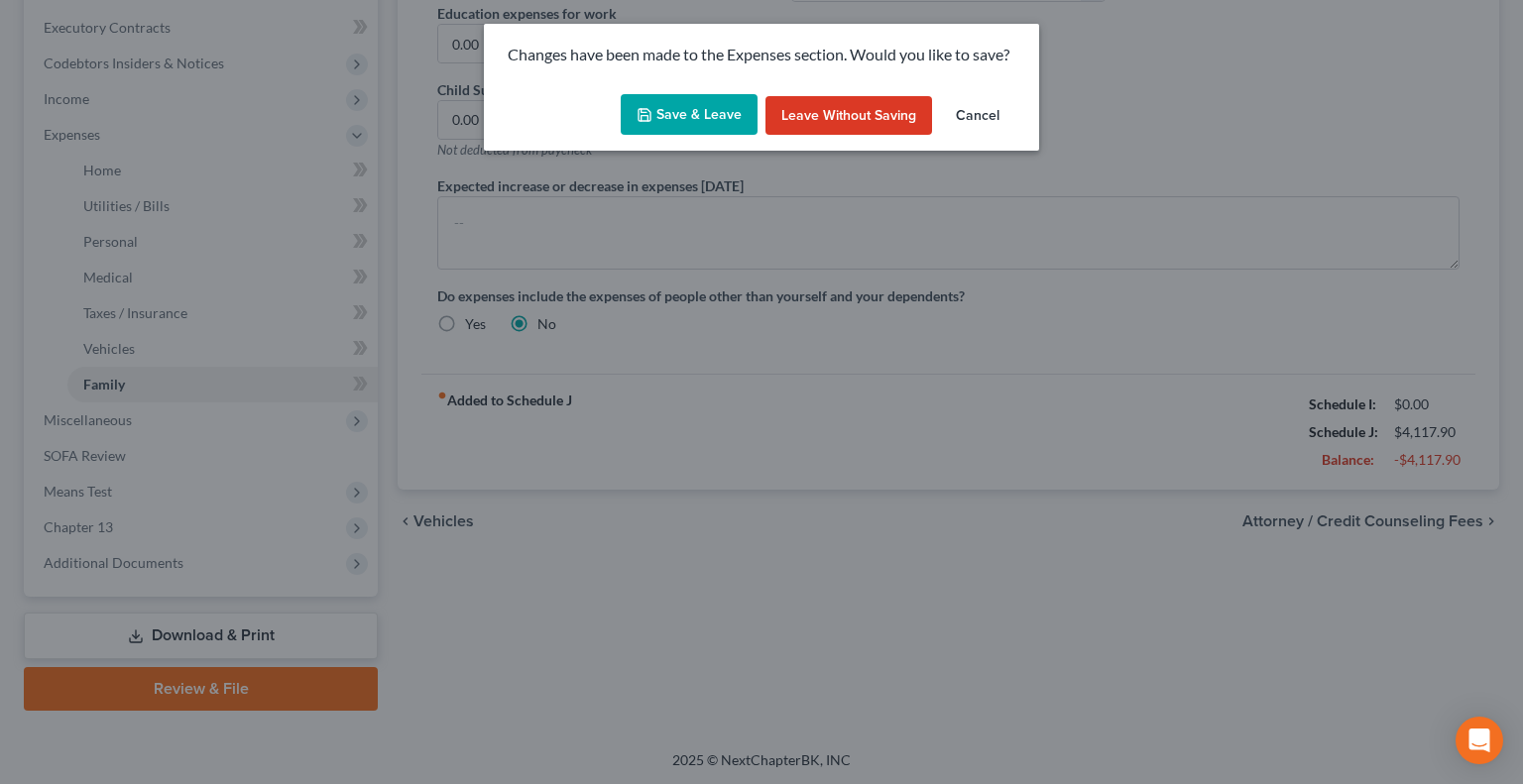 click on "Save & Leave" at bounding box center [689, 115] 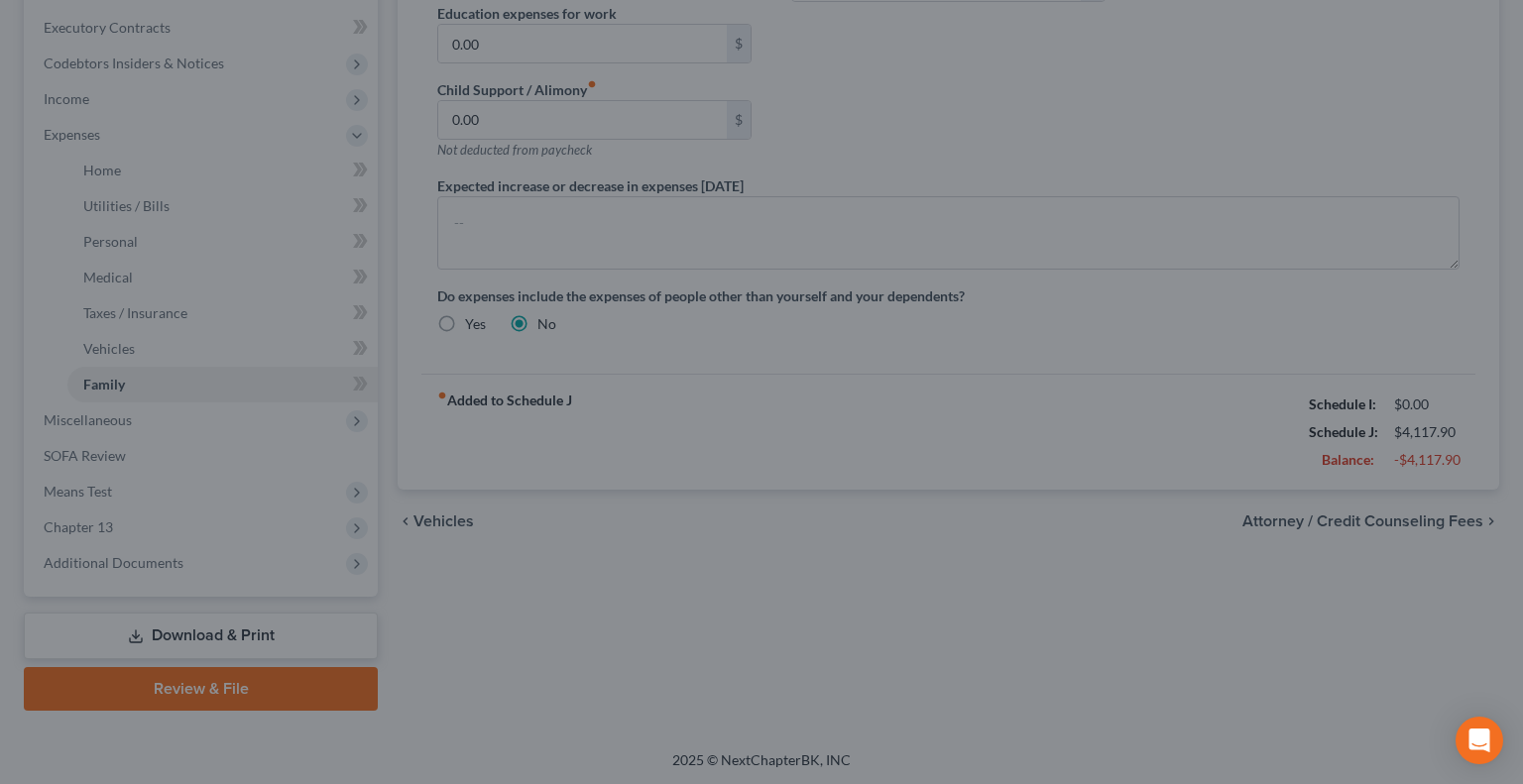 type on "80.00" 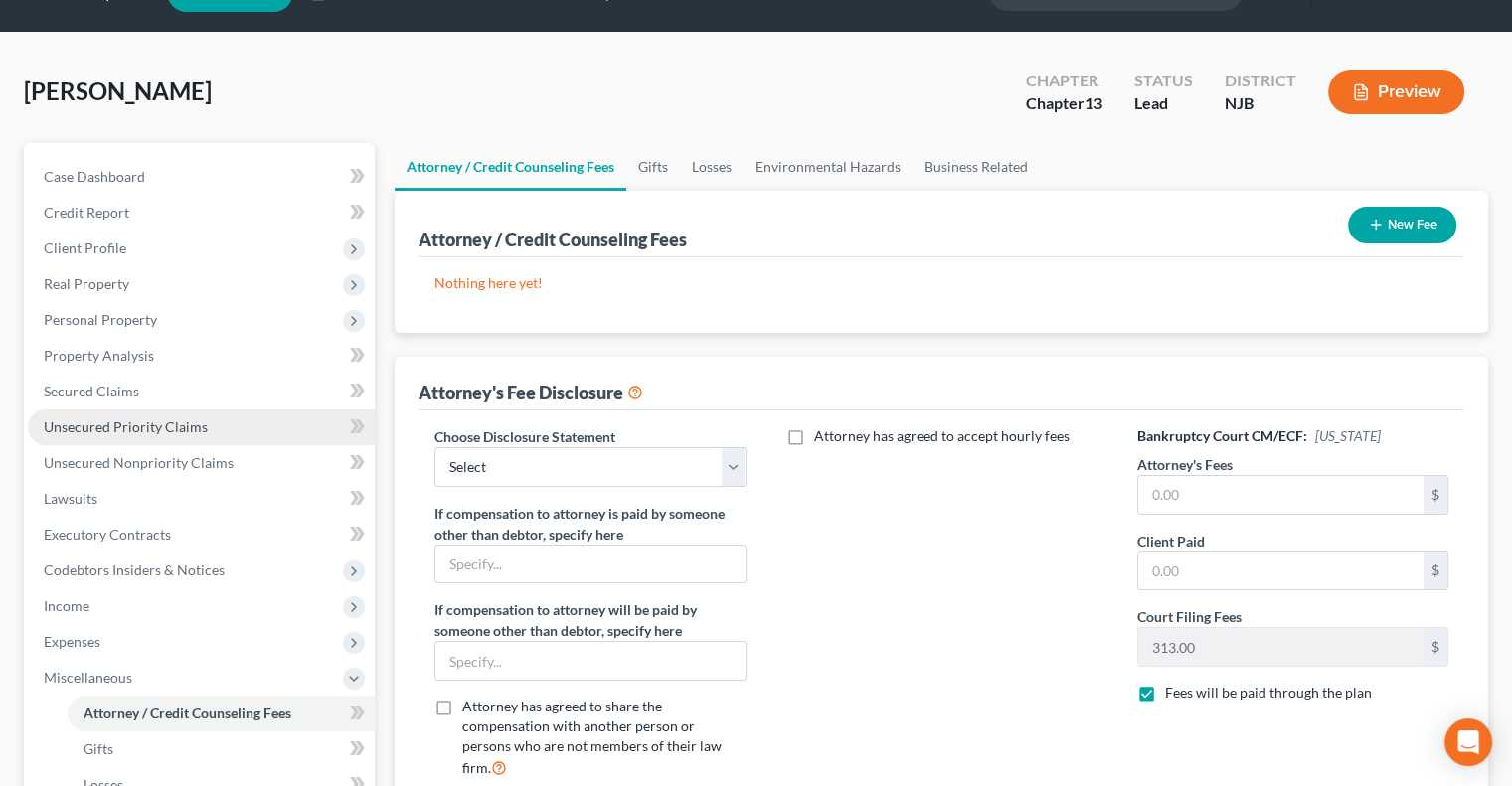 scroll, scrollTop: 0, scrollLeft: 0, axis: both 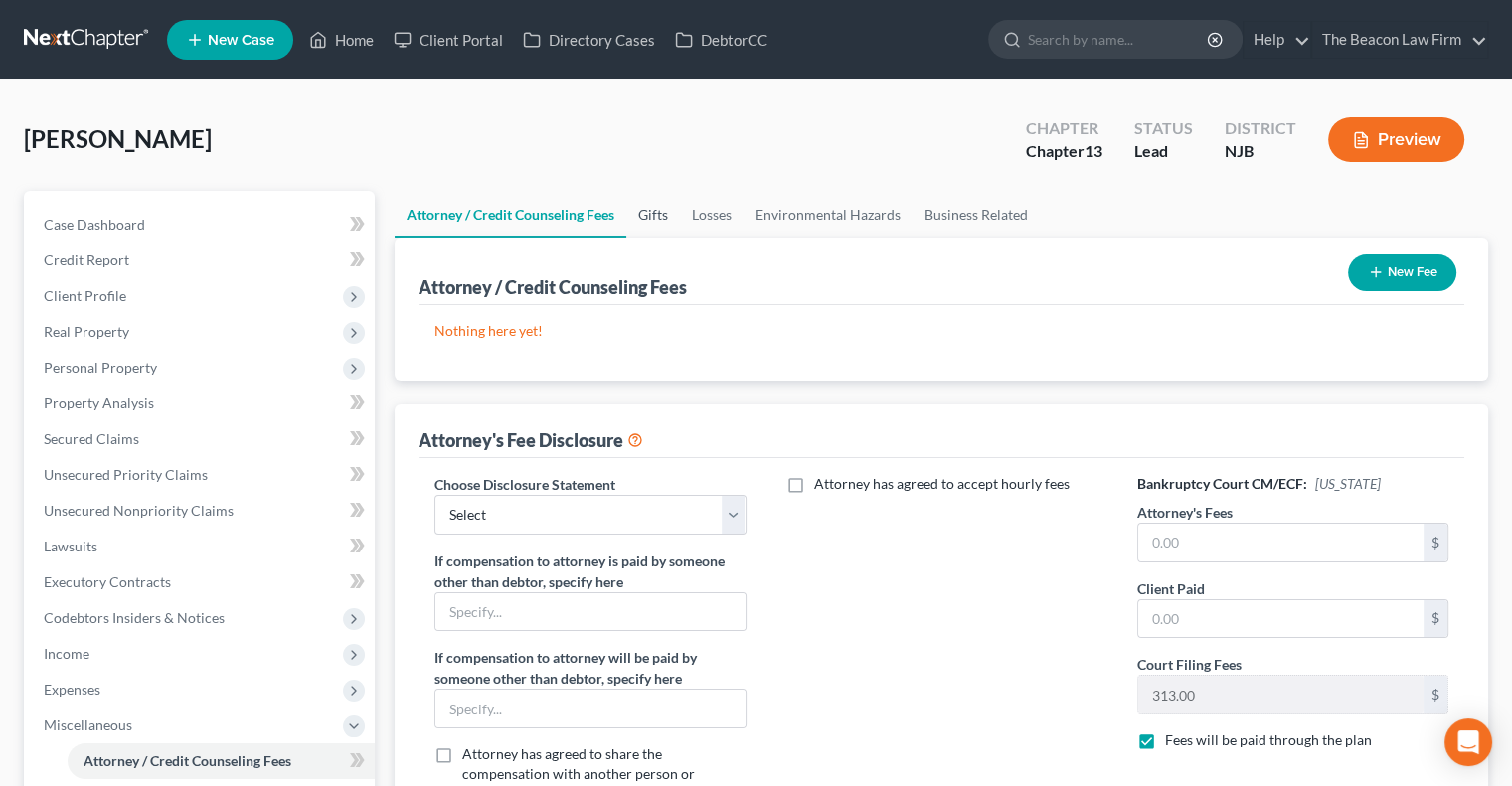 click on "Gifts" at bounding box center [653, 215] 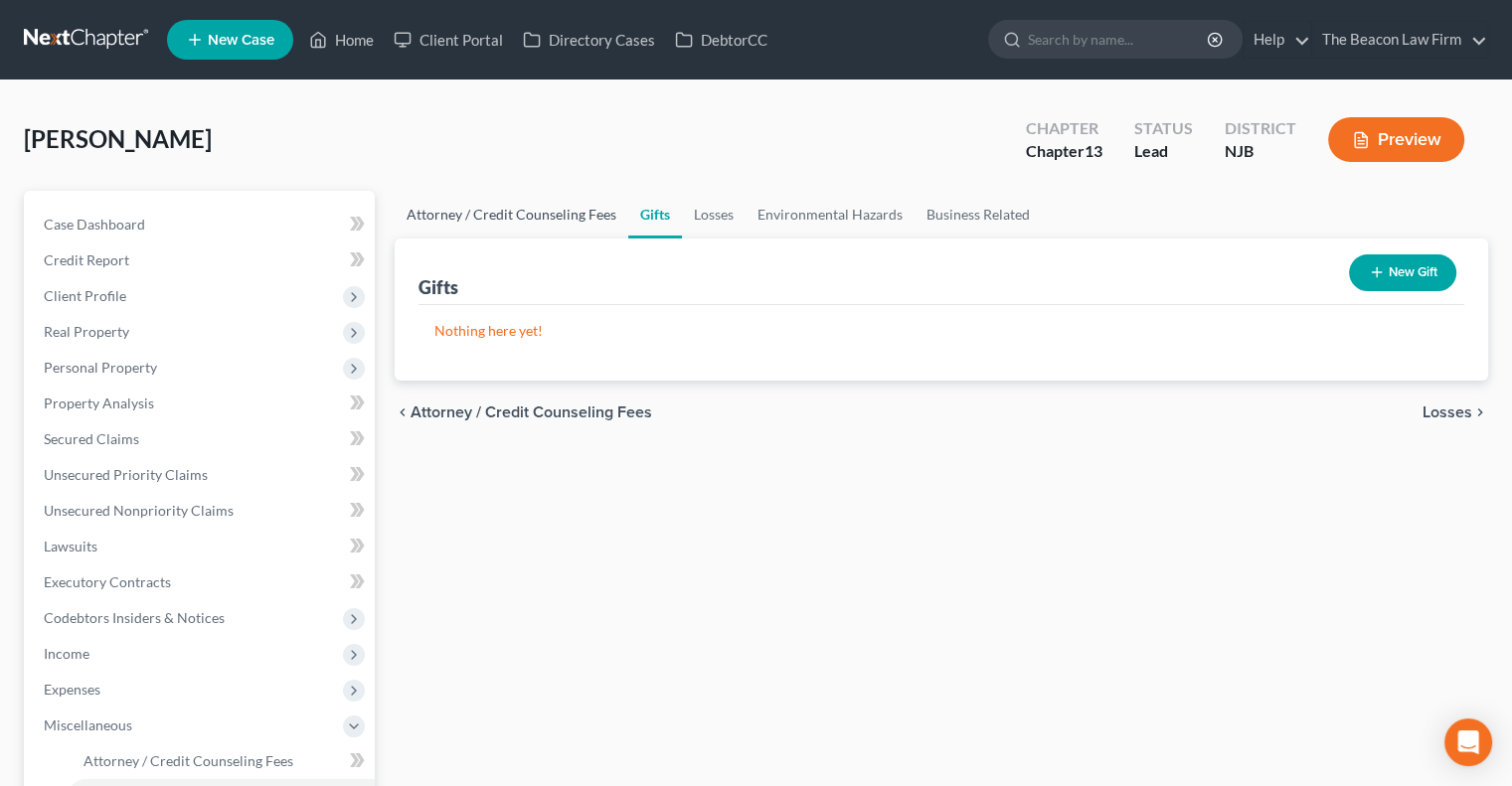 click on "Attorney / Credit Counseling Fees" at bounding box center [511, 215] 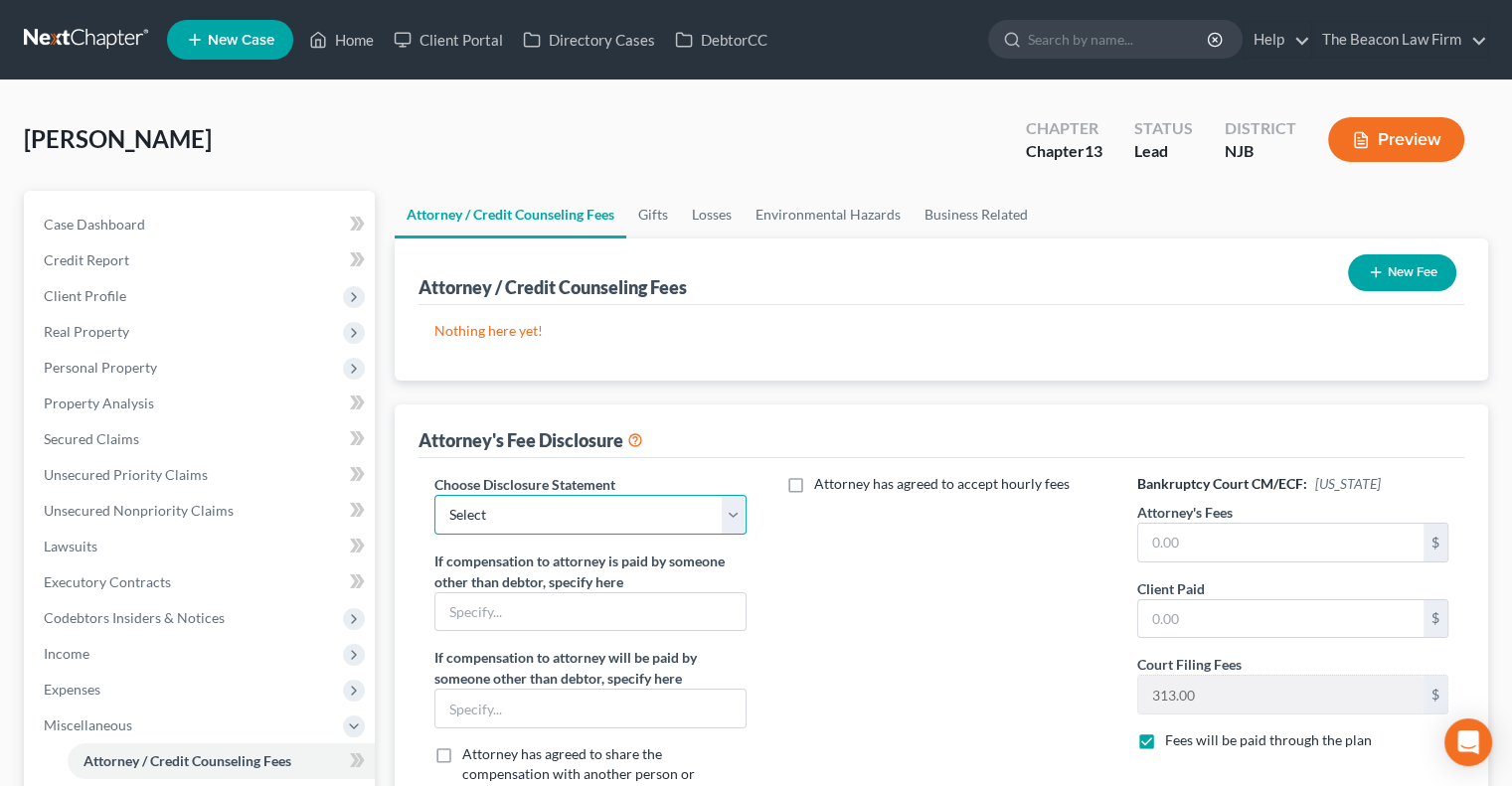 click on "Select WDPa - [PERSON_NAME] [GEOGRAPHIC_DATA] Eastern [DATE] - [PERSON_NAME] (Chapter 13 [GEOGRAPHIC_DATA] Only) AZ-[PERSON_NAME] [GEOGRAPHIC_DATA]/[PERSON_NAME] [GEOGRAPHIC_DATA] Middle/Gavzy OH [GEOGRAPHIC_DATA][PERSON_NAME] [GEOGRAPHIC_DATA]-[GEOGRAPHIC_DATA] [GEOGRAPHIC_DATA] Attorney Fee Disclosure-[GEOGRAPHIC_DATA][PERSON_NAME] [GEOGRAPHIC_DATA] -[PERSON_NAME] WAEB - [PERSON_NAME] [GEOGRAPHIC_DATA] - [PERSON_NAME] NY Northern District -- [PERSON_NAME] NY Eastern District -- [PERSON_NAME] NY Southern District -- [PERSON_NAME] NY Southern District - [PERSON_NAME] III NY Eastern District - [PERSON_NAME] III NY Northern District - [PERSON_NAME] III NY Western District -- [PERSON_NAME] MD - [PERSON_NAME] Jun GA - [GEOGRAPHIC_DATA] - Chapter 13 - [PERSON_NAME] [US_STATE] - [GEOGRAPHIC_DATA] of [US_STATE] - [PERSON_NAME] - Chapter 13 Chapter 13 Disclosure CA - [GEOGRAPHIC_DATA] - Ch 13 Fee Disclosure CA - Ch 7- [PERSON_NAME] CT - [PERSON_NAME] NY Western District - [PERSON_NAME] PA Western District - [PERSON_NAME] NJ/EDPa - [PERSON_NAME], Esq. 1 - [PERSON_NAME] GA - [GEOGRAPHIC_DATA] - [PERSON_NAME] GA - [GEOGRAPHIC_DATA] - [PERSON_NAME][GEOGRAPHIC_DATA]" at bounding box center [589, 515] 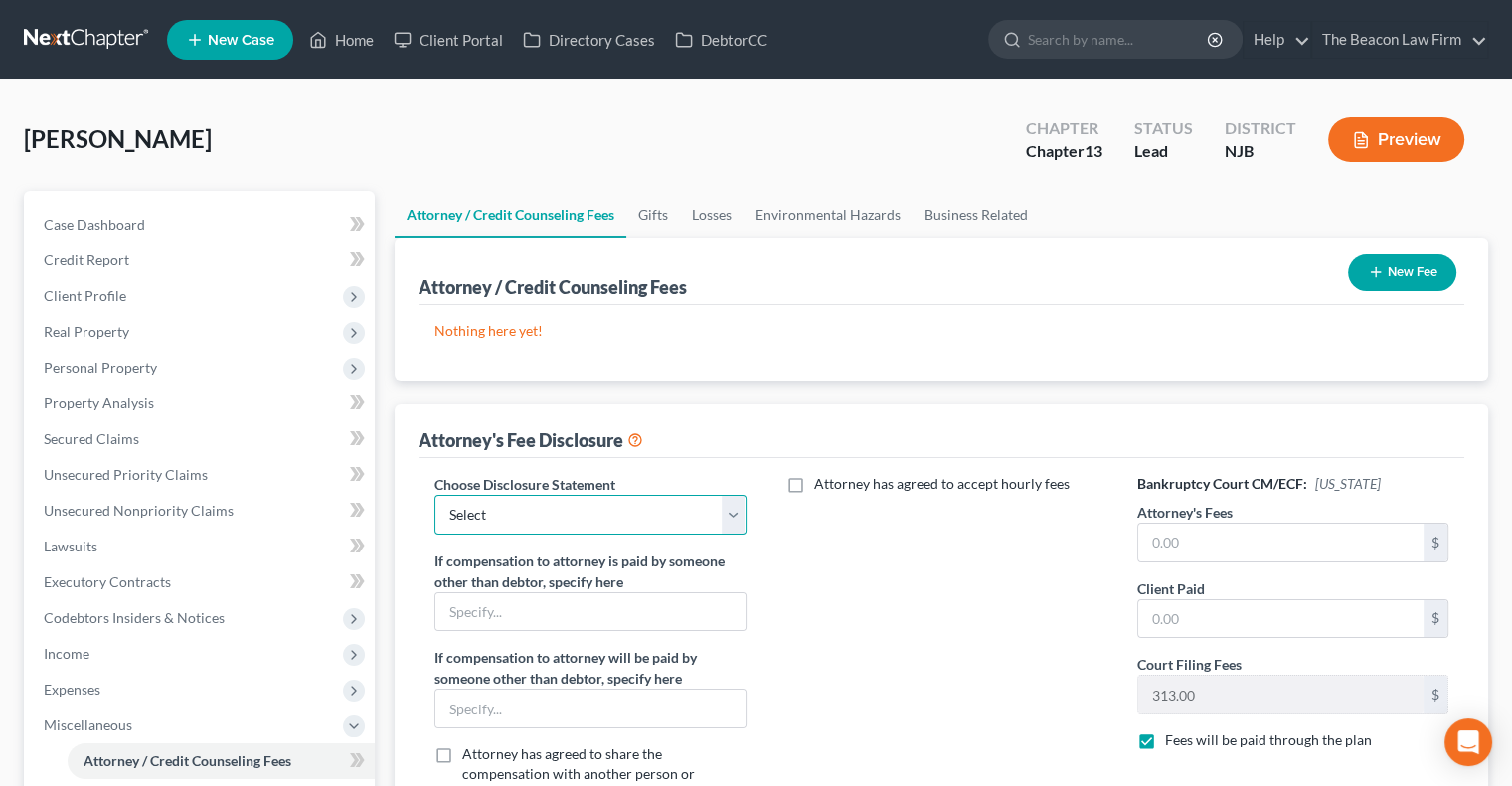 select on "27" 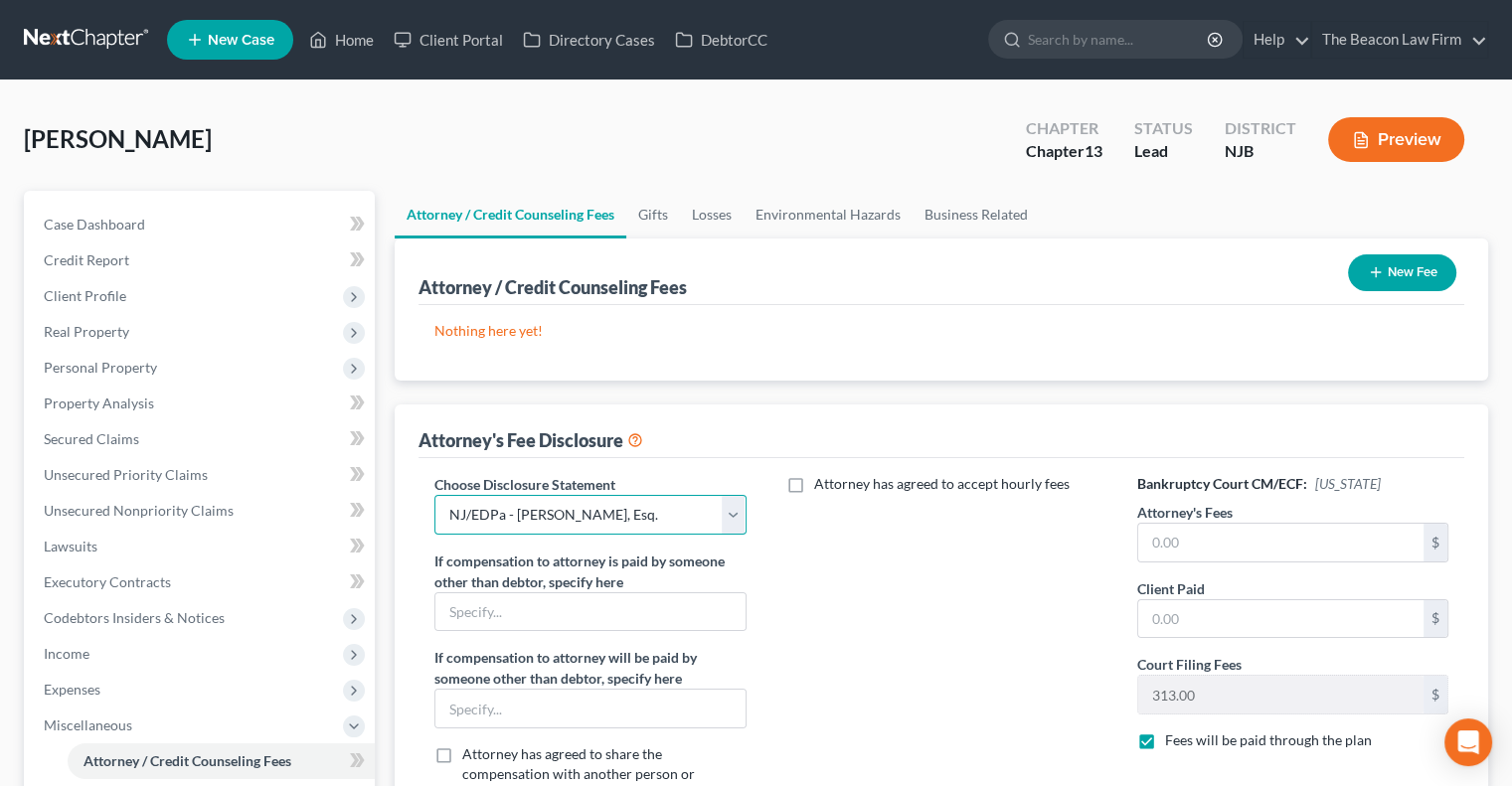 click on "Select WDPa - [PERSON_NAME] [GEOGRAPHIC_DATA] Eastern [DATE] - [PERSON_NAME] (Chapter 13 [GEOGRAPHIC_DATA] Only) AZ-[PERSON_NAME] [GEOGRAPHIC_DATA]/[PERSON_NAME] [GEOGRAPHIC_DATA] Middle/Gavzy OH [GEOGRAPHIC_DATA][PERSON_NAME] [GEOGRAPHIC_DATA]-[GEOGRAPHIC_DATA] [GEOGRAPHIC_DATA] Attorney Fee Disclosure-[GEOGRAPHIC_DATA][PERSON_NAME] [GEOGRAPHIC_DATA] -[PERSON_NAME] WAEB - [PERSON_NAME] [GEOGRAPHIC_DATA] - [PERSON_NAME] NY Northern District -- [PERSON_NAME] NY Eastern District -- [PERSON_NAME] NY Southern District -- [PERSON_NAME] NY Southern District - [PERSON_NAME] III NY Eastern District - [PERSON_NAME] III NY Northern District - [PERSON_NAME] III NY Western District -- [PERSON_NAME] MD - [PERSON_NAME] Jun GA - [GEOGRAPHIC_DATA] - Chapter 13 - [PERSON_NAME] [US_STATE] - [GEOGRAPHIC_DATA] of [US_STATE] - [PERSON_NAME] - Chapter 13 Chapter 13 Disclosure CA - [GEOGRAPHIC_DATA] - Ch 13 Fee Disclosure CA - Ch 7- [PERSON_NAME] CT - [PERSON_NAME] NY Western District - [PERSON_NAME] PA Western District - [PERSON_NAME] NJ/EDPa - [PERSON_NAME], Esq. 1 - [PERSON_NAME] GA - [GEOGRAPHIC_DATA] - [PERSON_NAME] GA - [GEOGRAPHIC_DATA] - [PERSON_NAME][GEOGRAPHIC_DATA]" at bounding box center [589, 515] 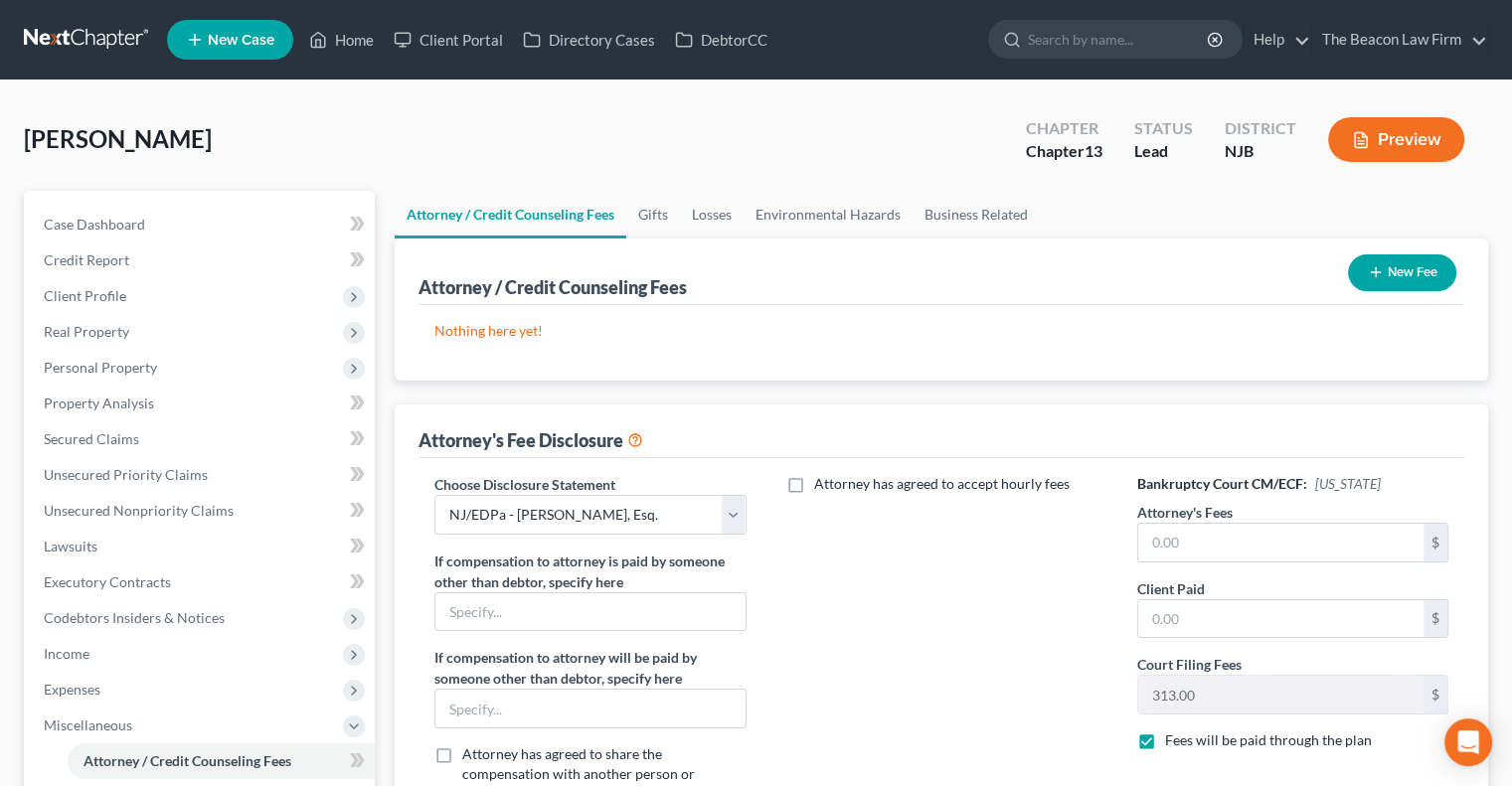 click on "Attorney has agreed to accept hourly fees" at bounding box center [941, 865] 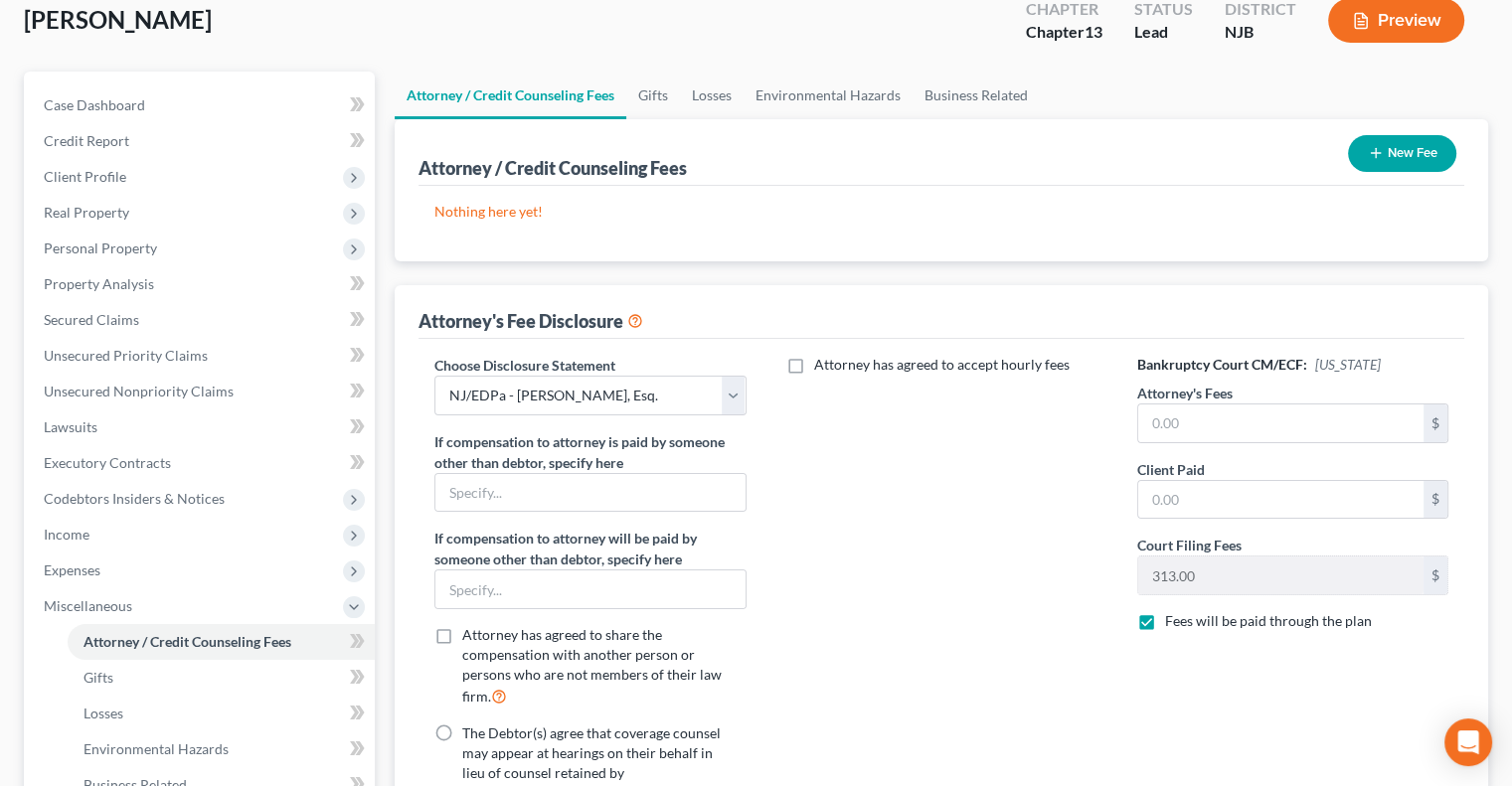 scroll, scrollTop: 159, scrollLeft: 0, axis: vertical 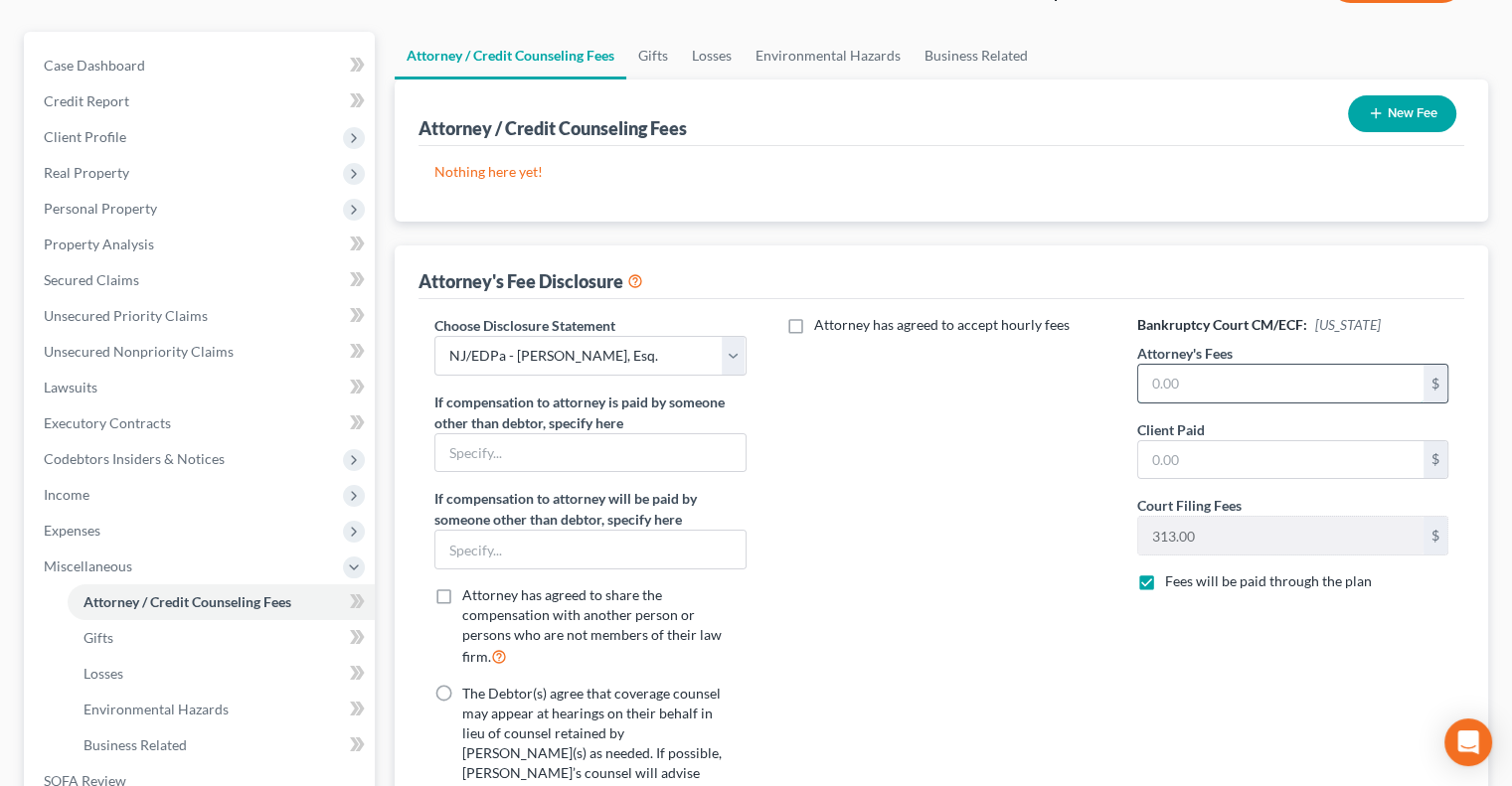 click at bounding box center (1280, 384) 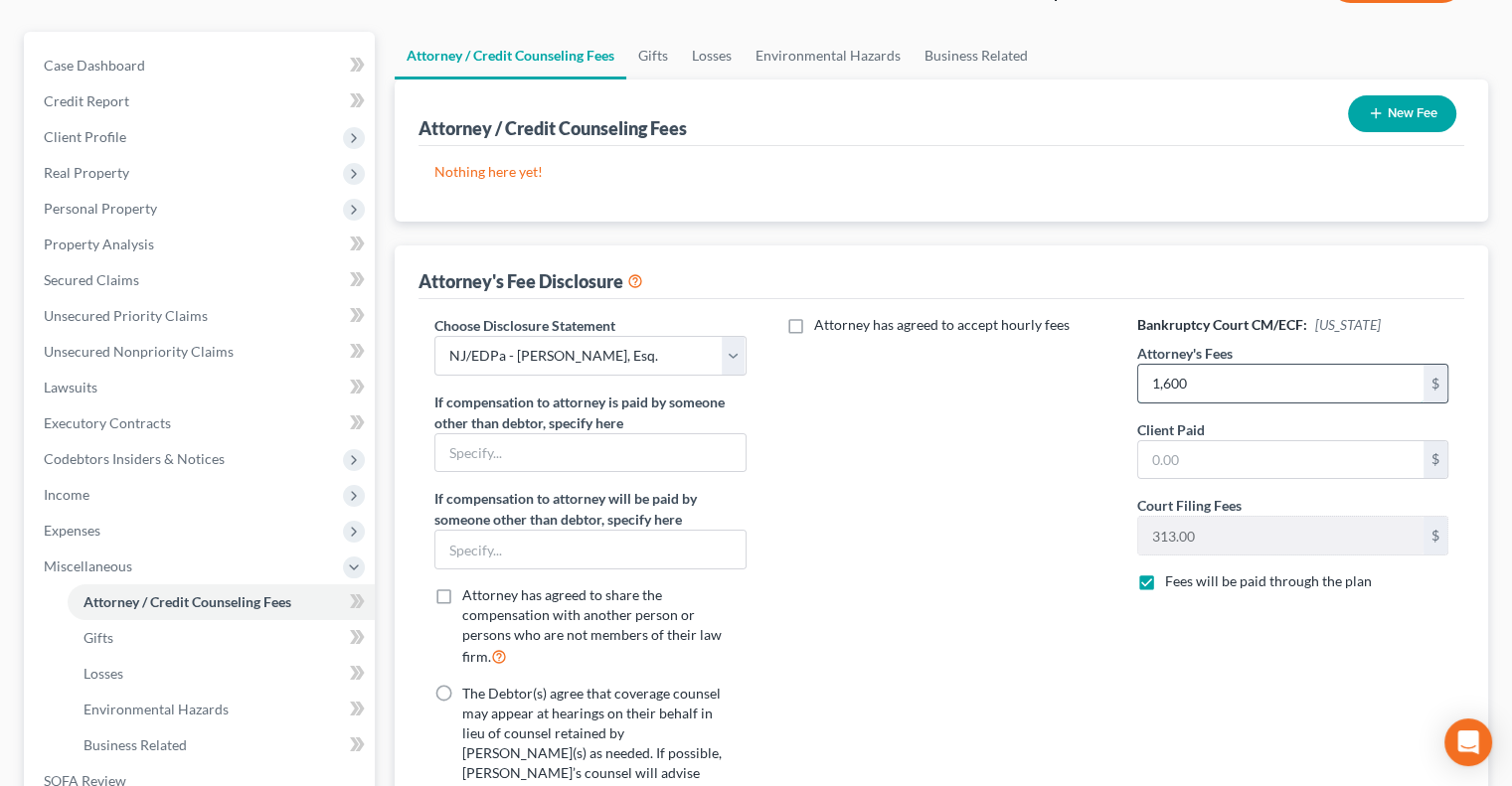 type on "1,600" 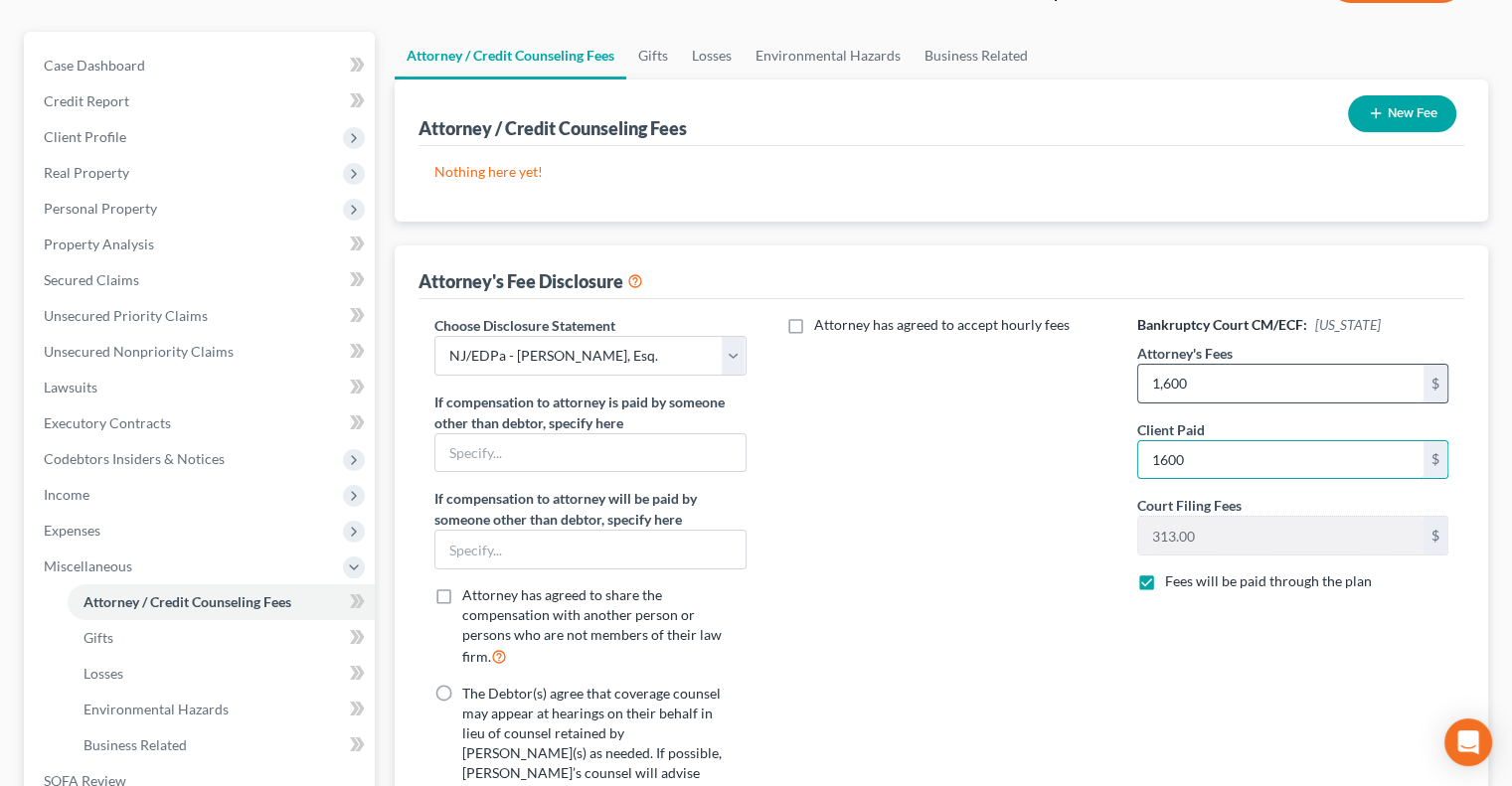type on "1600" 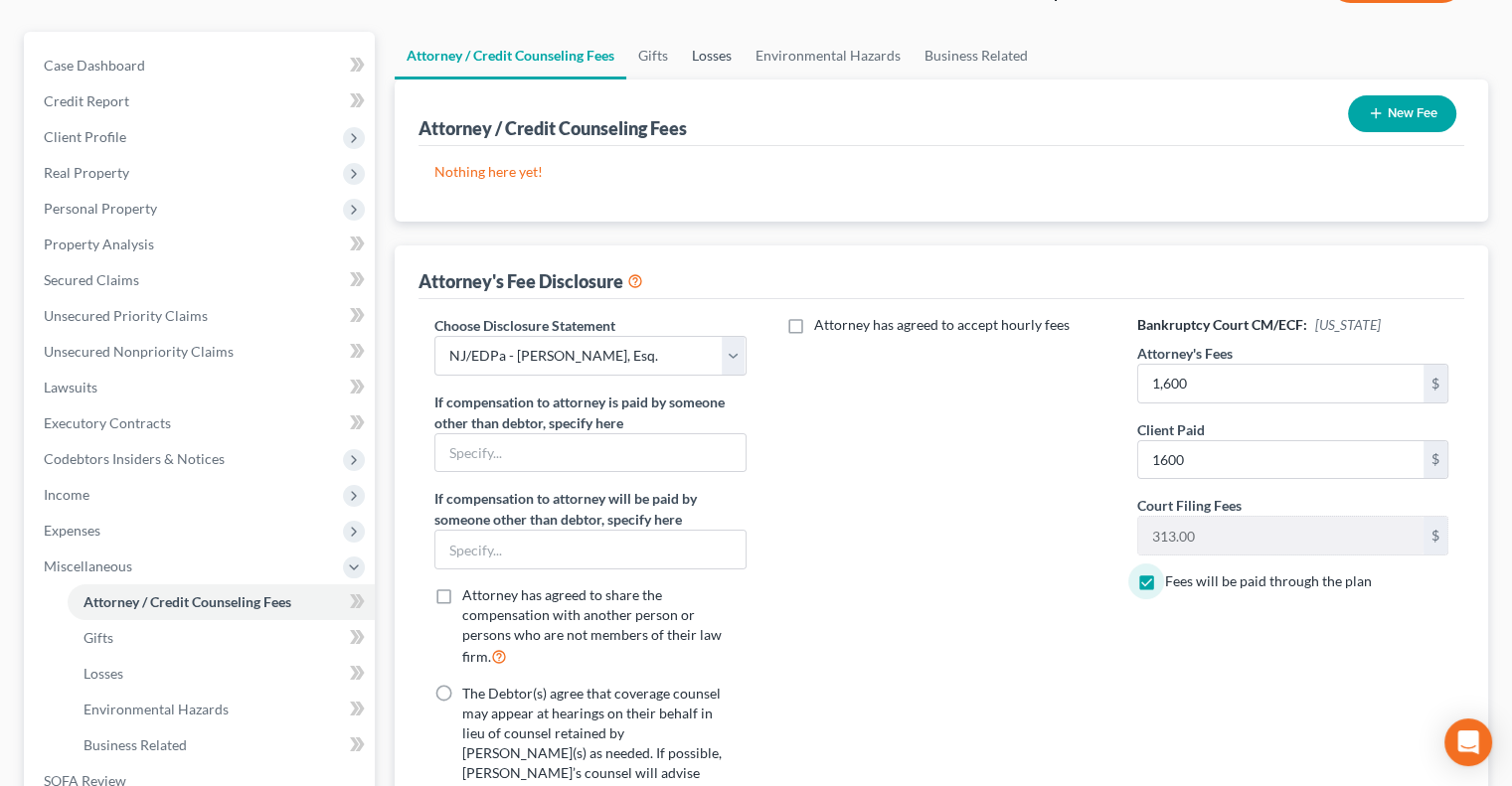 click on "Losses" at bounding box center (712, 56) 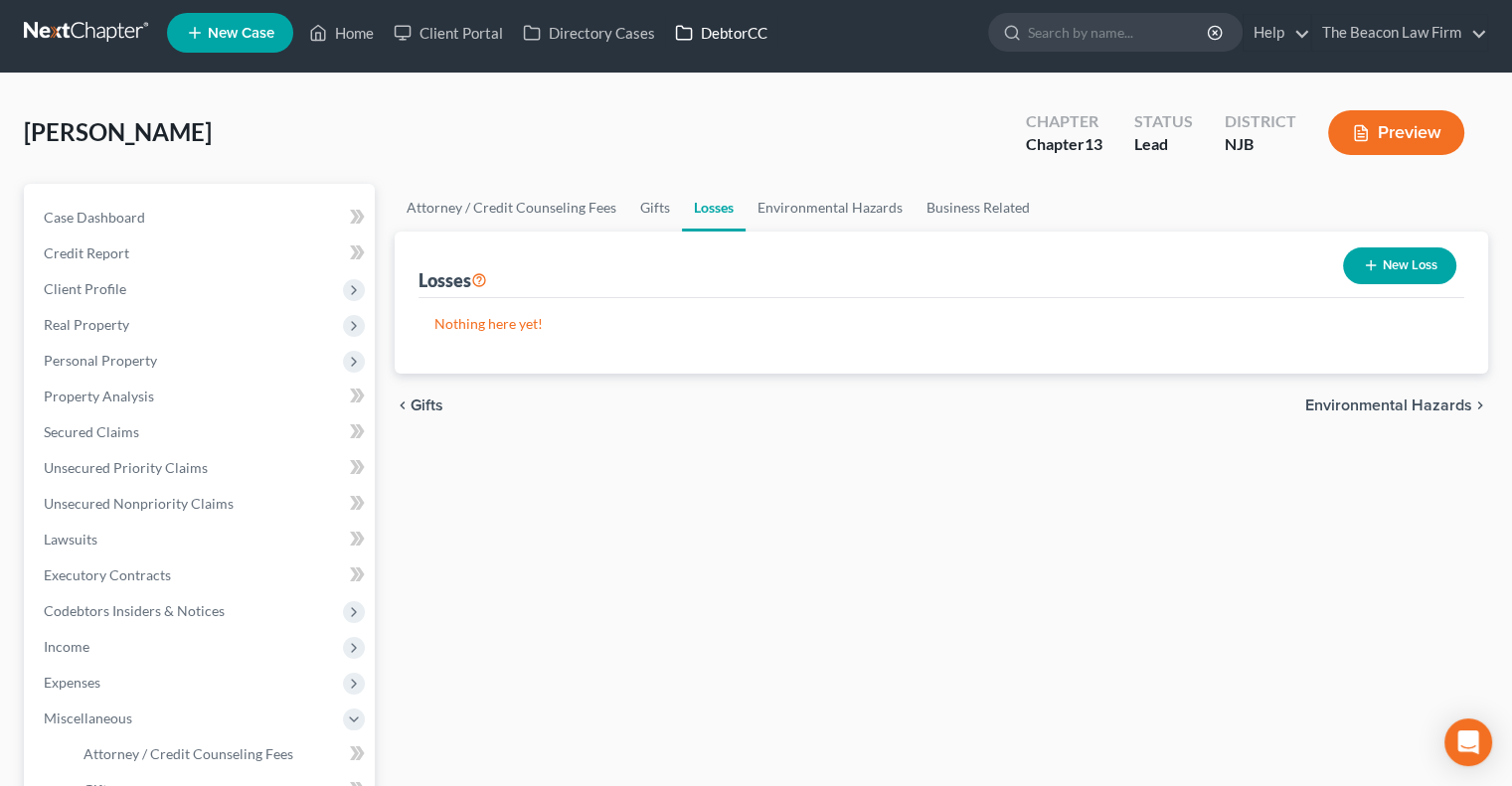 scroll, scrollTop: 0, scrollLeft: 0, axis: both 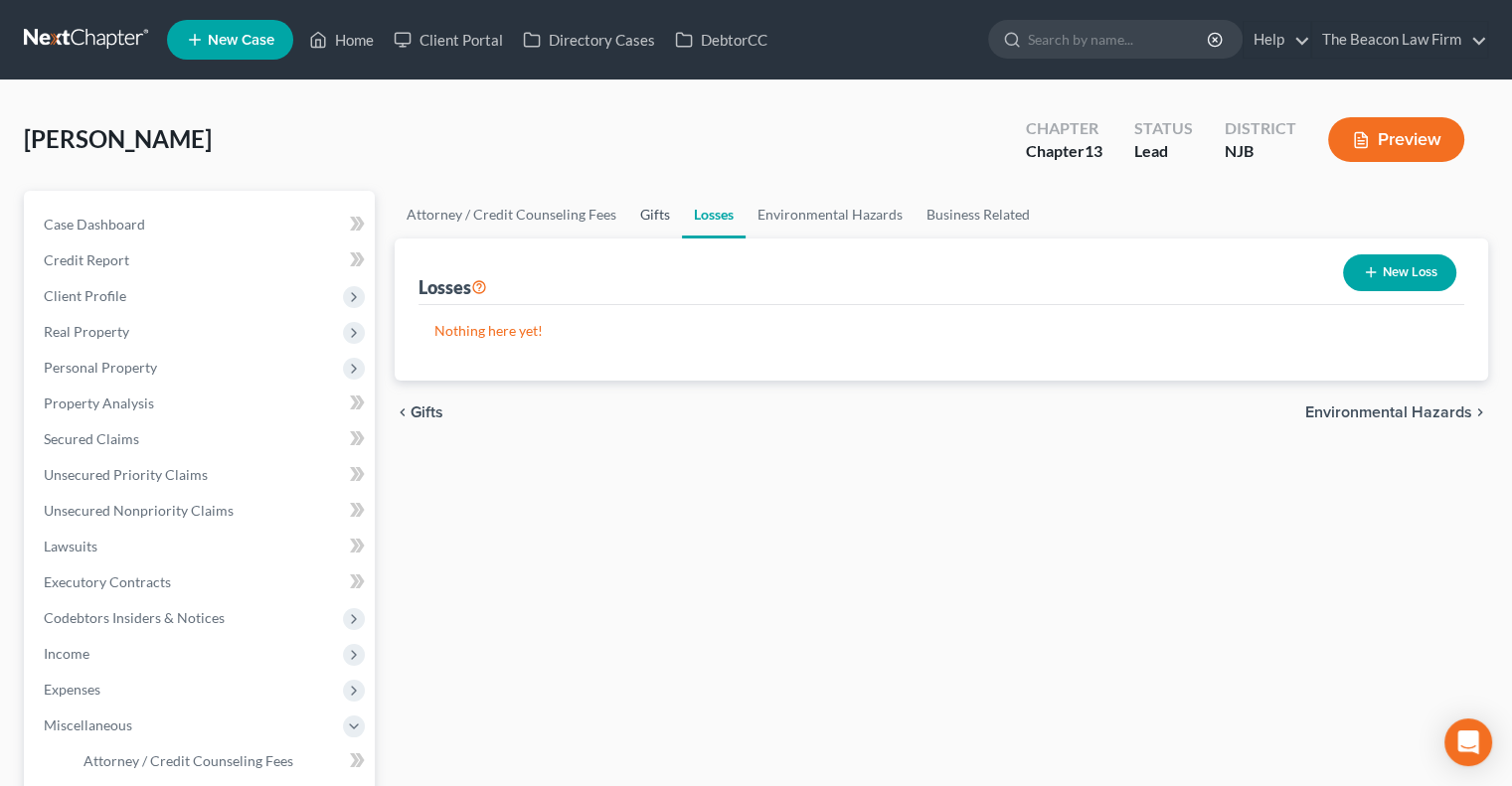 click on "Gifts" at bounding box center [655, 215] 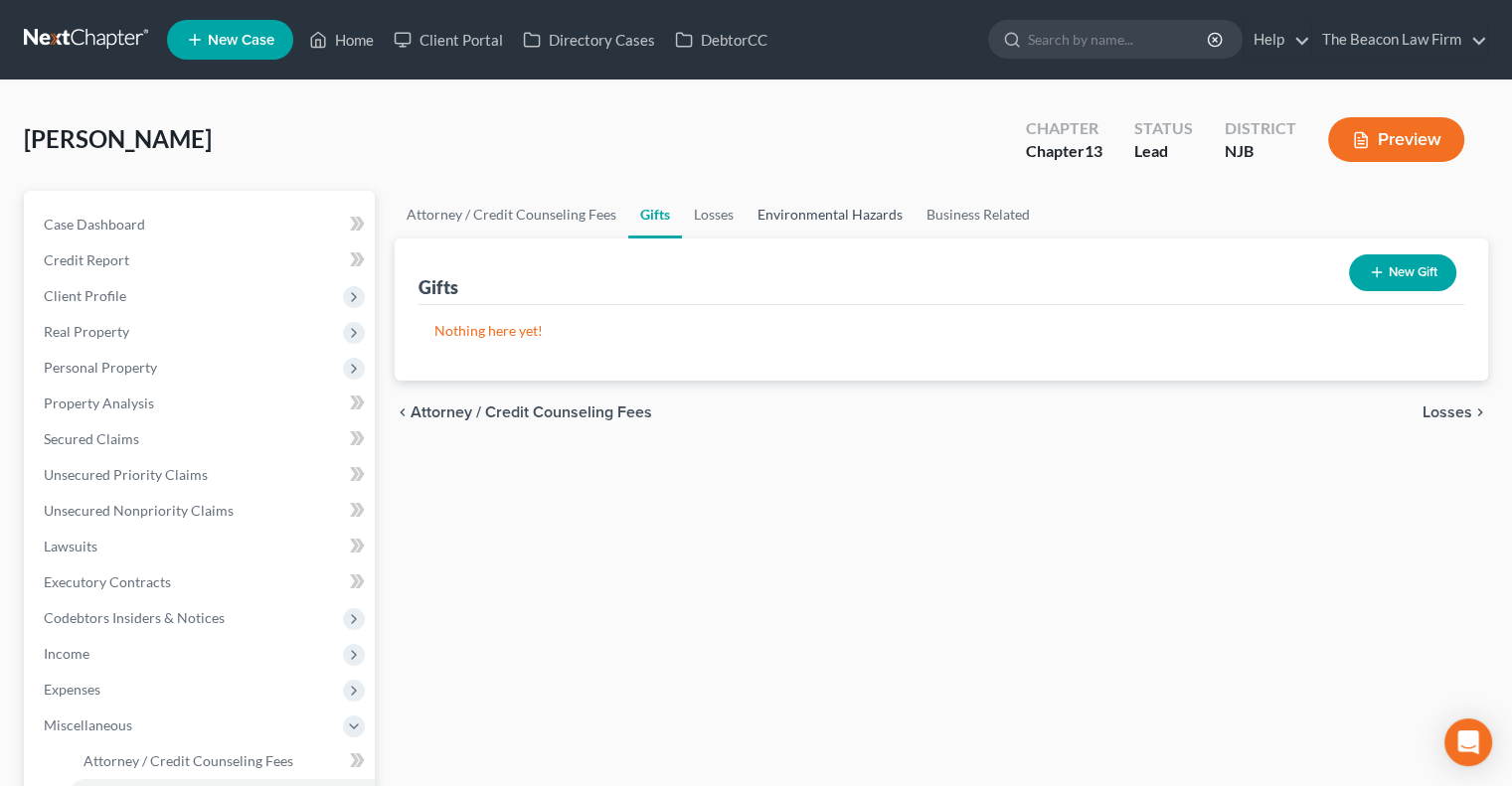 click on "Environmental Hazards" at bounding box center [830, 215] 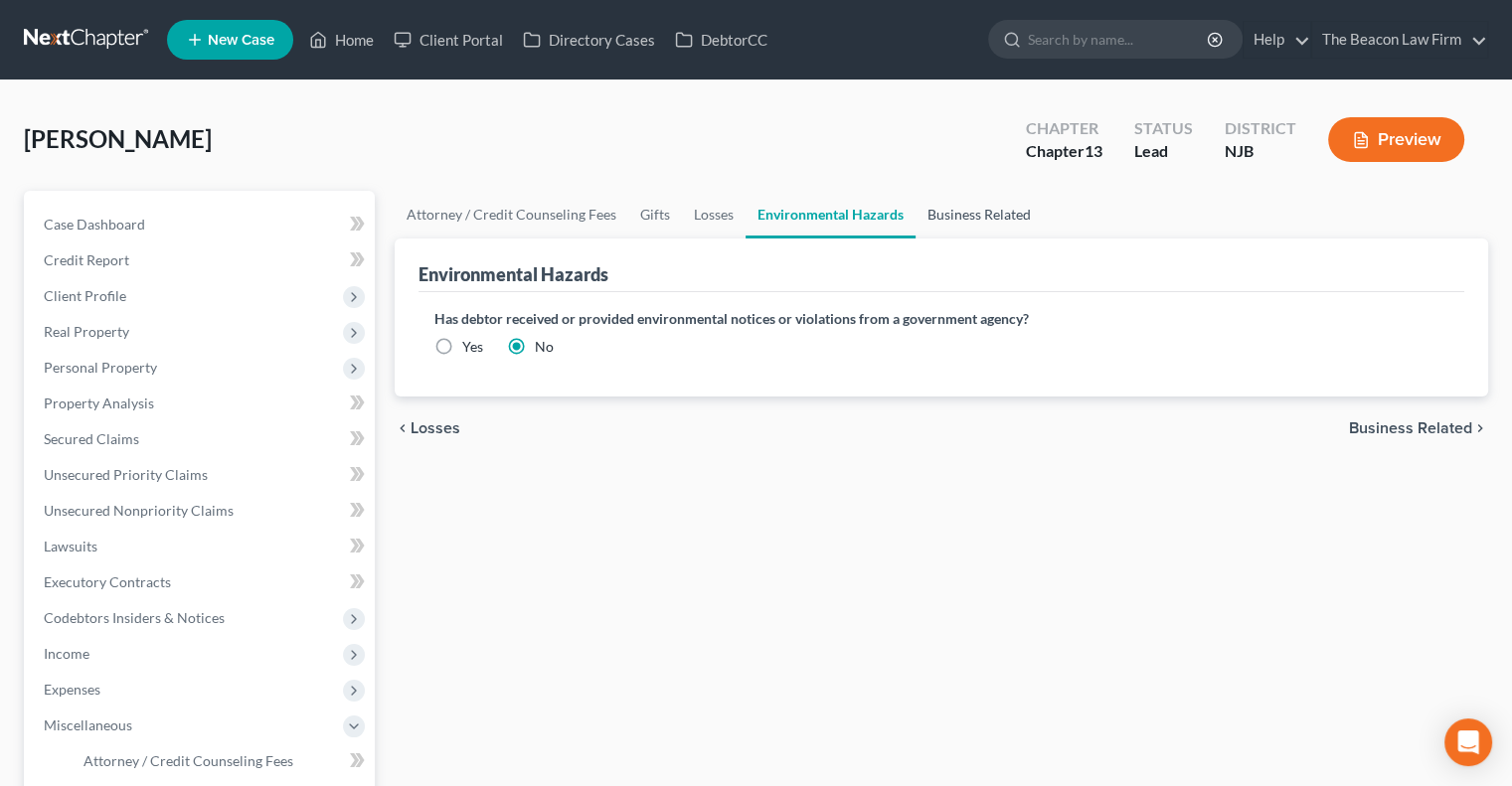 click on "Business Related" at bounding box center [979, 215] 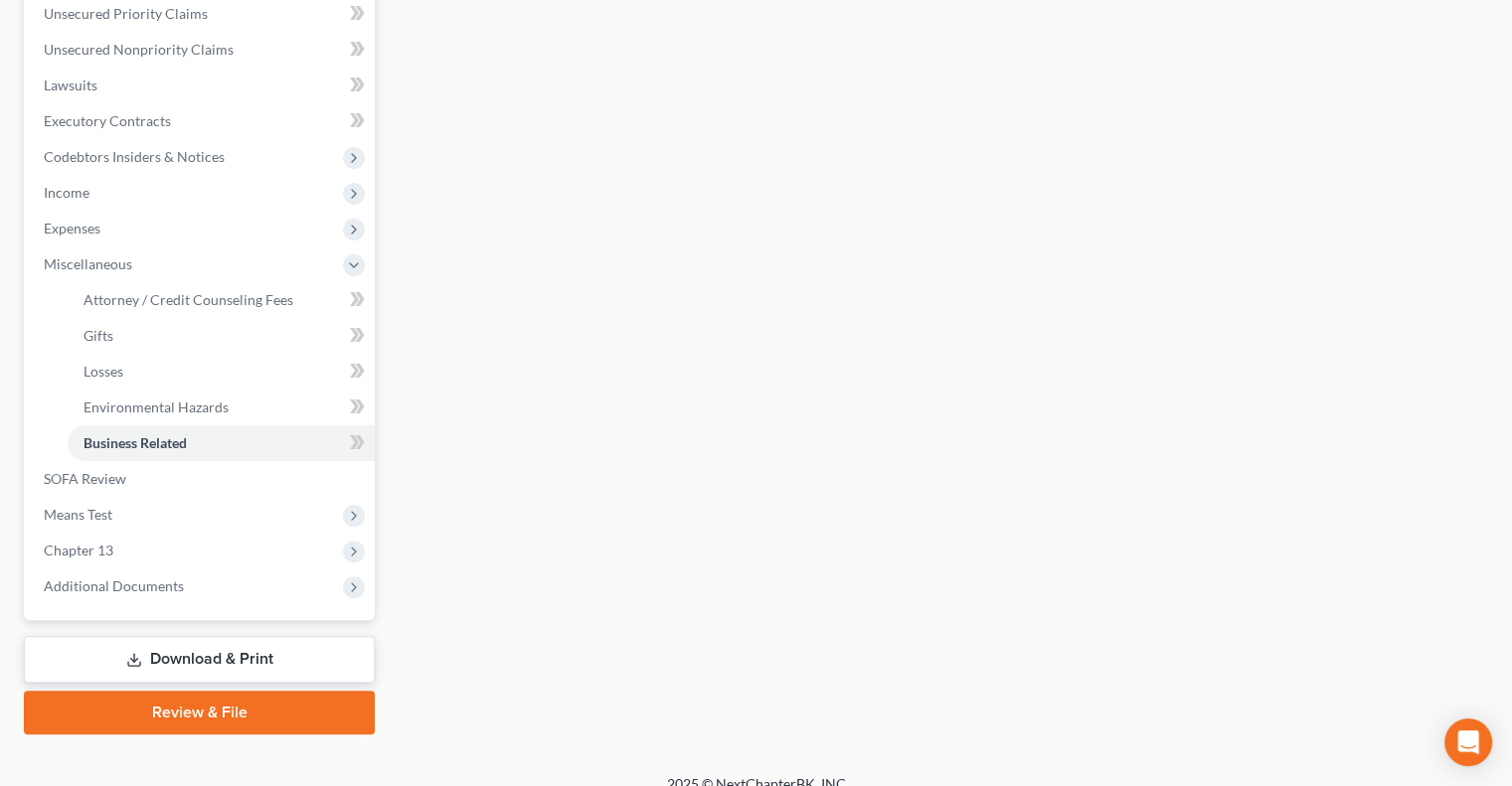 scroll, scrollTop: 483, scrollLeft: 0, axis: vertical 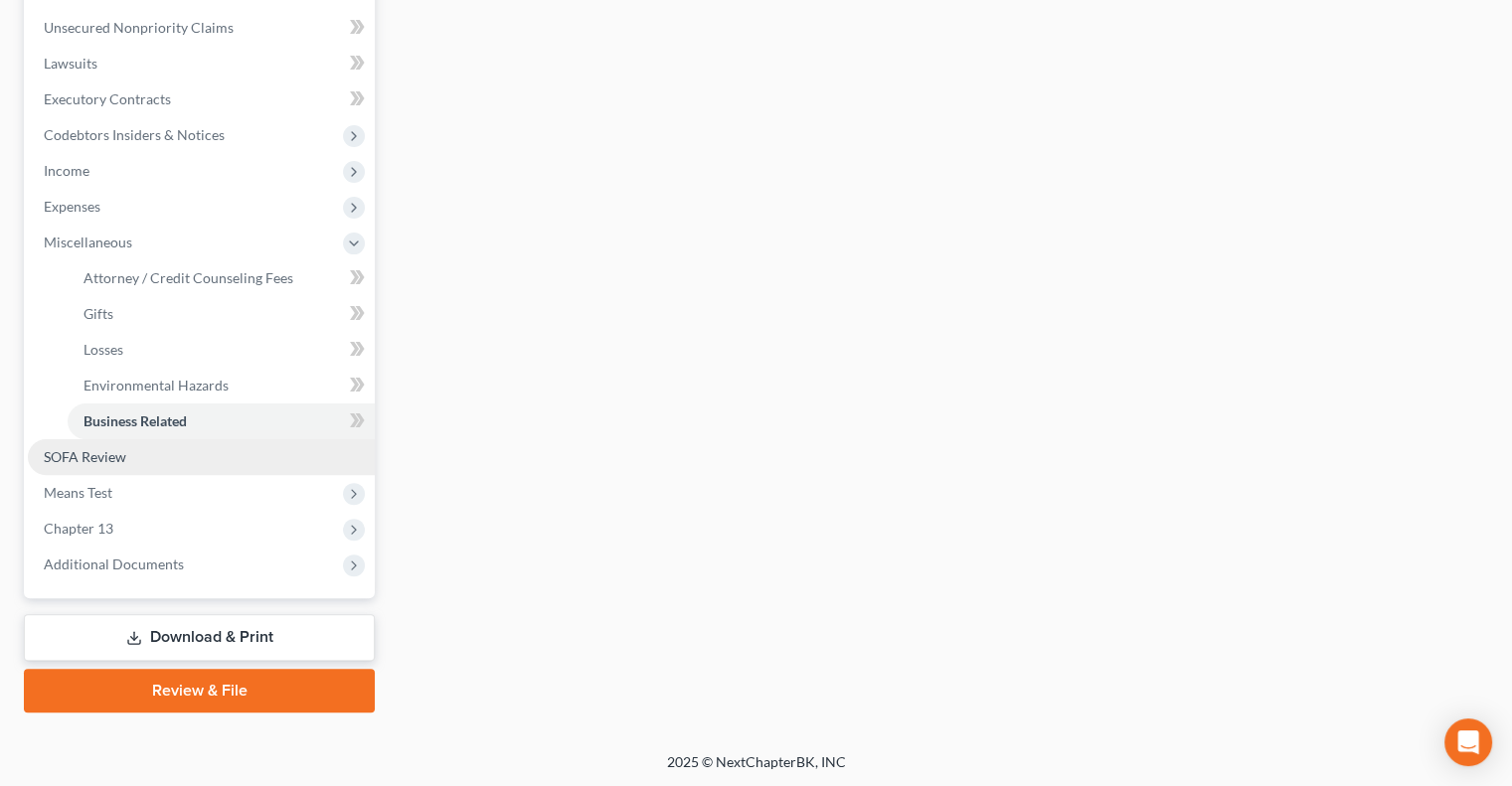 click on "SOFA Review" at bounding box center [201, 457] 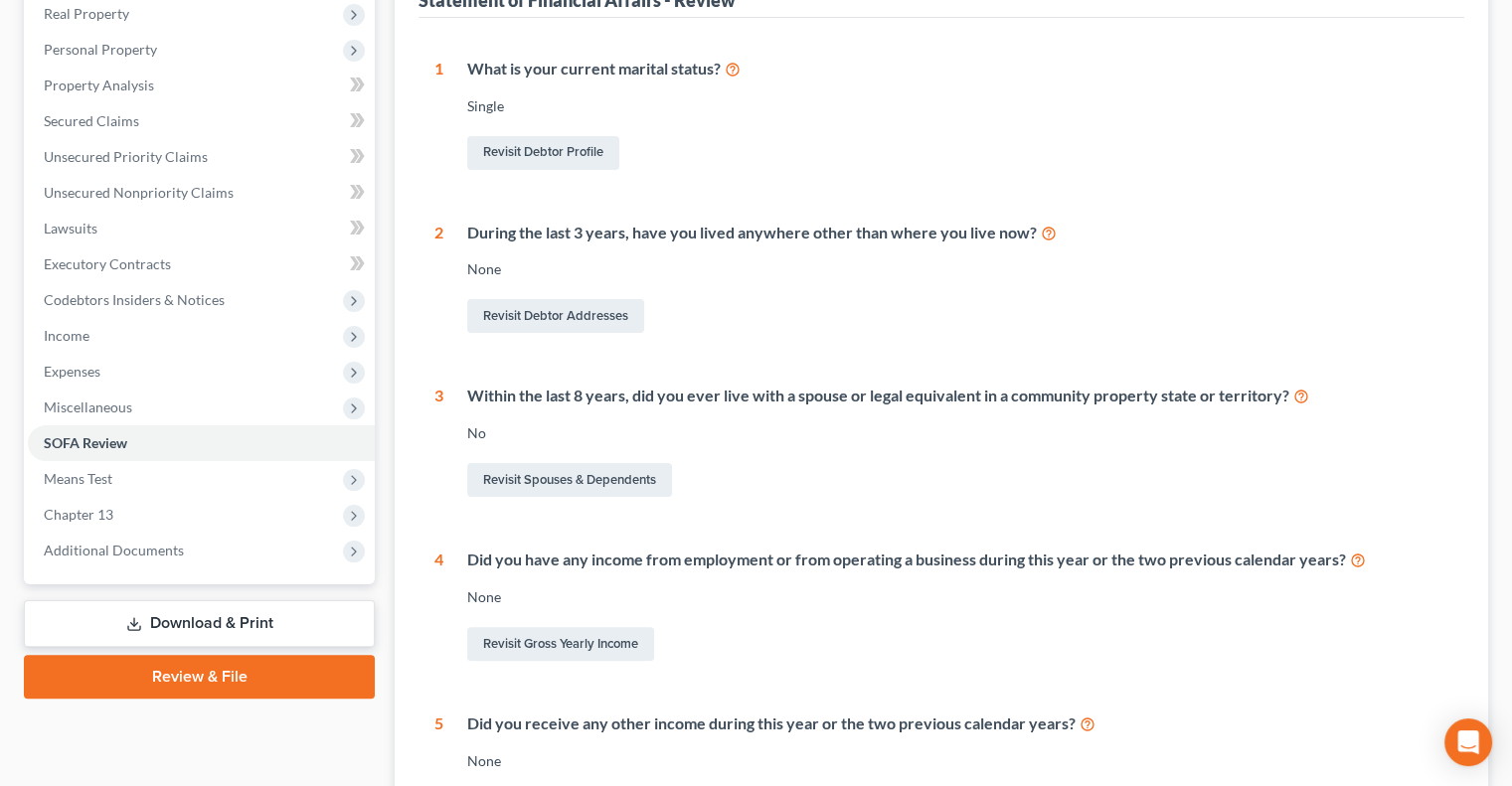 scroll, scrollTop: 358, scrollLeft: 0, axis: vertical 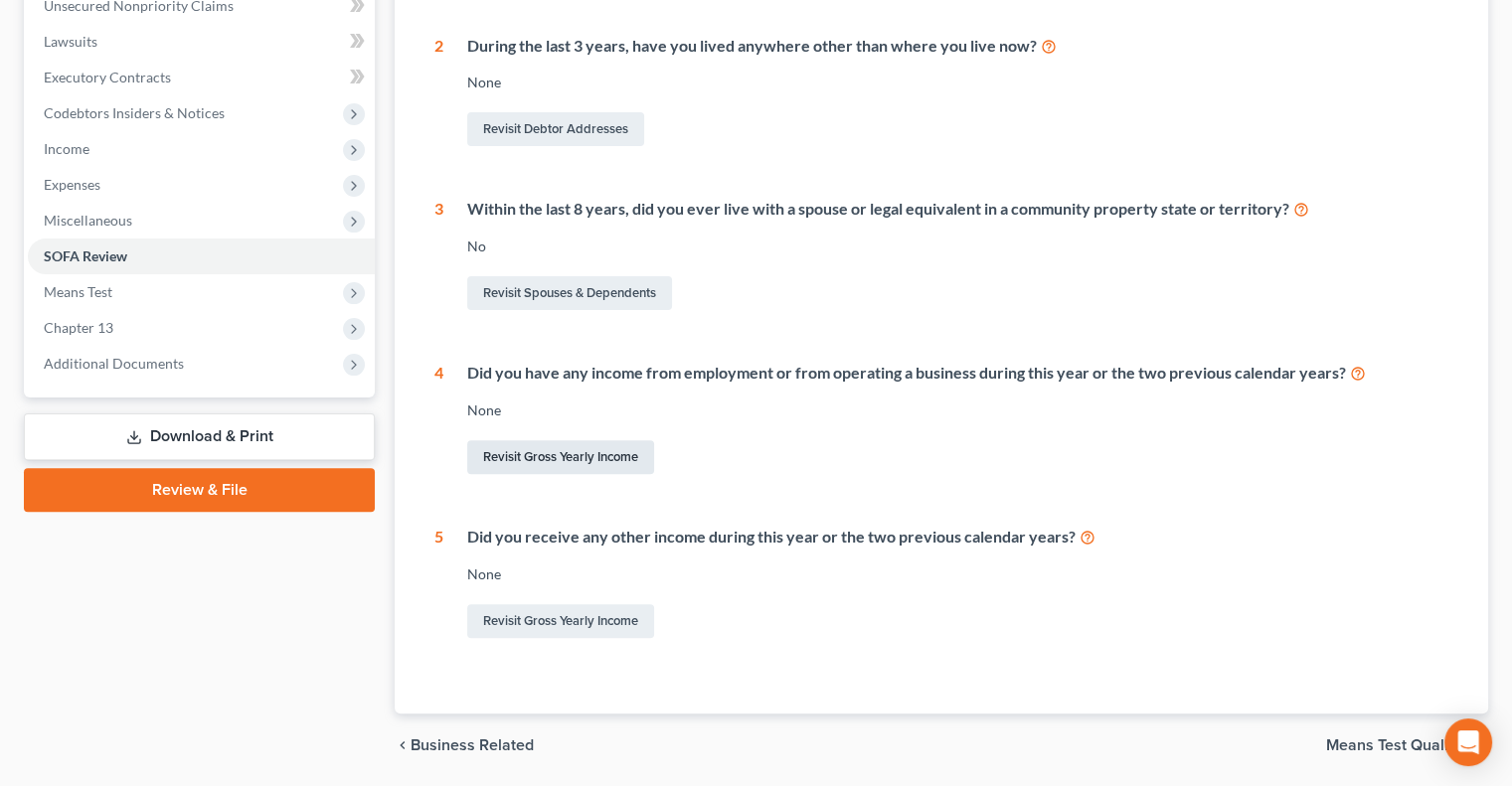 click on "Revisit Gross Yearly Income" at bounding box center (561, 457) 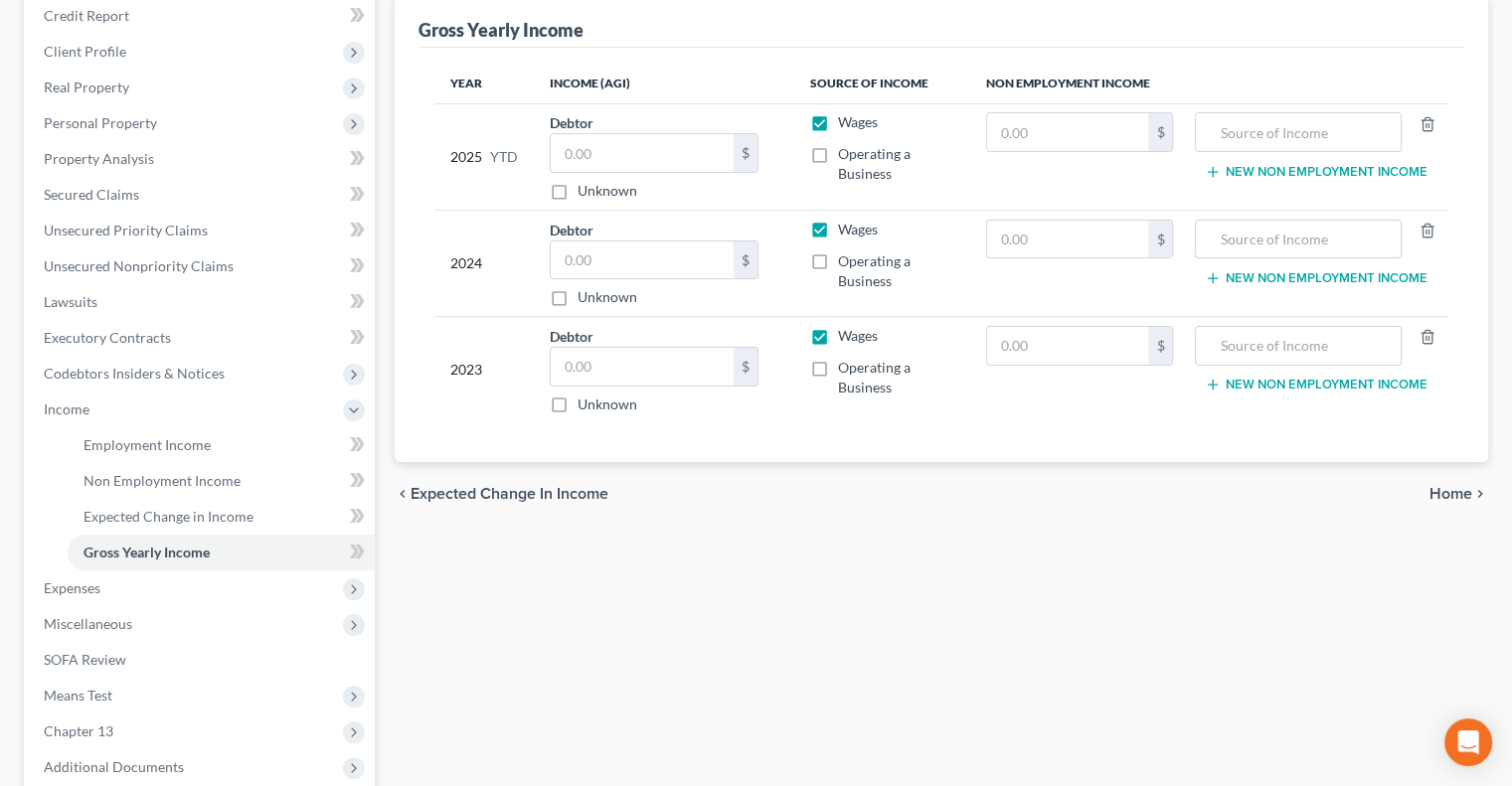 scroll, scrollTop: 0, scrollLeft: 0, axis: both 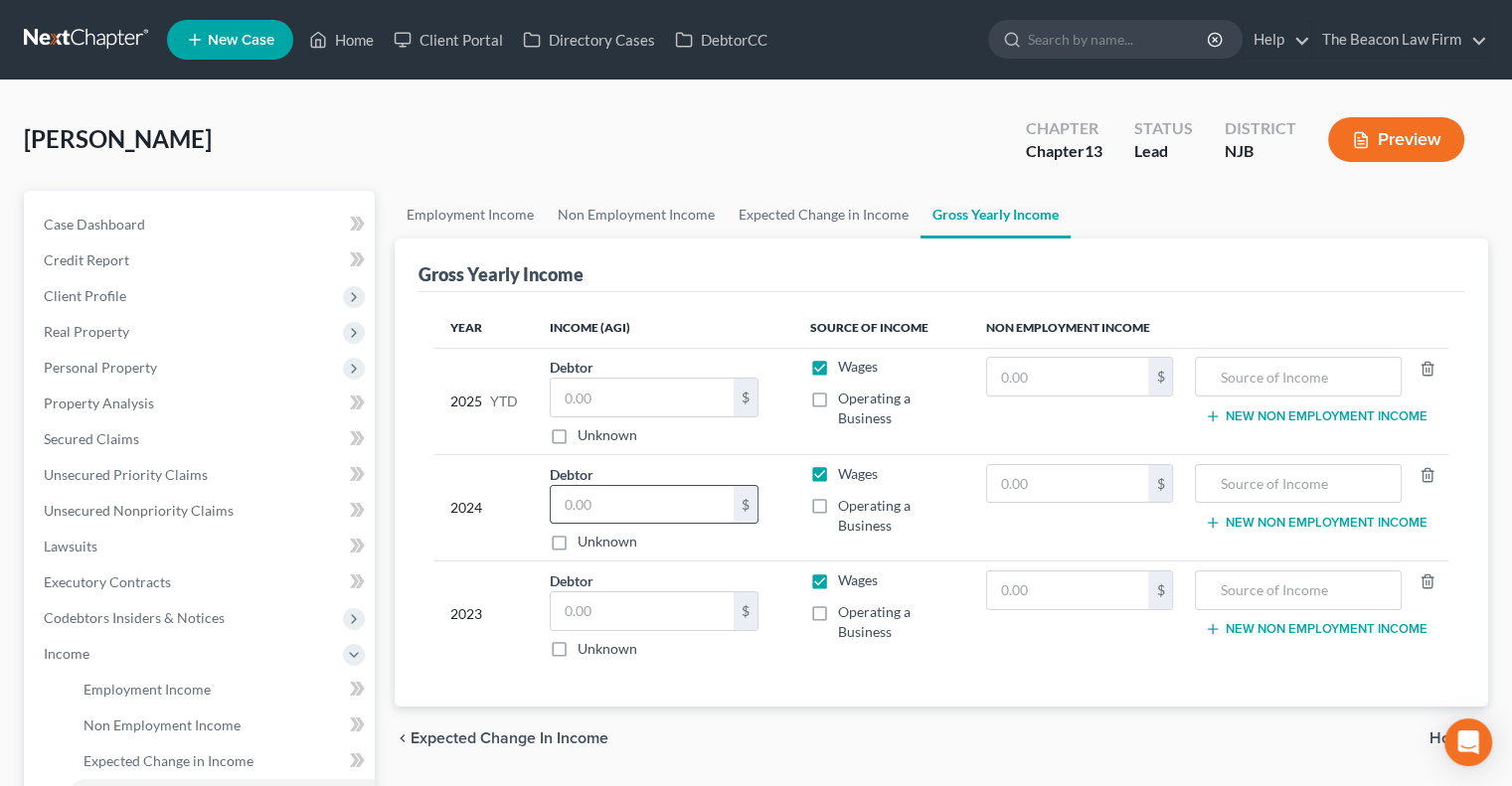 click at bounding box center [642, 505] 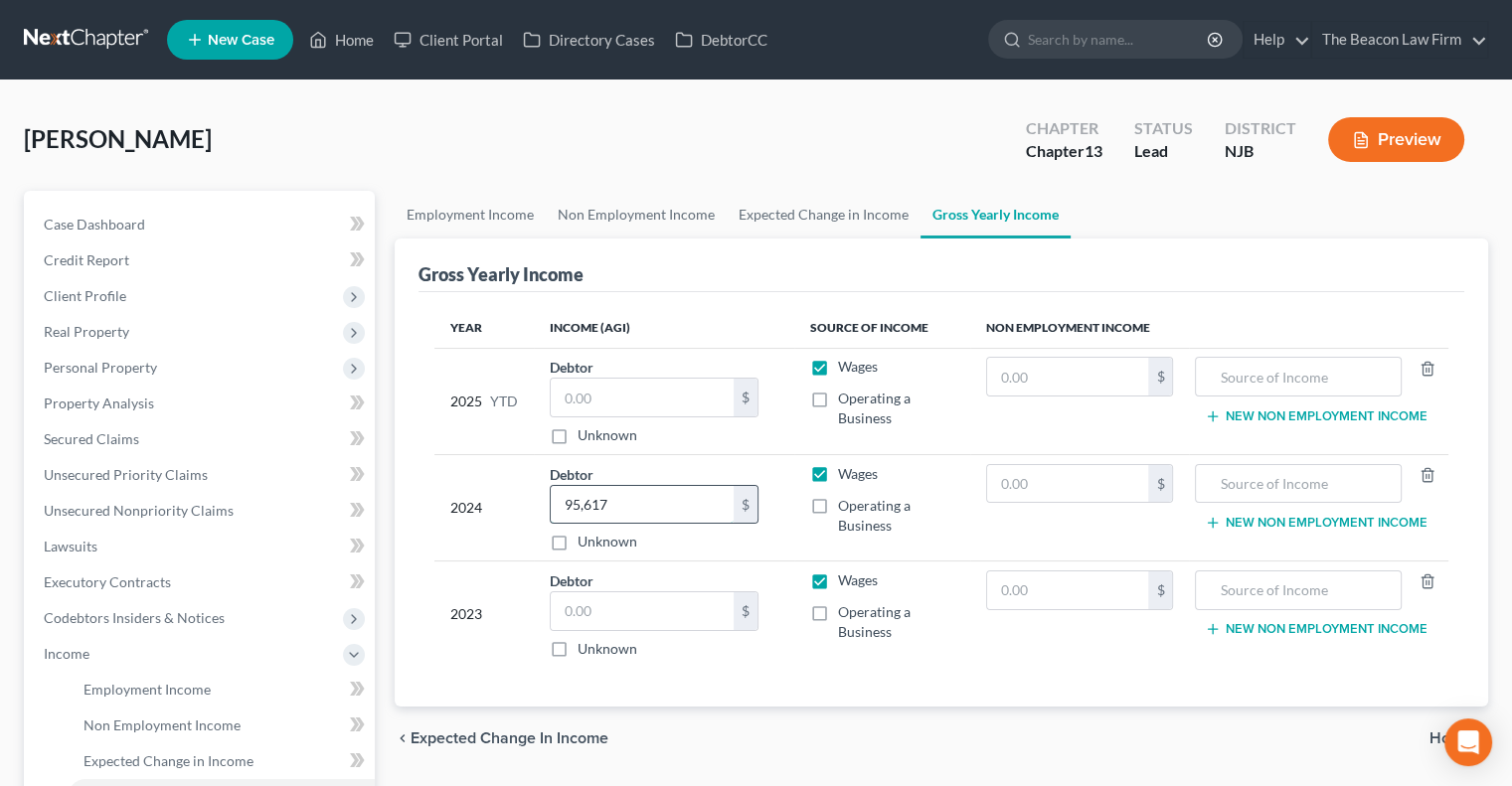 type on "95,617" 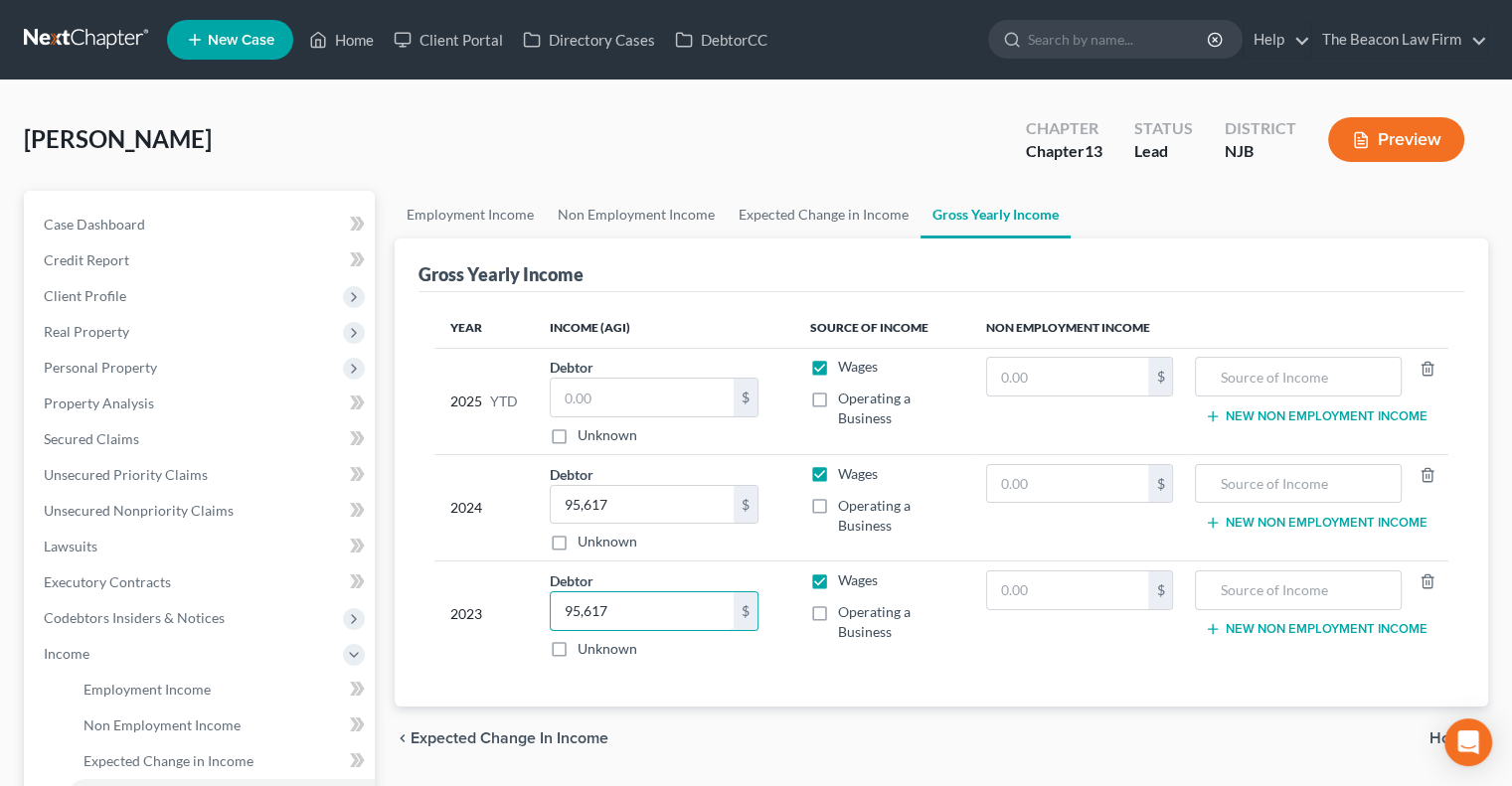 type on "95,617" 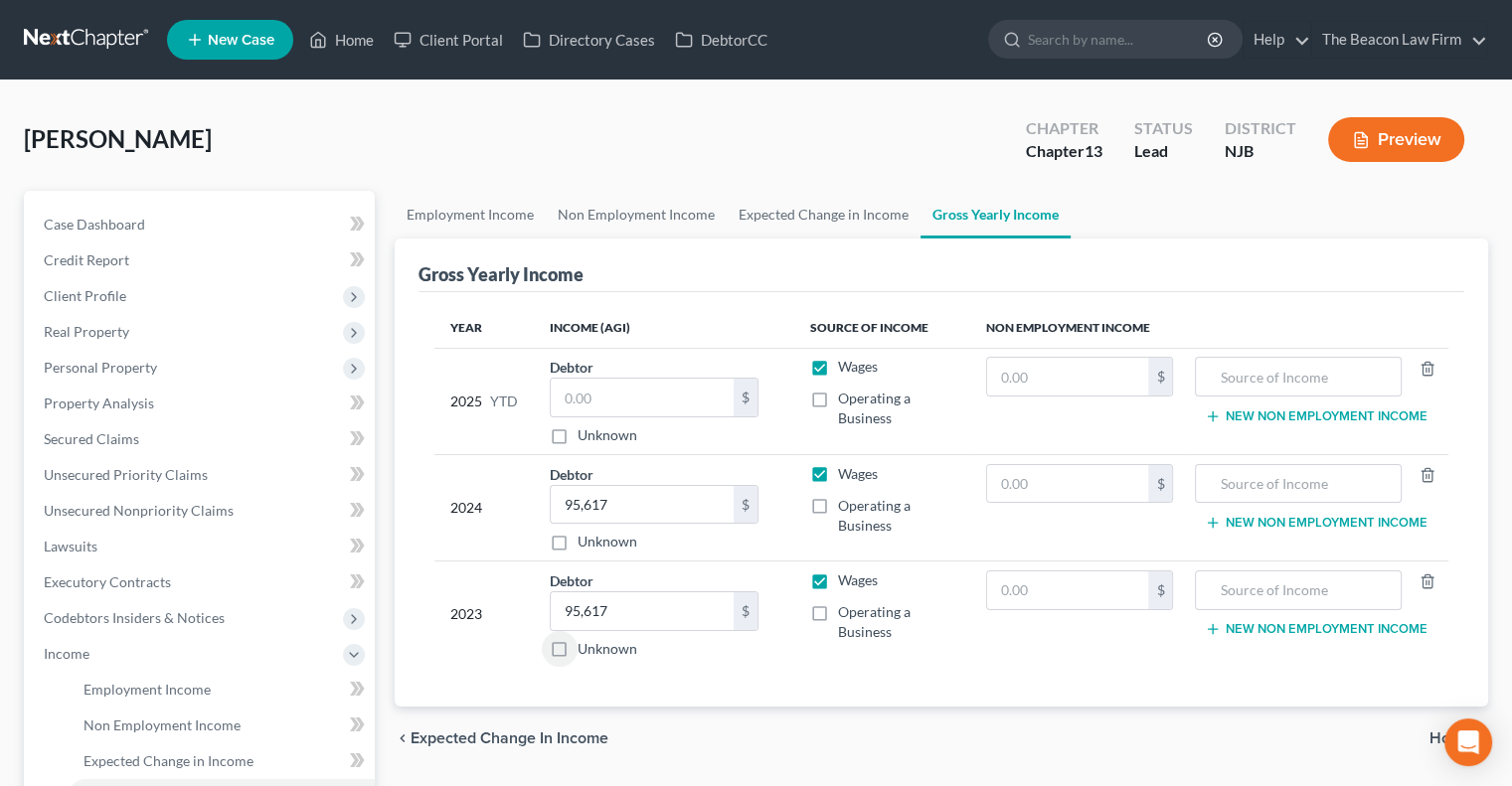 click on "95,617 $
Unknown" at bounding box center (654, 519) 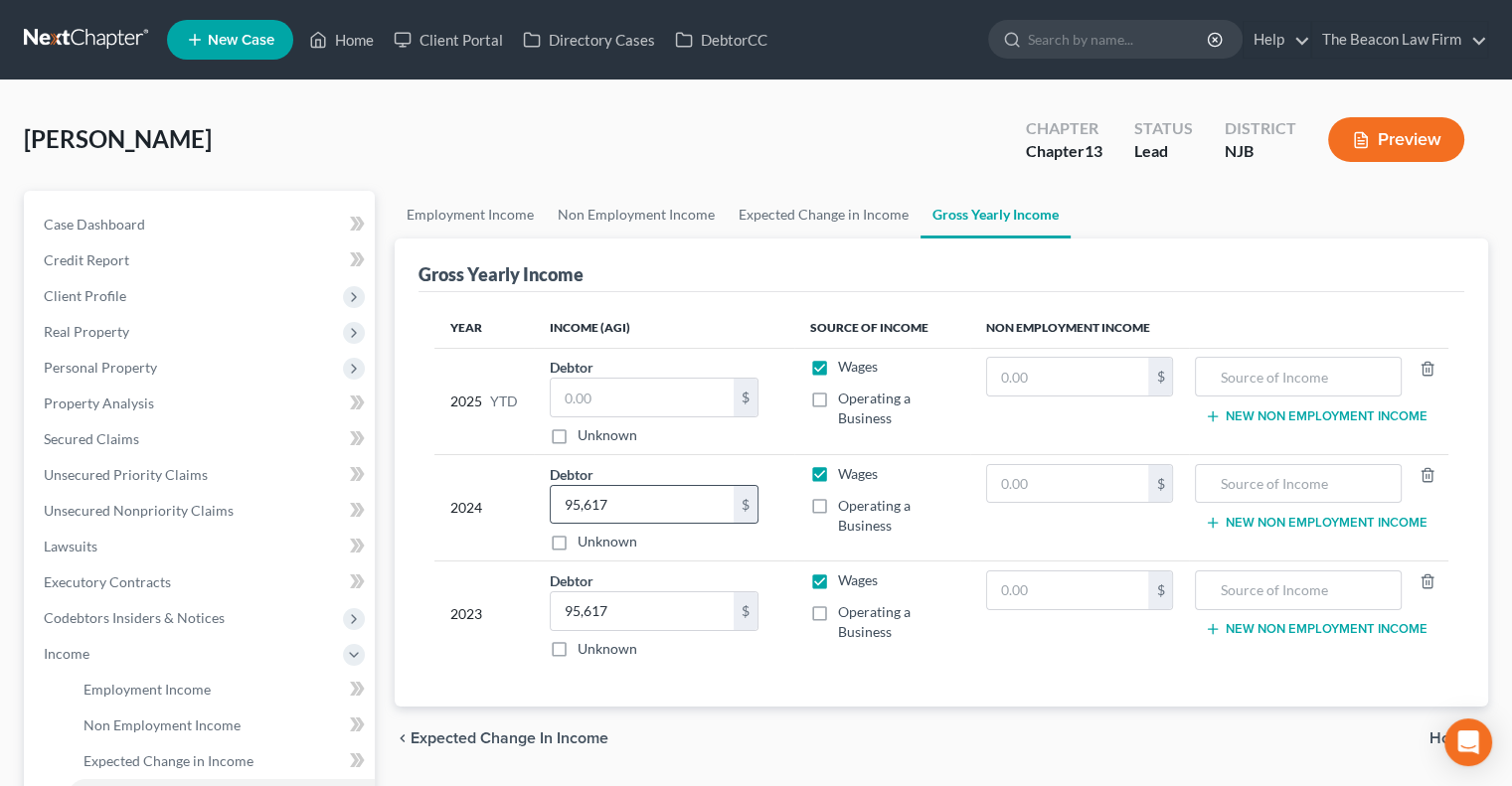 click on "95,617 $" at bounding box center (654, 505) 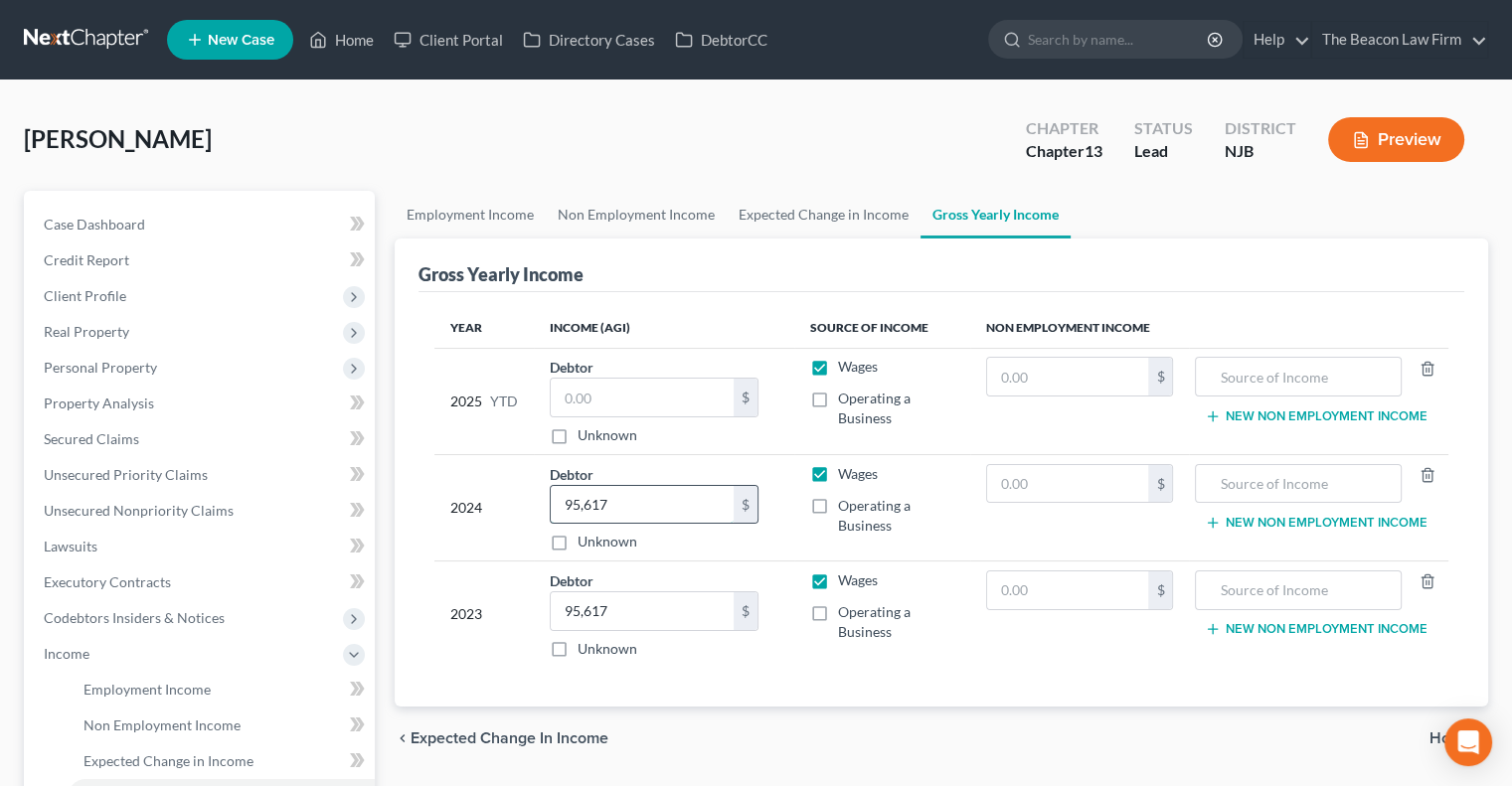 click on "95,617" at bounding box center (642, 505) 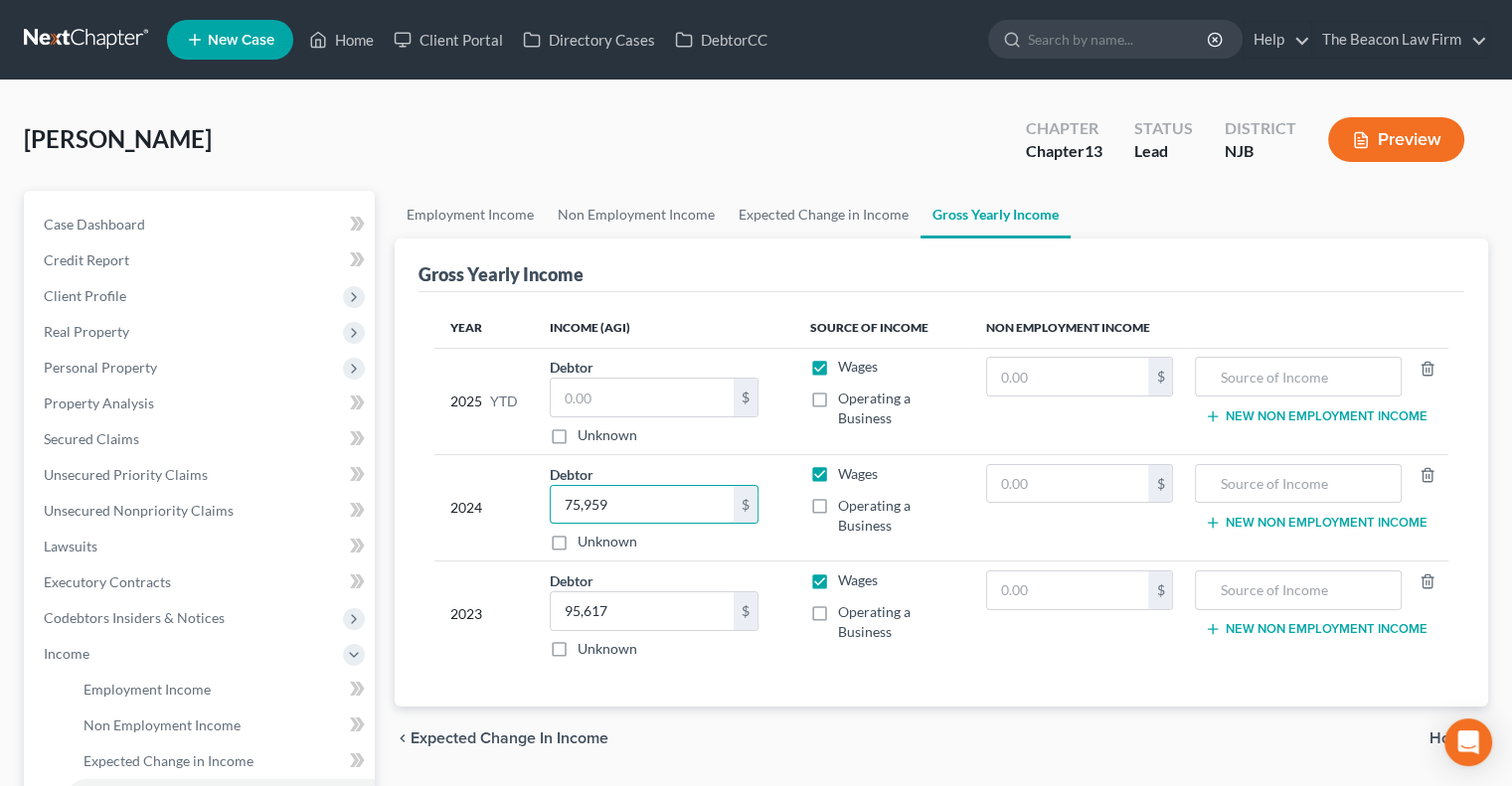 type on "75,959" 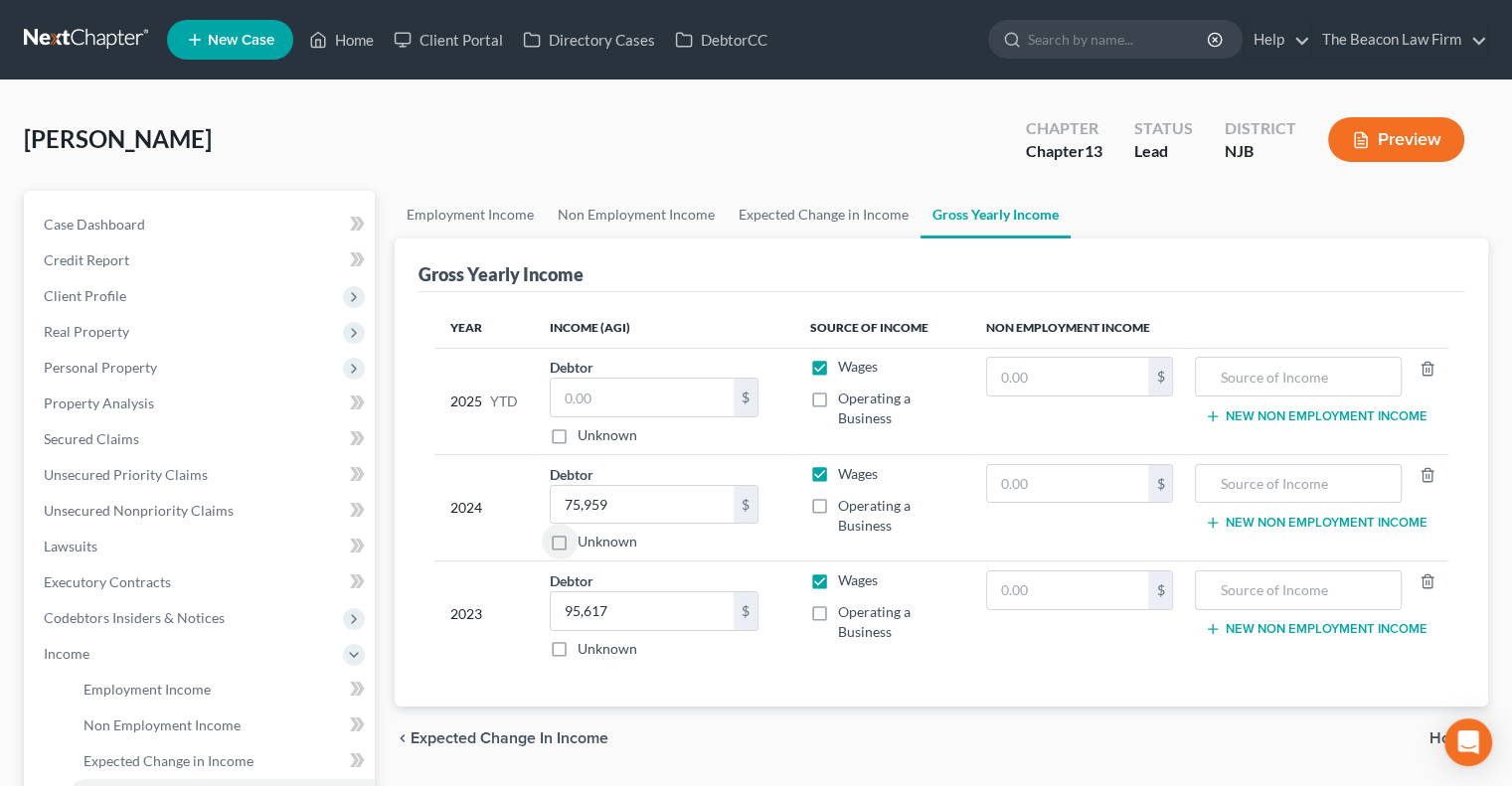 click on "chevron_left
Expected Change in Income
Home
chevron_right" at bounding box center (941, 738) 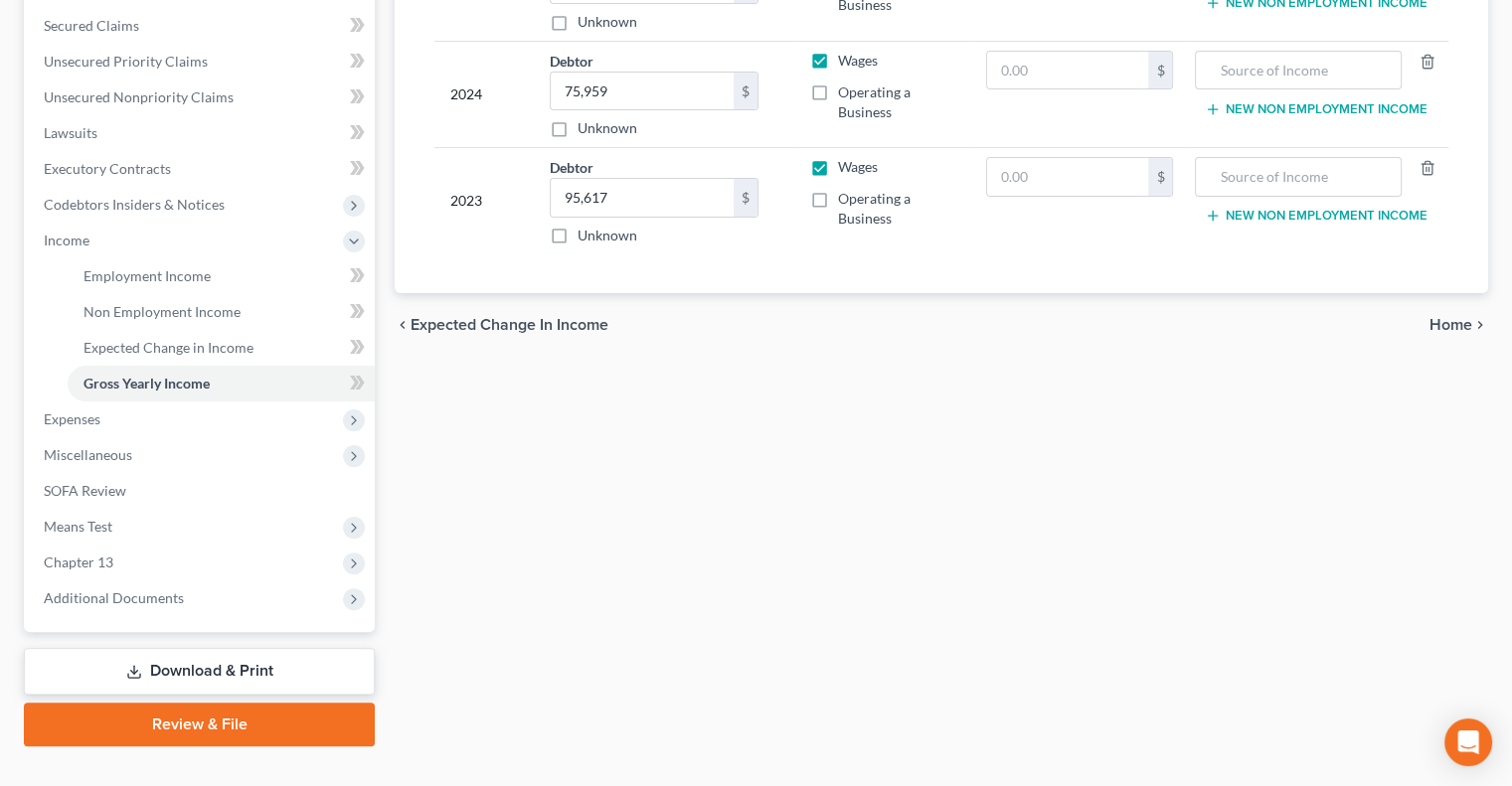 scroll, scrollTop: 447, scrollLeft: 0, axis: vertical 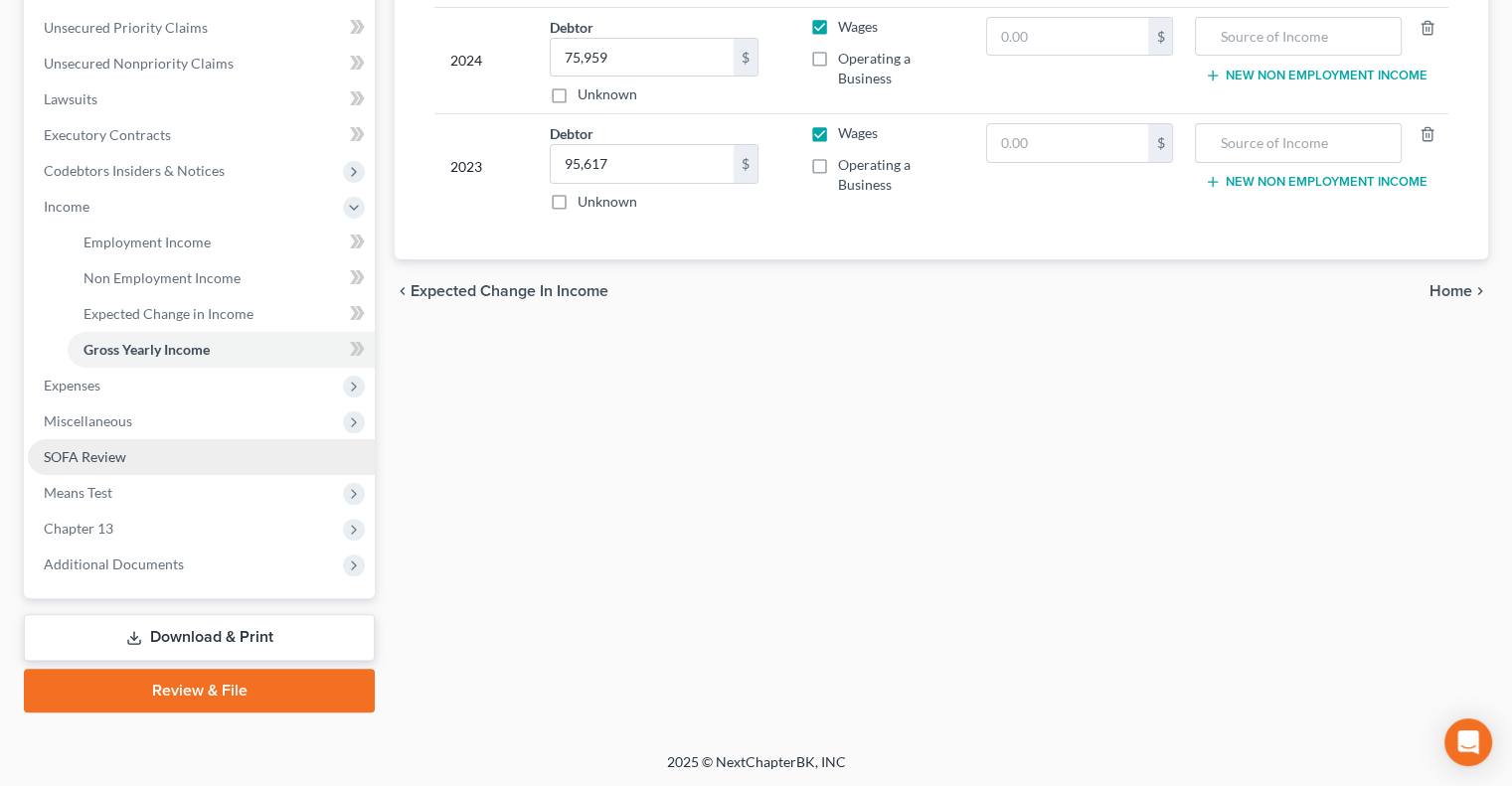 click on "SOFA Review" at bounding box center [201, 457] 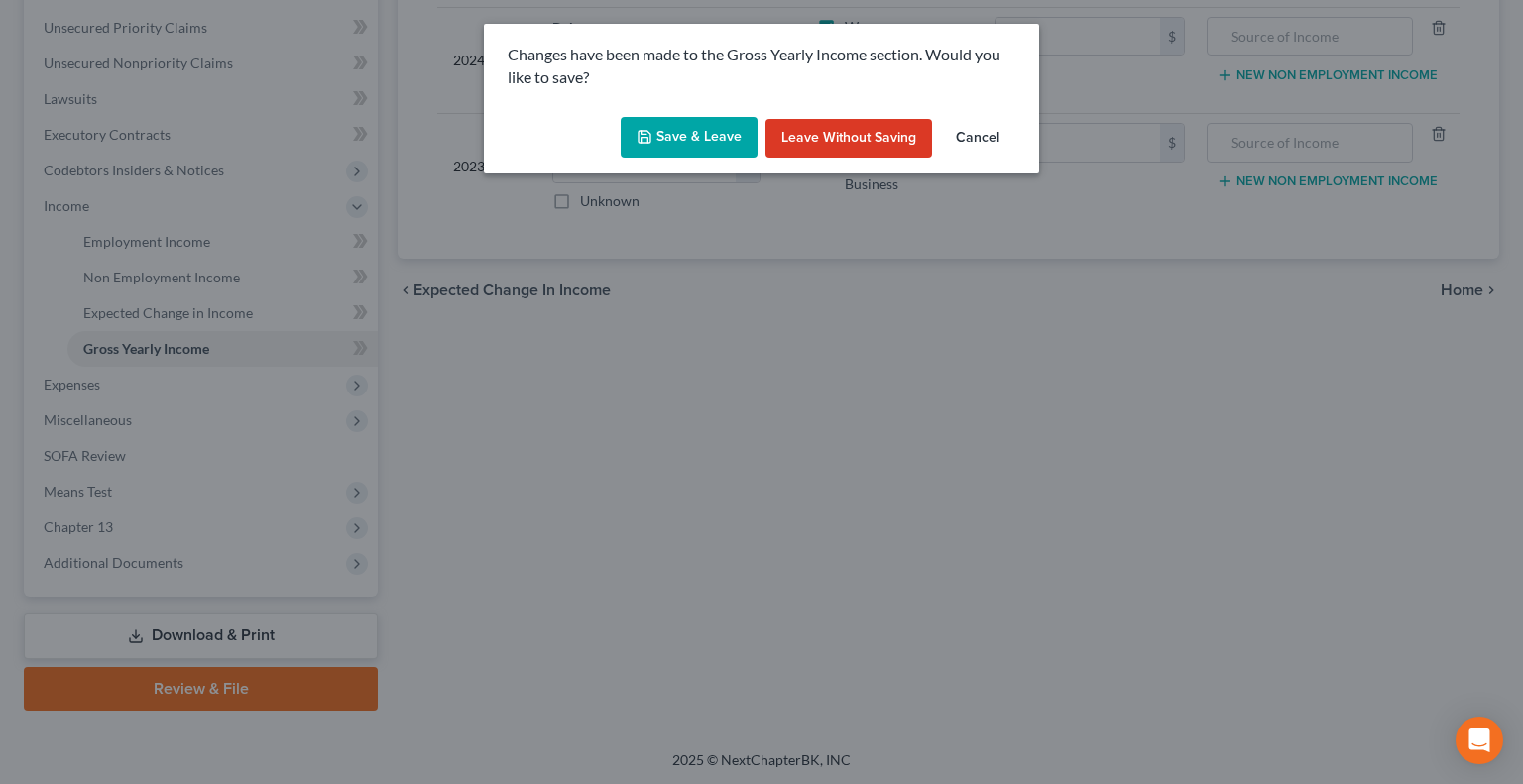 click on "Save & Leave" at bounding box center [689, 138] 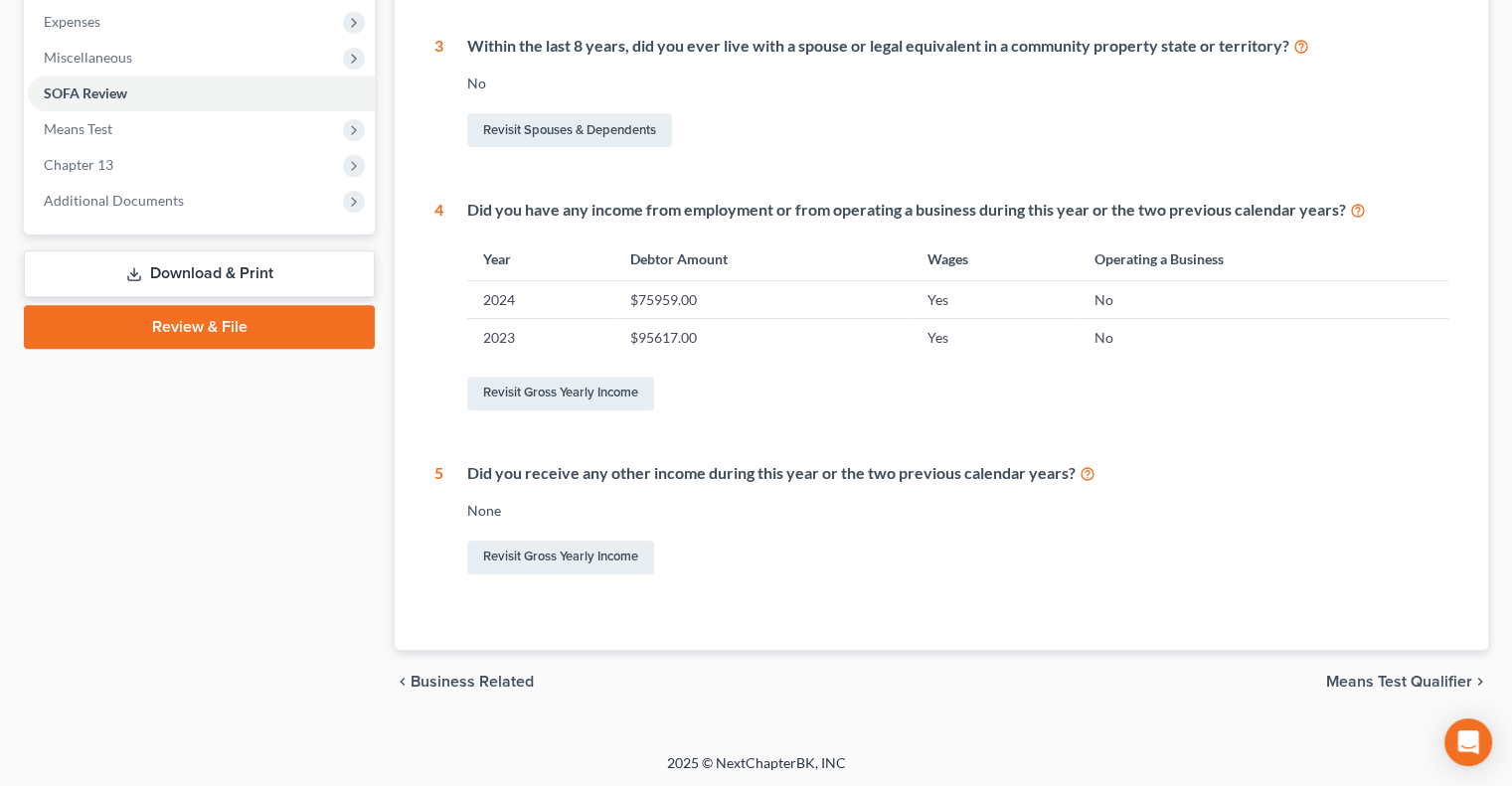 scroll, scrollTop: 0, scrollLeft: 0, axis: both 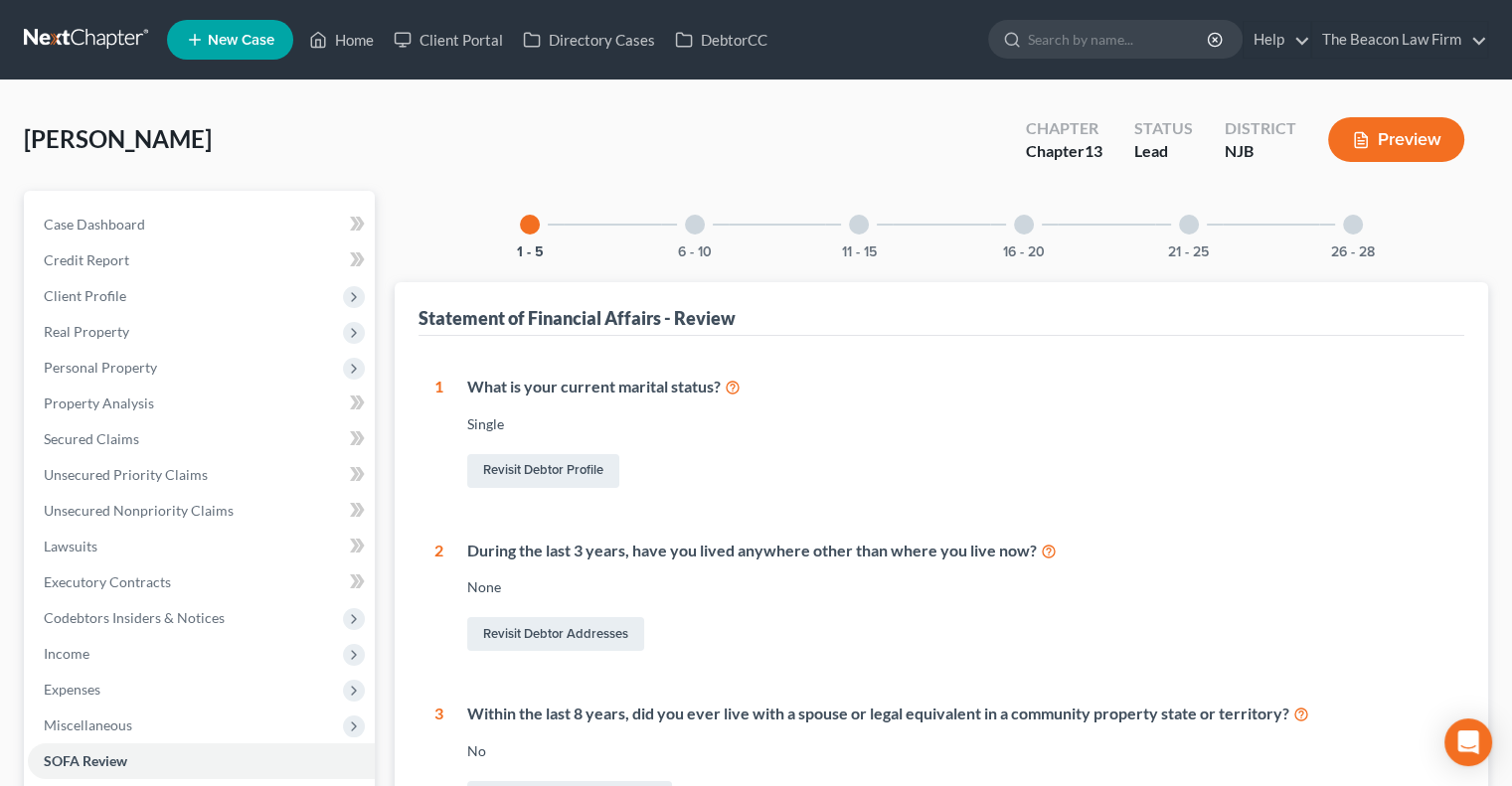click at bounding box center [695, 225] 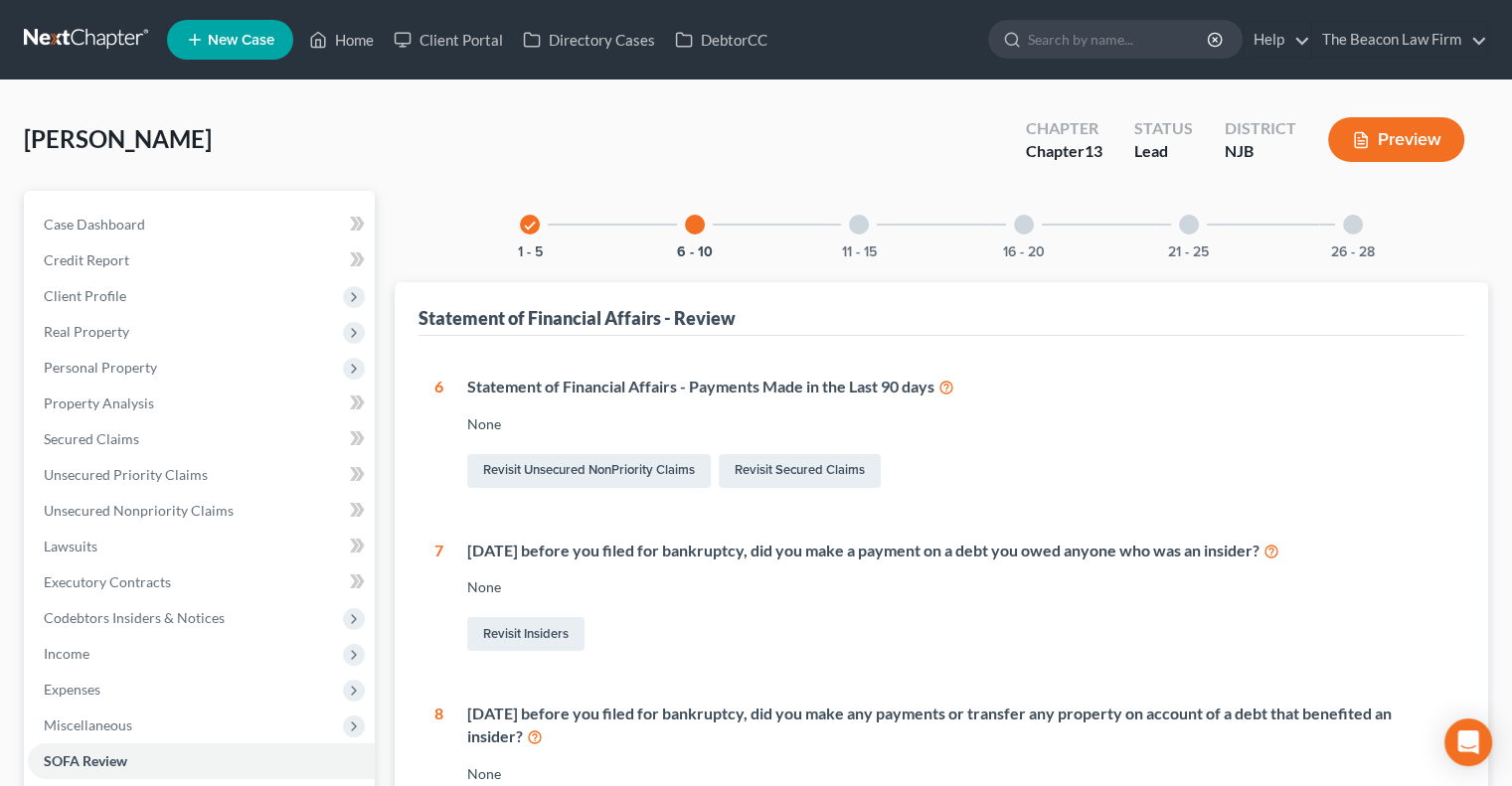 scroll, scrollTop: 592, scrollLeft: 0, axis: vertical 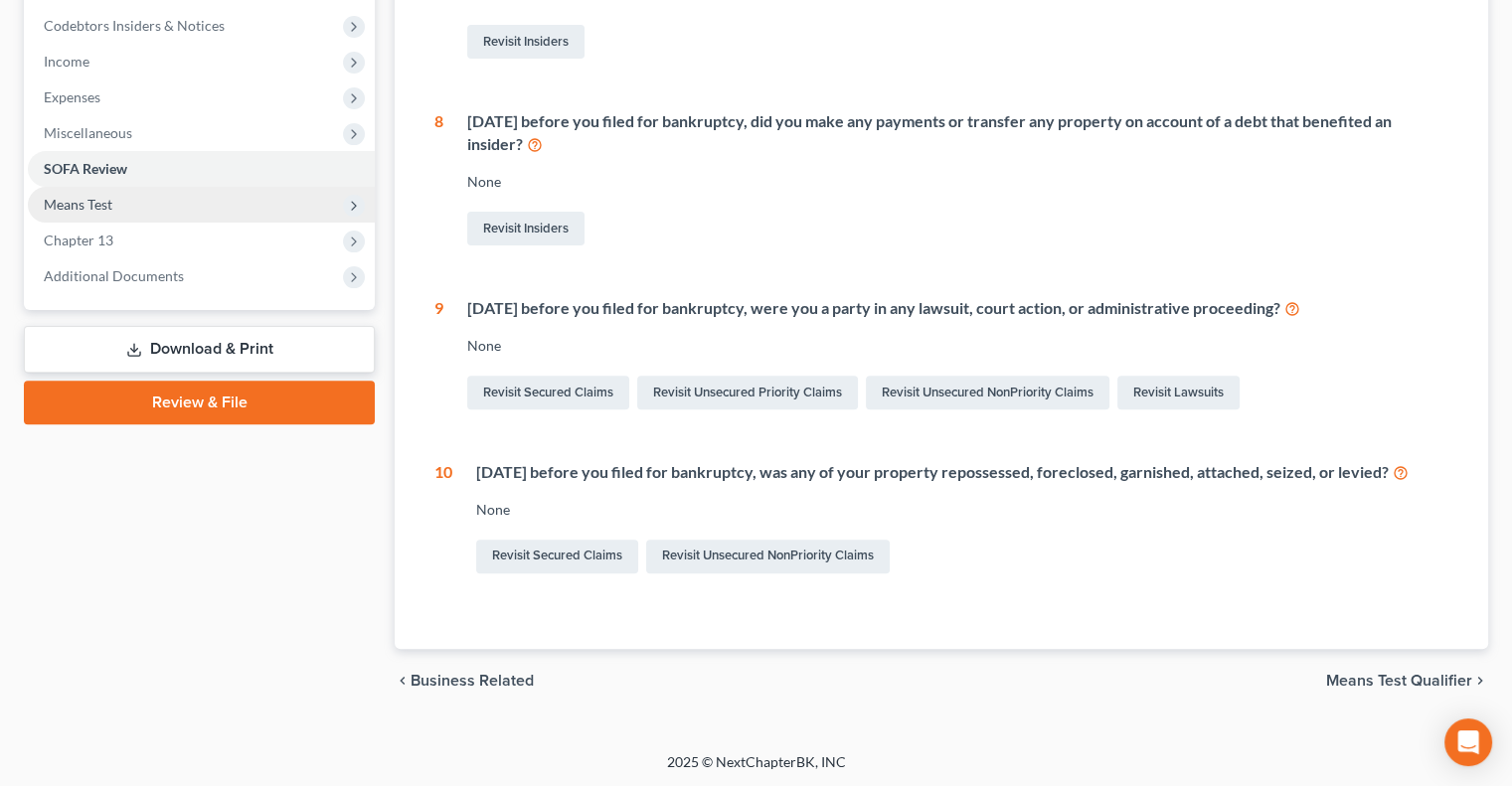click on "Means Test" at bounding box center (201, 205) 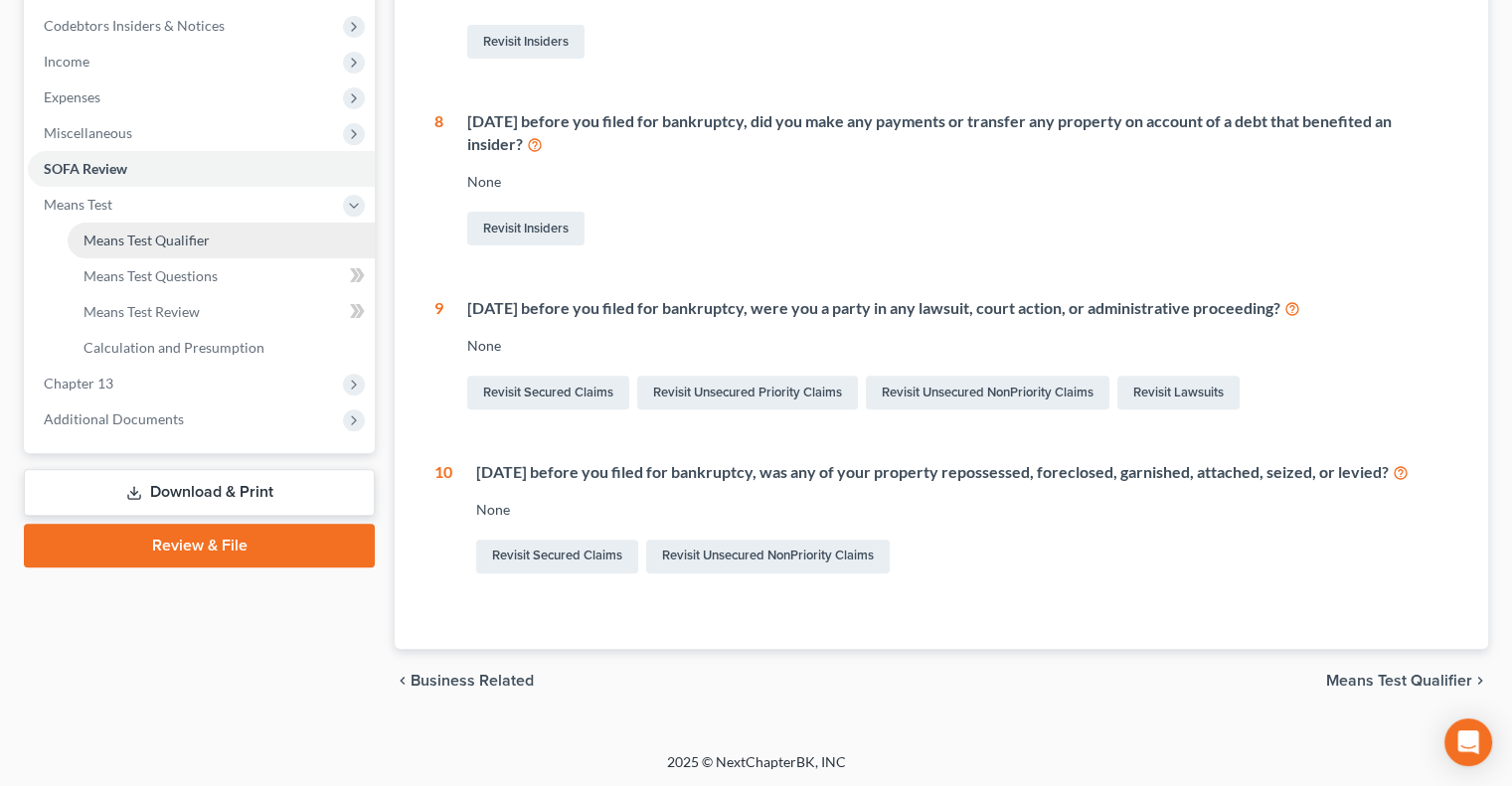 click on "Means Test Qualifier" at bounding box center (221, 240) 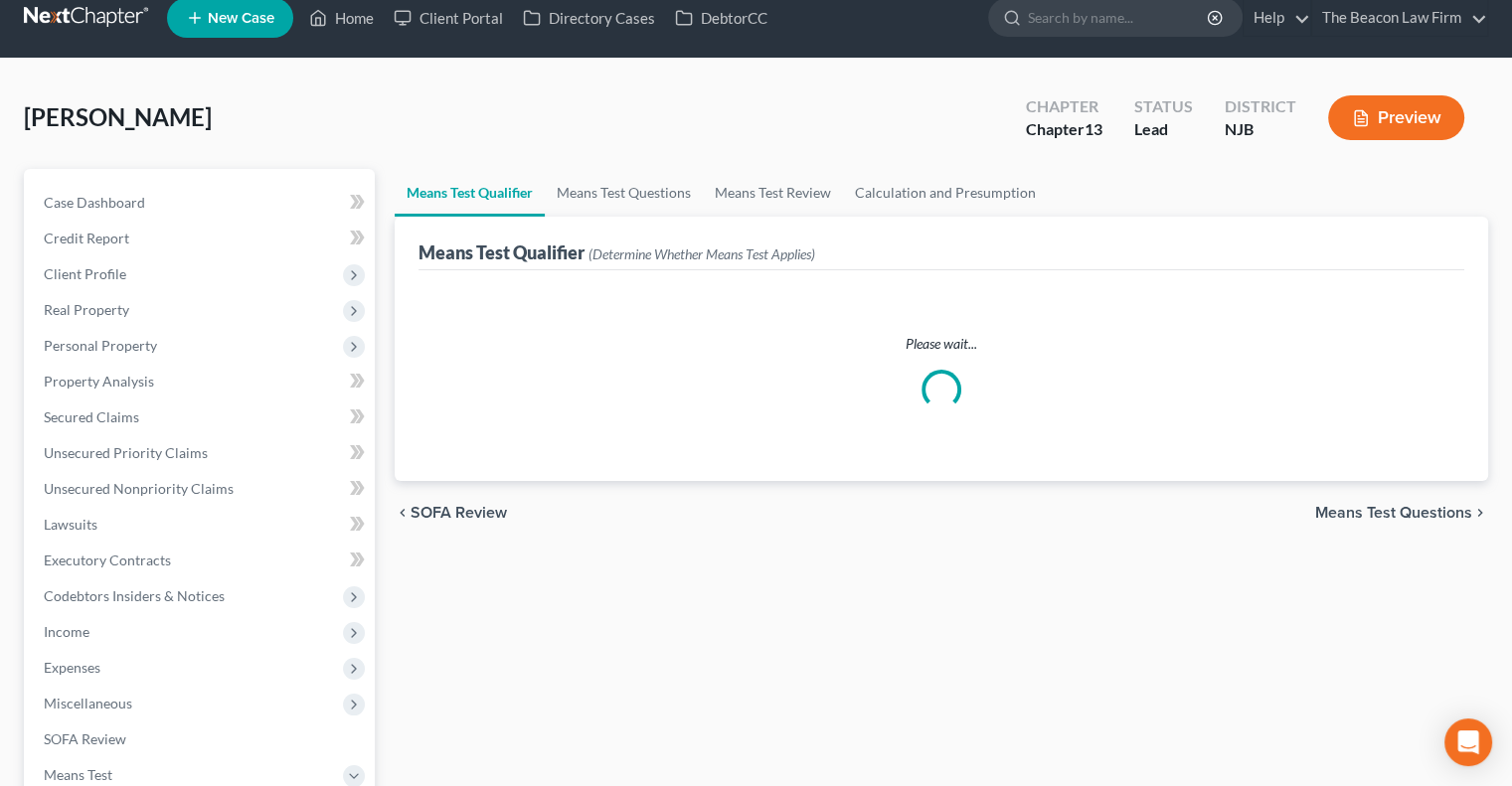scroll, scrollTop: 0, scrollLeft: 0, axis: both 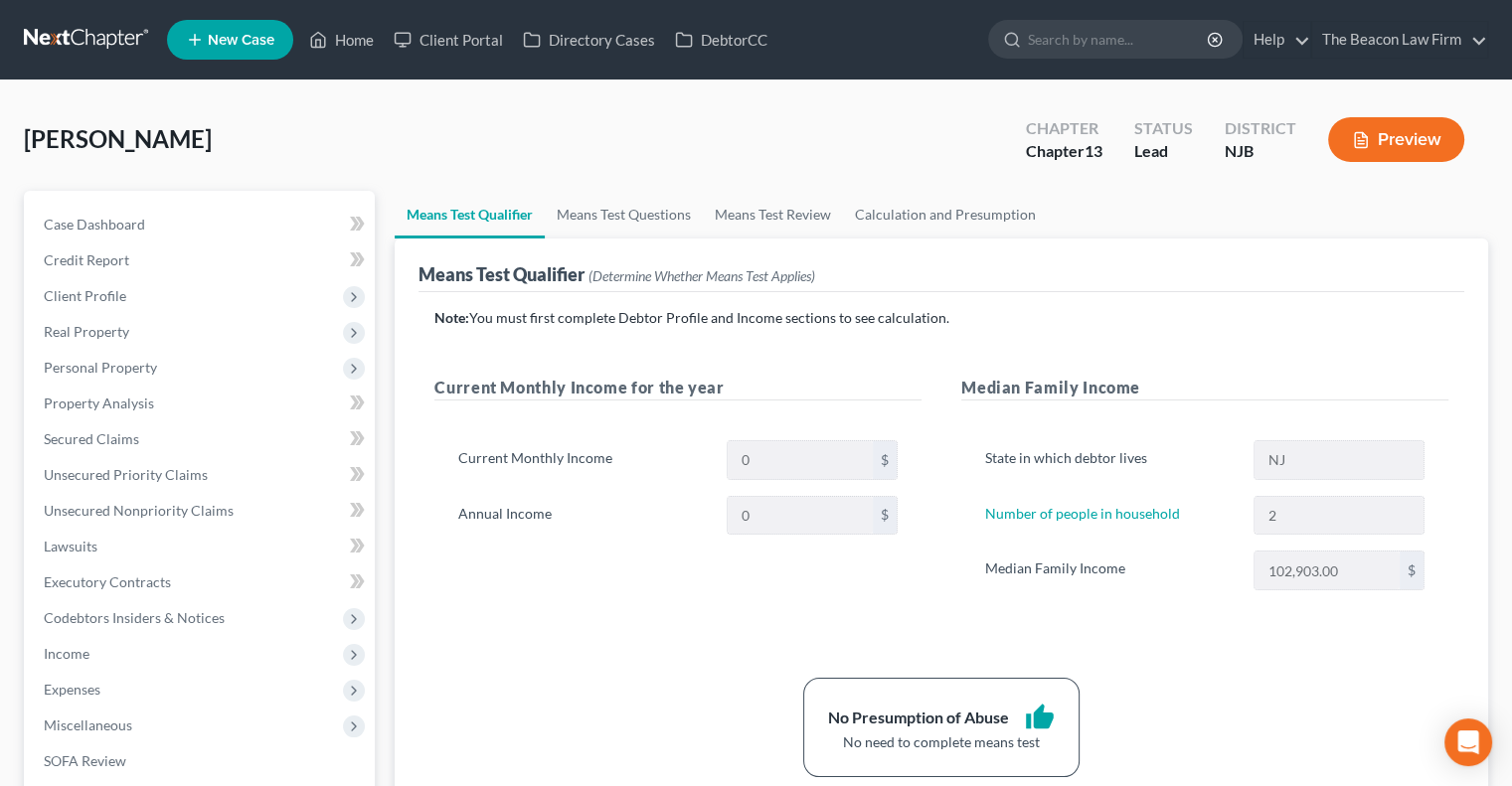click on "Case Dashboard
Payments
Invoices
Payments
Payments
Credit Report
Client Profile" at bounding box center (199, 675) 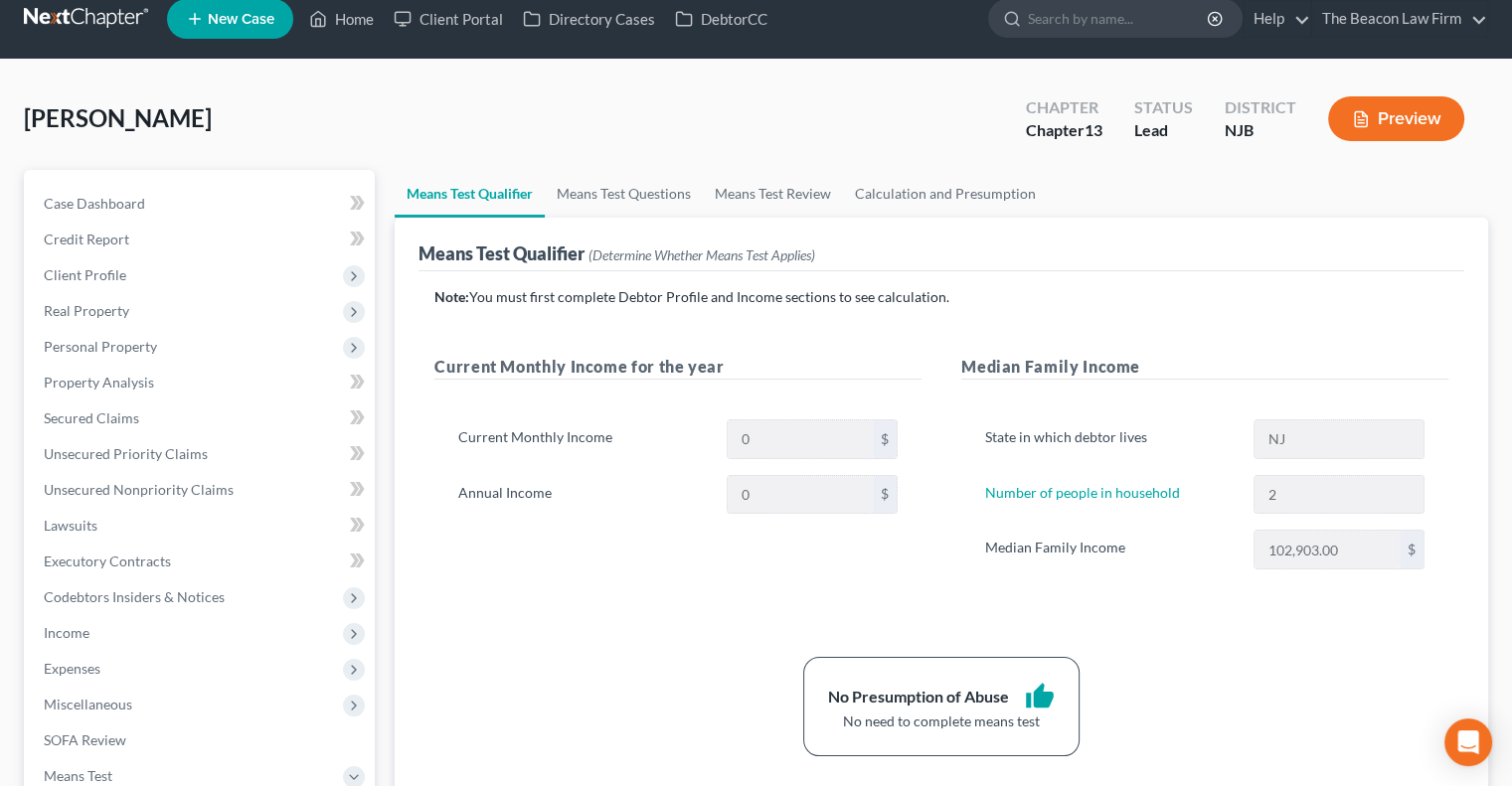scroll, scrollTop: 0, scrollLeft: 0, axis: both 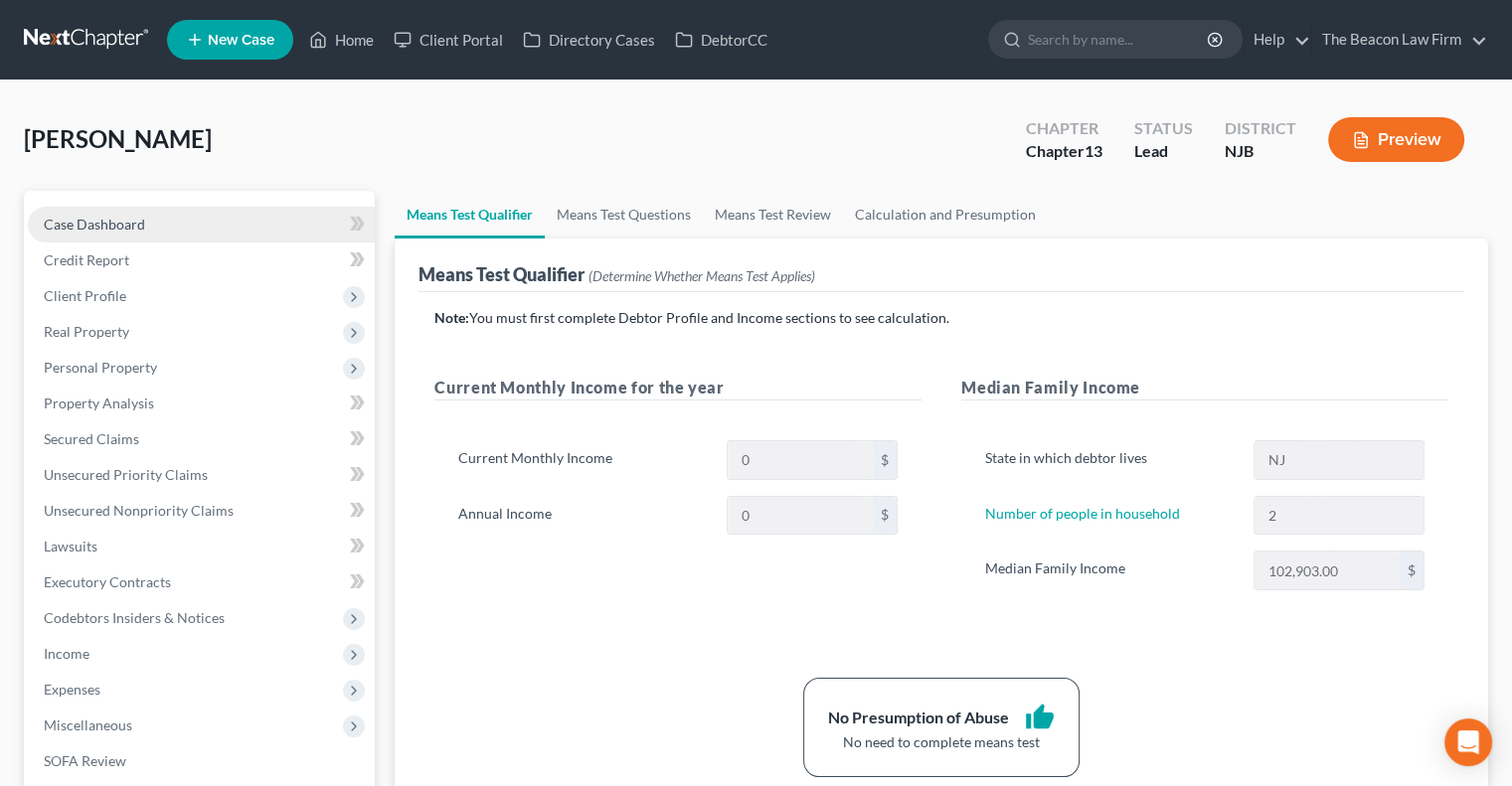 click on "Case Dashboard" at bounding box center (201, 225) 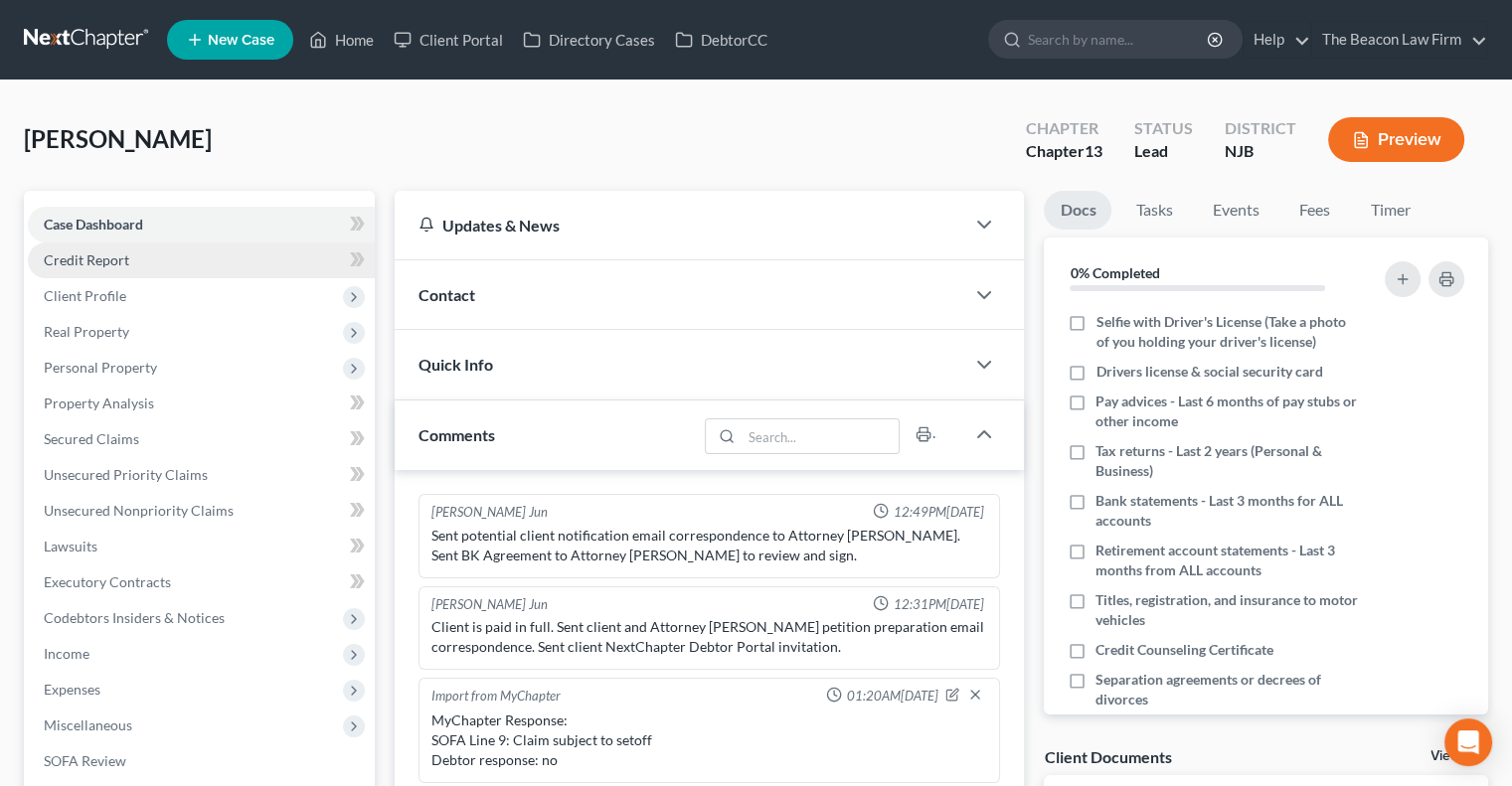 scroll, scrollTop: 534, scrollLeft: 0, axis: vertical 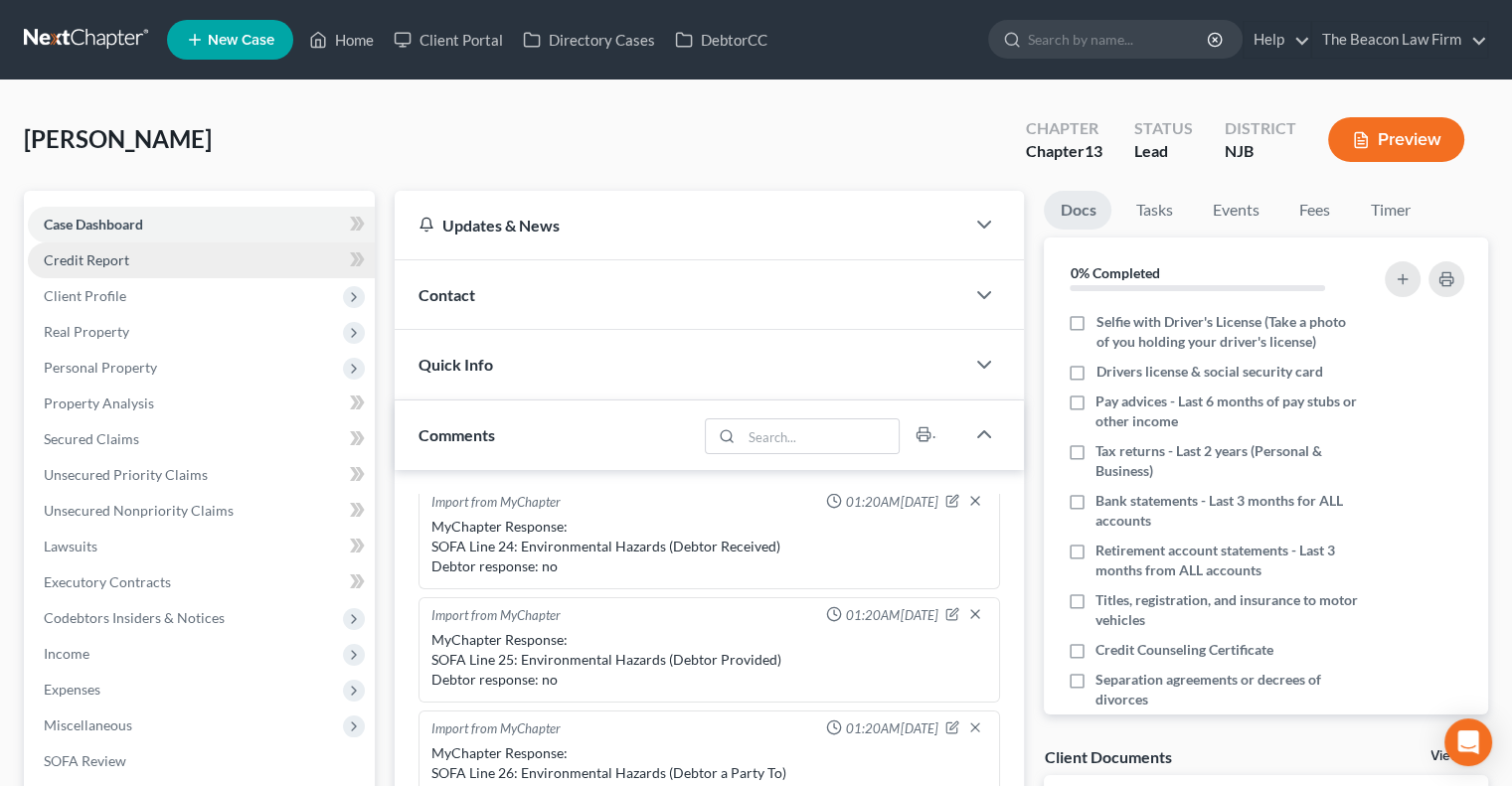click on "Credit Report" at bounding box center [201, 260] 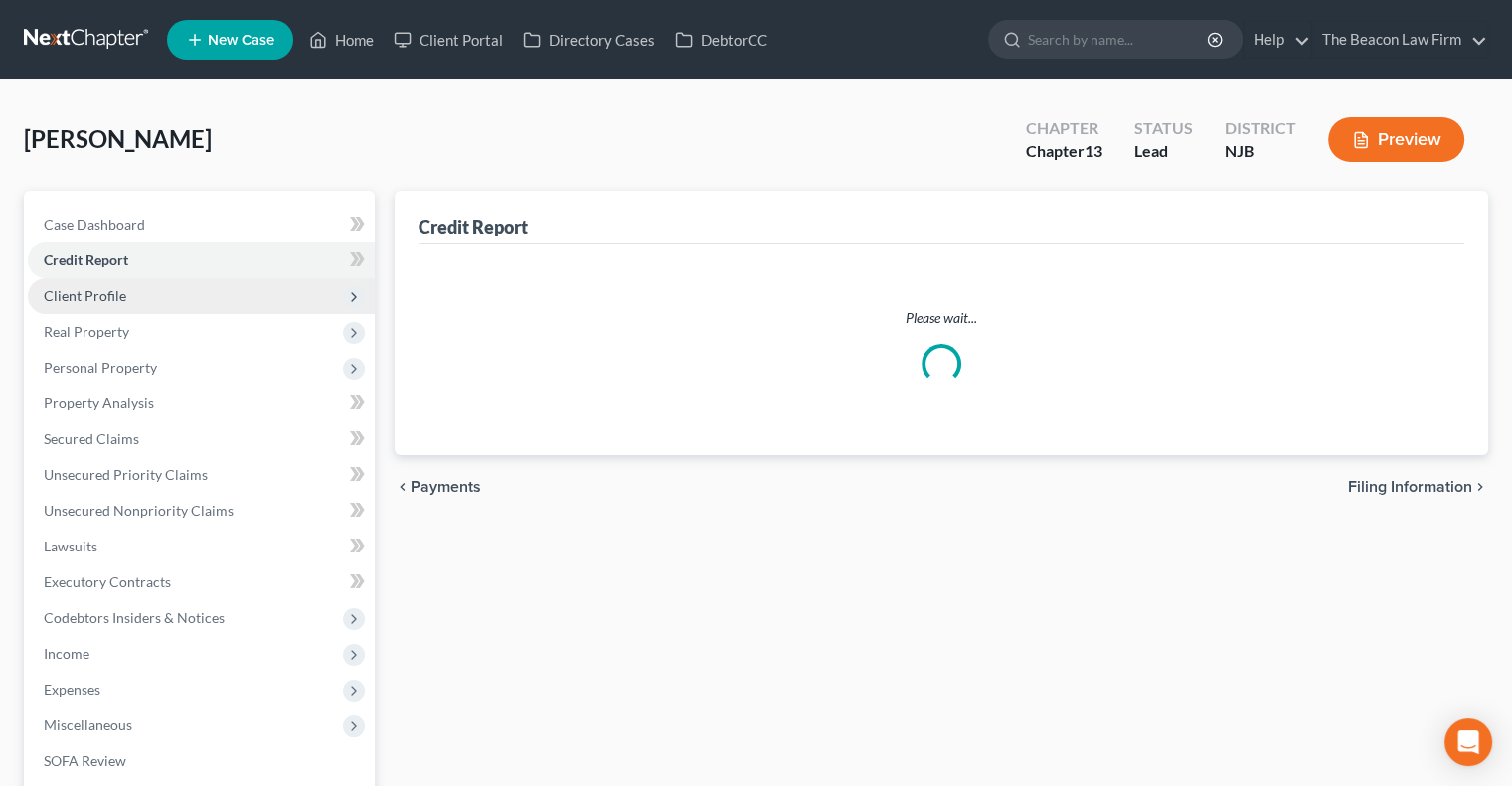 click on "Client Profile" at bounding box center (201, 296) 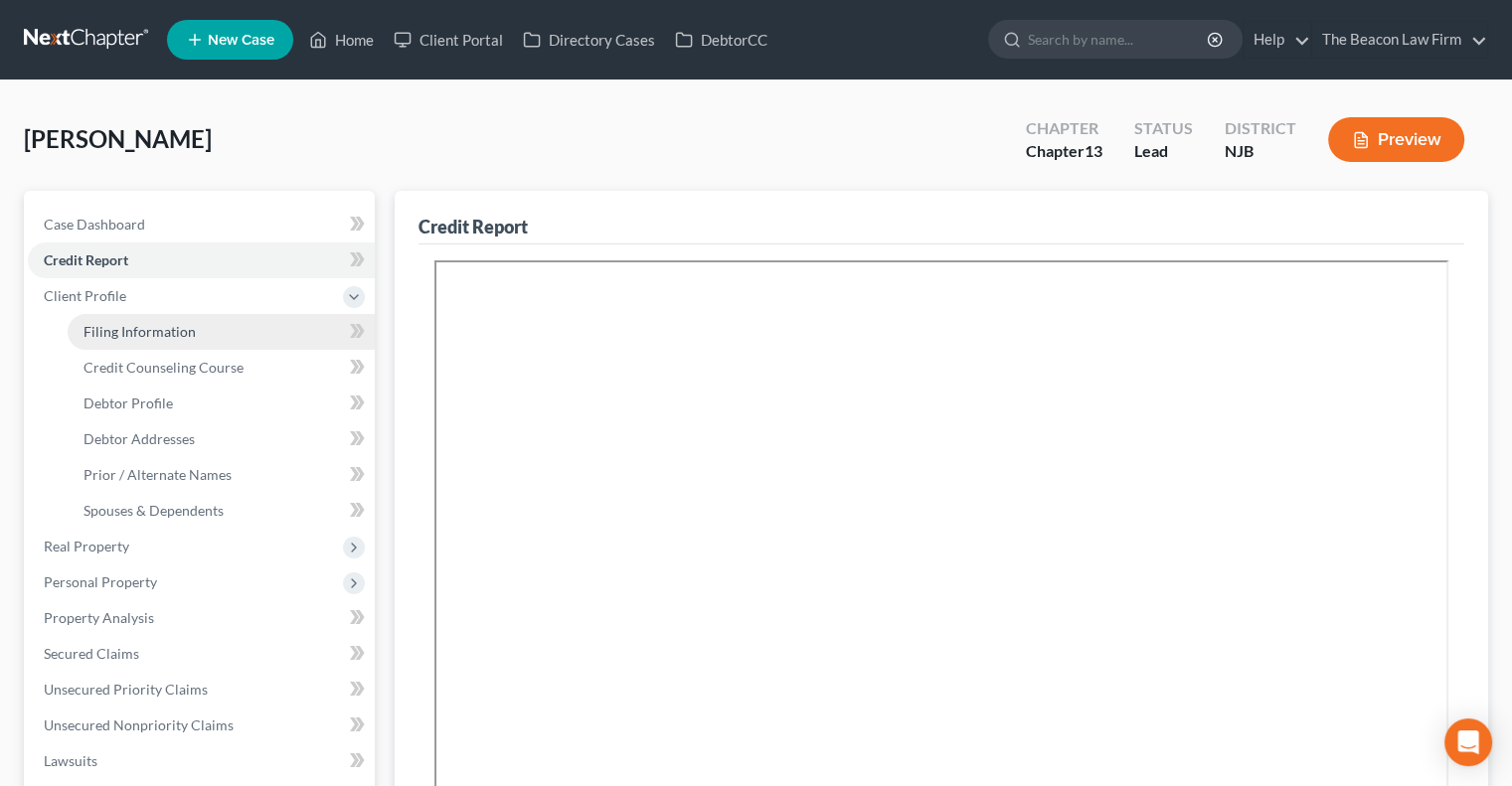 click on "Filing Information" at bounding box center (221, 332) 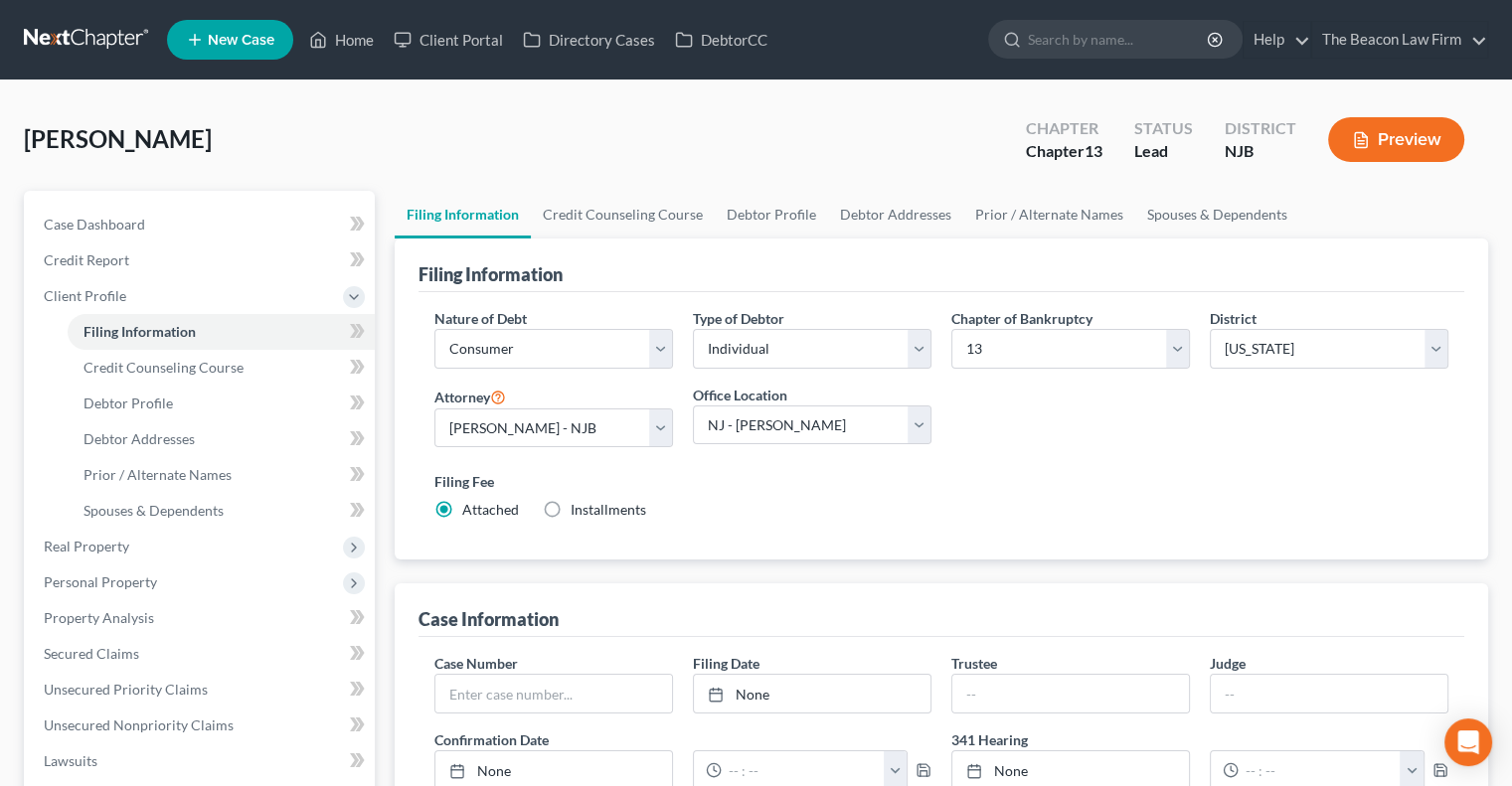 click on "Filing Fee  Attached Installments Installments" at bounding box center [941, 495] 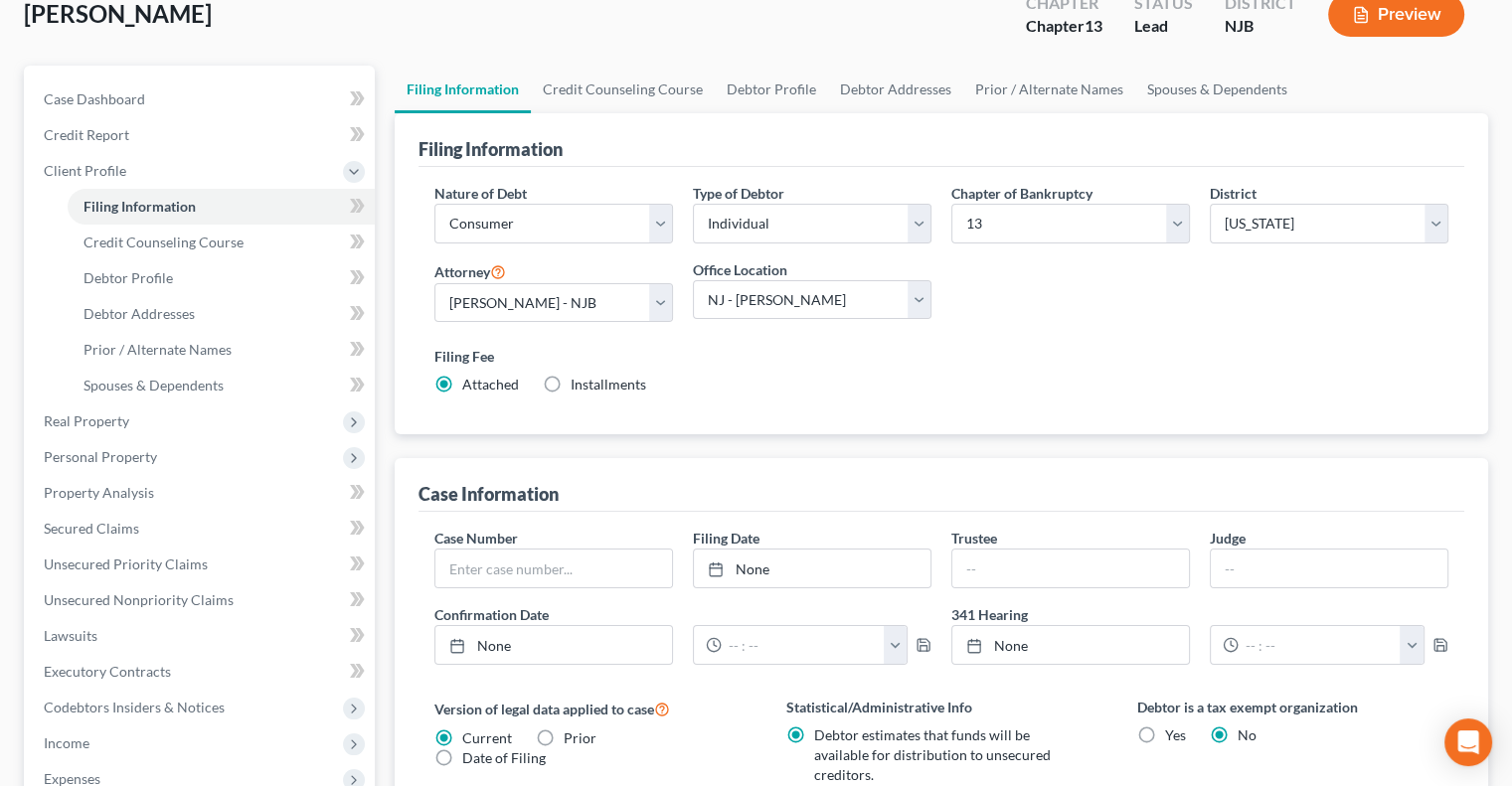 scroll, scrollTop: 103, scrollLeft: 0, axis: vertical 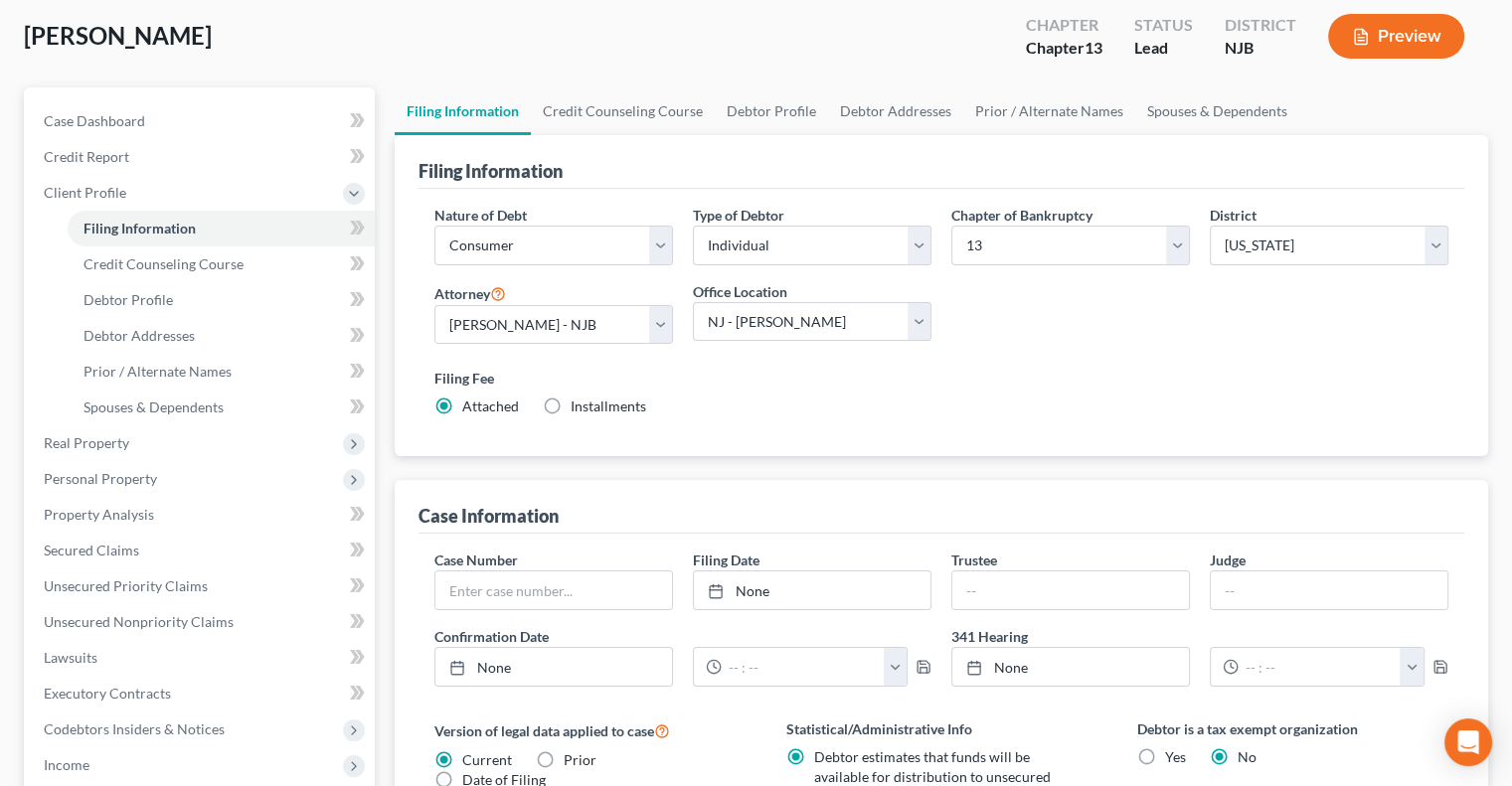 click on "Filing Information
Credit Counseling Course
Debtor Profile
Debtor Addresses
Prior / Alternate Names
Spouses & Dependents
Filing Information Nature of Debt Select Business Consumer Other Nature of Business Select Clearing Bank Commodity Broker Health Care Business Other Railroad Single Asset Real Estate As Defined In 11 USC § 101(51B) Stockbroker Type of Debtor Select Individual Joint Chapter of Bankruptcy Select 7 11 12 13 District Select [US_STATE] - [GEOGRAPHIC_DATA] [US_STATE] - [GEOGRAPHIC_DATA][US_STATE] - Southern [US_STATE] [US_STATE] [US_STATE] - Eastern [US_STATE] - [GEOGRAPHIC_DATA][US_STATE] - [GEOGRAPHIC_DATA] [US_STATE] - [GEOGRAPHIC_DATA][US_STATE] - [GEOGRAPHIC_DATA][US_STATE] - Southern [US_STATE] [US_STATE] [US_STATE] [US_STATE] [US_STATE] - [GEOGRAPHIC_DATA] [US_STATE] - [GEOGRAPHIC_DATA][US_STATE] - [GEOGRAPHIC_DATA][US_STATE] - [GEOGRAPHIC_DATA] [US_STATE] - [GEOGRAPHIC_DATA][US_STATE] - Southern [US_STATE] [US_STATE] [US_STATE] [US_STATE] - [GEOGRAPHIC_DATA] [US_STATE] - [GEOGRAPHIC_DATA] [US_STATE] - [GEOGRAPHIC_DATA] [US_STATE] - [GEOGRAPHIC_DATA] [US_STATE] - Southern [US_STATE] - [GEOGRAPHIC_DATA][US_STATE] - Southern [US_STATE] [US_STATE]" at bounding box center (941, 639) 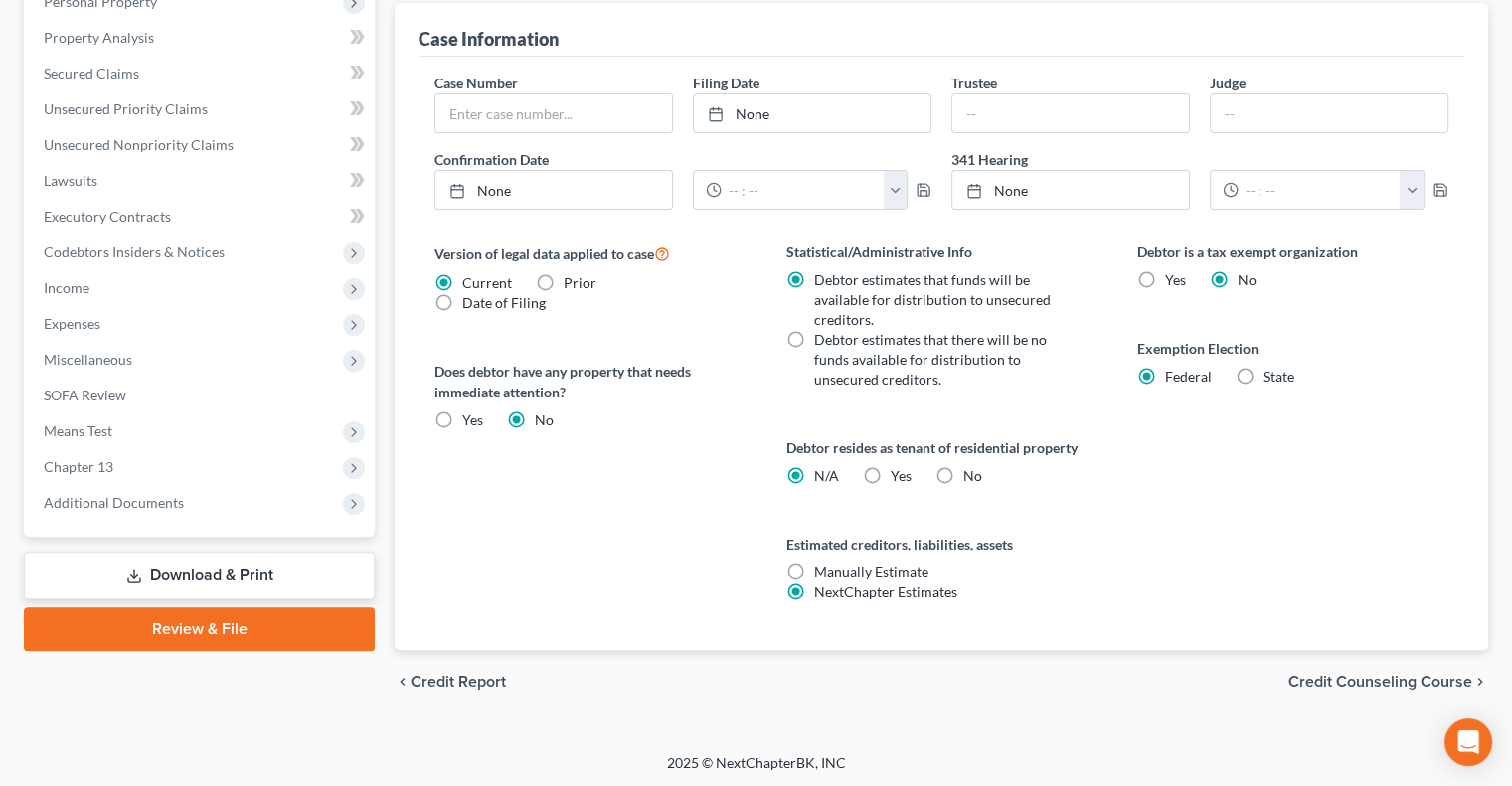 click on "Version of legal data applied to case  Current Prior Date of Filing Legal data version date range Select [DATE] - [DATE] [DATE] - [DATE] [DATE] - [DATE] [DATE] - [DATE] [DATE] - [DATE] [DATE] - [DATE] [DATE] - [DATE] [DATE] - [DATE] [DATE] - [DATE] [DATE] - [DATE] [DATE] - [DATE] [DATE] - [DATE] [DATE] - [DATE] [DATE] - [DATE] [DATE] - [DATE] [DATE] - [DATE] [DATE] - [DATE] [DATE] - [DATE] [DATE] - [DATE] [DATE] - [DATE] [DATE] - [DATE] [DATE] - [DATE] [DATE] - [DATE] [DATE] - [DATE] [DATE] - [DATE] [DATE] - [DATE] [DATE] - [DATE] [DATE] - [DATE] [DATE] - [DATE] [DATE] - [DATE] [DATE] - [DATE] [DATE] - [DATE] [DATE] - [DATE] [DATE] - [DATE] [DATE] - [DATE] Does debtor have any property that needs immediate attention? Yes Yes No" at bounding box center [589, 445] 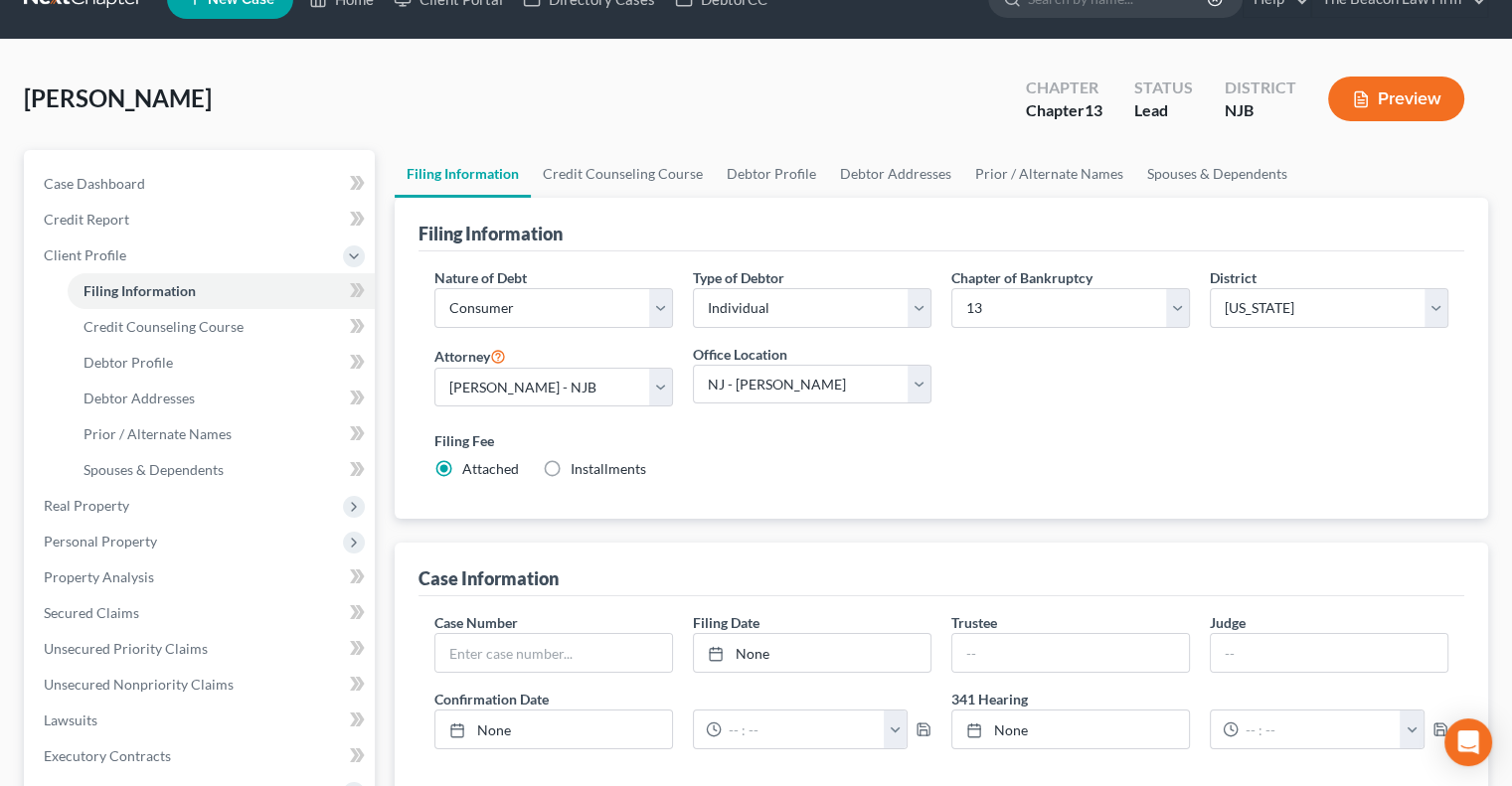 scroll, scrollTop: 0, scrollLeft: 0, axis: both 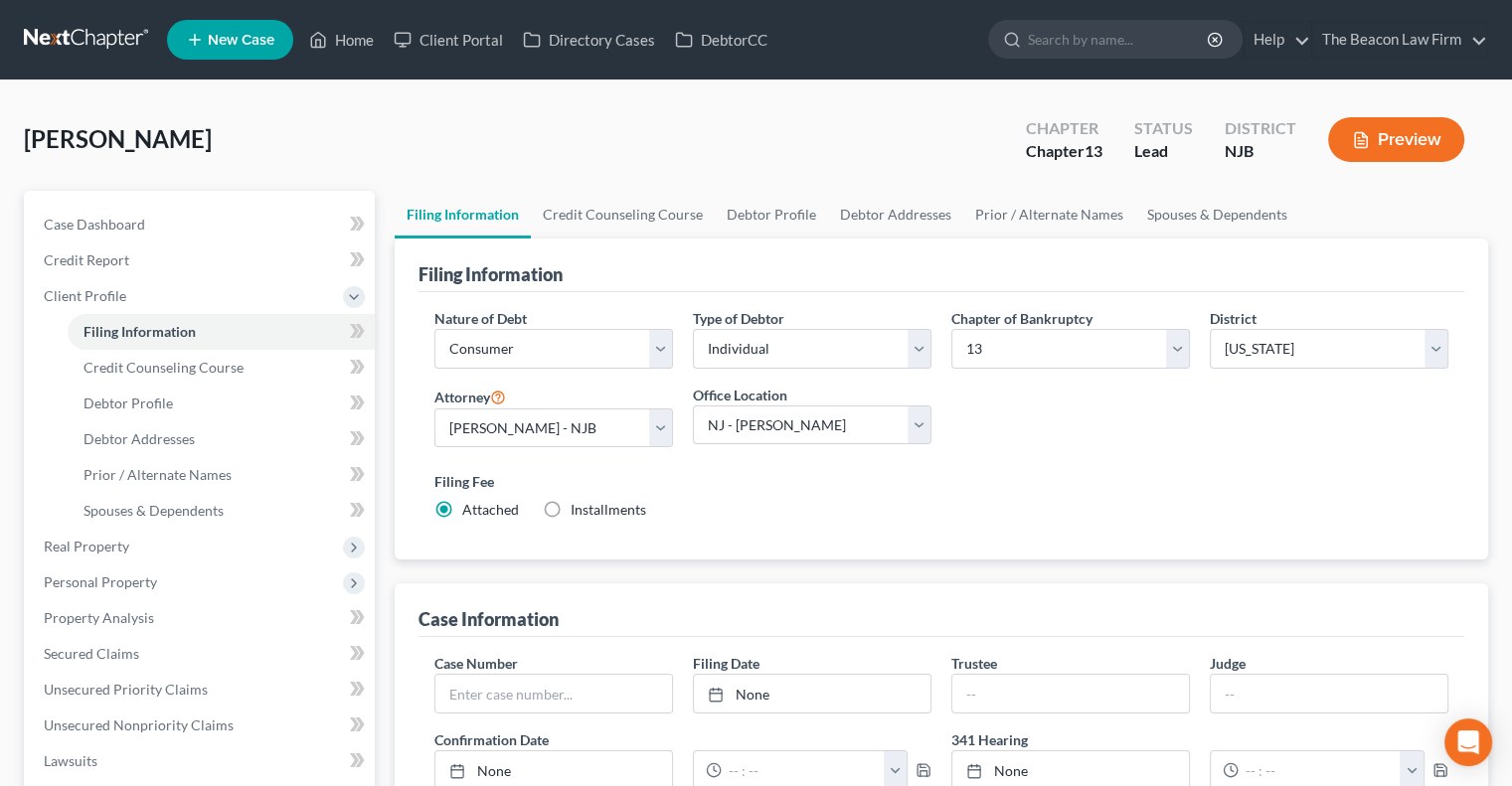 click on "Filing Information
Credit Counseling Course
Debtor Profile
Debtor Addresses
Prior / Alternate Names
Spouses & Dependents
Filing Information Nature of Debt Select Business Consumer Other Nature of Business Select Clearing Bank Commodity Broker Health Care Business Other Railroad Single Asset Real Estate As Defined In 11 USC § 101(51B) Stockbroker Type of Debtor Select Individual Joint Chapter of Bankruptcy Select 7 11 12 13 District Select [US_STATE] - [GEOGRAPHIC_DATA] [US_STATE] - [GEOGRAPHIC_DATA][US_STATE] - Southern [US_STATE] [US_STATE] [US_STATE] - Eastern [US_STATE] - [GEOGRAPHIC_DATA][US_STATE] - [GEOGRAPHIC_DATA] [US_STATE] - [GEOGRAPHIC_DATA][US_STATE] - [GEOGRAPHIC_DATA][US_STATE] - Southern [US_STATE] [US_STATE] [US_STATE] [US_STATE] [US_STATE] - [GEOGRAPHIC_DATA] [US_STATE] - [GEOGRAPHIC_DATA][US_STATE] - [GEOGRAPHIC_DATA][US_STATE] - [GEOGRAPHIC_DATA] [US_STATE] - [GEOGRAPHIC_DATA][US_STATE] - Southern [US_STATE] [US_STATE] [US_STATE] [US_STATE] - [GEOGRAPHIC_DATA] [US_STATE] - [GEOGRAPHIC_DATA] [US_STATE] - [GEOGRAPHIC_DATA] [US_STATE] - [GEOGRAPHIC_DATA] [US_STATE] - Southern [US_STATE] - [GEOGRAPHIC_DATA][US_STATE] - Southern [US_STATE] [US_STATE]" at bounding box center (941, 742) 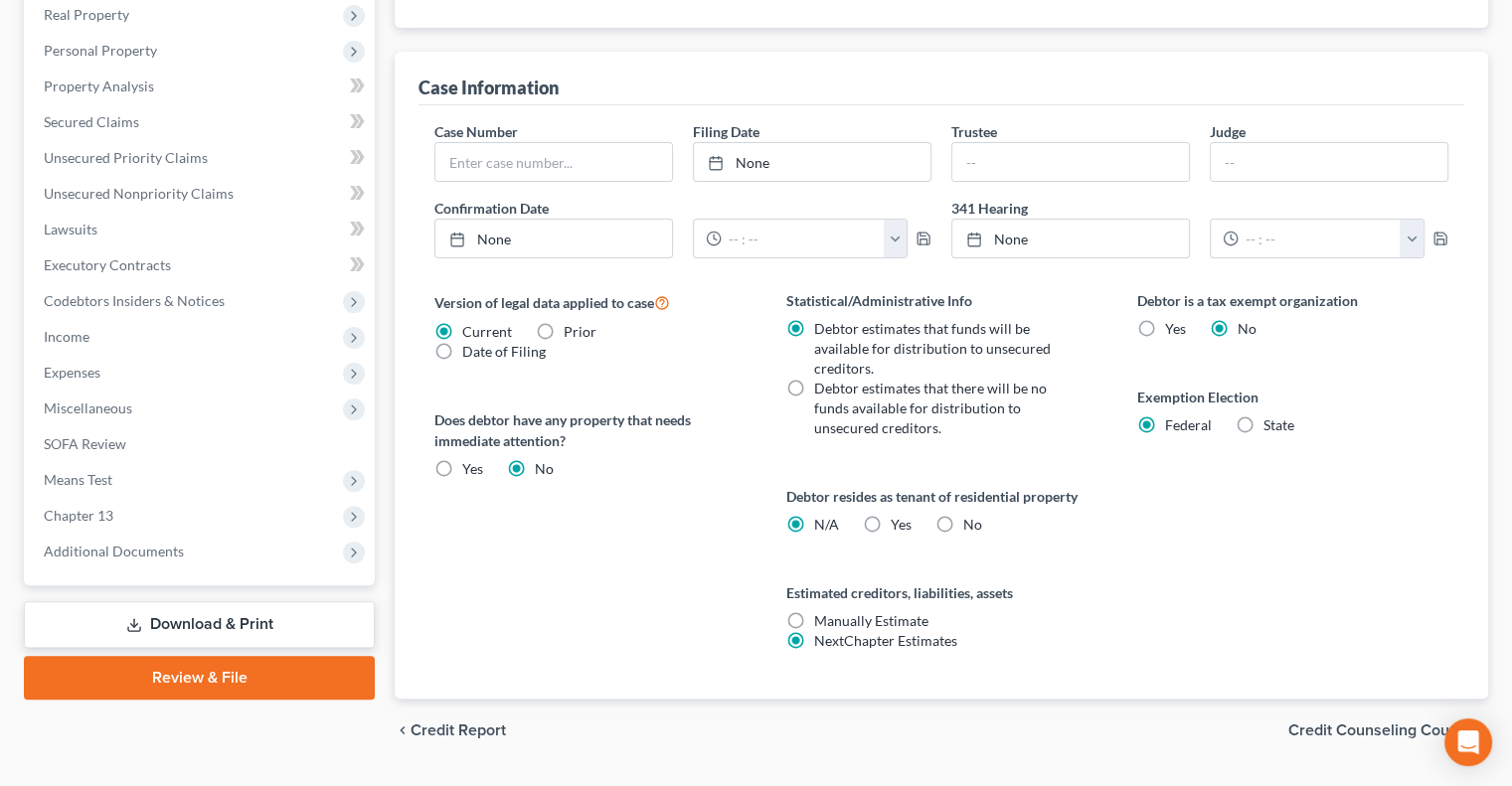 scroll, scrollTop: 580, scrollLeft: 0, axis: vertical 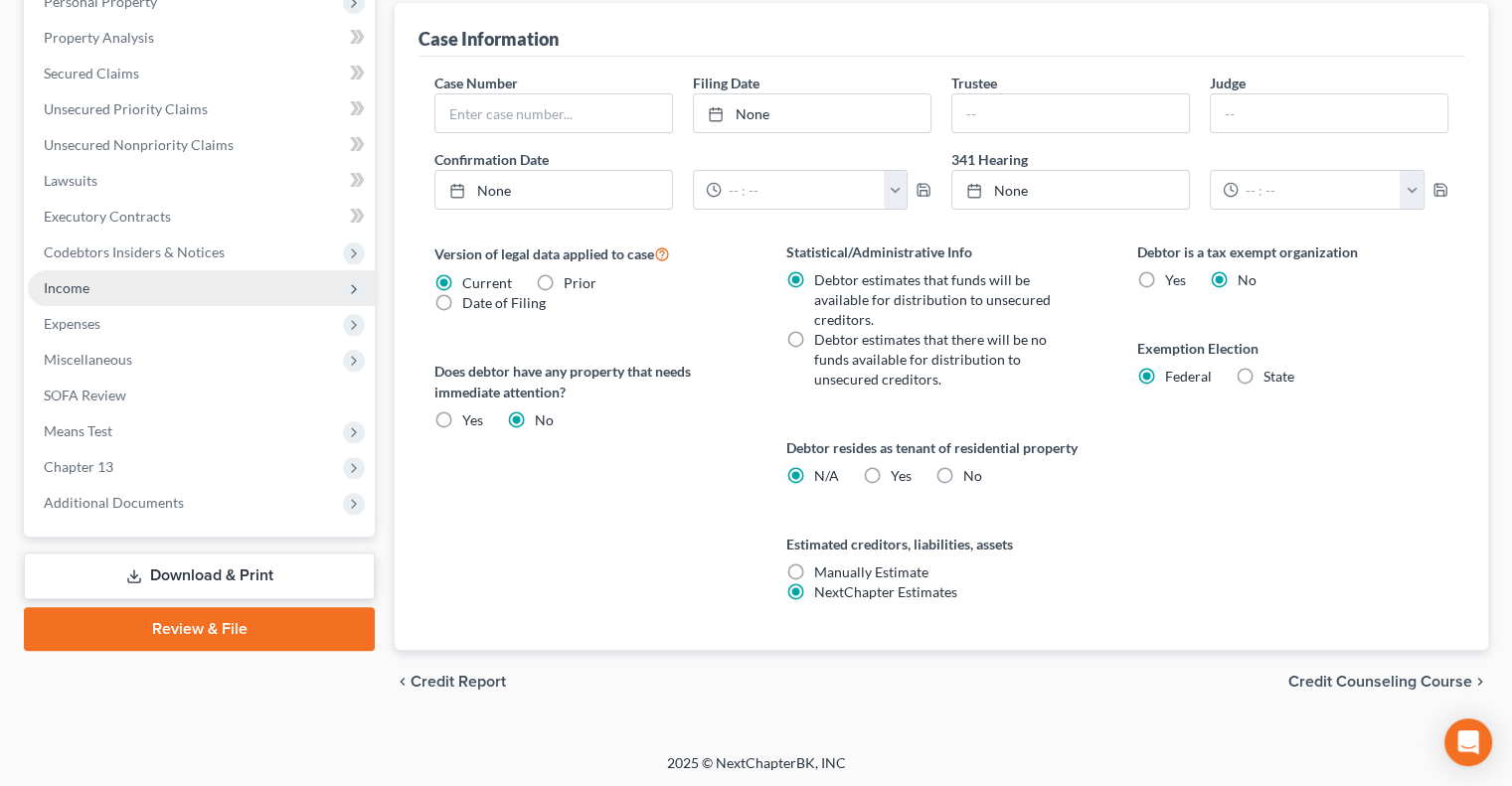 click on "Income" at bounding box center (201, 288) 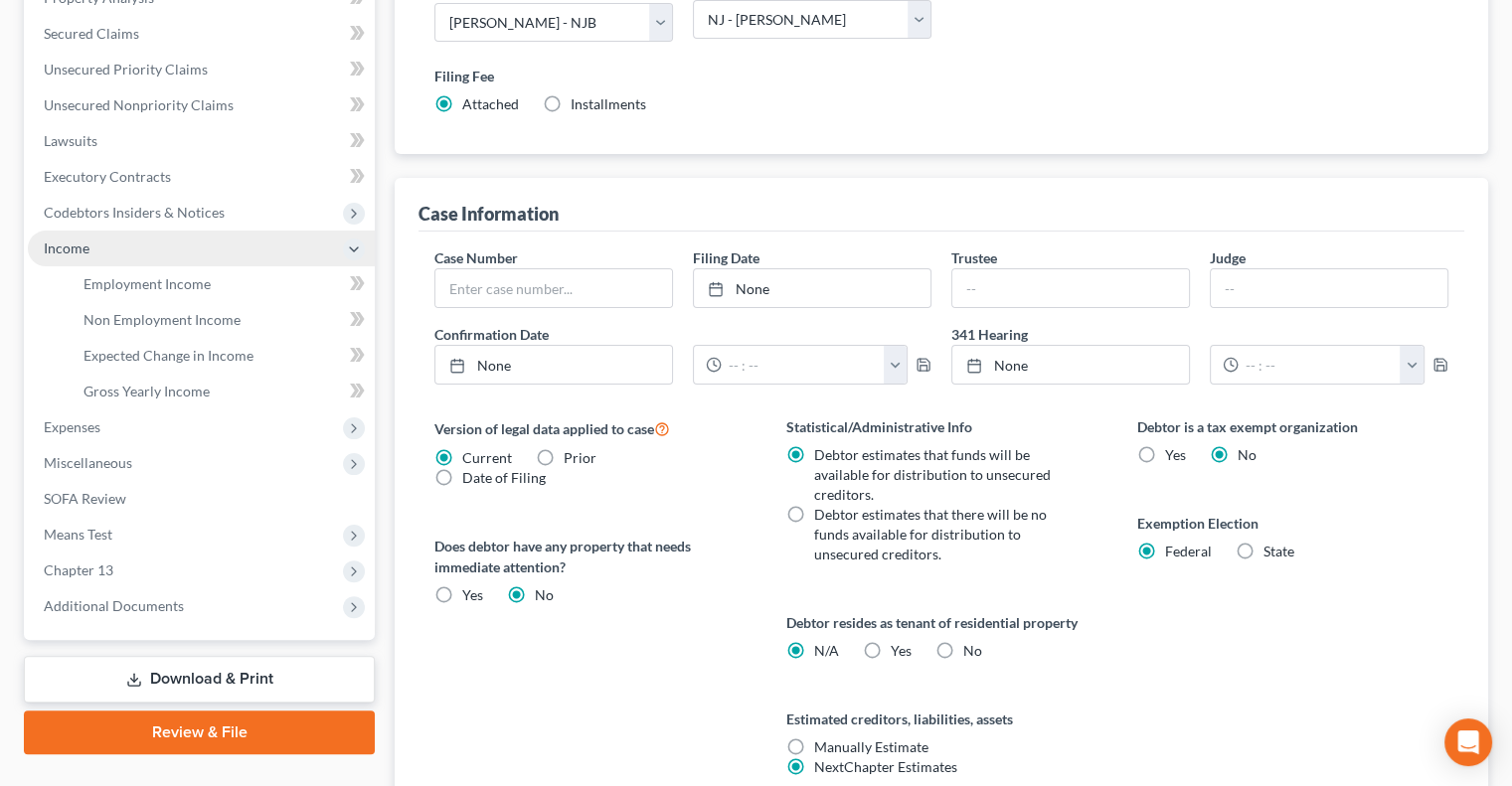 scroll, scrollTop: 366, scrollLeft: 0, axis: vertical 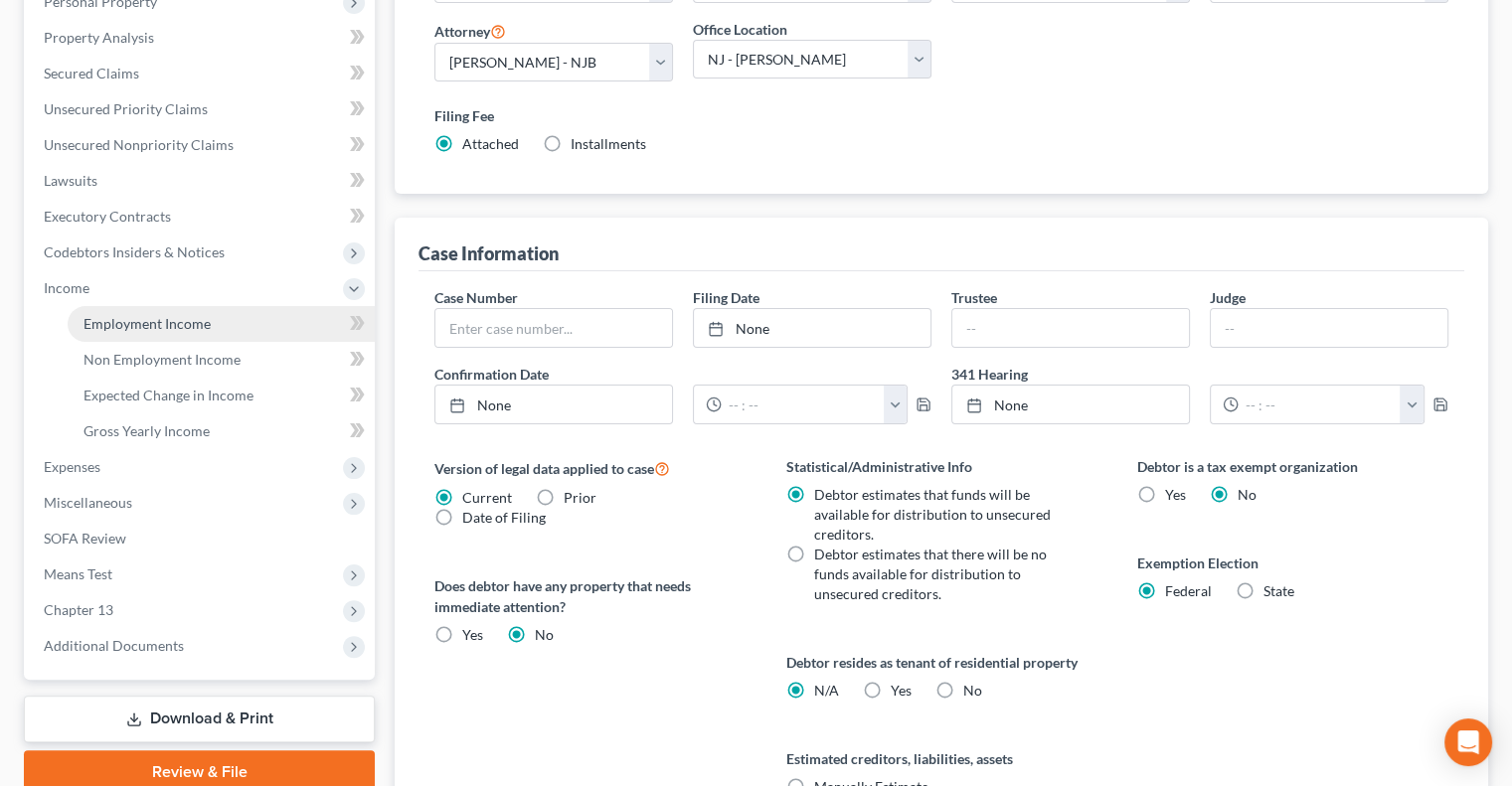 click on "Employment Income" at bounding box center [147, 323] 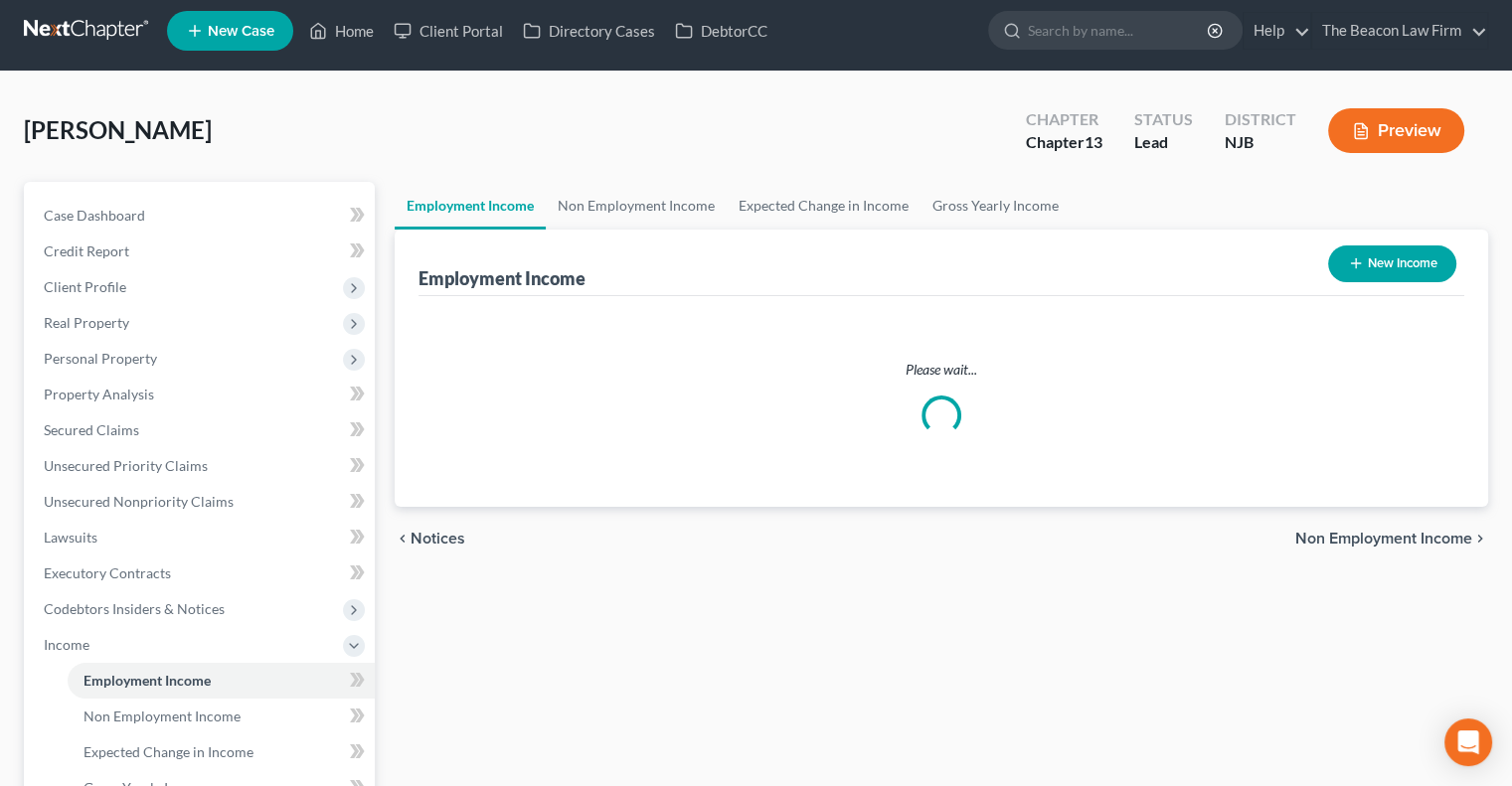 scroll, scrollTop: 0, scrollLeft: 0, axis: both 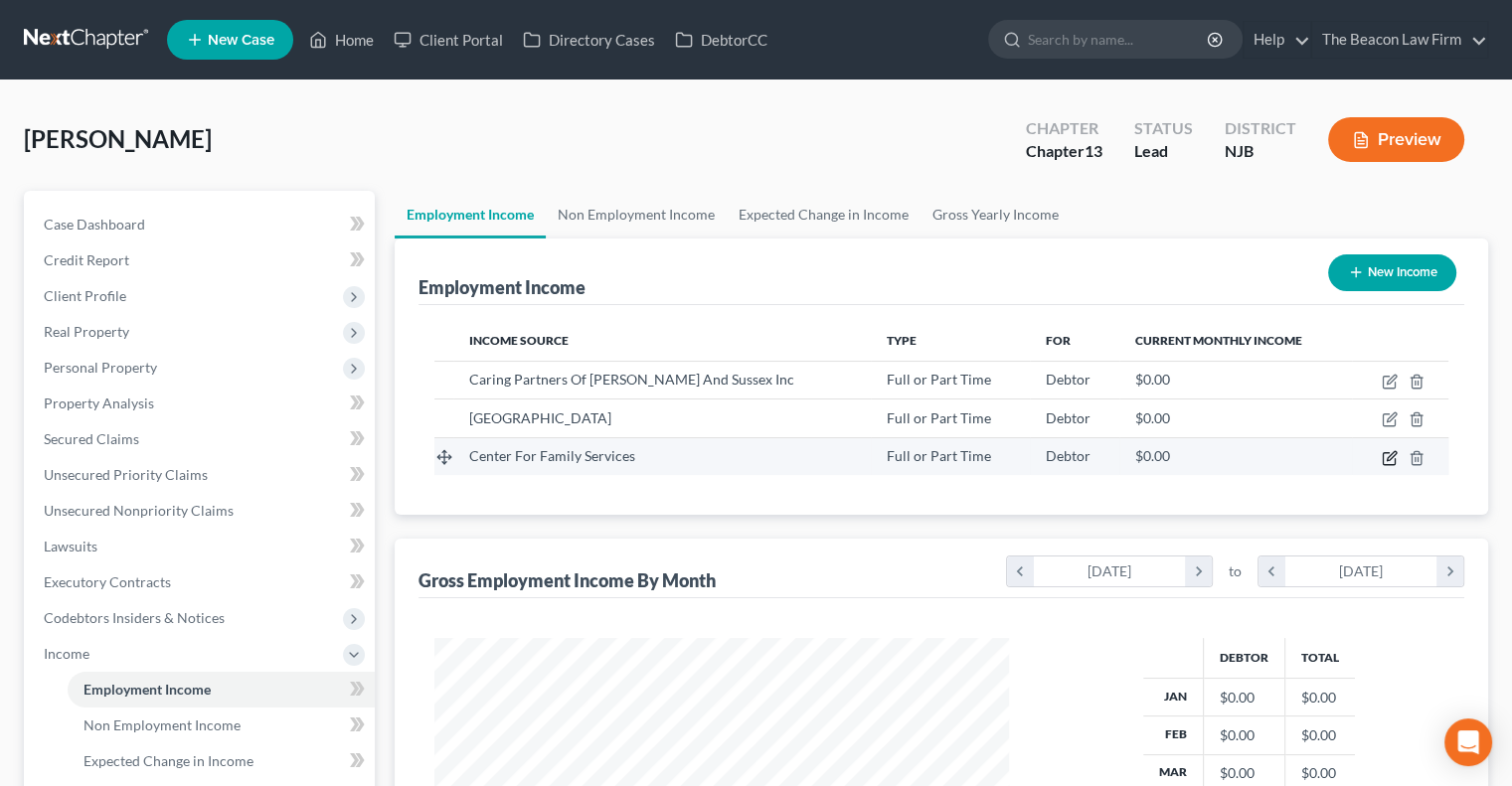 click 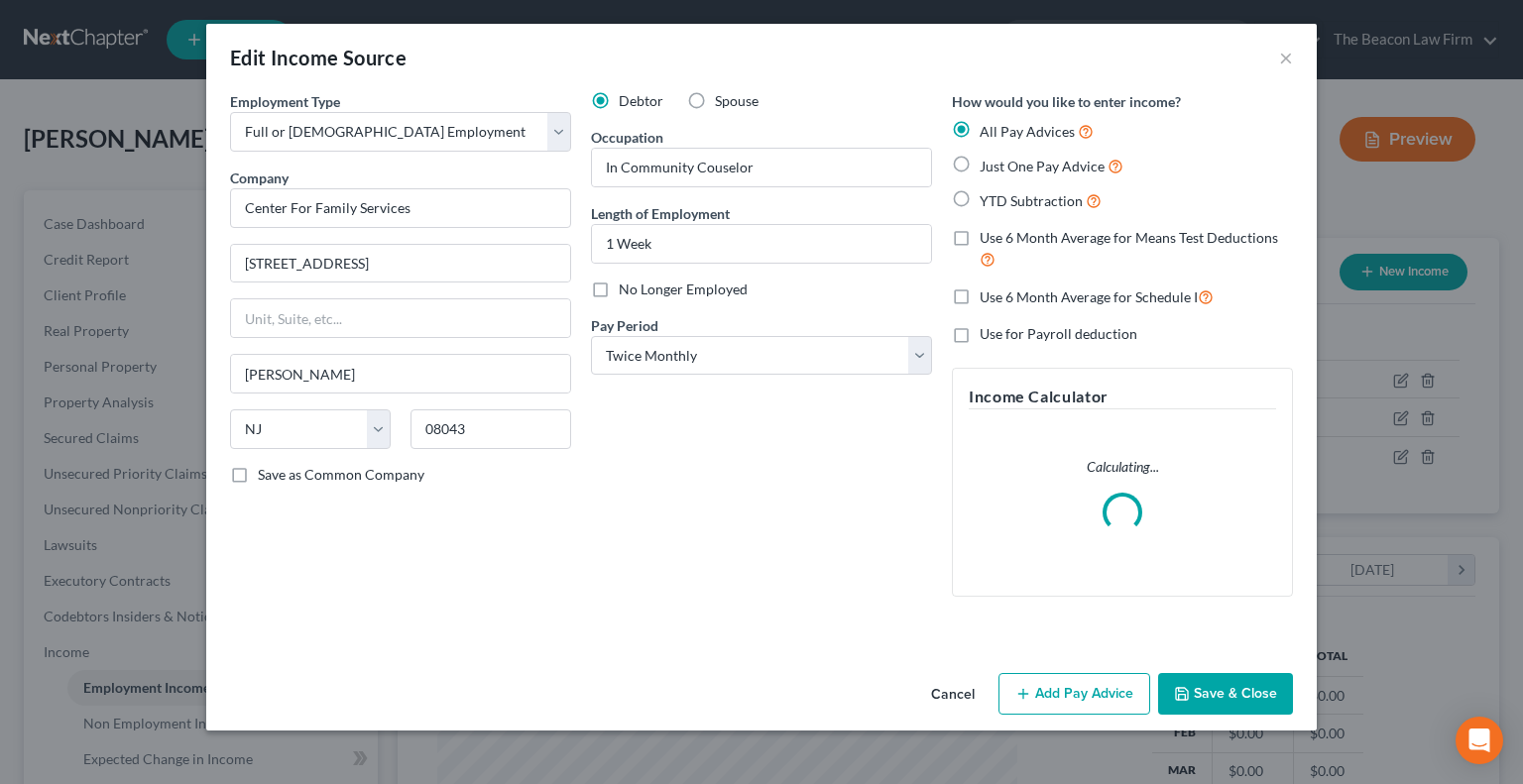 scroll, scrollTop: 990797, scrollLeft: 990917, axis: both 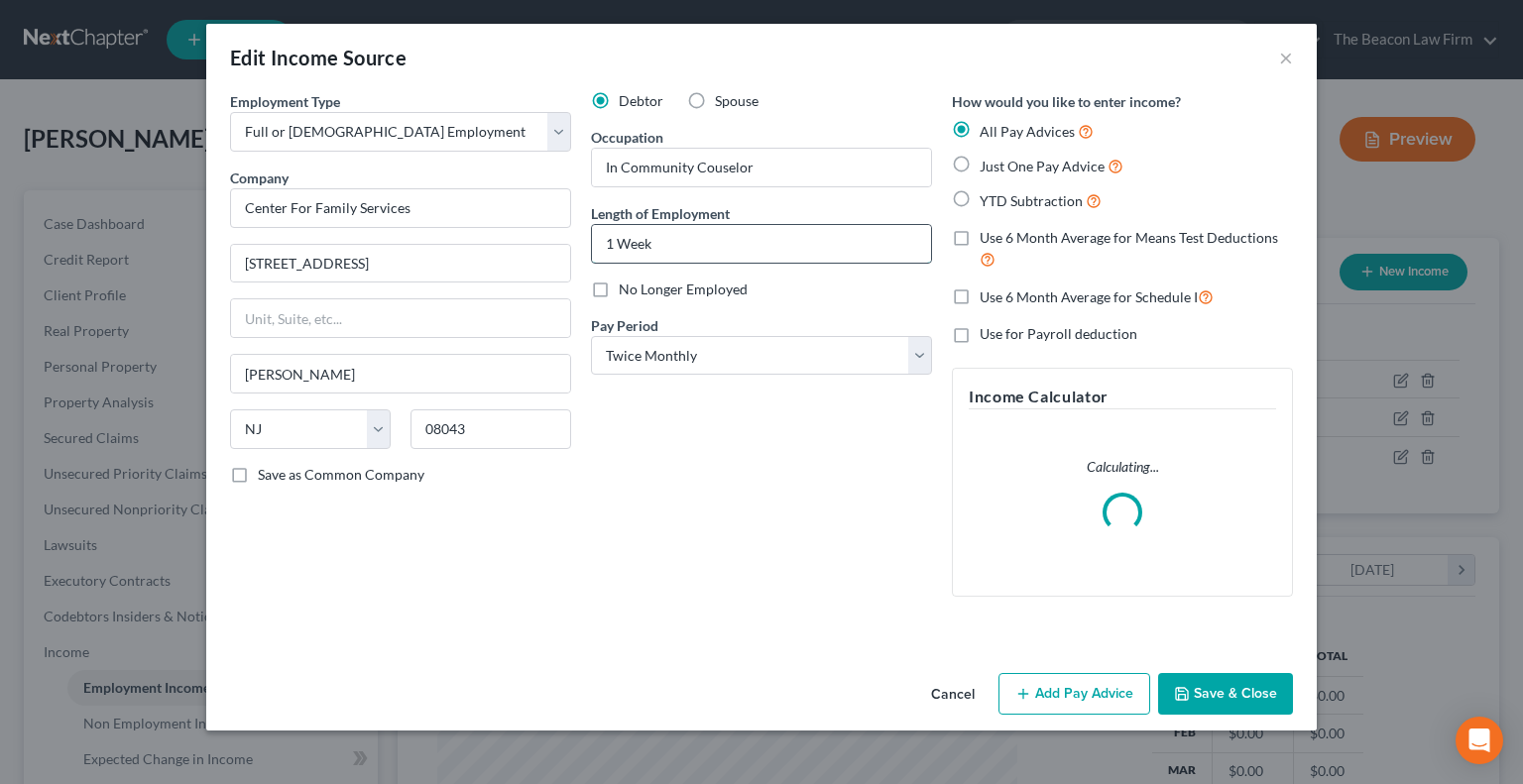 click on "1 Week" at bounding box center [762, 244] 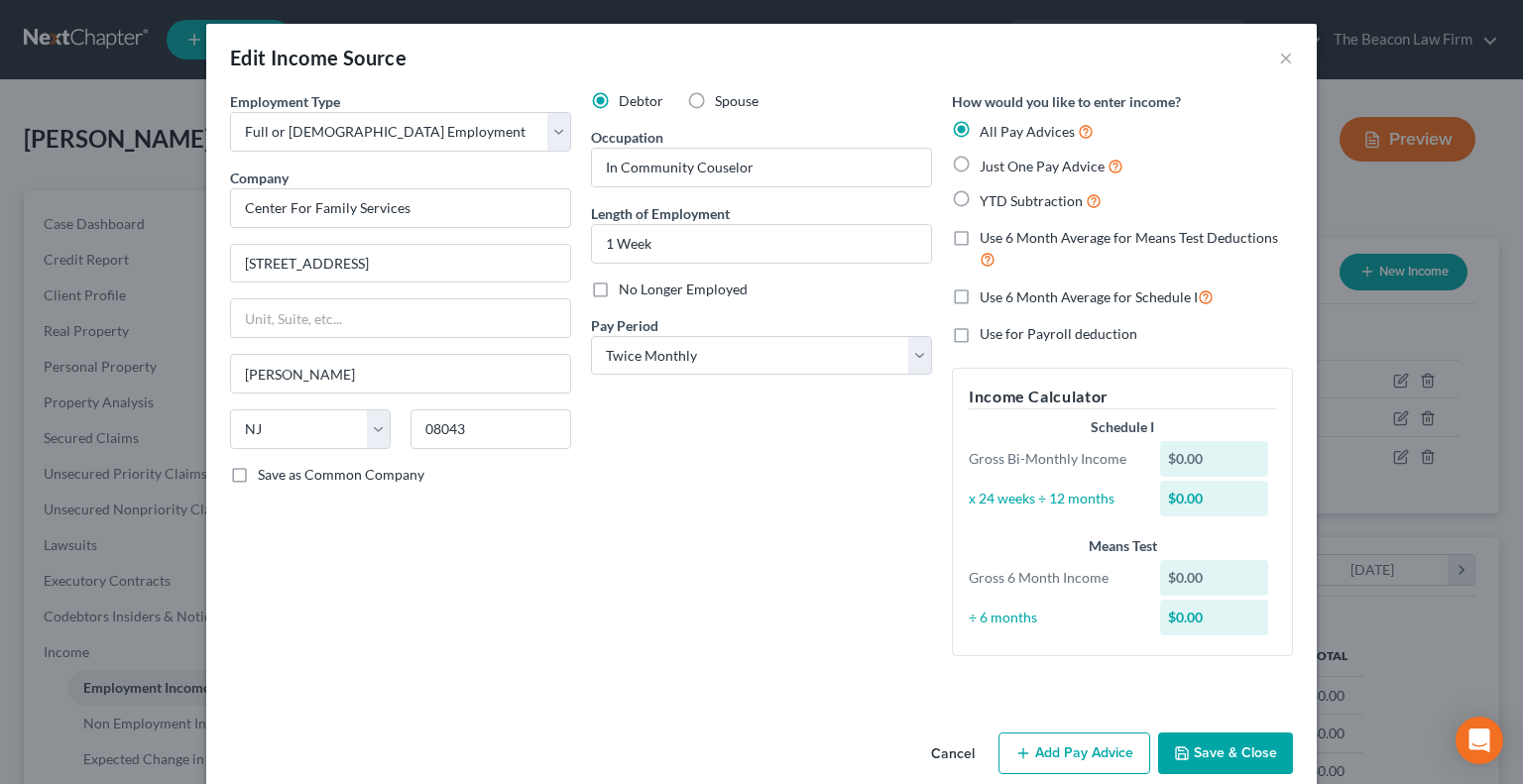 click on "Debtor Spouse Occupation In Community Couselor Length of Employment 1 Week No Longer Employed
Pay Period
*
Select Monthly Twice Monthly Every Other Week Weekly" at bounding box center [762, 382] 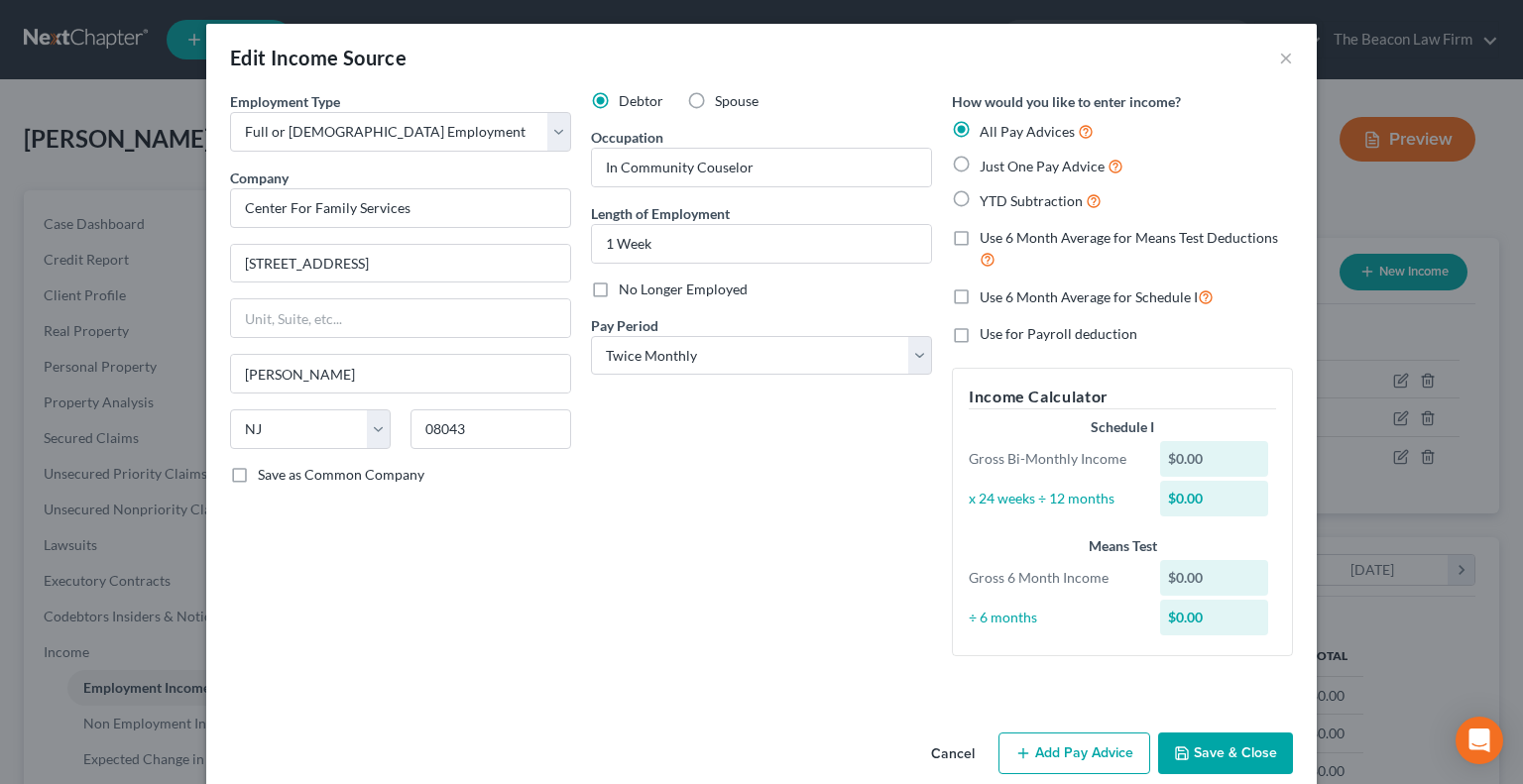 click on "Just One Pay Advice" at bounding box center [1051, 166] 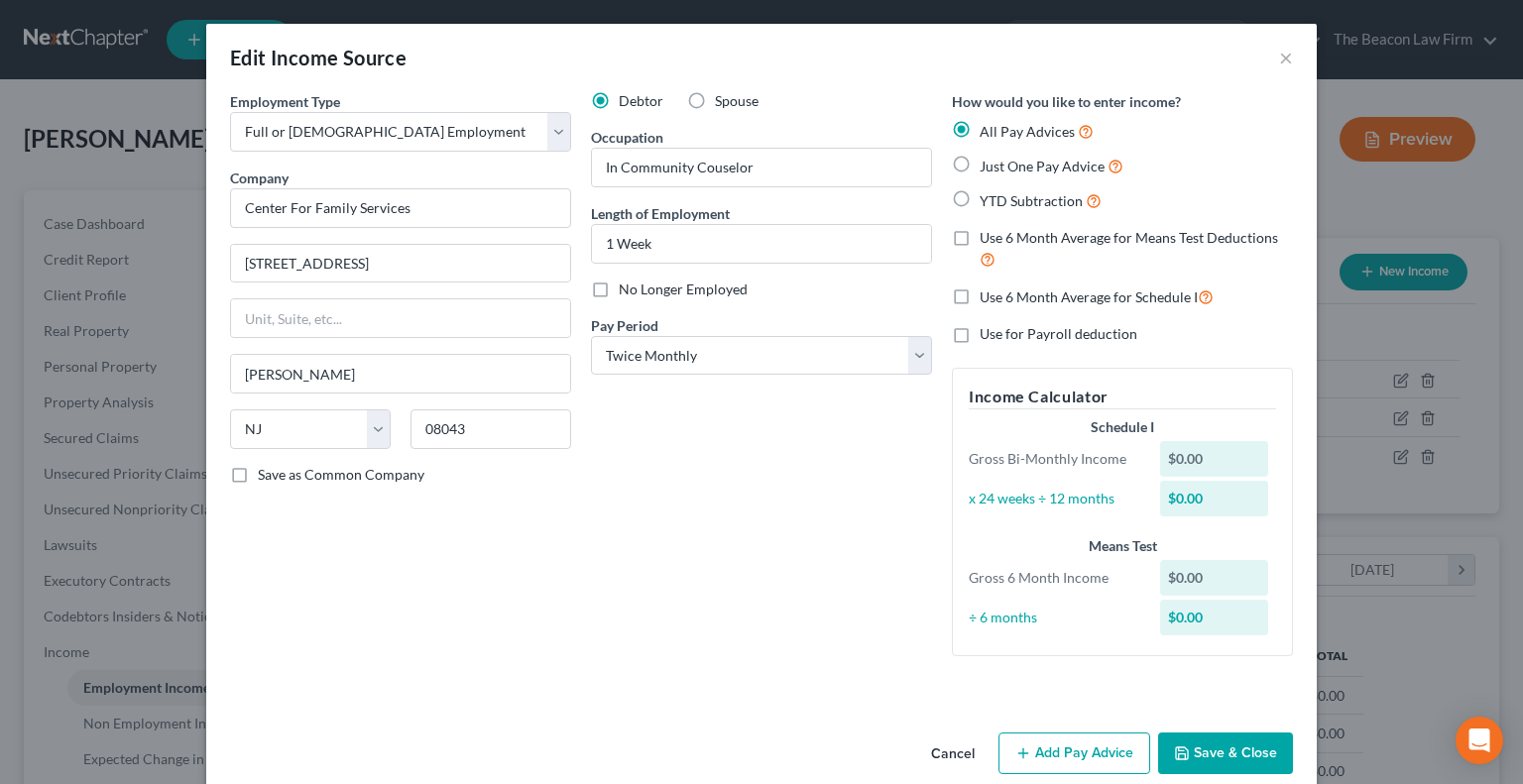 click on "Just One Pay Advice" at bounding box center (994, 161) 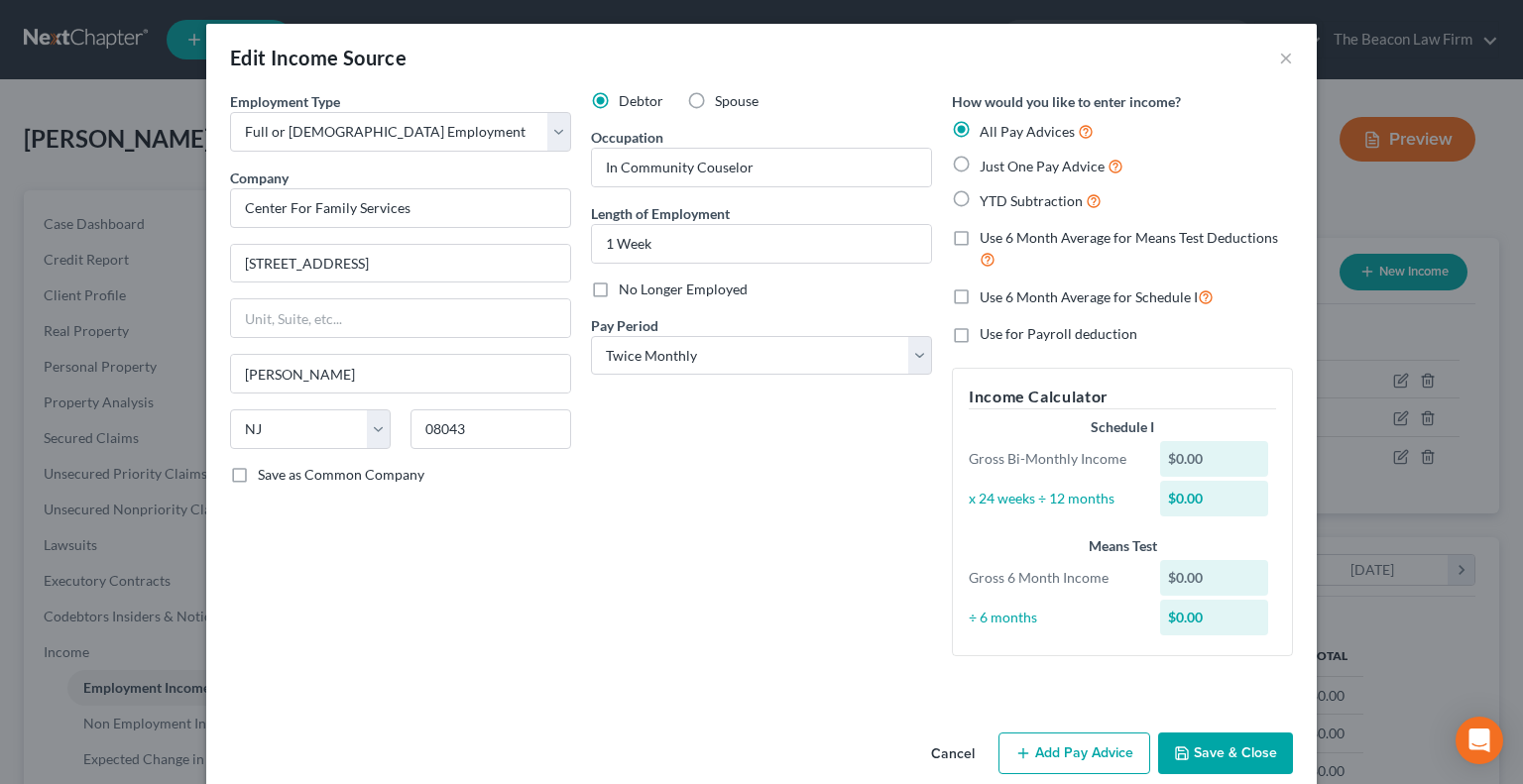radio on "true" 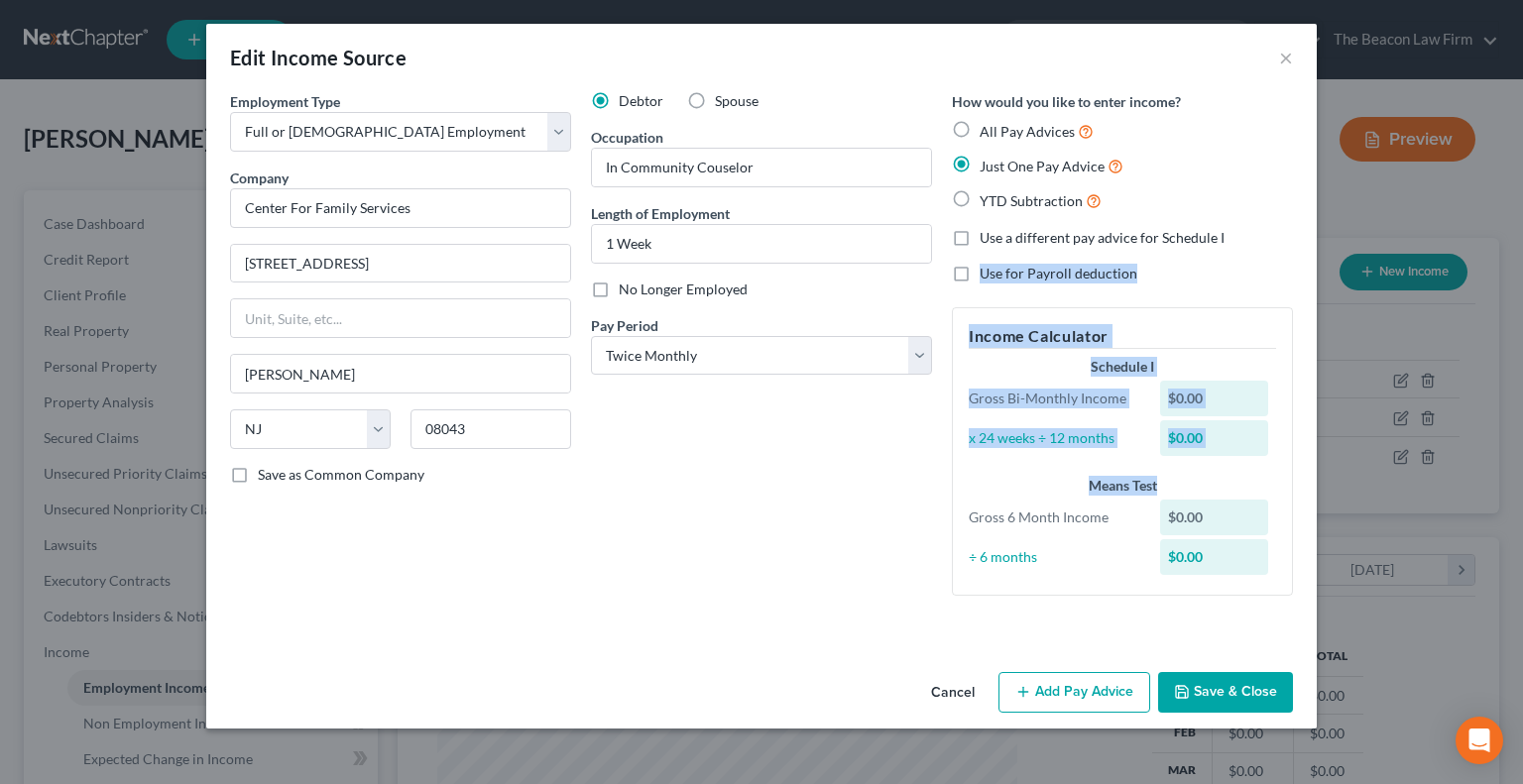 drag, startPoint x: 1521, startPoint y: 218, endPoint x: 1520, endPoint y: 479, distance: 261.0019 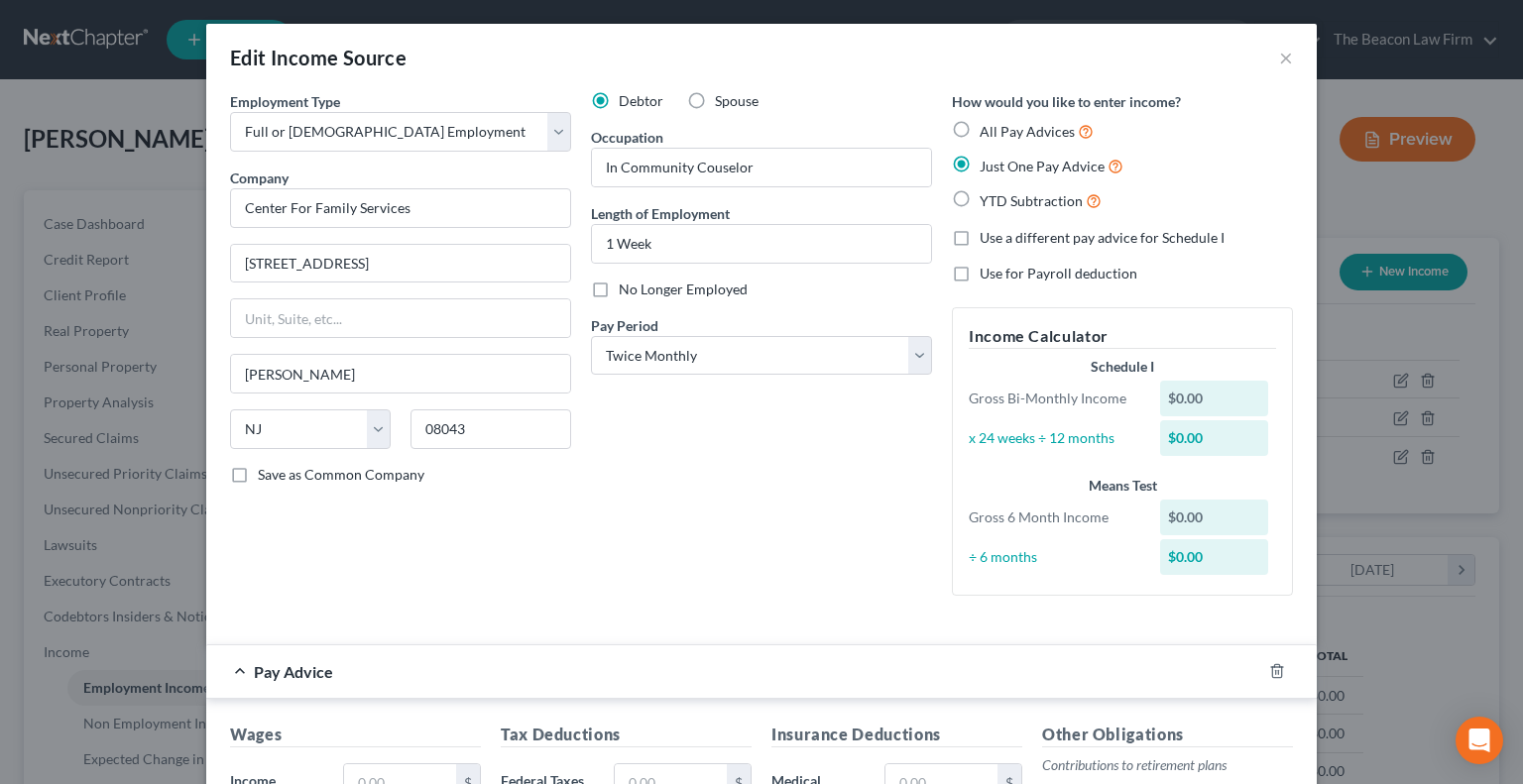 click on "Debtor Spouse Occupation In Community Couselor Length of Employment 1 Week No Longer Employed
Pay Period
*
Select Monthly Twice Monthly Every Other Week Weekly" at bounding box center [762, 351] 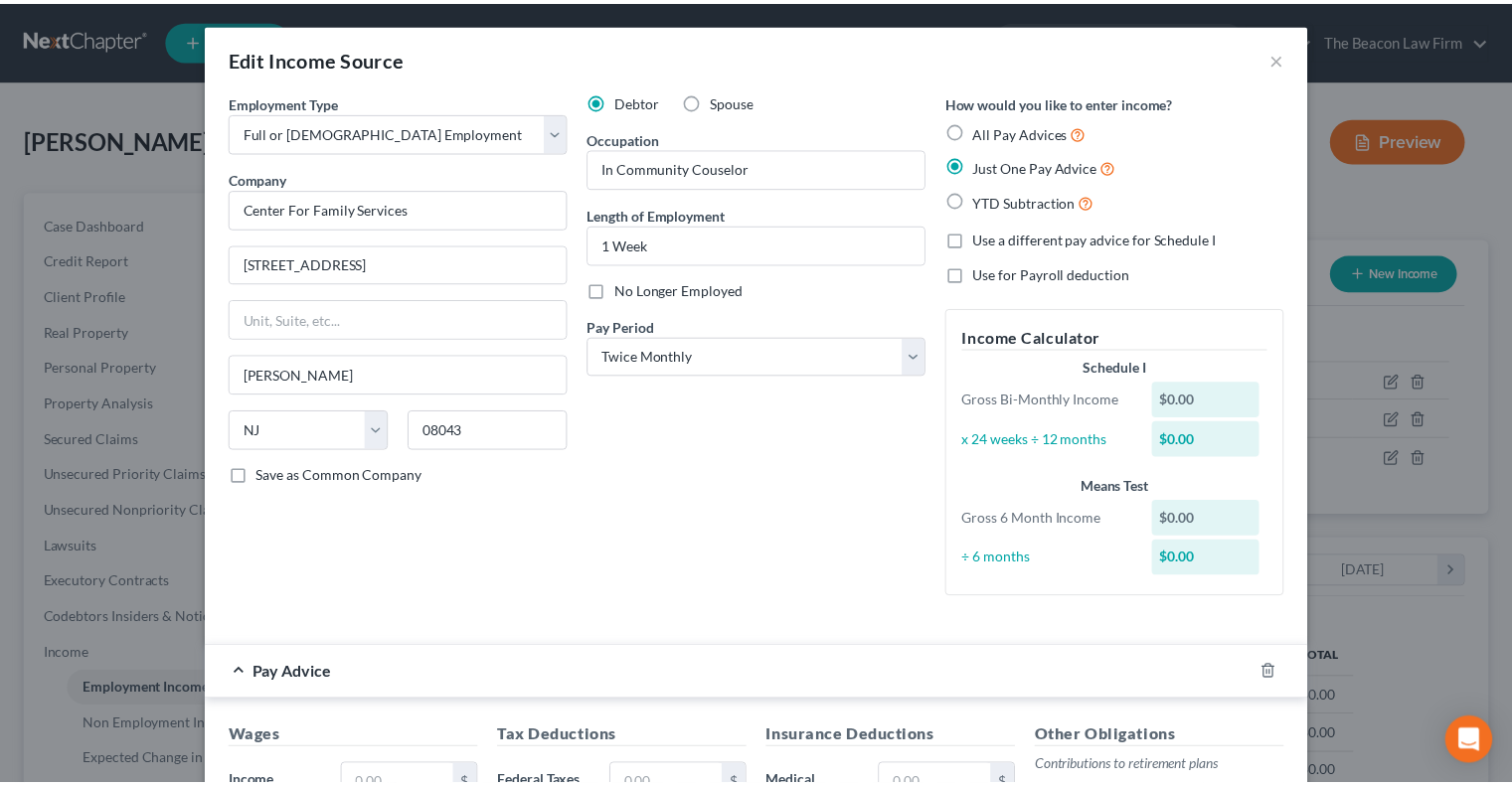 scroll, scrollTop: 505, scrollLeft: 0, axis: vertical 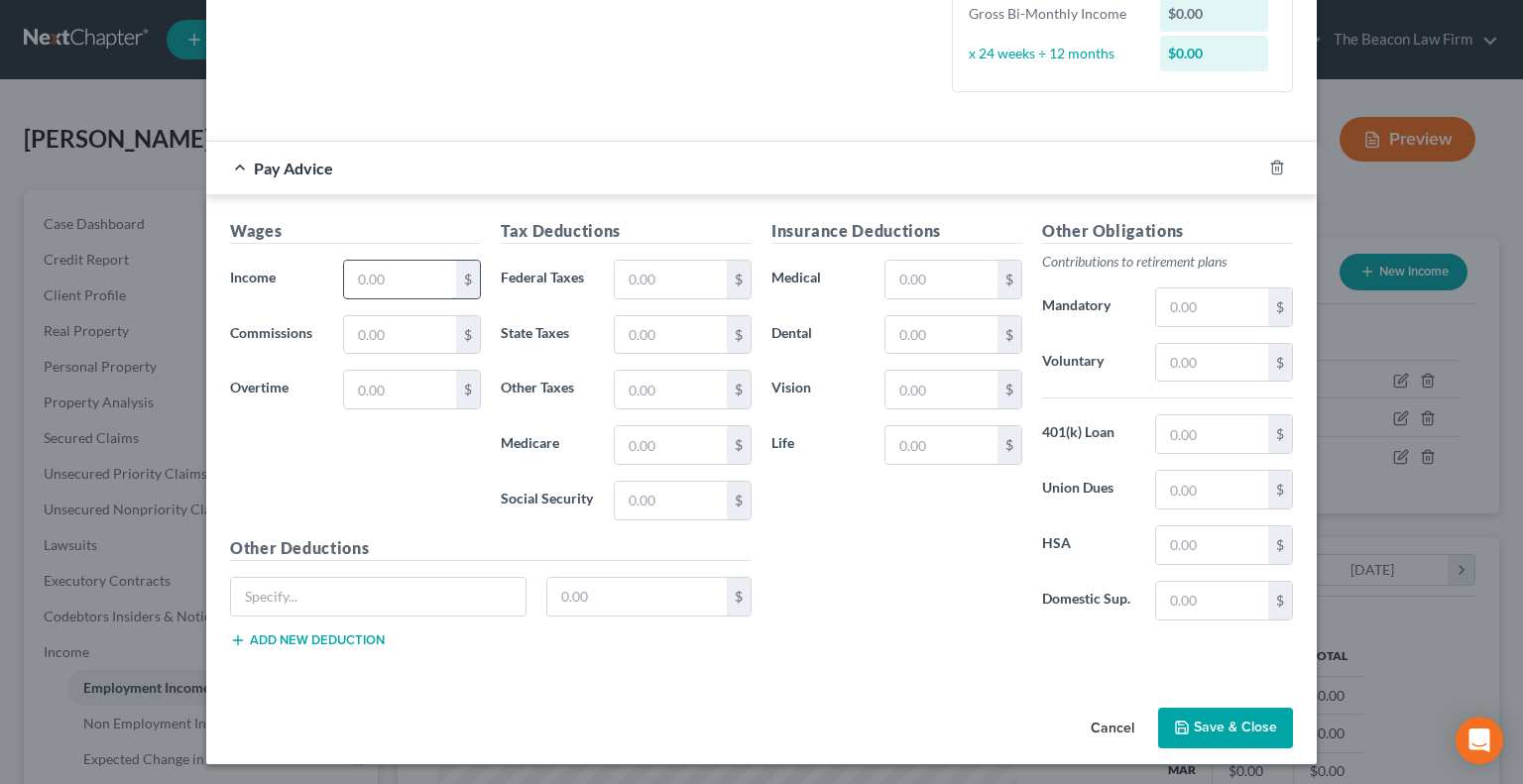click at bounding box center (400, 280) 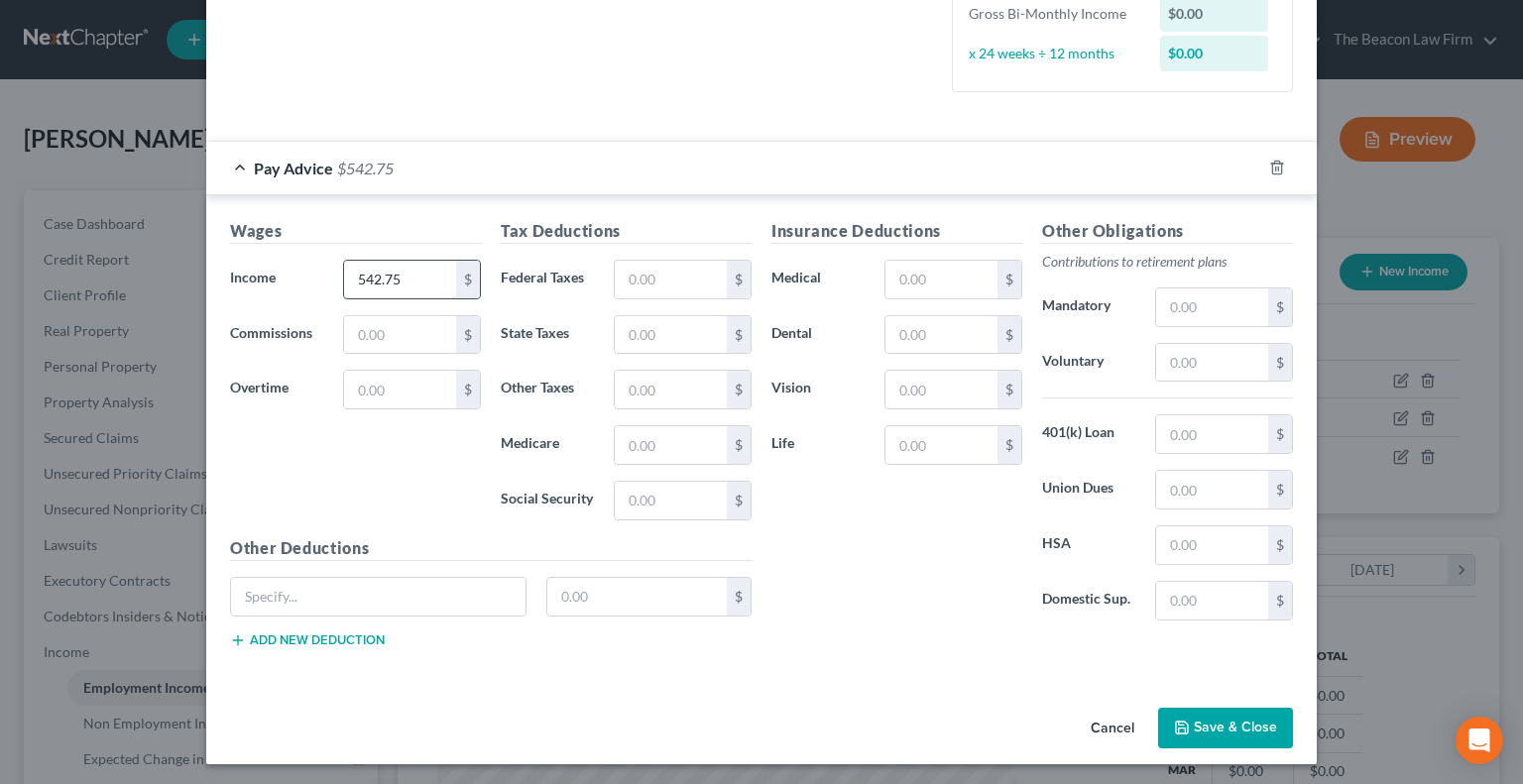 type on "542.75" 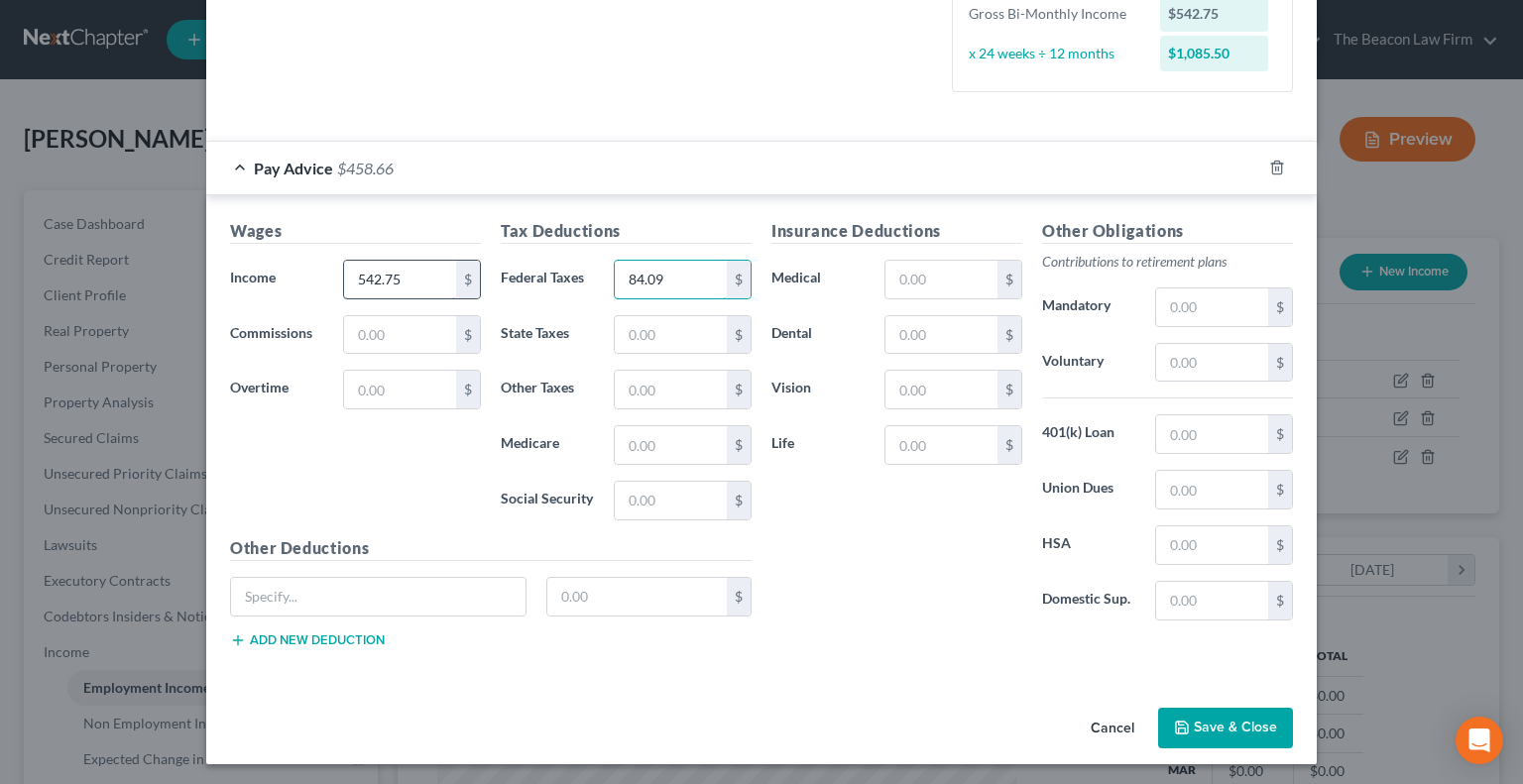 type on "84.09" 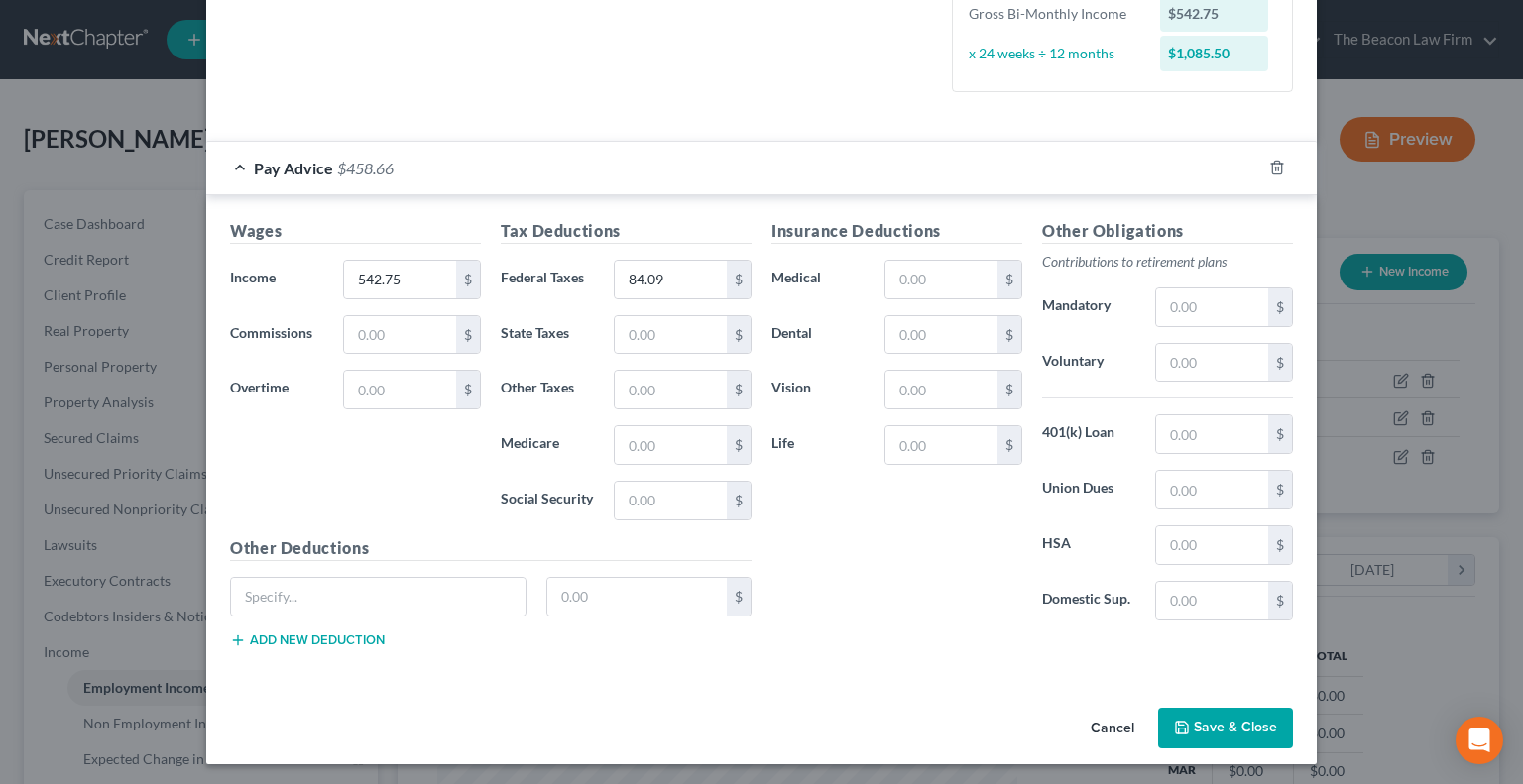 click on "Save & Close" at bounding box center (1226, 728) 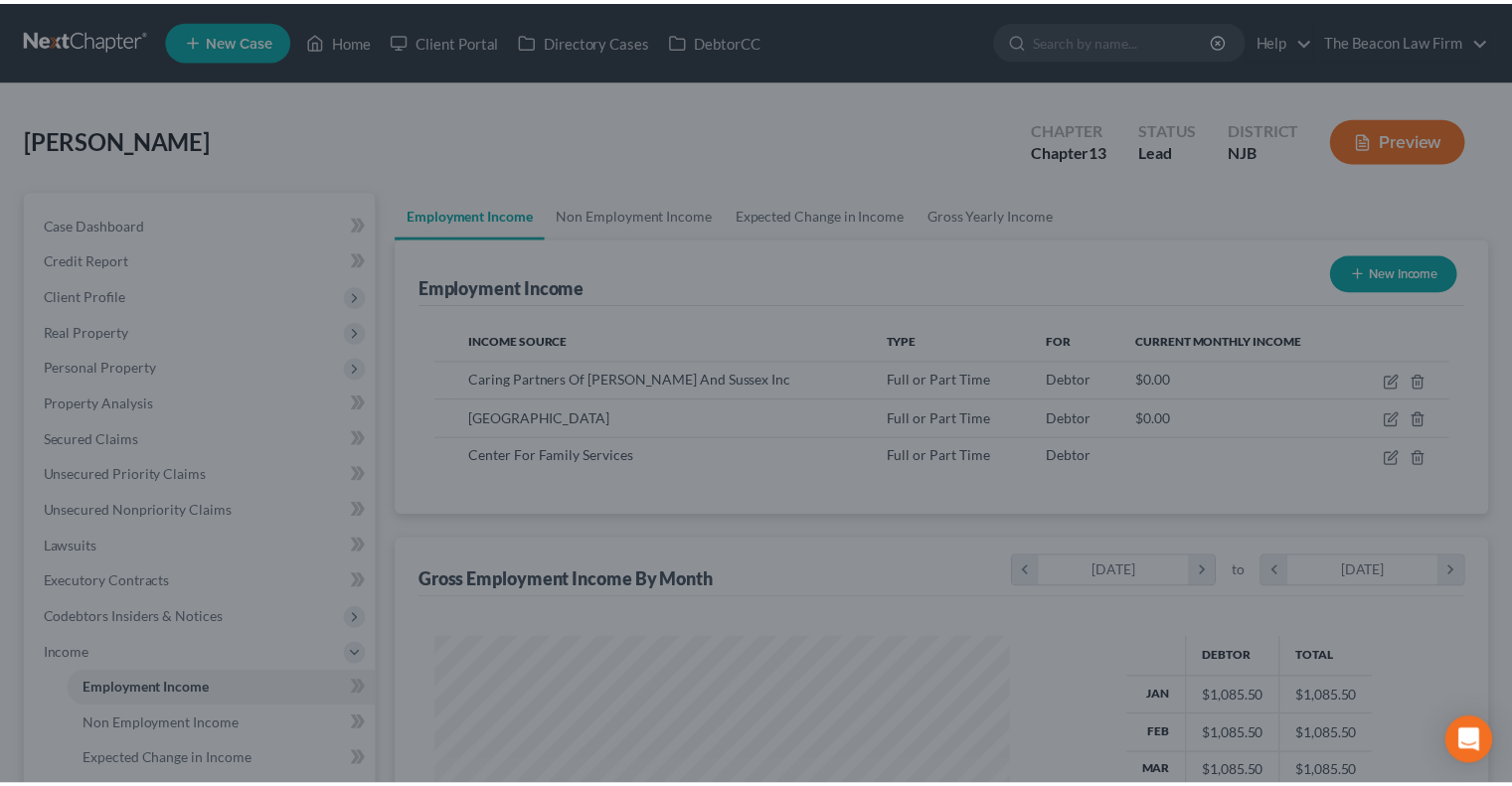 scroll, scrollTop: 354, scrollLeft: 613, axis: both 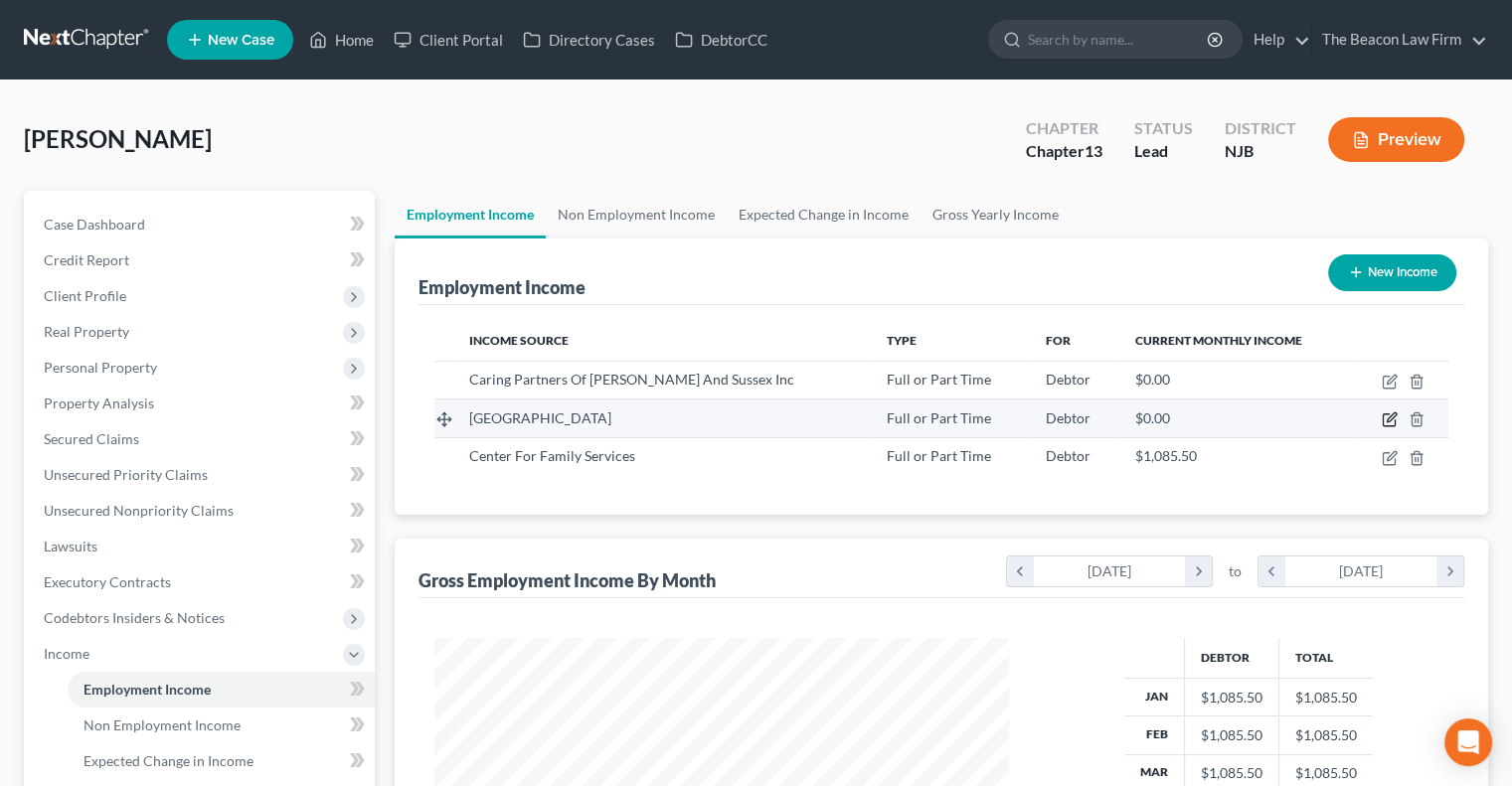 click 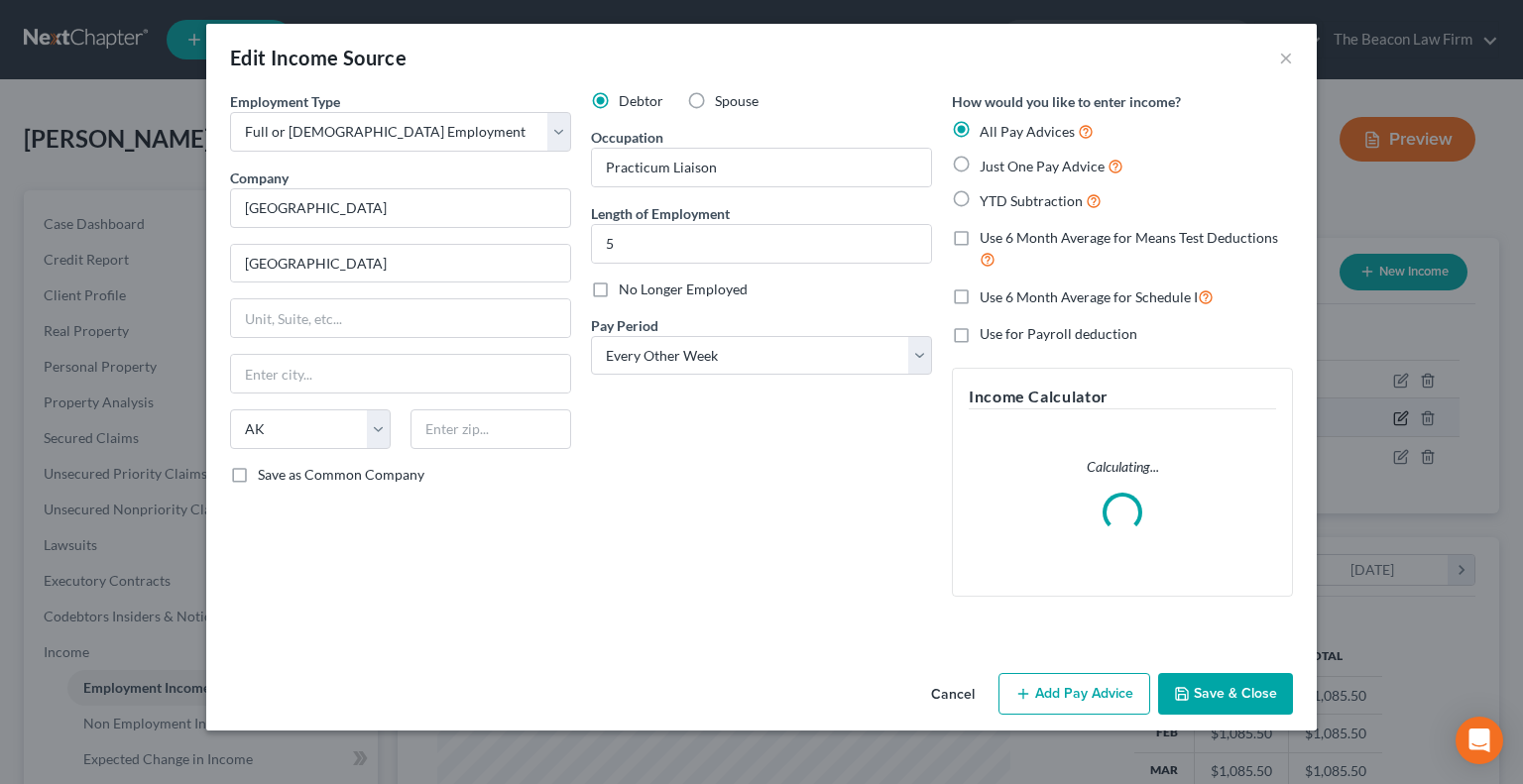 scroll, scrollTop: 990797, scrollLeft: 990917, axis: both 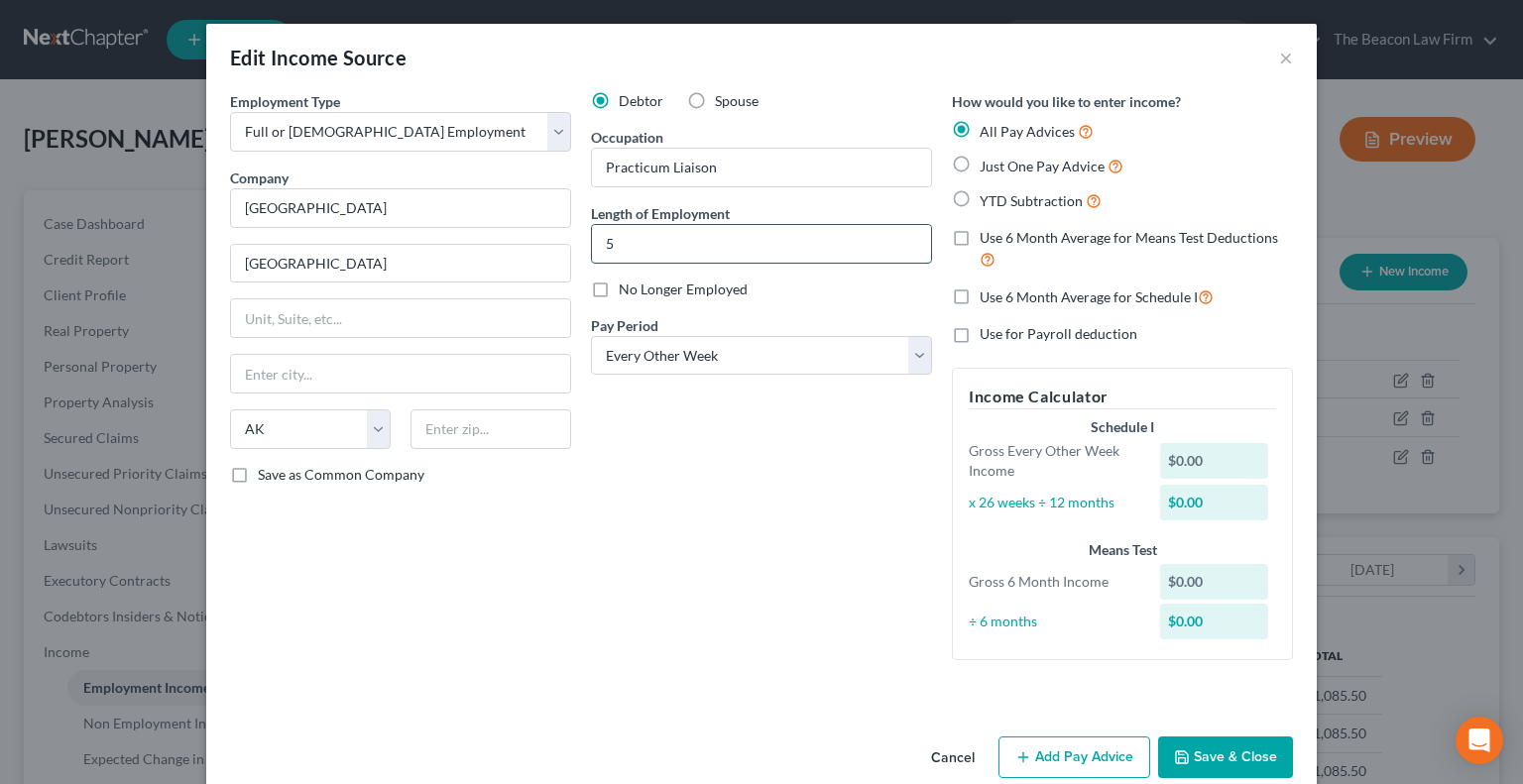 click on "5" at bounding box center [762, 244] 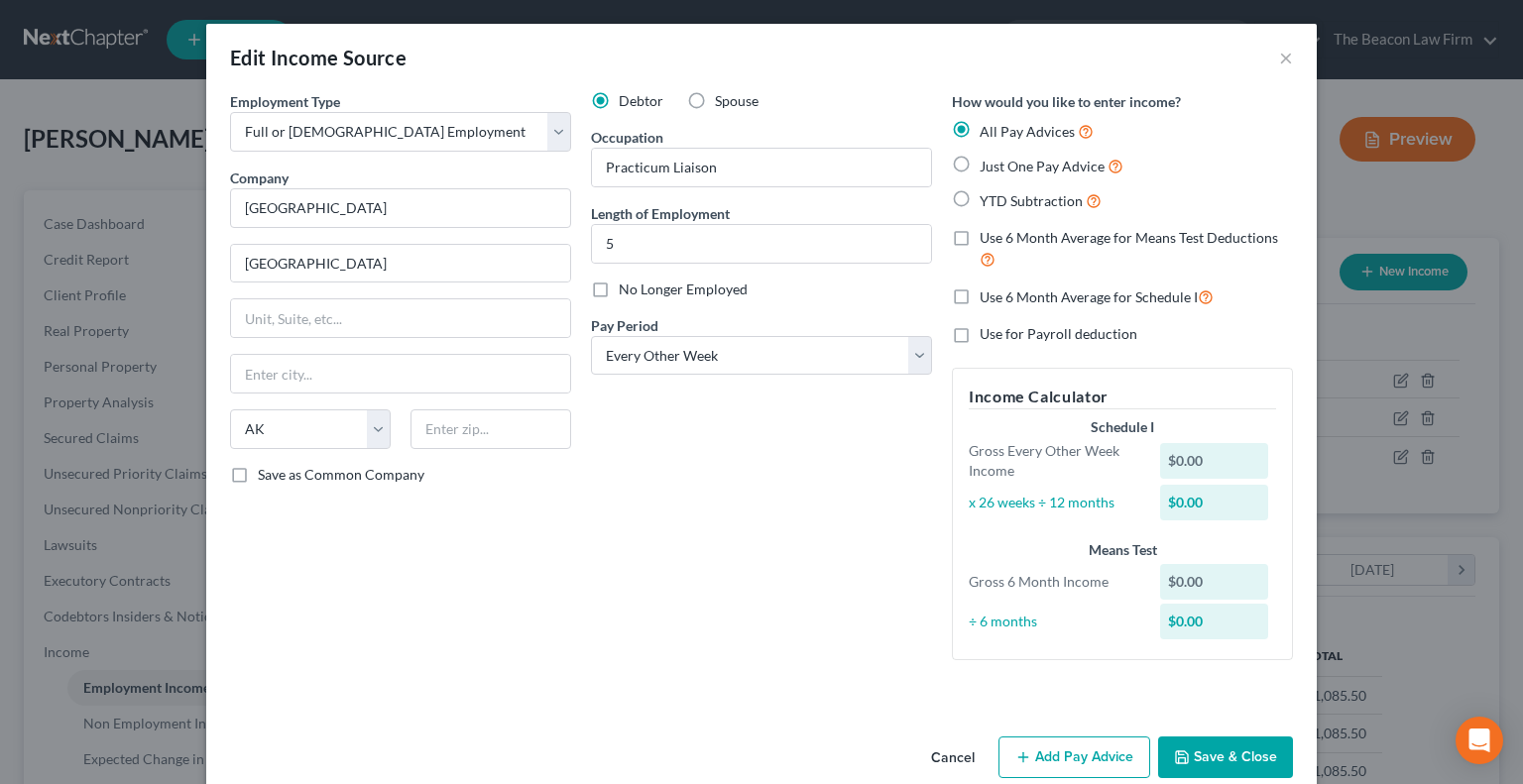 click on "Debtor Spouse Occupation Practicum Liaison Length of Employment 5 No Longer Employed
Pay Period
*
Select Monthly Twice Monthly Every Other Week Weekly" at bounding box center [762, 384] 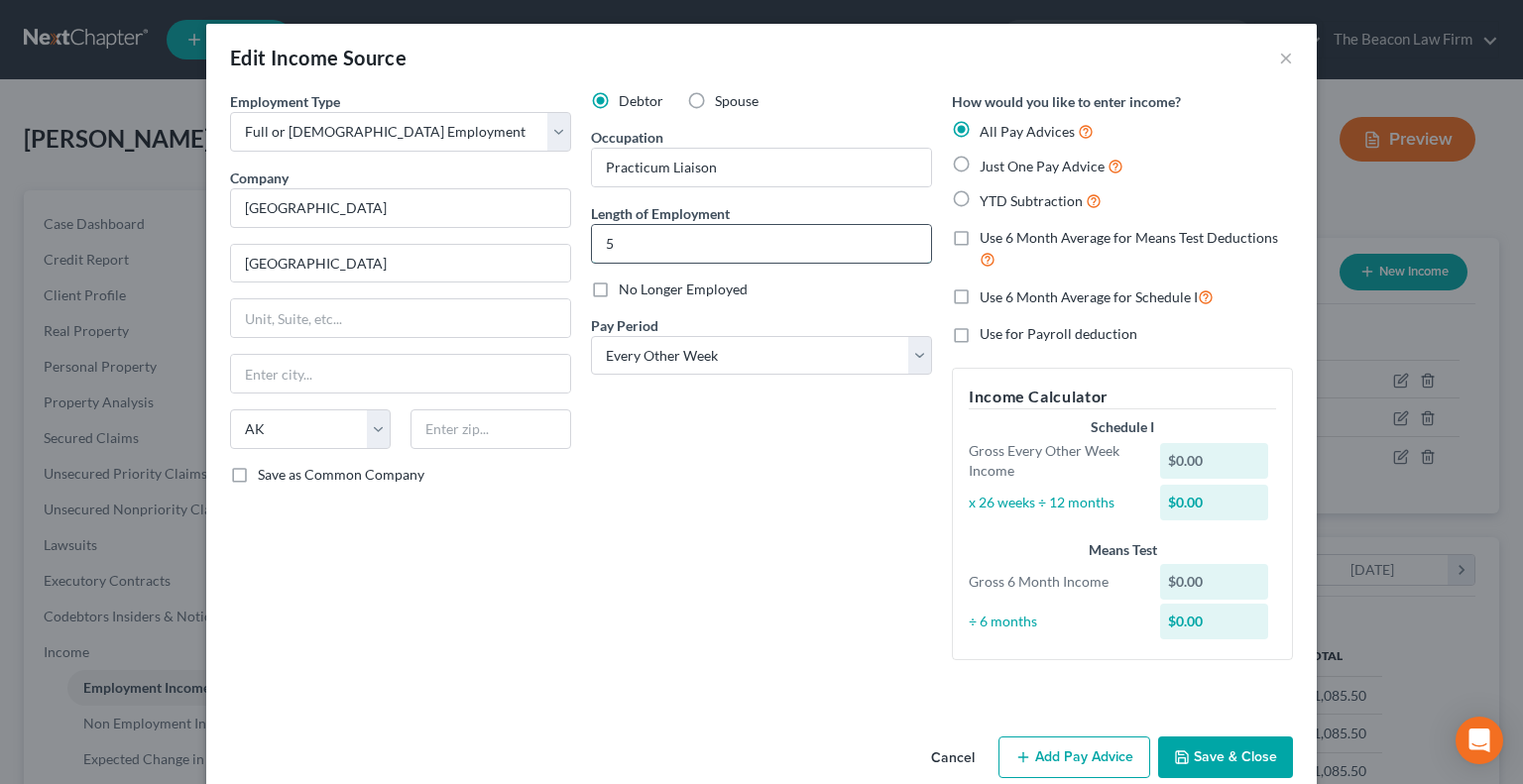 click on "5" at bounding box center (762, 244) 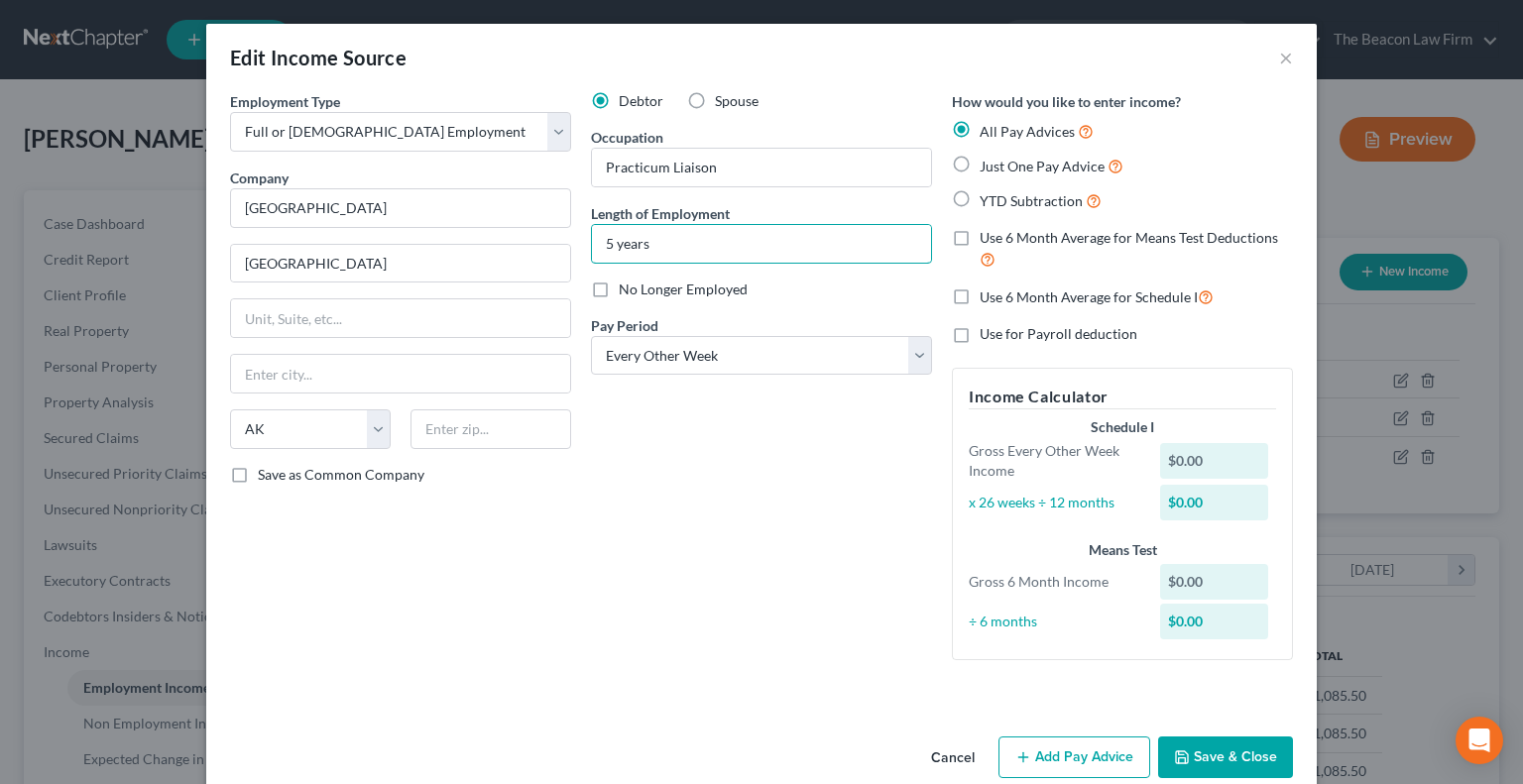 type on "5 years" 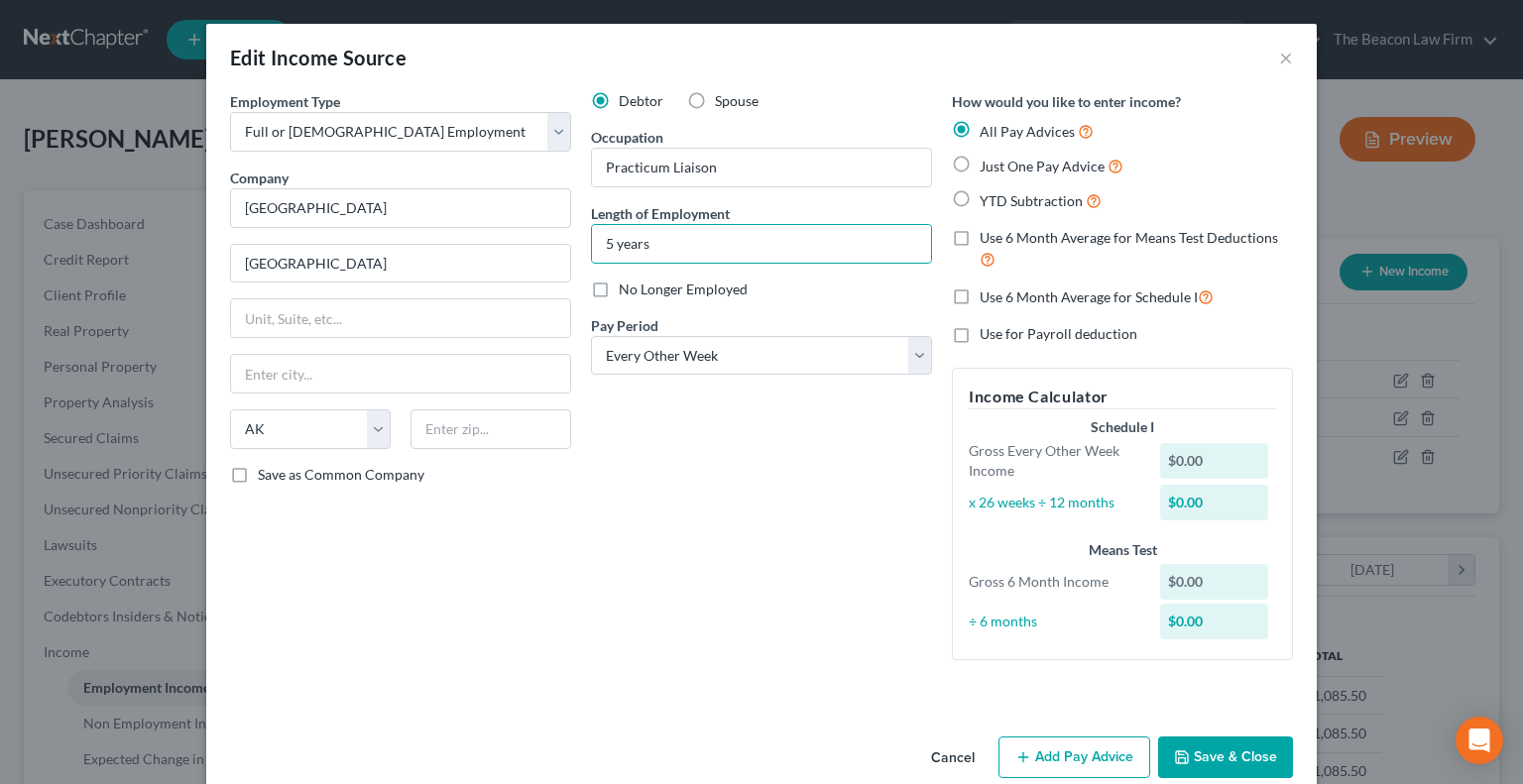 click on "Debtor Spouse Occupation Practicum Liaison Length of Employment 5 years No Longer Employed
Pay Period
*
Select Monthly Twice Monthly Every Other Week Weekly" at bounding box center [762, 384] 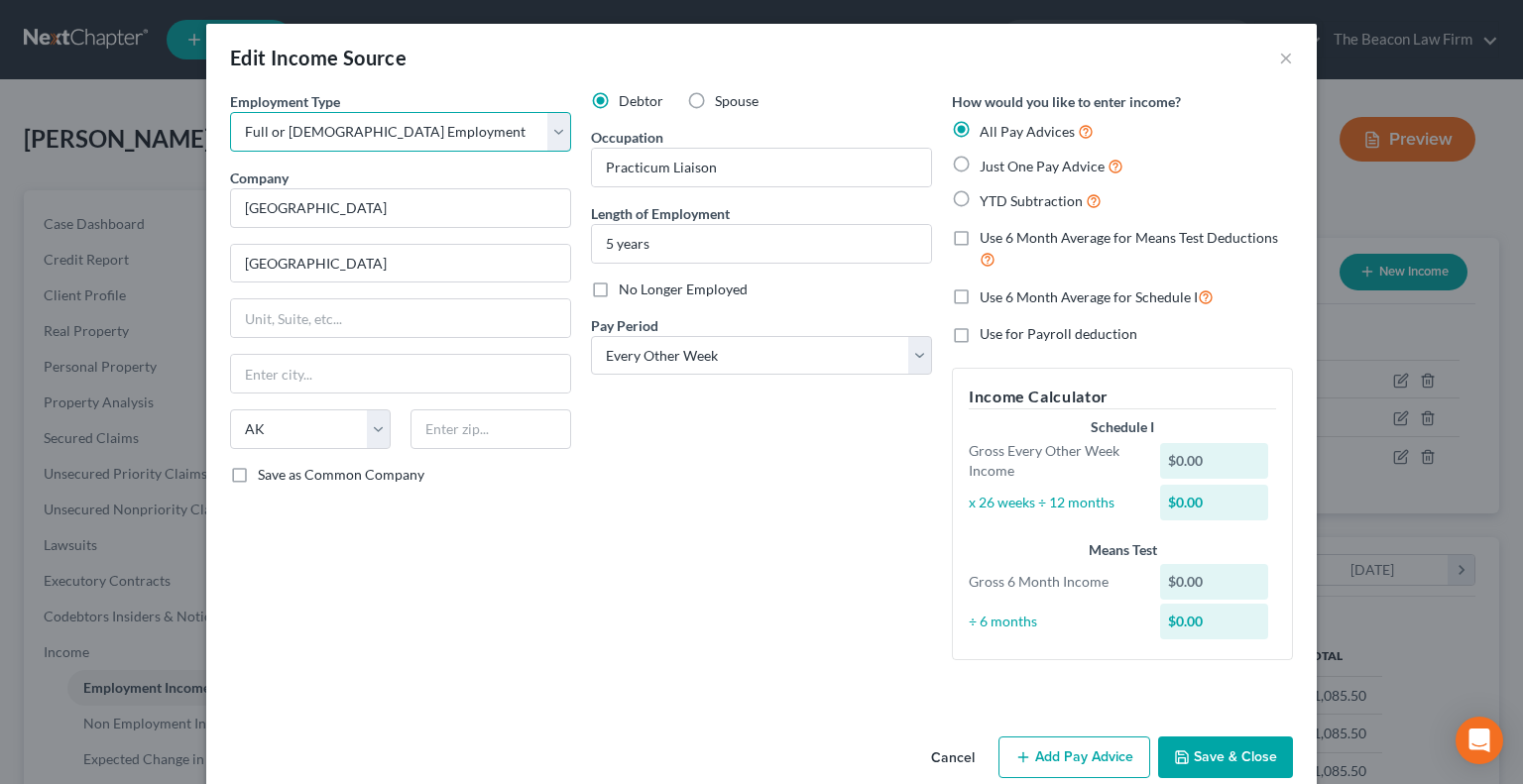 click on "Select Full or [DEMOGRAPHIC_DATA] Employment Self Employment" at bounding box center [401, 132] 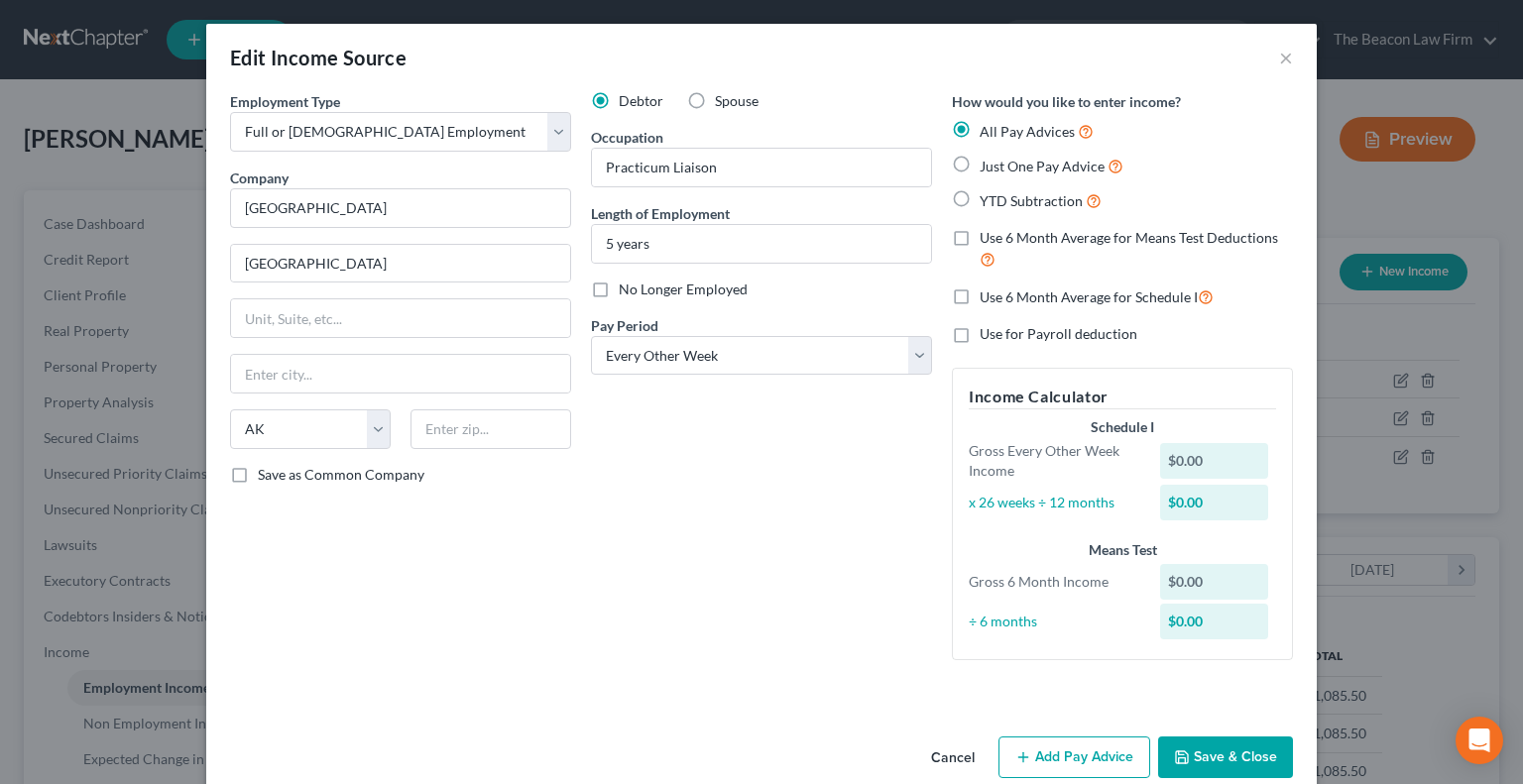 click on "Employment Type
*
Select Full or [DEMOGRAPHIC_DATA] Employment Self Employment
Company
*
[GEOGRAPHIC_DATA]                      [GEOGRAPHIC_DATA] [US_STATE] AK AR AZ CA CO CT DE DC [GEOGRAPHIC_DATA] [GEOGRAPHIC_DATA] GU HI ID IL IN [GEOGRAPHIC_DATA] [GEOGRAPHIC_DATA] [GEOGRAPHIC_DATA] LA ME MD [GEOGRAPHIC_DATA] [GEOGRAPHIC_DATA] [GEOGRAPHIC_DATA] [GEOGRAPHIC_DATA] [GEOGRAPHIC_DATA] MT [GEOGRAPHIC_DATA] [GEOGRAPHIC_DATA] [GEOGRAPHIC_DATA] [GEOGRAPHIC_DATA] [GEOGRAPHIC_DATA] [GEOGRAPHIC_DATA] [GEOGRAPHIC_DATA] [GEOGRAPHIC_DATA] [GEOGRAPHIC_DATA] [GEOGRAPHIC_DATA] OR [GEOGRAPHIC_DATA] PR RI SC SD [GEOGRAPHIC_DATA] [GEOGRAPHIC_DATA] [GEOGRAPHIC_DATA] VI [GEOGRAPHIC_DATA] [GEOGRAPHIC_DATA] [GEOGRAPHIC_DATA] WV WI WY Save as Common Company Debtor Spouse Occupation Practicum Liaison Length of Employment 5 years No Longer Employed
Pay Period
*
Select Monthly Twice Monthly Every Other Week Weekly How would you like to enter income?
All Pay Advices
Just One Pay Advice
YTD Subtraction
Use 6 Month Average for Means Test Deductions  Use 6 Month Average for Schedule I  Use for Payroll deduction Income Calculator
Schedule I Gross Every Other Week Income $0.00 x 26 weeks ÷ 12 months $0.00 Means Test Gross 6 Month Income $0.00 ÷ 6 months $0.00" at bounding box center (762, 409) 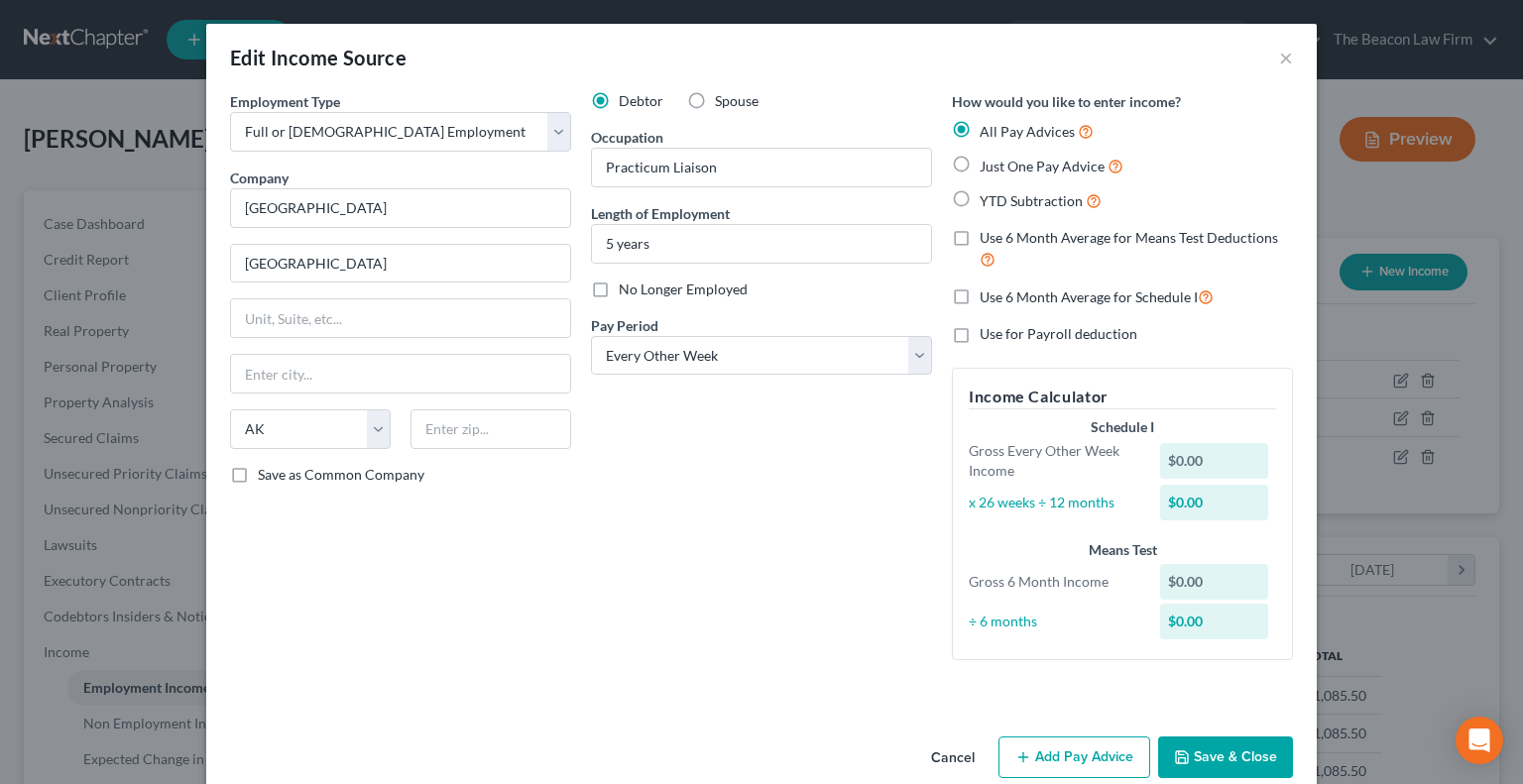 click on "Just One Pay Advice" at bounding box center (1051, 166) 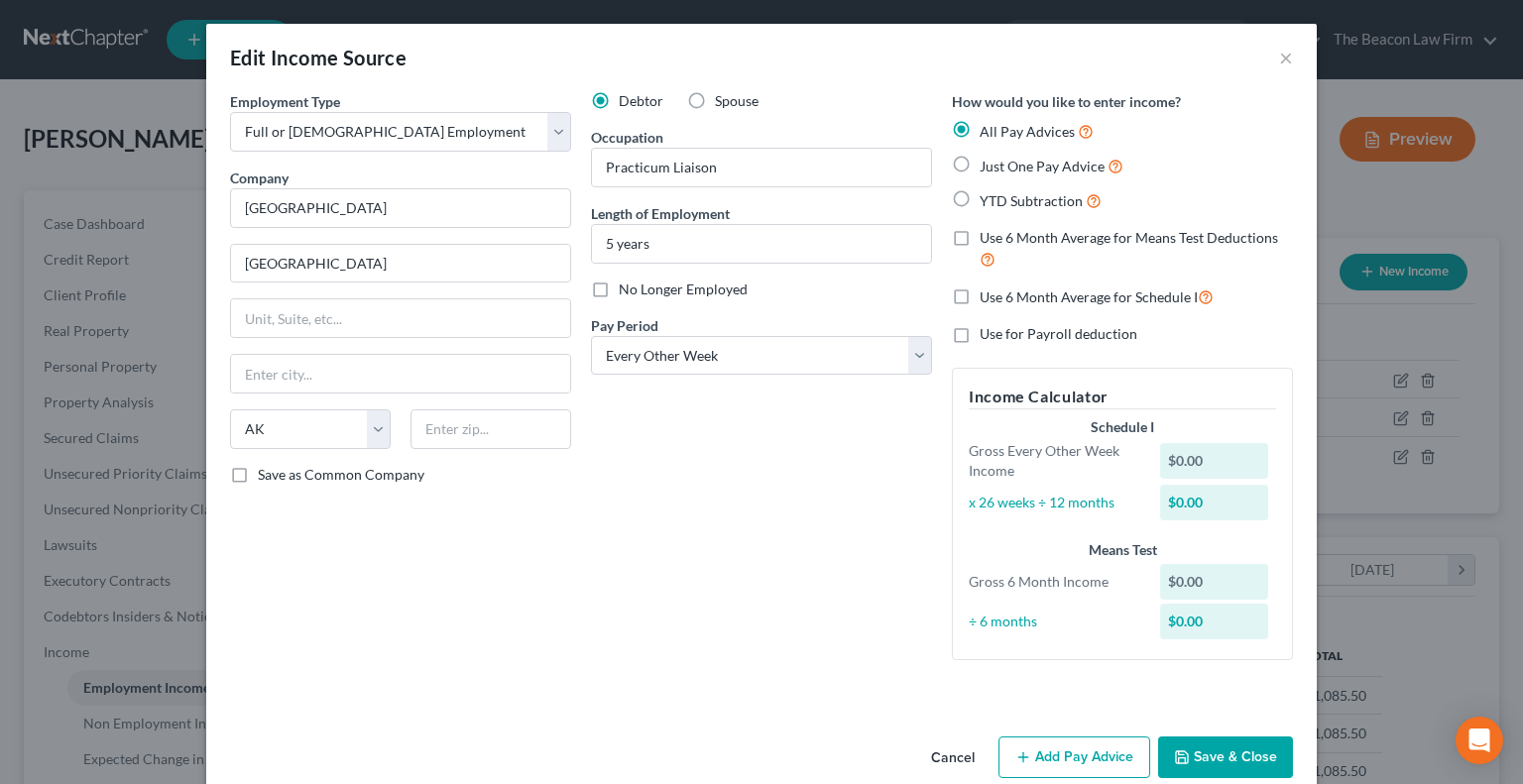 click on "Just One Pay Advice" at bounding box center [994, 161] 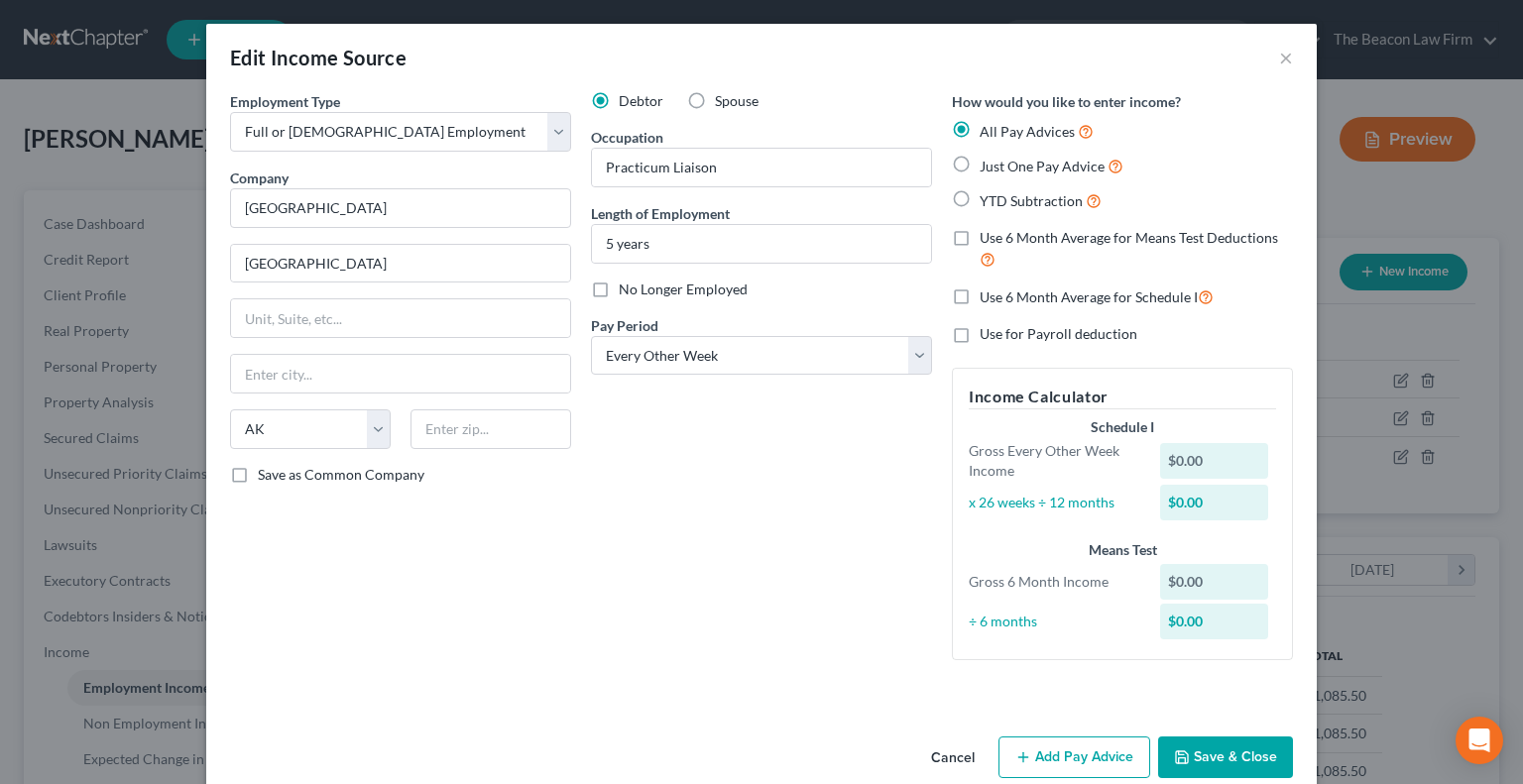 radio on "true" 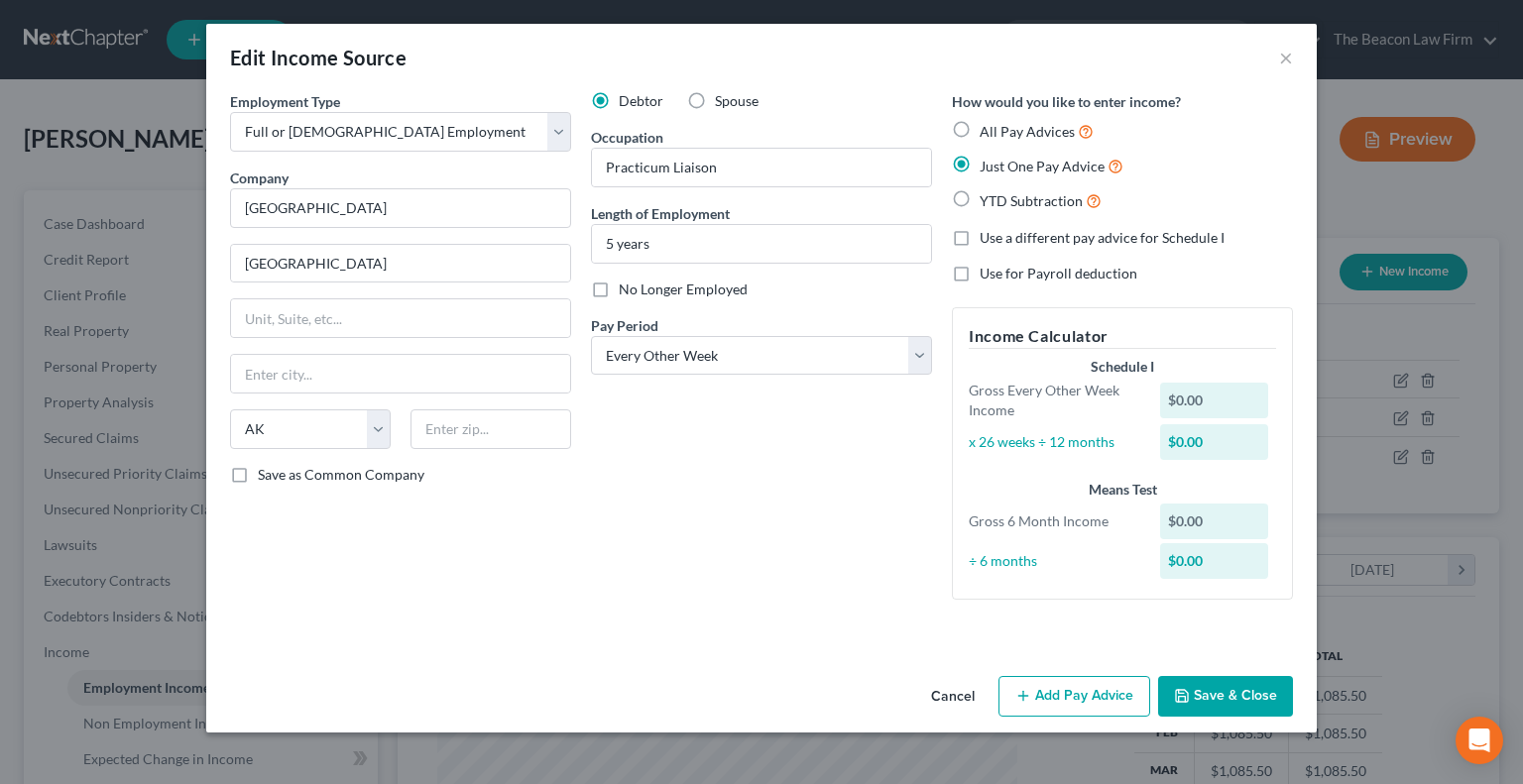 click on "Debtor Spouse Occupation Practicum Liaison Length of Employment 5 years No Longer Employed
Pay Period
*
Select Monthly Twice Monthly Every Other Week Weekly" at bounding box center (762, 353) 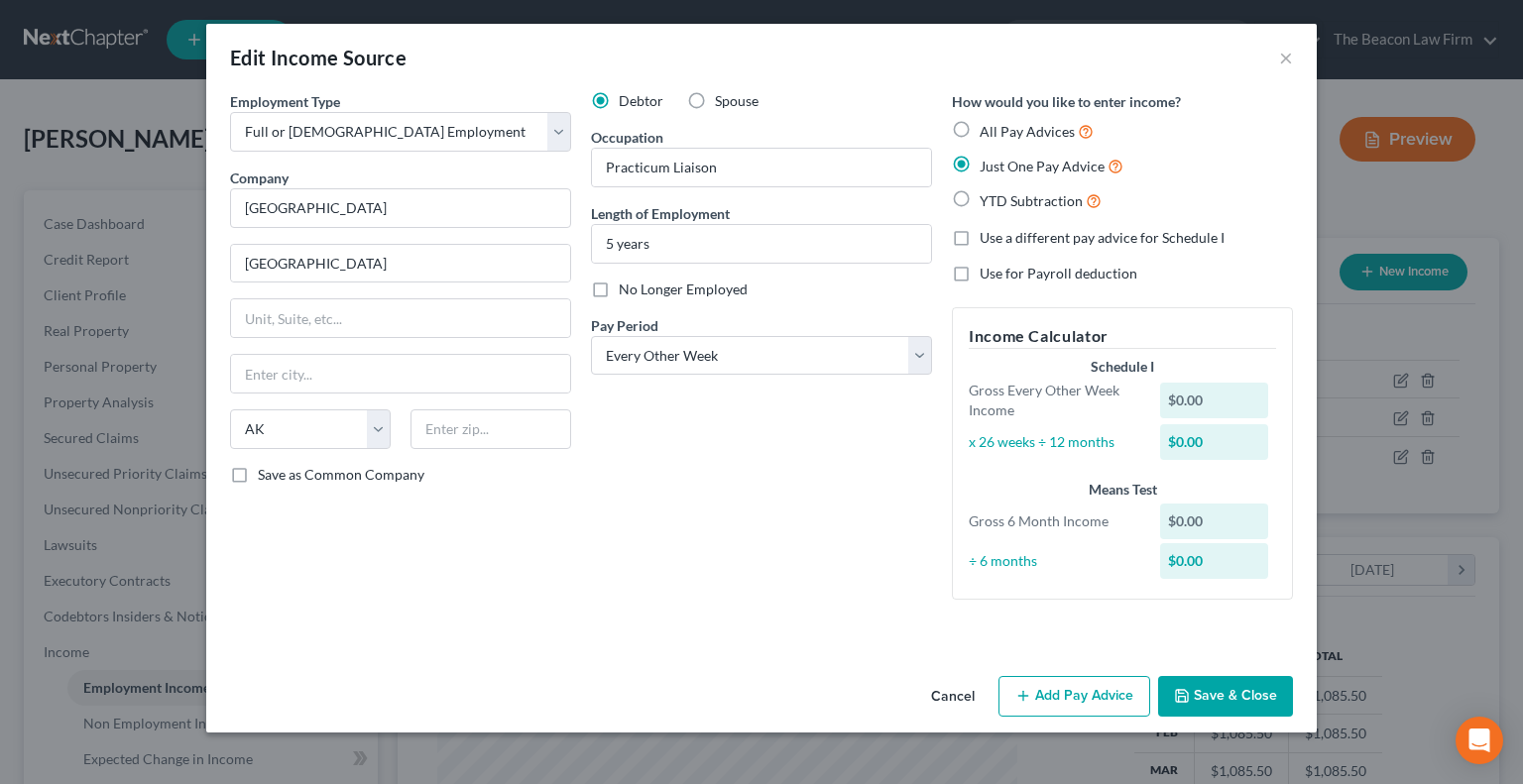 click on "Add Pay Advice" at bounding box center (1074, 697) 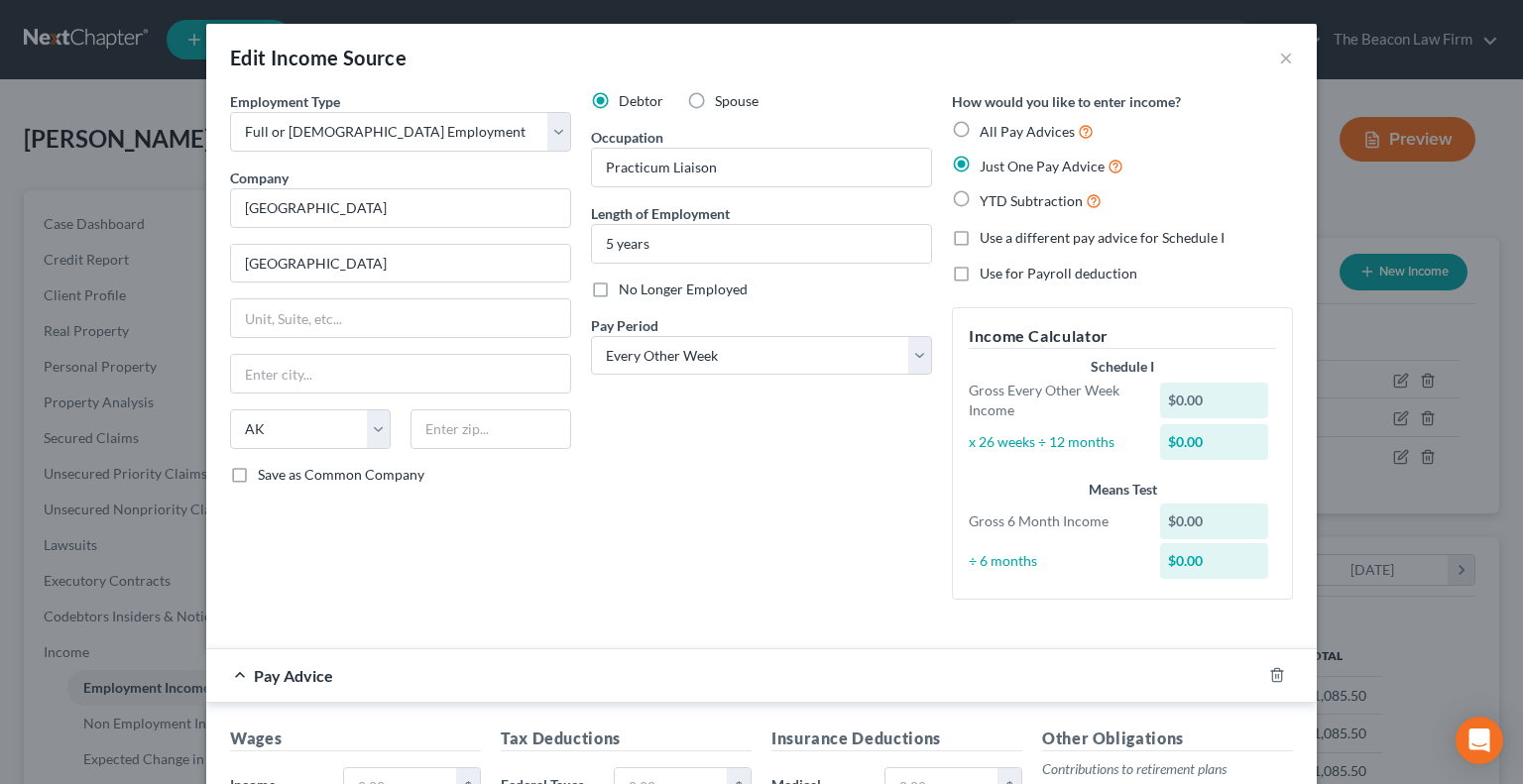 click on "Debtor Spouse Occupation Practicum Liaison Length of Employment 5 years No Longer Employed
Pay Period
*
Select Monthly Twice Monthly Every Other Week Weekly" at bounding box center [762, 353] 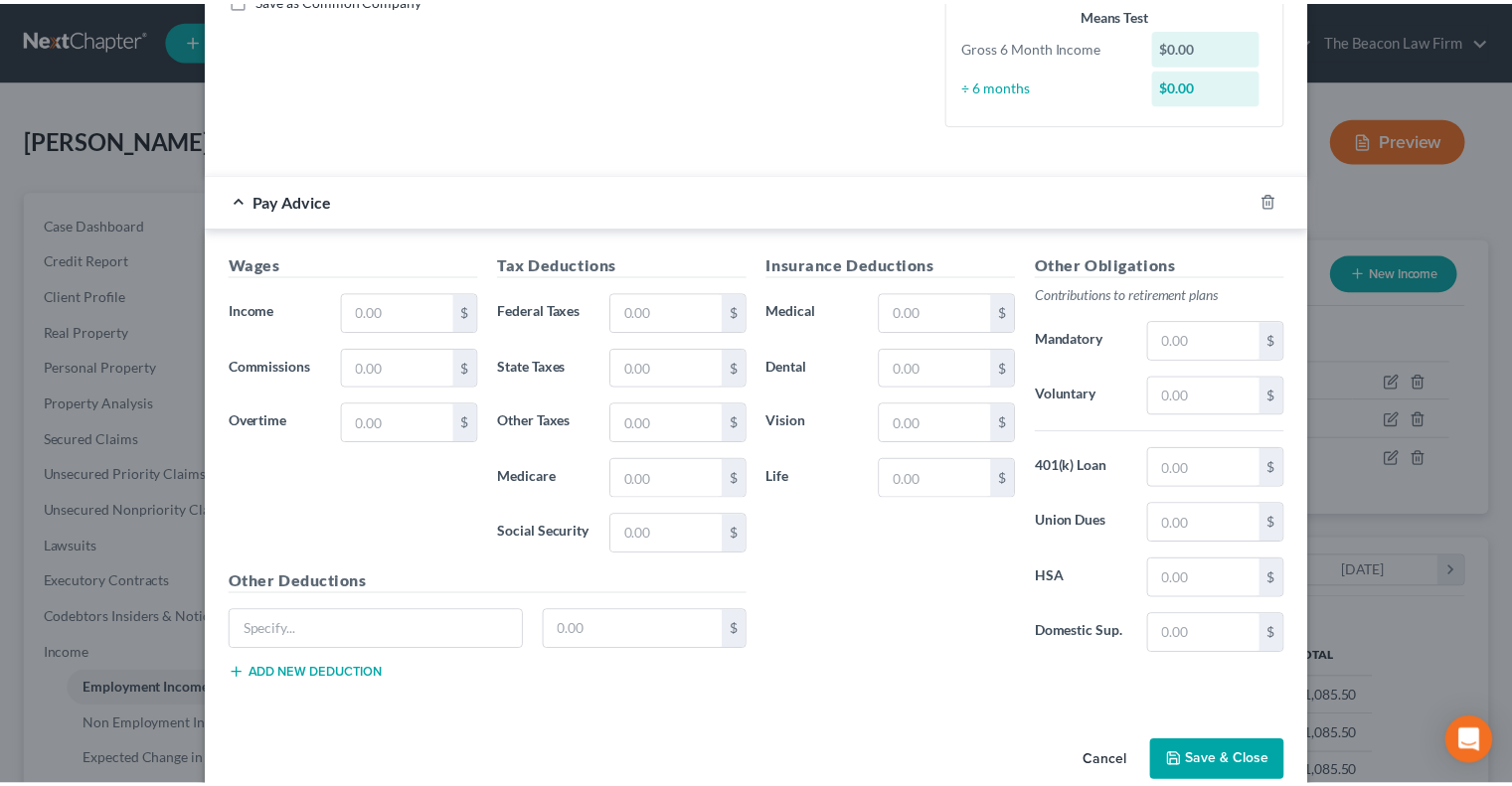 scroll, scrollTop: 509, scrollLeft: 0, axis: vertical 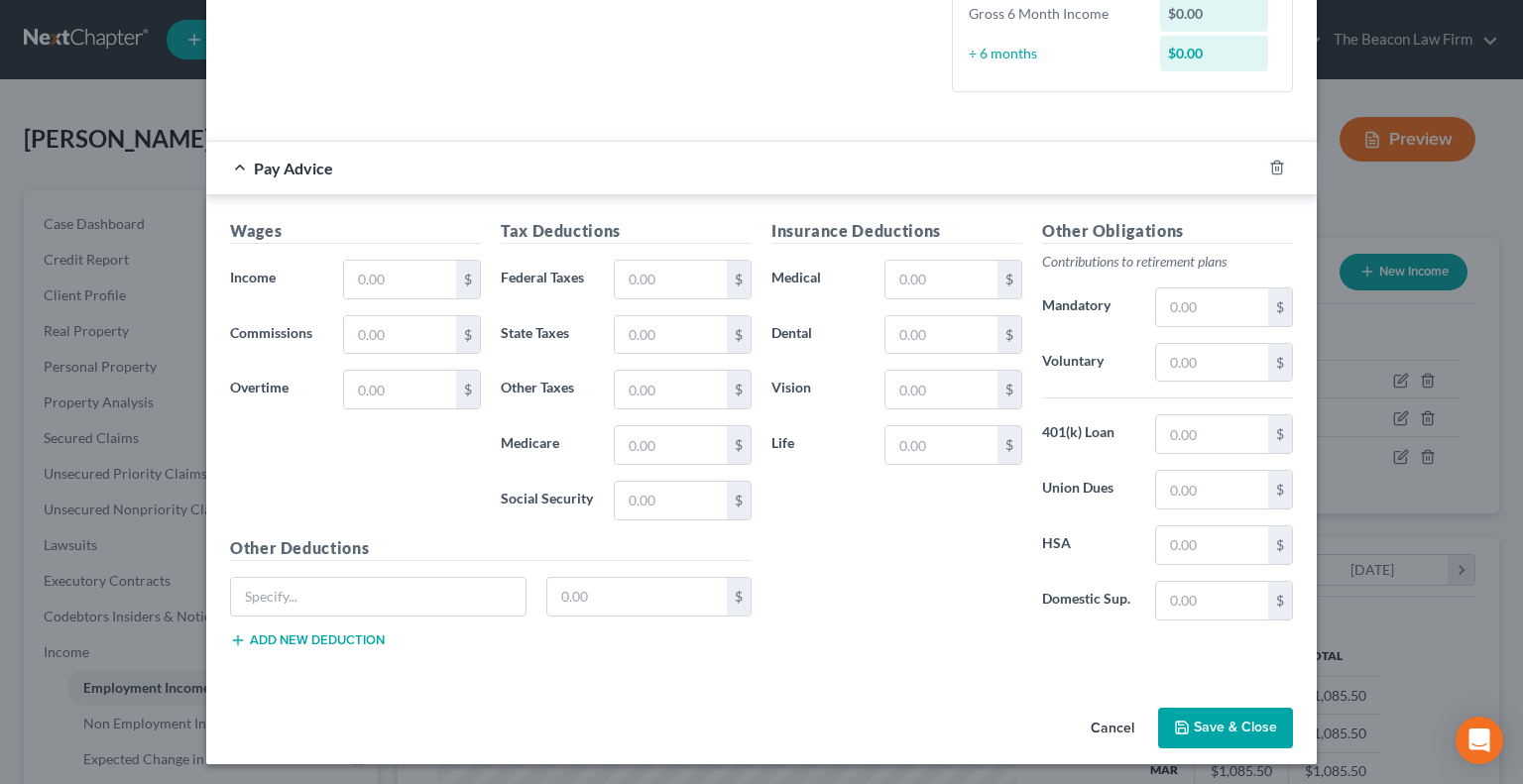 click on "Wages
Income
*
$ Commissions $ Overtime $" at bounding box center [355, 378] 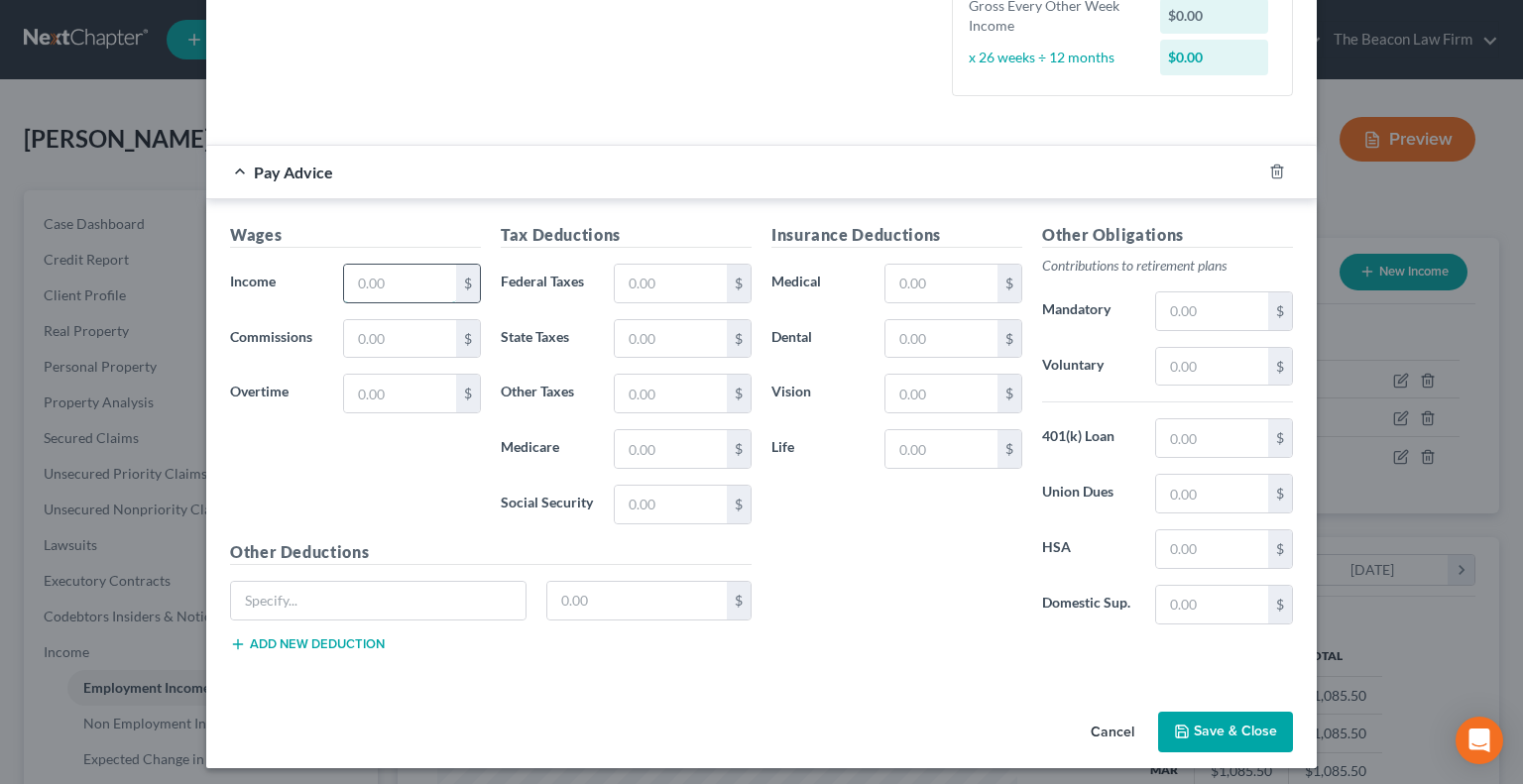 click at bounding box center [400, 283] 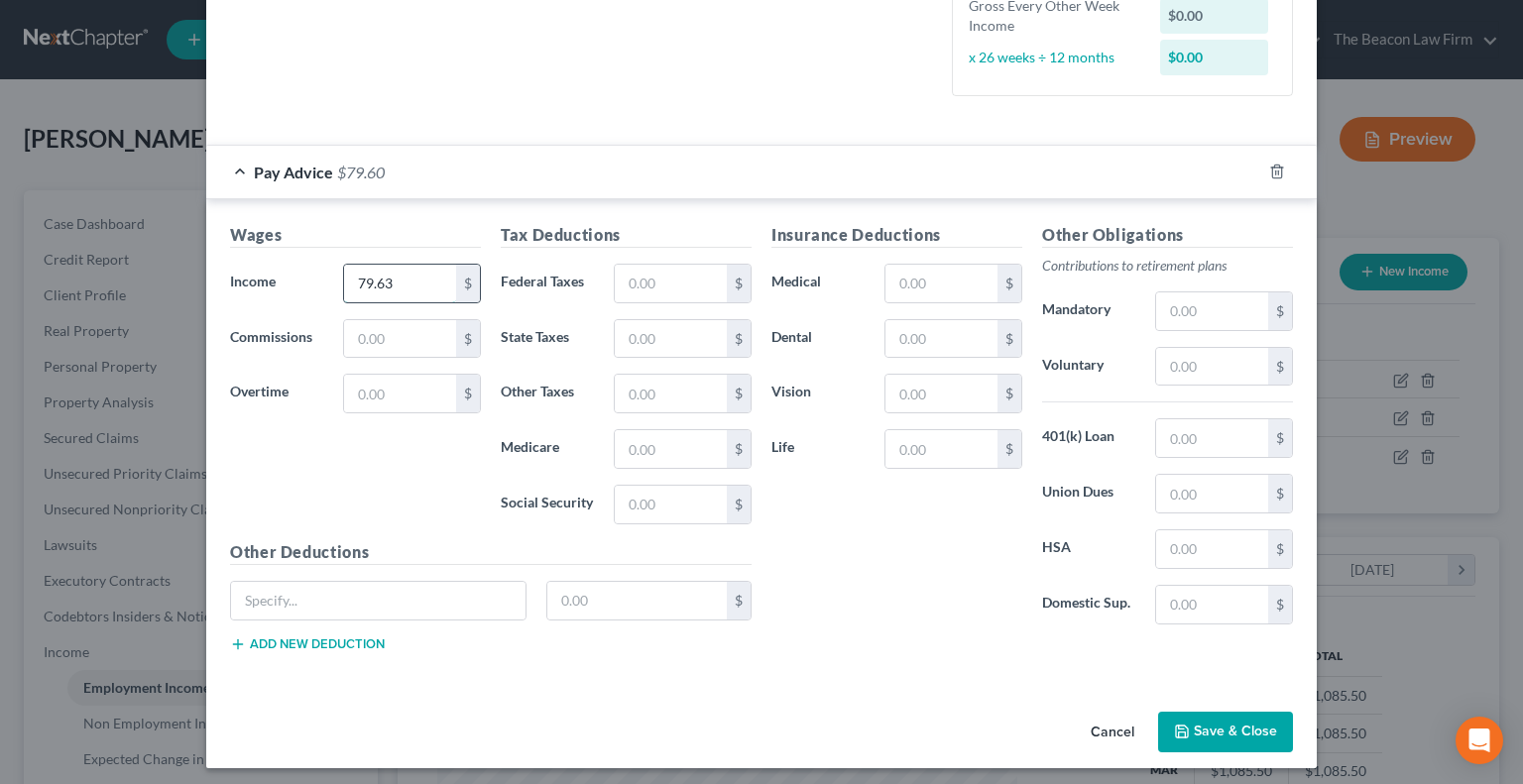 type on "79.63" 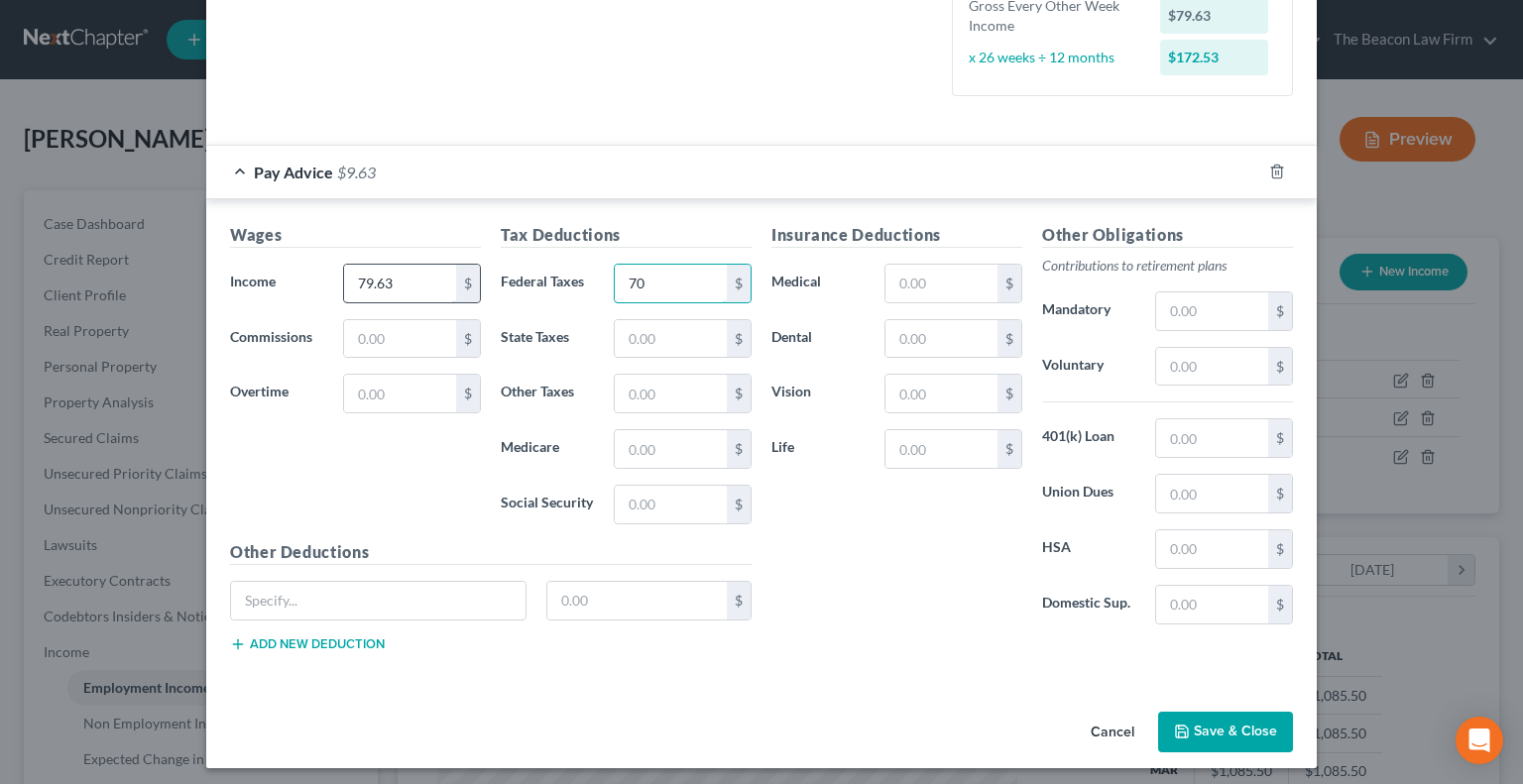 type on "7" 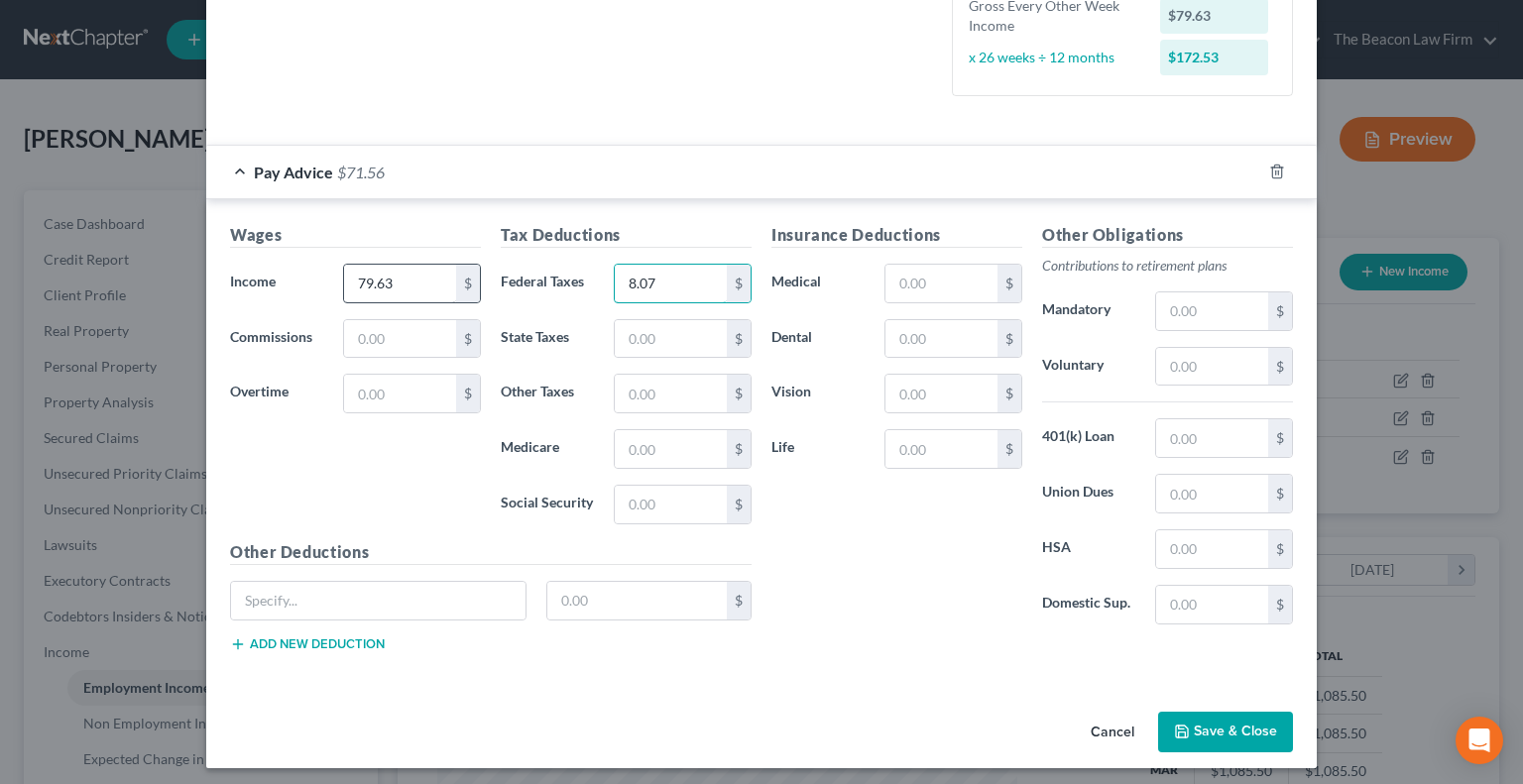 type on "8.07" 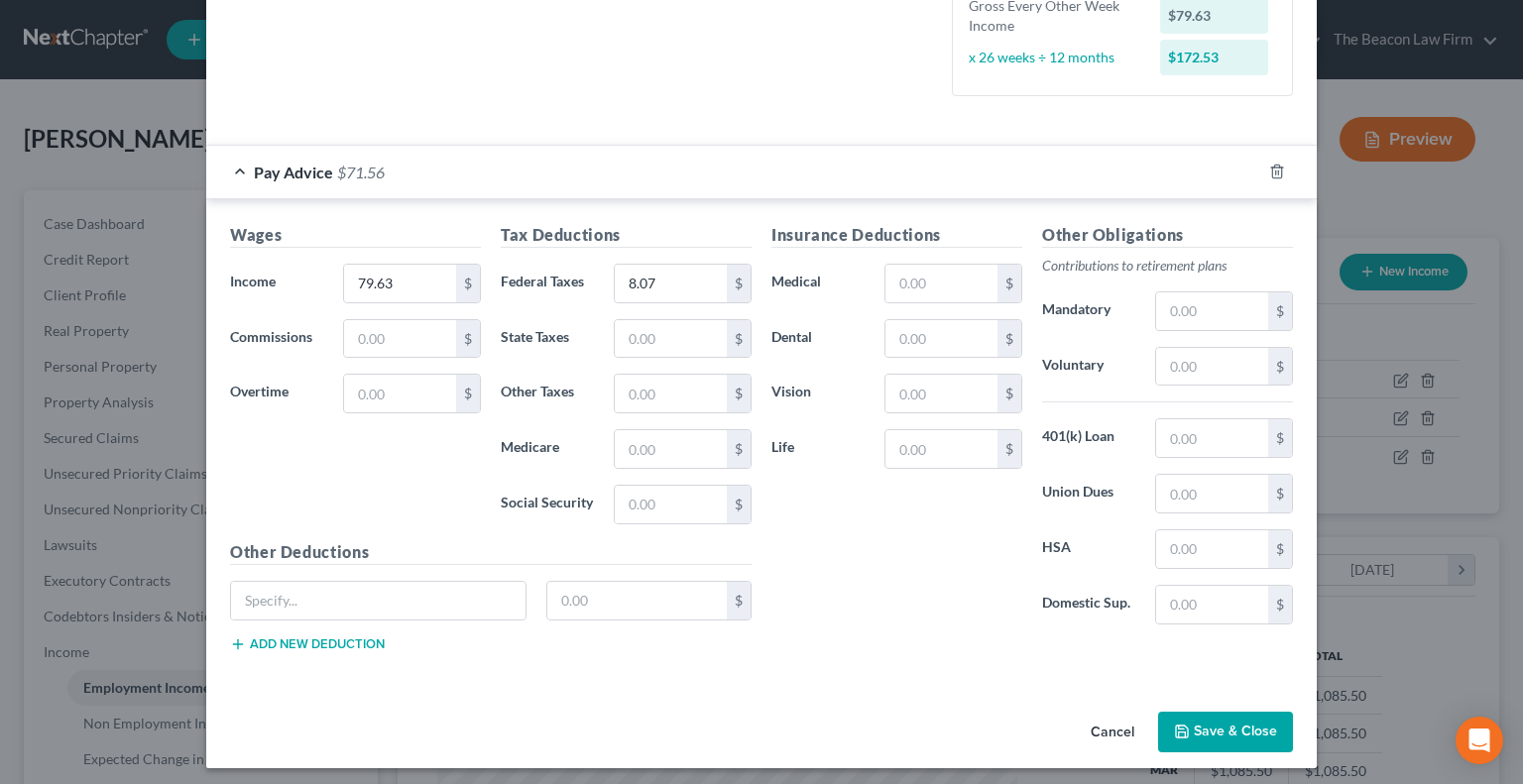 click on "Save & Close" at bounding box center (1226, 732) 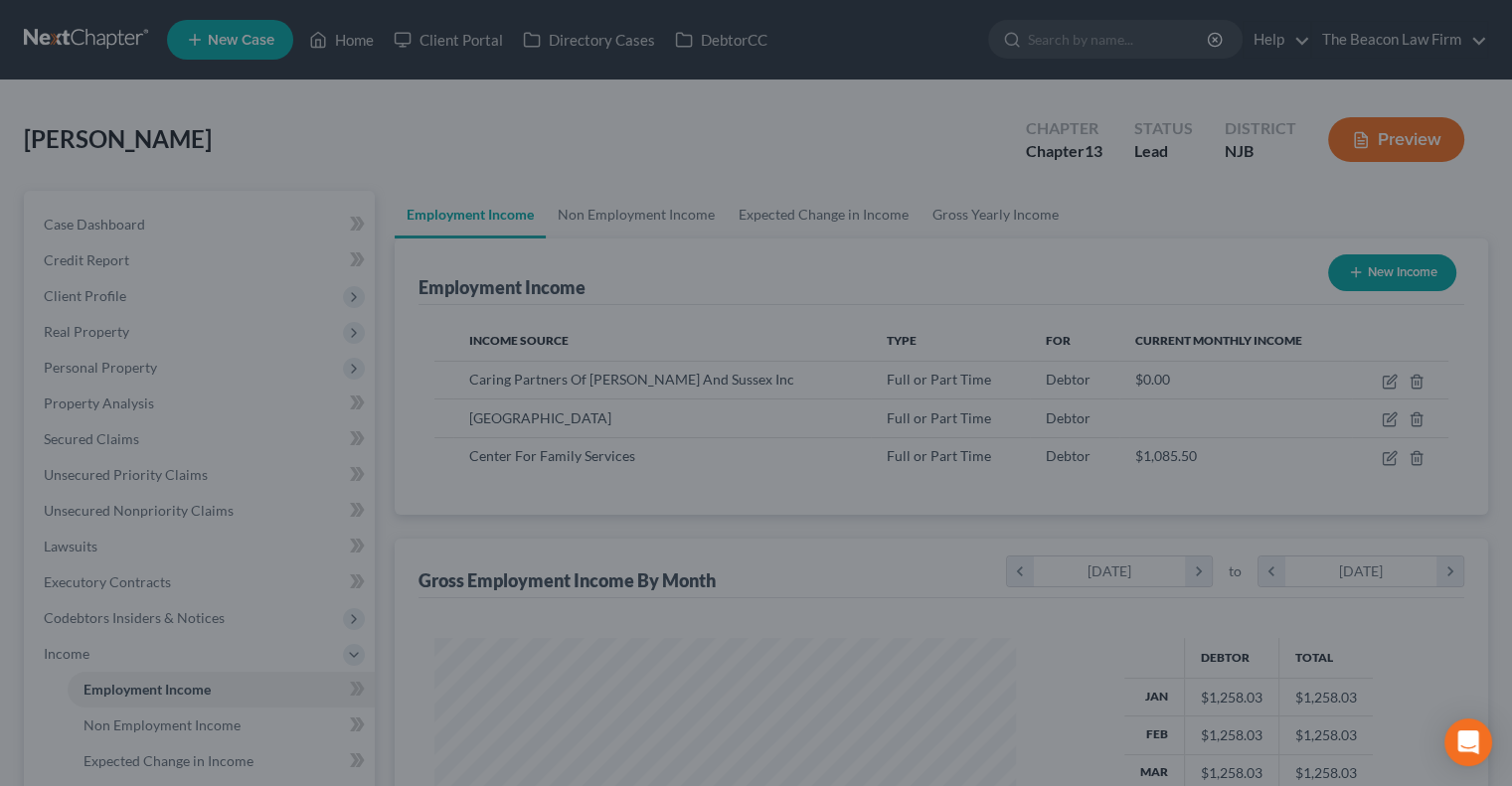 scroll, scrollTop: 354, scrollLeft: 613, axis: both 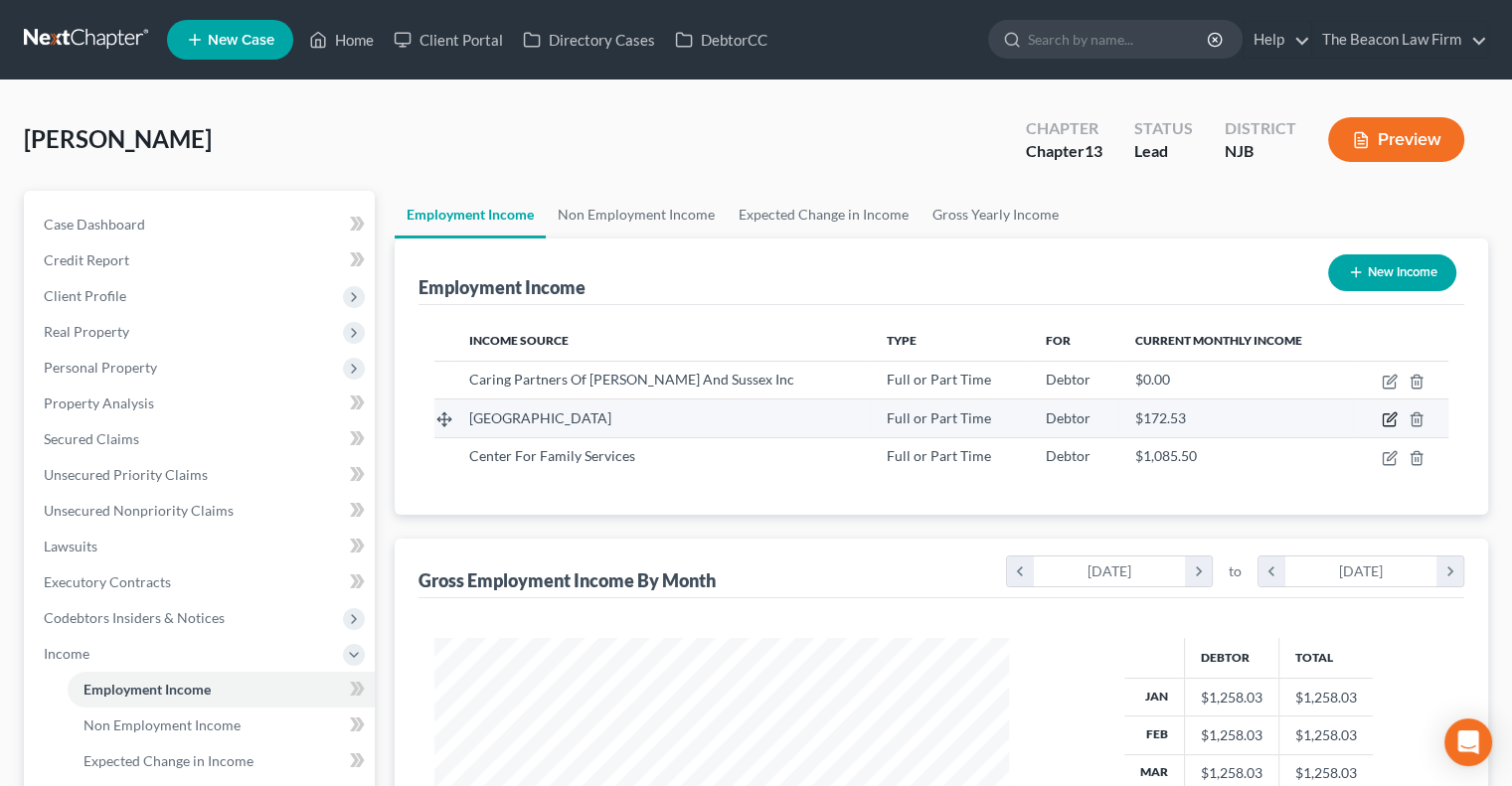 click 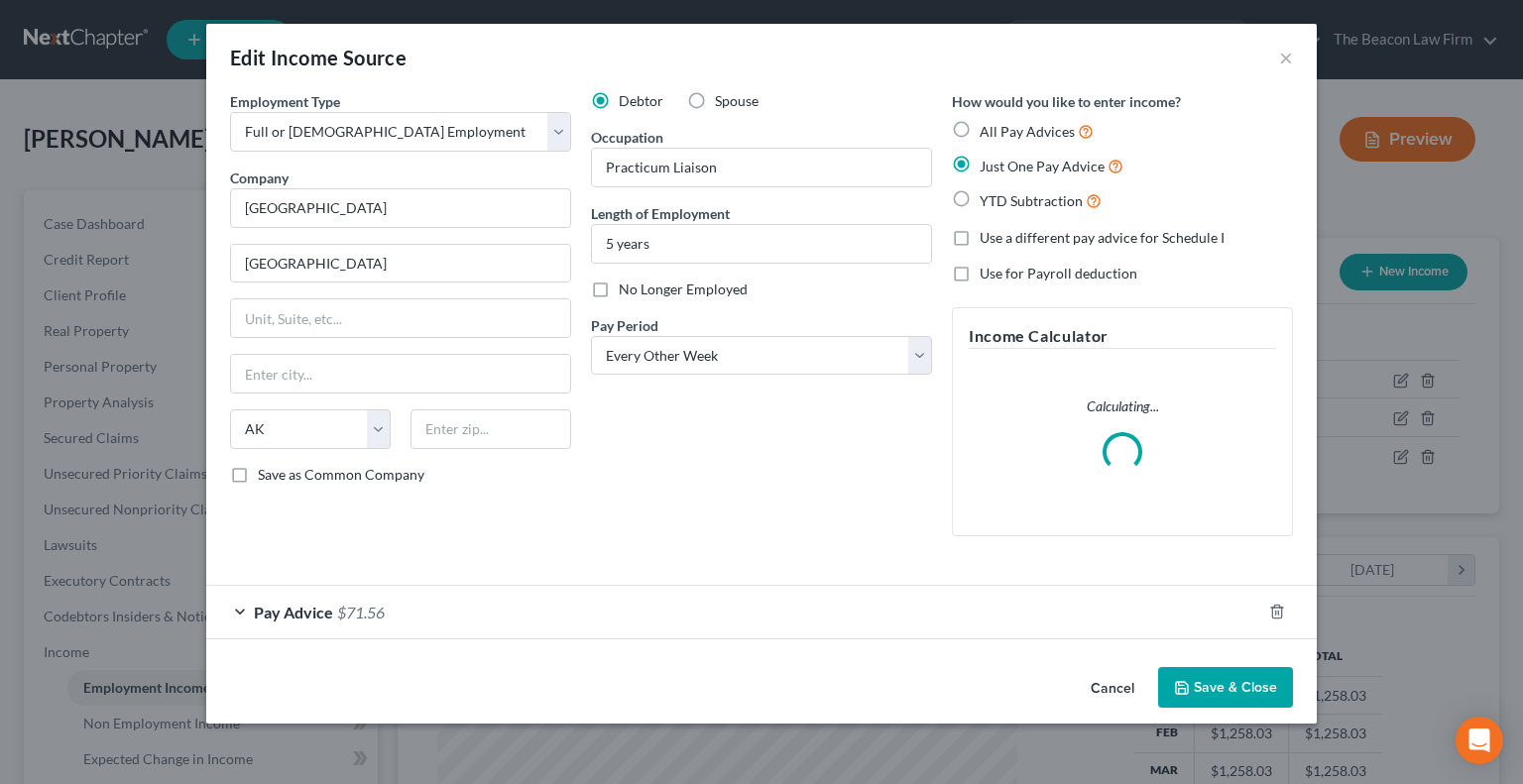 scroll, scrollTop: 990797, scrollLeft: 990917, axis: both 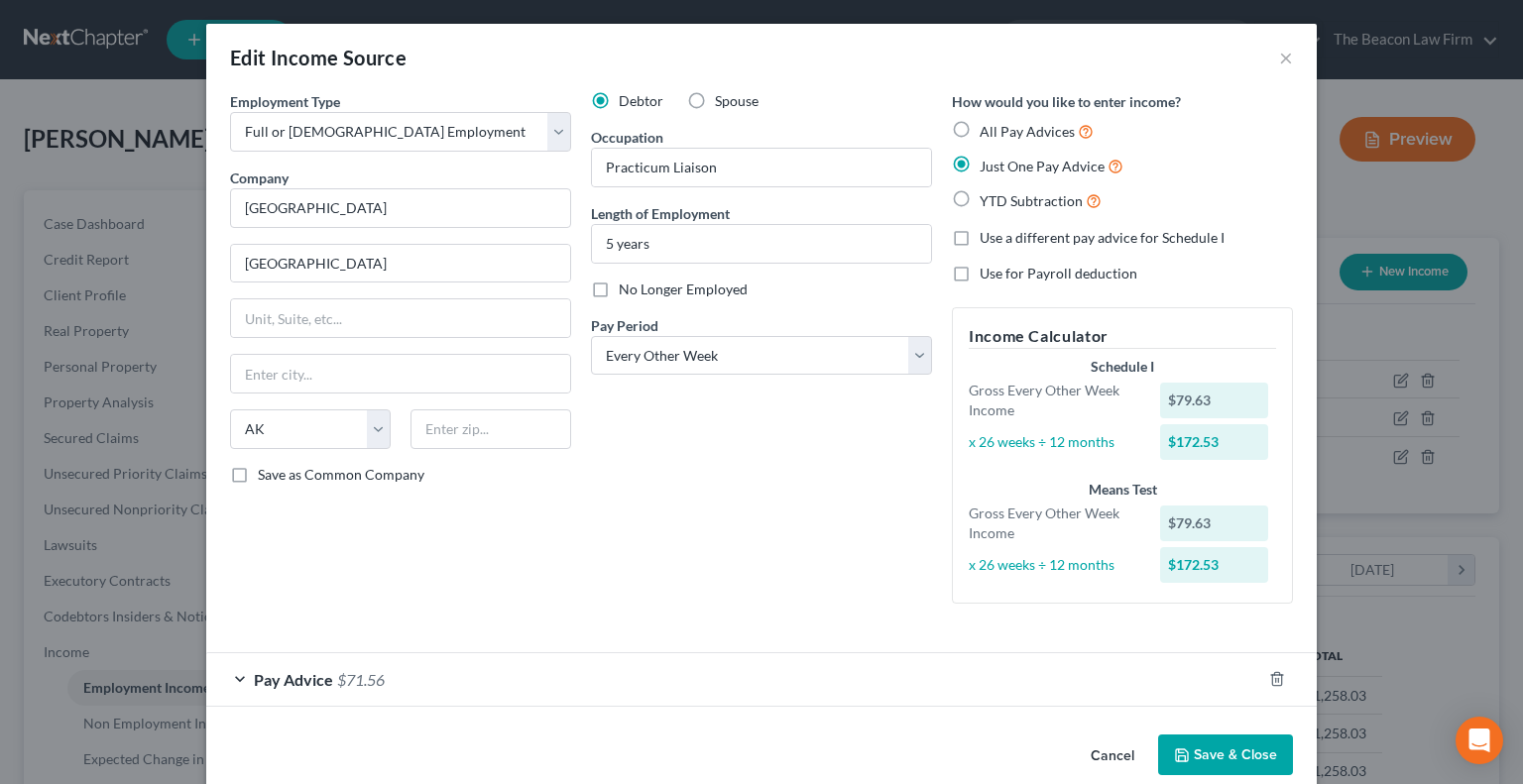click on "Save & Close" at bounding box center (1226, 755) 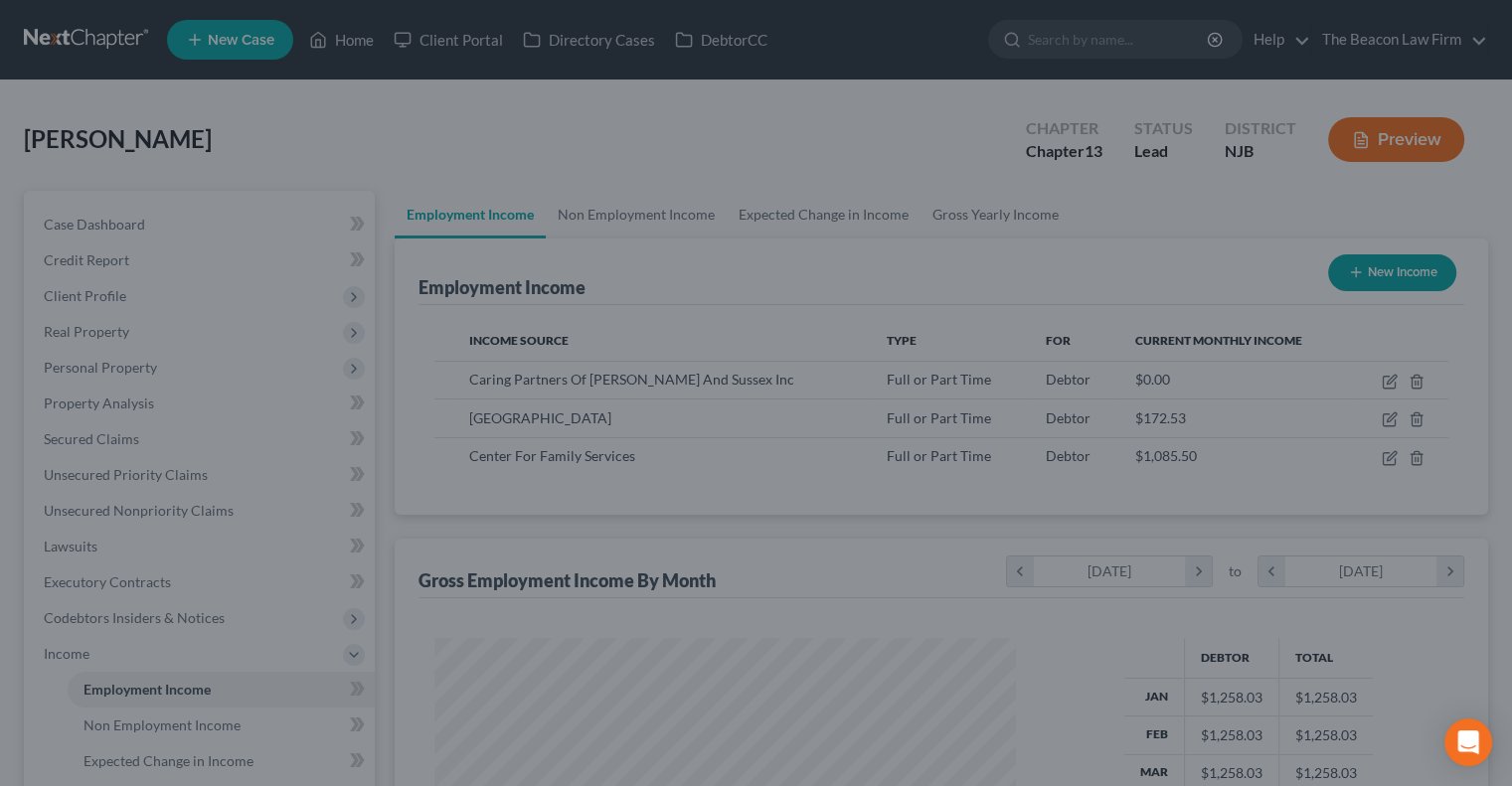 scroll, scrollTop: 354, scrollLeft: 613, axis: both 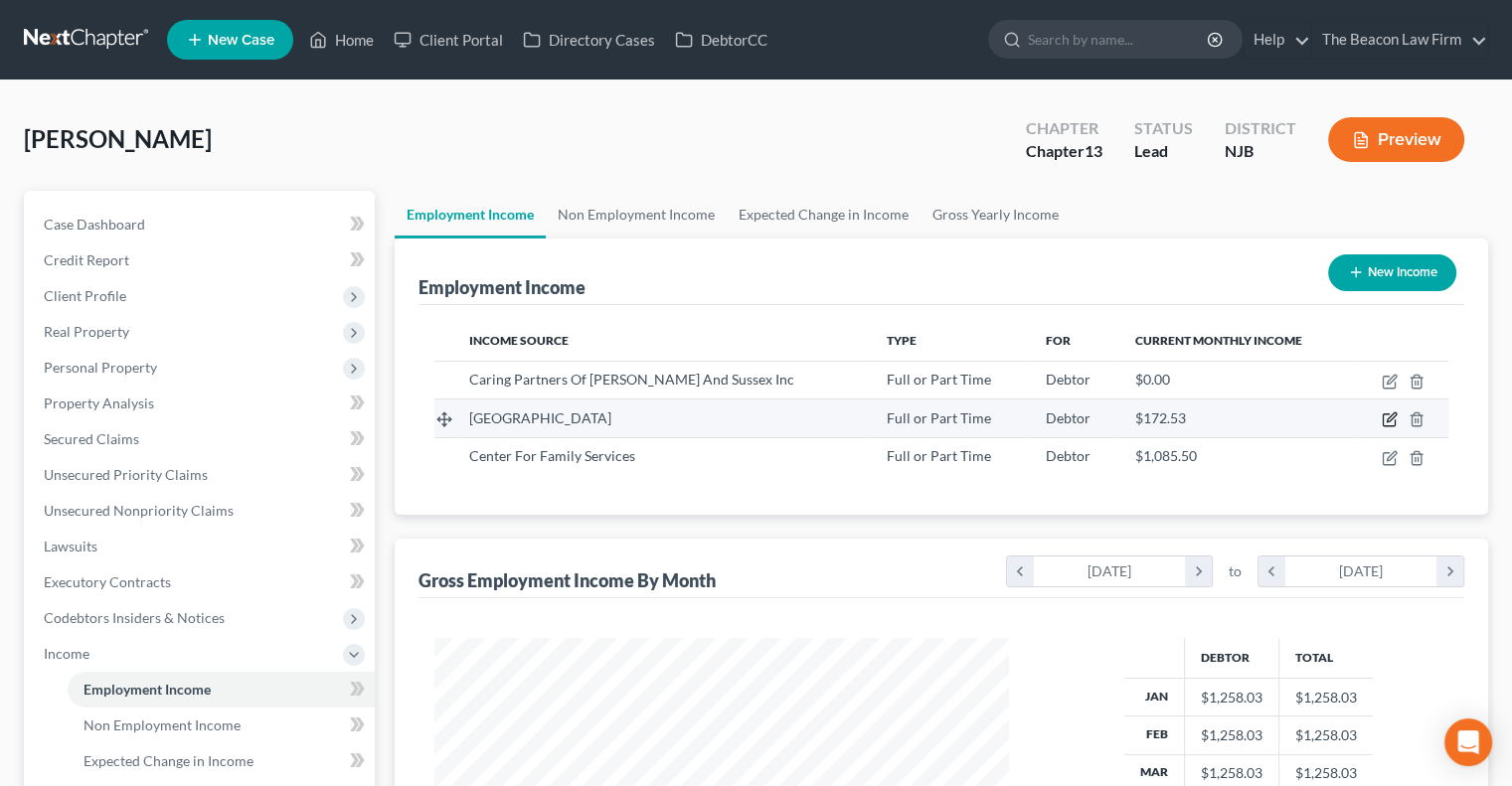 click 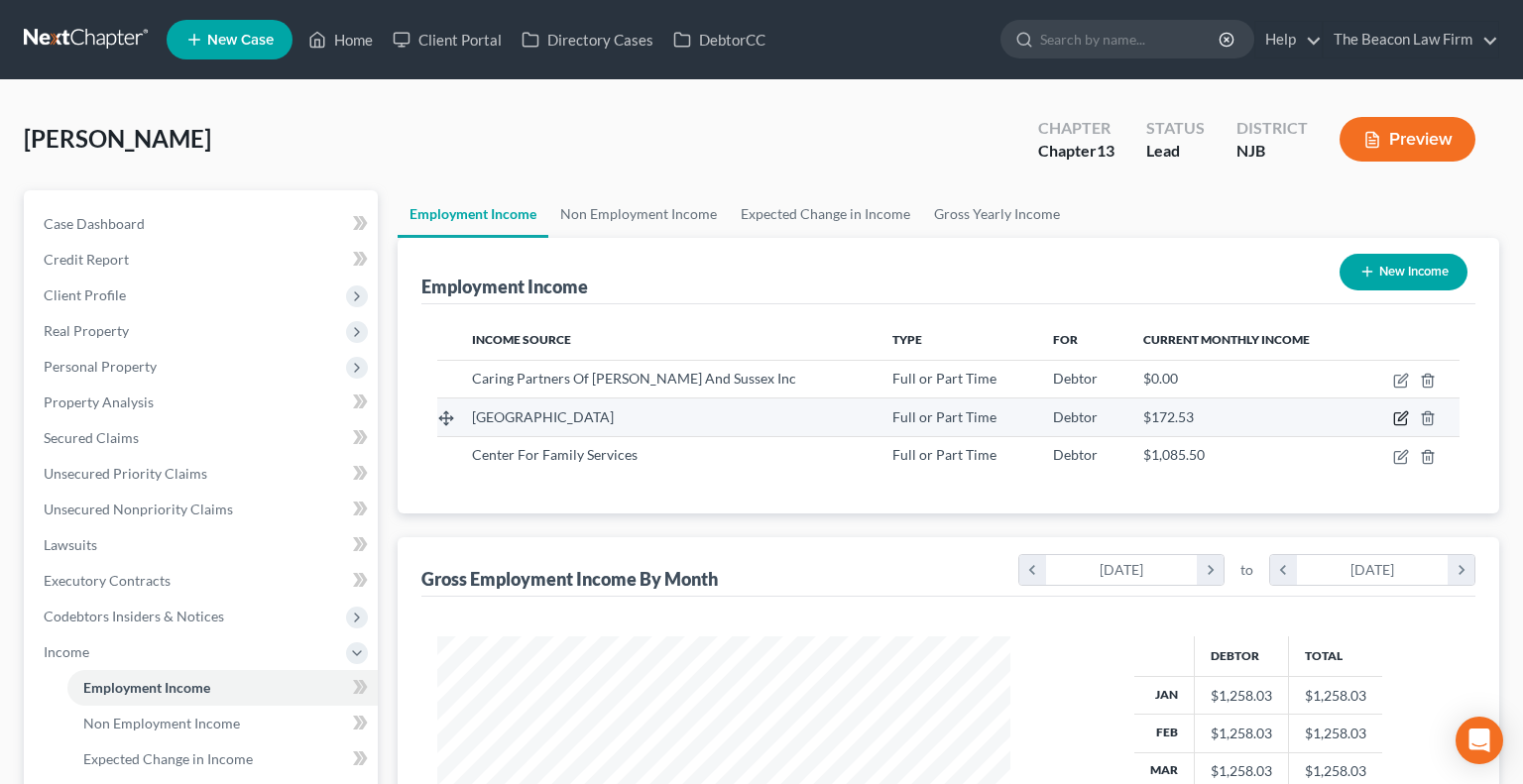 select on "0" 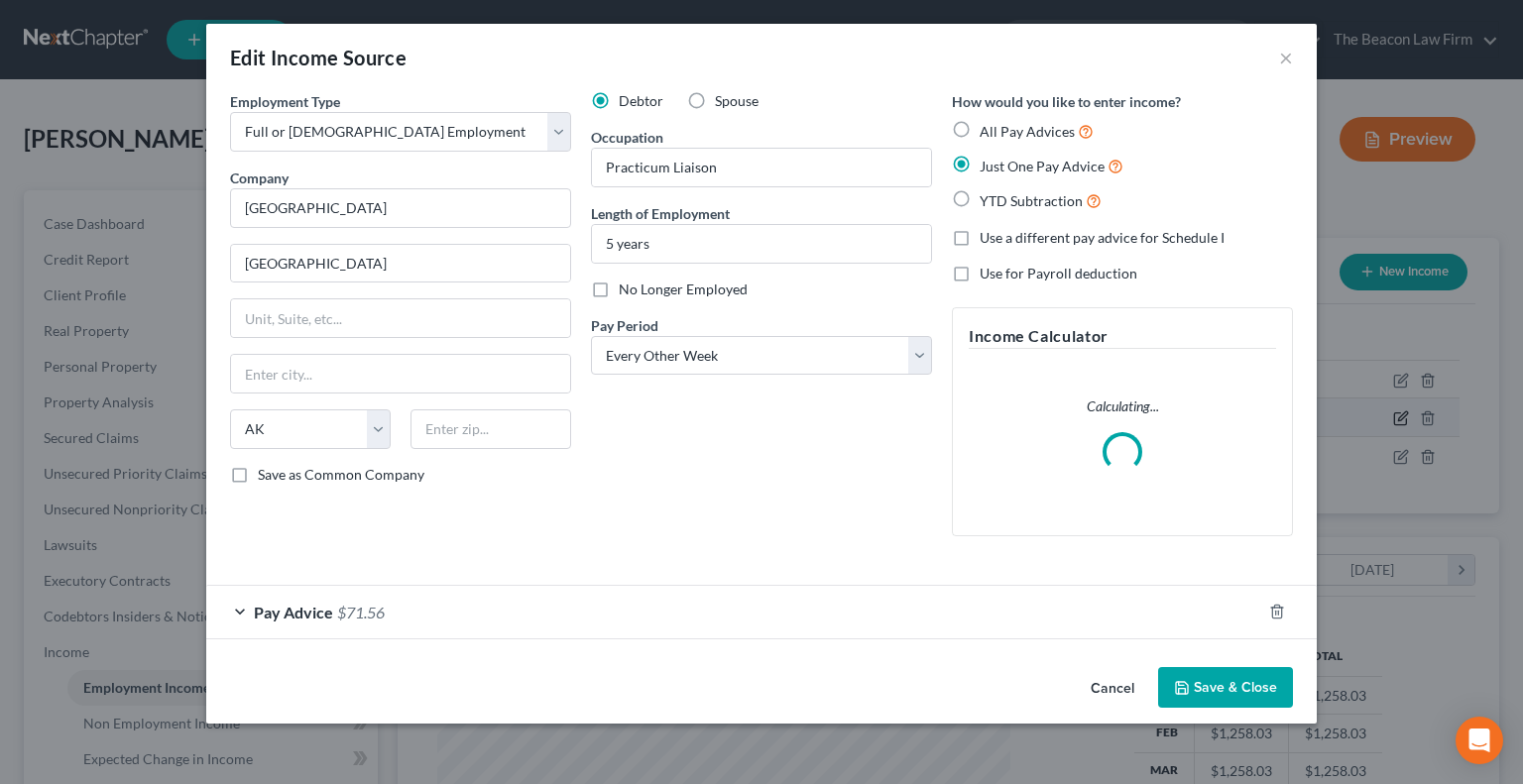 scroll, scrollTop: 990797, scrollLeft: 990917, axis: both 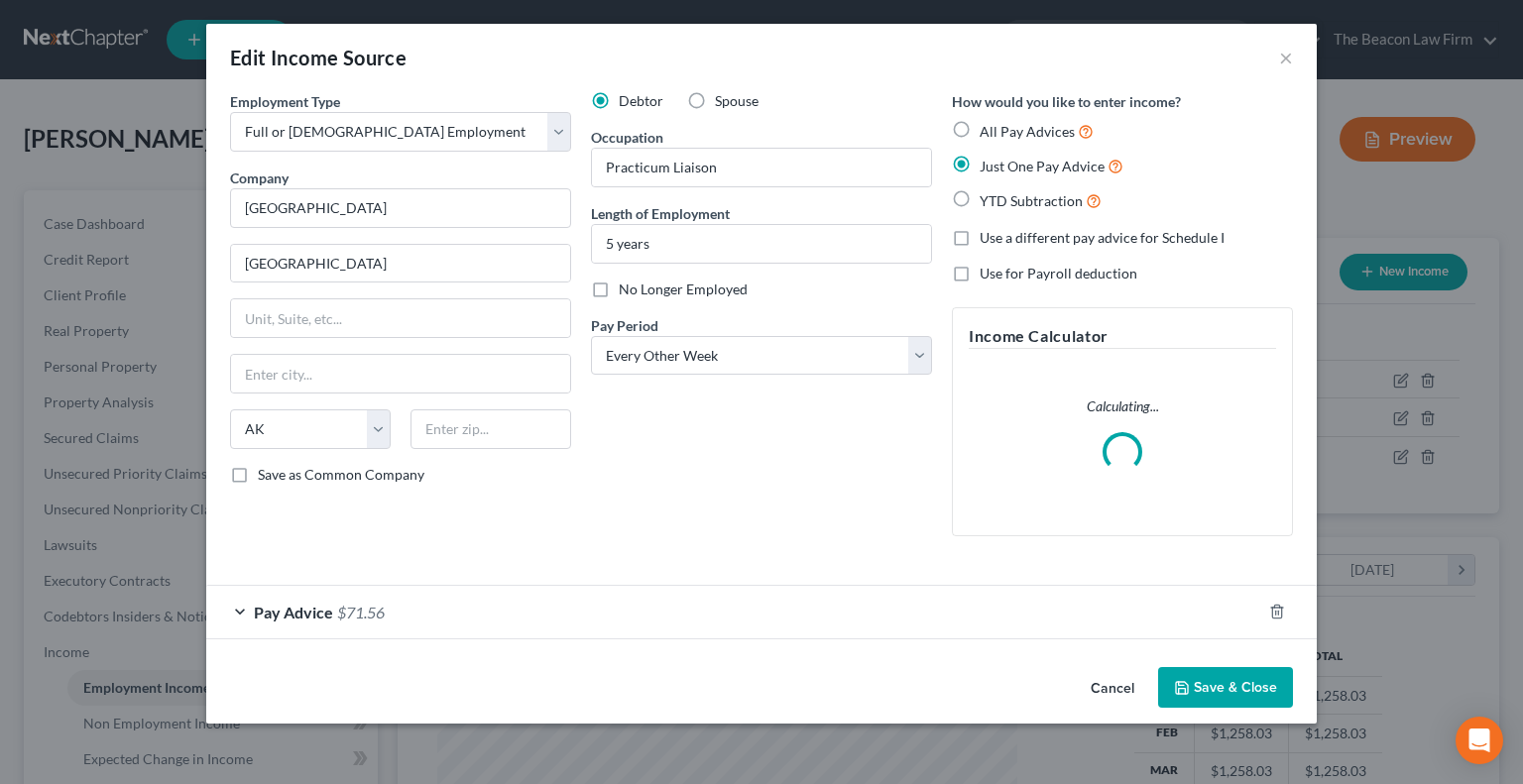 click on "Save & Close" at bounding box center (1226, 688) 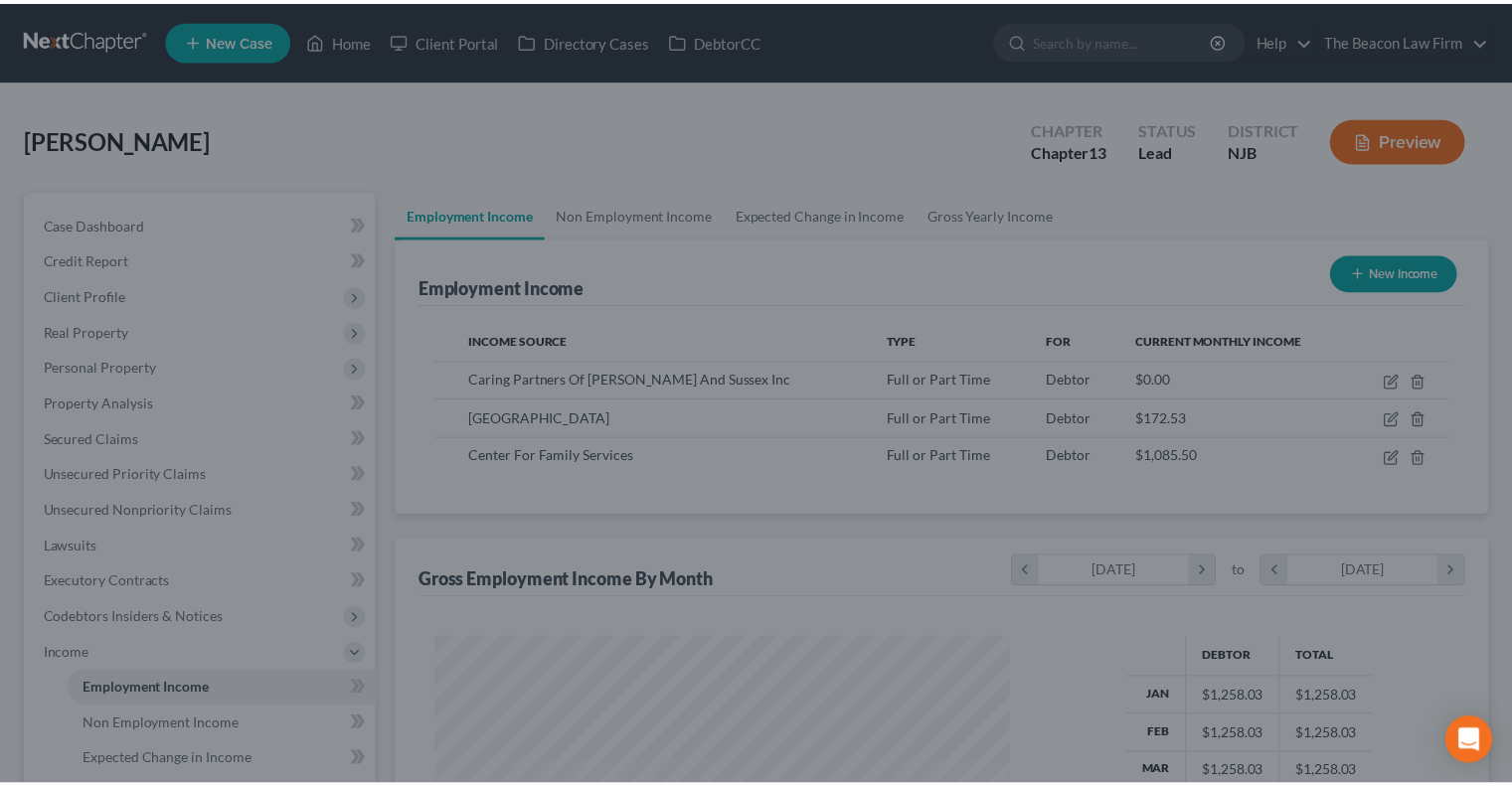 scroll, scrollTop: 354, scrollLeft: 613, axis: both 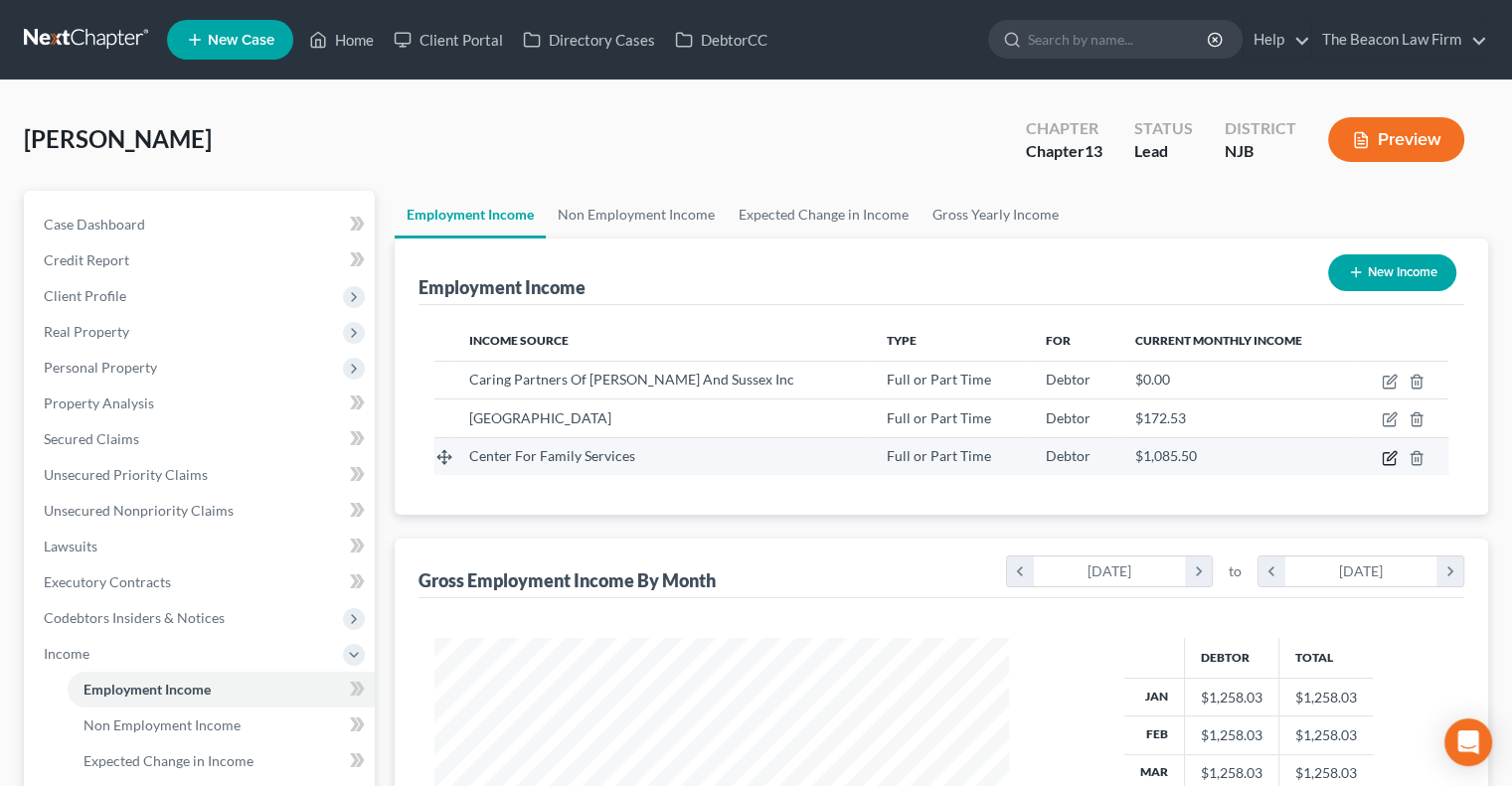click 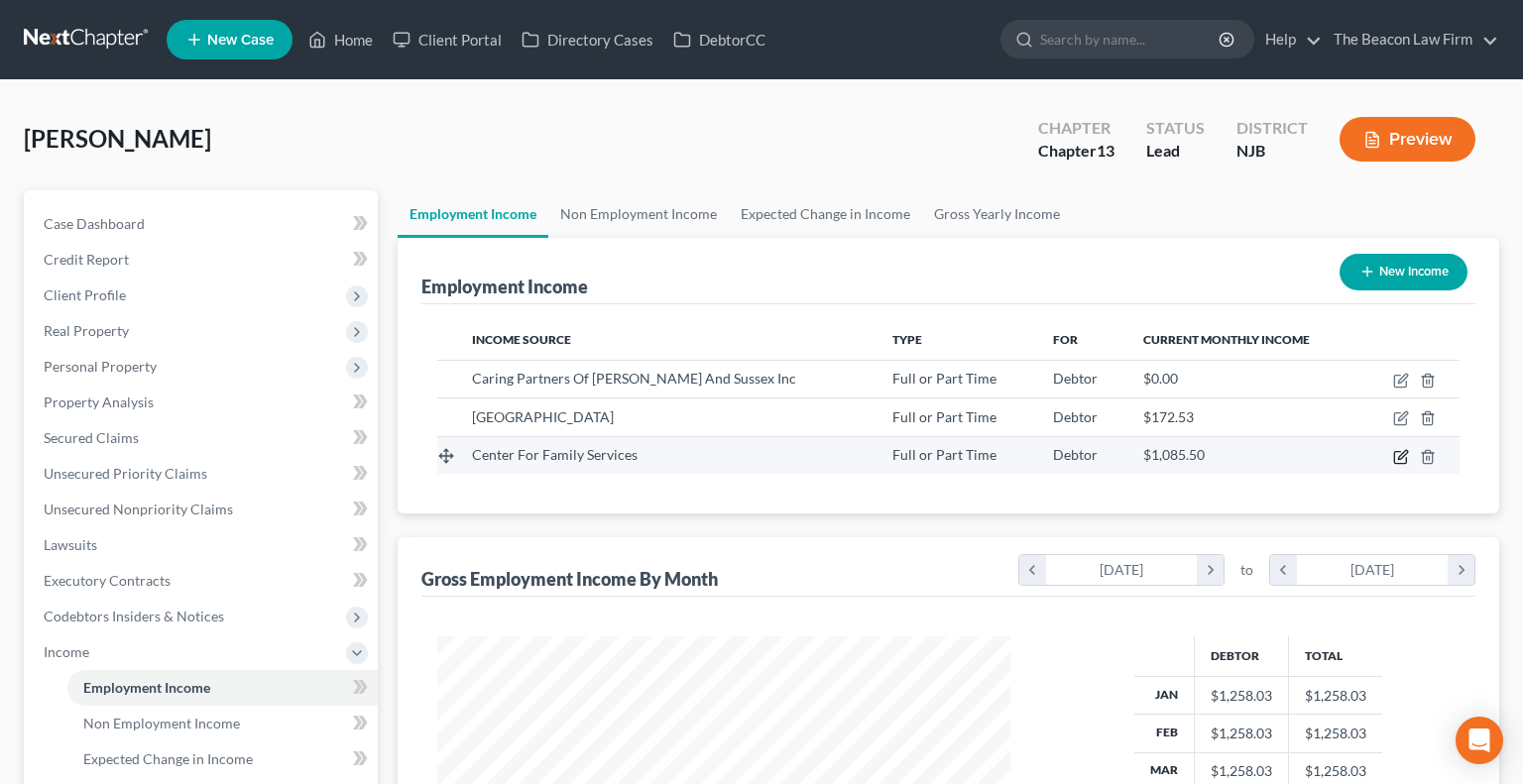 select on "0" 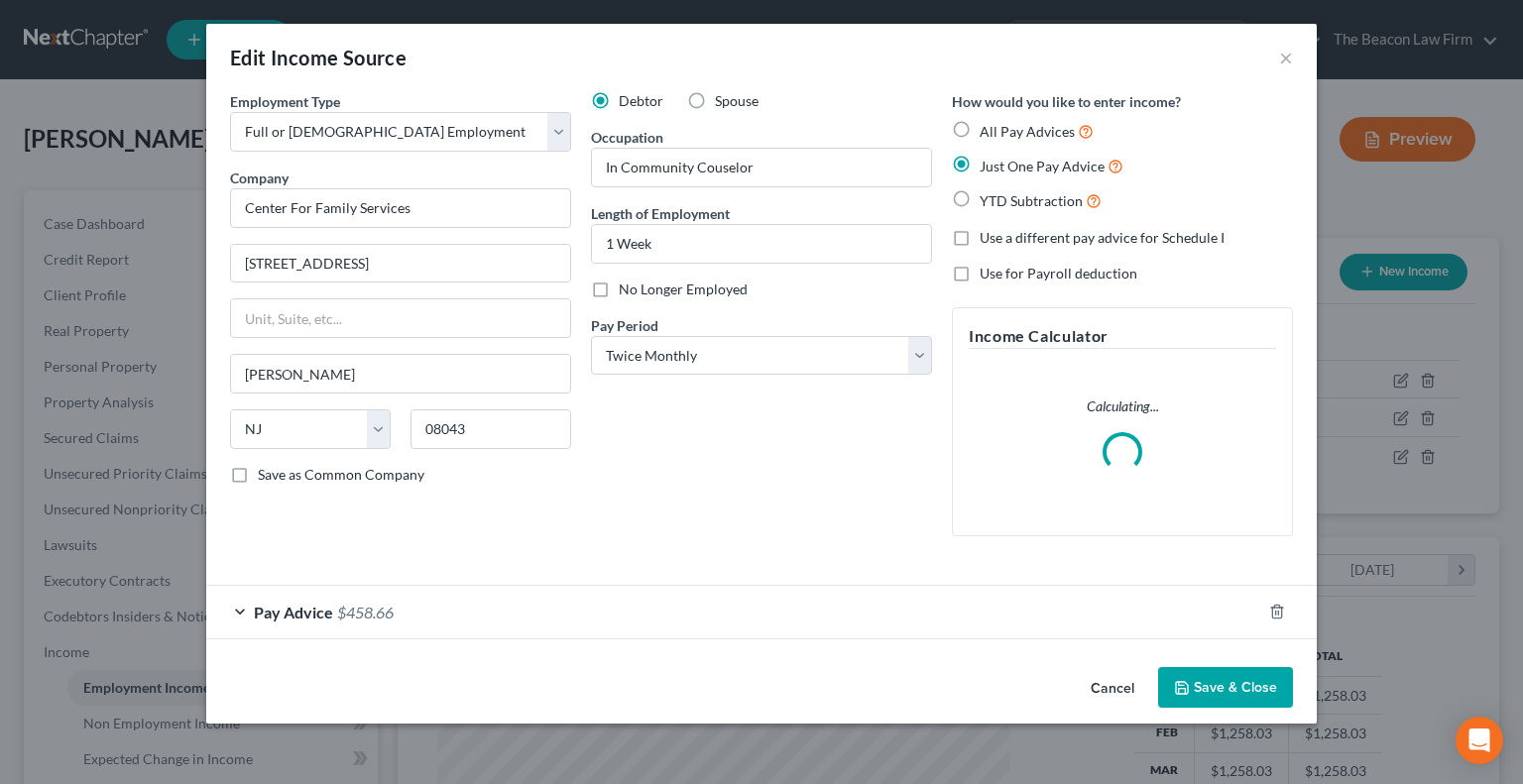 scroll, scrollTop: 990797, scrollLeft: 990917, axis: both 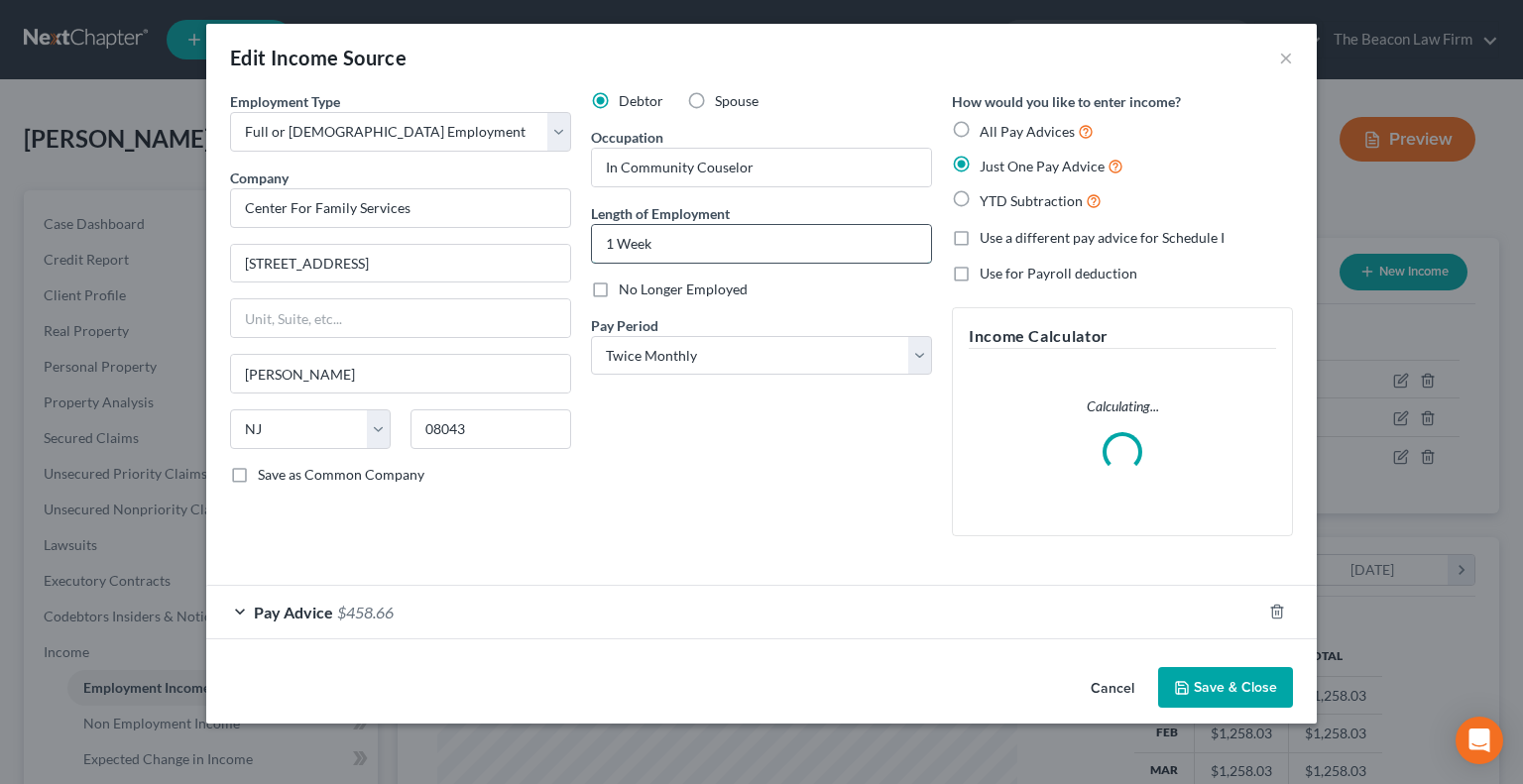 click on "1 Week" at bounding box center [762, 244] 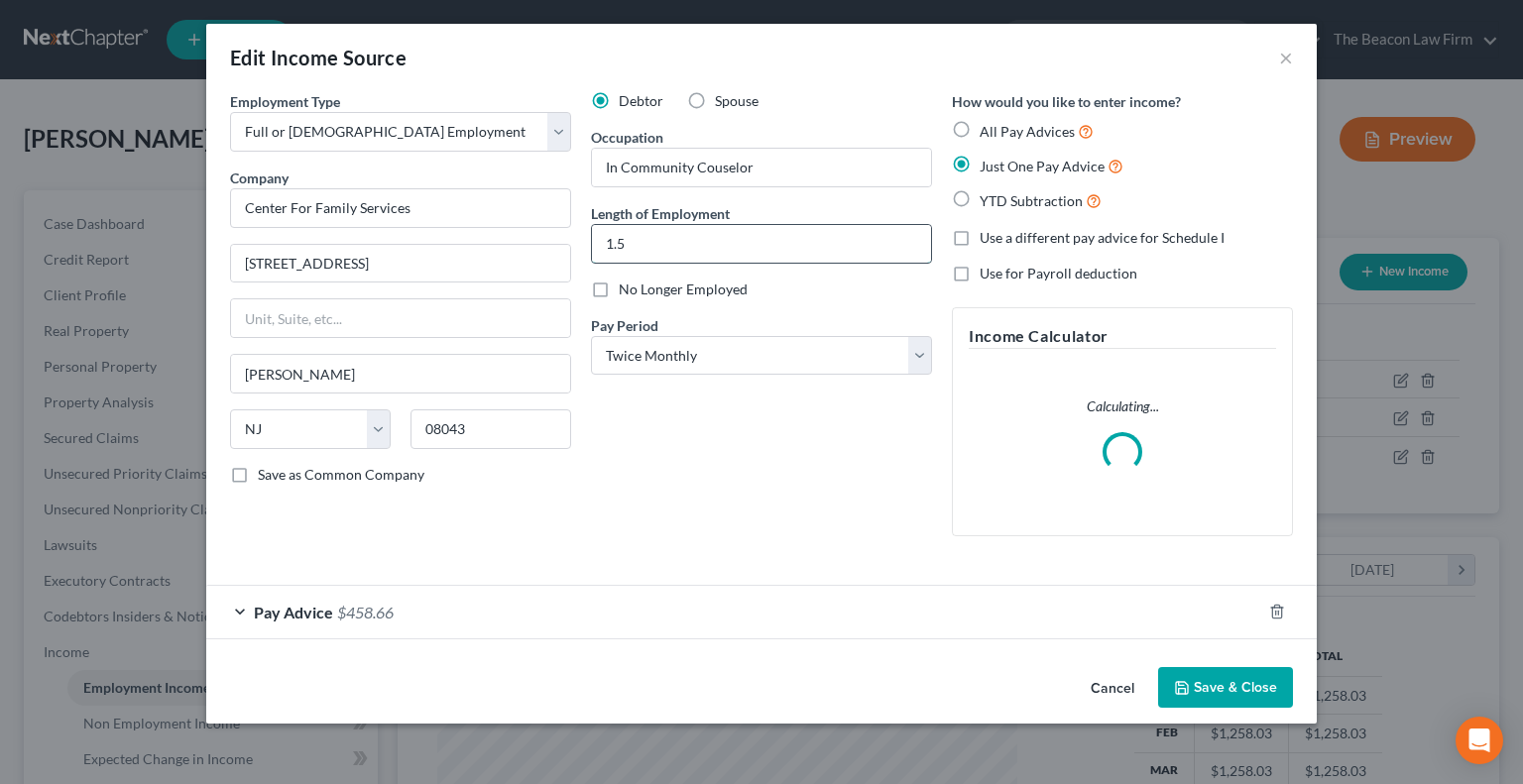 click on "1.5" at bounding box center (762, 244) 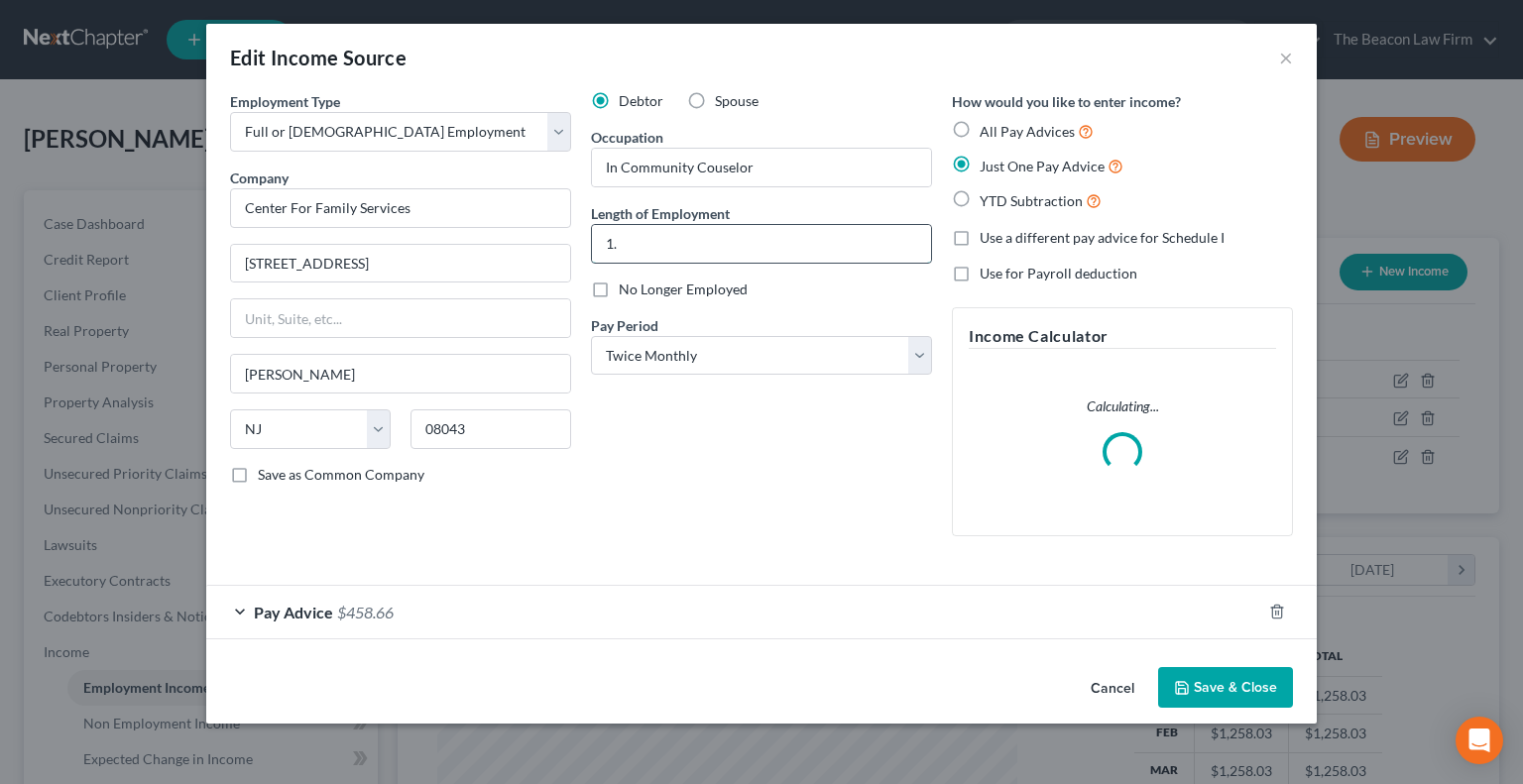 type on "1" 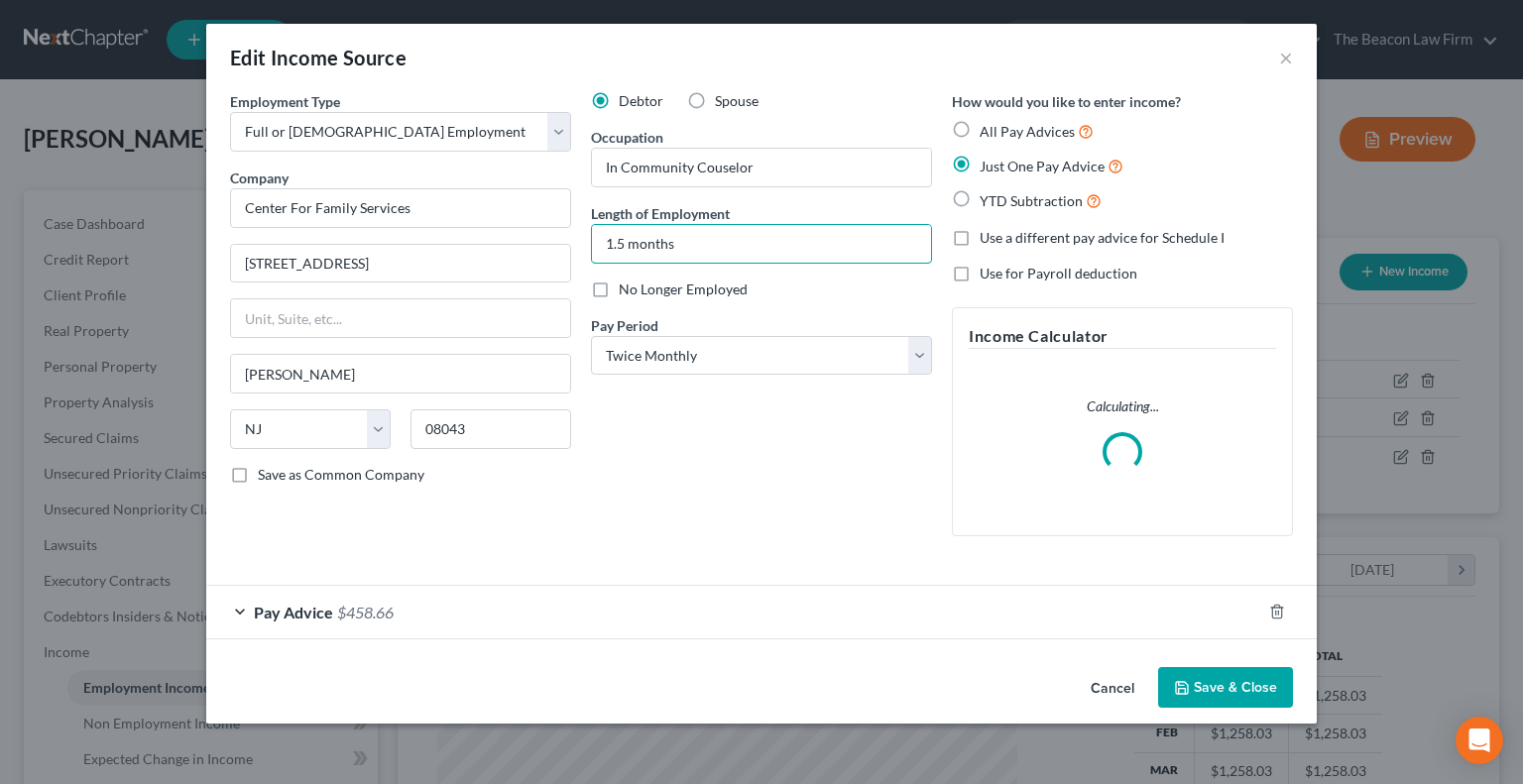 type on "1.5 months" 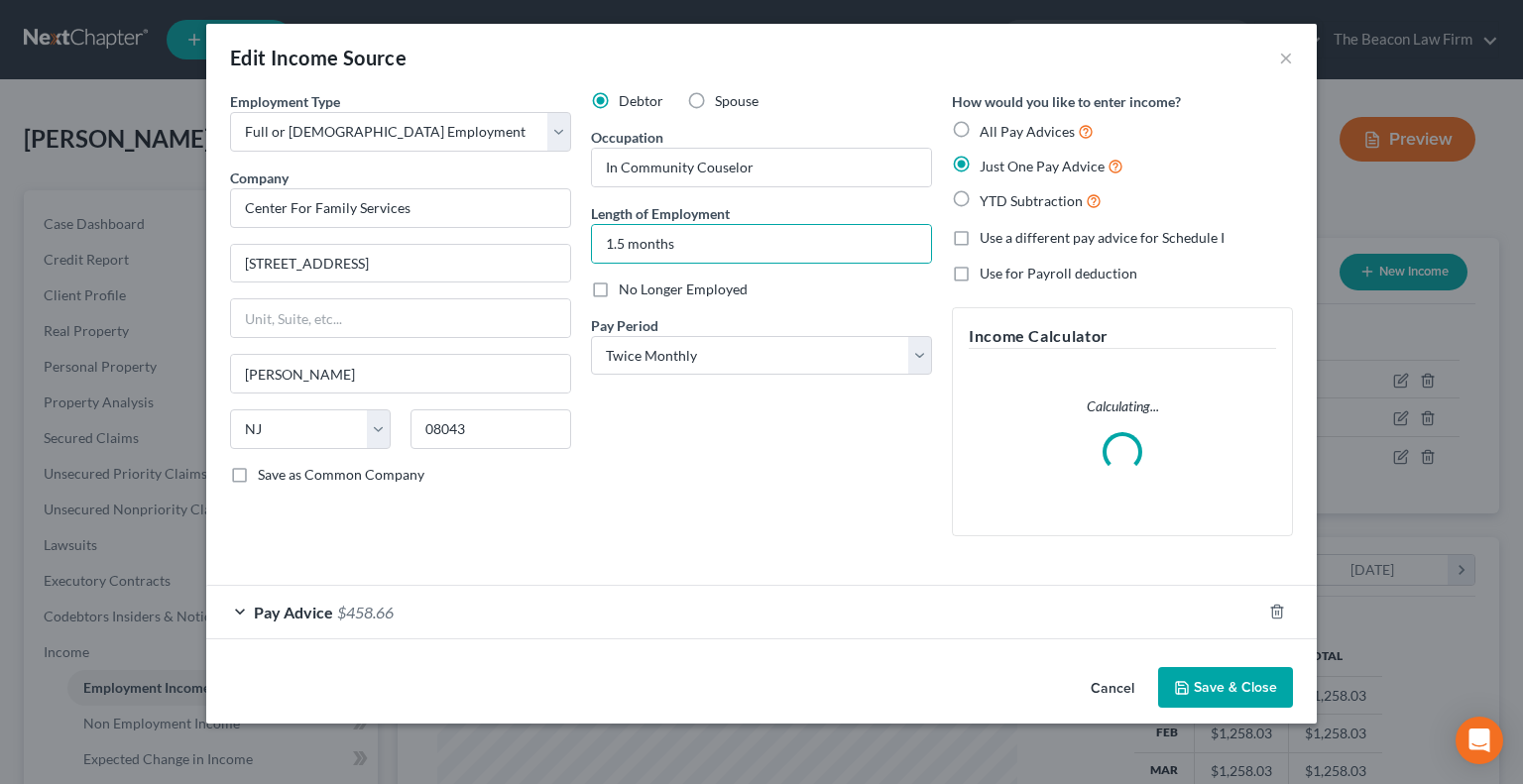 click on "Save & Close" at bounding box center (1226, 688) 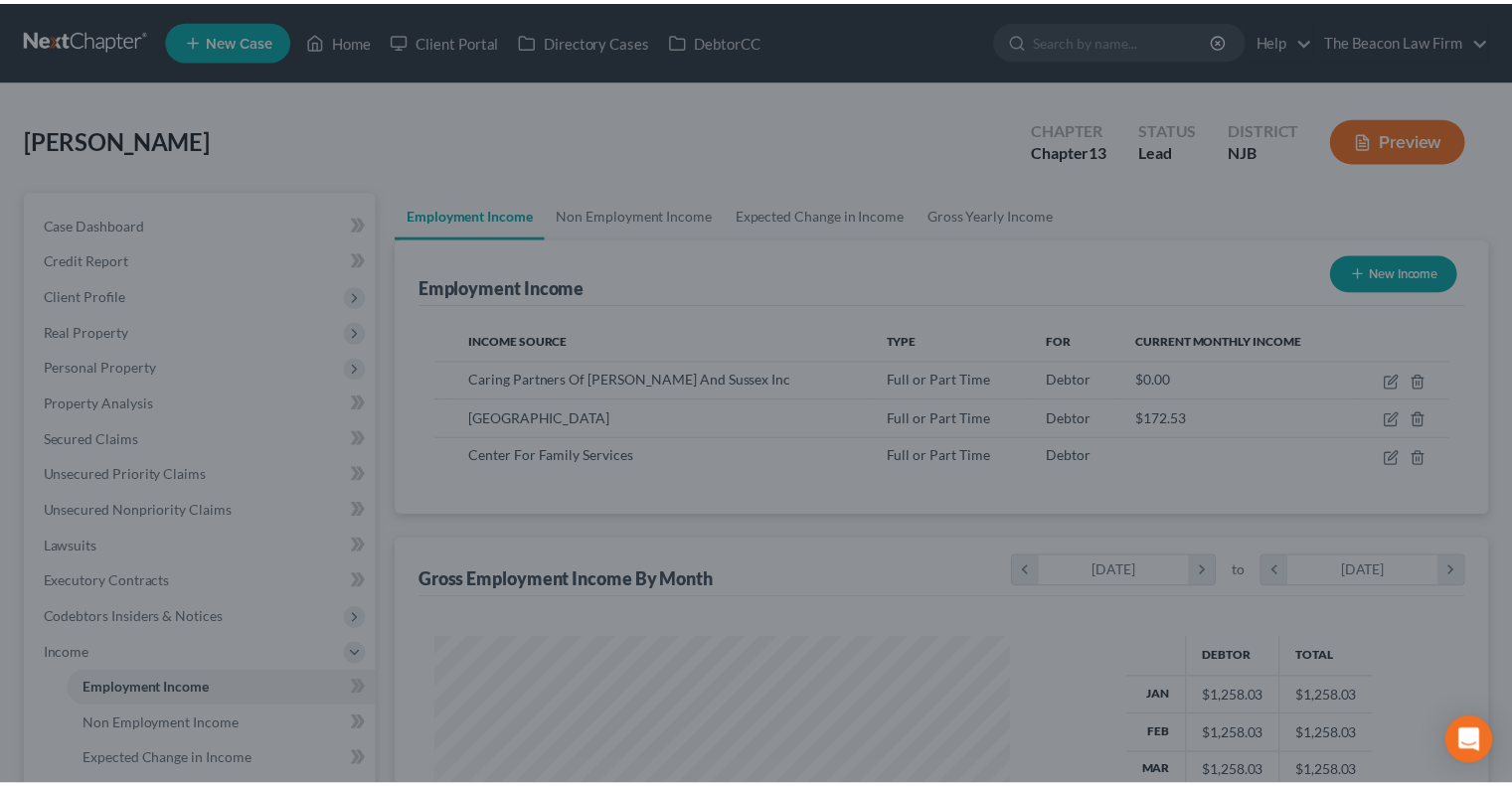 scroll, scrollTop: 354, scrollLeft: 613, axis: both 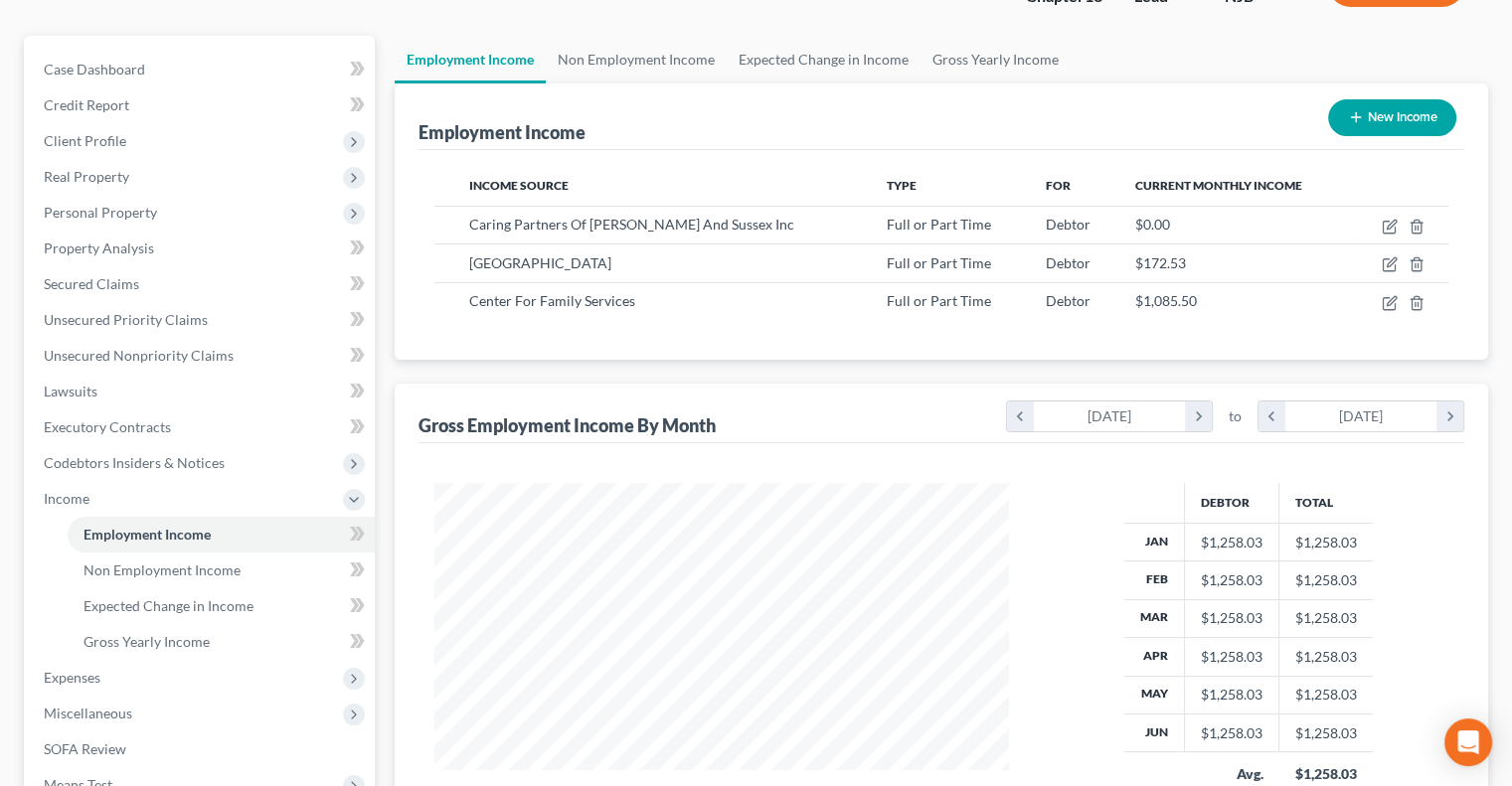 click on "Employment Income
Non Employment Income
Expected Change in Income
Gross Yearly Income
Employment Income New Income
Income Source
Type
For
Current Monthly Income
Caring Partners Of [PERSON_NAME] And Sussex Inc
Full or Part Time
Debtor
$0.00
[GEOGRAPHIC_DATA]
Full or Part Time" at bounding box center [941, 520] 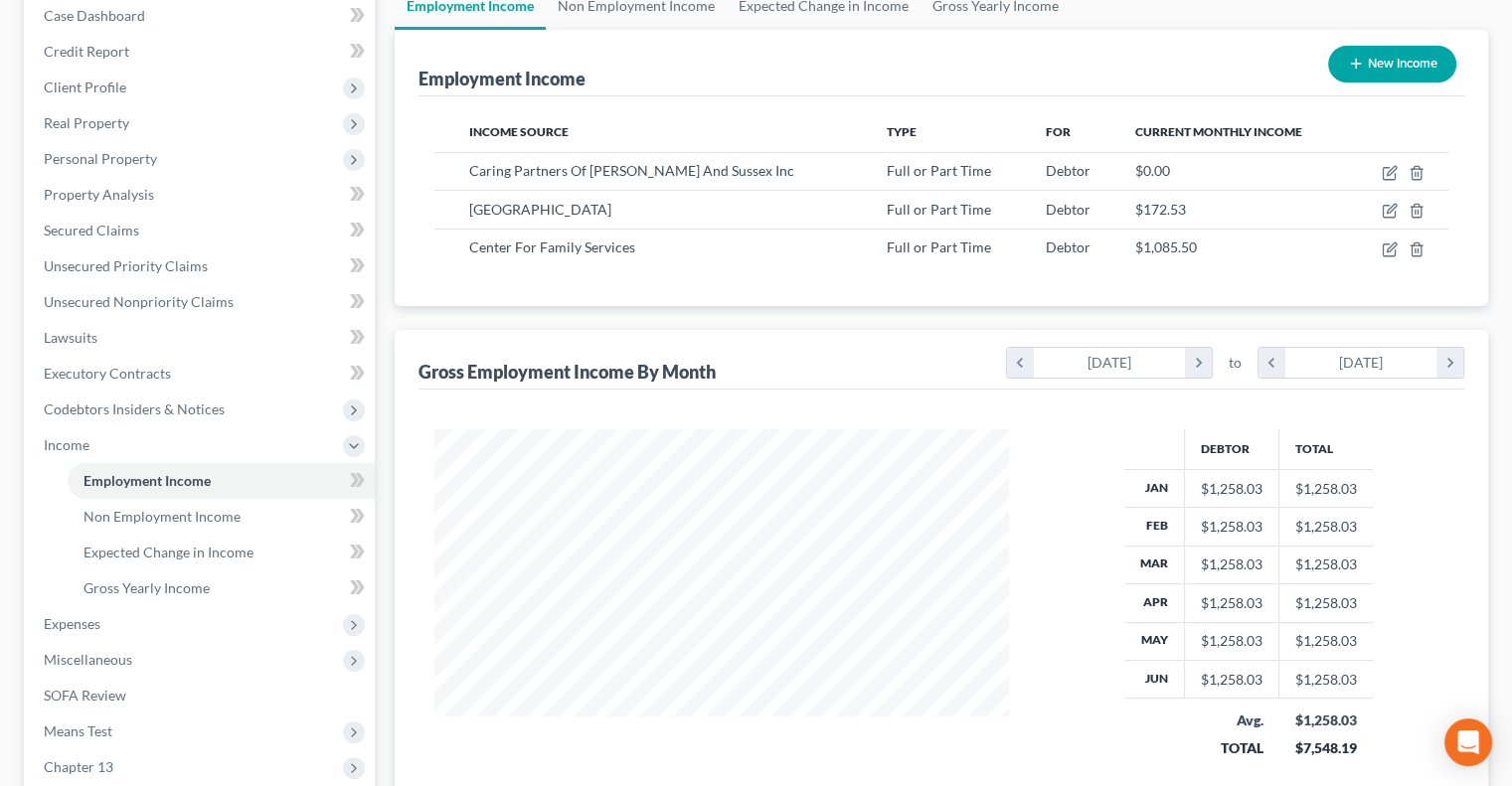 scroll, scrollTop: 235, scrollLeft: 0, axis: vertical 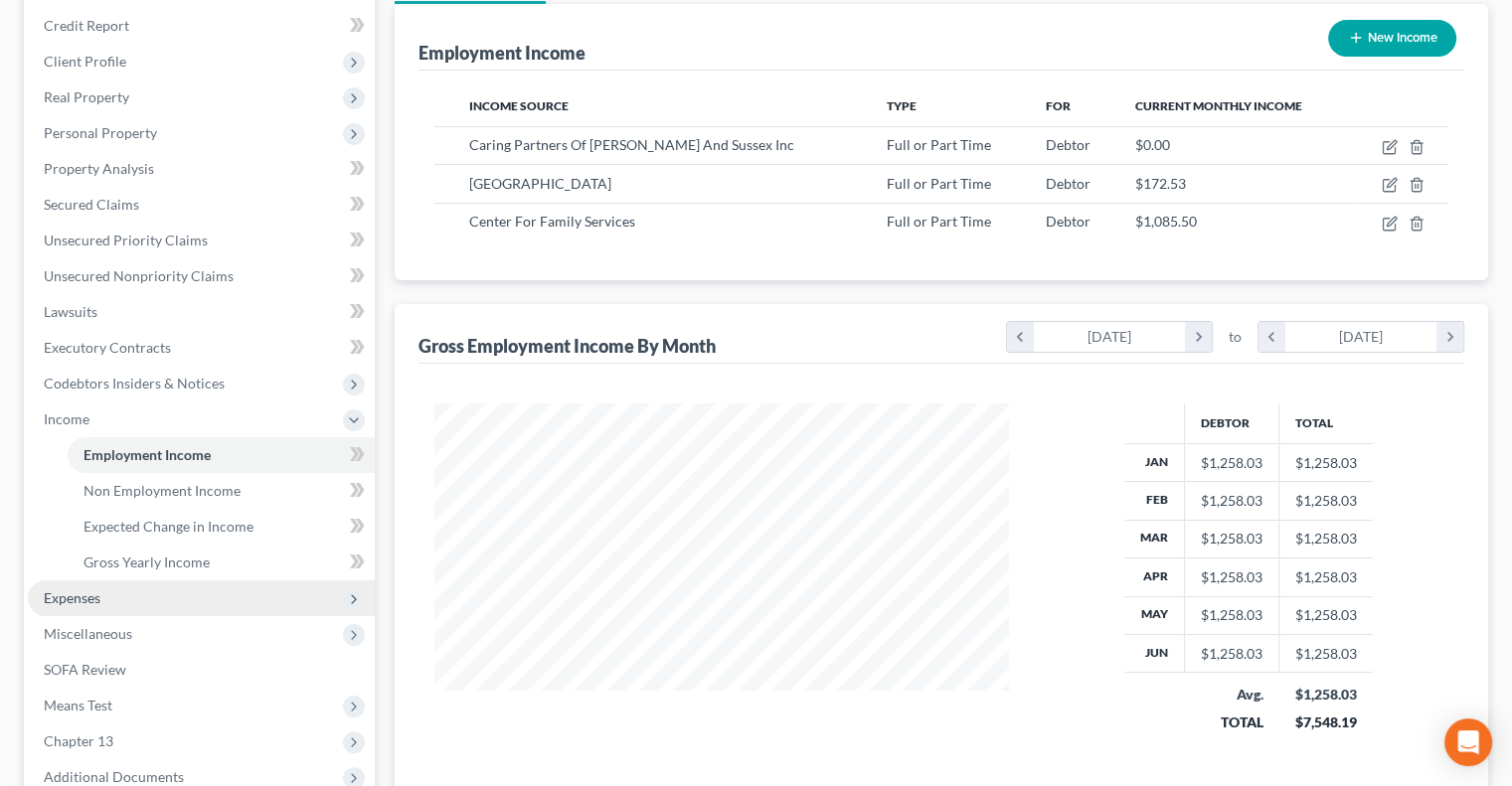 click on "Expenses" at bounding box center (201, 598) 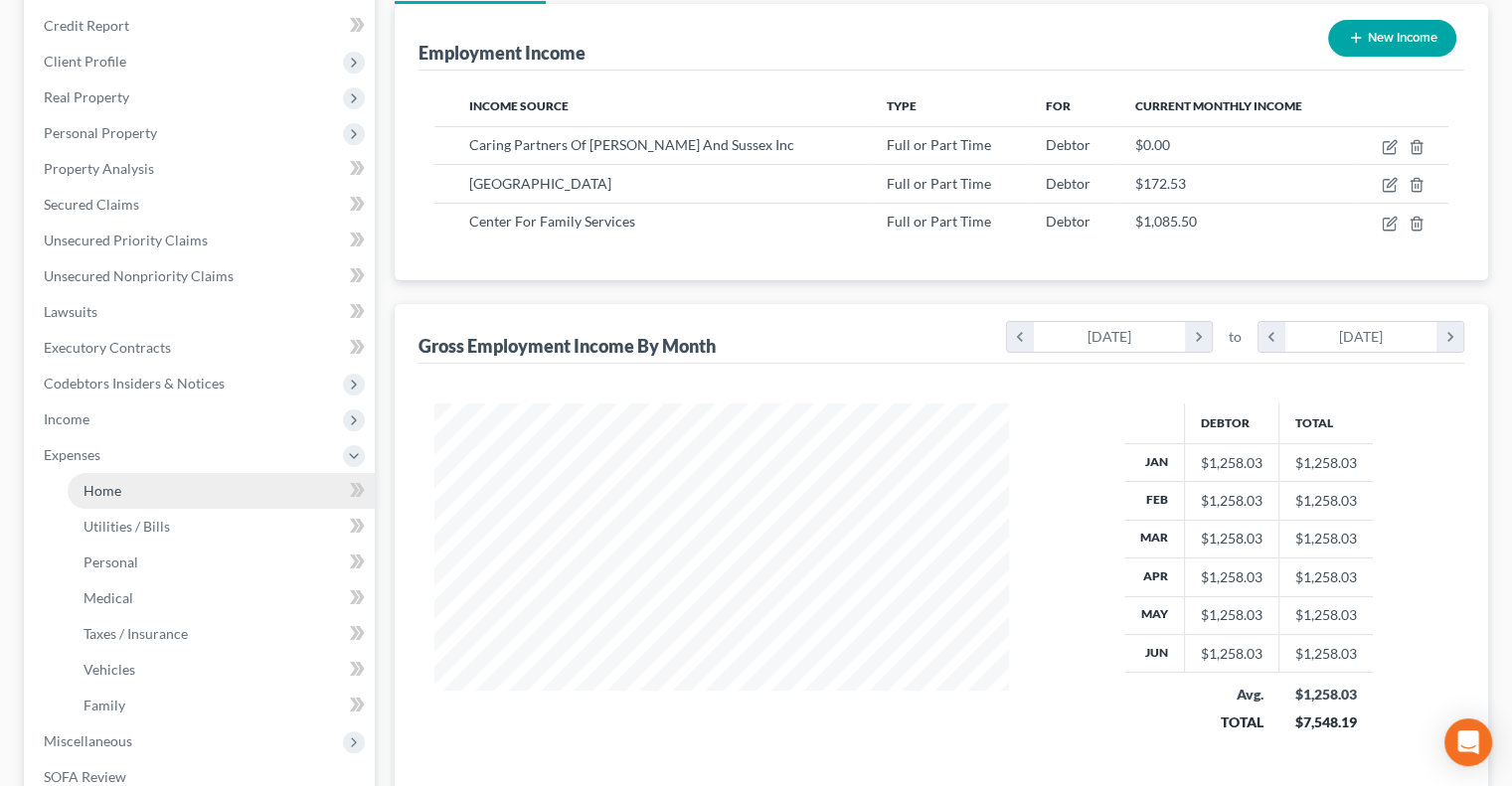 click on "Home" at bounding box center [221, 491] 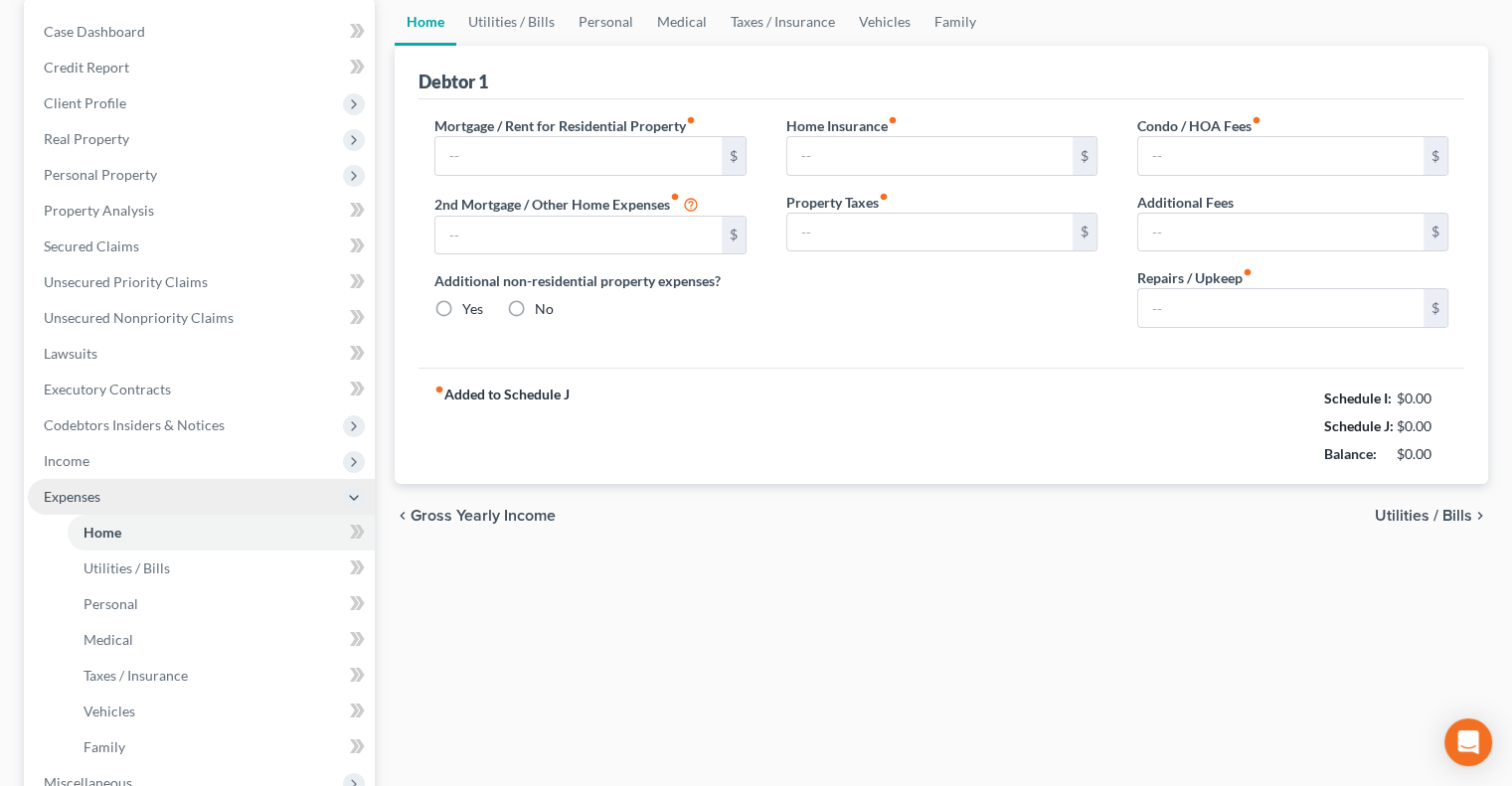 type on "1,248.50" 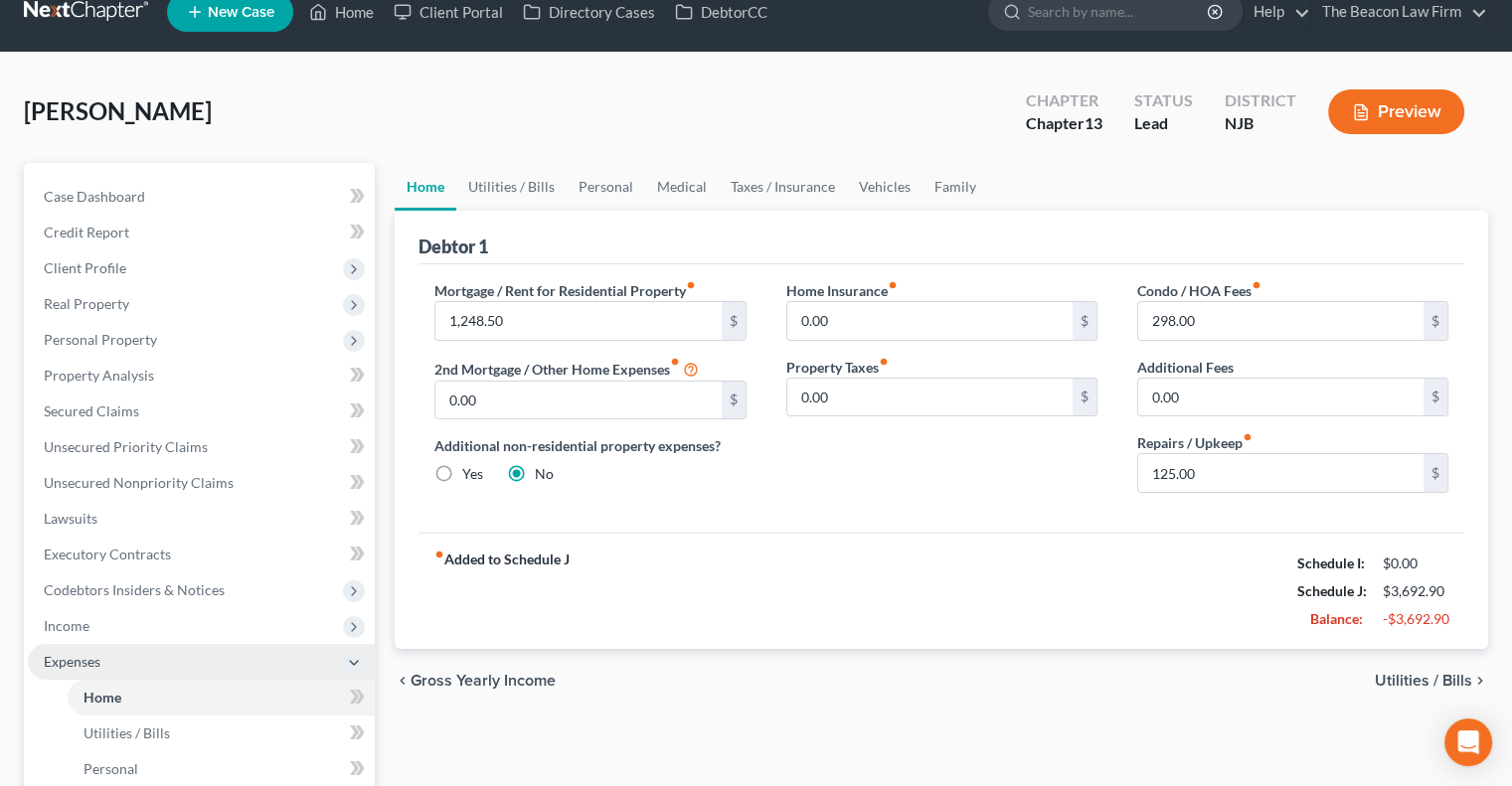 scroll, scrollTop: 0, scrollLeft: 0, axis: both 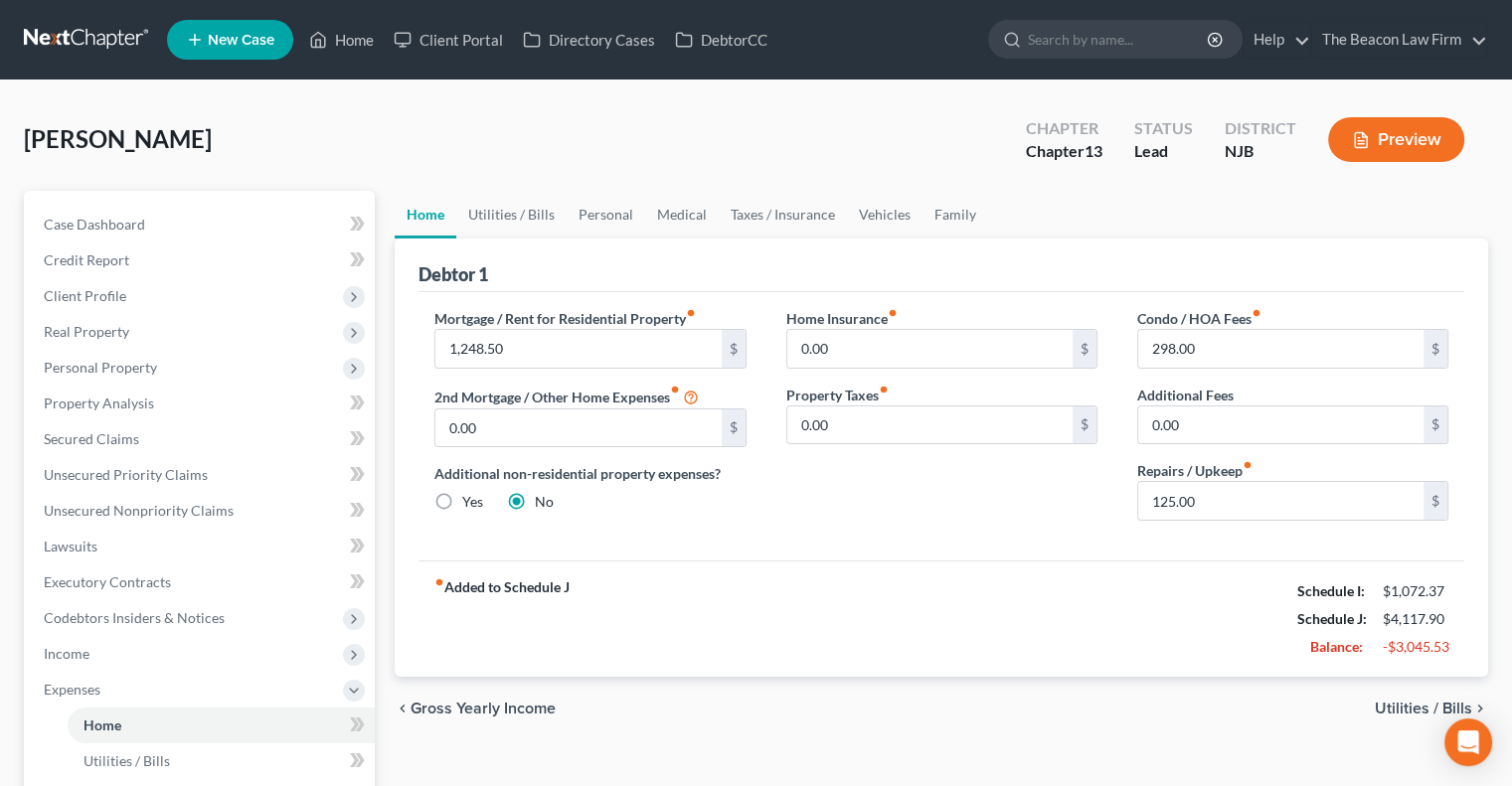 click on "fiber_manual_record  Added to Schedule J Schedule I: $1,072.37 Schedule J: $4,117.90 Balance: -$3,045.53" at bounding box center (941, 618) 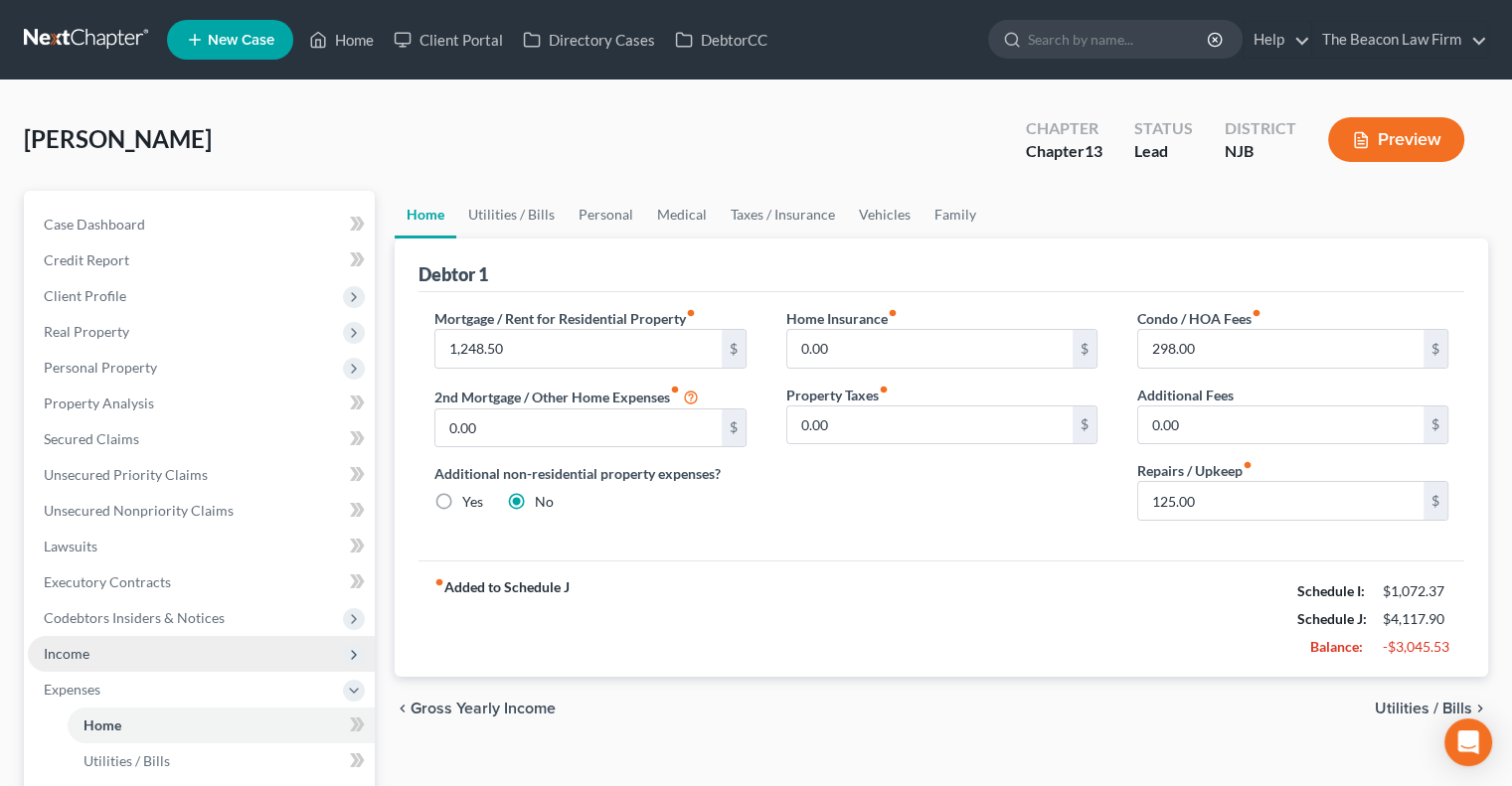 click on "Income" at bounding box center [201, 654] 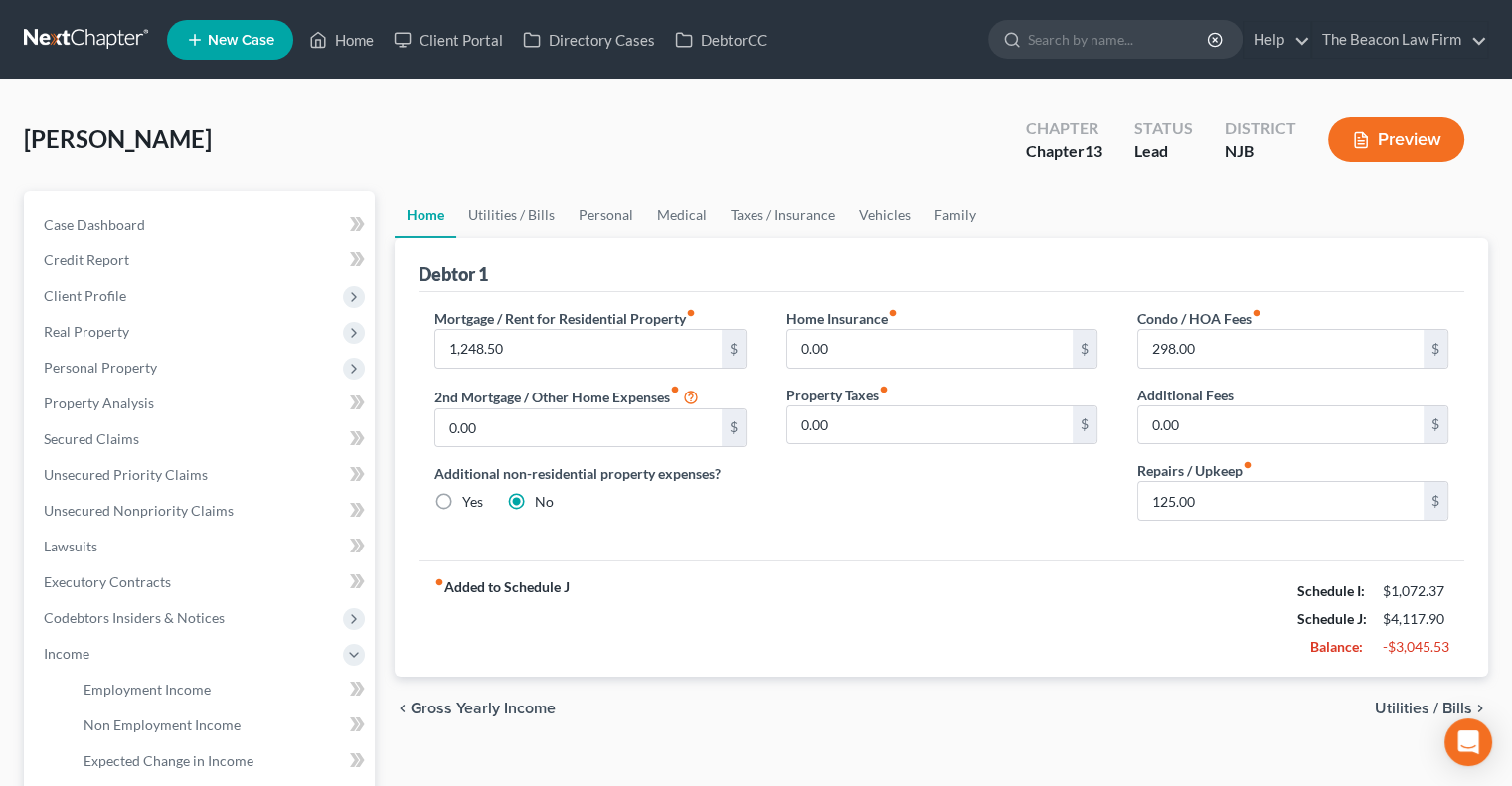 click on "[PERSON_NAME] Upgraded Chapter Chapter  13 Status Lead District [GEOGRAPHIC_DATA] Preview" at bounding box center (756, 147) 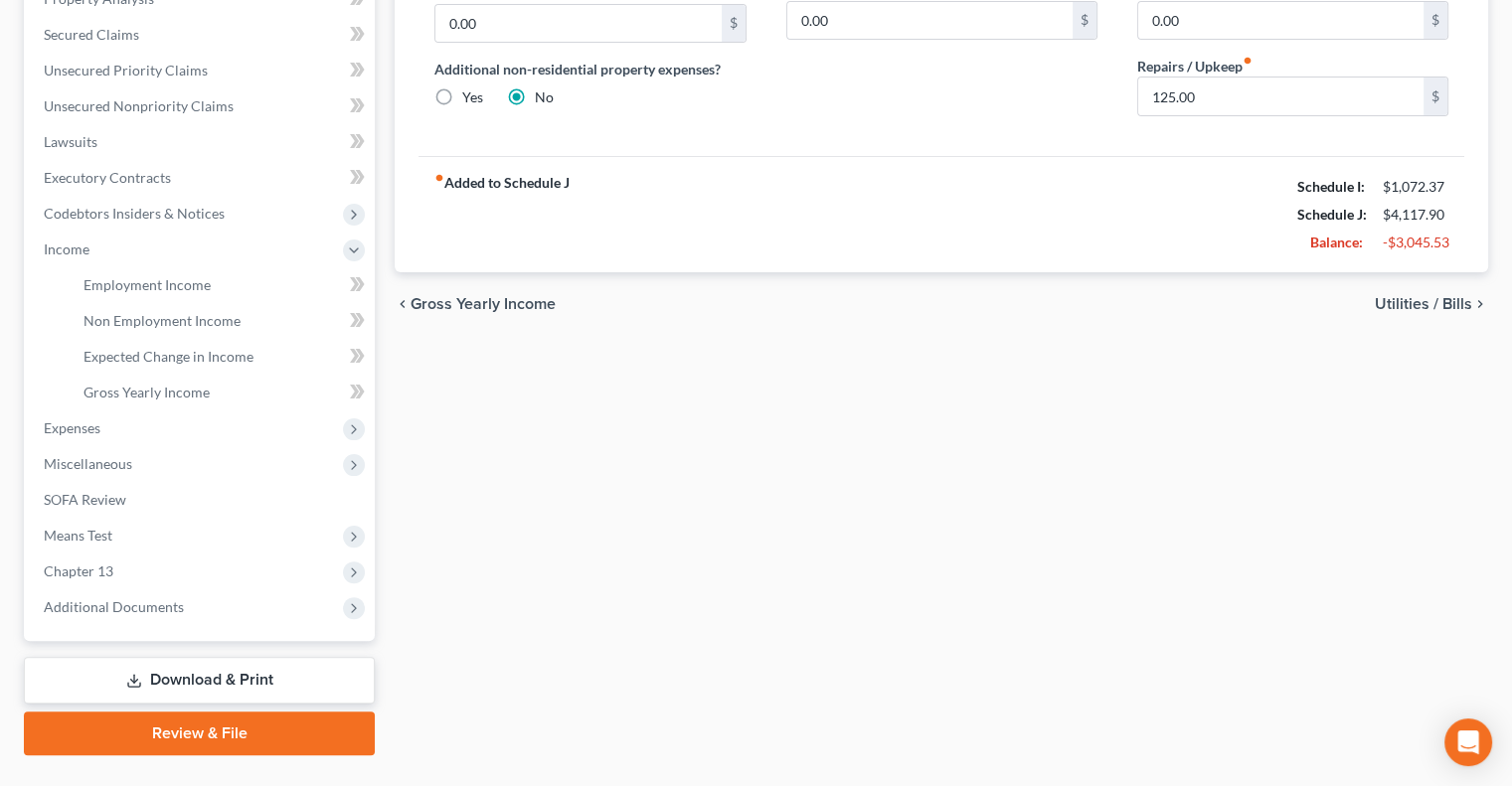 scroll, scrollTop: 447, scrollLeft: 0, axis: vertical 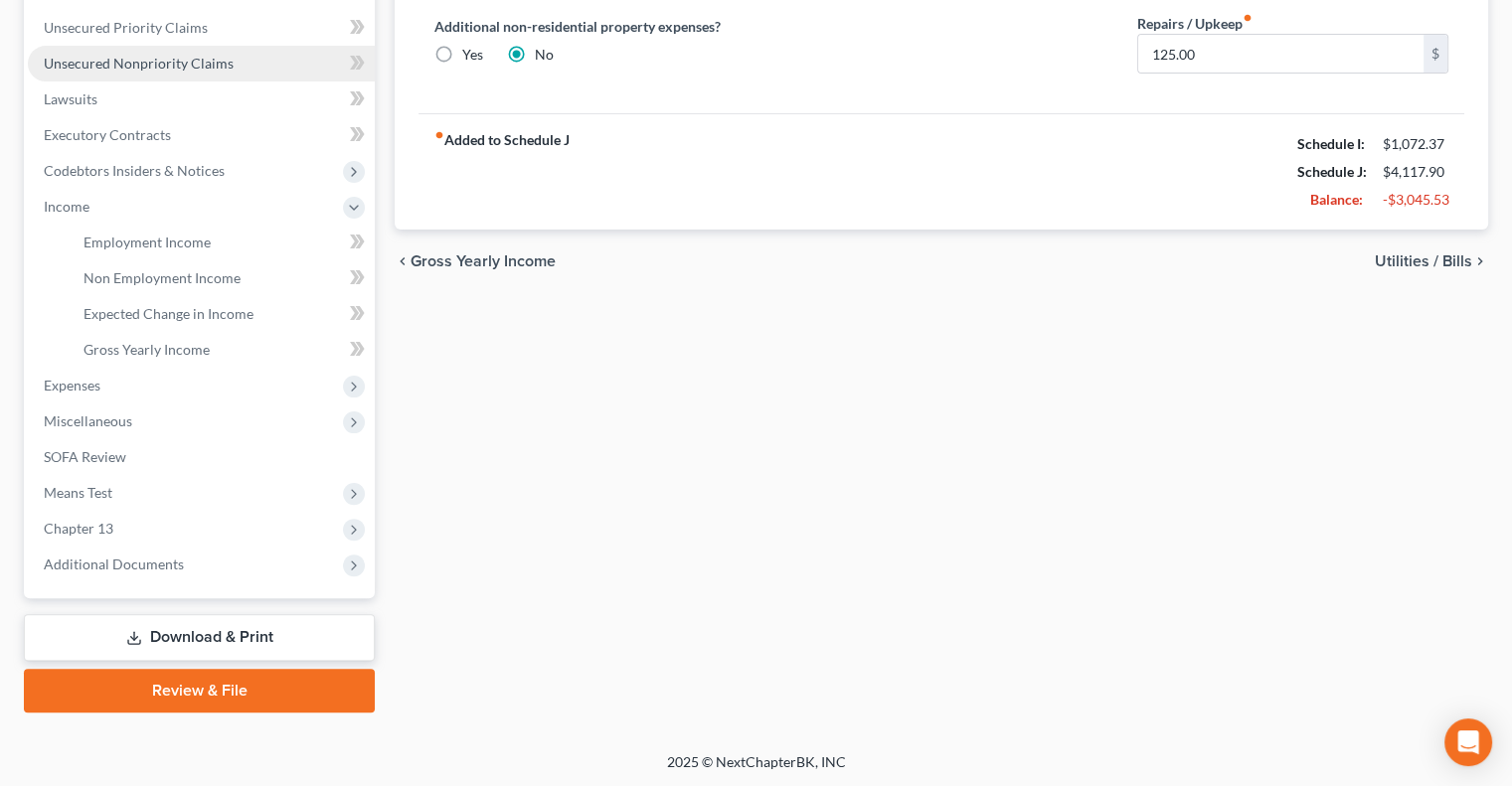 click on "Unsecured Nonpriority Claims" at bounding box center (138, 63) 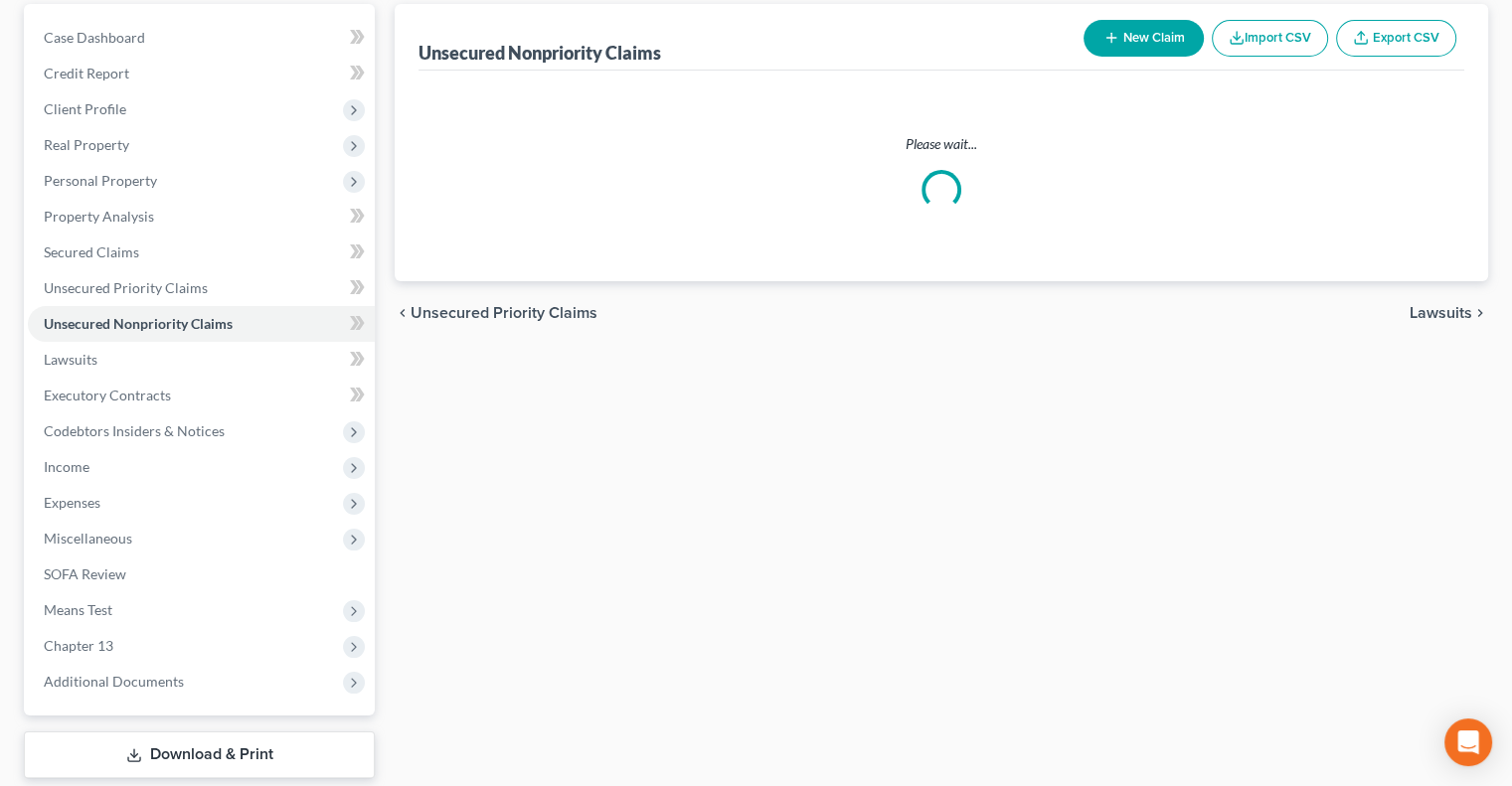 scroll, scrollTop: 0, scrollLeft: 0, axis: both 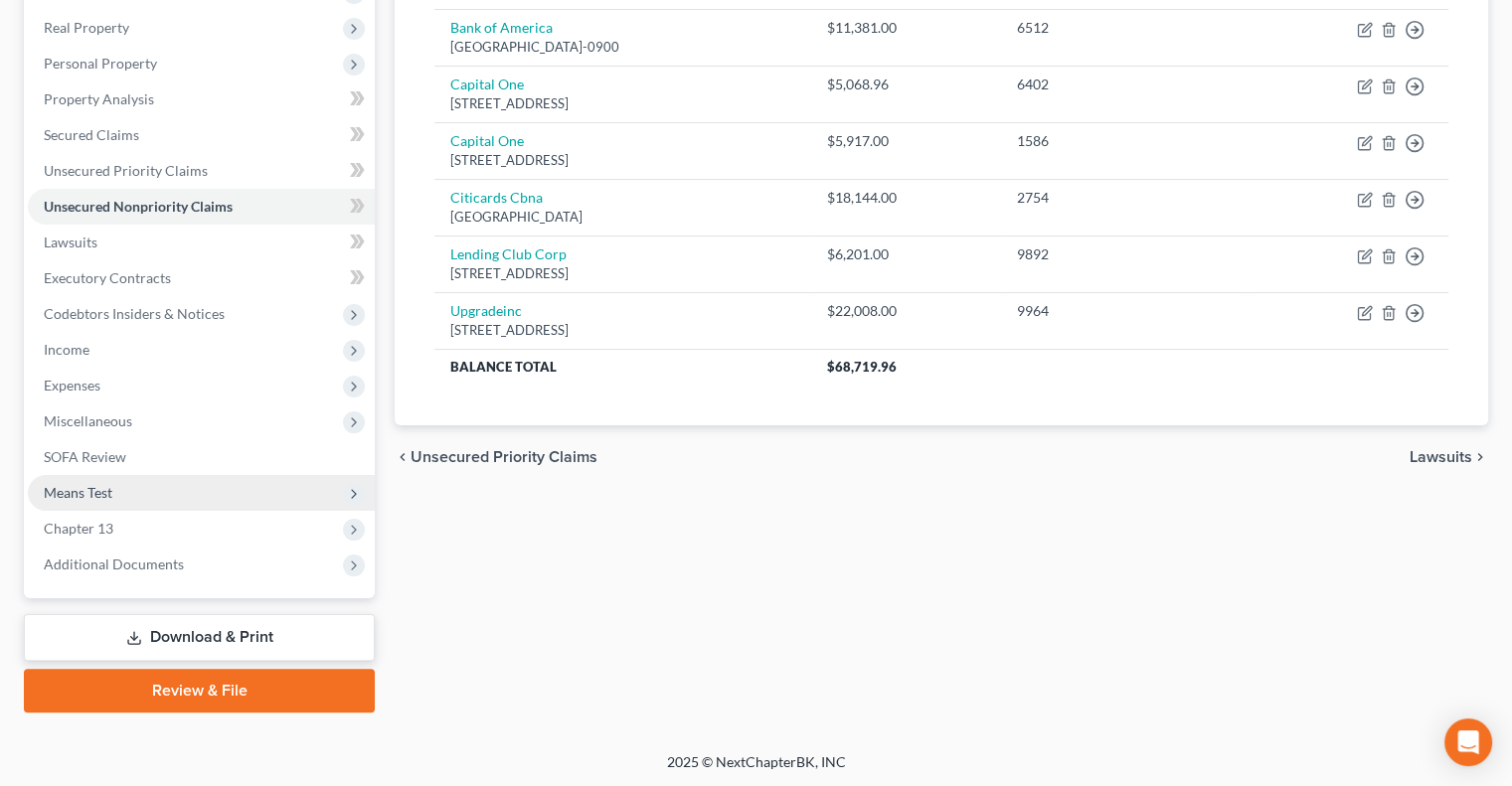 click on "Means Test" at bounding box center (201, 493) 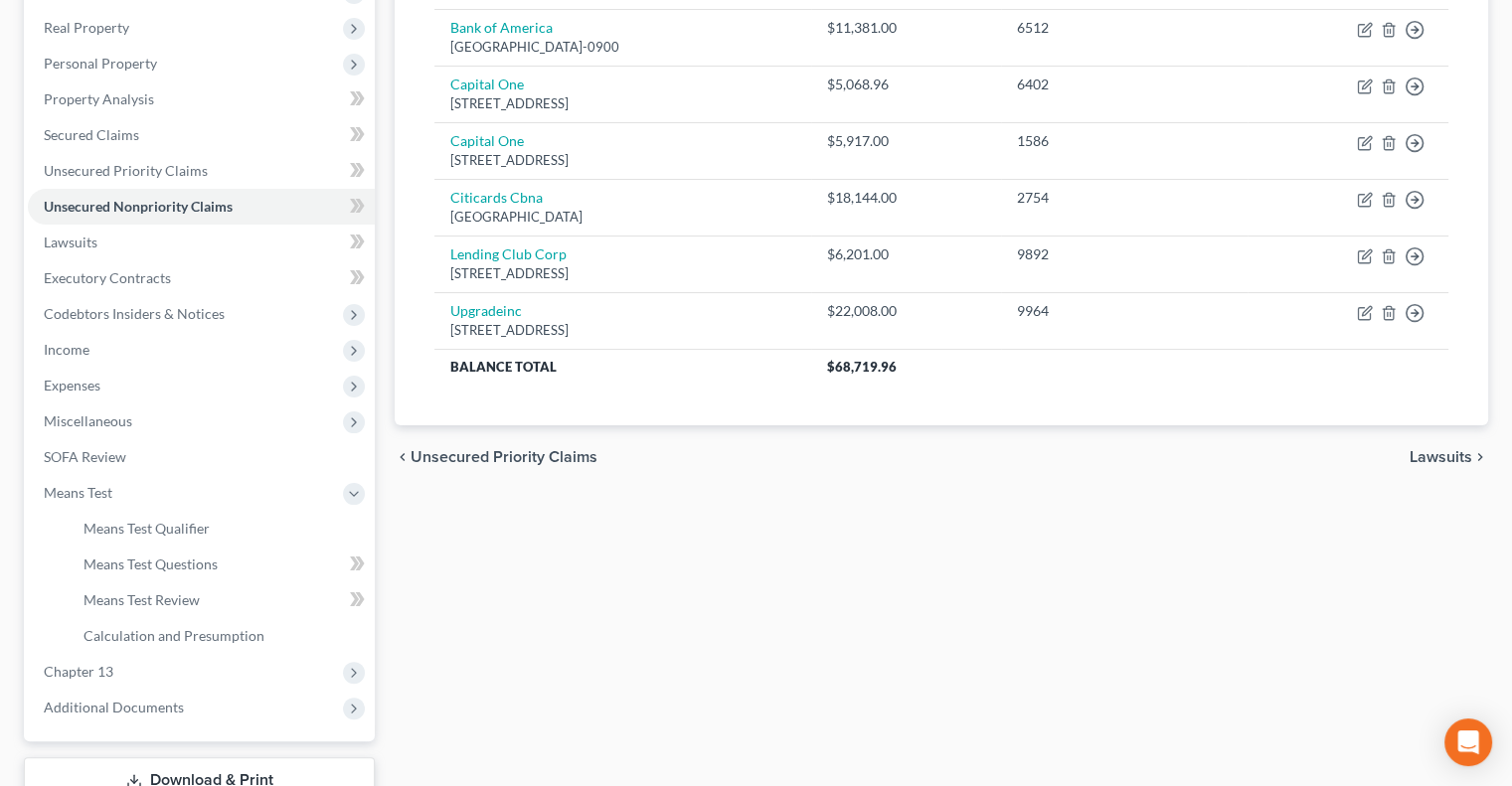 click on "Unsecured Nonpriority Claims New Claim
Import CSV
Export CSV Delete All
Creditor  expand_more   expand_less   unfold_more Balance  expand_more   expand_less   unfold_more Acct Number  expand_more   expand_less   unfold_more Bank of America [GEOGRAPHIC_DATA]-0900 $11,381.00 6512 Move to D Move to E Move to G Move to Notice Only Capital [GEOGRAPHIC_DATA]-0285 $5,068.96 6402 Move to D Move to E Move to G Move to Notice Only Capital One [STREET_ADDRESS][PERSON_NAME] $5,917.00 1586 Move to D Move to E Move to G Move to Notice Only Citicards [STREET_ADDRESS] $18,144.00 2754 Move to D Move to E Move to G Move to Notice Only Lending Club Corp [STREET_ADDRESS] $6,201.00 9892 Move to D Move to E Move to G Move to Notice Only Upgradeinc [STREET_ADDRESS] $22,008.00 9964 Move to D Move to E Move to G Move to Notice Only Balance Total $68,719.96
Previous" at bounding box center (941, 371) 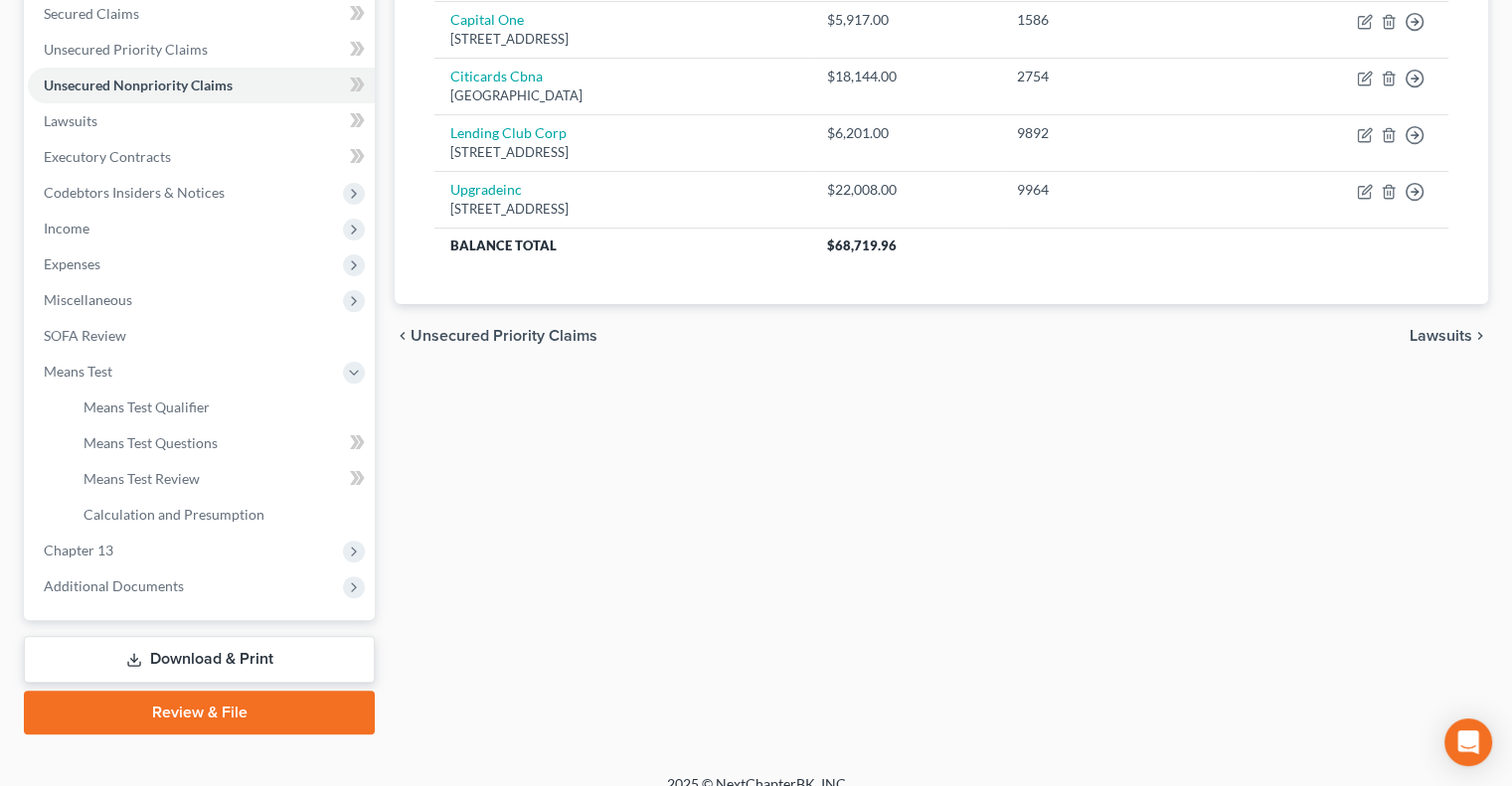 scroll, scrollTop: 447, scrollLeft: 0, axis: vertical 